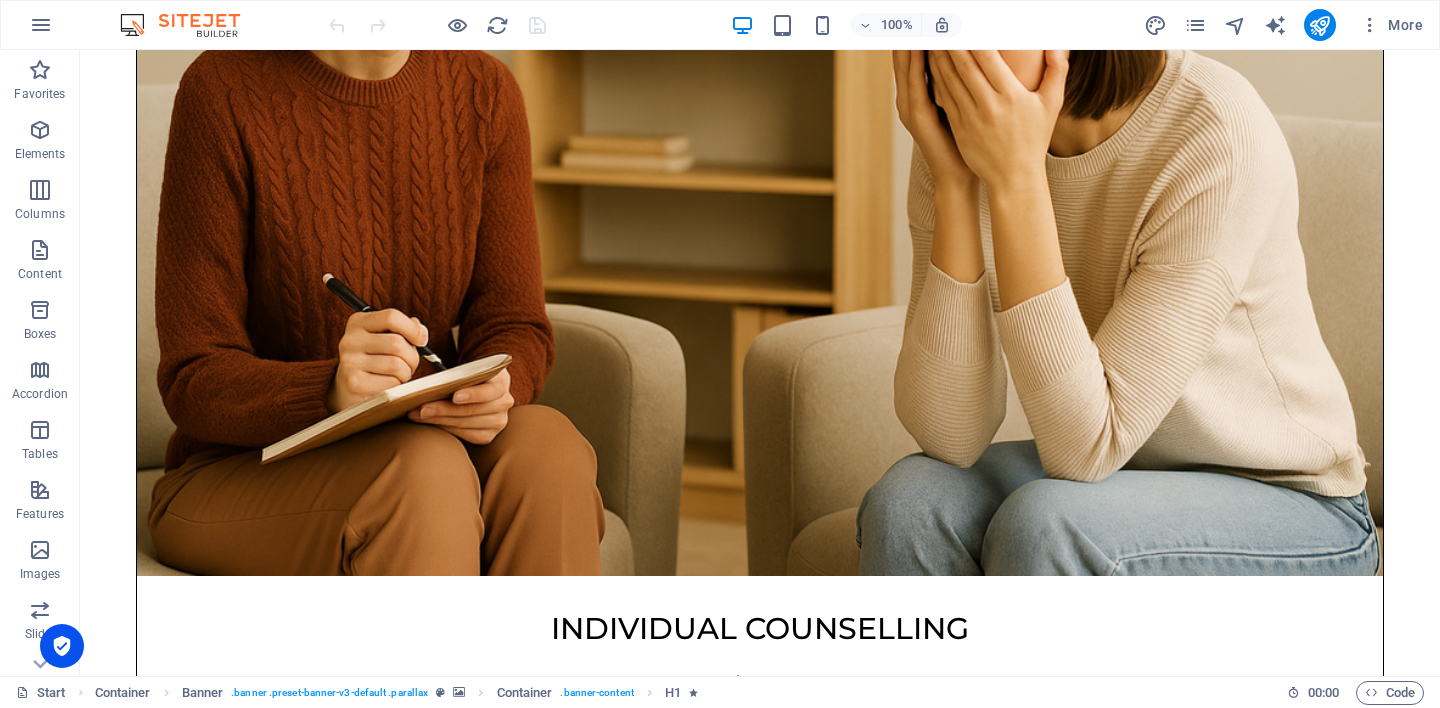 scroll, scrollTop: 1894, scrollLeft: 0, axis: vertical 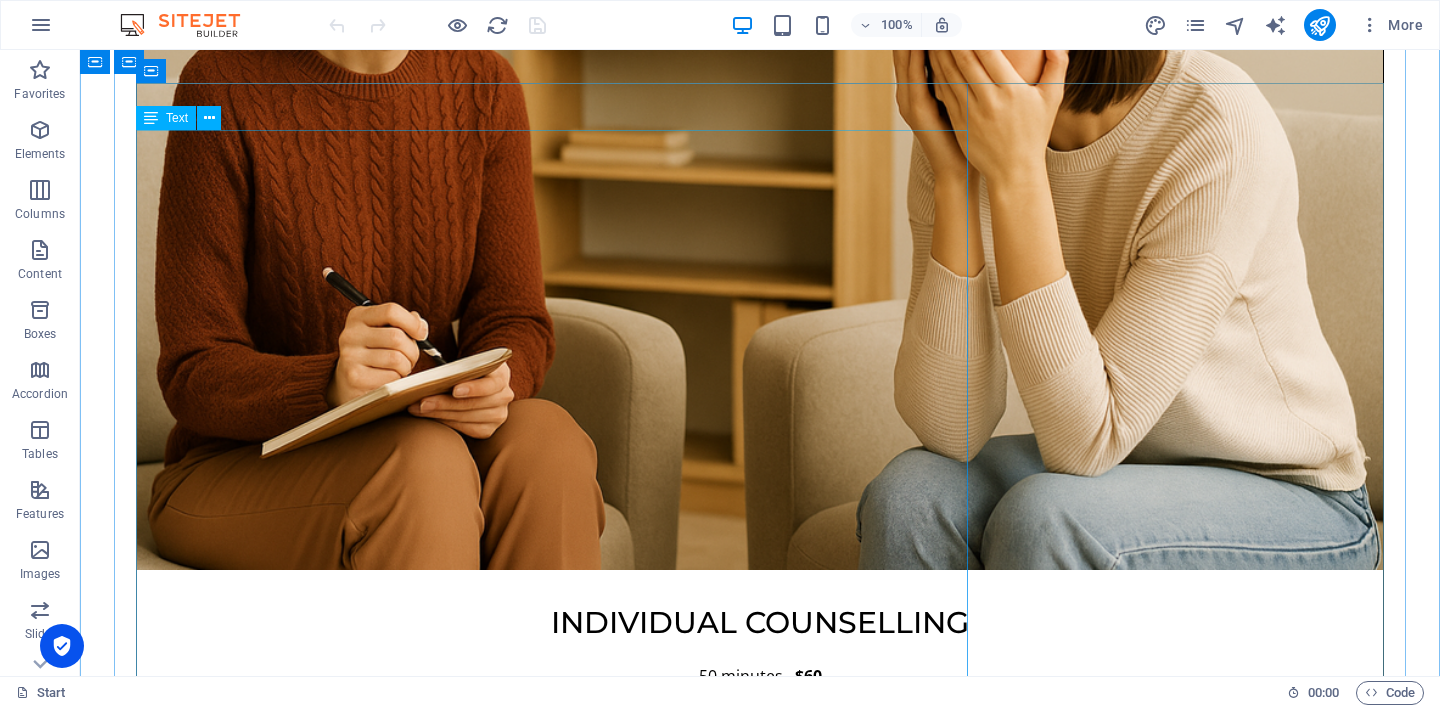 click on "Hi, I am Bohdi. This page is not about a business — it is about a person. Just me. A fellow human who has lived through grief, change, and healing. I was born in India and have lived across England, Denmark, China, New Zealand, and now Australia. Along the way, I worked in industries very different from counselling, and those experiences shaped how I see people — not in roles, but in stories. I have experienced the loss of a partner to cancer, and over time have come to be part of a beautifully blended family. I have a 21-year-old daughter who was raised by her other parent, and now share life with my Thai wife and our two children, including a young son who lives with developmental challenges. These experiences have taught me how loss, love, and identity all shape us in deep and lasting ways. I have lived with anxiety, depression, and long-term grief. I know what it means to feel lost — and how powerful it is to feel heard." at bounding box center (760, 3672) 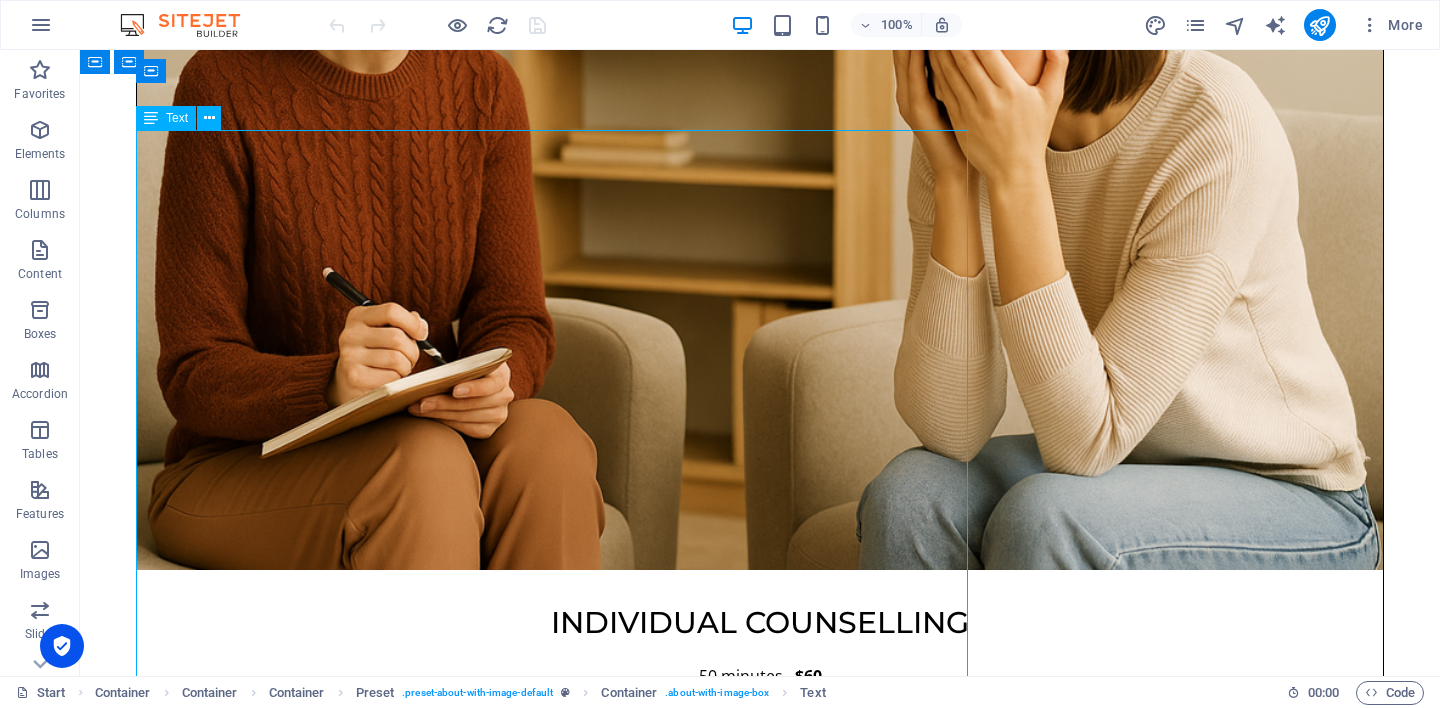 click on "Hi, I am Bohdi. This page is not about a business — it is about a person. Just me. A fellow human who has lived through grief, change, and healing. I was born in India and have lived across England, Denmark, China, New Zealand, and now Australia. Along the way, I worked in industries very different from counselling, and those experiences shaped how I see people — not in roles, but in stories. I have experienced the loss of a partner to cancer, and over time have come to be part of a beautifully blended family. I have a 21-year-old daughter who was raised by her other parent, and now share life with my Thai wife and our two children, including a young son who lives with developmental challenges. These experiences have taught me how loss, love, and identity all shape us in deep and lasting ways. I have lived with anxiety, depression, and long-term grief. I know what it means to feel lost — and how powerful it is to feel heard." at bounding box center [760, 3672] 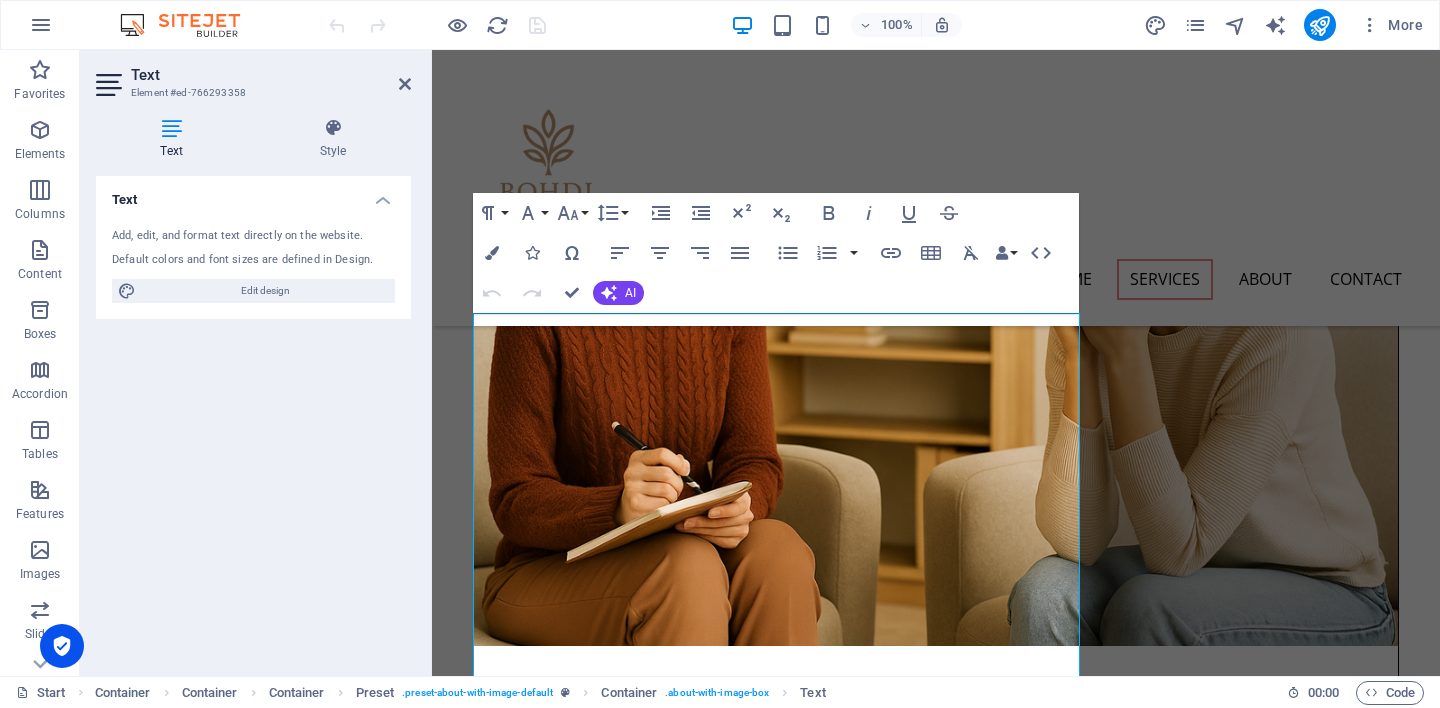 scroll, scrollTop: 1558, scrollLeft: 0, axis: vertical 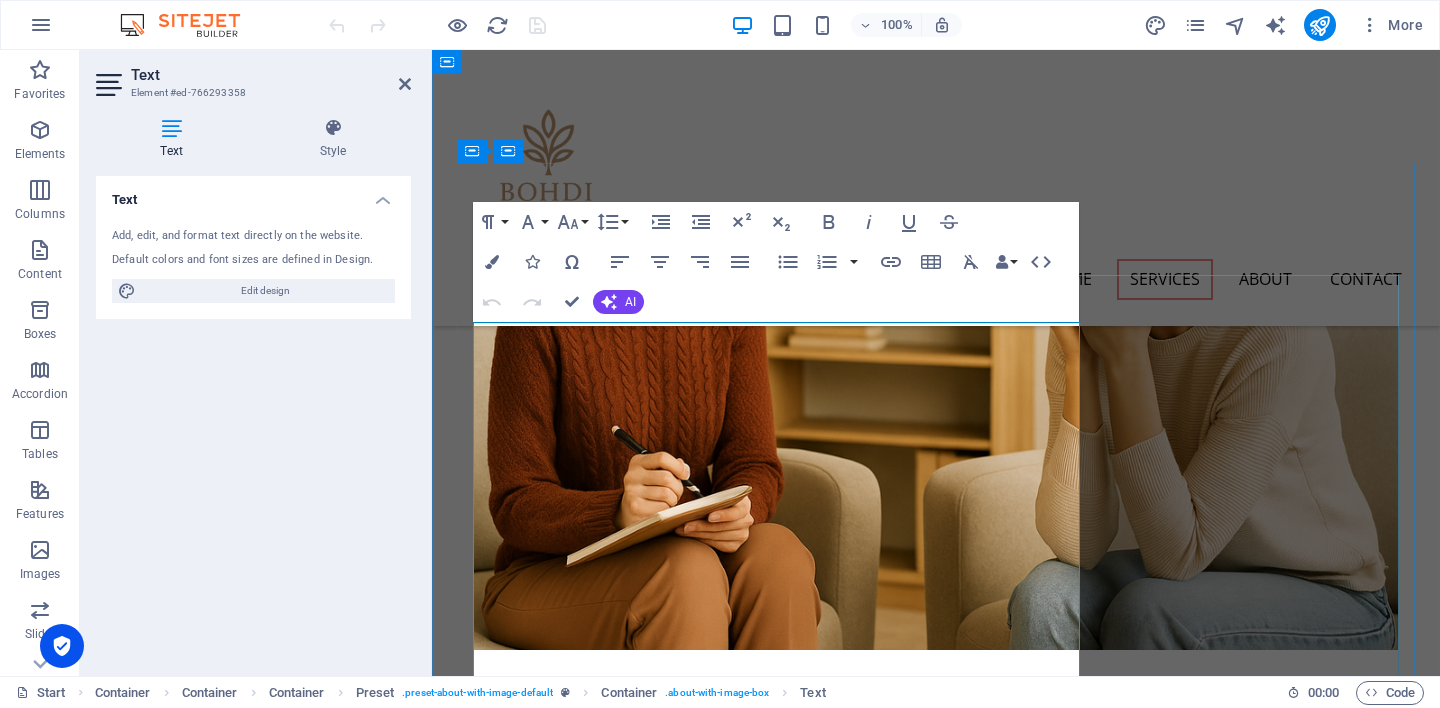 click on "Hi, I am [PERSON_NAME]." at bounding box center (936, 3155) 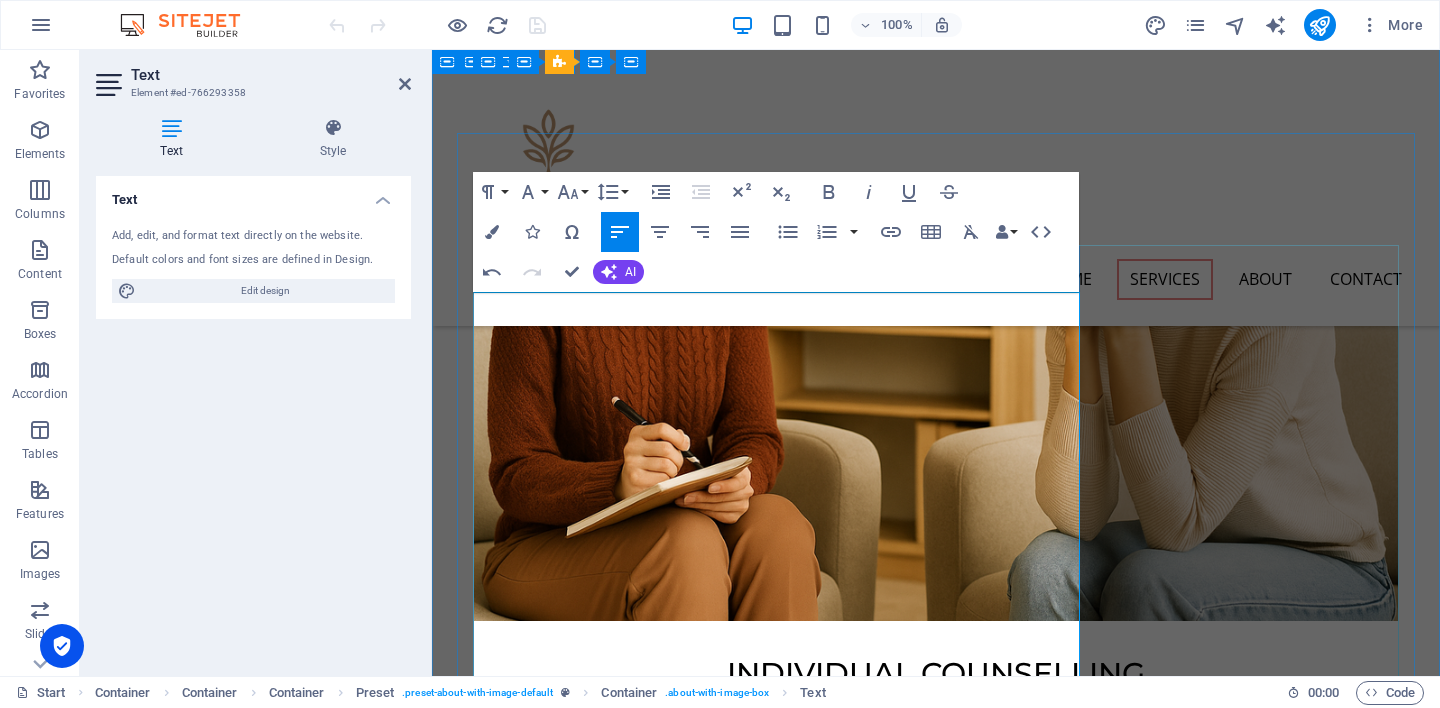 scroll, scrollTop: 1585, scrollLeft: 0, axis: vertical 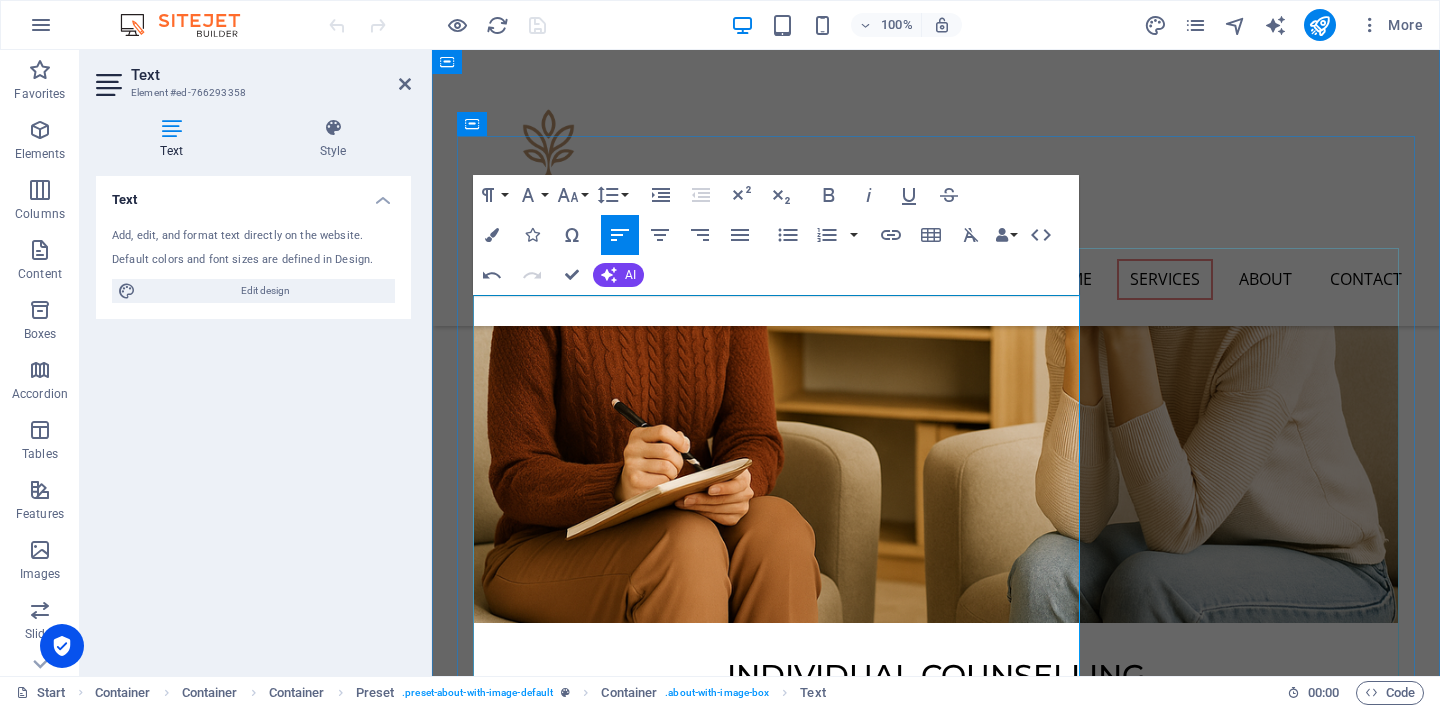 click on "Hi, I am [PERSON_NAME]." at bounding box center [936, 3128] 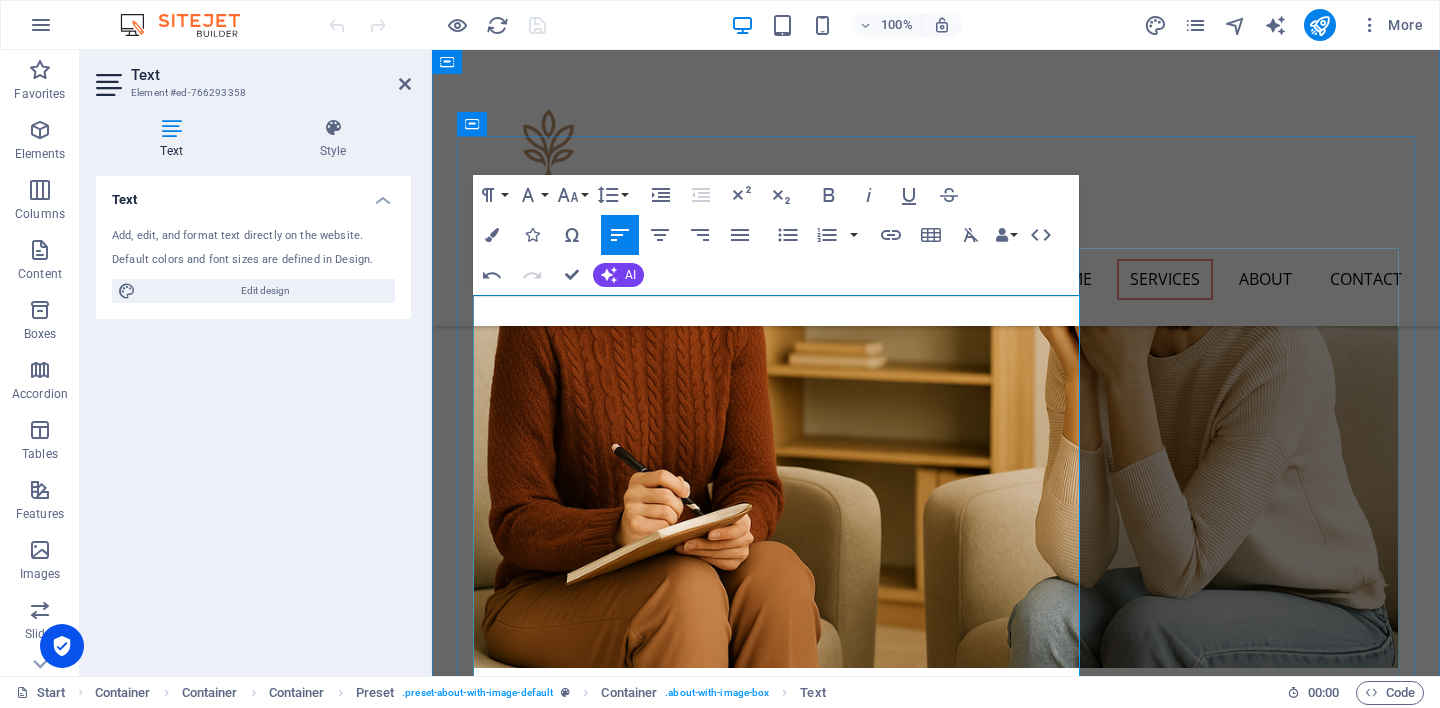 click on "This space is not about a business — it is about a person. Just me. A fellow human who has lived through change, grief, and healing." at bounding box center (936, 3233) 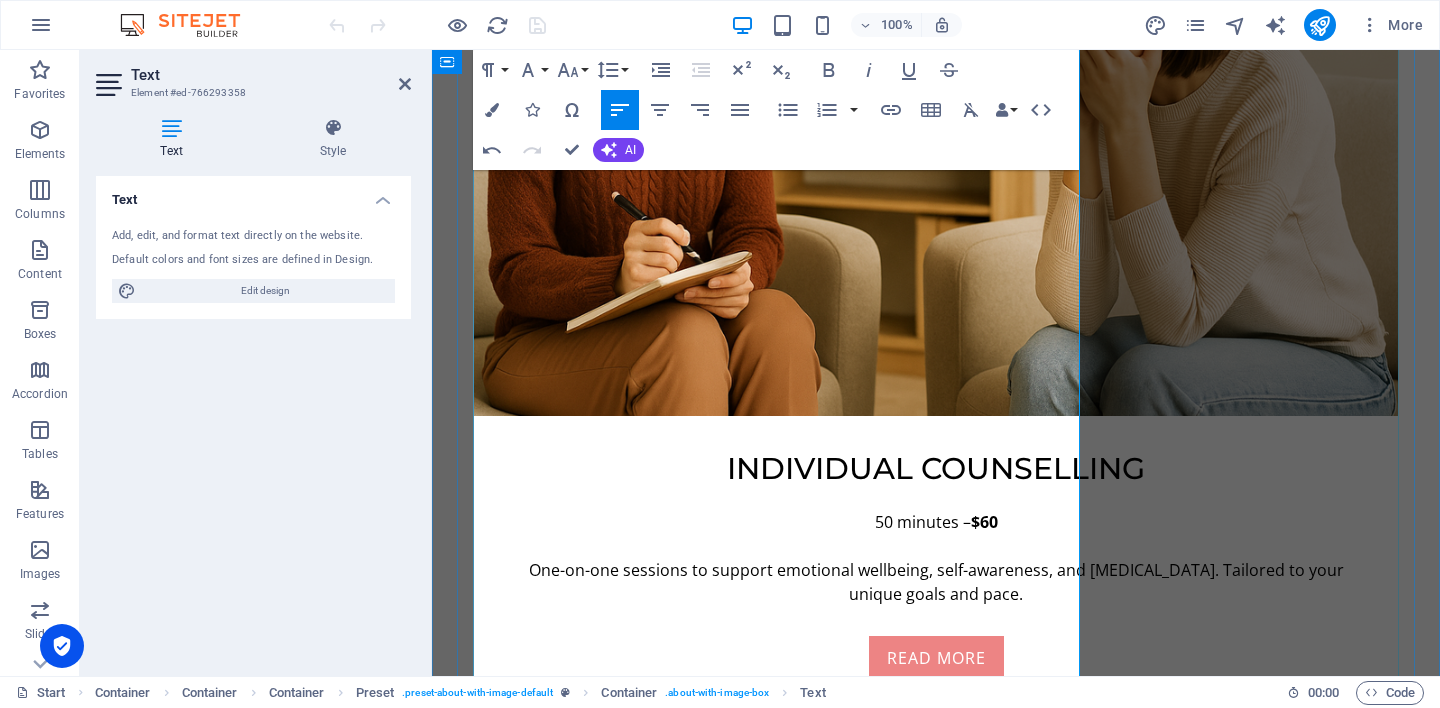 scroll, scrollTop: 1883, scrollLeft: 0, axis: vertical 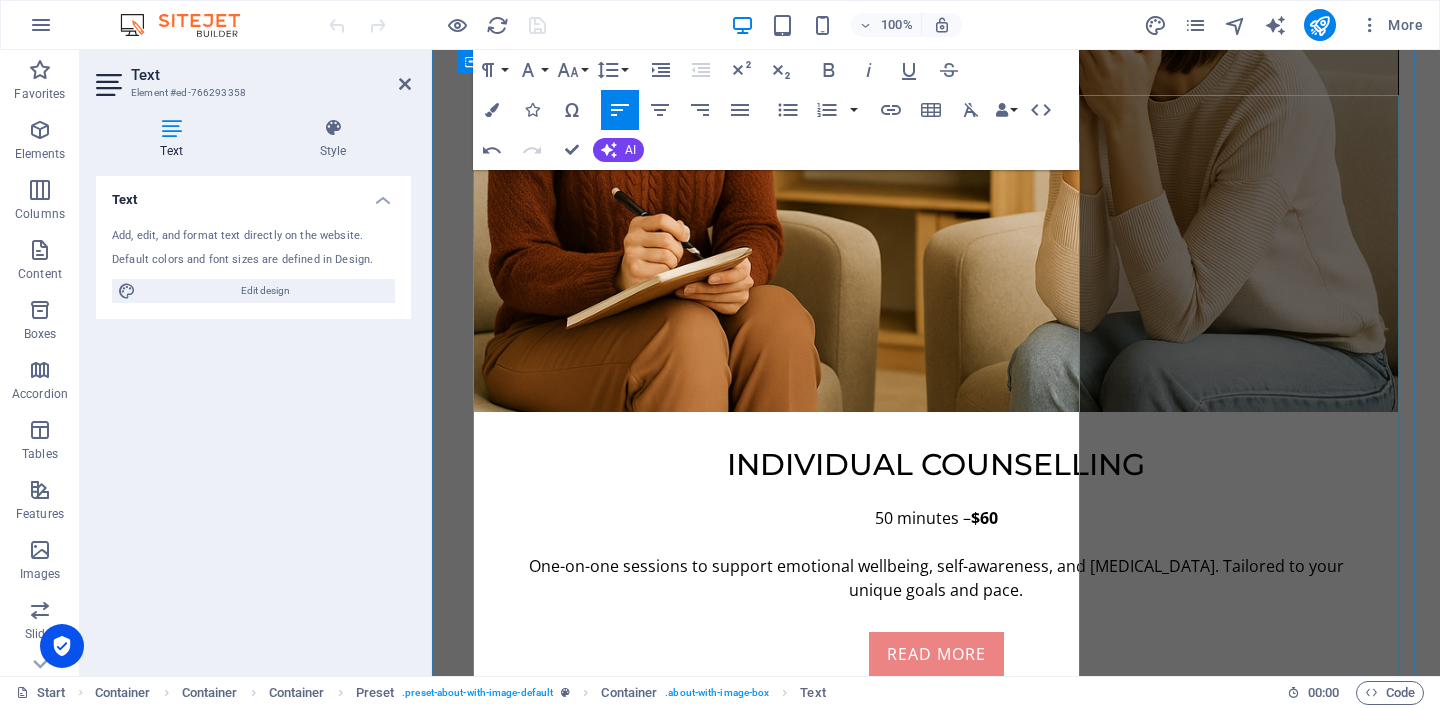 click on "Years ago, I lost my first partner to [MEDICAL_DATA]. I have a [DEMOGRAPHIC_DATA] daughter from that relationship, who was raised by her other parent. [DATE], I share life with my [DEMOGRAPHIC_DATA] wife and our two children, including a young son who lives with developmental challenges. These experiences have shown me how love, loss, identity, and care shape who we are in quiet but lasting ways." at bounding box center [936, 3168] 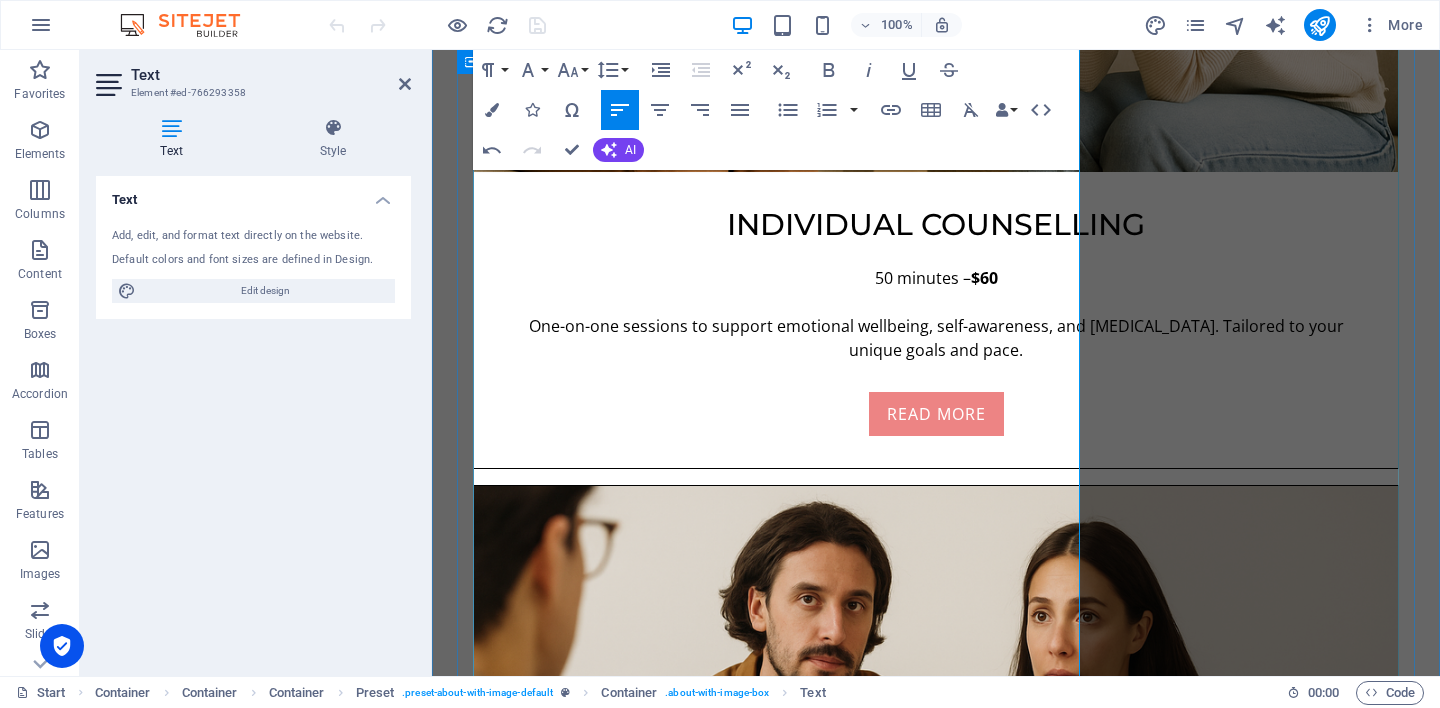 scroll, scrollTop: 2085, scrollLeft: 0, axis: vertical 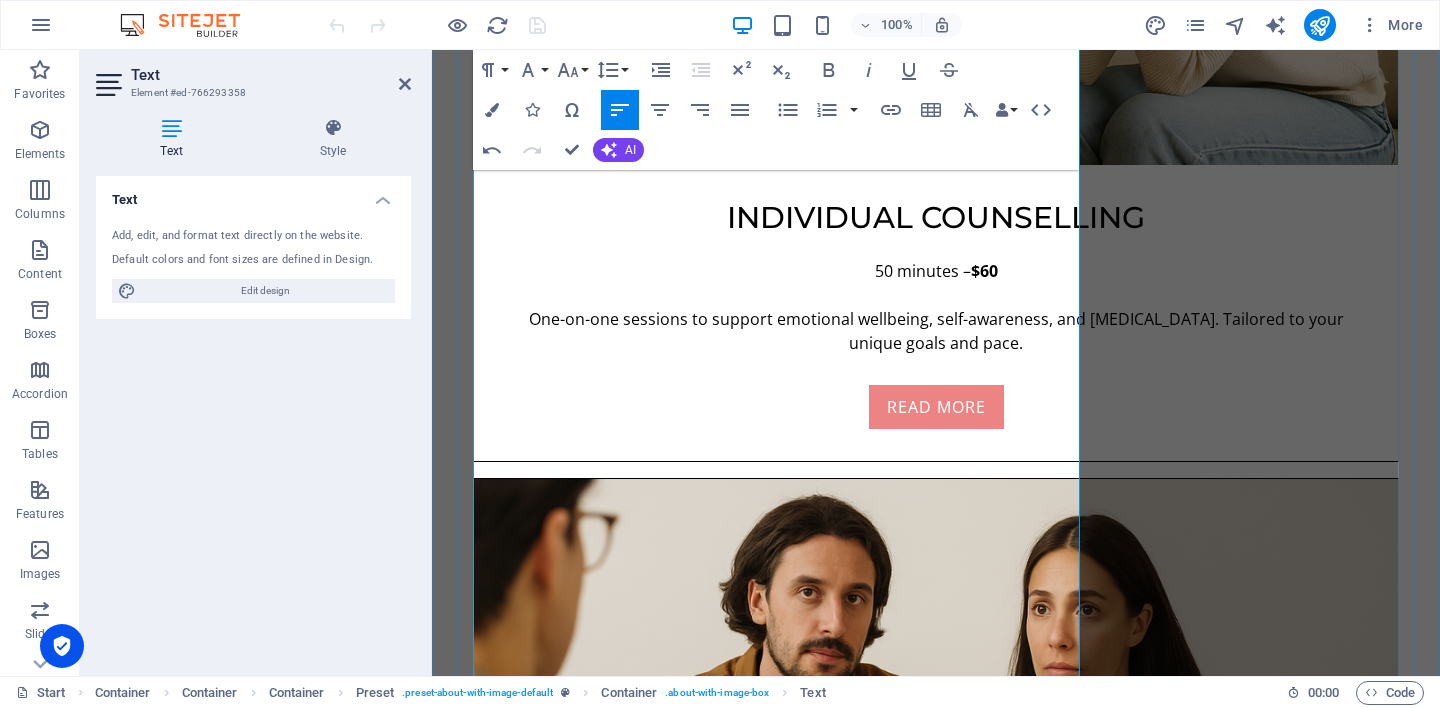 click on "I have lived with anxiety, [MEDICAL_DATA], and long-term grief. I know what it is like to feel lost — and how healing it can be to feel seen and heard." at bounding box center [936, 3017] 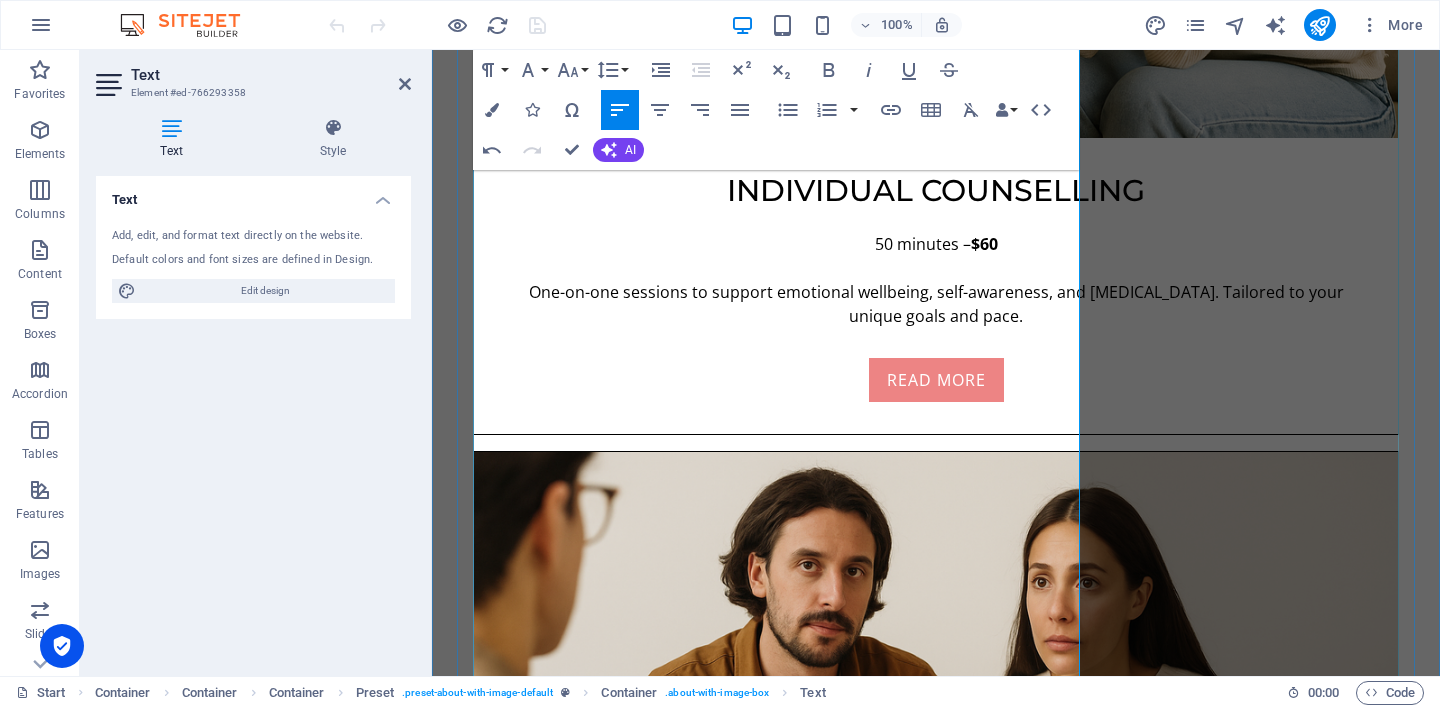 scroll, scrollTop: 2118, scrollLeft: 0, axis: vertical 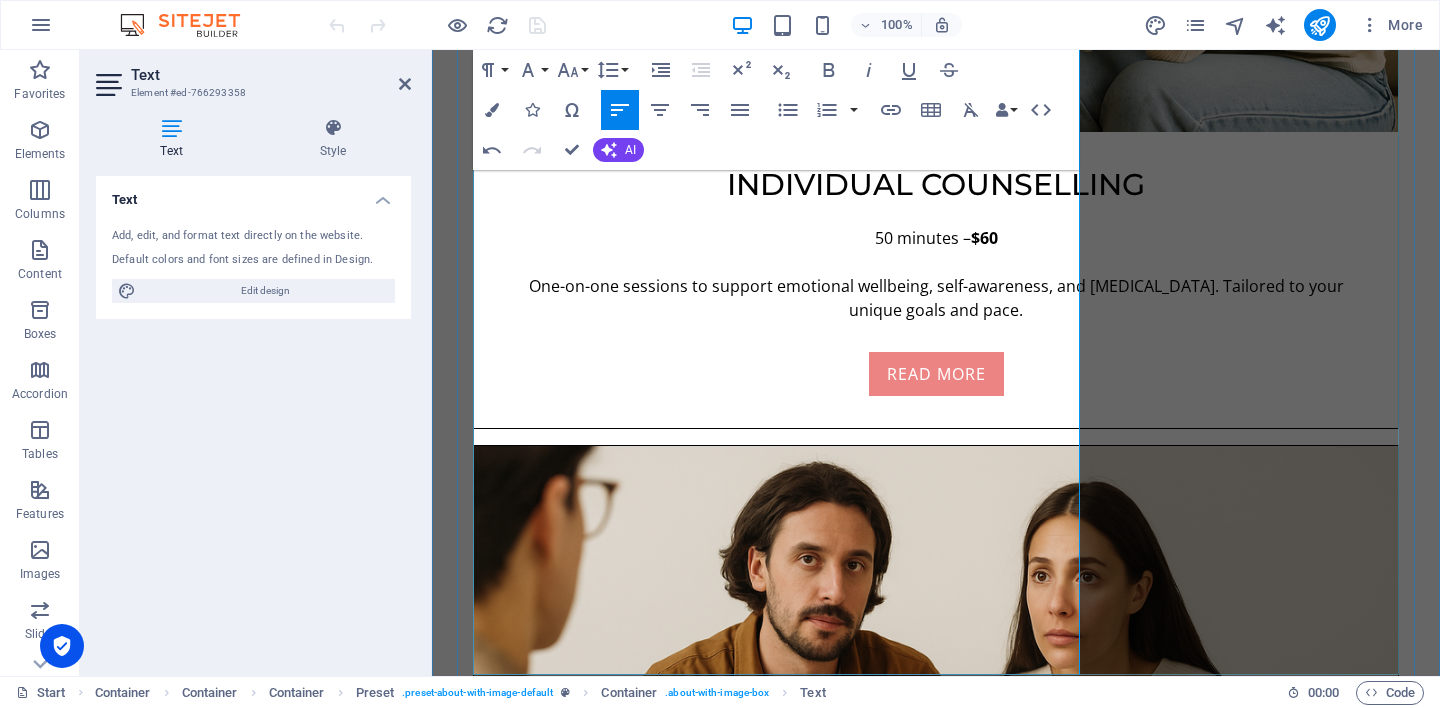 click on "Counselling is not just something I trained in — it is something I come to with lived experience. I draw from [PERSON_NAME]’ person-centred approach, which holds that people already have the answers they need within themselves. My role is not to offer advice or fixes, but to walk alongside you while you uncover your own path." at bounding box center [936, 3068] 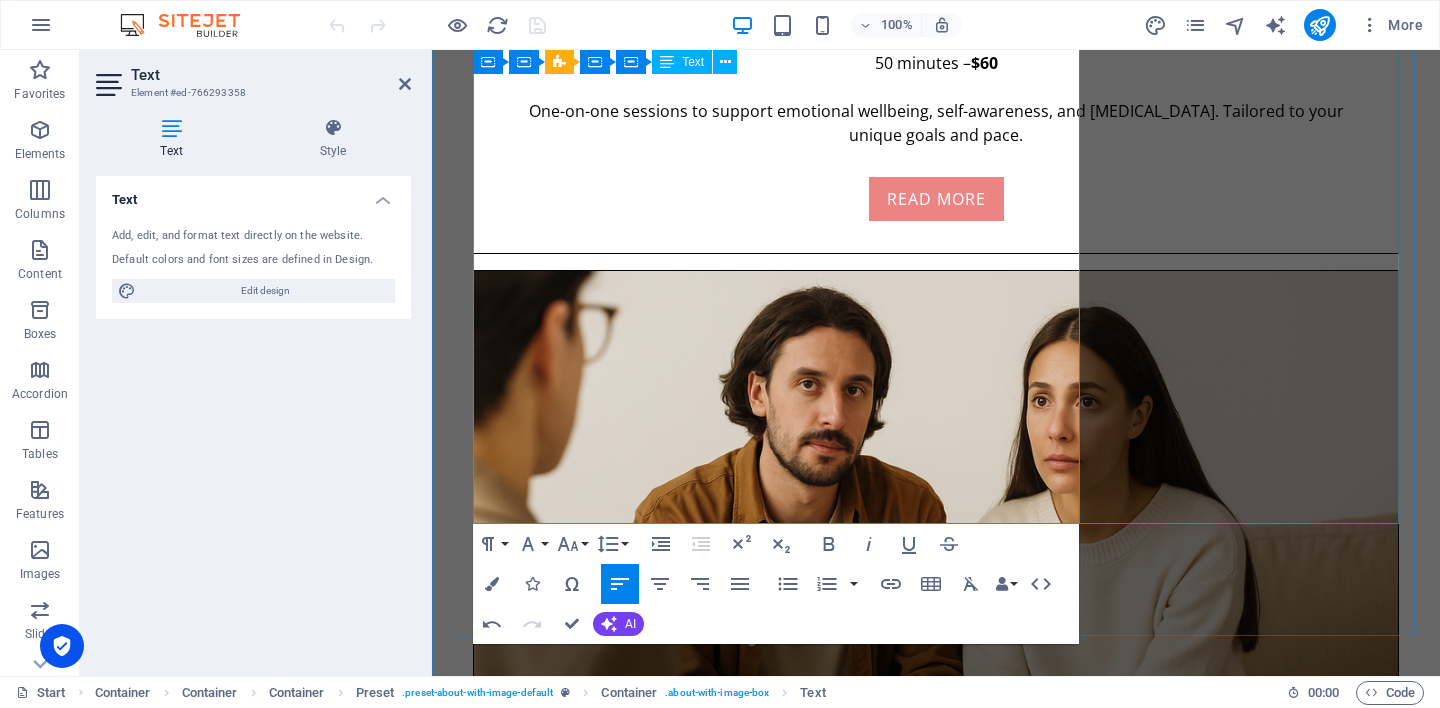 scroll, scrollTop: 2327, scrollLeft: 0, axis: vertical 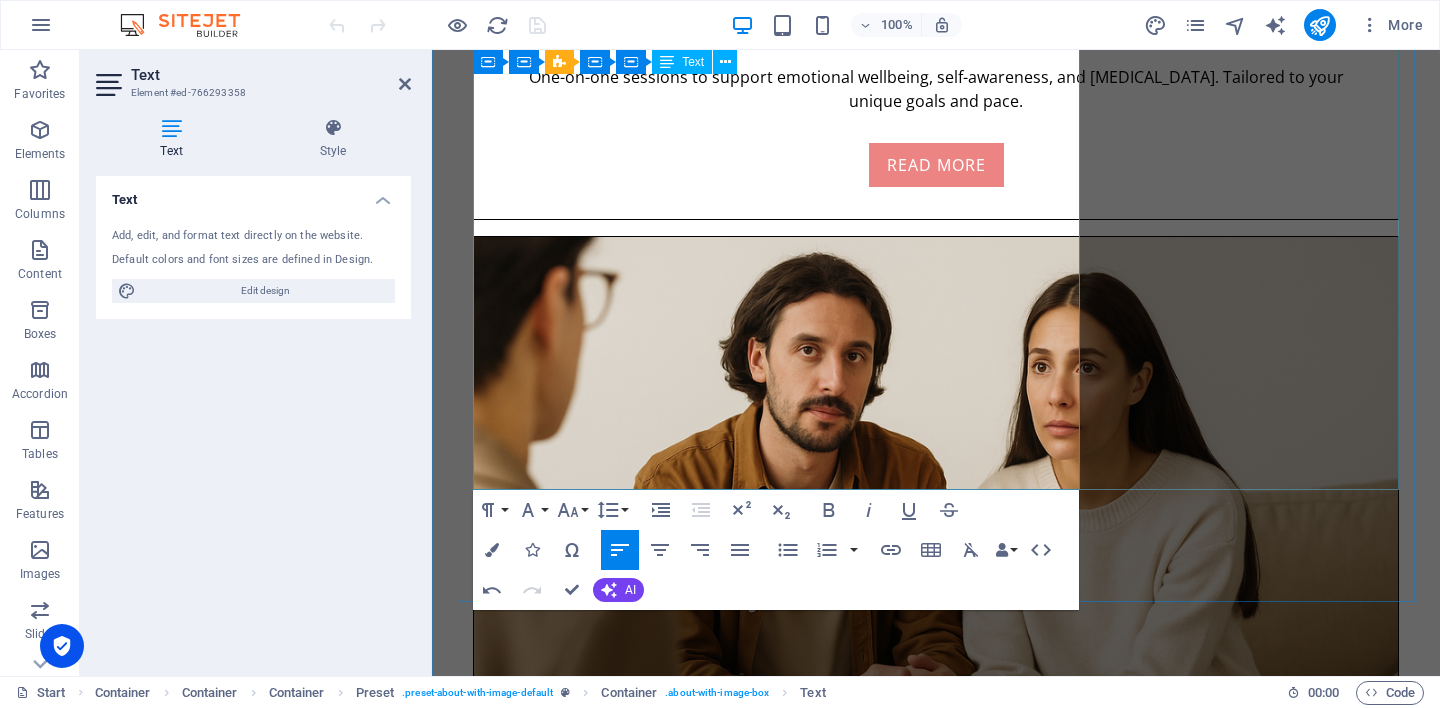 click on "I care deeply about attachment, early childhood development, and how the stories we carry — often from before we can remember — still shape us. In my work, I try to offer a space that feels safe, slow, and free of judgement, where you can speak honestly and feel gently supported in exploring what really matters to you." at bounding box center [936, 2955] 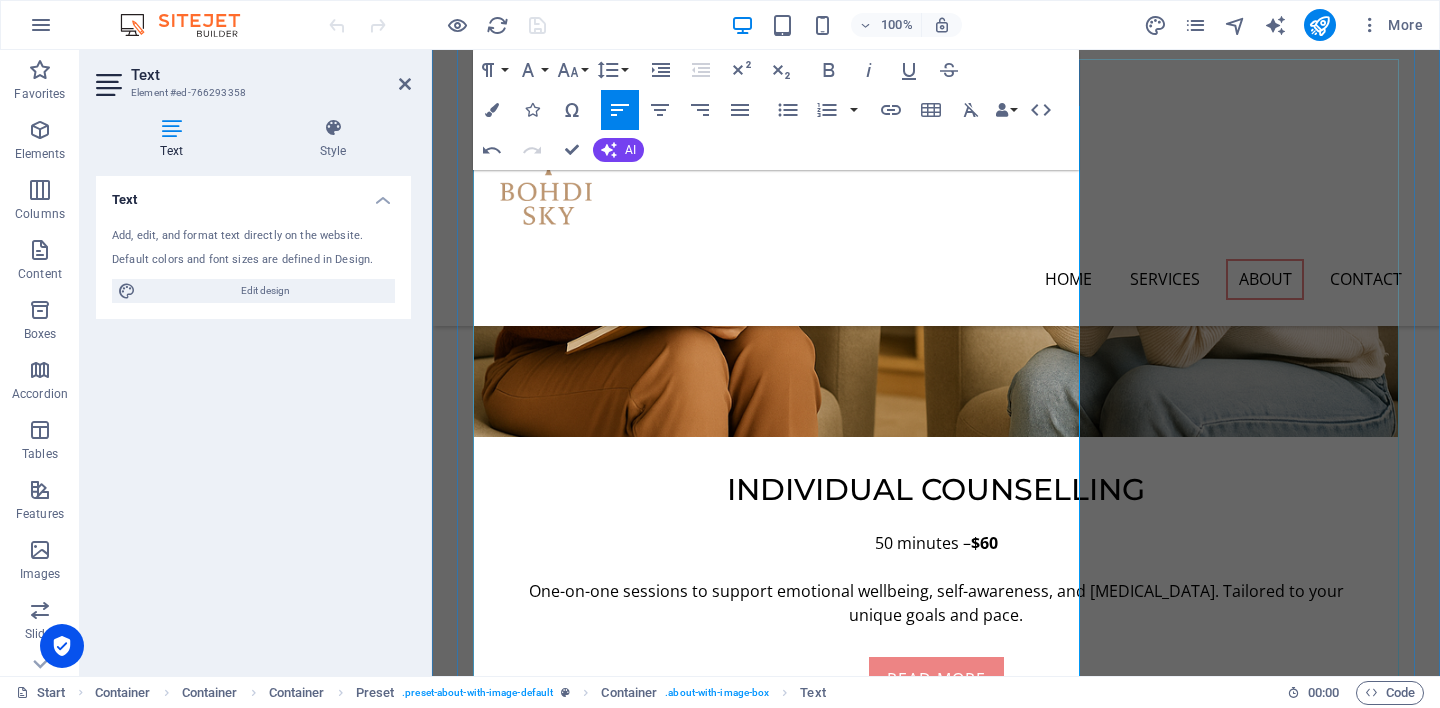scroll, scrollTop: 1766, scrollLeft: 0, axis: vertical 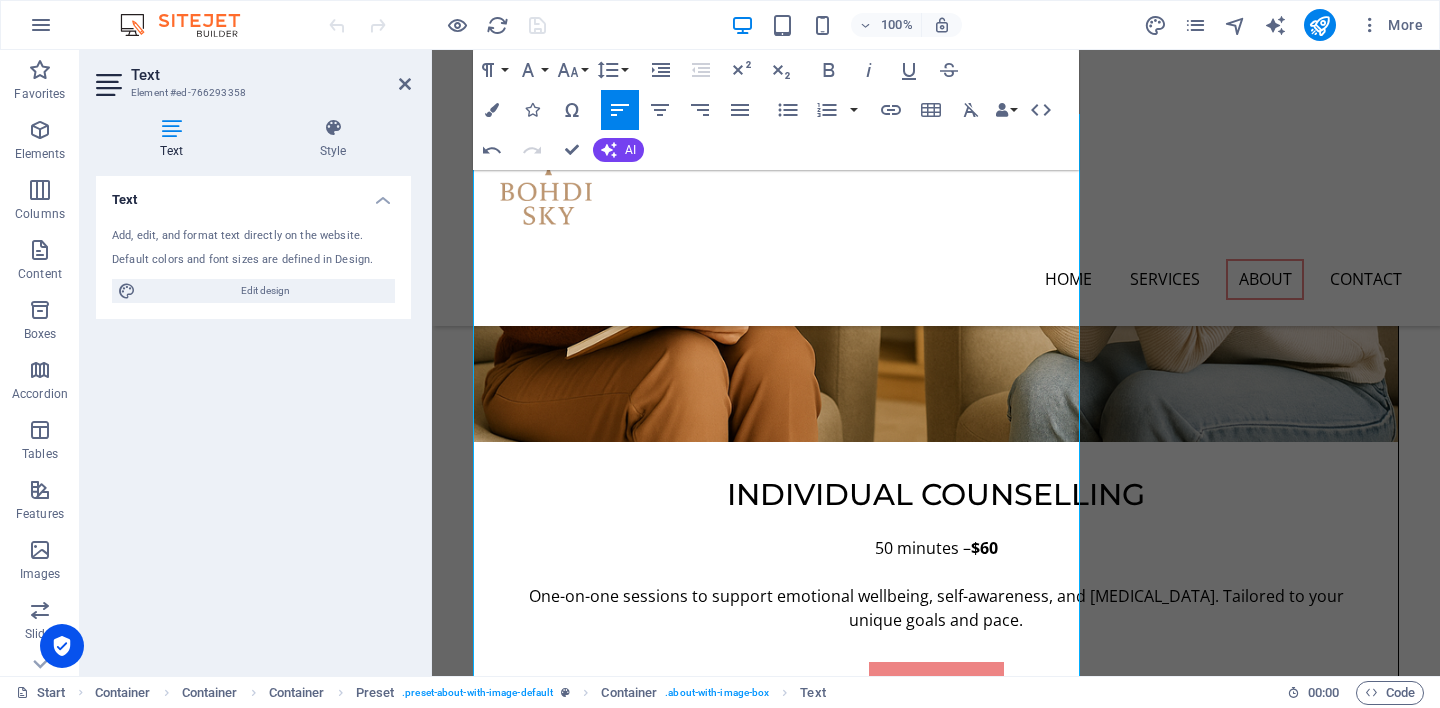 click at bounding box center (437, 25) 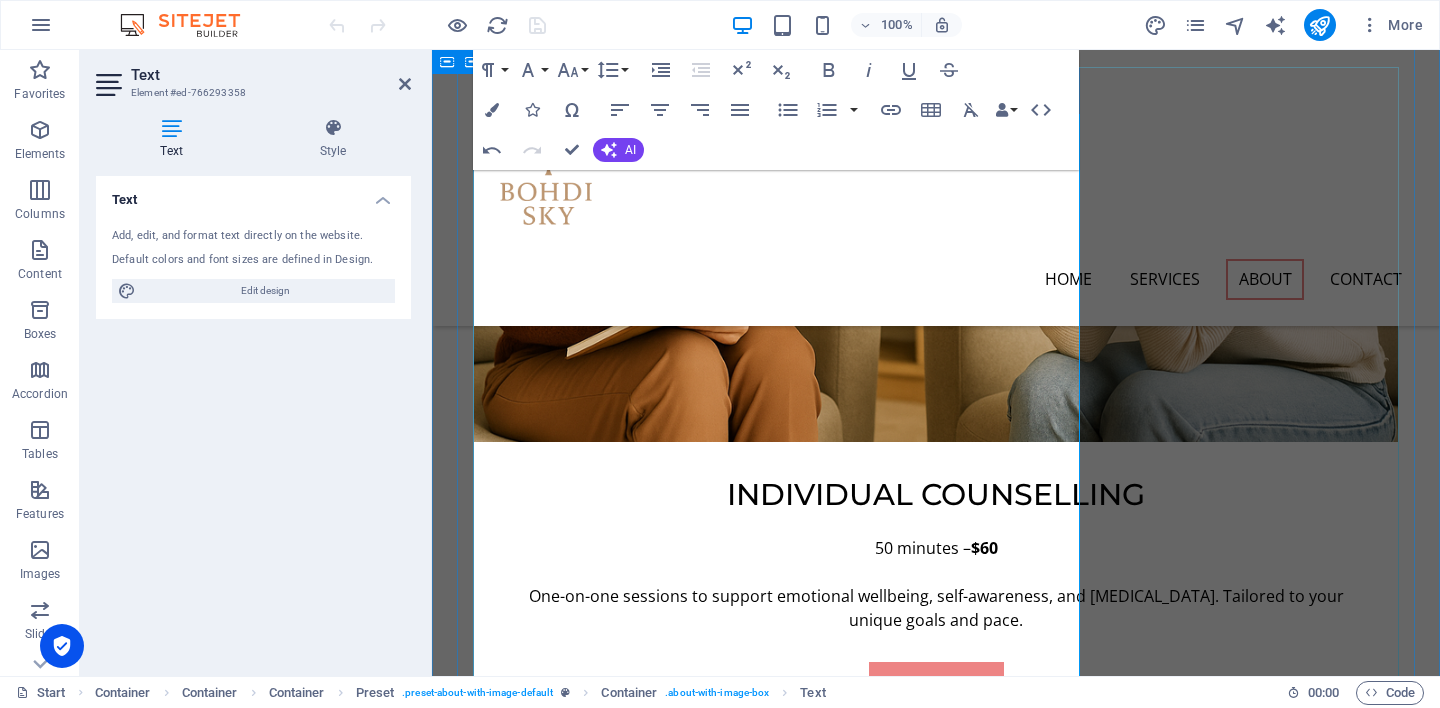 click on "Years ago, I lost my first partner to [MEDICAL_DATA]. I have a [DEMOGRAPHIC_DATA] daughter from that relationship, who was raised by her other parent. [DATE], I share life with my [DEMOGRAPHIC_DATA] wife and our two children, including a young son who lives with developmental challenges. These experiences have shown me how love, loss, identity, and care shape who we are in quiet but lasting ways." at bounding box center [936, 3199] 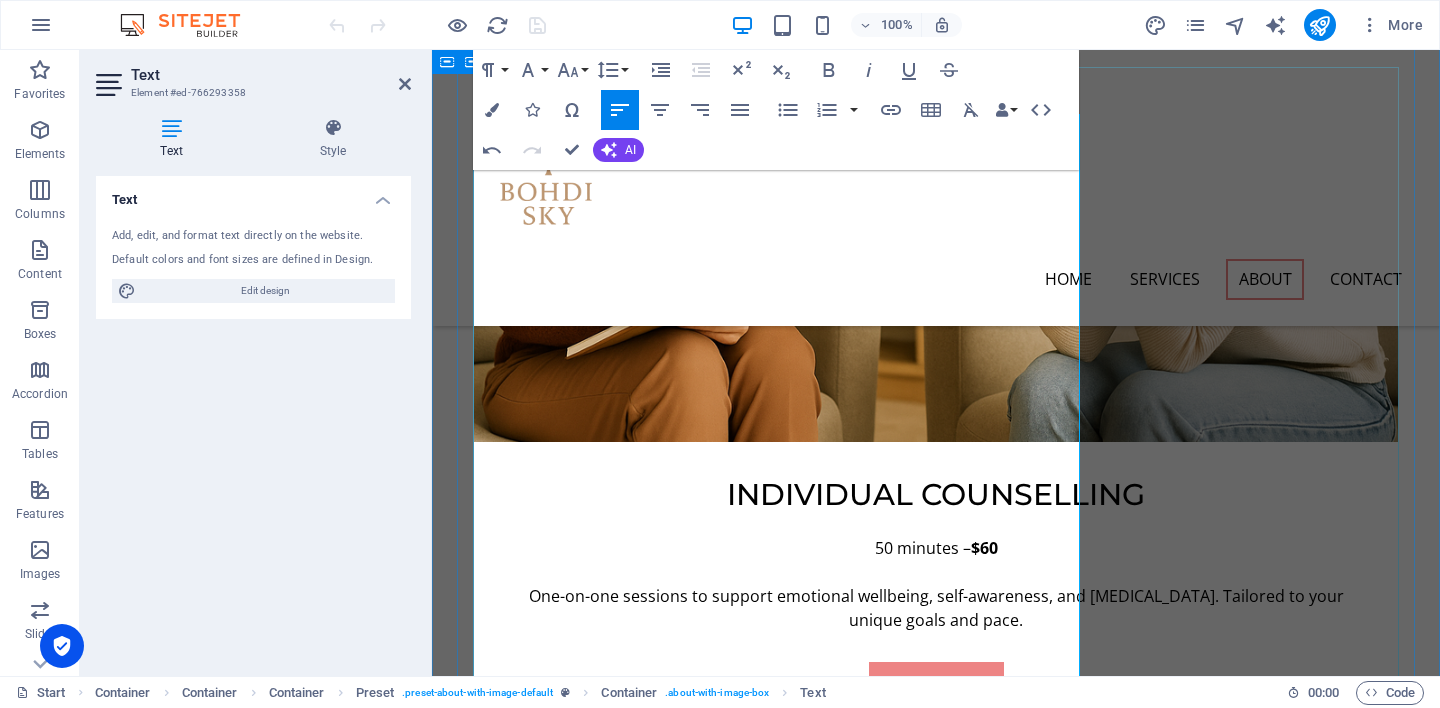 click on "Welcome to my page Hi, I am Bohdi. This space is not about a business — it is about a person. Just me. A fellow human who has lived through change, grief, and healing. I was born in India and have lived across England, Denmark, China, New Zealand, and now Australia. Along the way, I worked in many different industries — experiences that helped shape how I understand people: not as roles, but as stories. Years ago, I lost my first partner to cancer. I have a 21-year-old daughter from that relationship, who was raised by her other parent. Today, I share life with my Thai wife and our two children, including a young son who lives with developmental challenges. These experiences have shown me how love, loss, identity, and care shape who we are in quiet but lasting ways. I have lived with anxiety, depression, and long-term grief. I know what it is like to feel lost — and how healing it can be to feel seen and heard." at bounding box center (936, 3269) 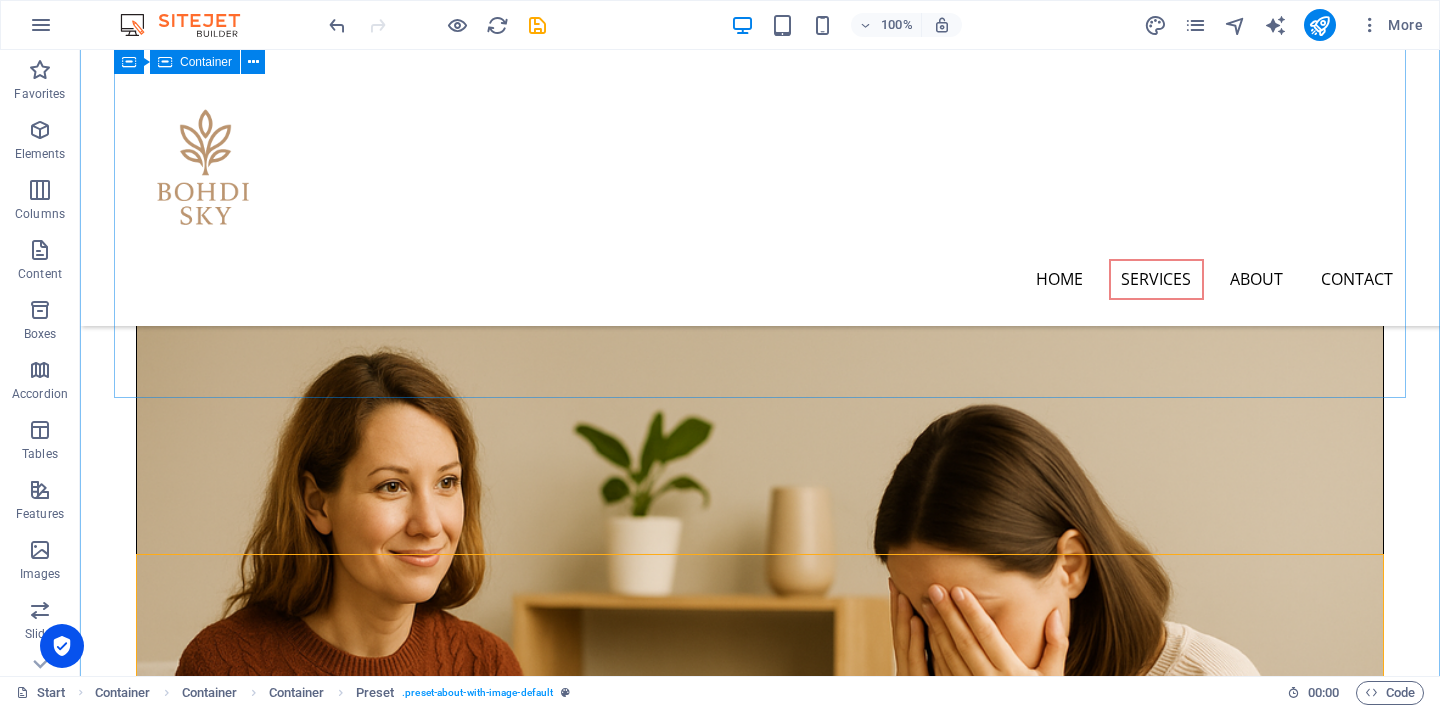 scroll, scrollTop: 1266, scrollLeft: 0, axis: vertical 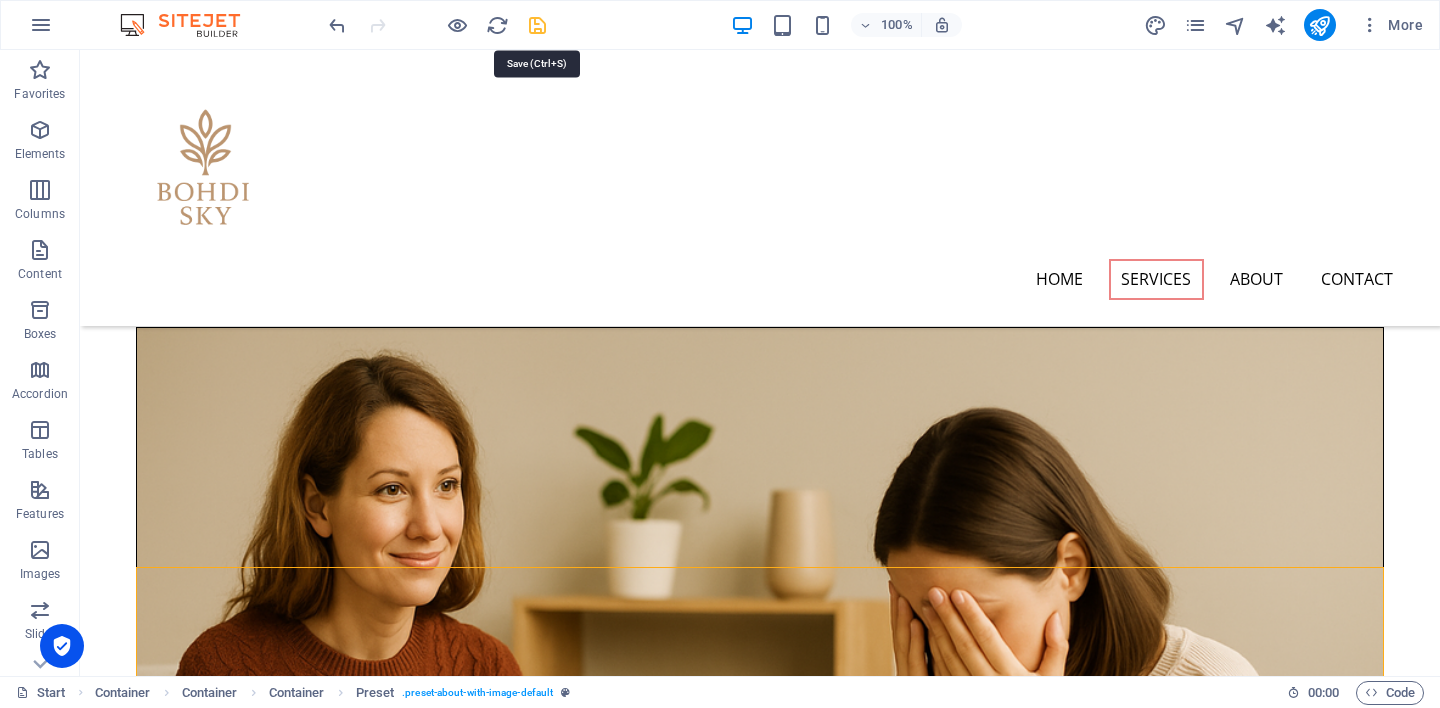 click at bounding box center [537, 25] 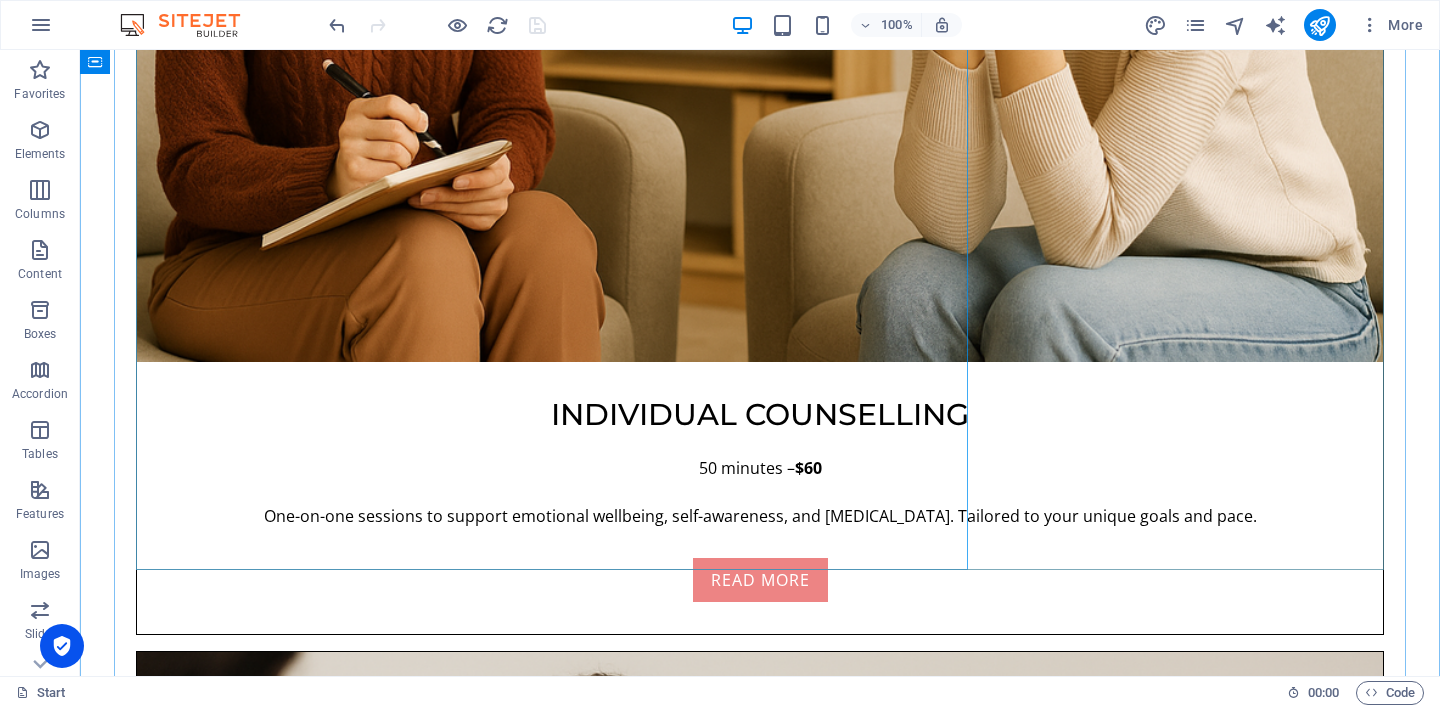 scroll, scrollTop: 2112, scrollLeft: 0, axis: vertical 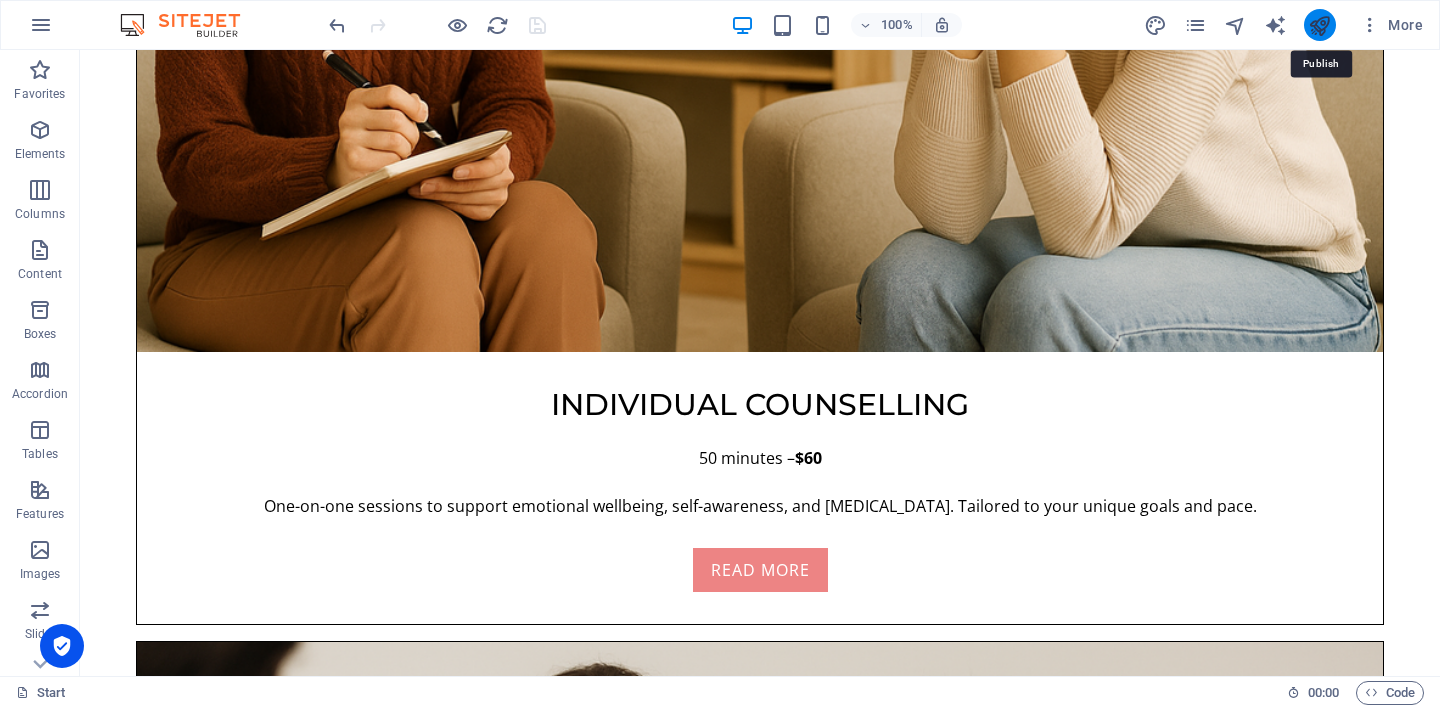 click at bounding box center [1319, 25] 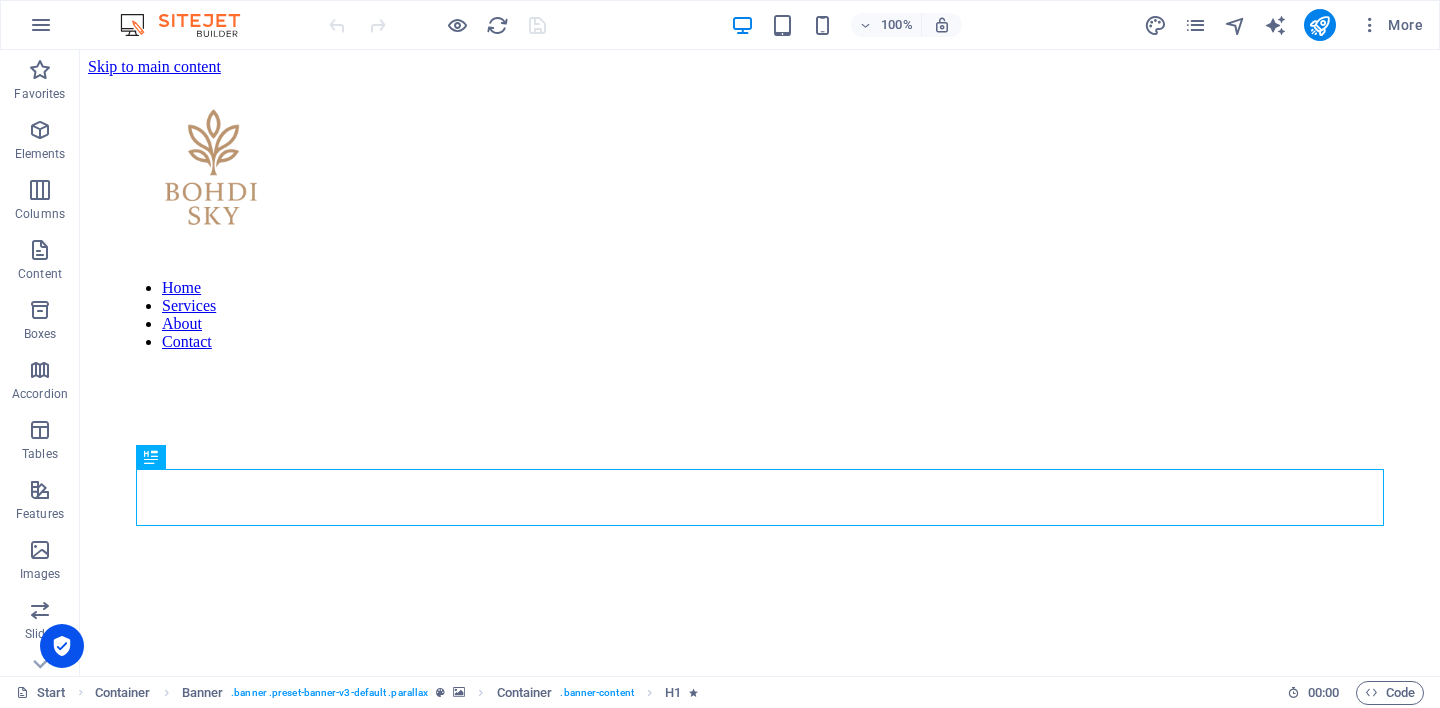 scroll, scrollTop: 0, scrollLeft: 0, axis: both 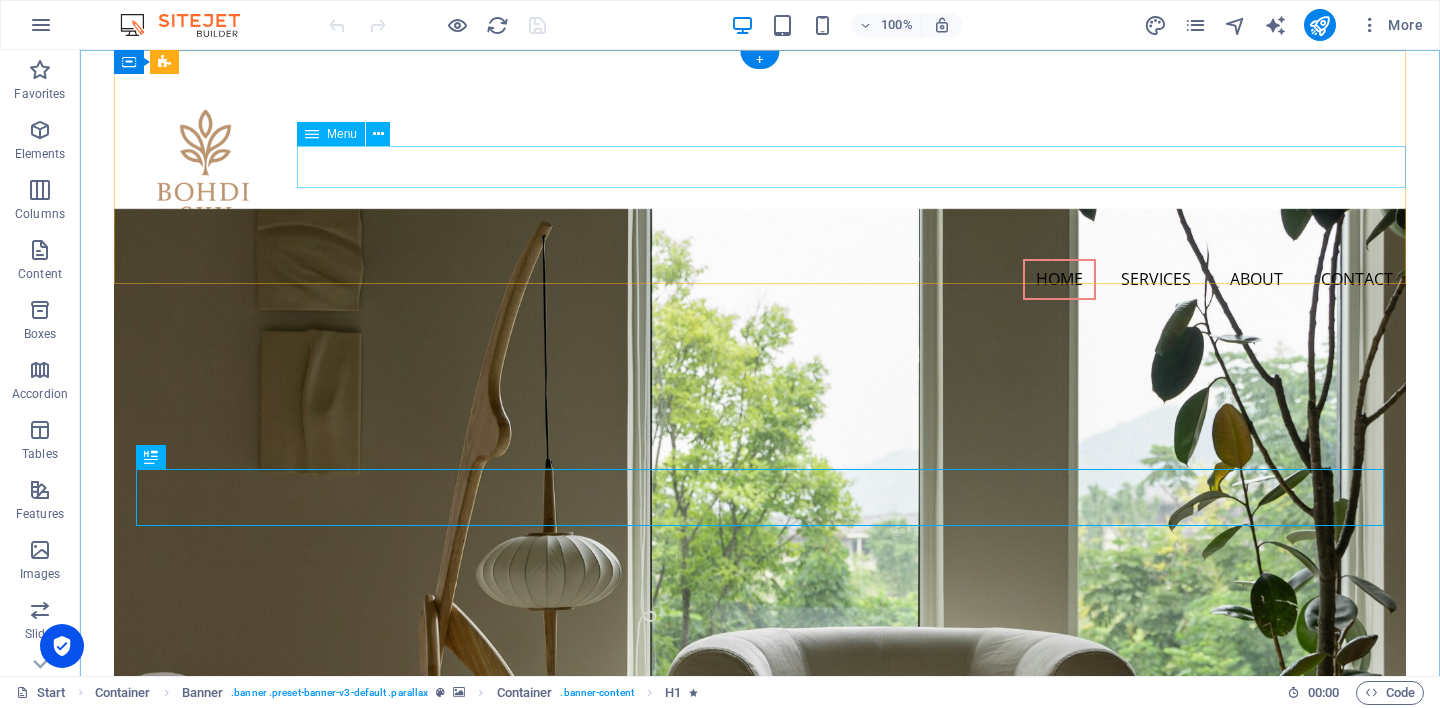 click on "Home Services About Contact" at bounding box center [760, 280] 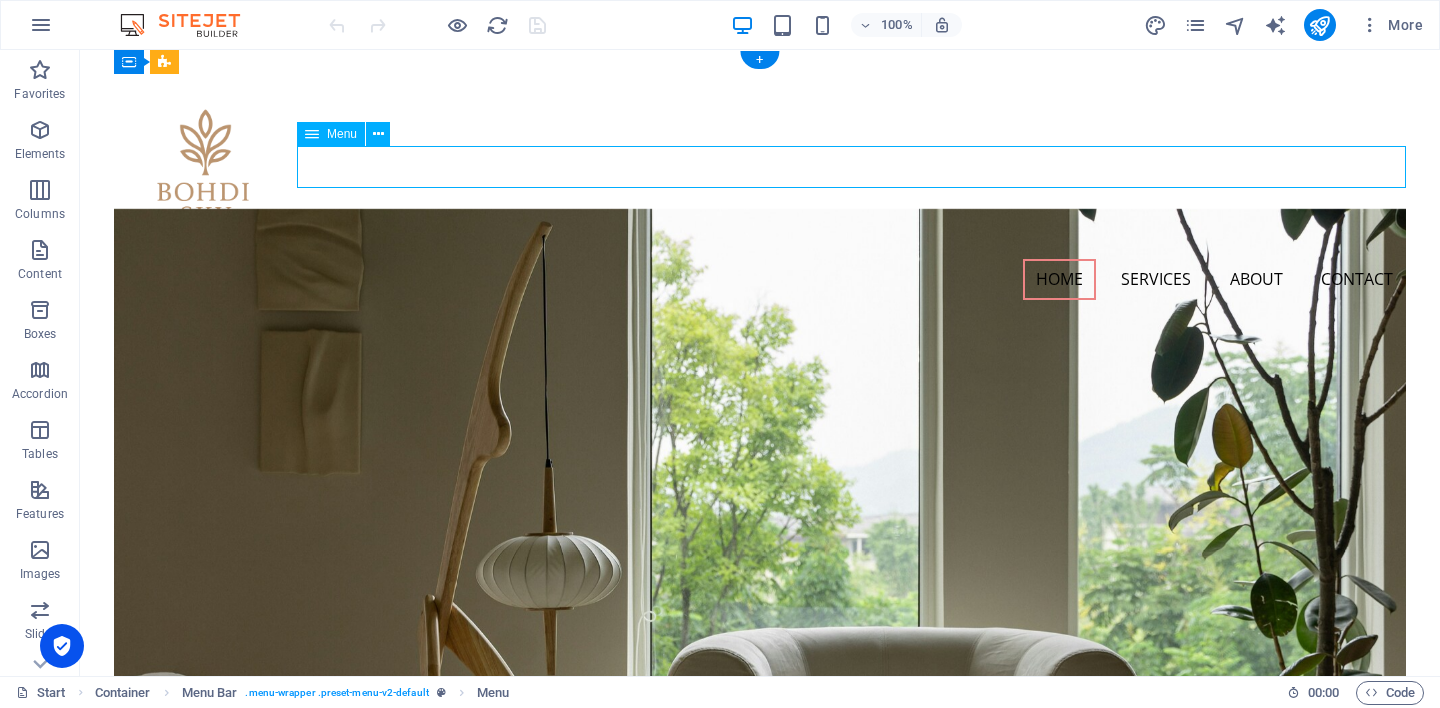 click on "Home Services About Contact" at bounding box center [760, 280] 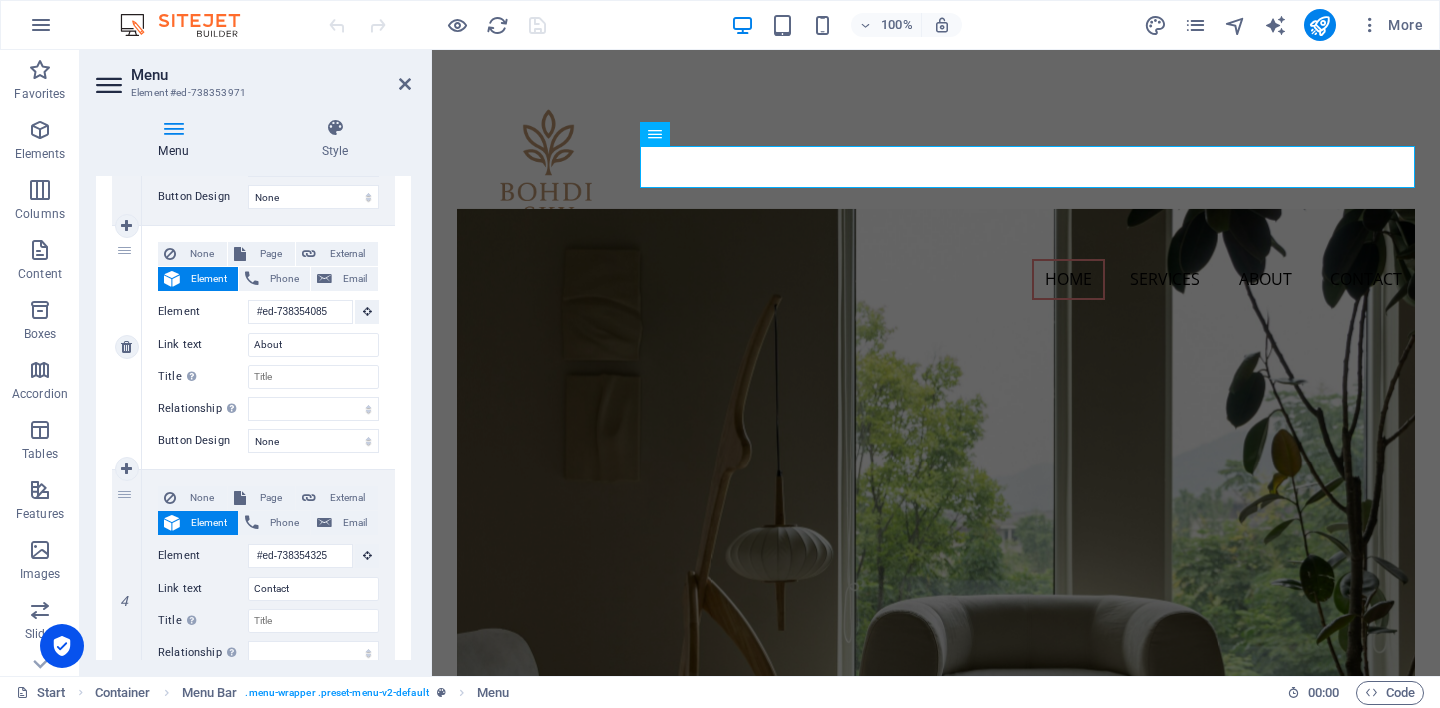 scroll, scrollTop: 629, scrollLeft: 0, axis: vertical 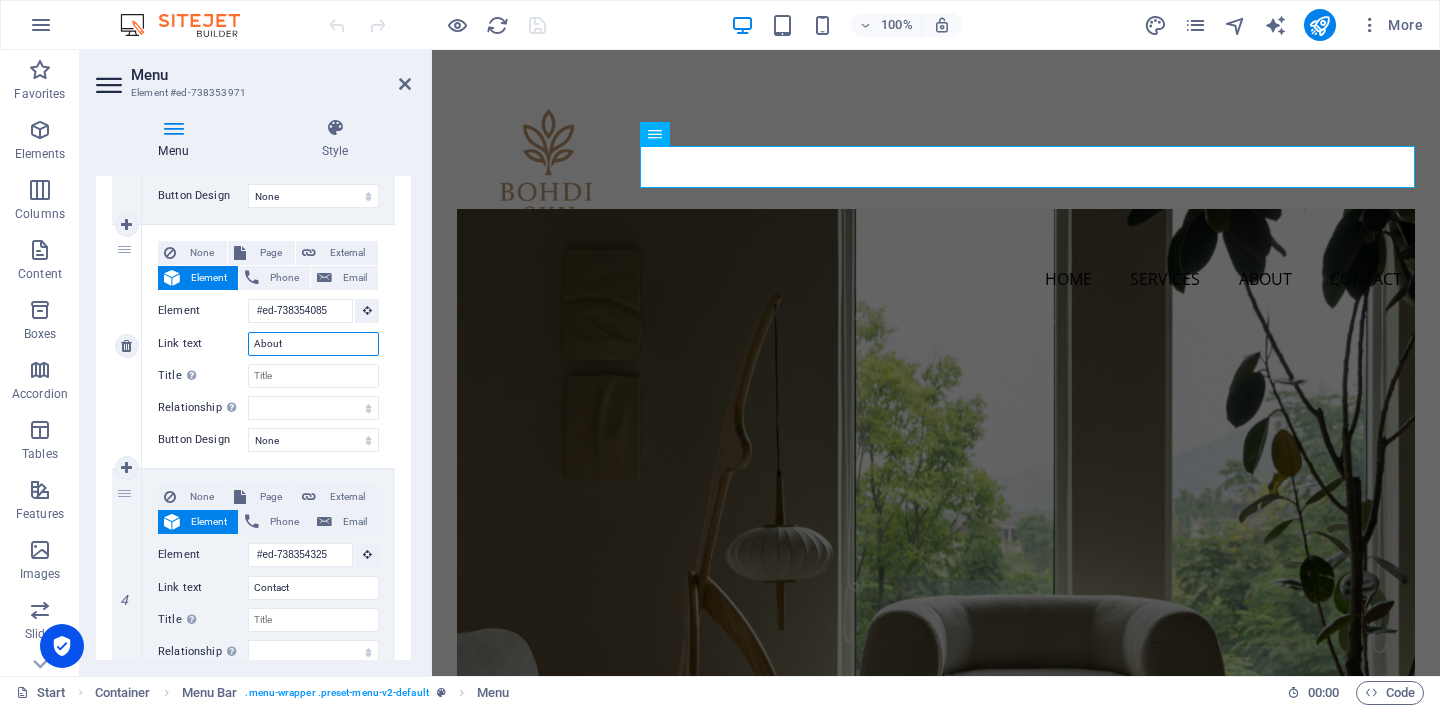 click on "About" at bounding box center (313, 344) 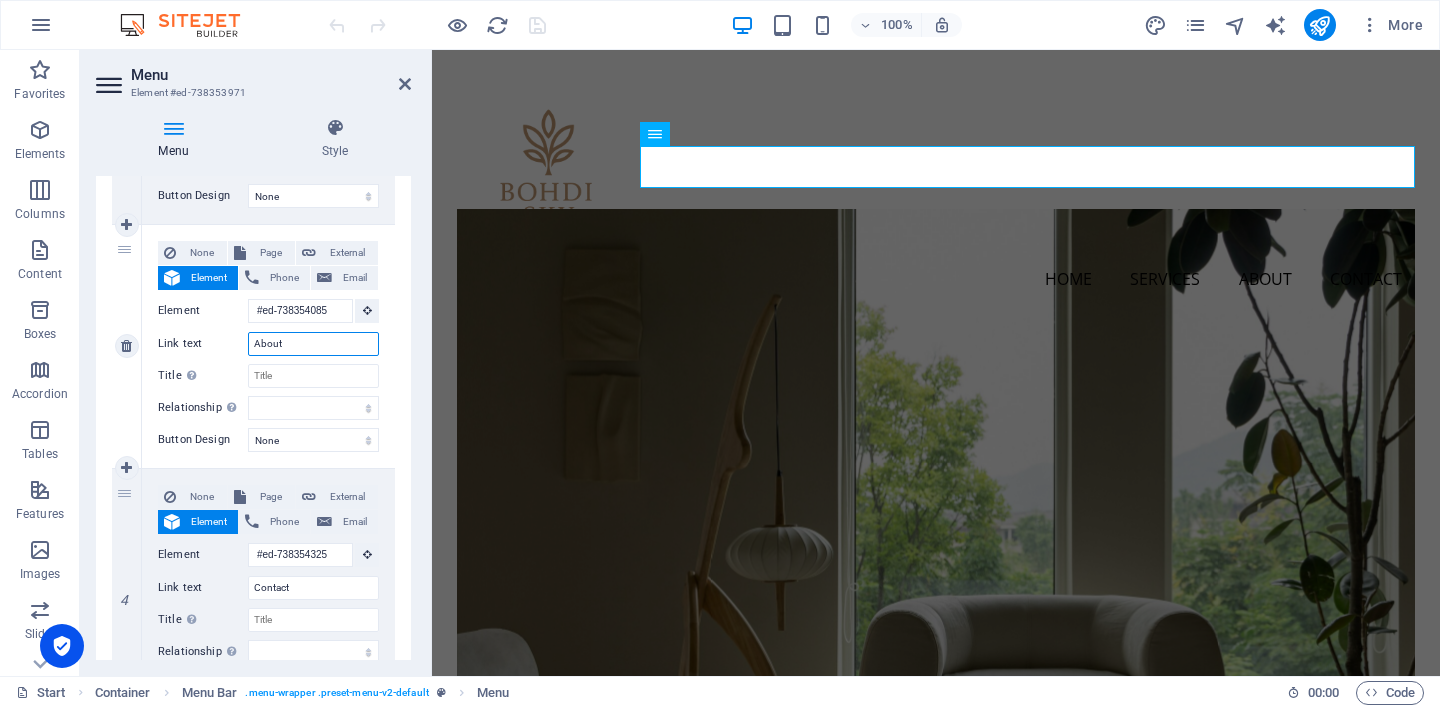 click on "About" at bounding box center (313, 344) 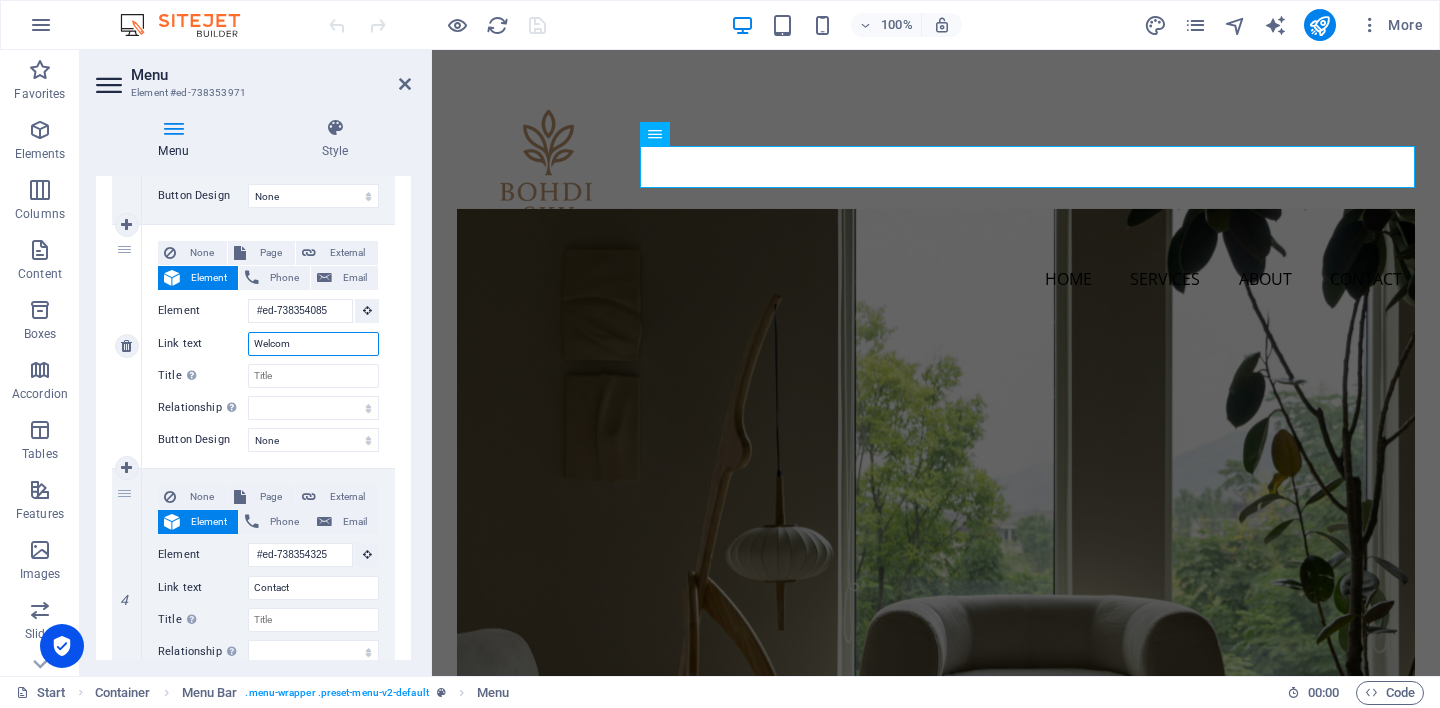 type on "Welcome" 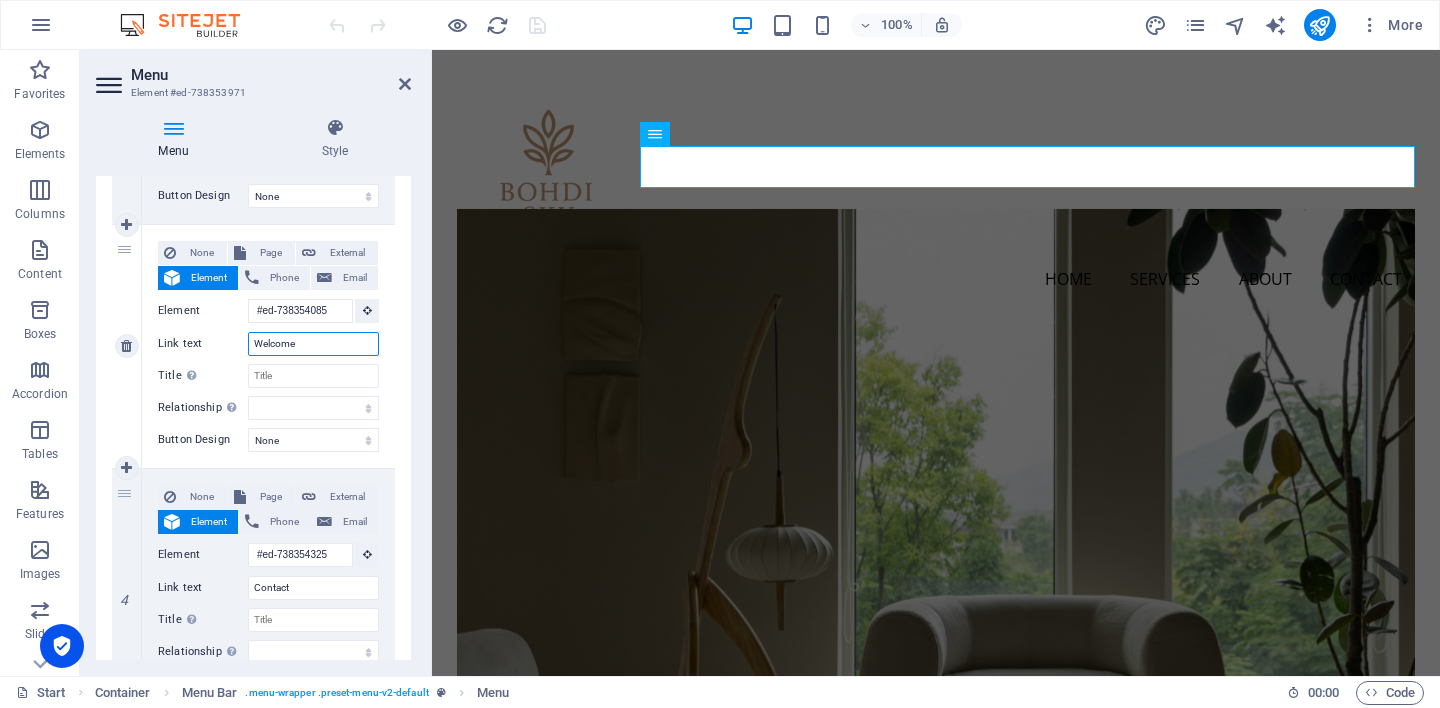 select 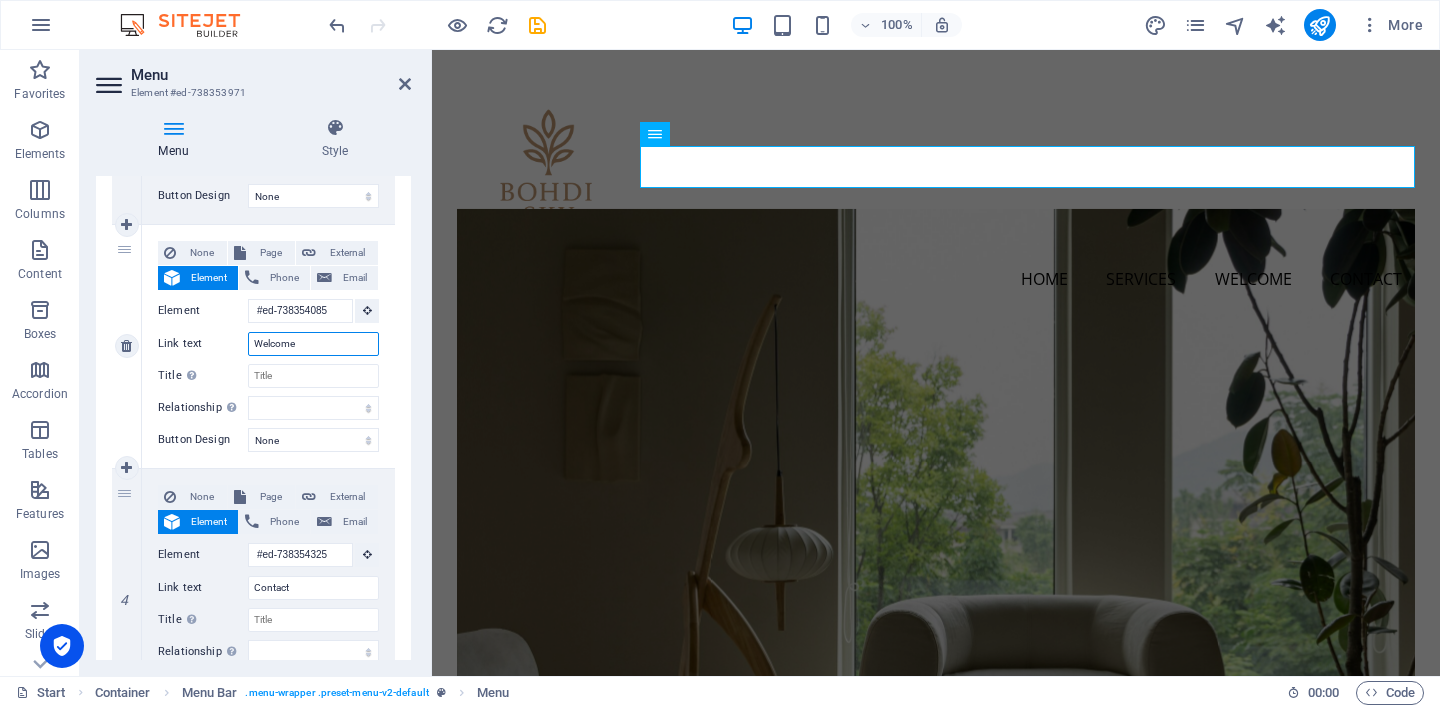 type on "Welcome" 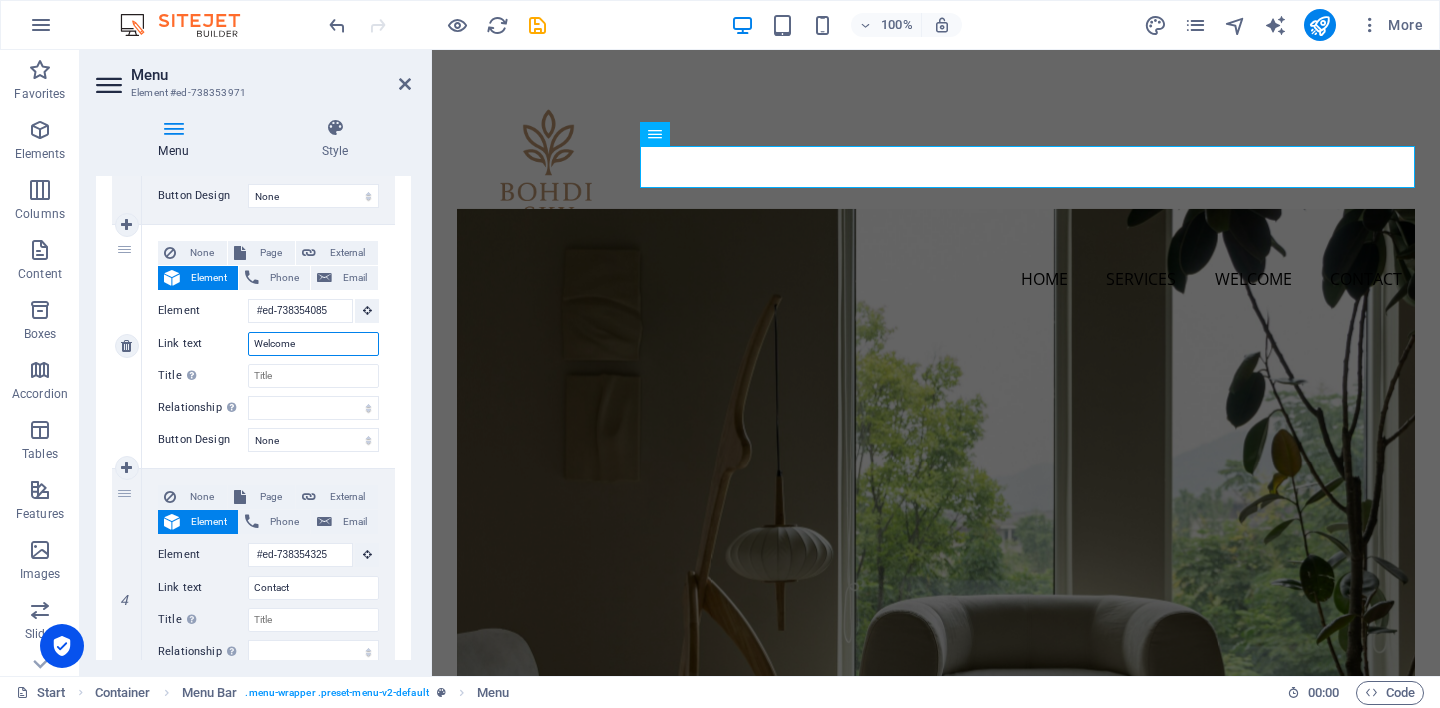 scroll, scrollTop: 739, scrollLeft: 0, axis: vertical 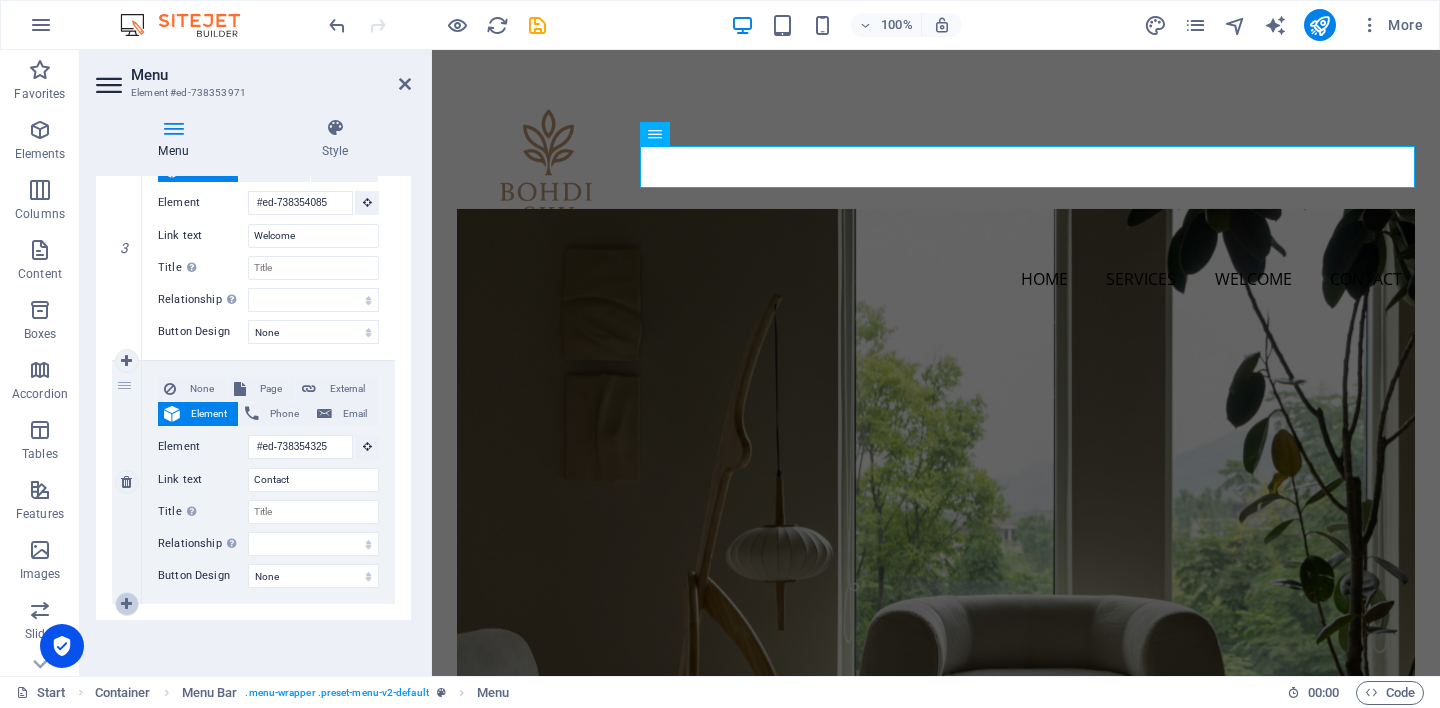 click at bounding box center [126, 604] 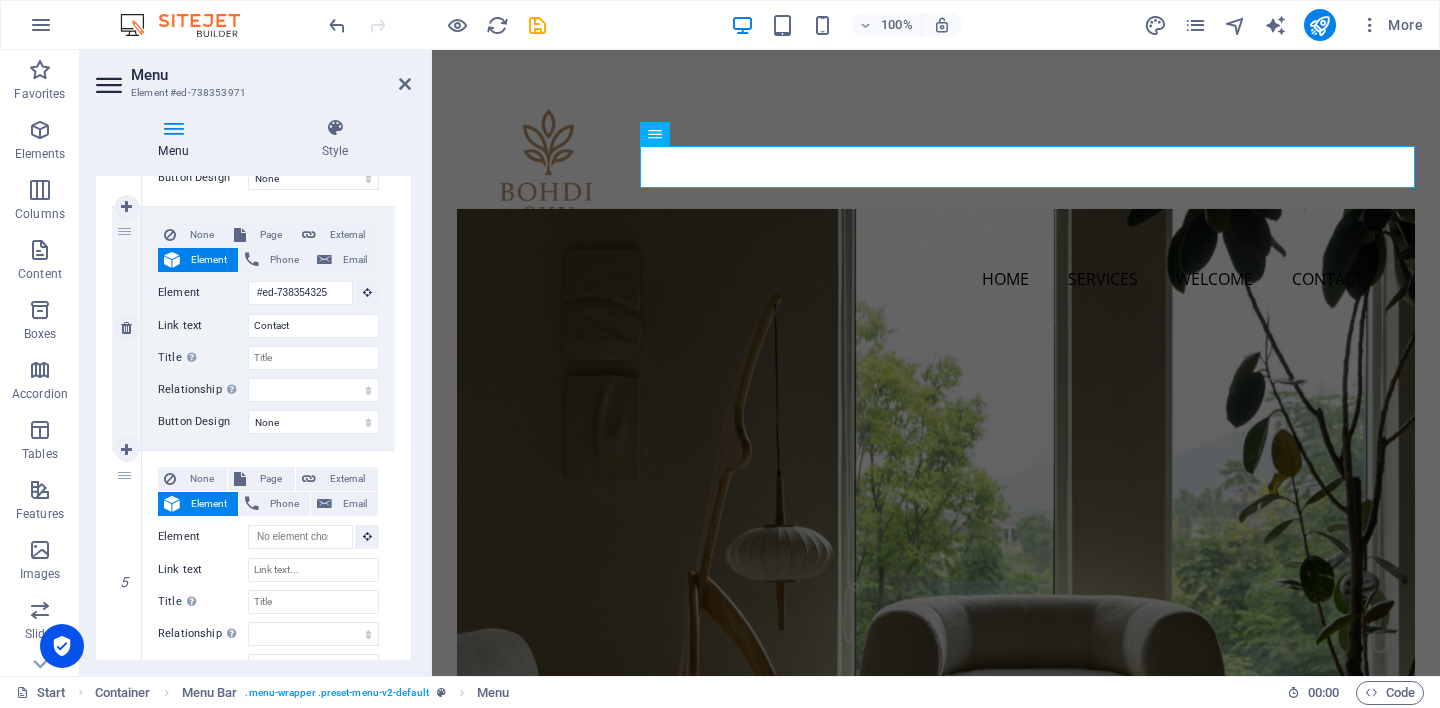 scroll, scrollTop: 983, scrollLeft: 0, axis: vertical 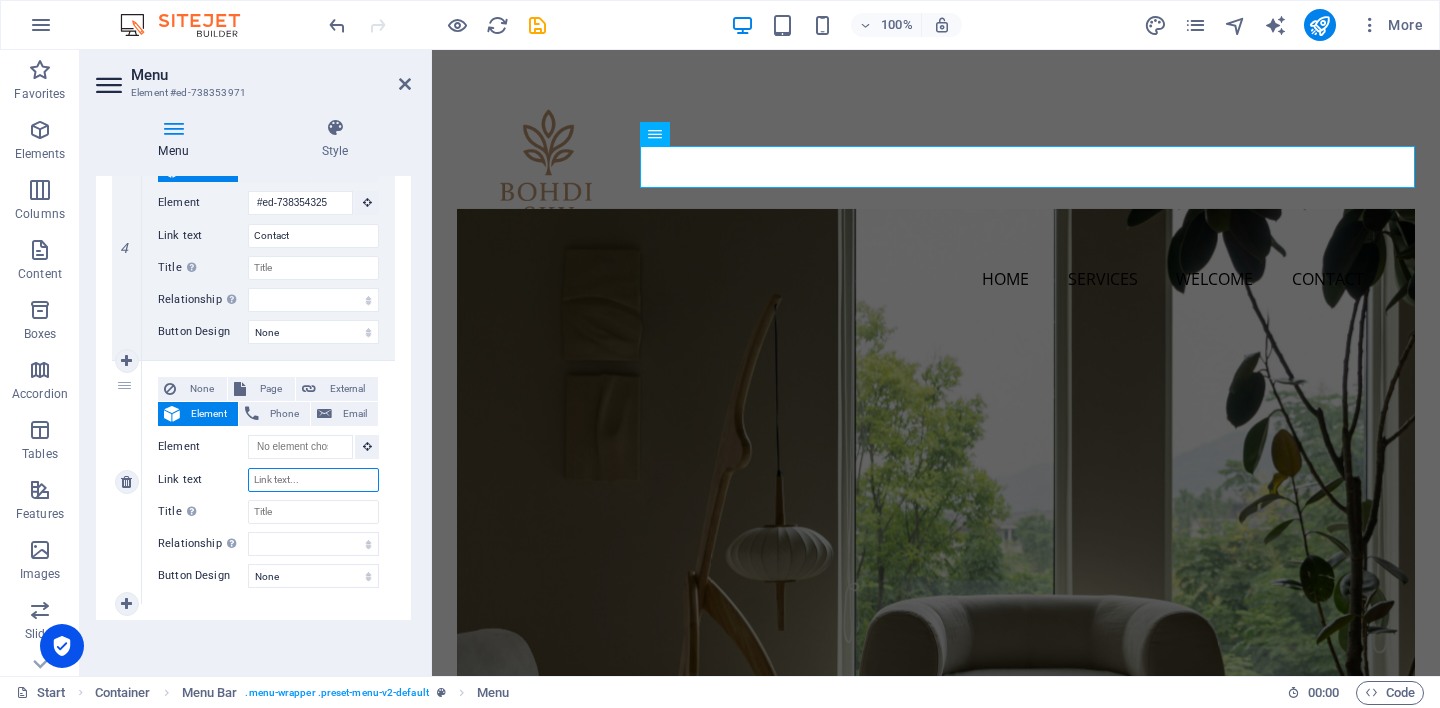 click on "Link text" at bounding box center [313, 480] 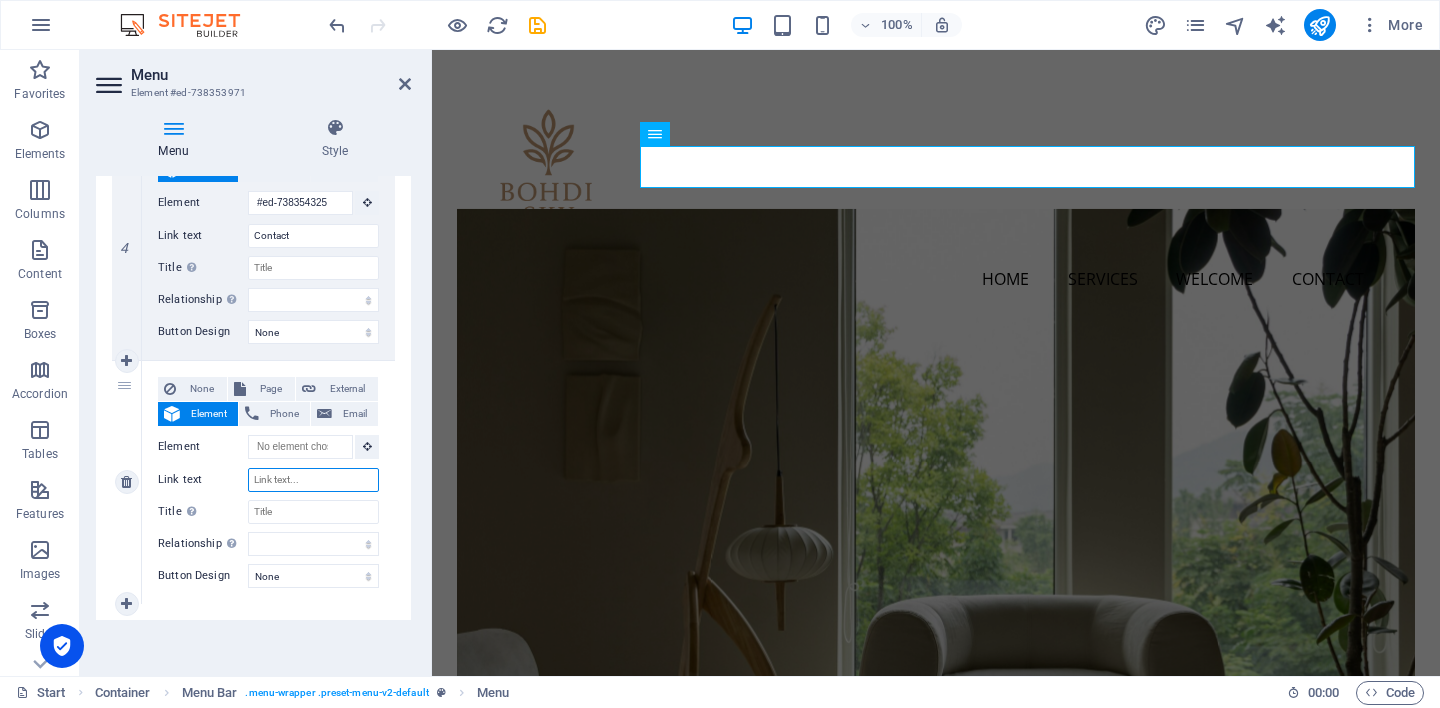 paste on "Book a Session" 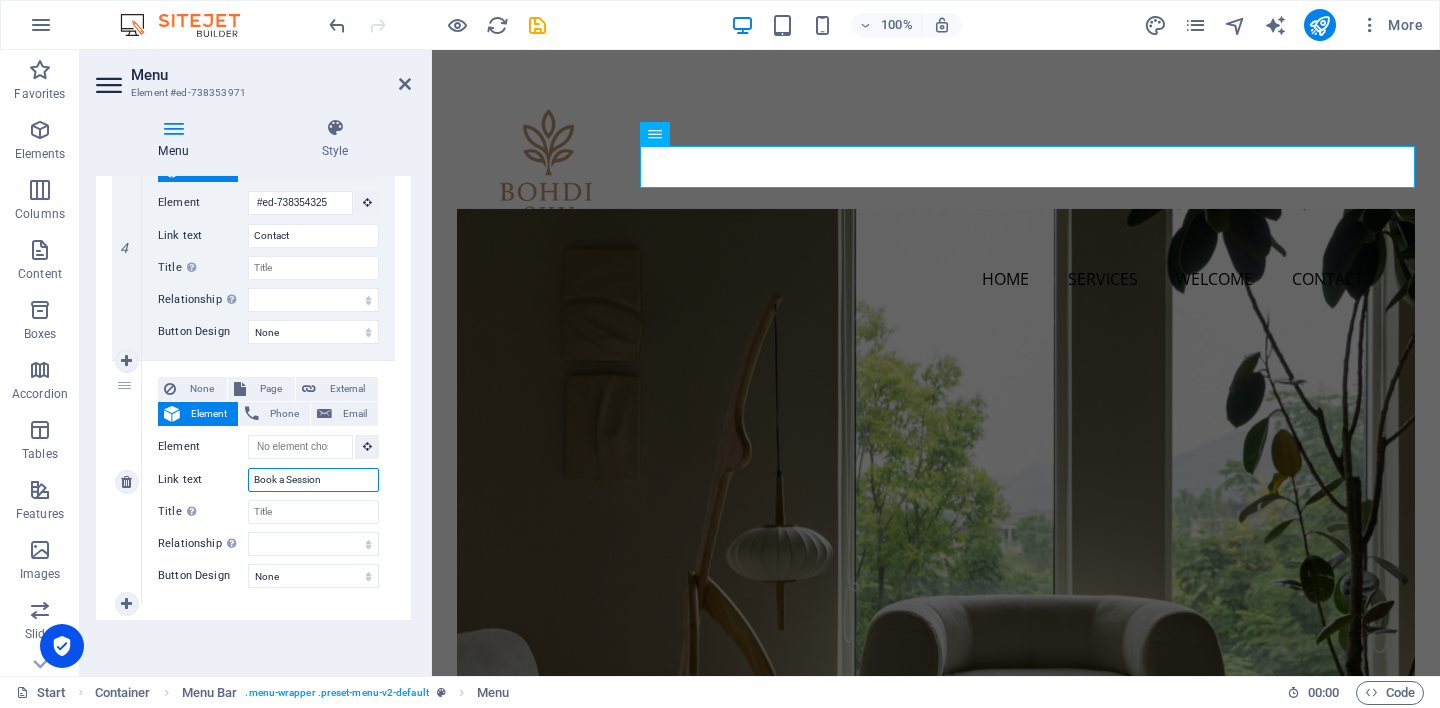 select 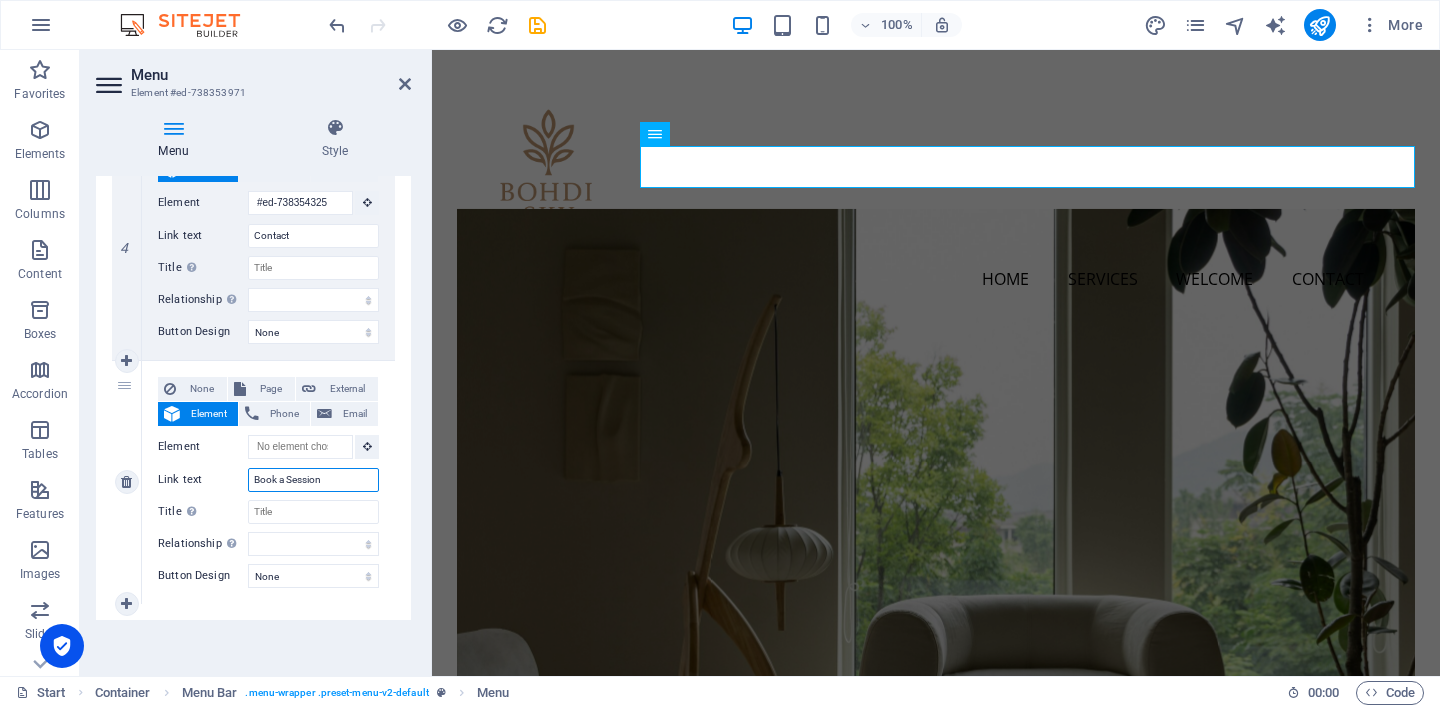 select 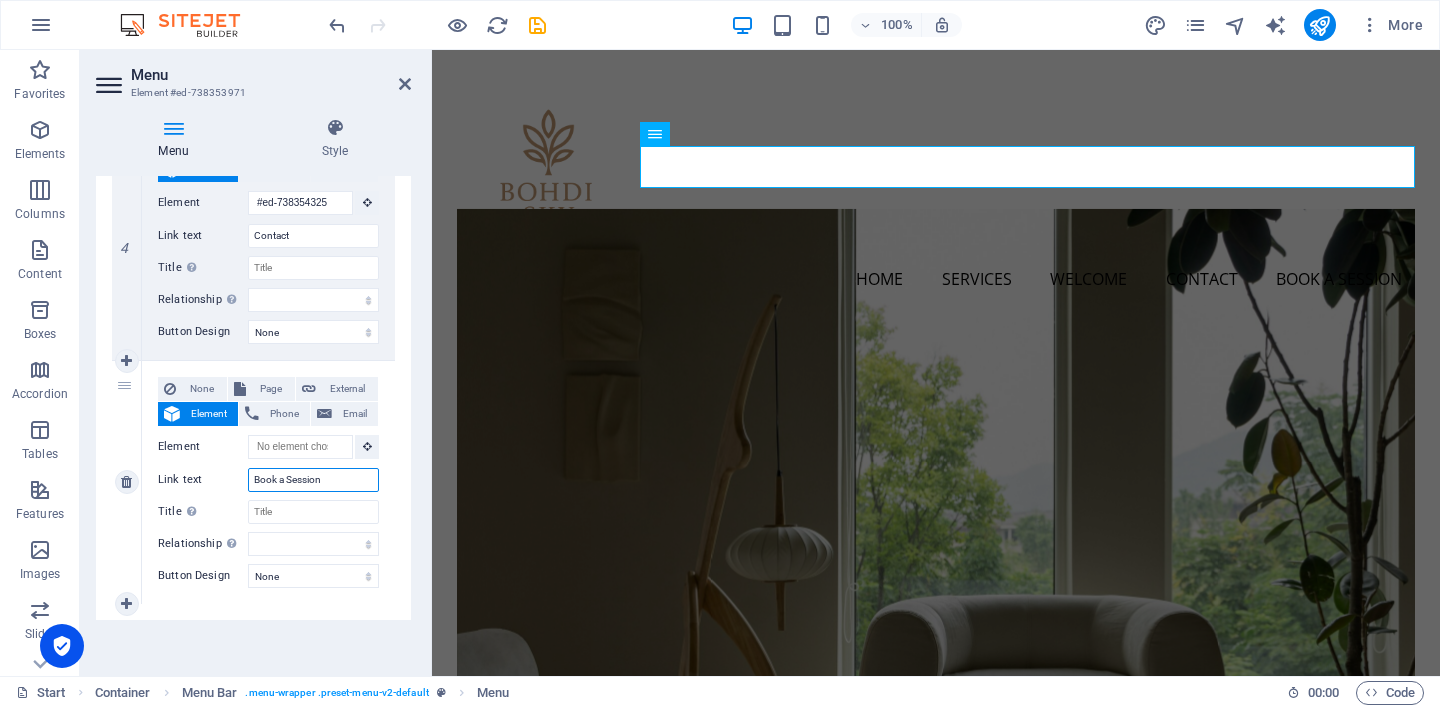 type on "Book a Session" 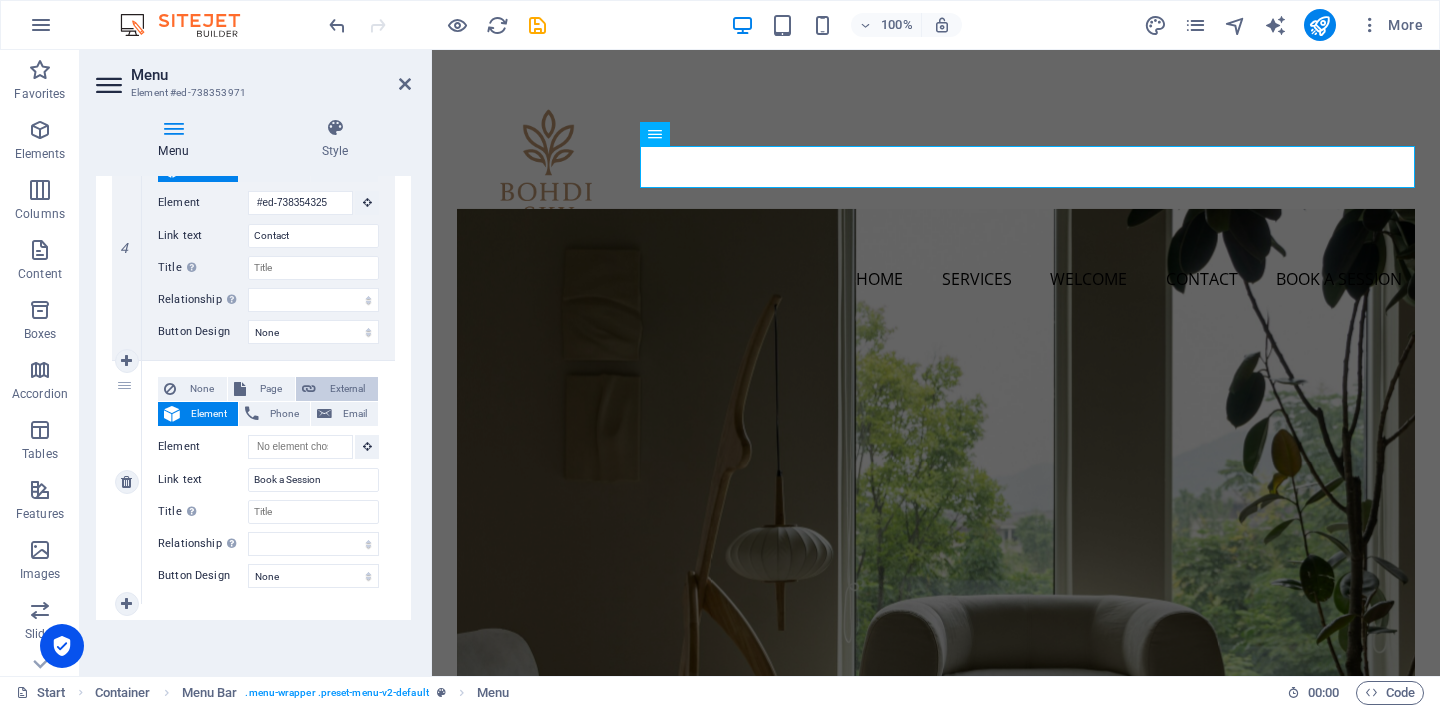 click on "External" at bounding box center (347, 389) 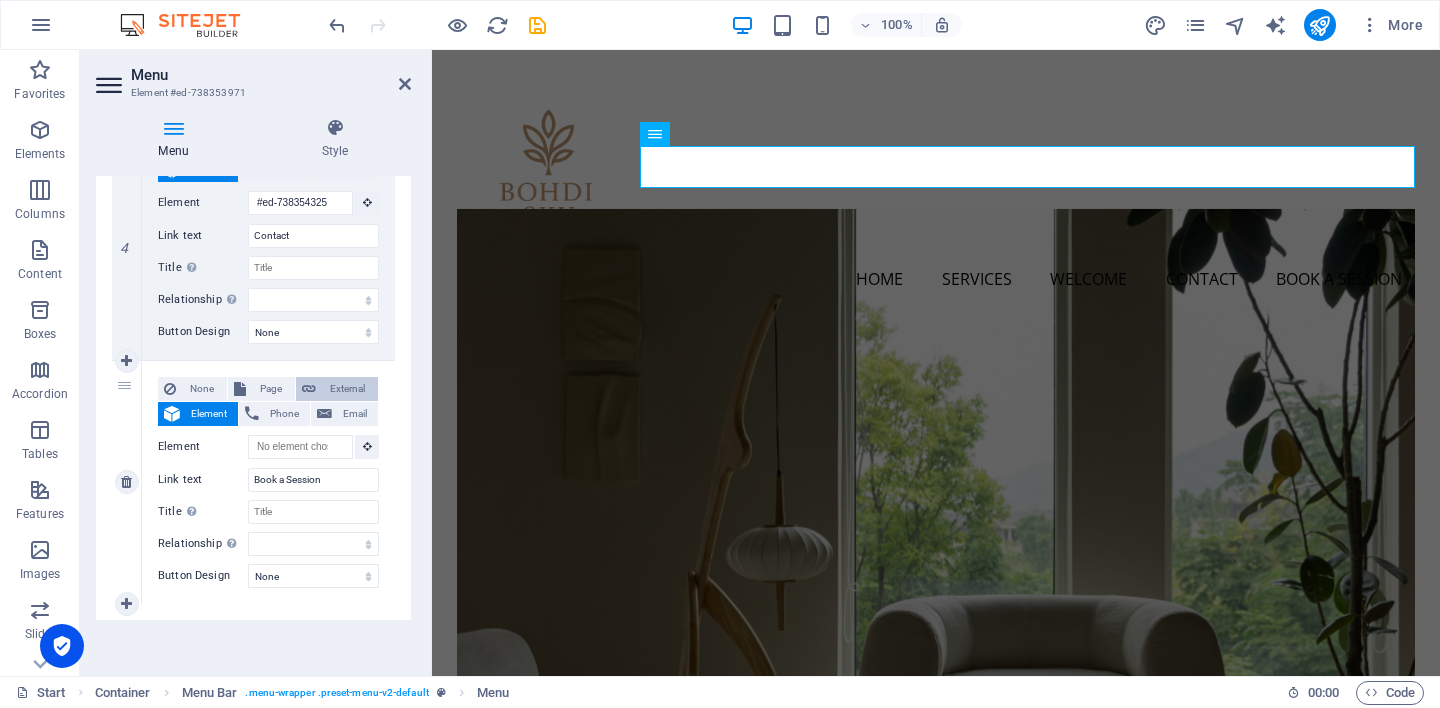 select 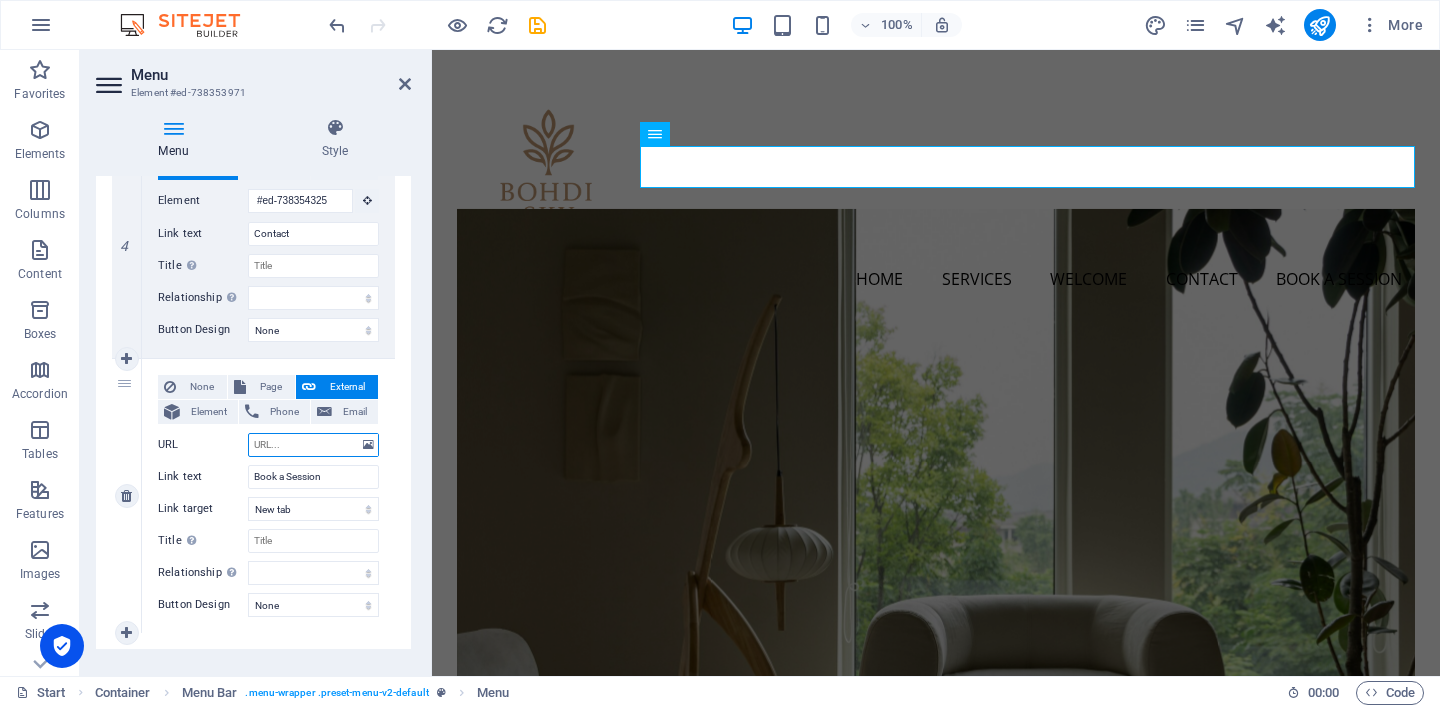 paste on "https://bohdisky.setmore.com" 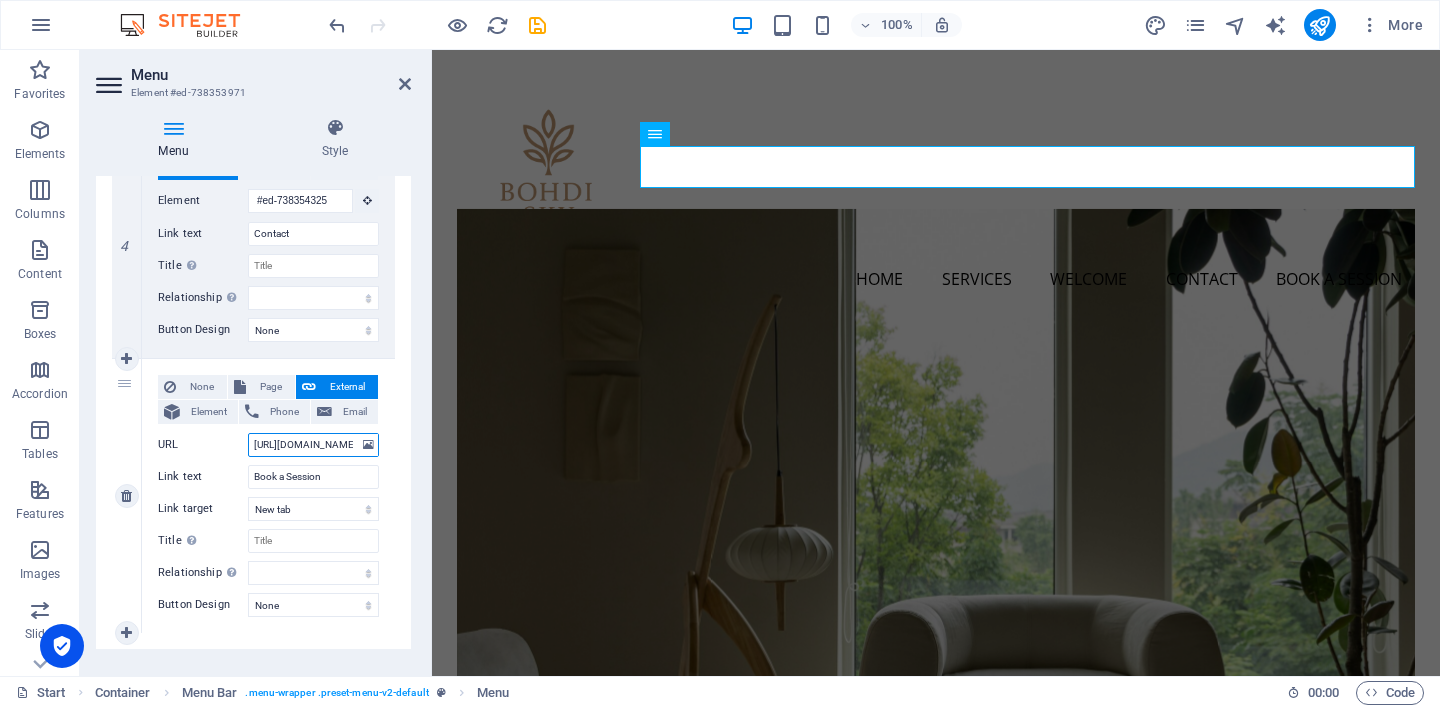 scroll, scrollTop: 0, scrollLeft: 35, axis: horizontal 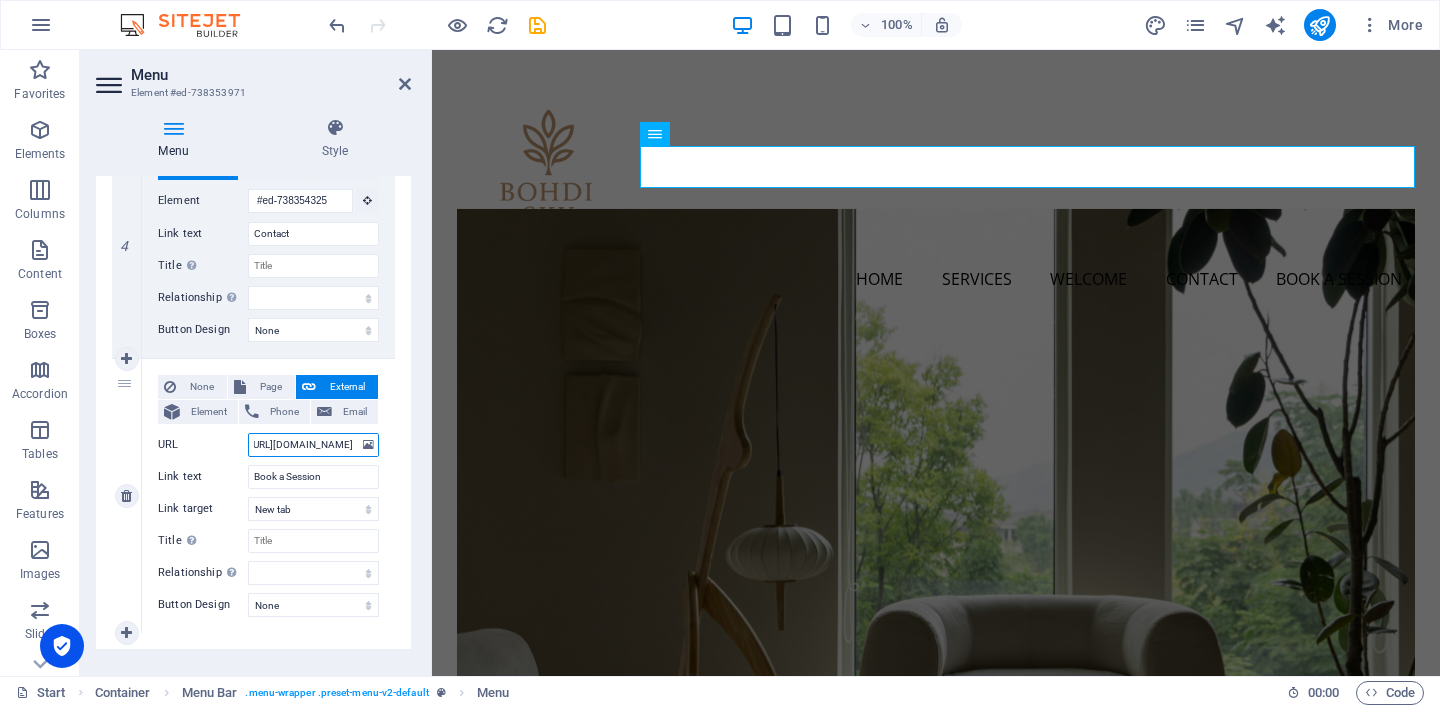 select 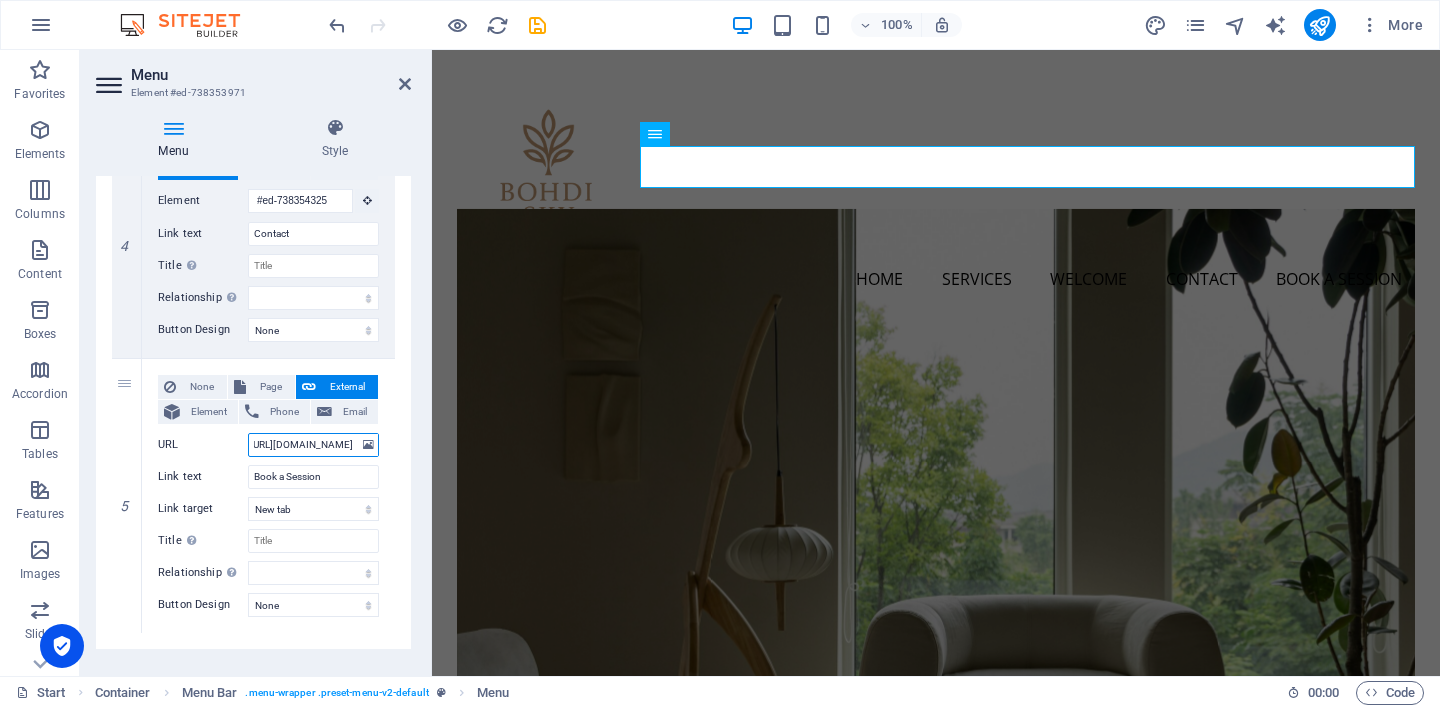 type on "https://bohdisky.setmore.com" 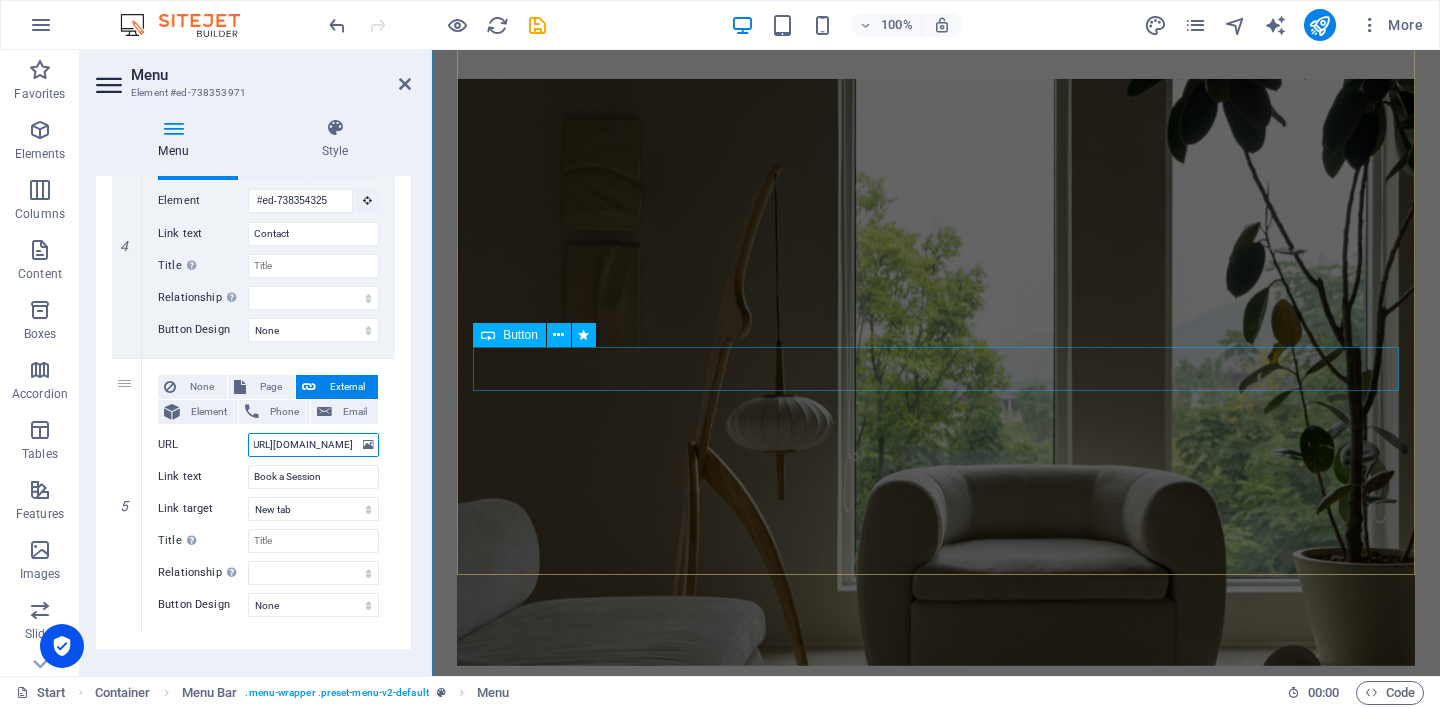 scroll, scrollTop: 259, scrollLeft: 0, axis: vertical 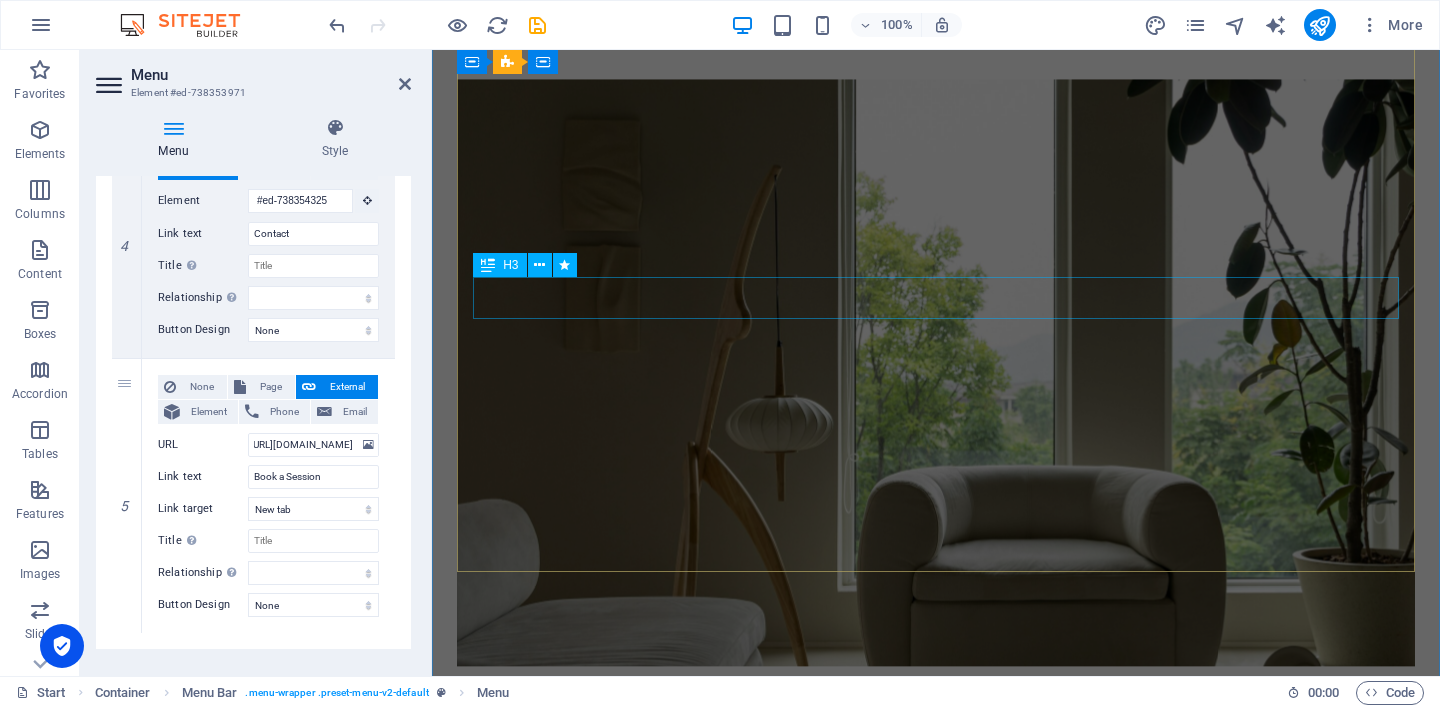 click on "Understanding the Past, Healing the Present." at bounding box center (936, 854) 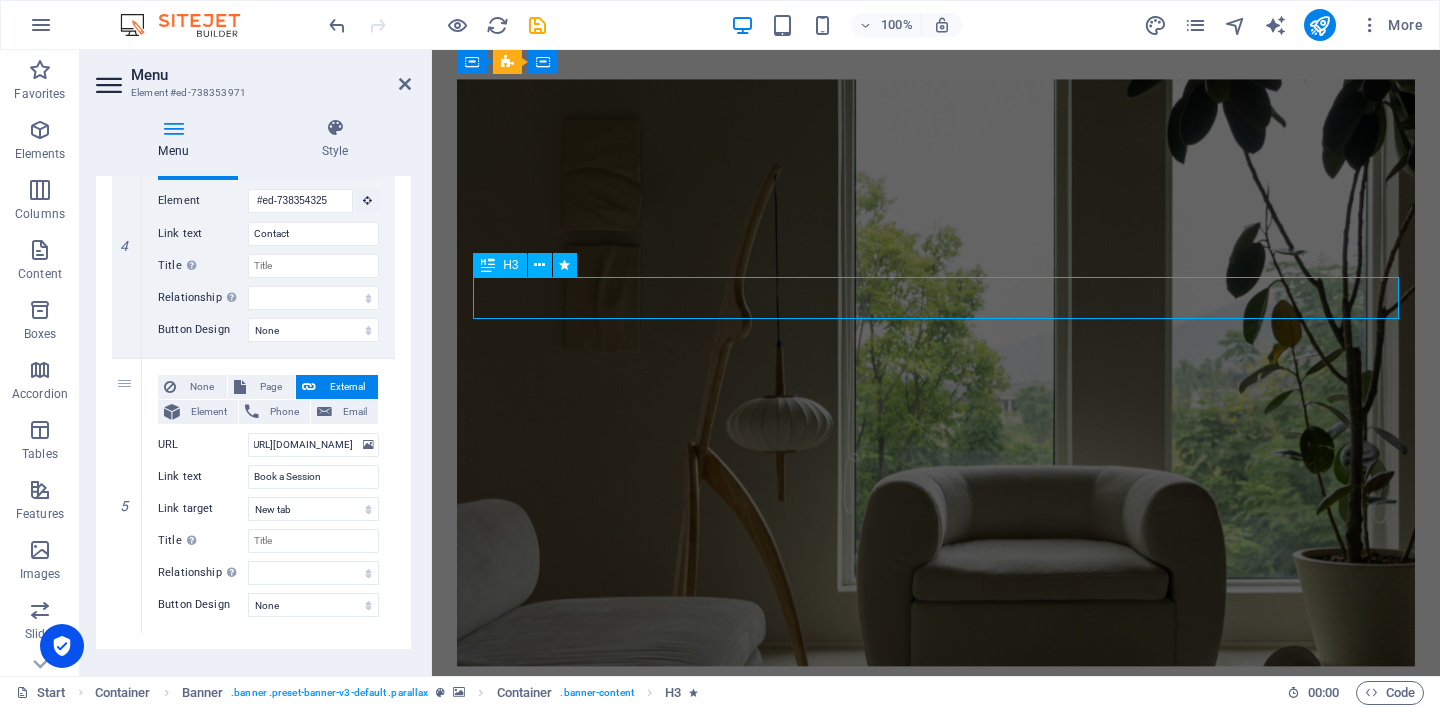 click on "Understanding the Past, Healing the Present." at bounding box center (936, 854) 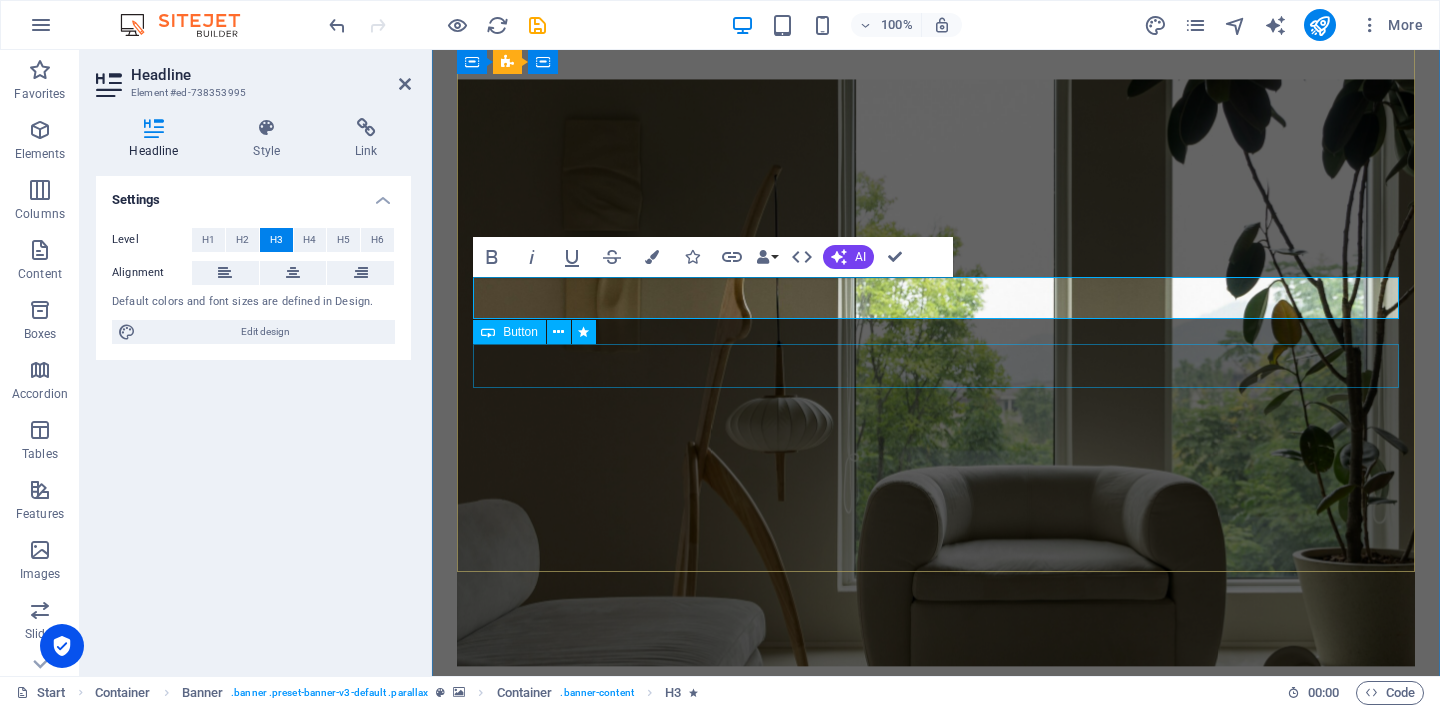 click on "Learn more" at bounding box center (936, 922) 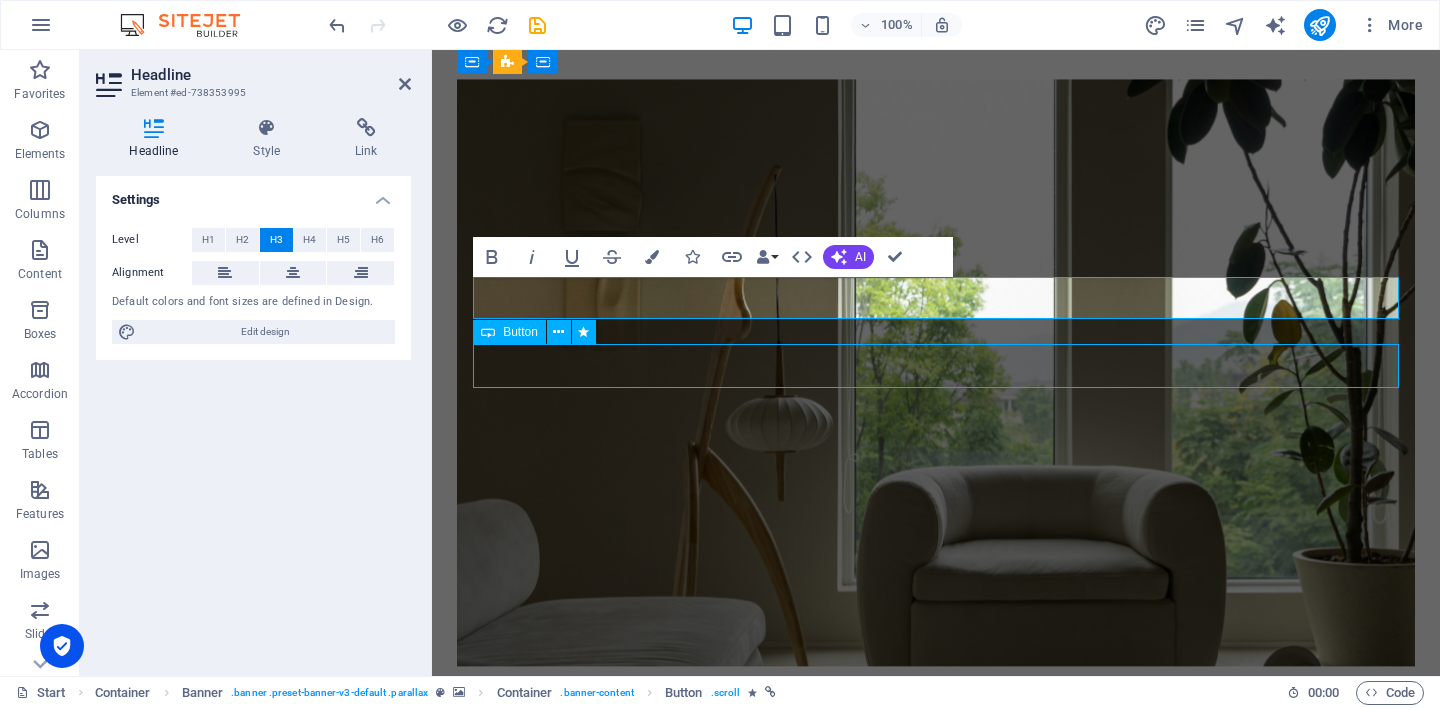 click on "Learn more" at bounding box center (936, 922) 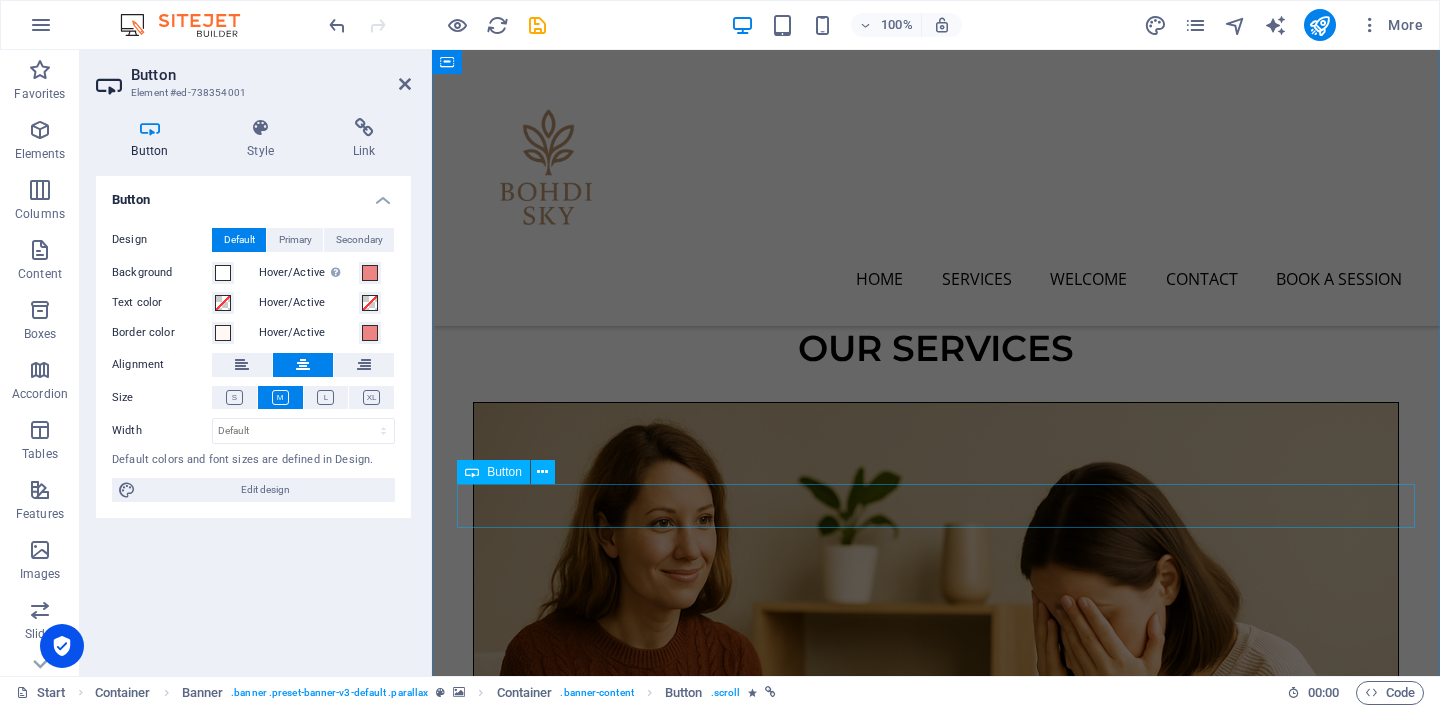 scroll, scrollTop: 1190, scrollLeft: 0, axis: vertical 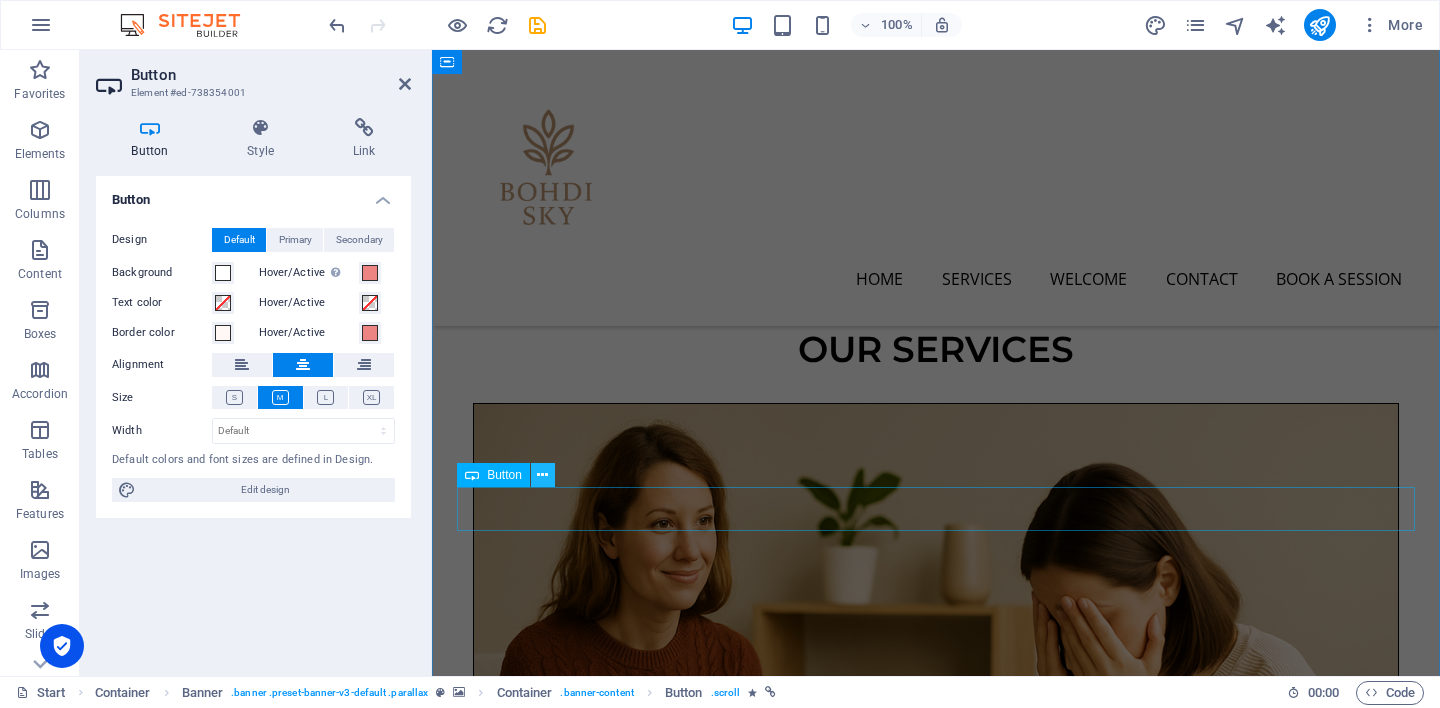 click at bounding box center [542, 475] 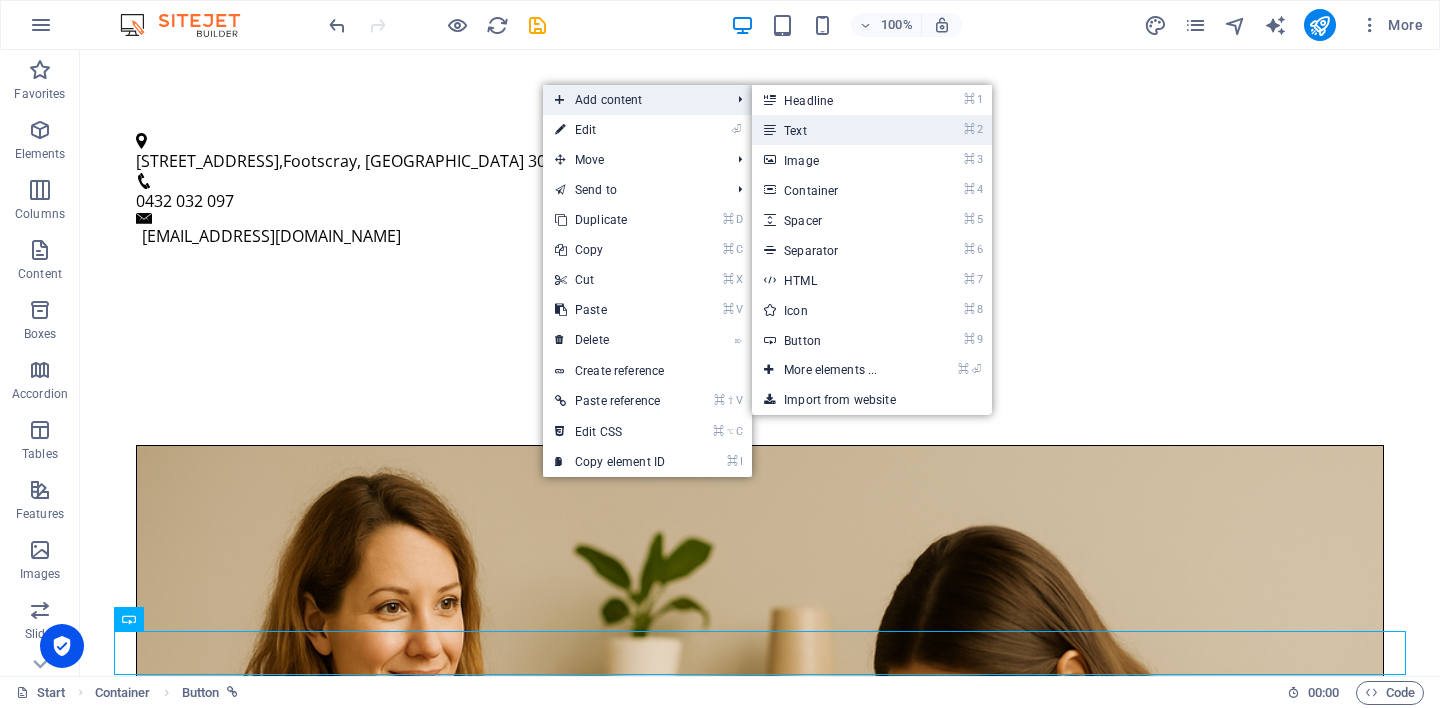 click on "⌘ 2  Text" at bounding box center (834, 130) 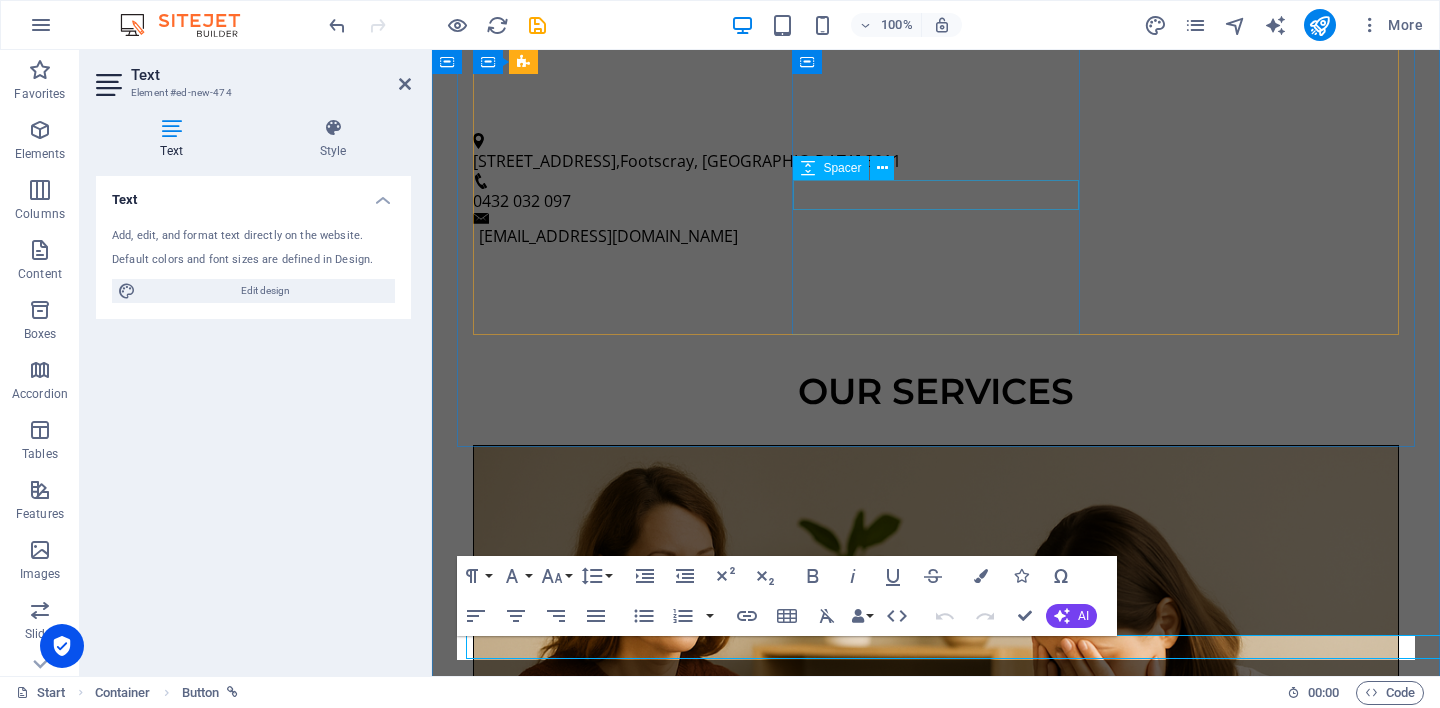scroll, scrollTop: 1515, scrollLeft: 0, axis: vertical 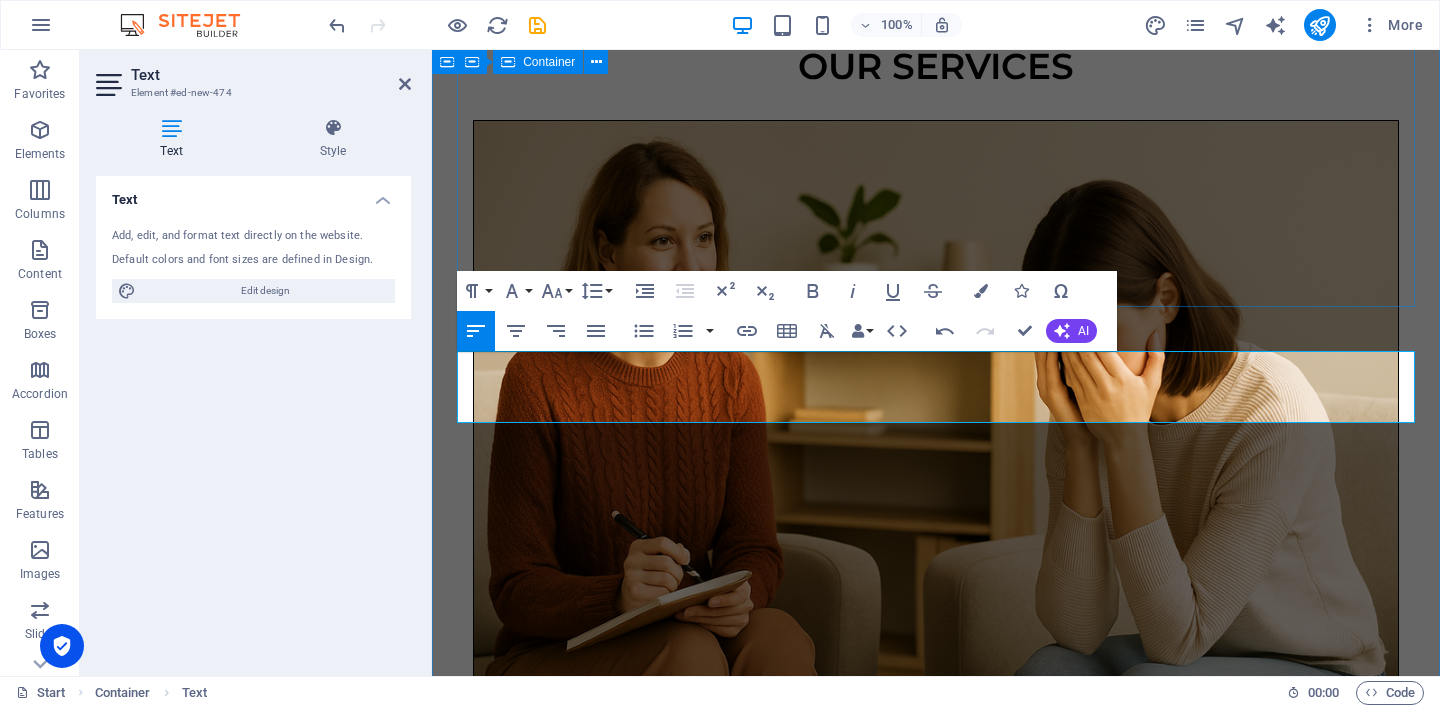 click on "Our services Individual Counselling 50 minutes –  $60 One-on-one sessions to support emotional wellbeing, self-awareness, and personal growth. Tailored to your unique goals and pace. Read more Couples Counselling 75 minutes –  $90 Work together to improve communication, strengthen your relationship, and navigate challenges in a safe, neutral setting. Read more Group Therapy 90 minutes –  $45 per person Connect with others in a supportive group environment. Guided by shared themes, these sessions offer a sense of belonging and mutual growth. Read more" at bounding box center (936, 1466) 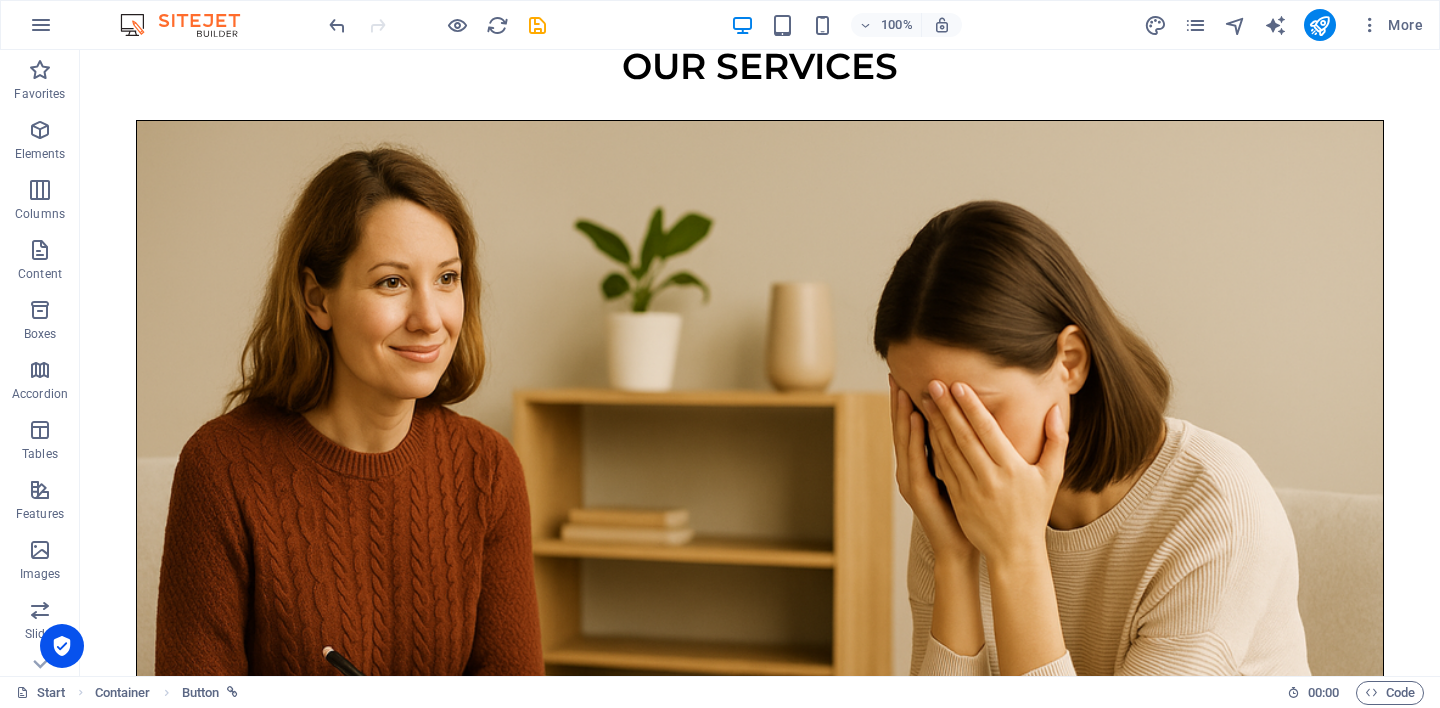 drag, startPoint x: 198, startPoint y: 325, endPoint x: 184, endPoint y: 395, distance: 71.38628 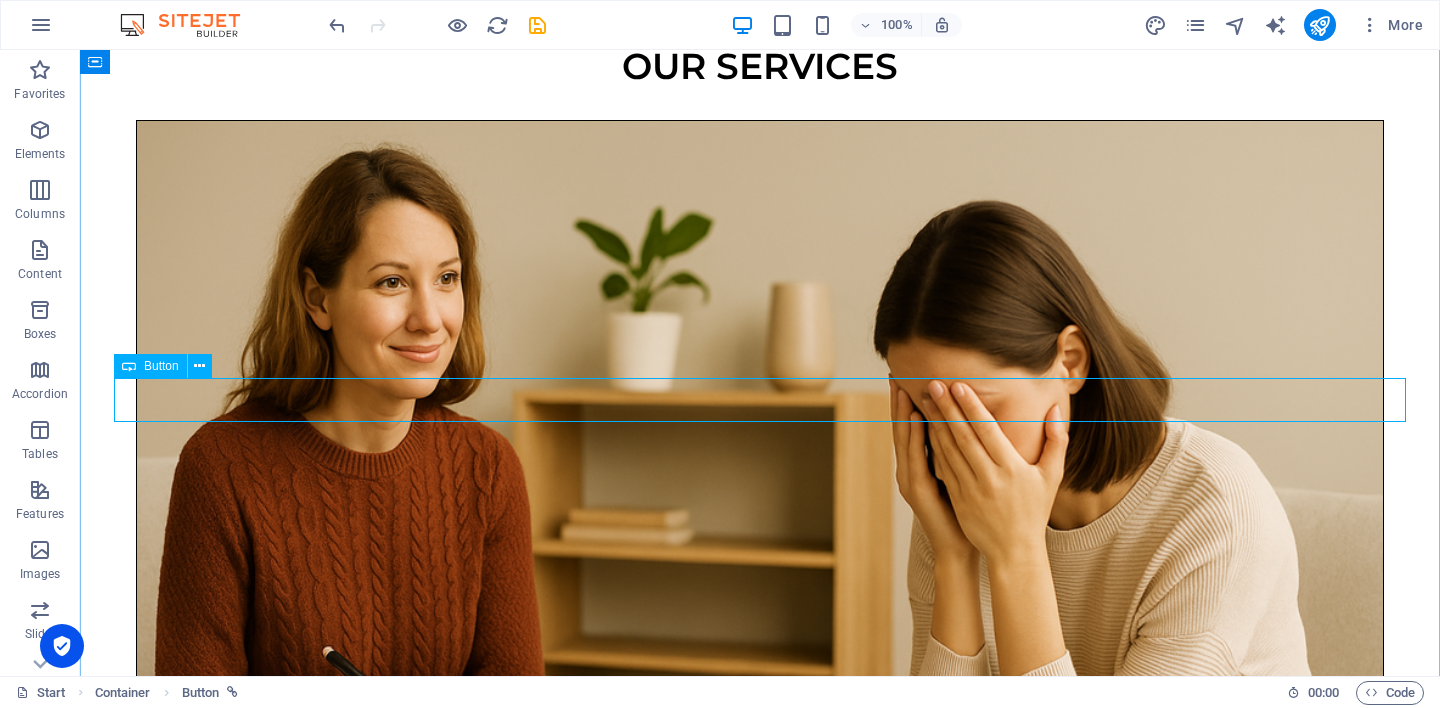 click on "🌿 Not sure where to begin? 👉 Start with a free 15-minute chat" at bounding box center [760, 3666] 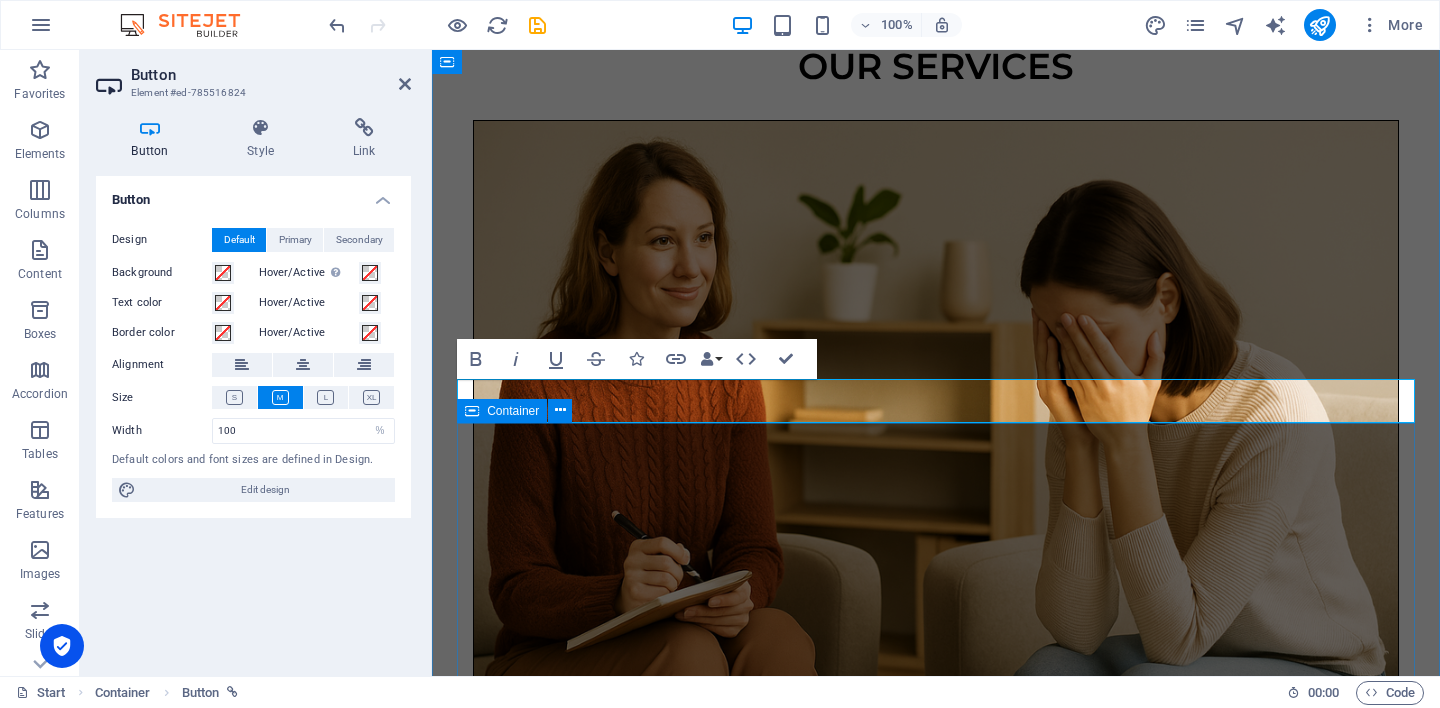 click on "Welcome to my page Hi, I am Bohdi. This space is not about a business — it is about a person. Just me. A fellow human who has lived through change, grief, and healing. I was born in India and have lived across England, Denmark, China, New Zealand, and now Australia. Along the way, I worked in many different industries — experiences that helped shape how I understand people: not as roles, but as stories. Years ago, I lost my first partner to cancer. I have a 21-year-old daughter from that relationship, who was raised by her other parent. Today, I share life with my Thai wife and our two children, including a young son who lives with developmental challenges. These experiences have shown me how love, loss, identity, and care shape who we are in quiet but lasting ways. I have lived with anxiety, depression, and long-term grief. I know what it is like to feel lost — and how healing it can be to feel seen and heard." at bounding box center [936, 3634] 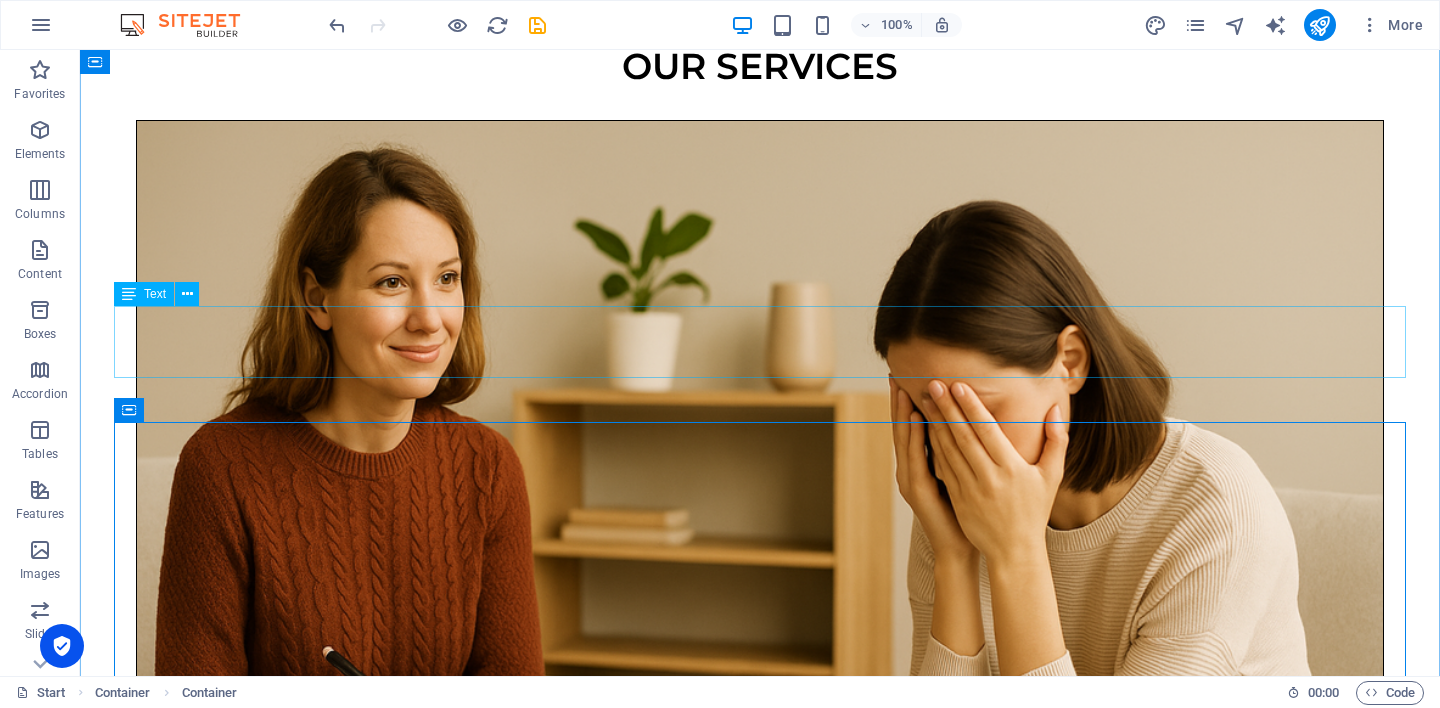 click on "🌿 Not sure where to begin? Let us connect for a free 15-minute chat — no pressure, no expectations. Just time to explore whether this feels right for you." at bounding box center [760, 3608] 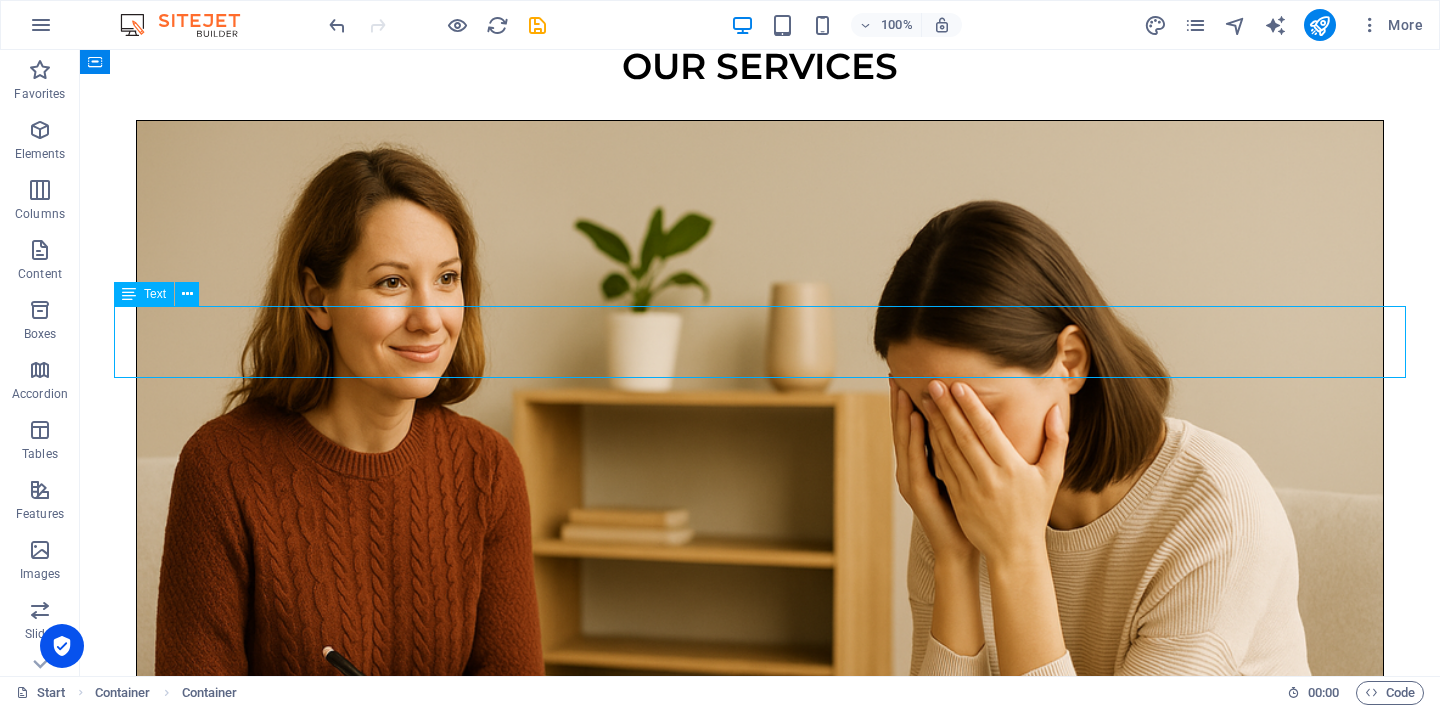 click on "🌿 Not sure where to begin? Let us connect for a free 15-minute chat — no pressure, no expectations. Just time to explore whether this feels right for you." at bounding box center (760, 3608) 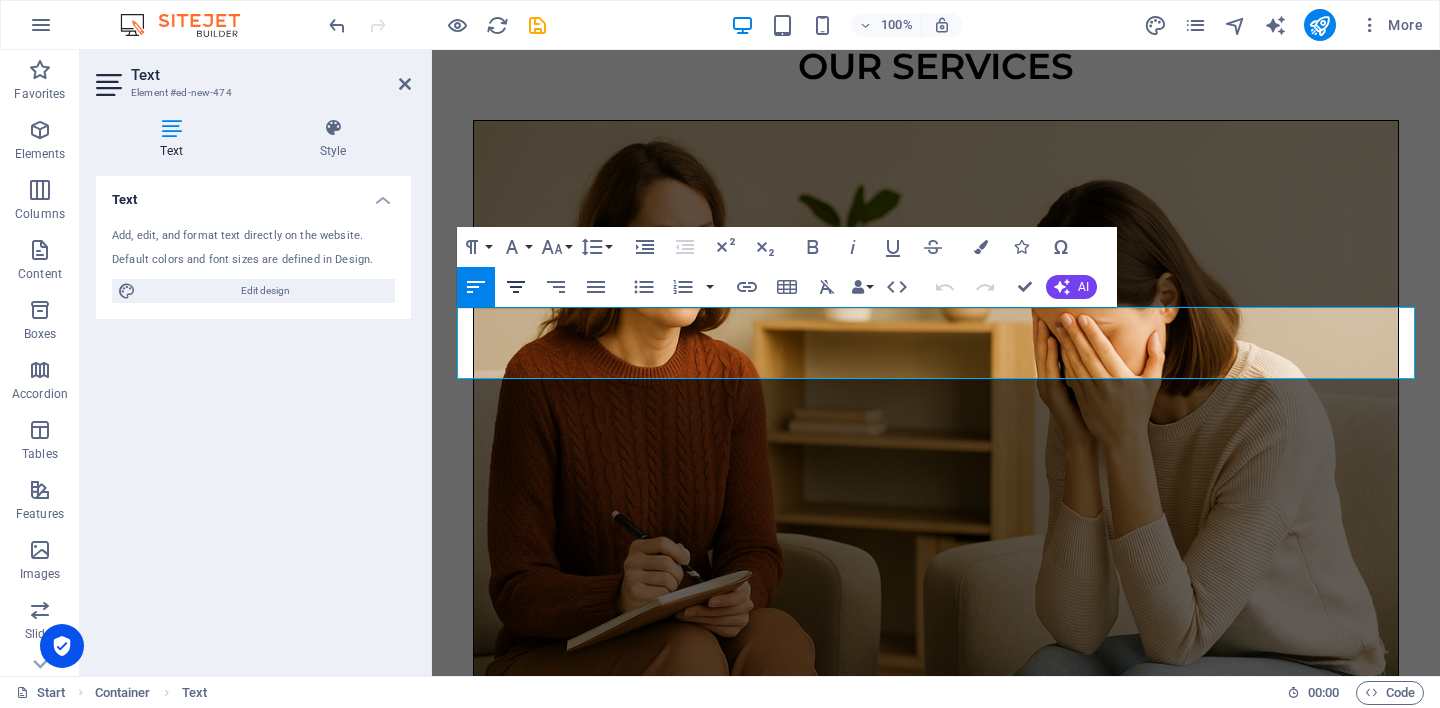 click 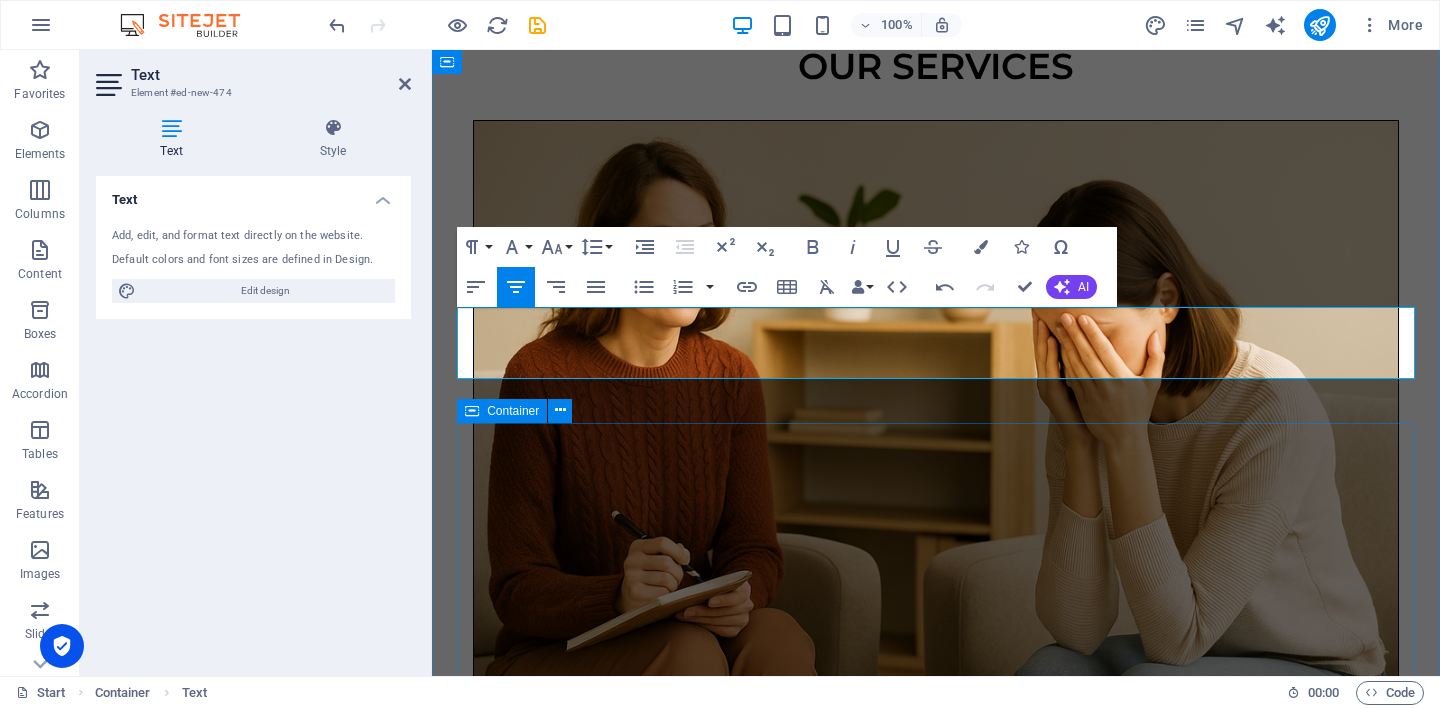 click on "Welcome to my page Hi, I am Bohdi. This space is not about a business — it is about a person. Just me. A fellow human who has lived through change, grief, and healing. I was born in India and have lived across England, Denmark, China, New Zealand, and now Australia. Along the way, I worked in many different industries — experiences that helped shape how I understand people: not as roles, but as stories. Years ago, I lost my first partner to cancer. I have a 21-year-old daughter from that relationship, who was raised by her other parent. Today, I share life with my Thai wife and our two children, including a young son who lives with developmental challenges. These experiences have shown me how love, loss, identity, and care shape who we are in quiet but lasting ways. I have lived with anxiety, depression, and long-term grief. I know what it is like to feel lost — and how healing it can be to feel seen and heard." at bounding box center (936, 3634) 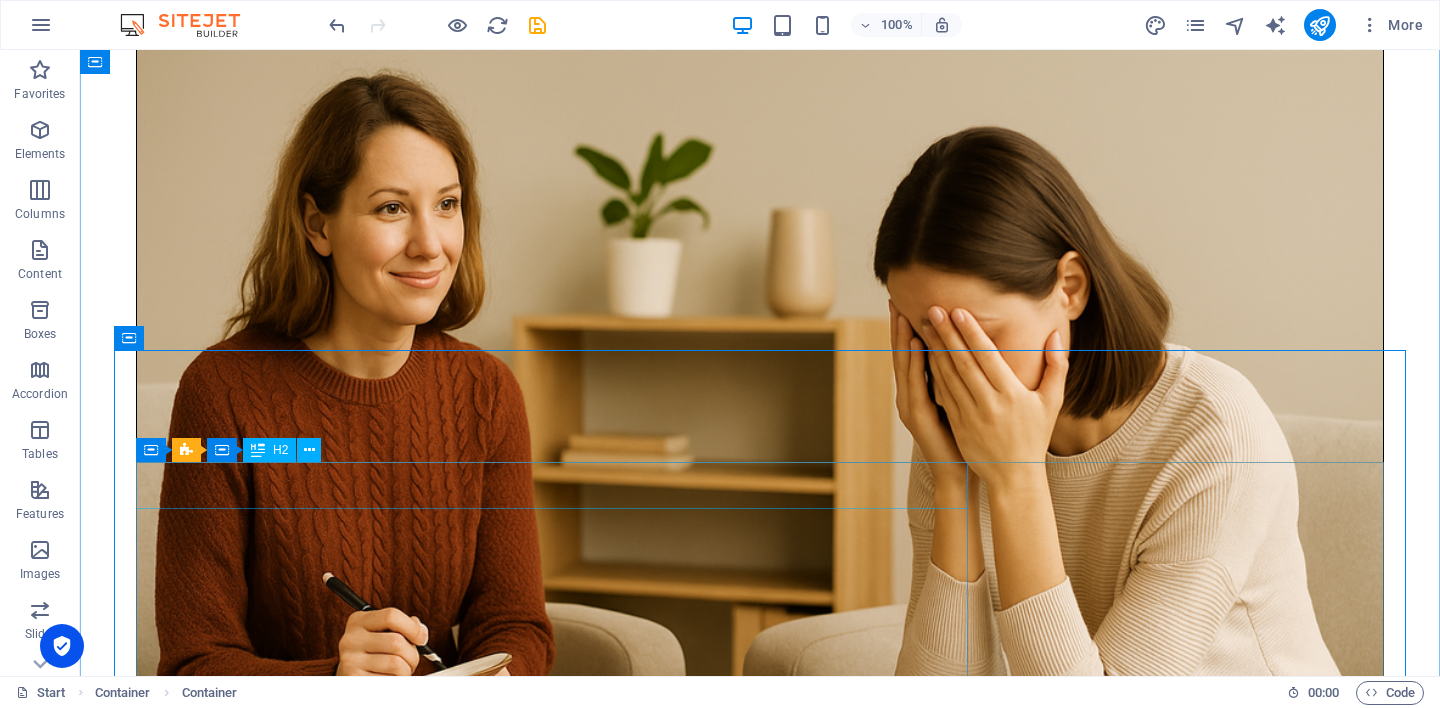 scroll, scrollTop: 1590, scrollLeft: 0, axis: vertical 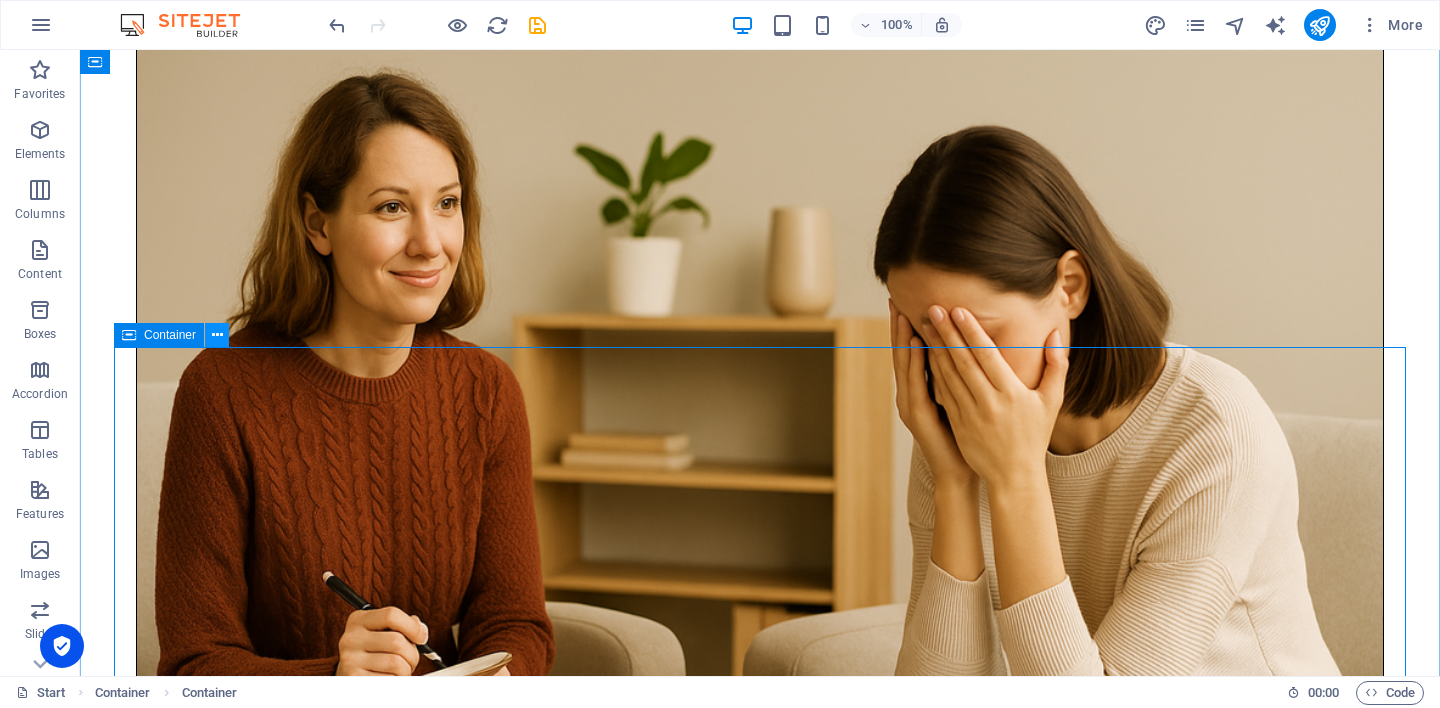 click at bounding box center [217, 335] 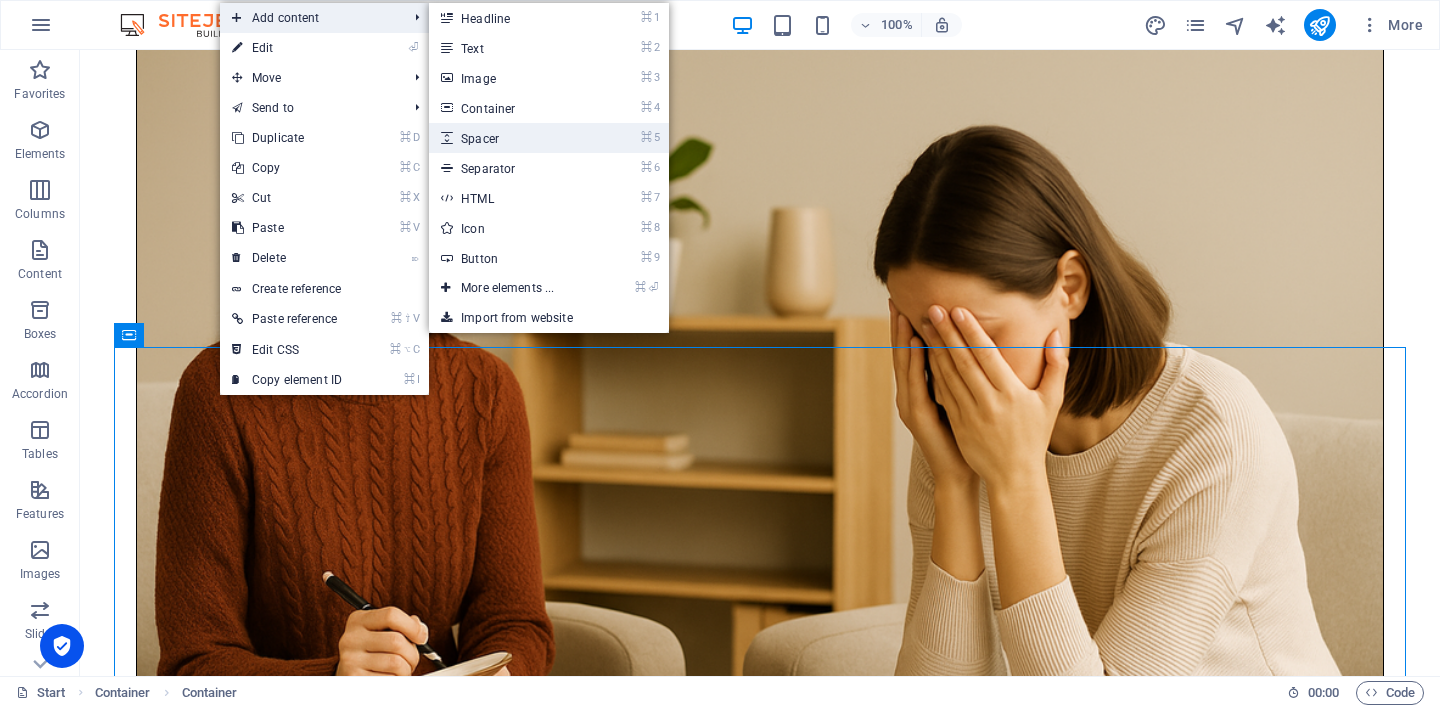 click on "⌘ 5  Spacer" at bounding box center (511, 138) 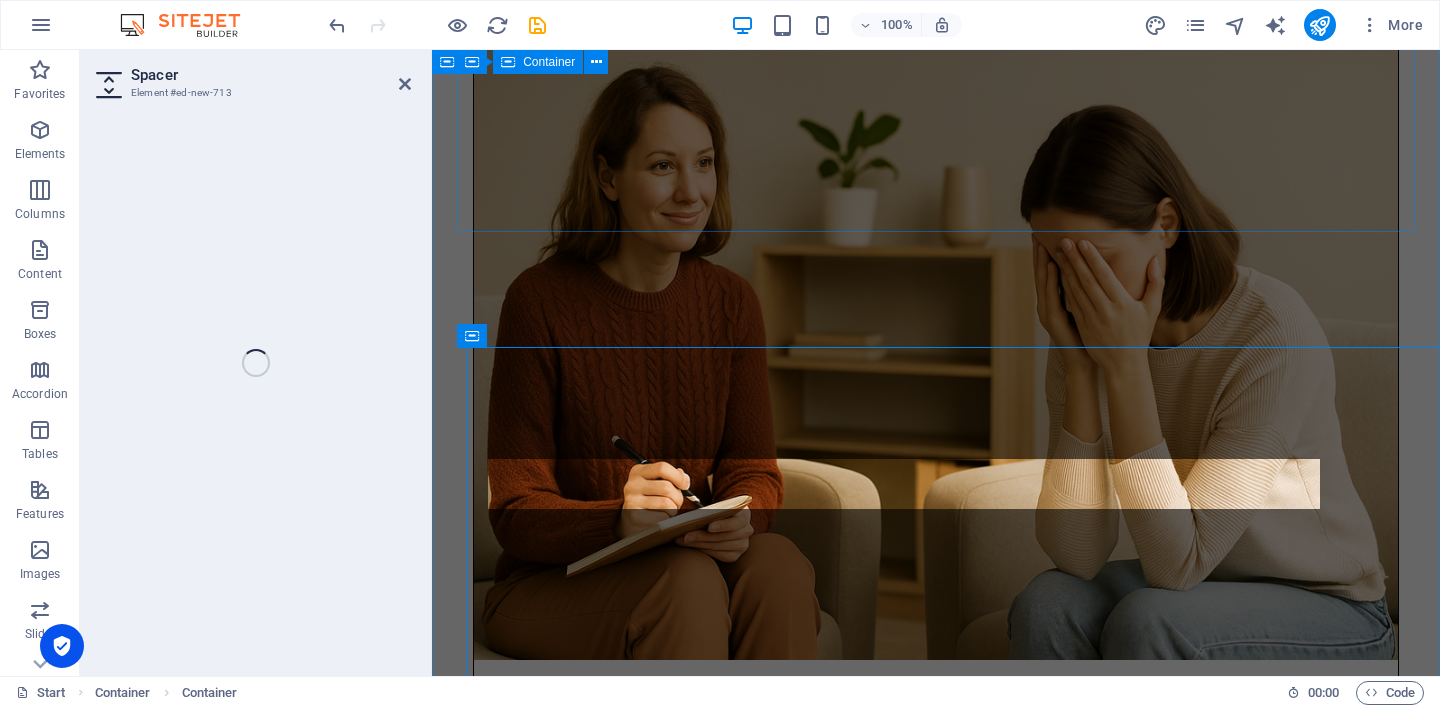 select on "px" 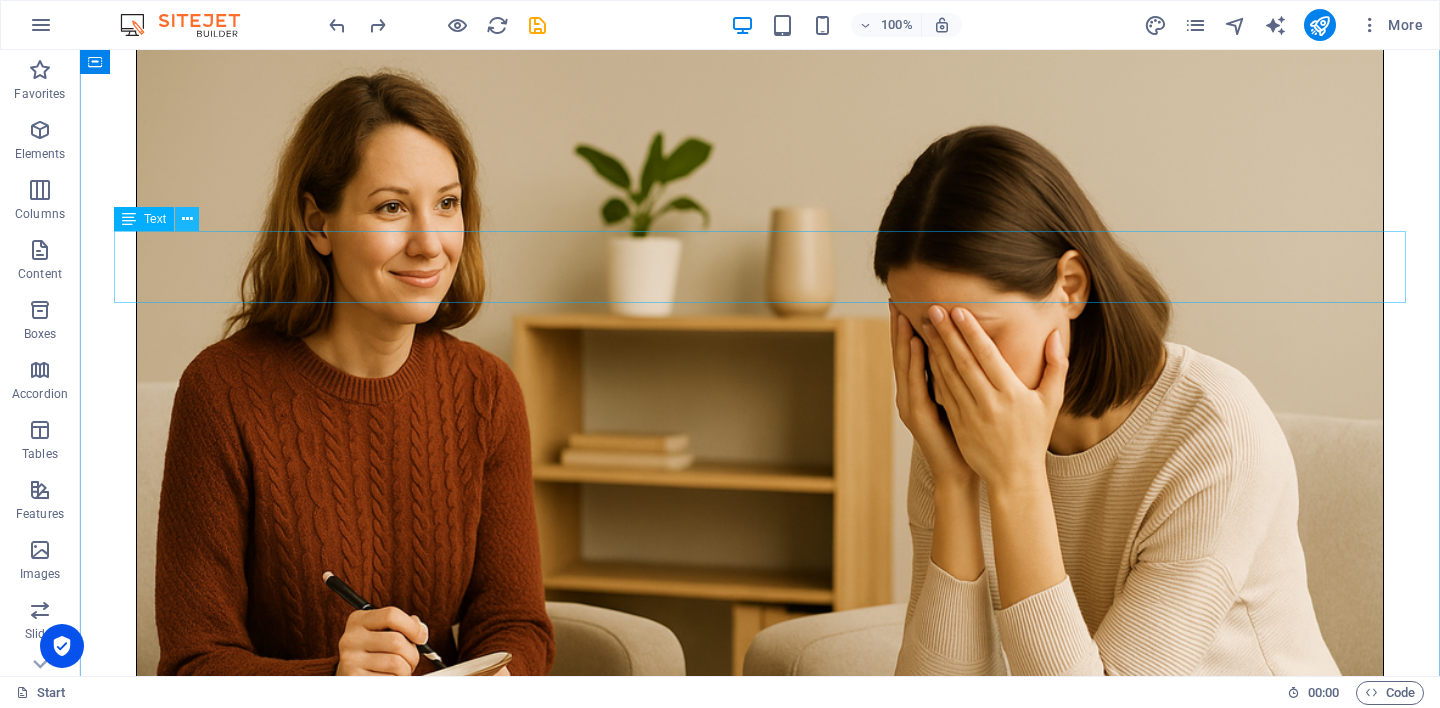 click at bounding box center [187, 219] 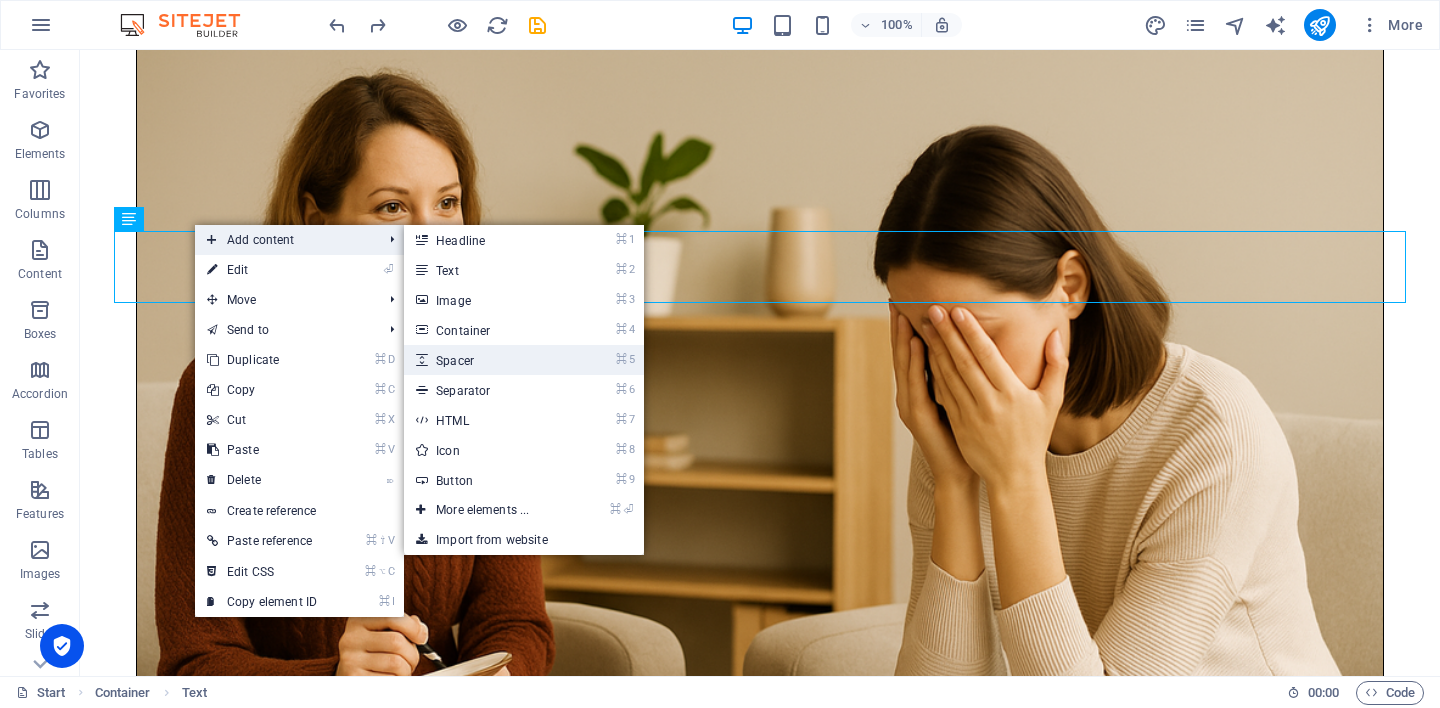 click on "⌘ 5  Spacer" at bounding box center (486, 360) 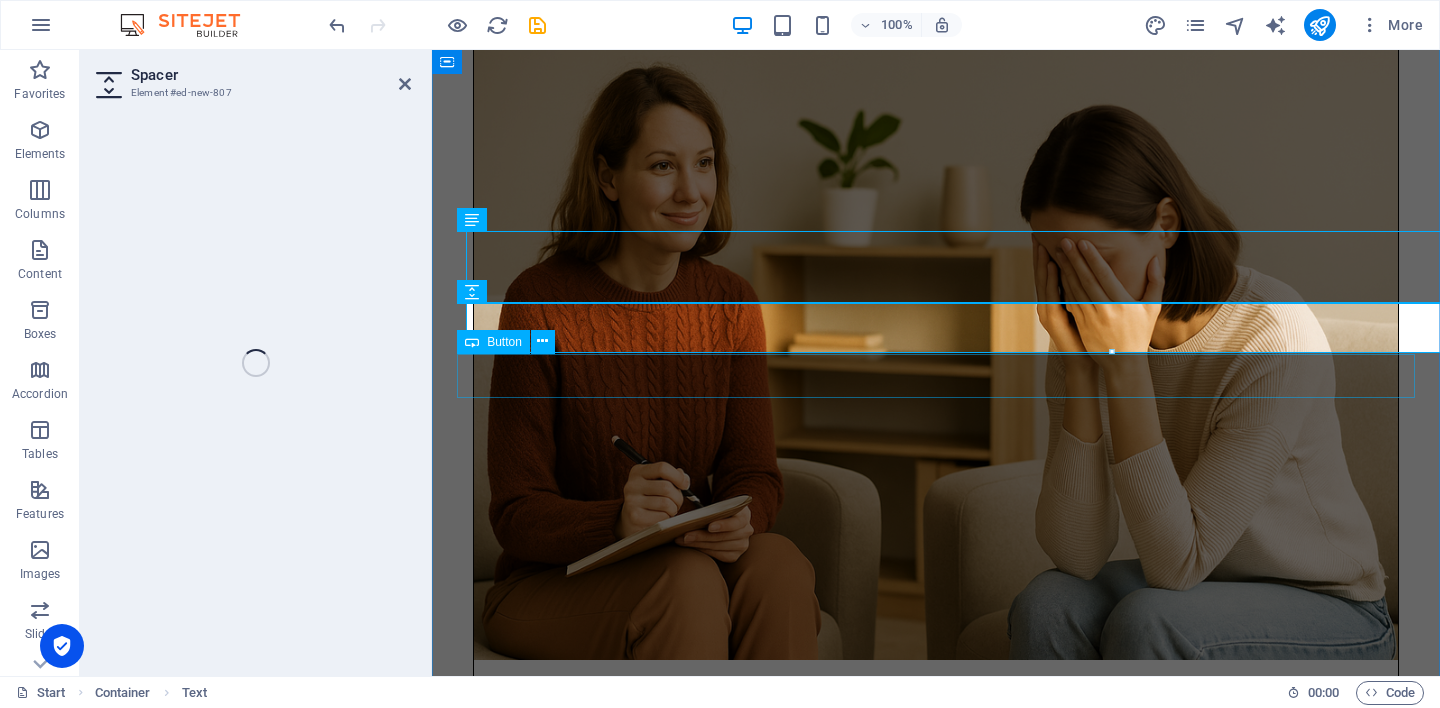 select on "px" 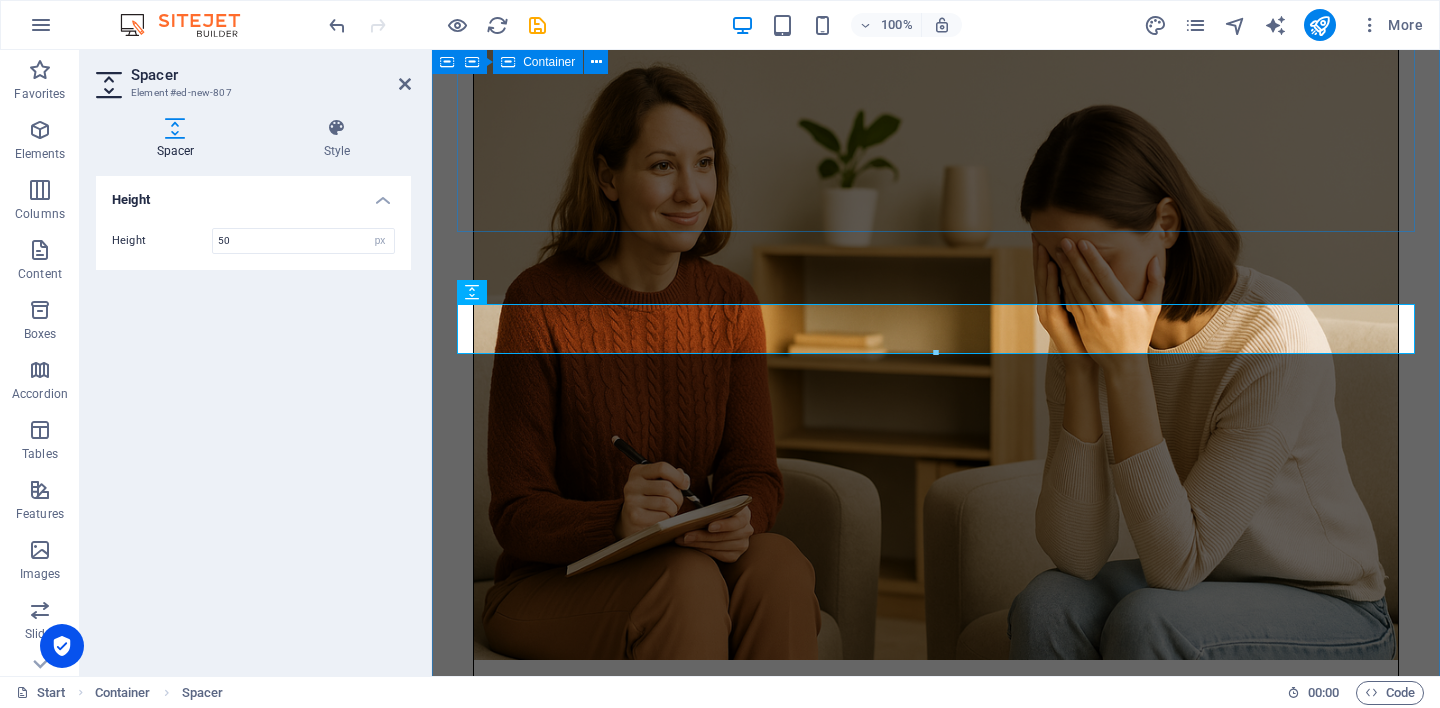 click on "Our services Individual Counselling 50 minutes –  $60 One-on-one sessions to support emotional wellbeing, self-awareness, and personal growth. Tailored to your unique goals and pace. Read more Couples Counselling 75 minutes –  $90 Work together to improve communication, strengthen your relationship, and navigate challenges in a safe, neutral setting. Read more Group Therapy 90 minutes –  $45 per person Connect with others in a supportive group environment. Guided by shared themes, these sessions offer a sense of belonging and mutual growth. Read more" at bounding box center (936, 1391) 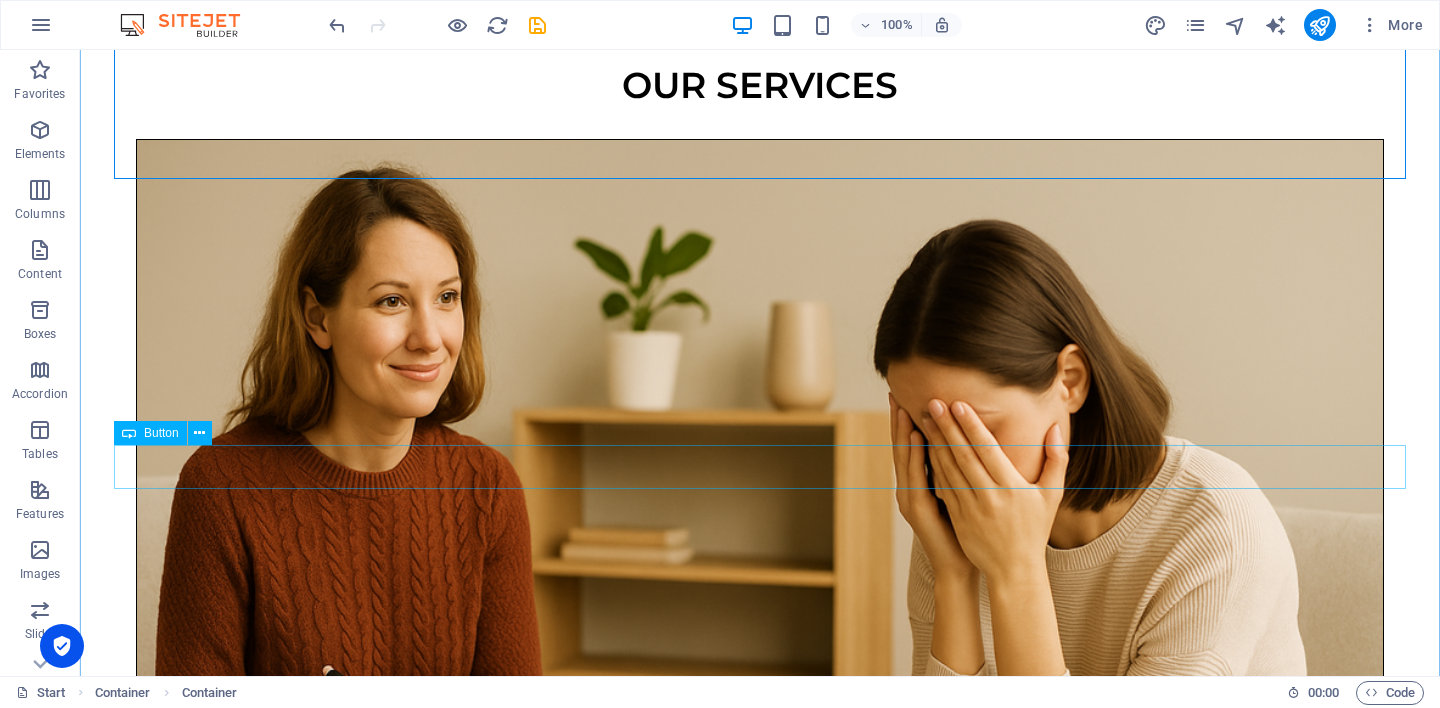 scroll, scrollTop: 1499, scrollLeft: 0, axis: vertical 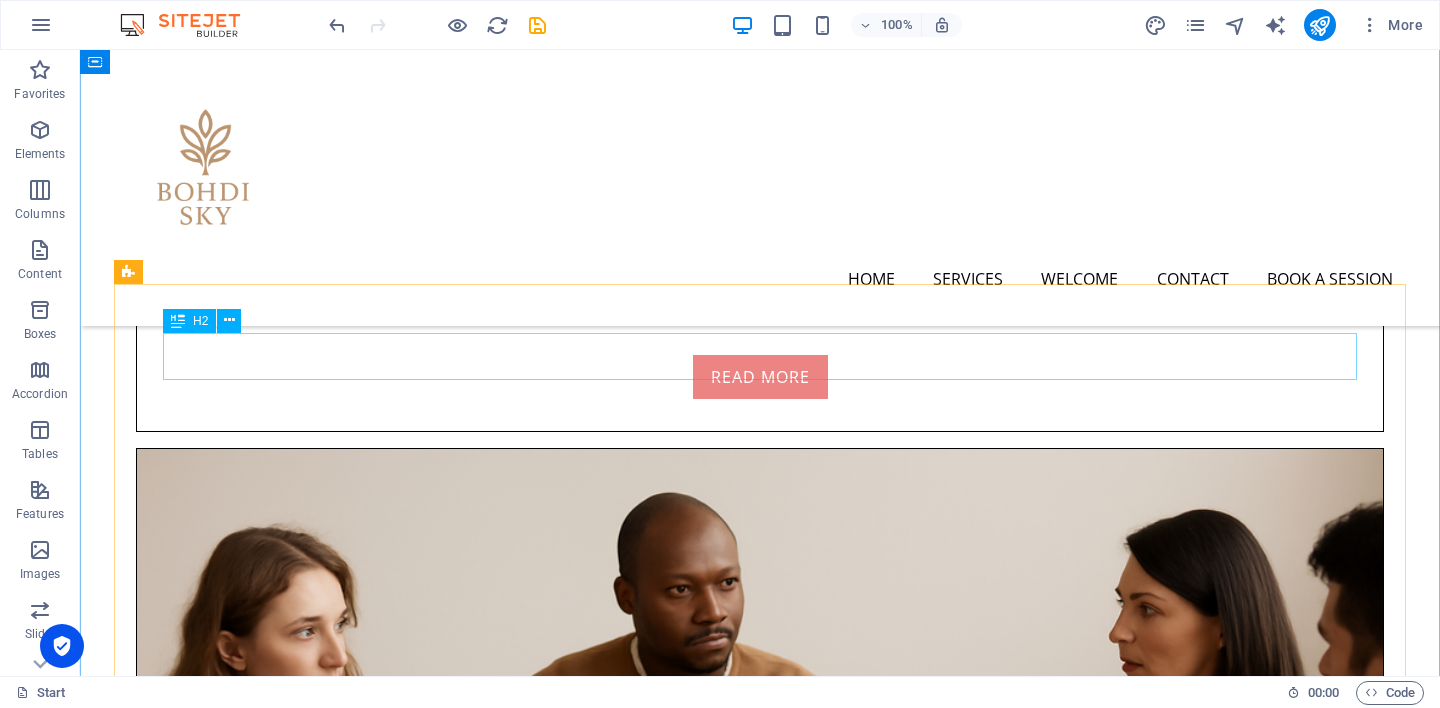 drag, startPoint x: 505, startPoint y: 320, endPoint x: 396, endPoint y: 365, distance: 117.923706 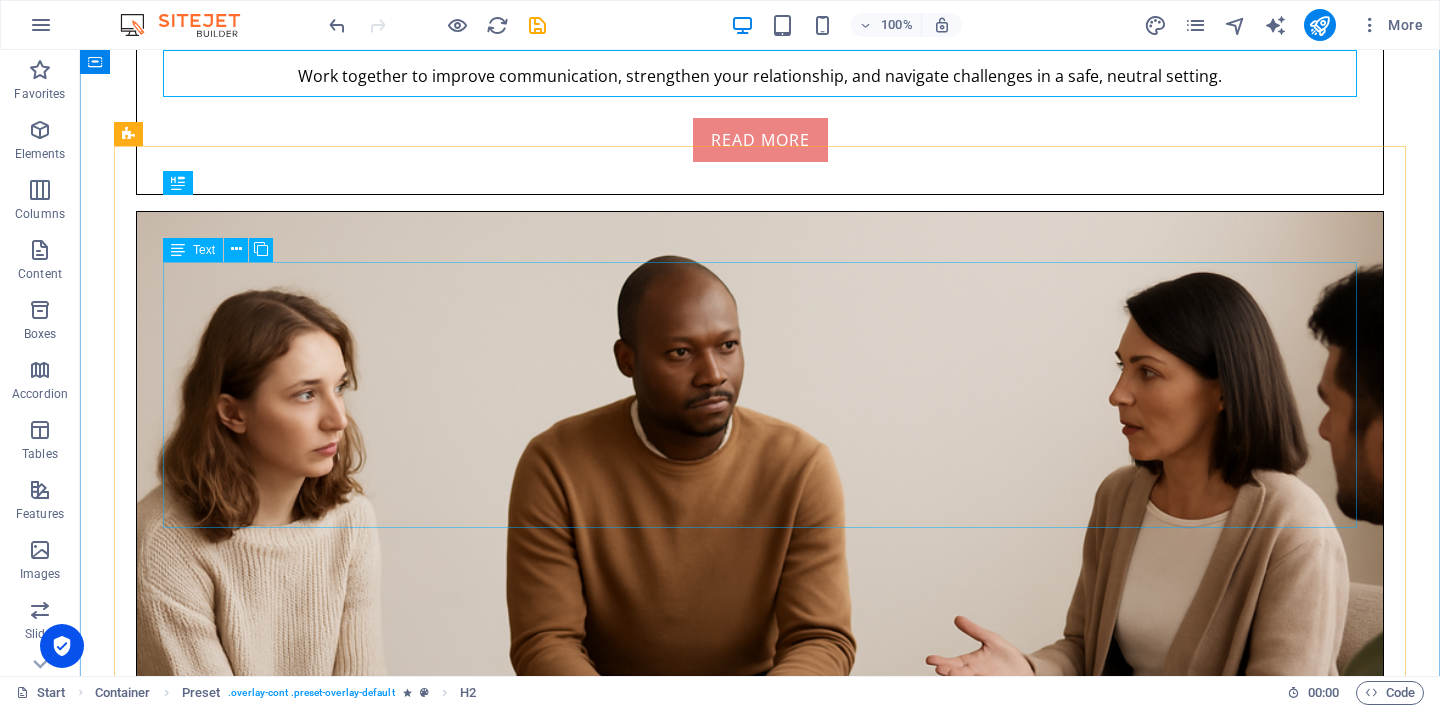 scroll, scrollTop: 3710, scrollLeft: 0, axis: vertical 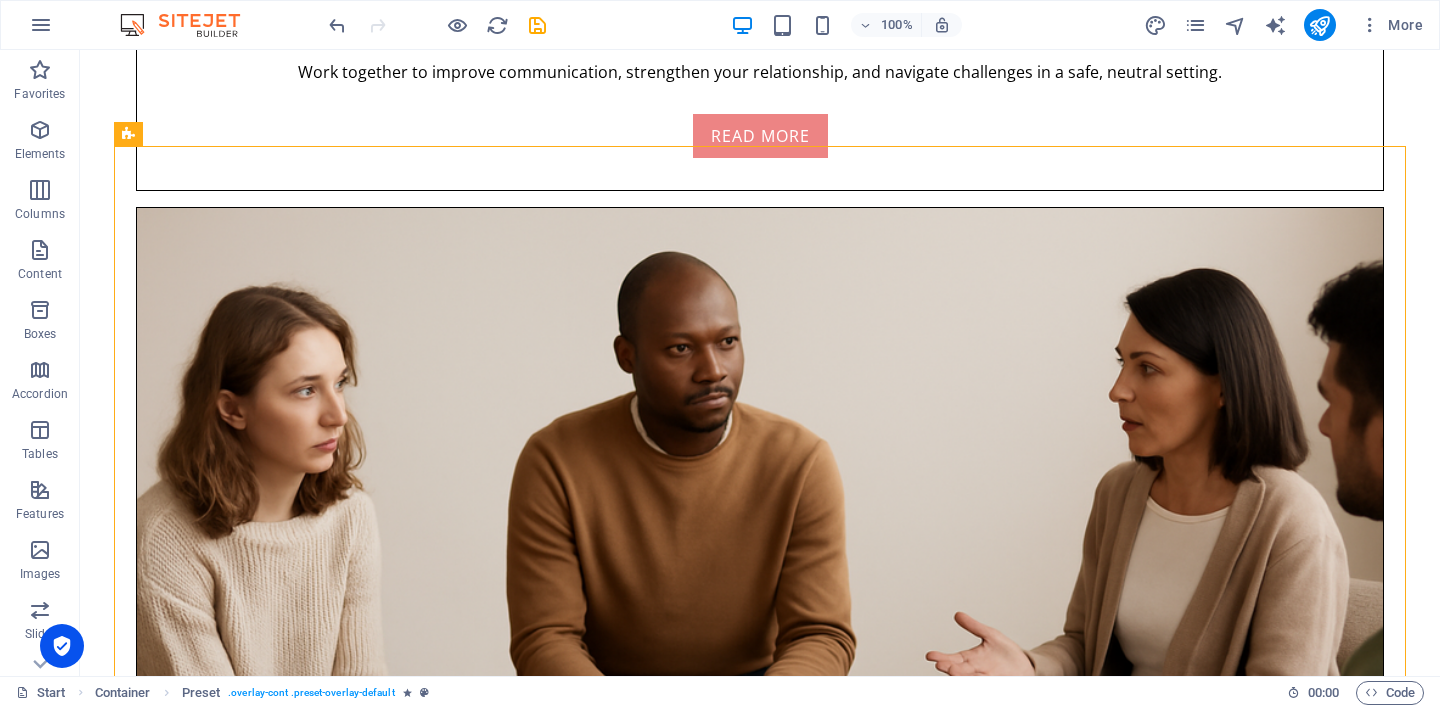 drag, startPoint x: 138, startPoint y: 206, endPoint x: 295, endPoint y: 368, distance: 225.59477 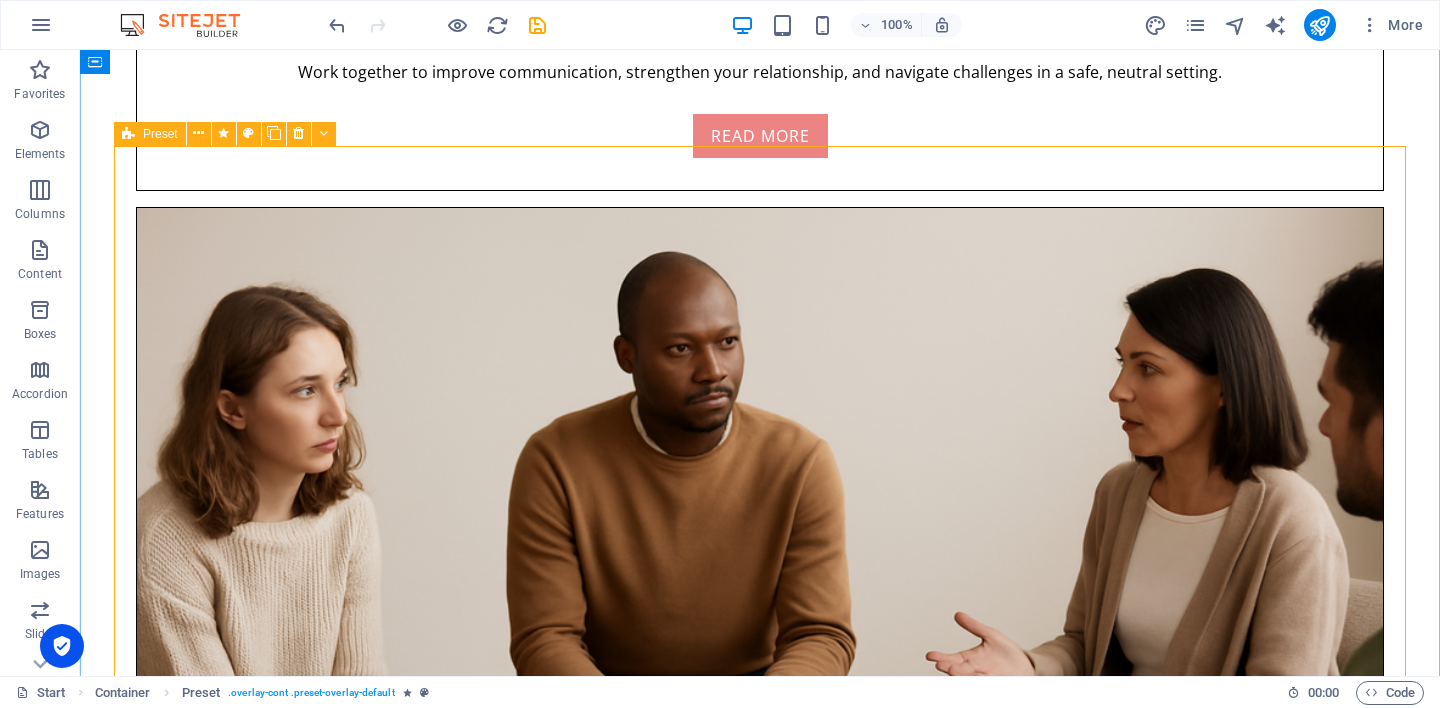 click on "Individual Counselling Personalised one-on-one sessions offering a quiet space to reflect, make sense of your experiences, and move forward with greater clarity. Common areas of focus include: Anxiety and low mood Grief and loss Childhood experiences and past trauma Life changes, identity, and self-worth Duration:  50 minutes Fee:  $60 Available:  Online or in-person New to counselling or not sure if this is right for you? I offer a free 15-minute no-obligation chat. This is simply a space to connect and see if it feels right to work together. 👉 Book a free 15-minute chat 👉 Book AN individual session" at bounding box center (602, 5259) 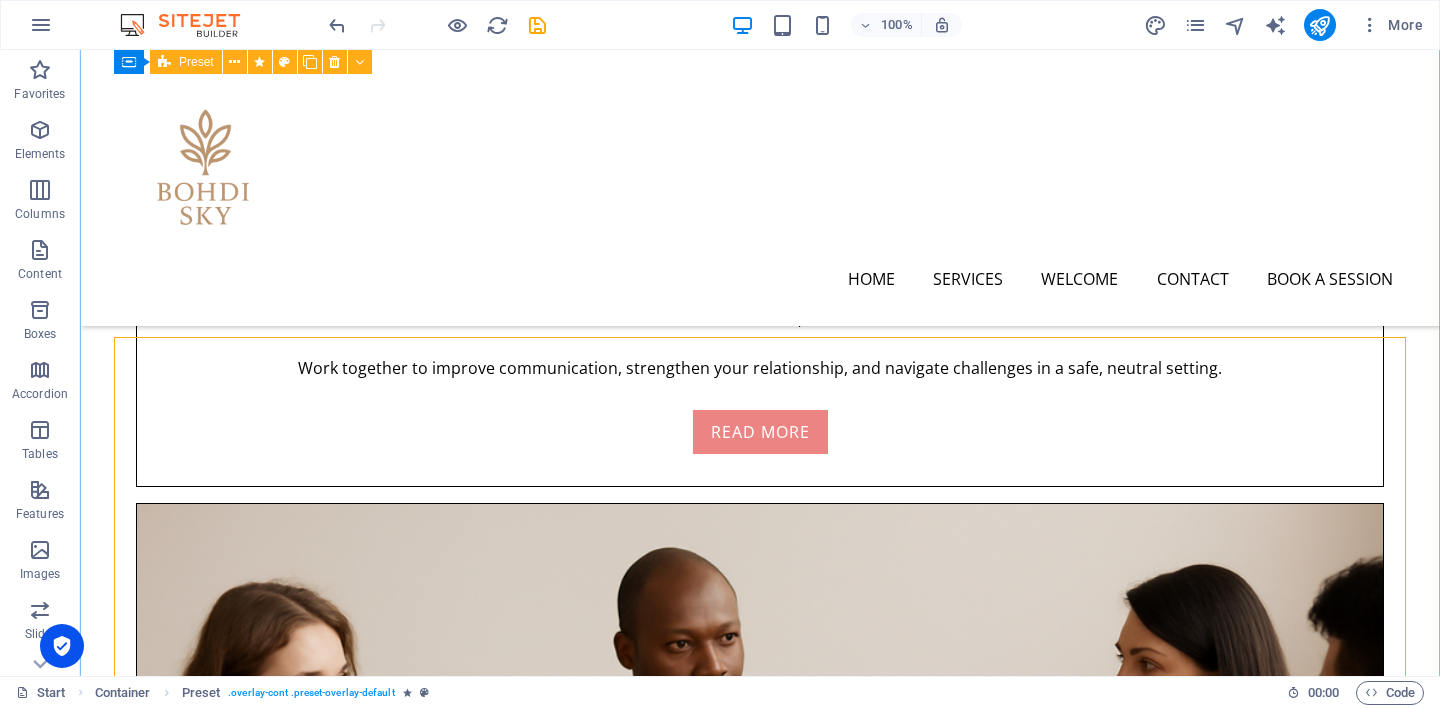 scroll, scrollTop: 3369, scrollLeft: 0, axis: vertical 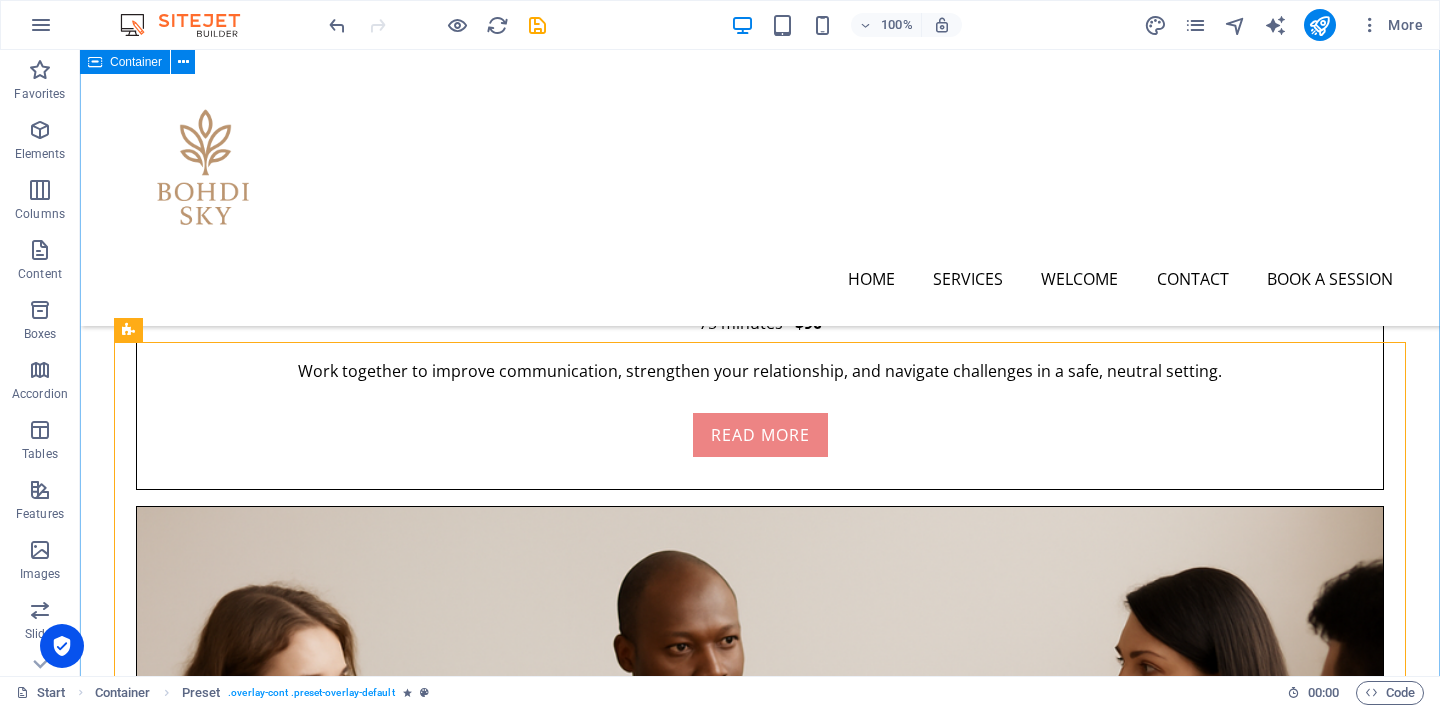 click on "Home Services Welcome Contact Book a Session Bohdi Sky Understanding the Past, Healing the Present. Learn more 11/8-18 Whitehall Street ,  Footscray, VIC   3011 0432 032 097 therapy@bohdisky.com.au Our services Individual Counselling 50 minutes –  $60 One-on-one sessions to support emotional wellbeing, self-awareness, and personal growth. Tailored to your unique goals and pace. Read more Couples Counselling 75 minutes –  $90 Work together to improve communication, strengthen your relationship, and navigate challenges in a safe, neutral setting. Read more Group Therapy 90 minutes –  $45 per person Connect with others in a supportive group environment. Guided by shared themes, these sessions offer a sense of belonging and mutual growth. Read more 🌿 Not sure where to begin? Let us connect for a free 15-minute chat — no pressure, no expectations. Just time to explore whether this feels right for you. 👉 [Book now] Welcome to my page Hi, I am Bohdi. individual Common themes include: Grief and loss $60" at bounding box center (760, 3054) 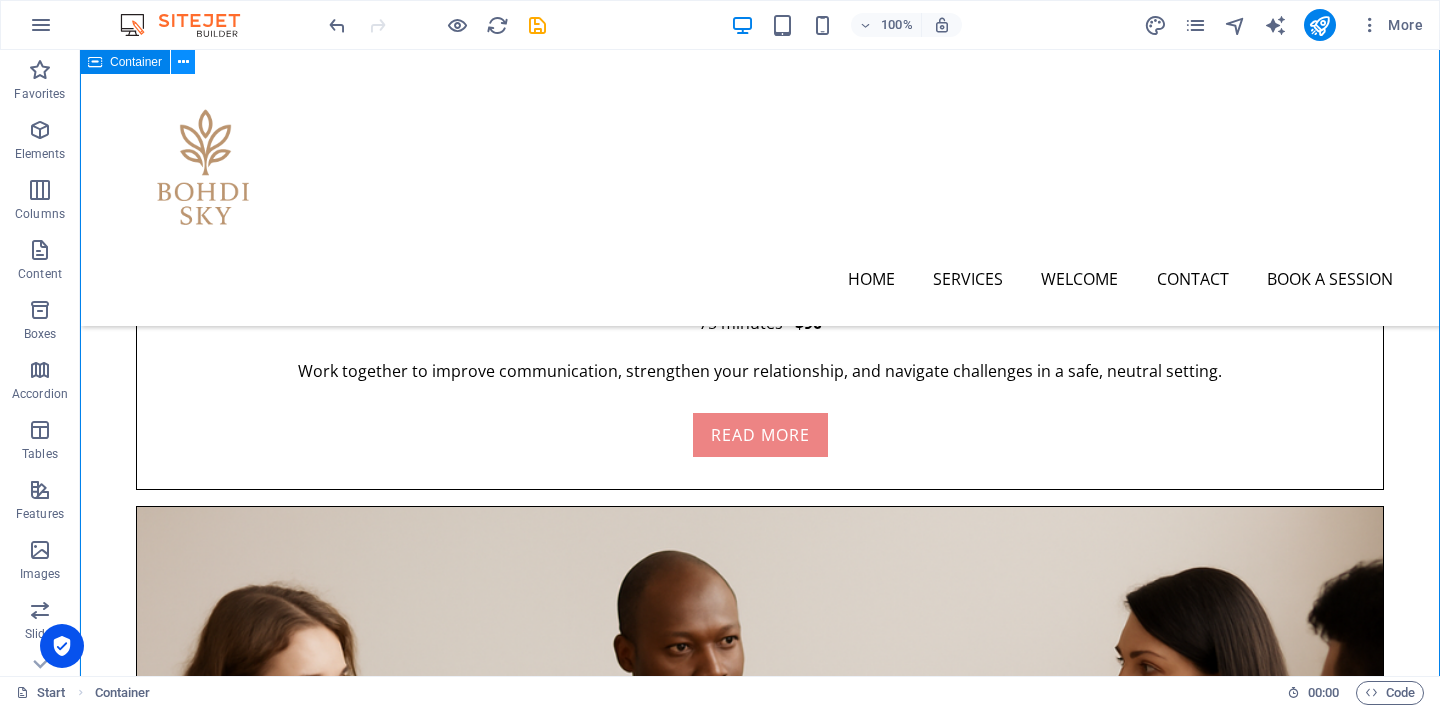 click at bounding box center [183, 62] 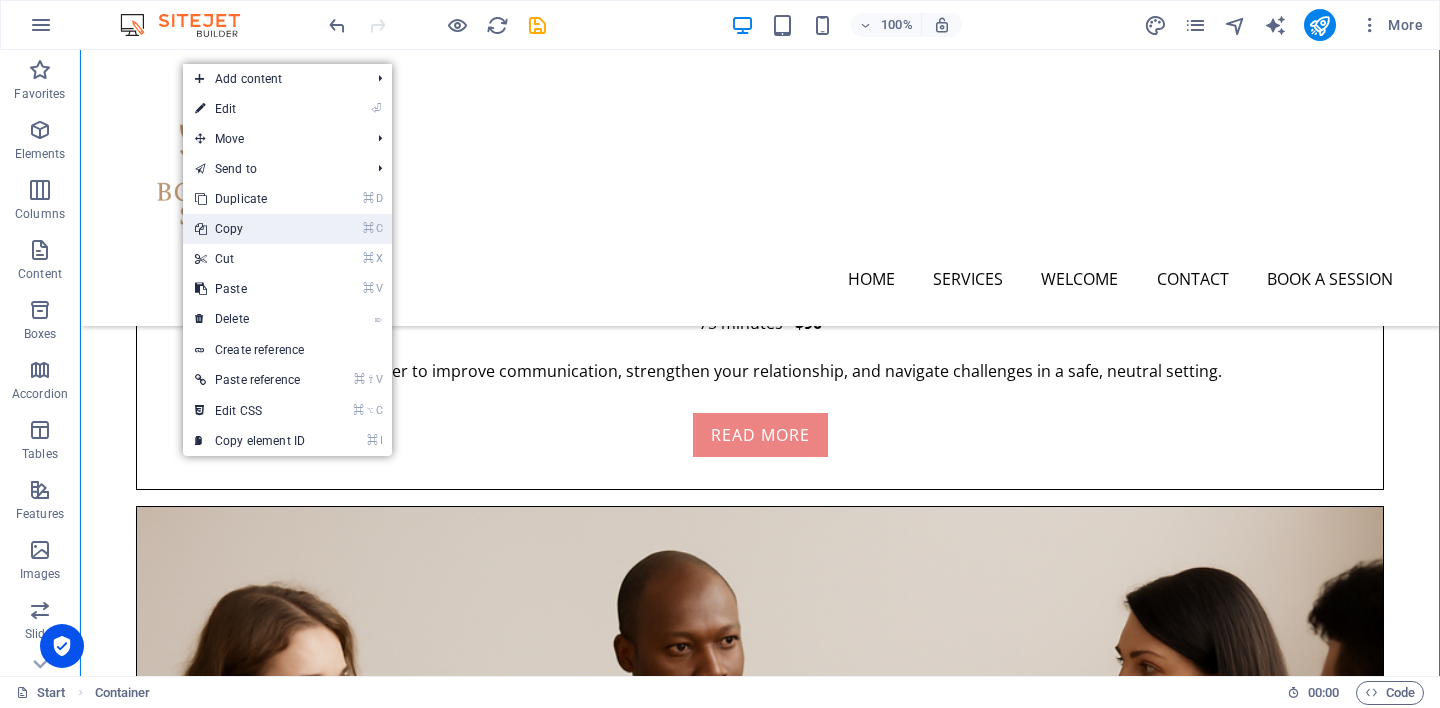 click on "⌘ C  Copy" at bounding box center [250, 229] 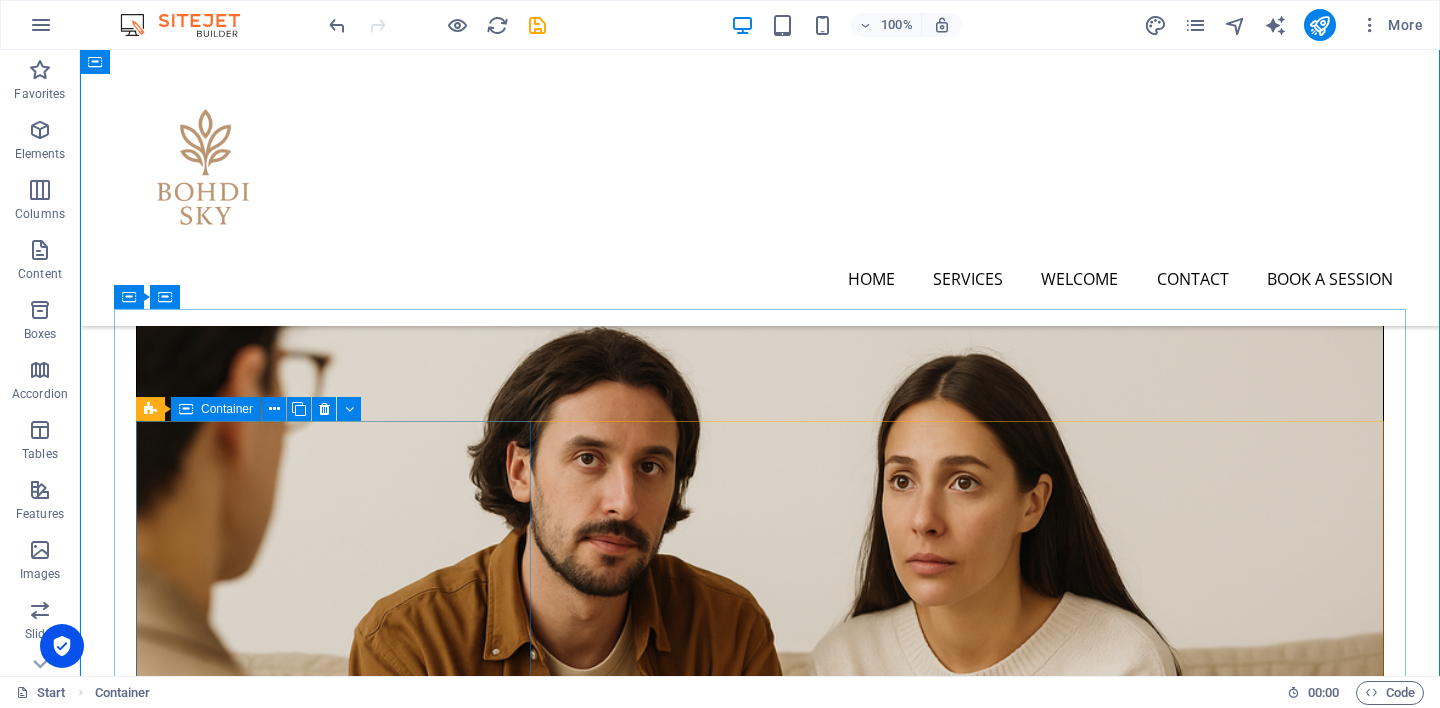scroll, scrollTop: 2448, scrollLeft: 0, axis: vertical 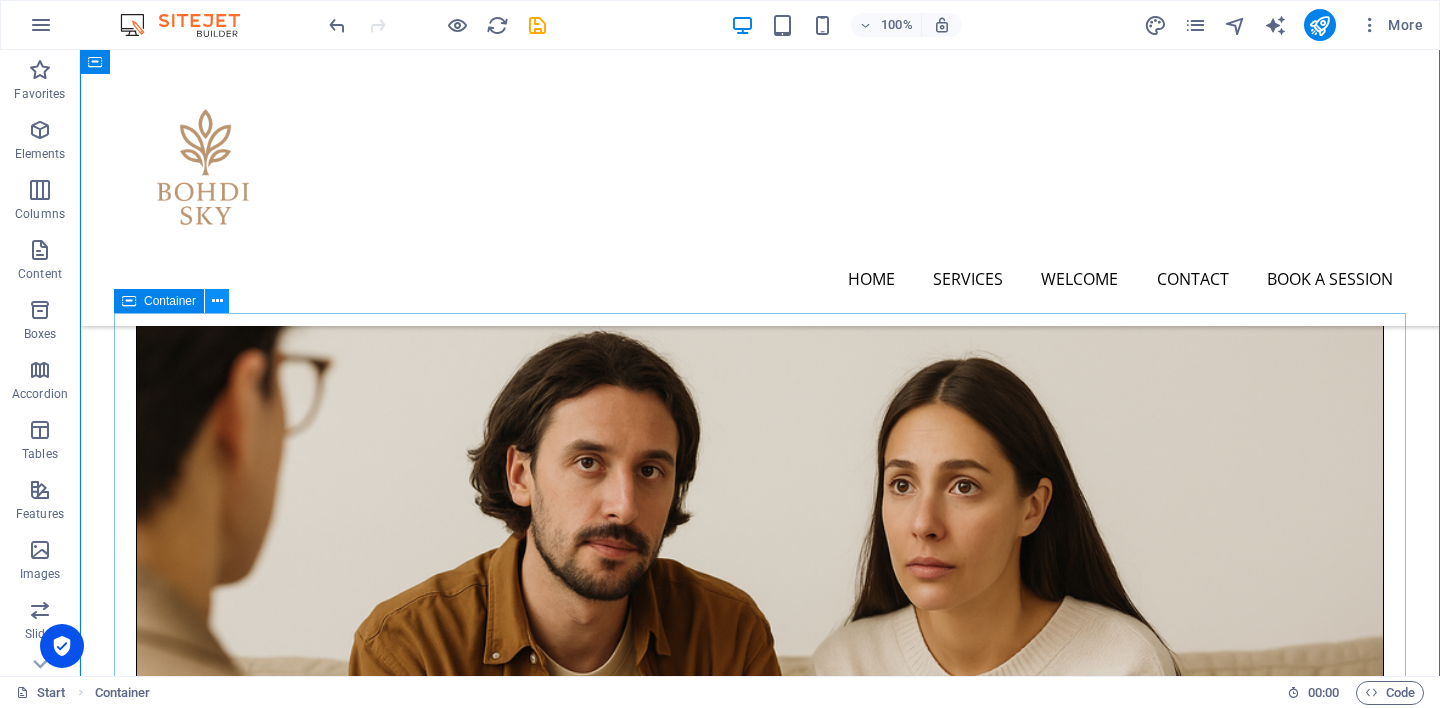 click at bounding box center [217, 301] 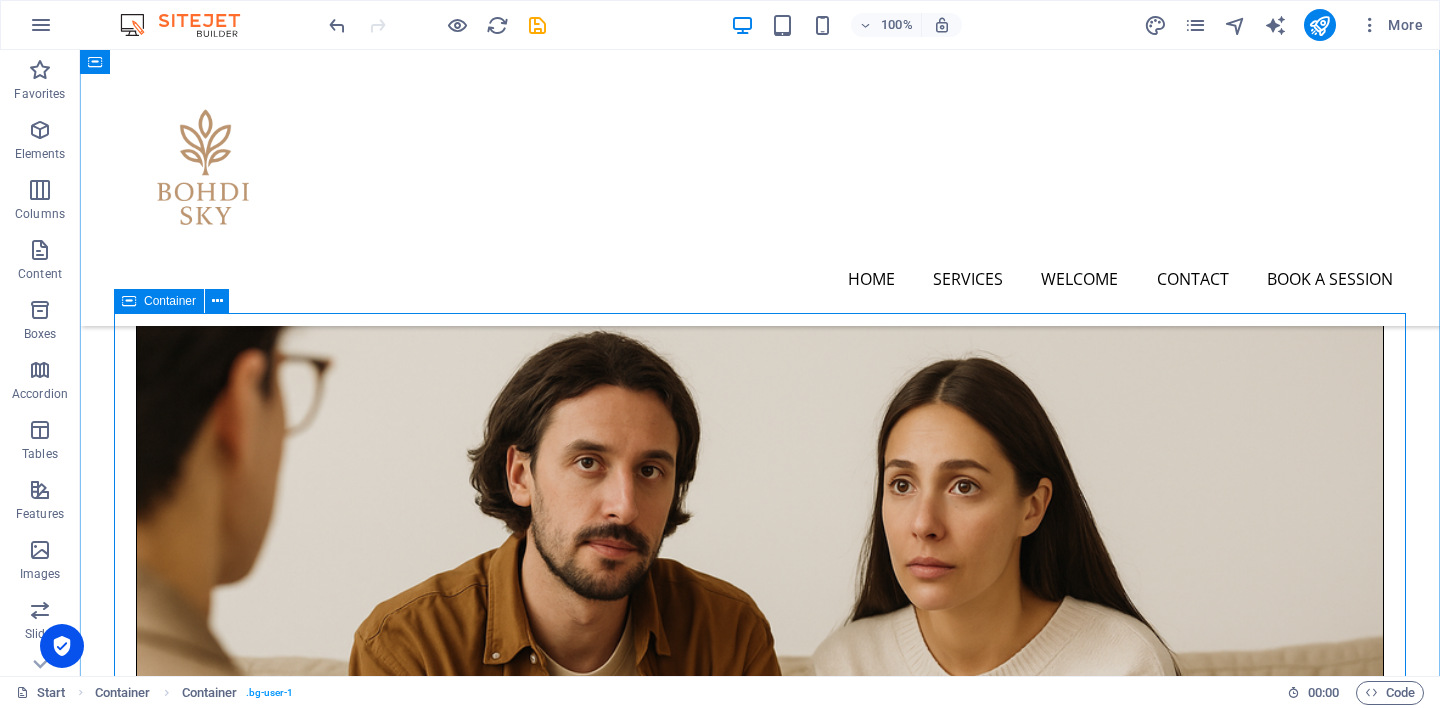 click on "individual A safe and confidential space to explore your thoughts, emotions, and personal history. Common themes include: Anxiety and depression Grief and loss Trauma and early life experiences Identity, self-worth, and life transitions Duration:  50 minutes —  $60 (Available online or in person) couples Supportive space for couples to improve communication, rebuild trust, and reconnect. You may be experiencing: Relationship stress or conflict Communication difficulties Parenting Life-stage changes Duration:  75 minutes —  $90 (In person only) .fa-secondary{opacity:.4} group Join others in a structured, safe group environment focused on growth and shared experience. Topics may include: Grief support Identity and belonging Emotional awareness and expression Duration:  90 minutes —  $45 per person (Held periodically — in person only)" at bounding box center (760, 4420) 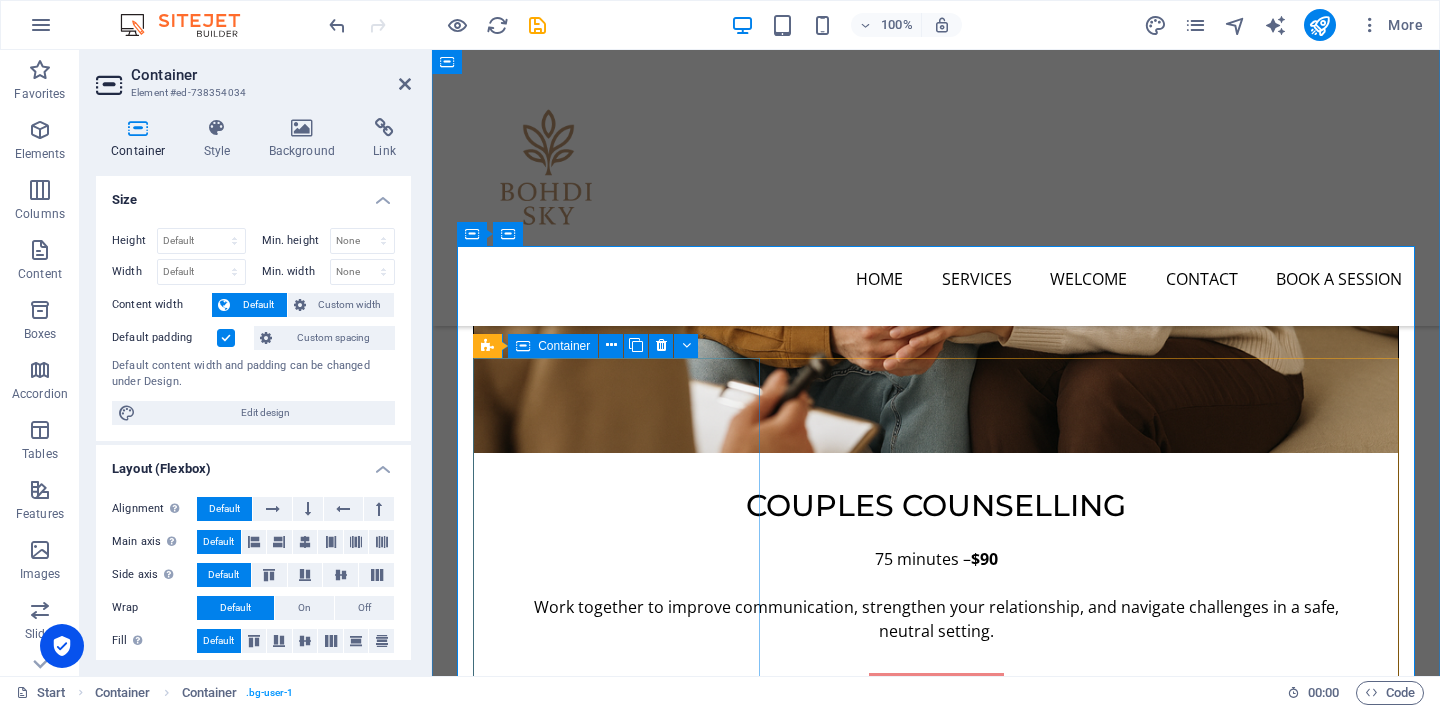 scroll, scrollTop: 2683, scrollLeft: 0, axis: vertical 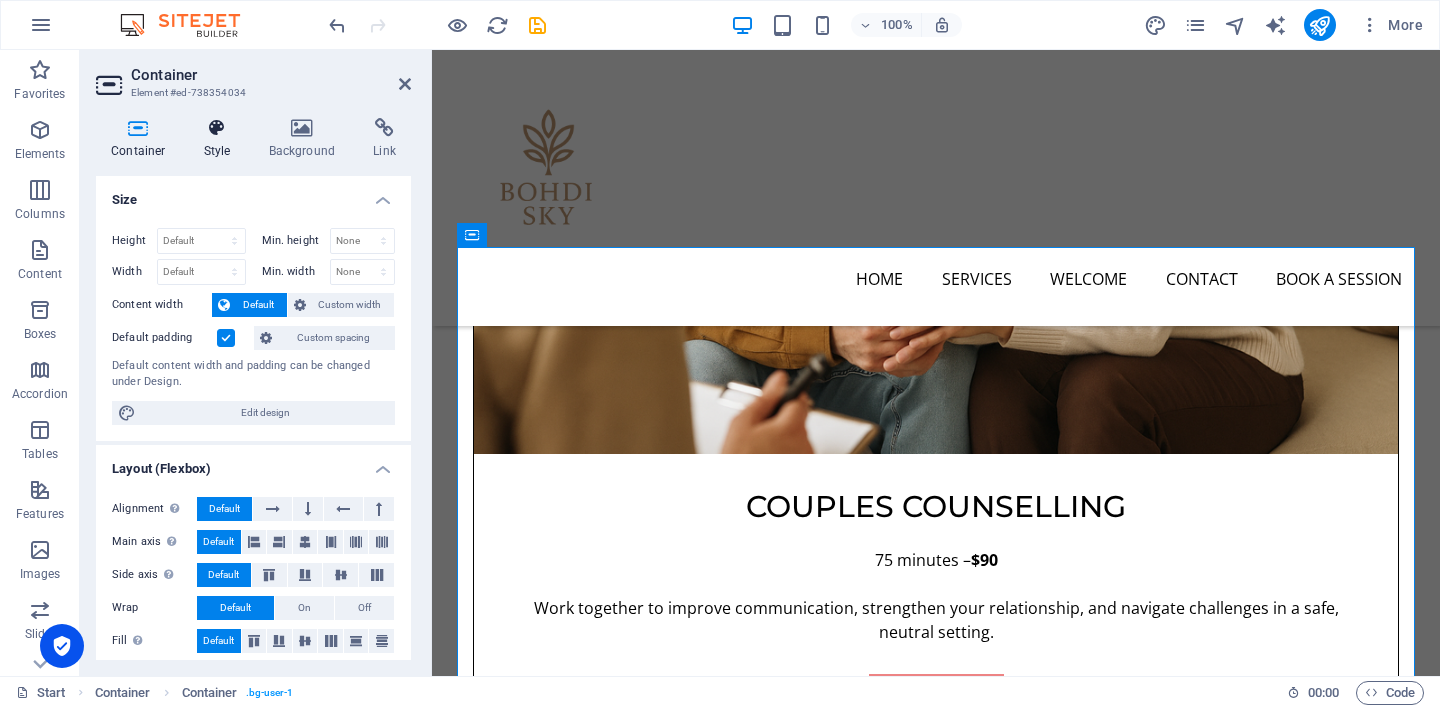 click on "Style" at bounding box center [221, 139] 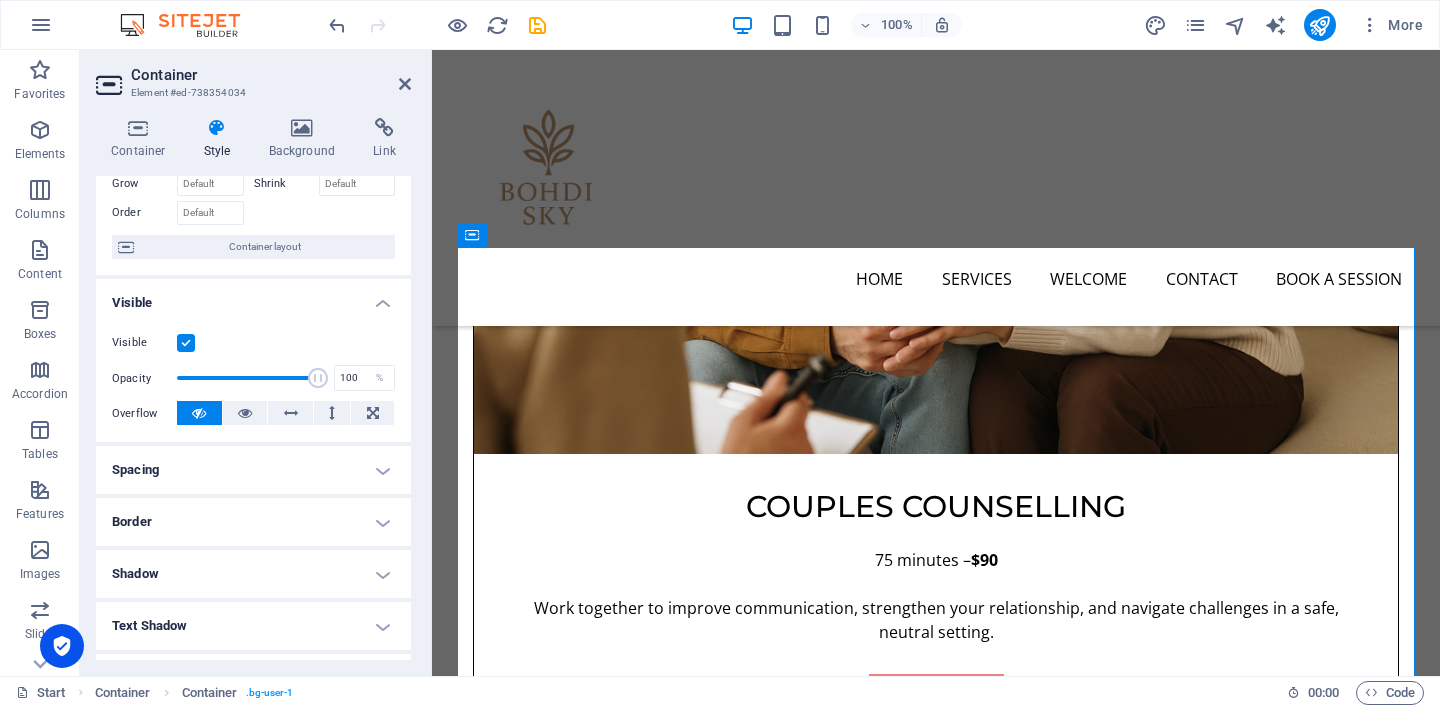 scroll, scrollTop: 116, scrollLeft: 0, axis: vertical 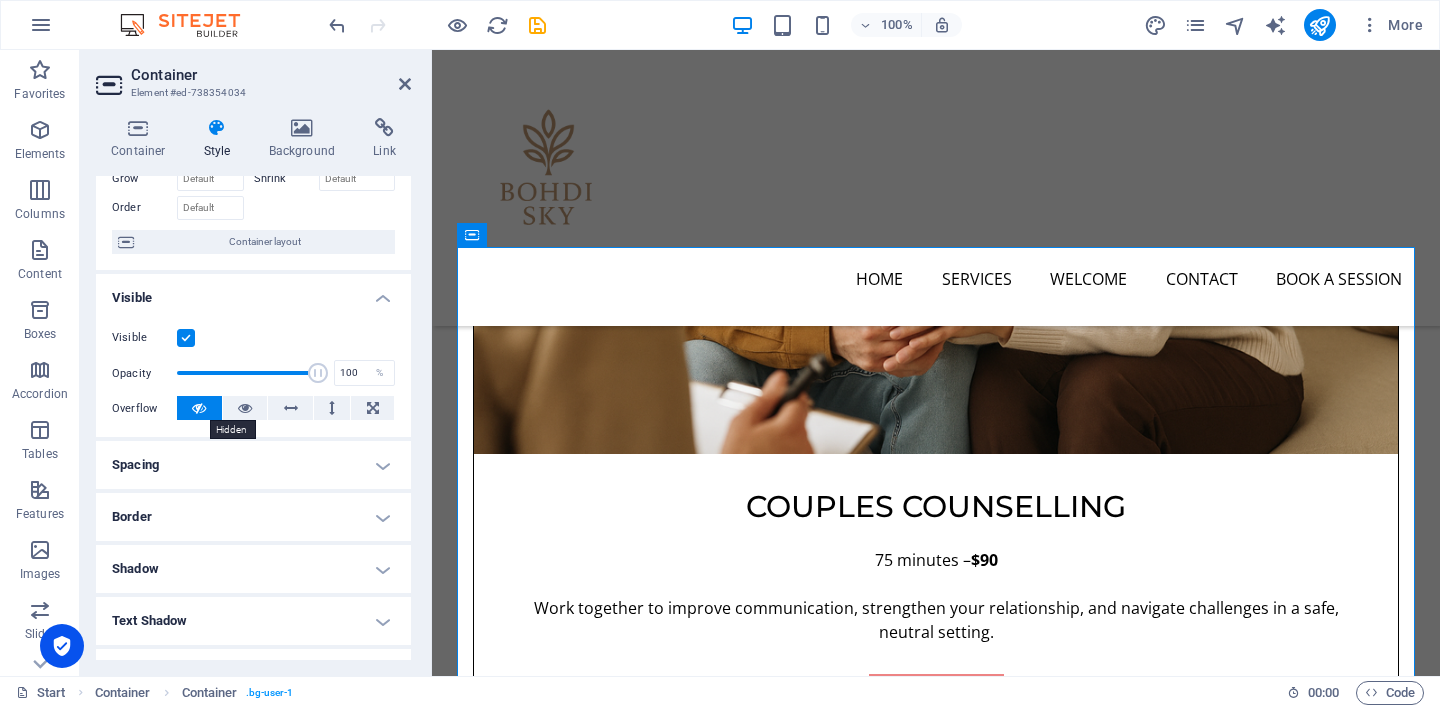 click at bounding box center (199, 408) 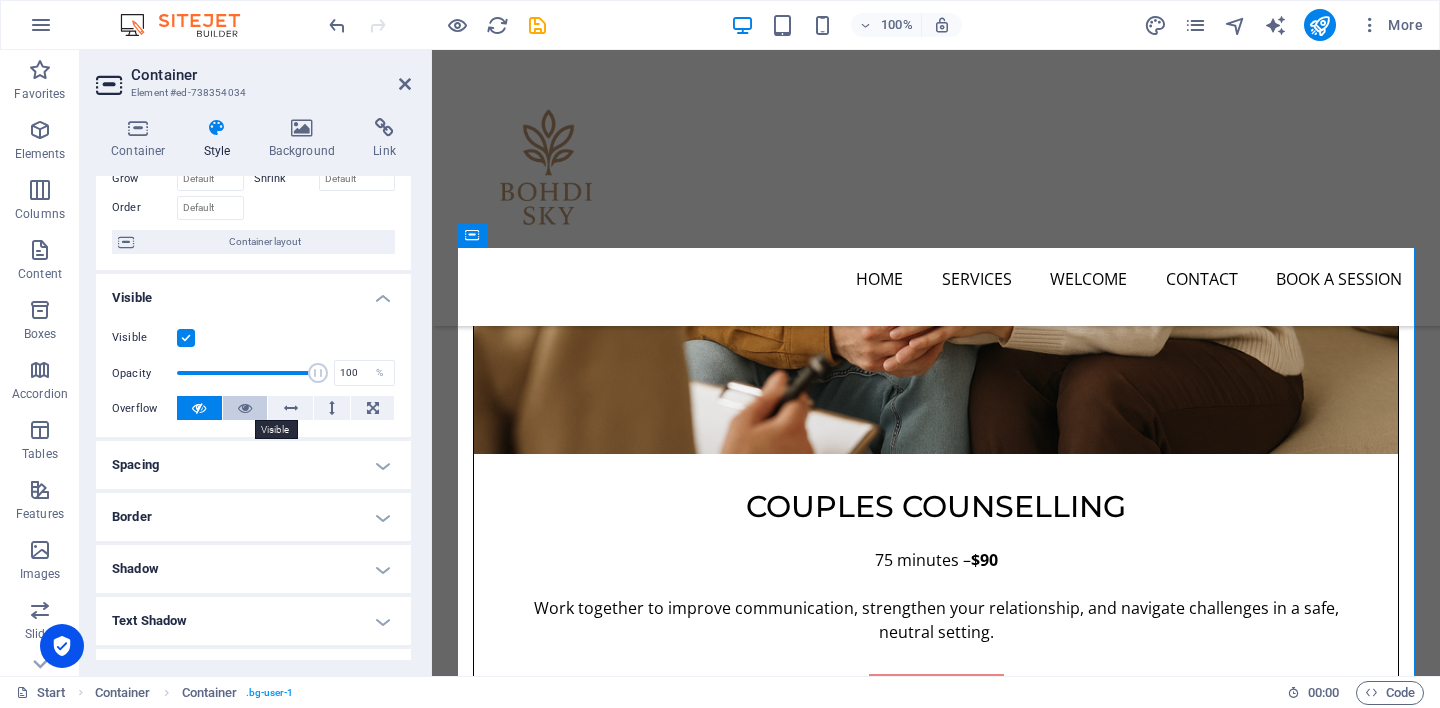 click at bounding box center (245, 408) 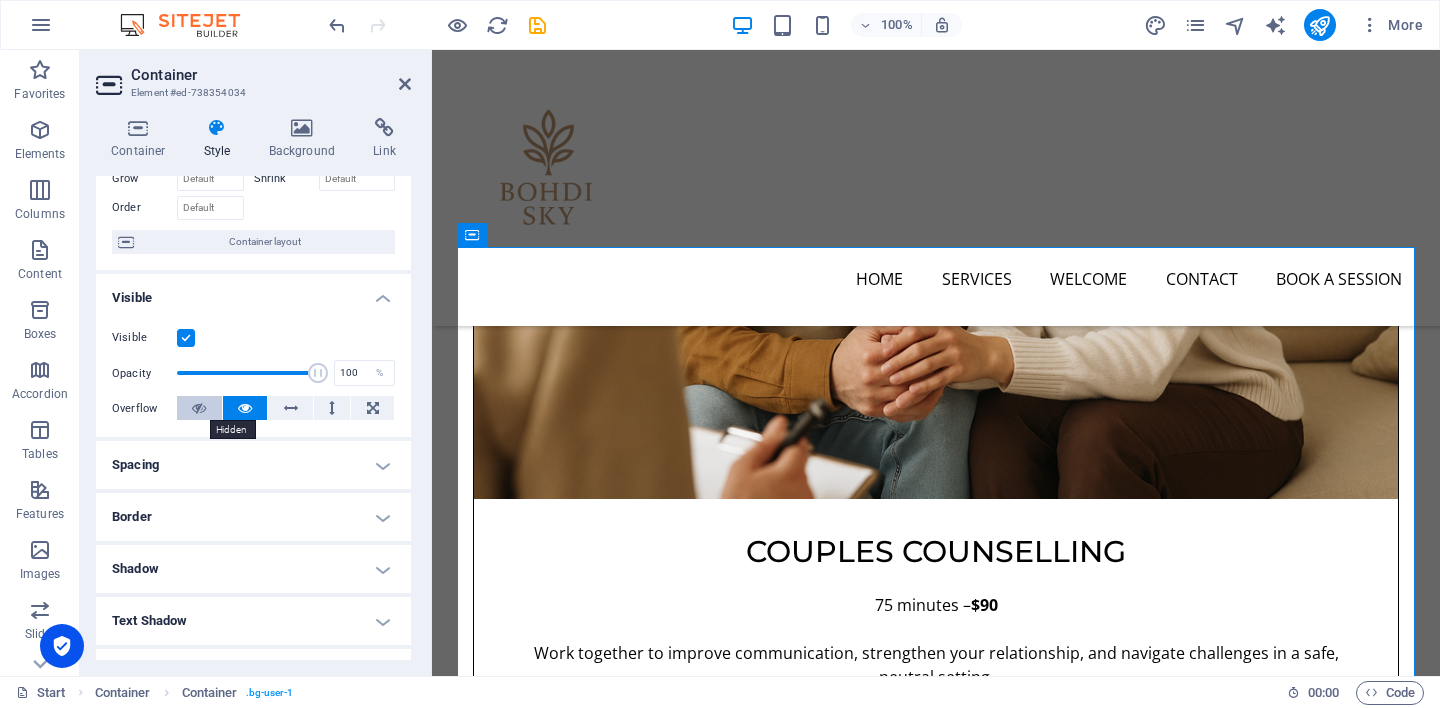 click at bounding box center (199, 408) 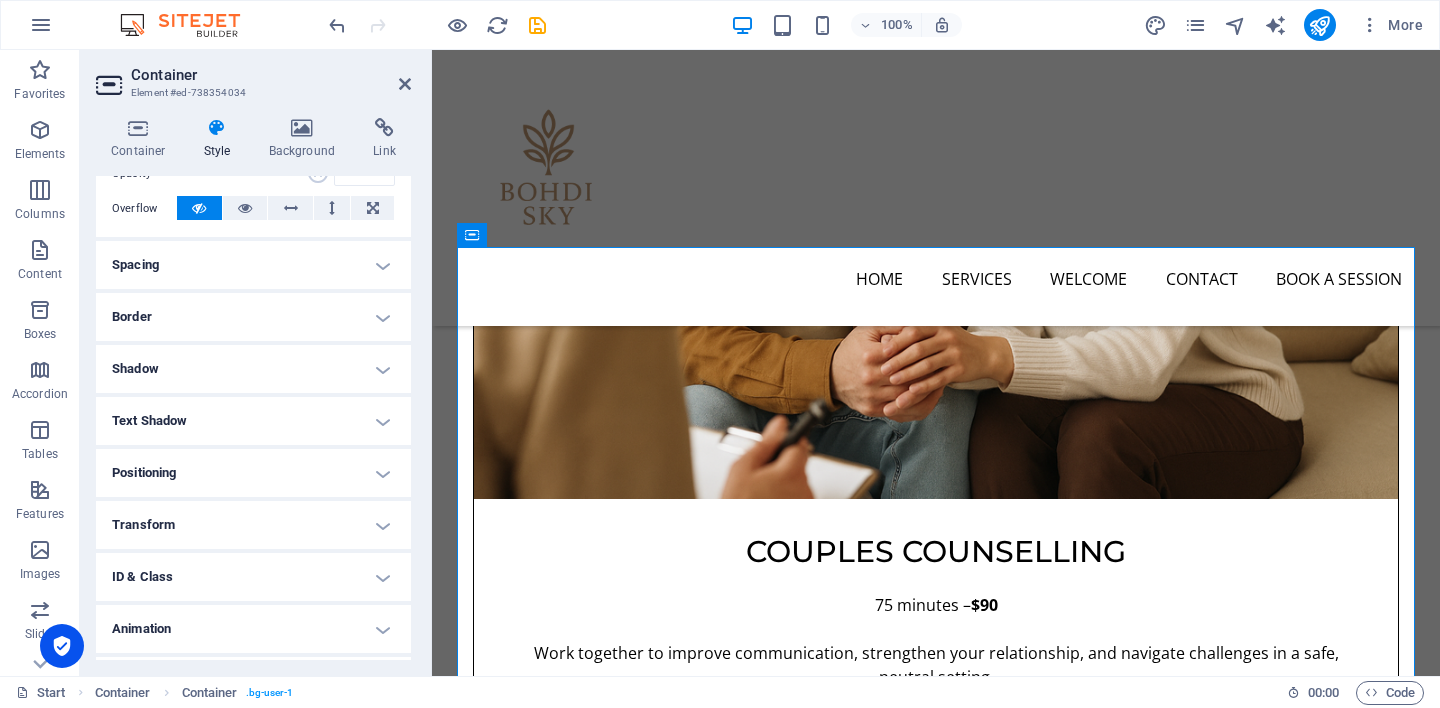 scroll, scrollTop: 362, scrollLeft: 0, axis: vertical 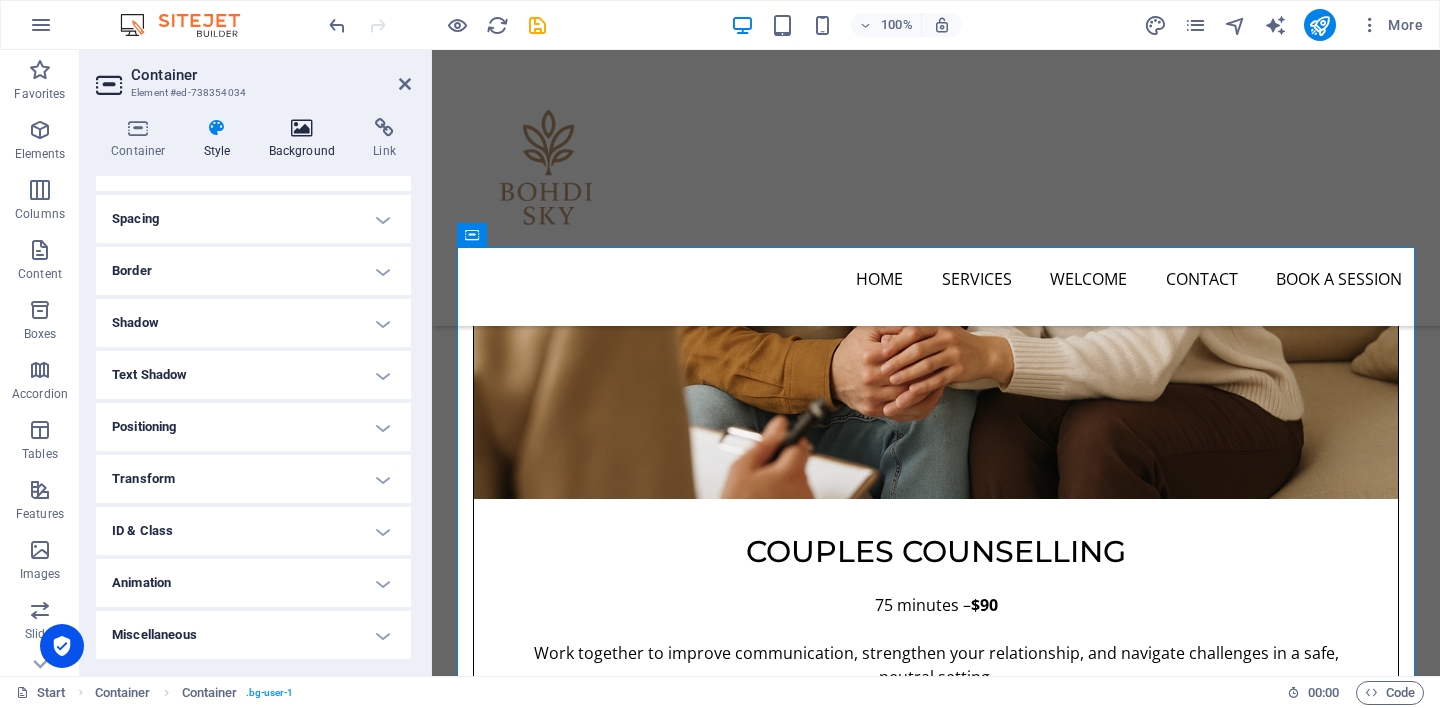 click at bounding box center [302, 128] 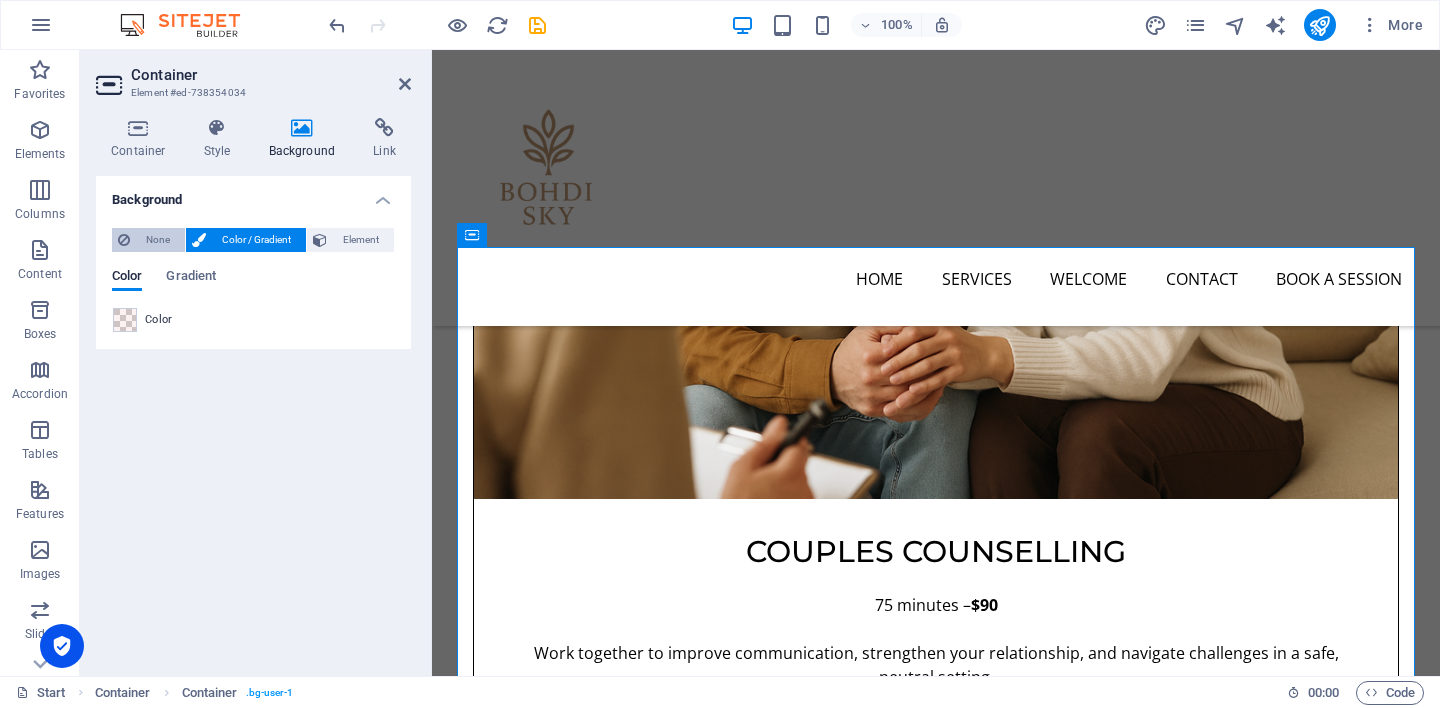 click on "None" at bounding box center (157, 240) 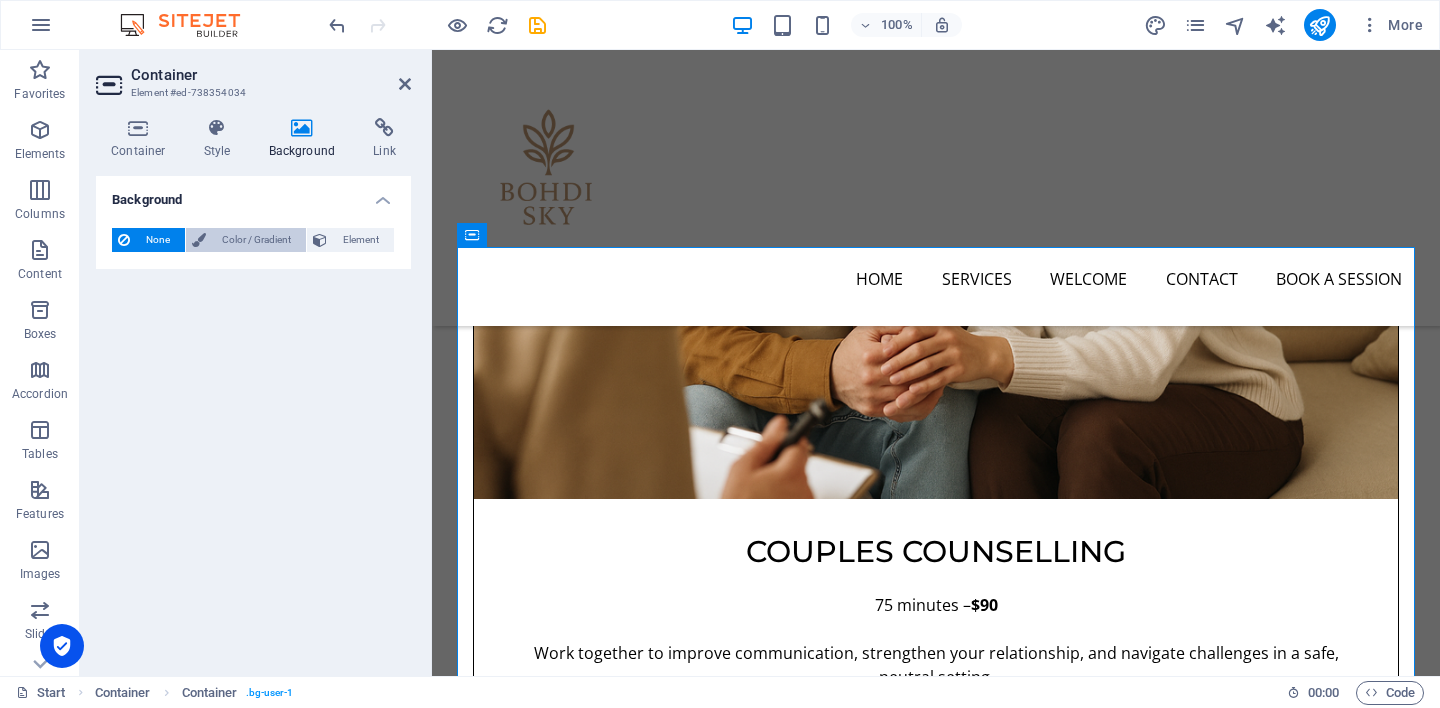 click on "Color / Gradient" at bounding box center [256, 240] 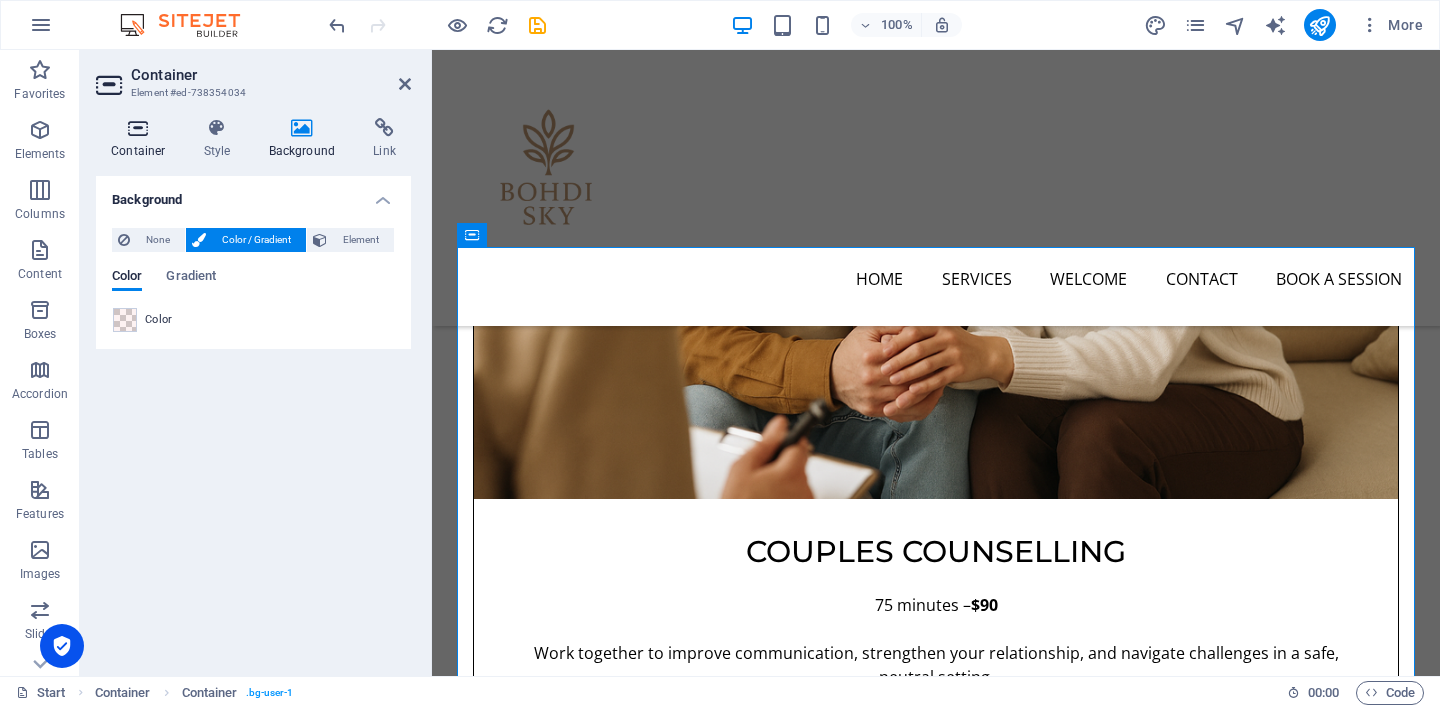 click on "Container" at bounding box center (142, 139) 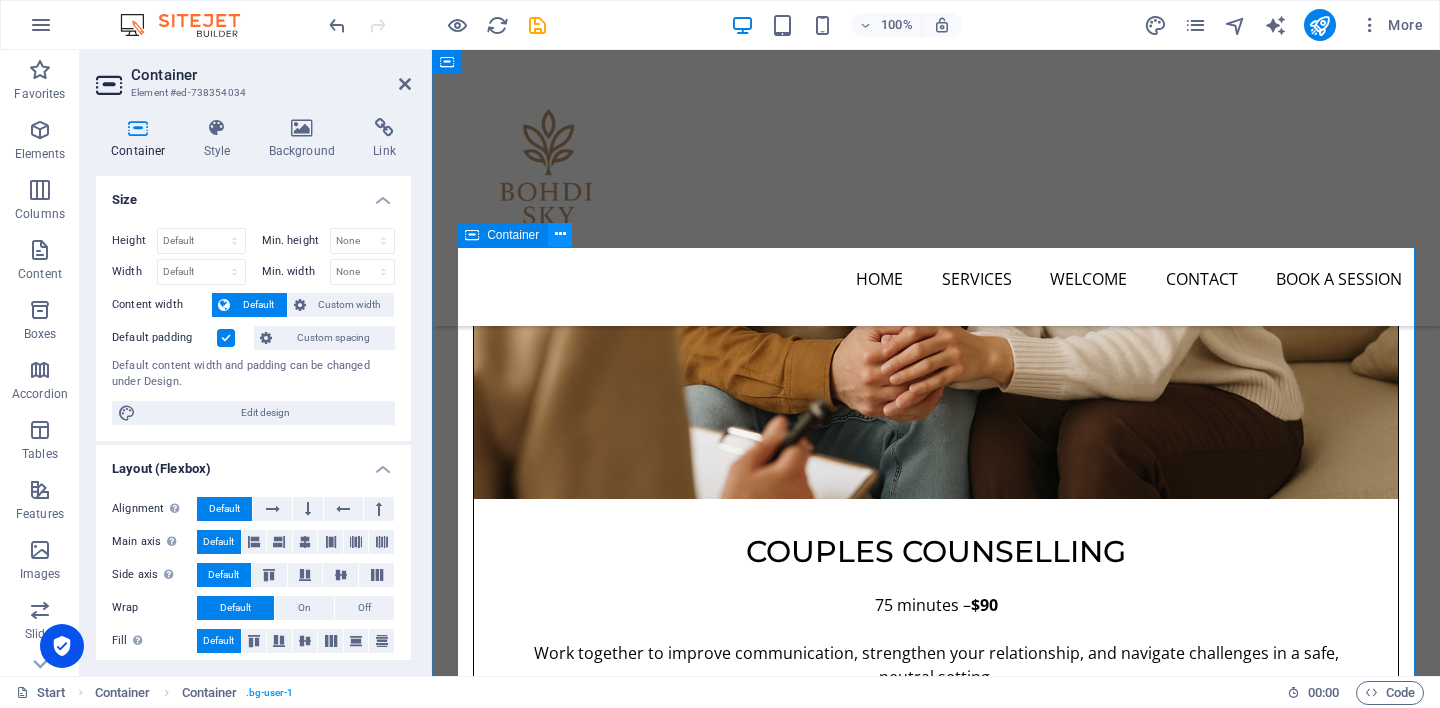 click at bounding box center (560, 234) 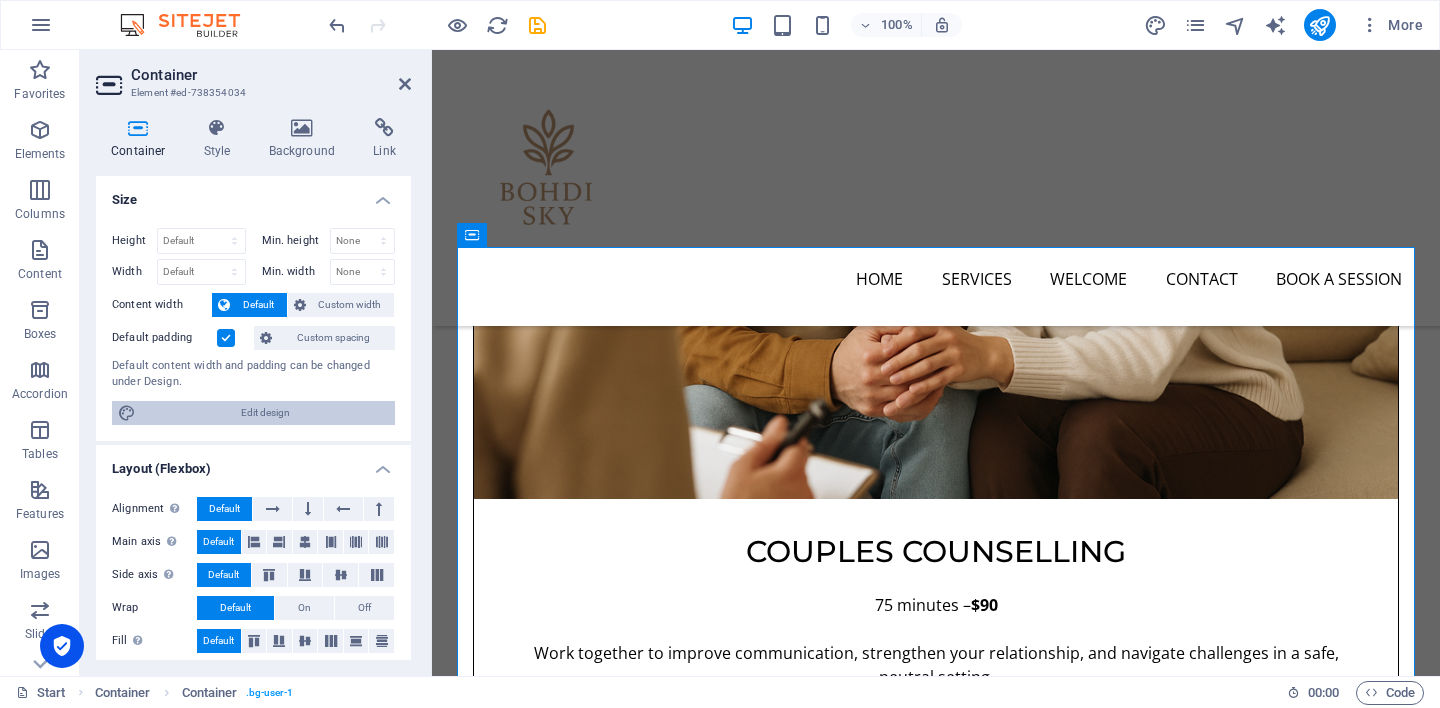 click on "Edit design" at bounding box center (265, 413) 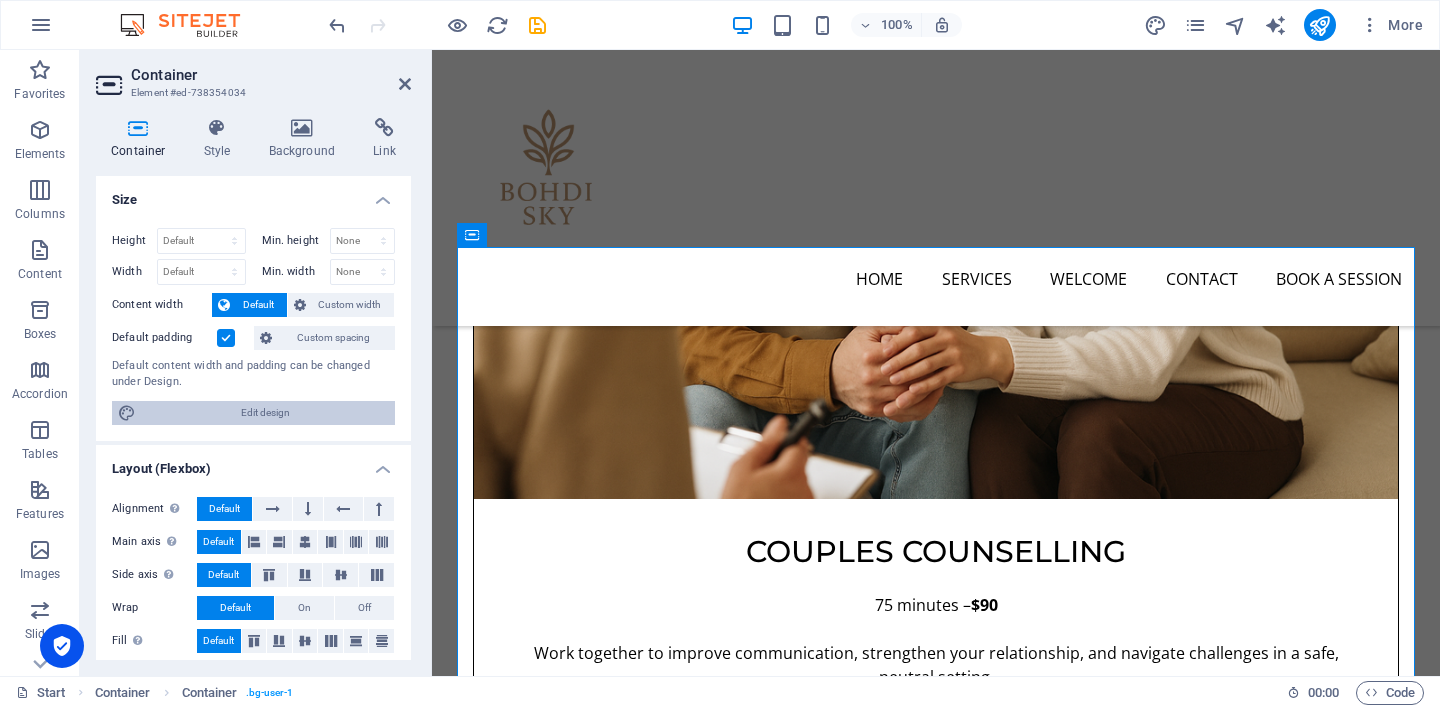 select on "px" 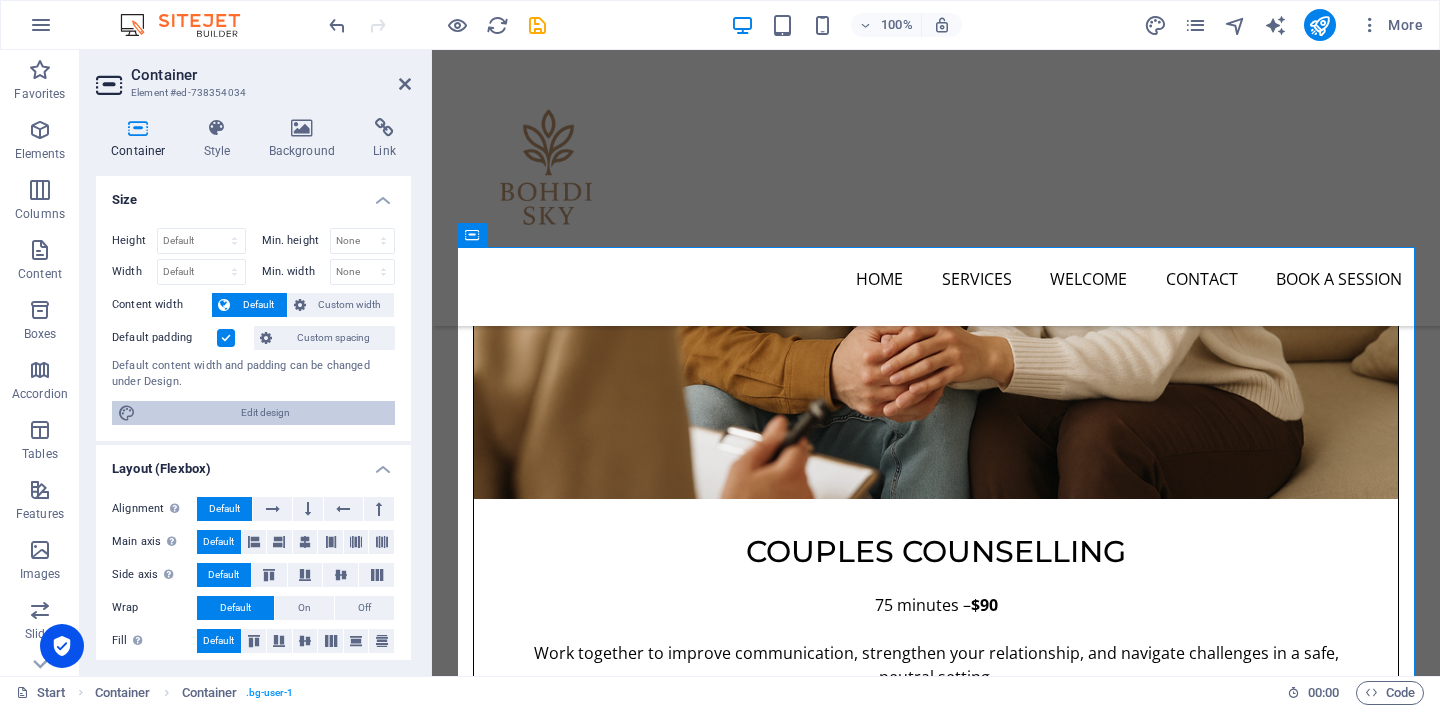 select on "400" 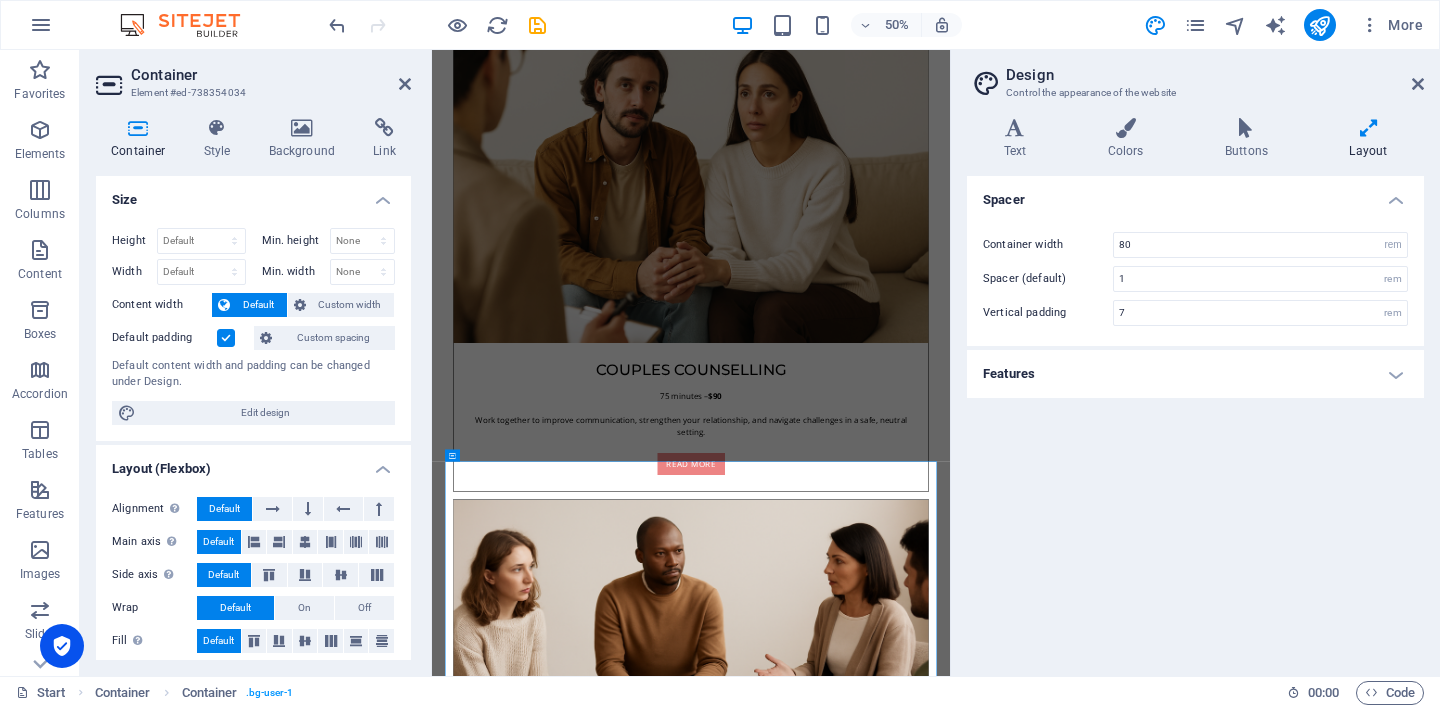 click on "Features" at bounding box center [1195, 374] 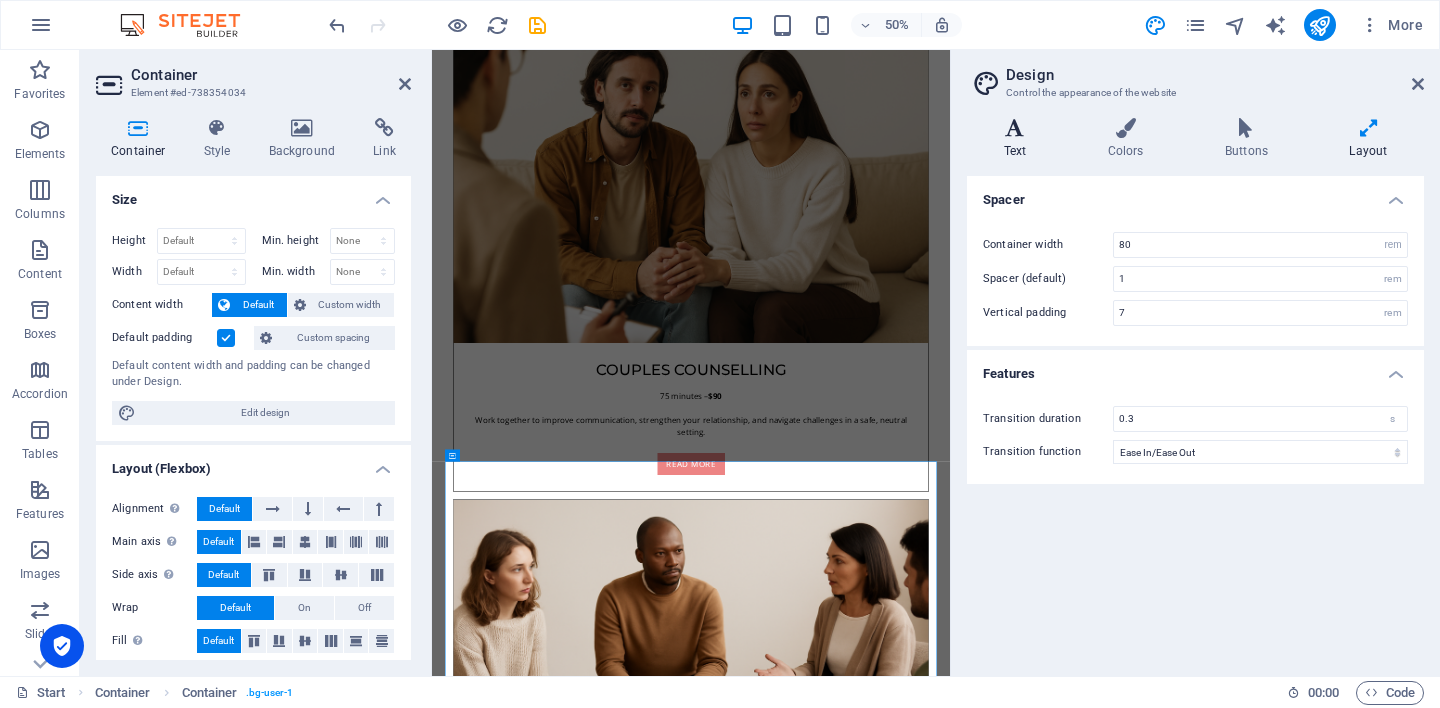 click on "Text" at bounding box center [1019, 139] 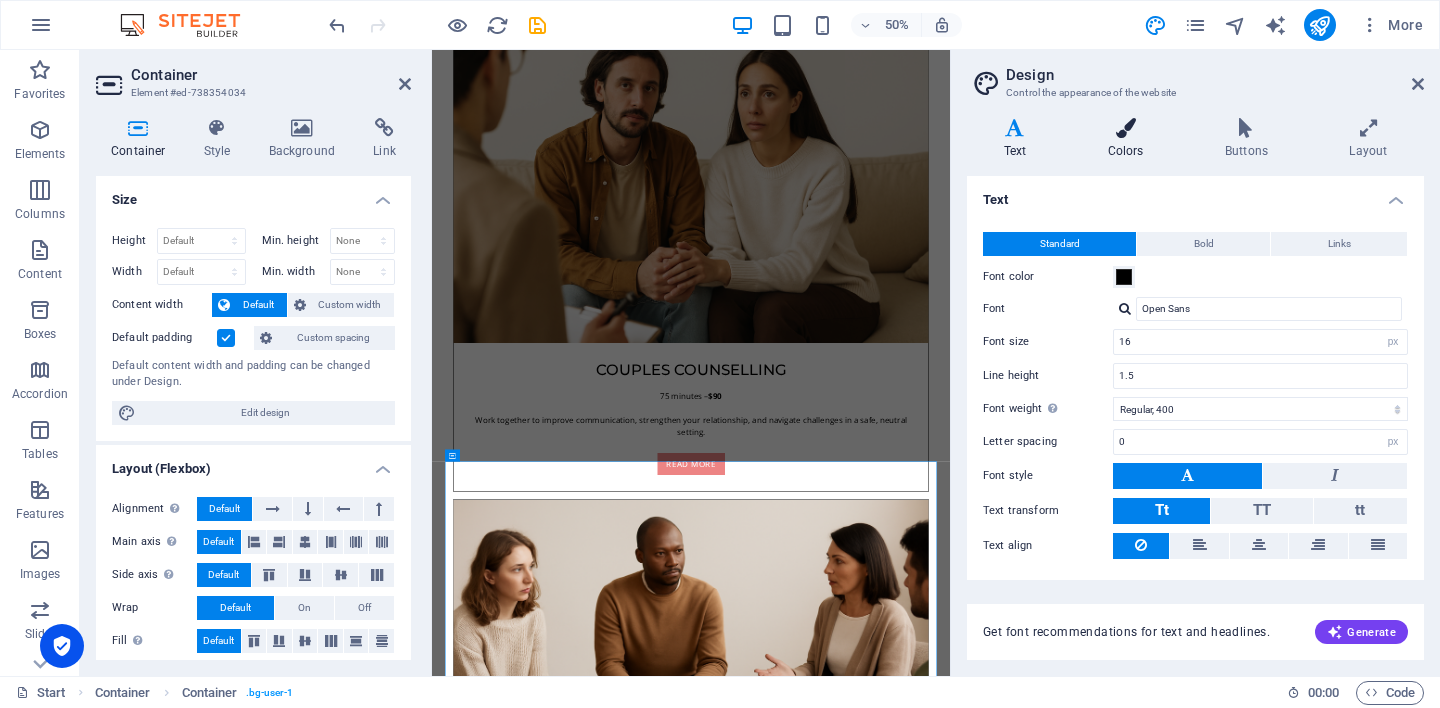 click at bounding box center (1125, 128) 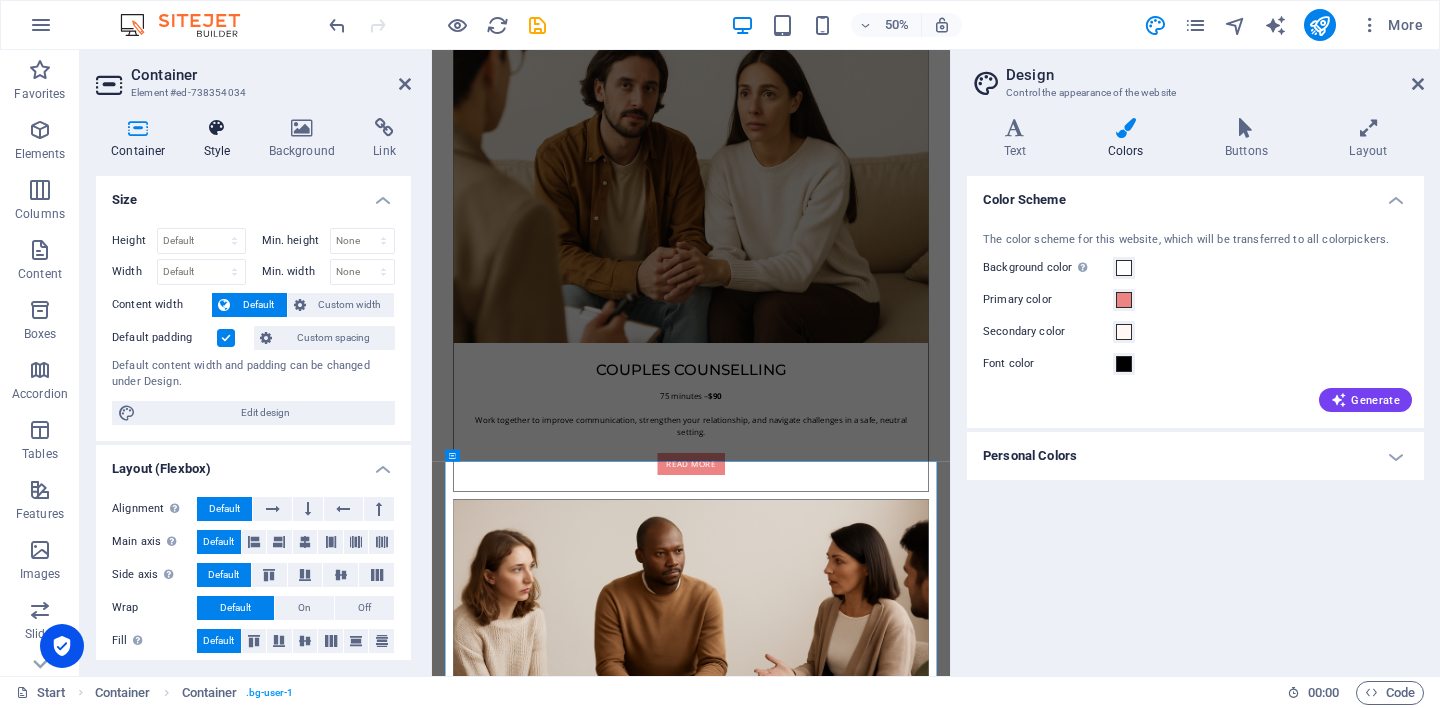 click on "Style" at bounding box center [221, 139] 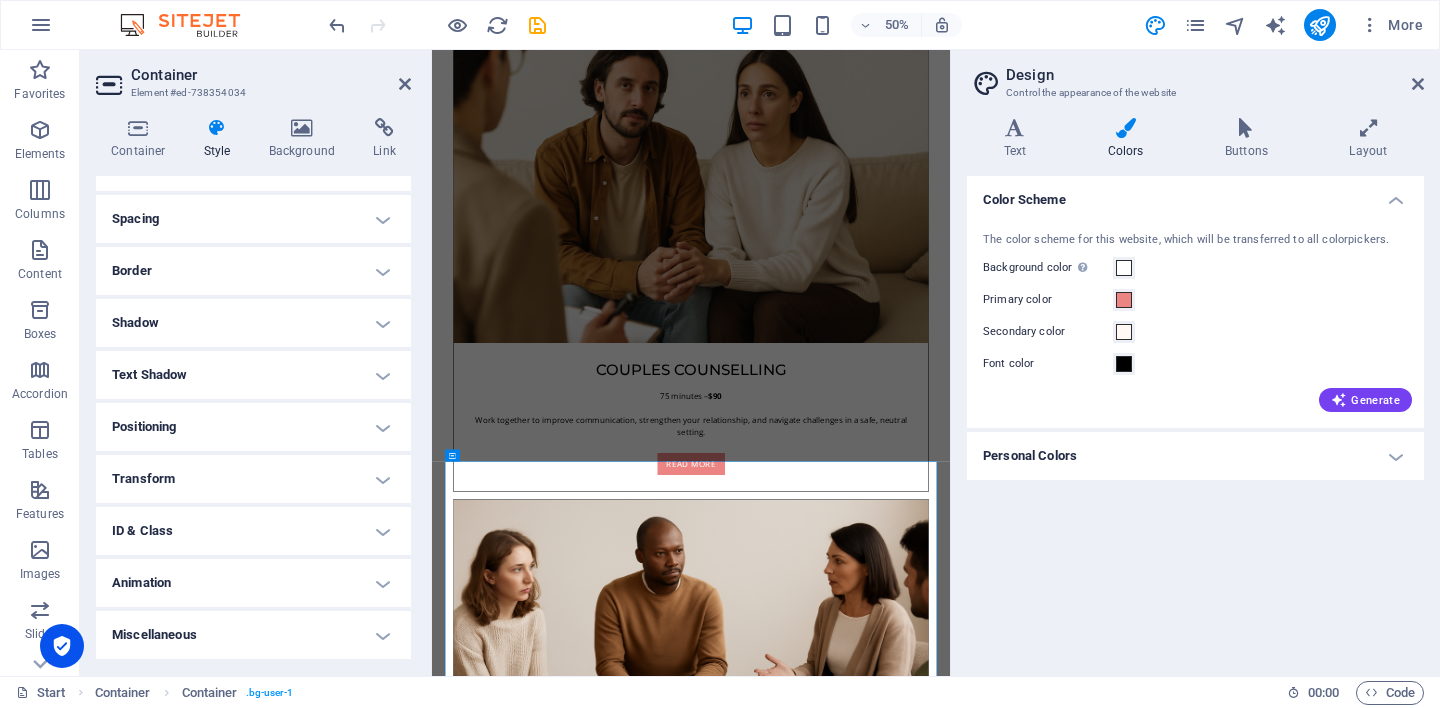 click on "Miscellaneous" at bounding box center [253, 635] 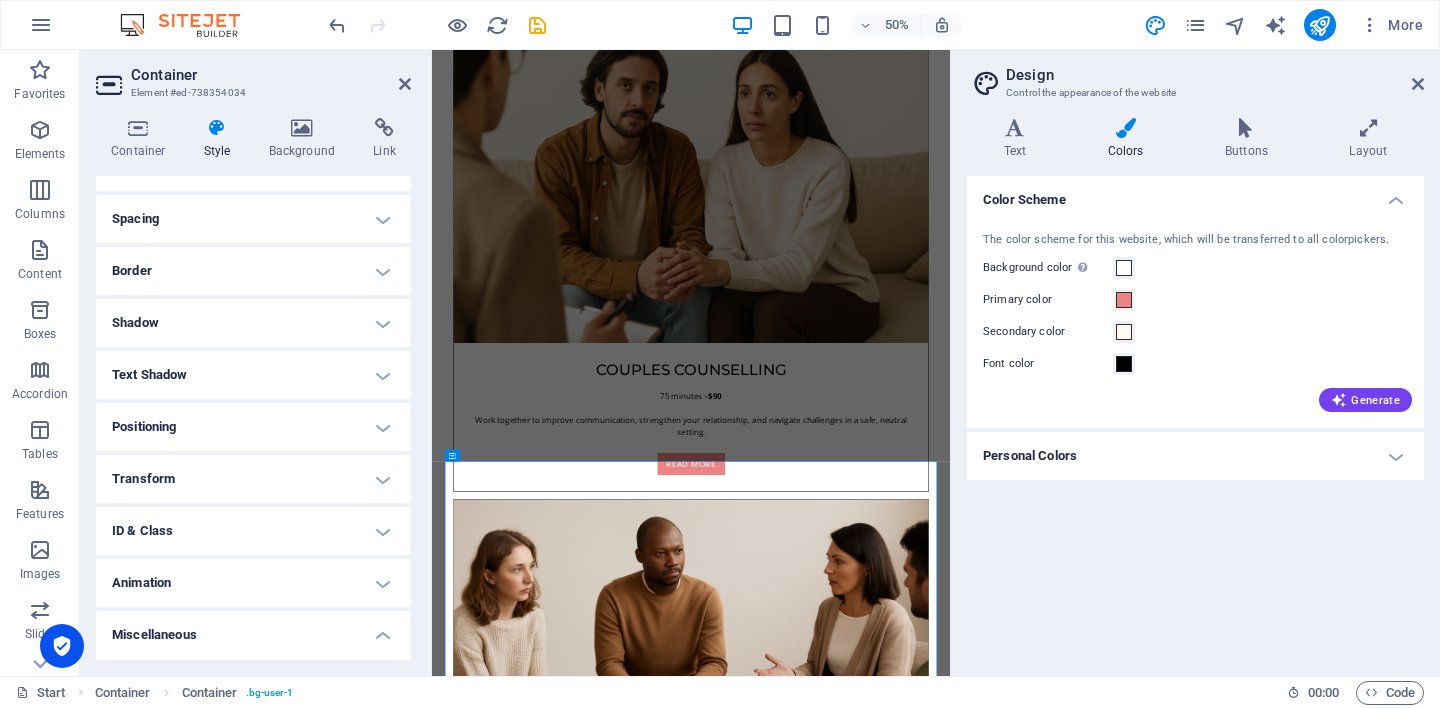 scroll, scrollTop: 486, scrollLeft: 0, axis: vertical 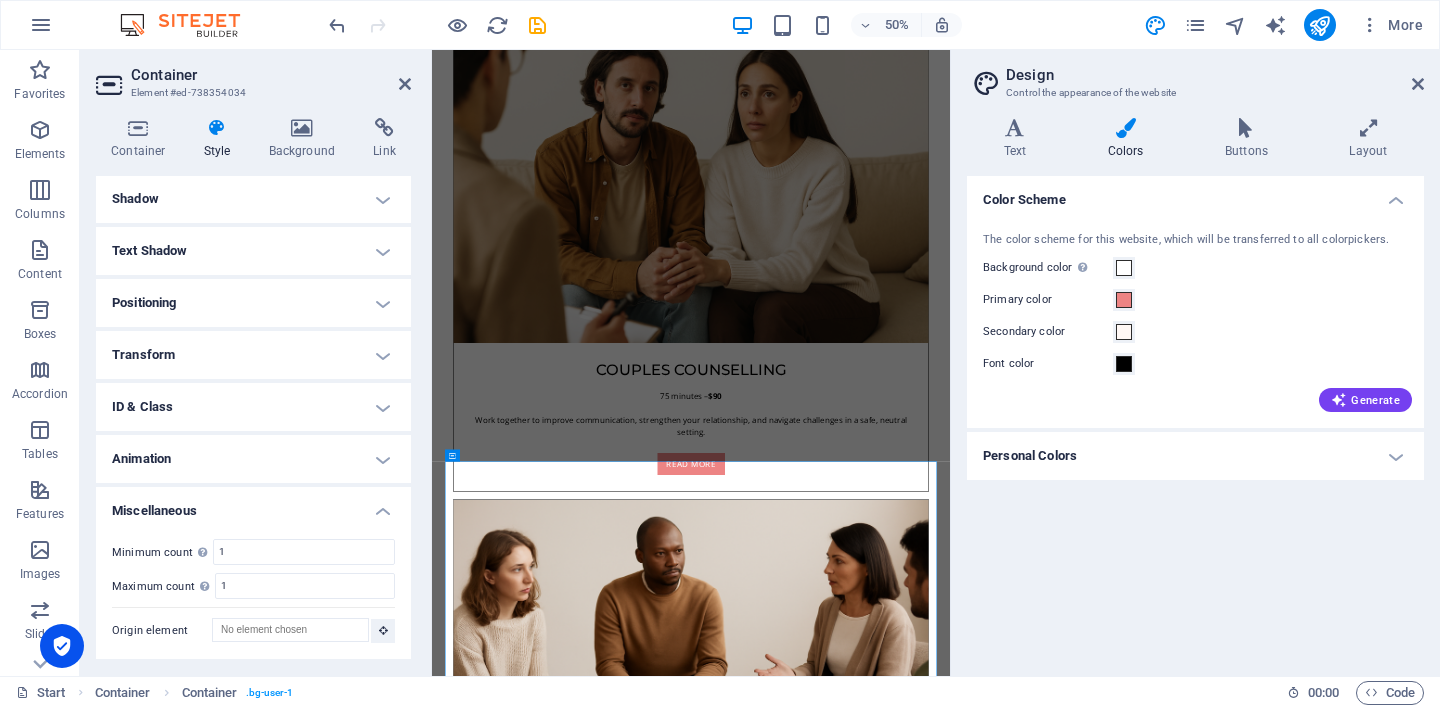 click on "Miscellaneous" at bounding box center [253, 505] 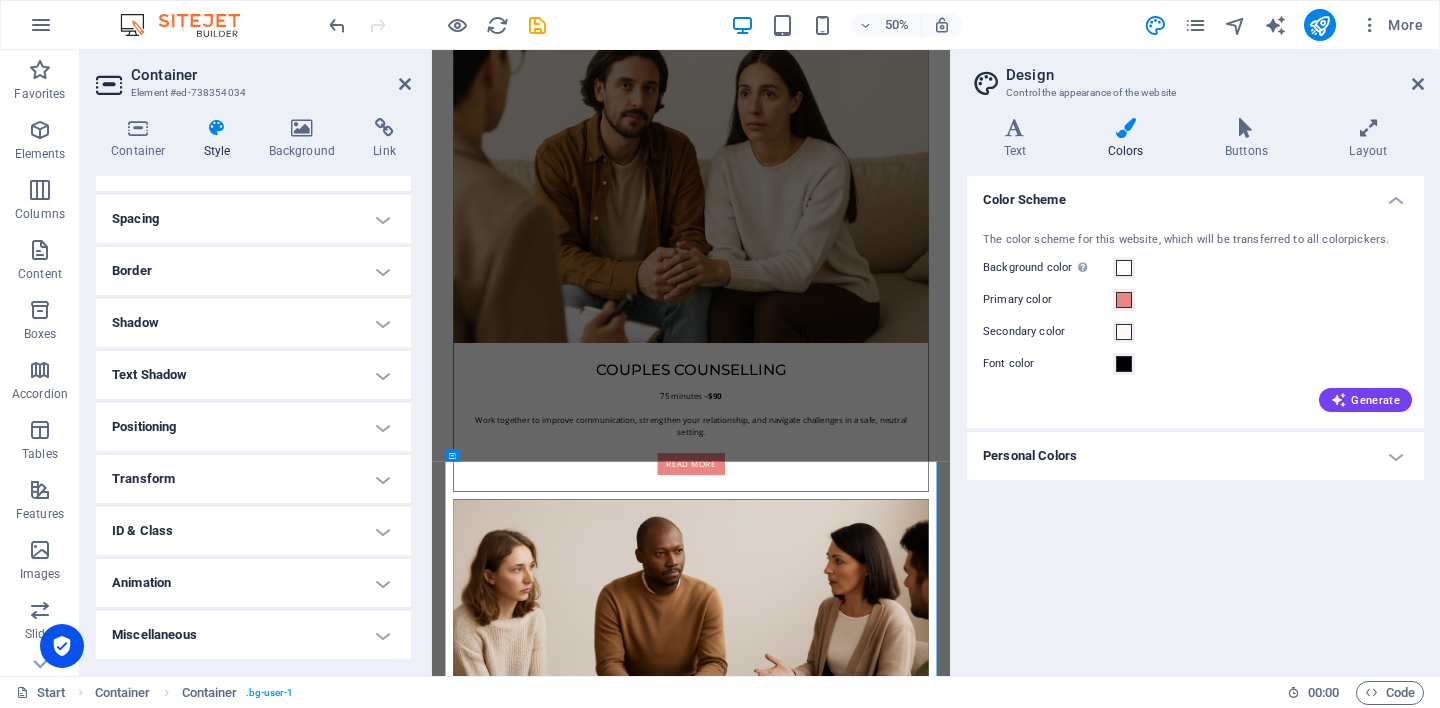 scroll, scrollTop: 0, scrollLeft: 0, axis: both 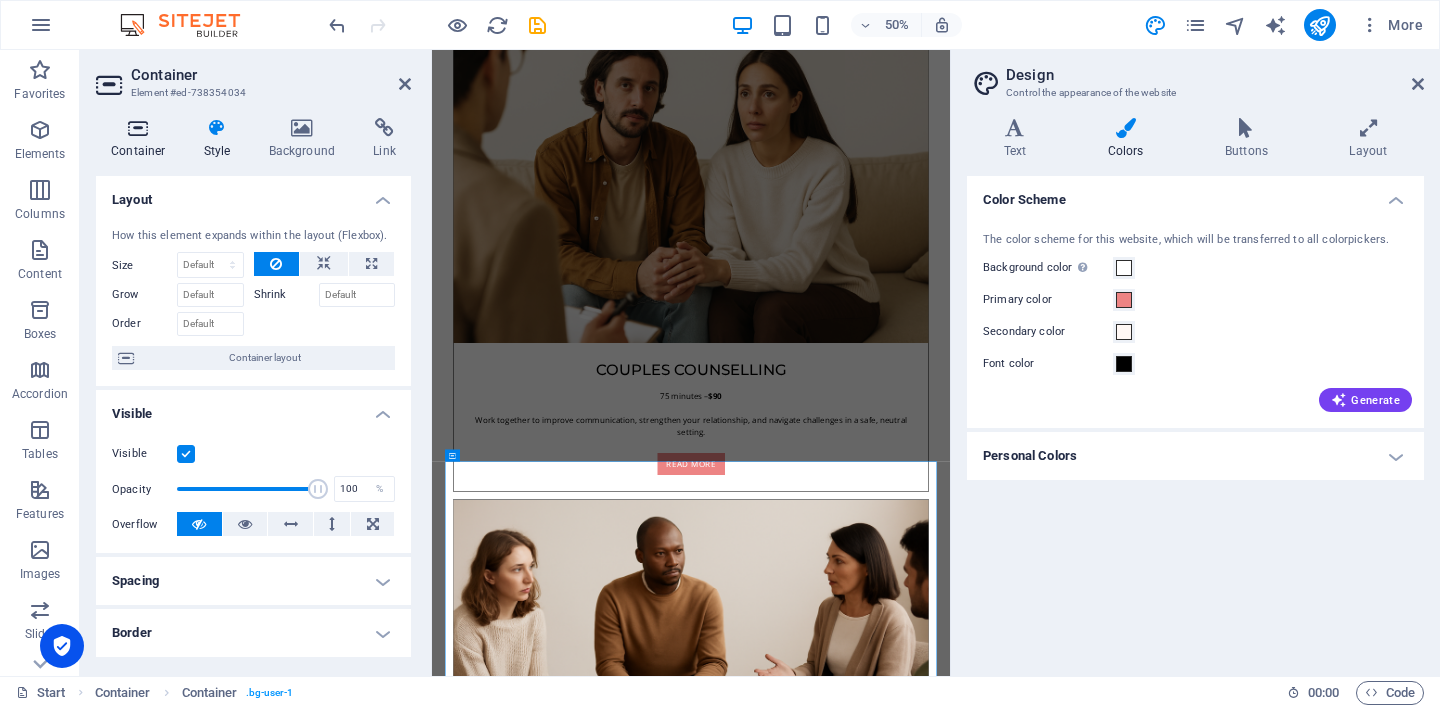 click at bounding box center [138, 128] 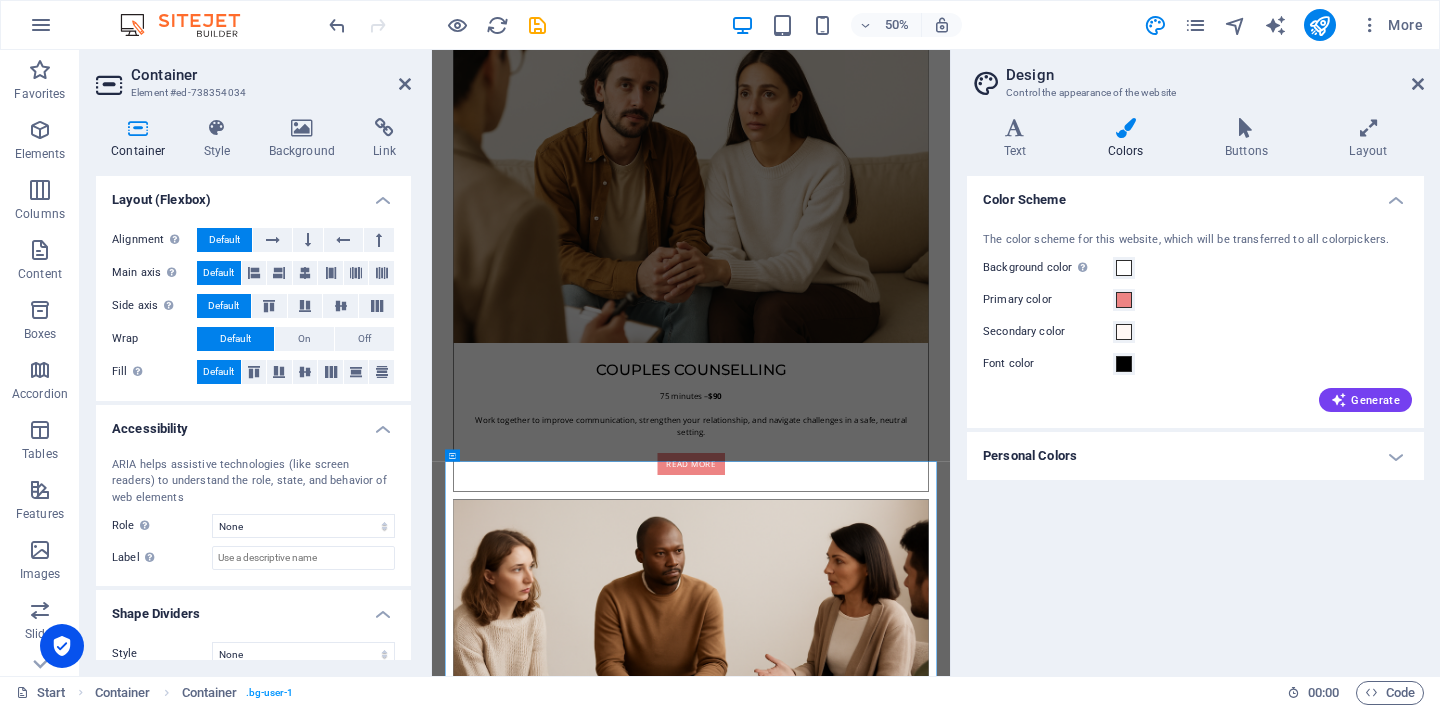 scroll, scrollTop: 292, scrollLeft: 0, axis: vertical 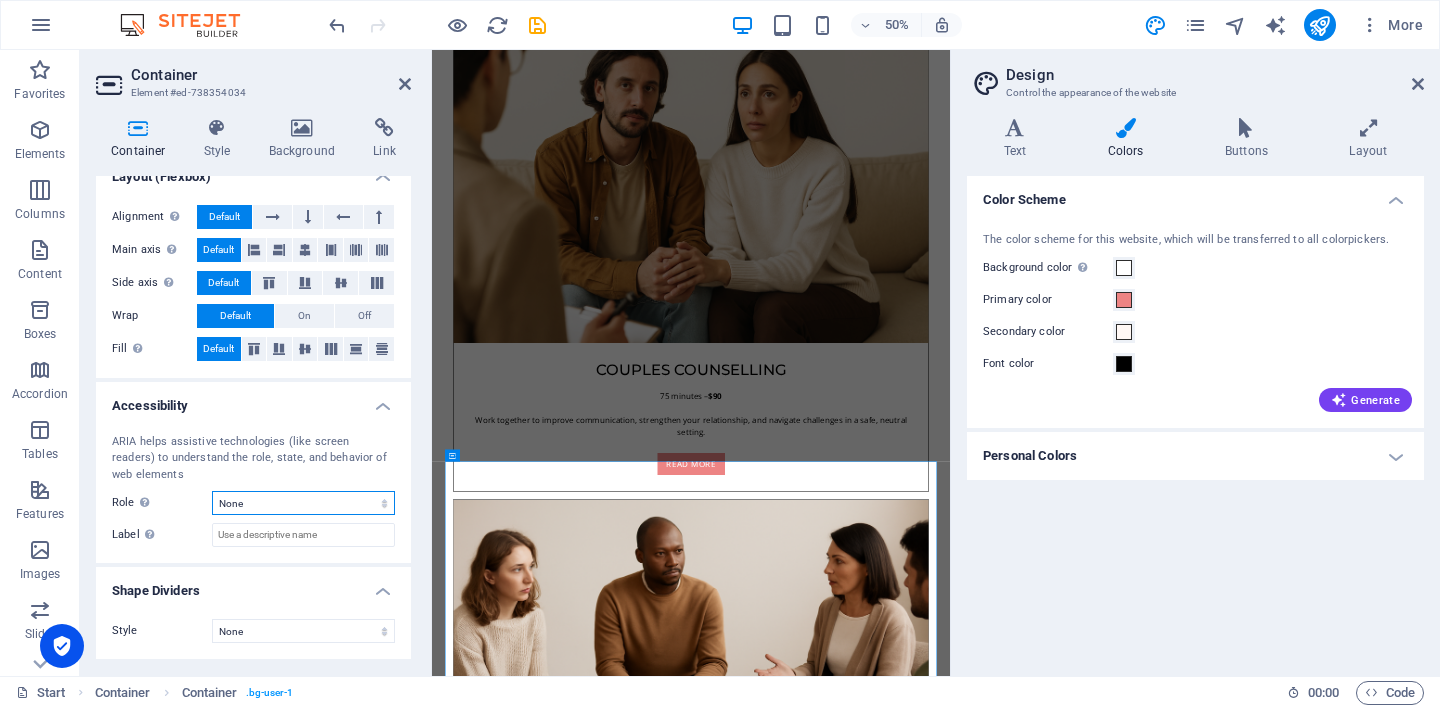 click on "None Alert Article Banner Comment Complementary Dialog Footer Header Marquee Presentation Region Section Separator Status Timer" at bounding box center (303, 503) 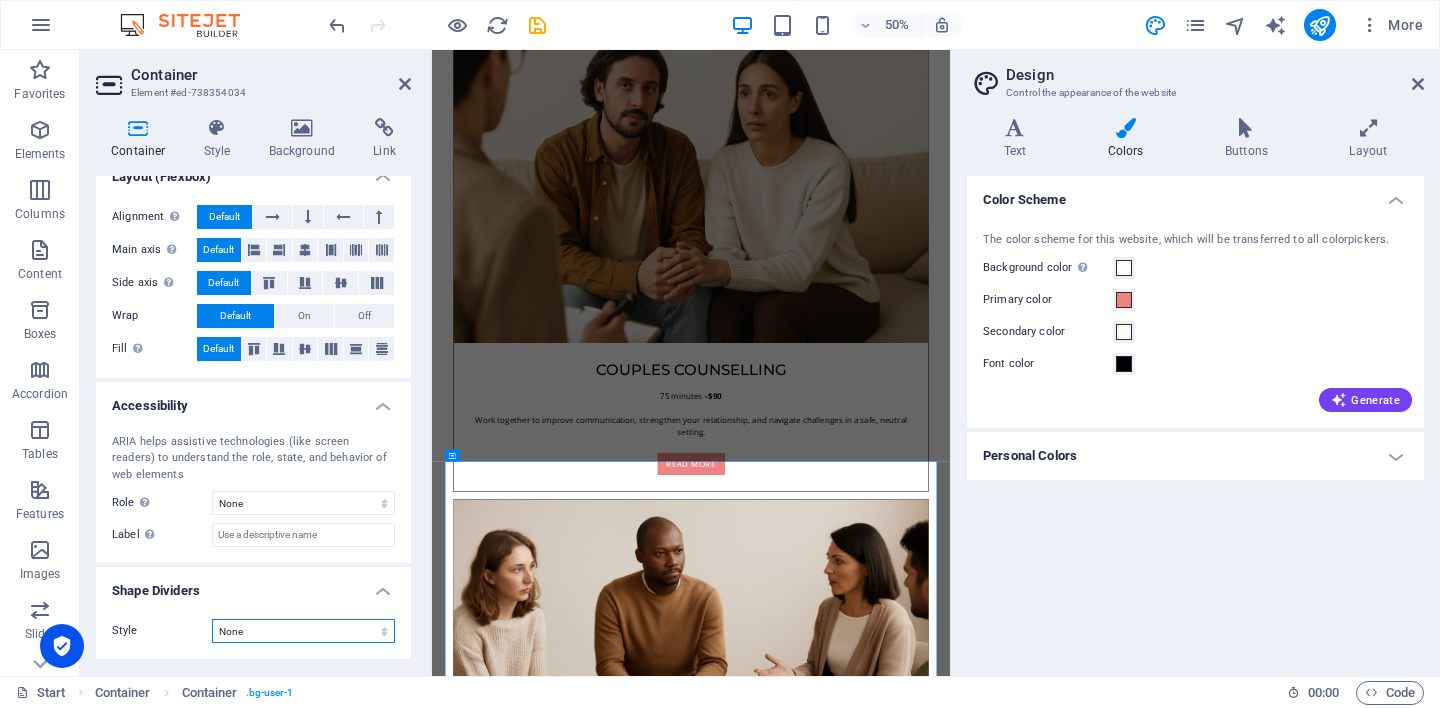 click on "None Triangle Square Diagonal Polygon 1 Polygon 2 Zigzag Multiple Zigzags Waves Multiple Waves Half Circle Circle Circle Shadow Blocks Hexagons Clouds Multiple Clouds Fan Pyramids Book Paint Drip Fire Shredded Paper Arrow" at bounding box center [303, 631] 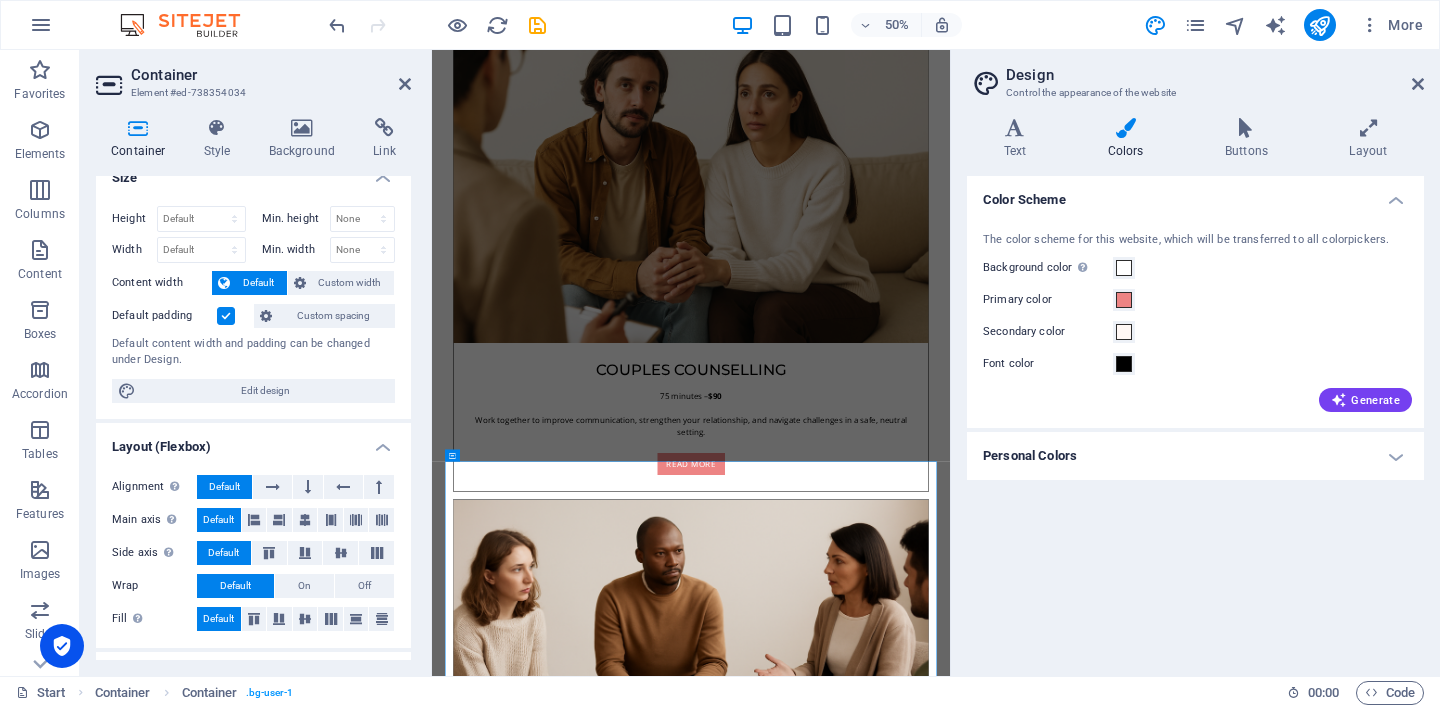 scroll, scrollTop: 0, scrollLeft: 0, axis: both 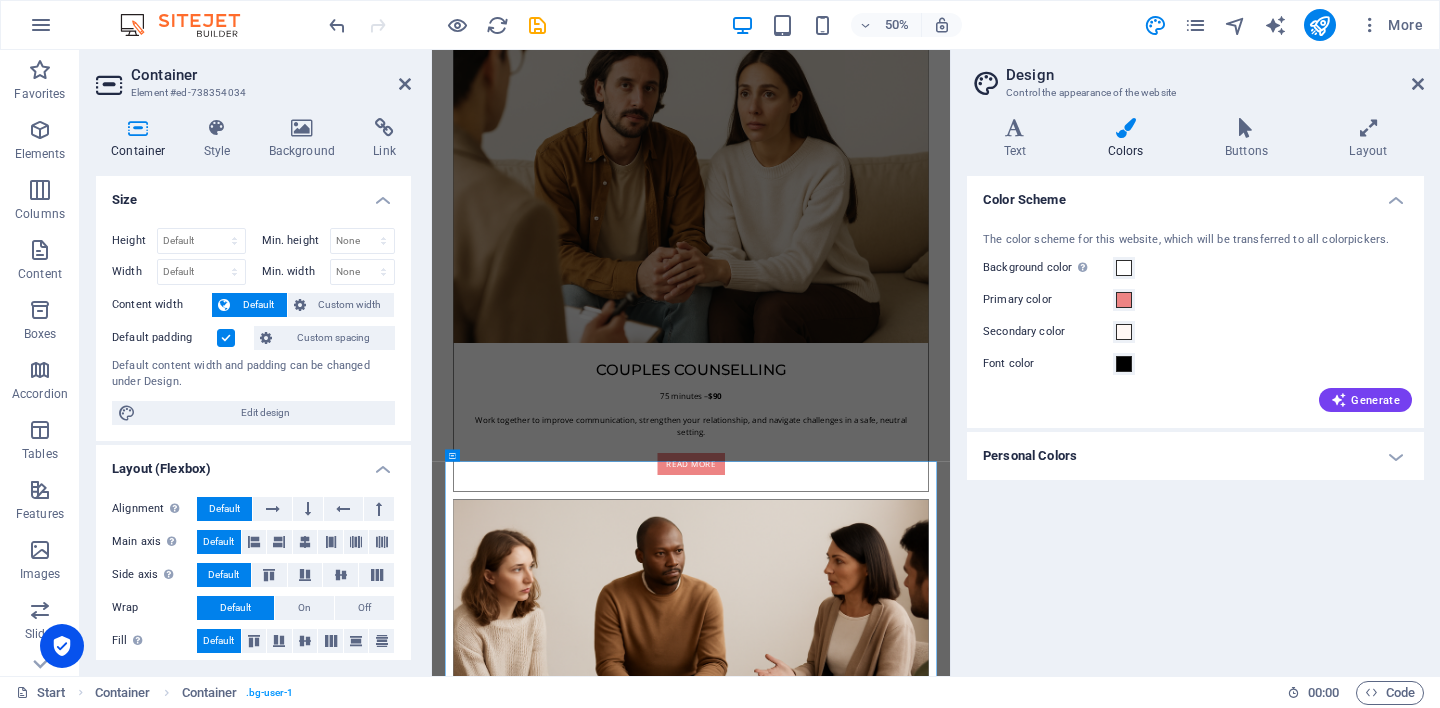 click on "Layout (Flexbox)" at bounding box center [253, 463] 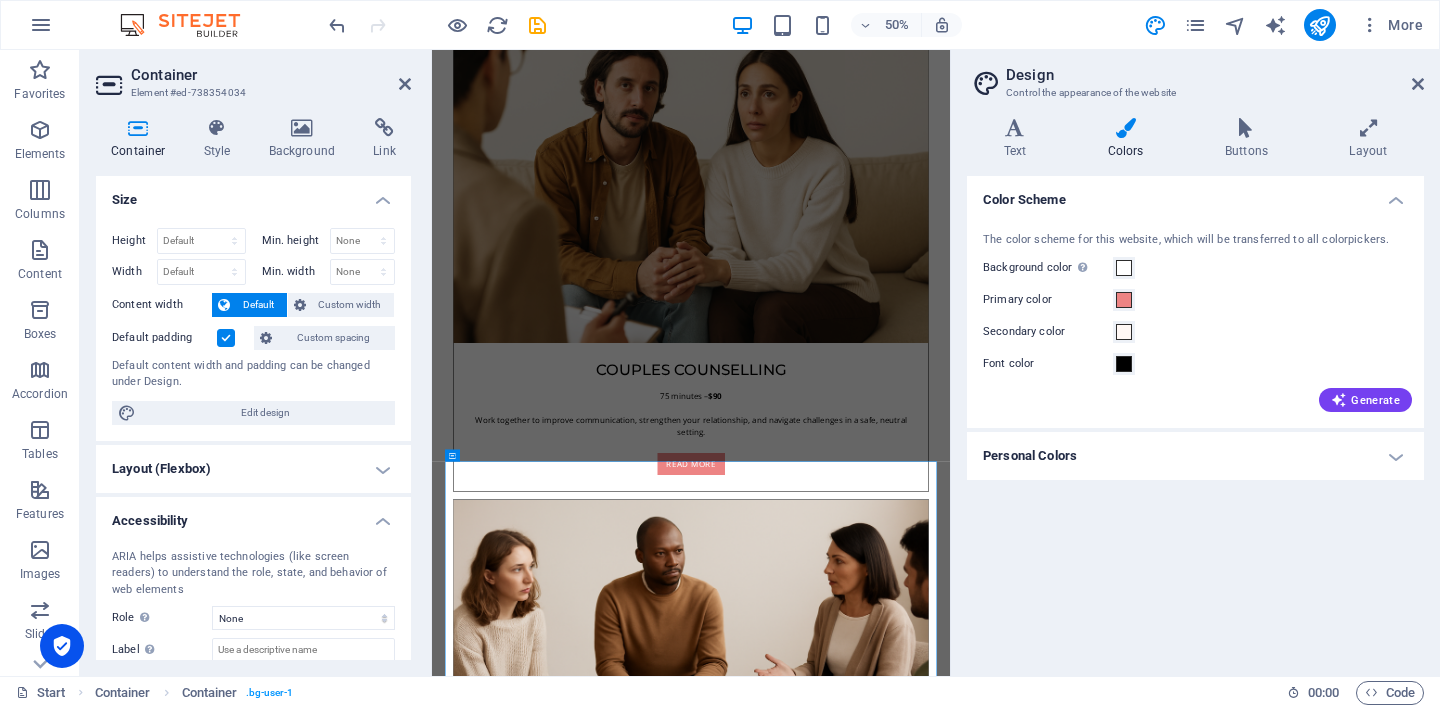 click on "Accessibility" at bounding box center [253, 515] 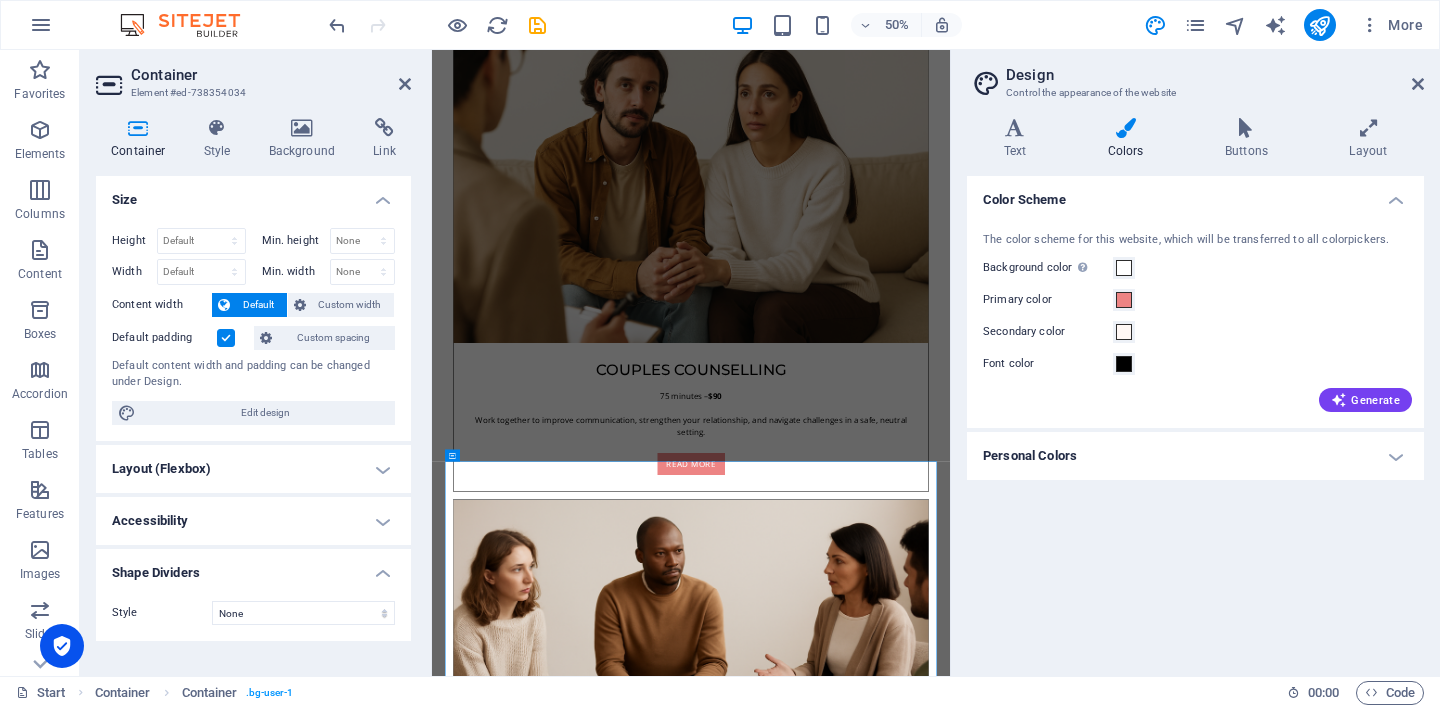 click on "Size" at bounding box center [253, 194] 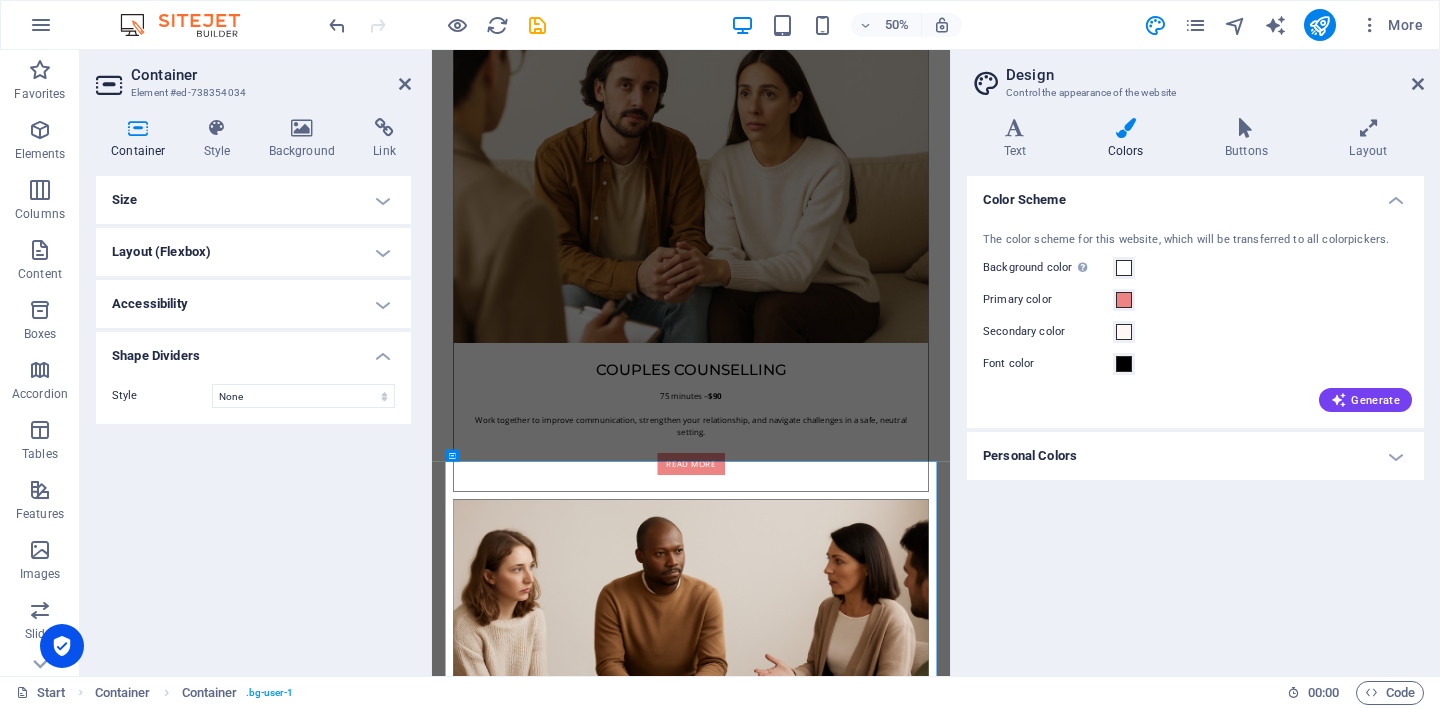 click on "Shape Dividers" at bounding box center (253, 350) 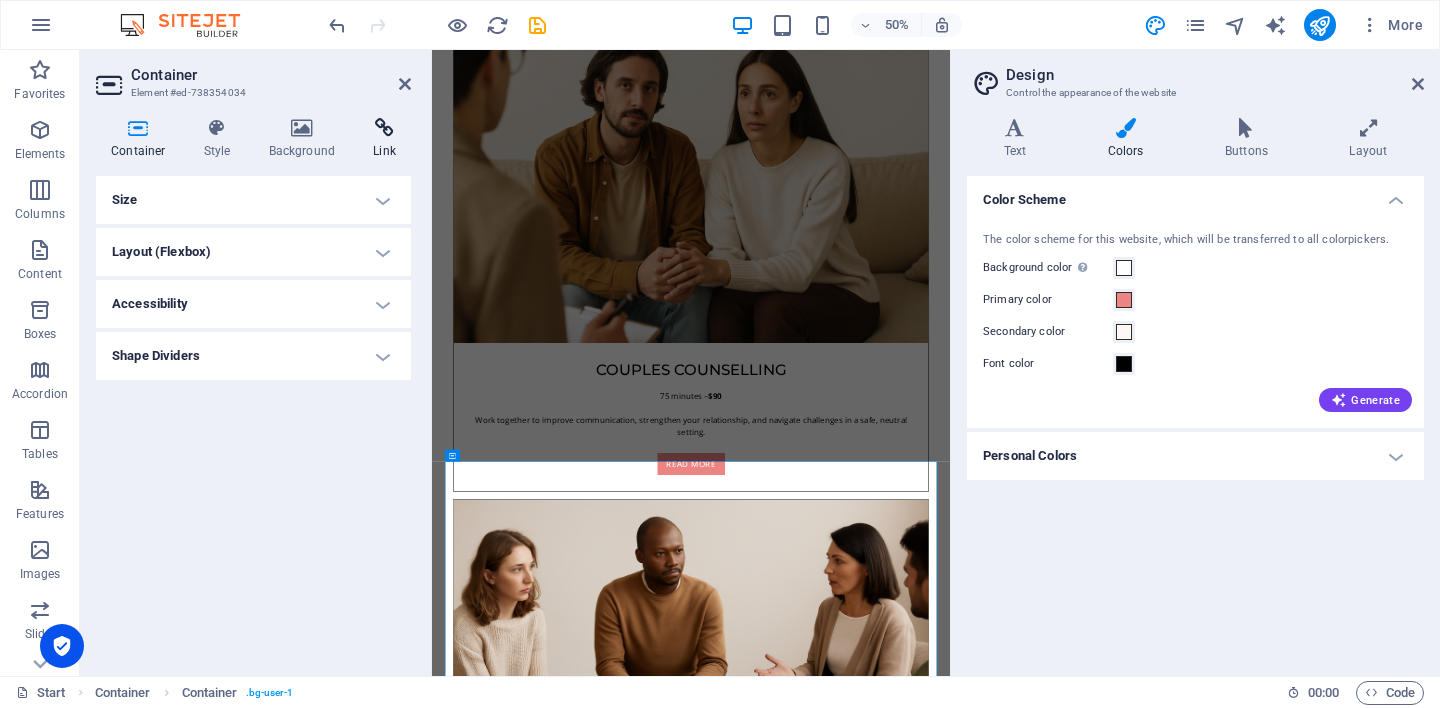 click at bounding box center [384, 128] 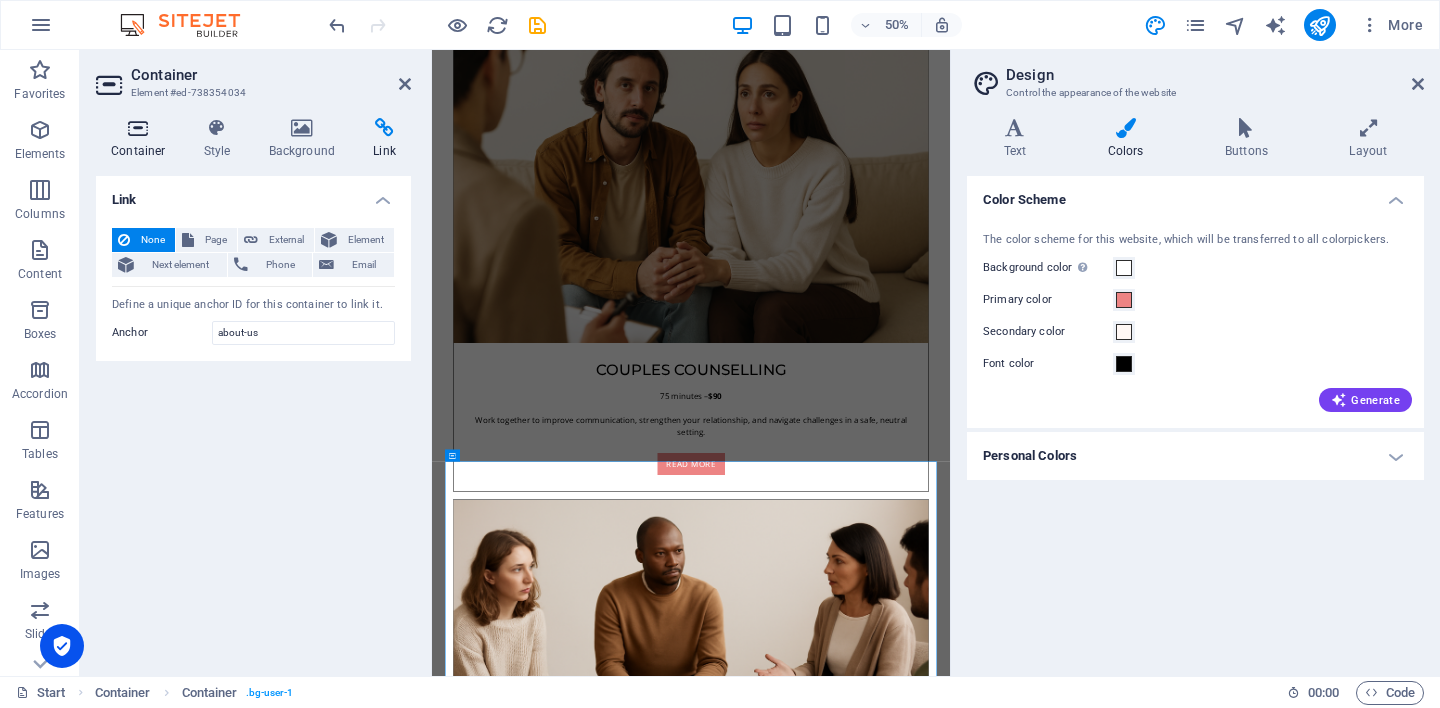 click at bounding box center (138, 128) 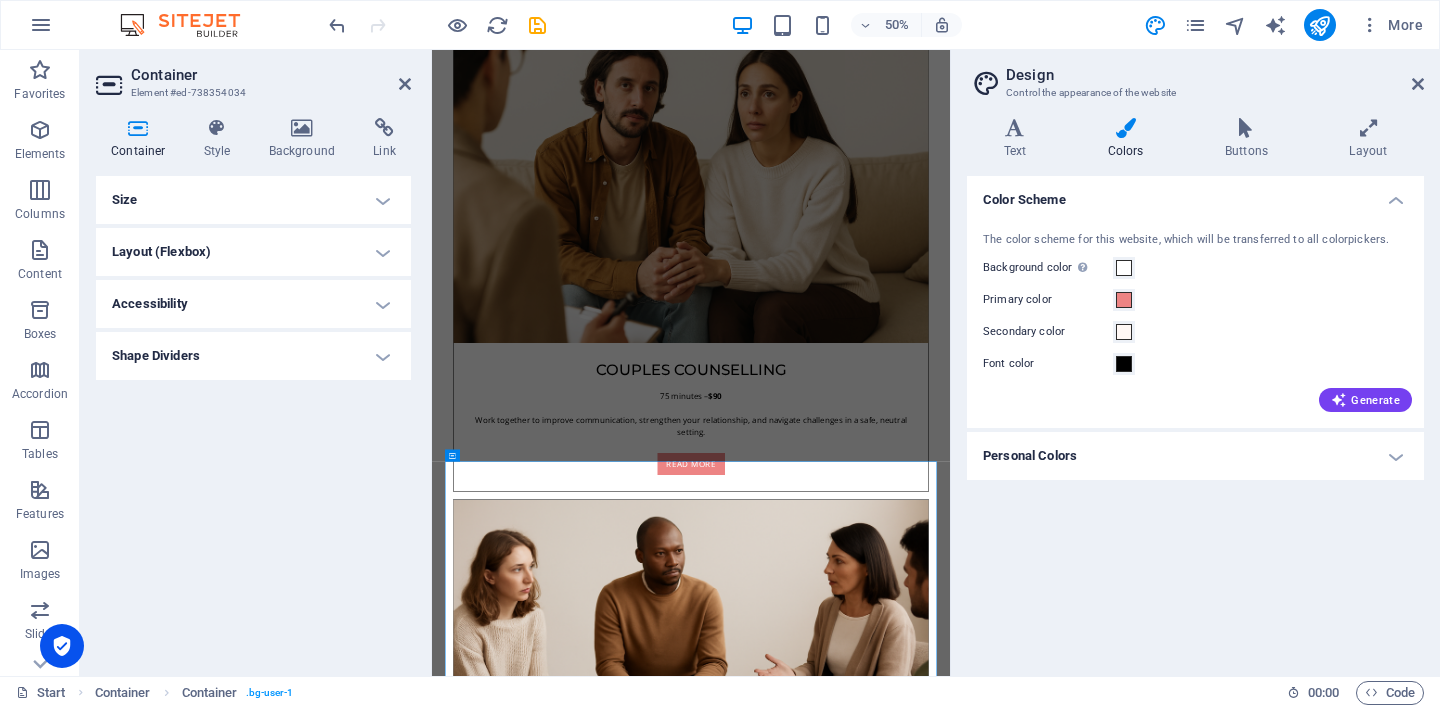 click at bounding box center (138, 128) 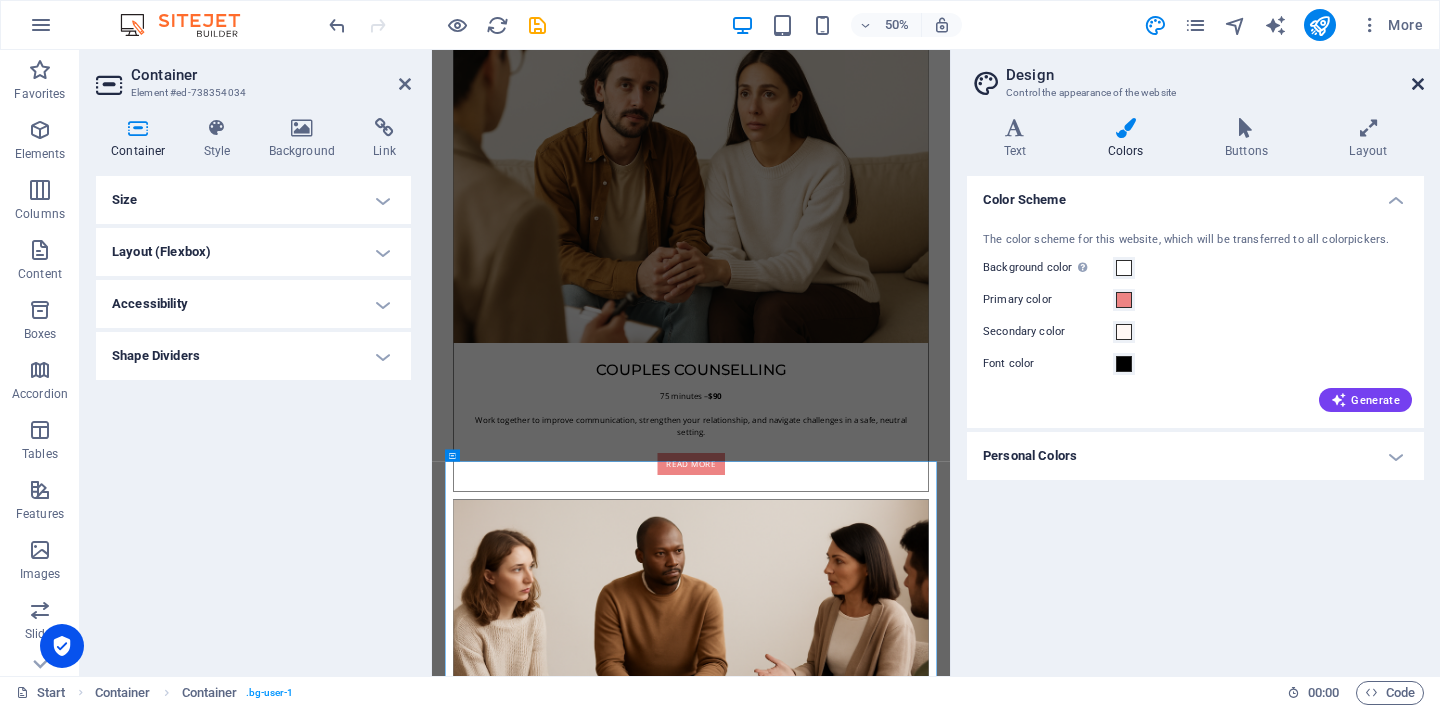 click at bounding box center (1418, 84) 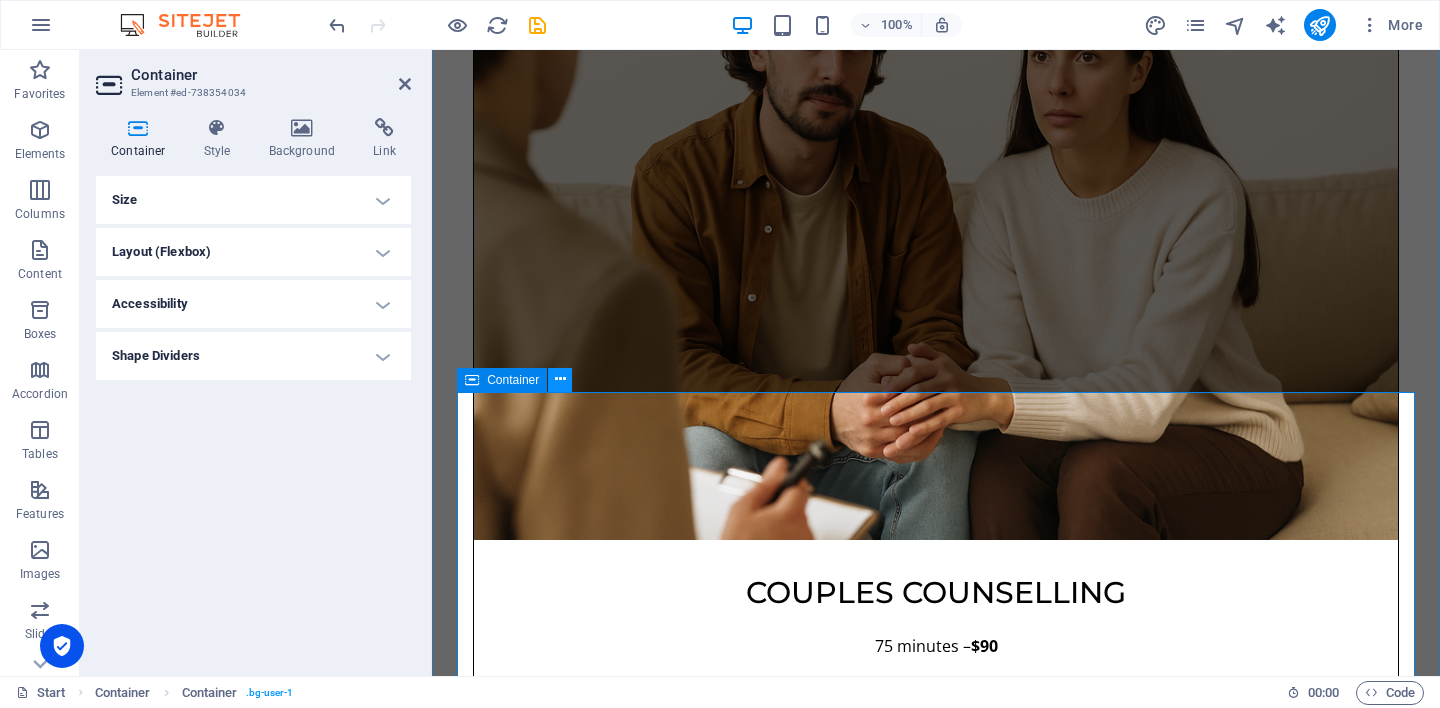 click at bounding box center [560, 379] 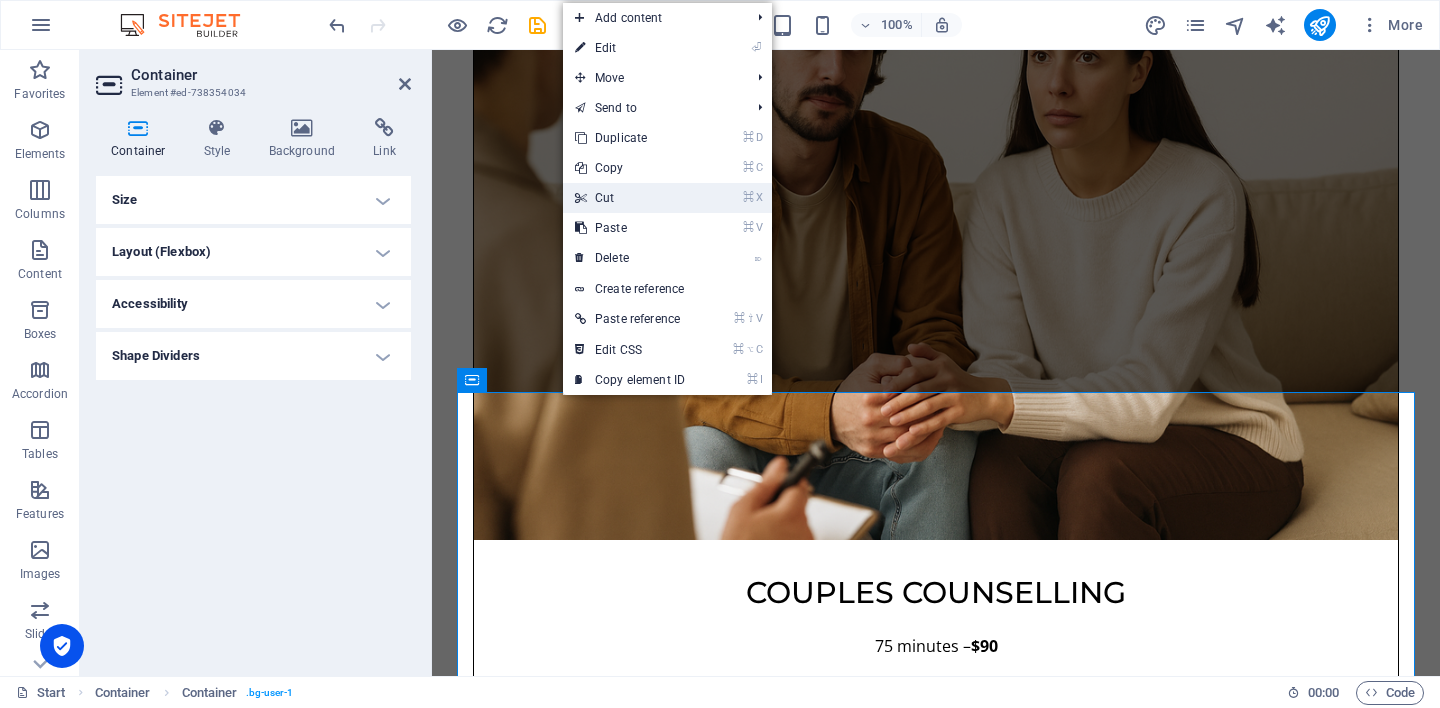click on "⌘ X  Cut" at bounding box center [630, 198] 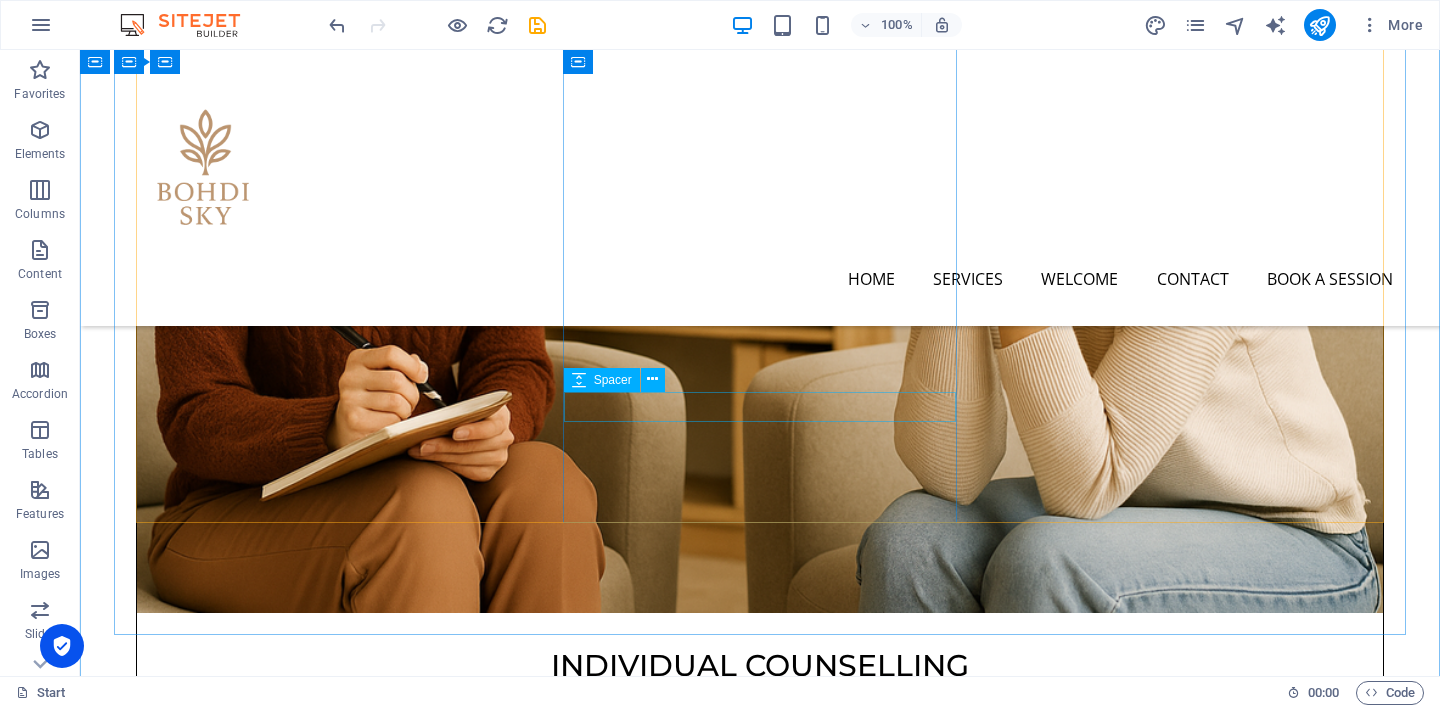 scroll, scrollTop: 0, scrollLeft: 0, axis: both 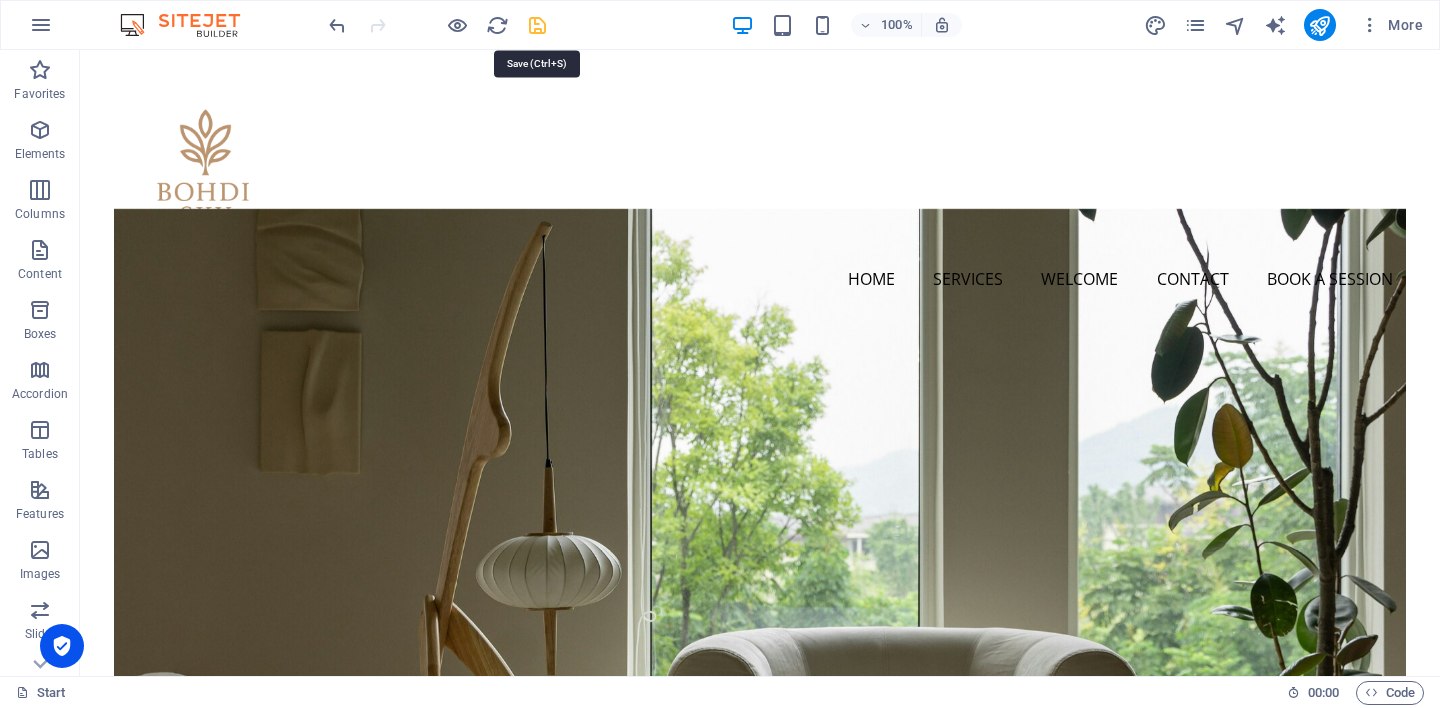 click at bounding box center (537, 25) 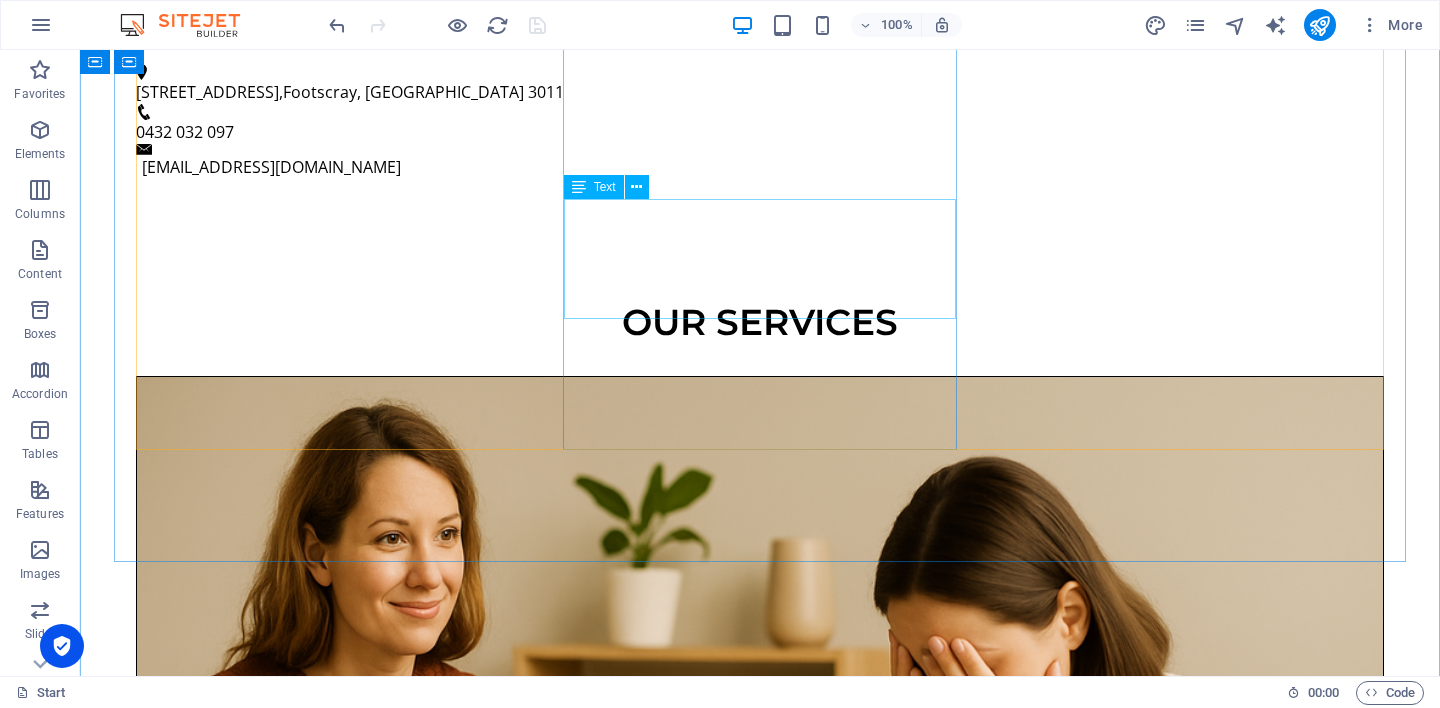scroll, scrollTop: 1262, scrollLeft: 0, axis: vertical 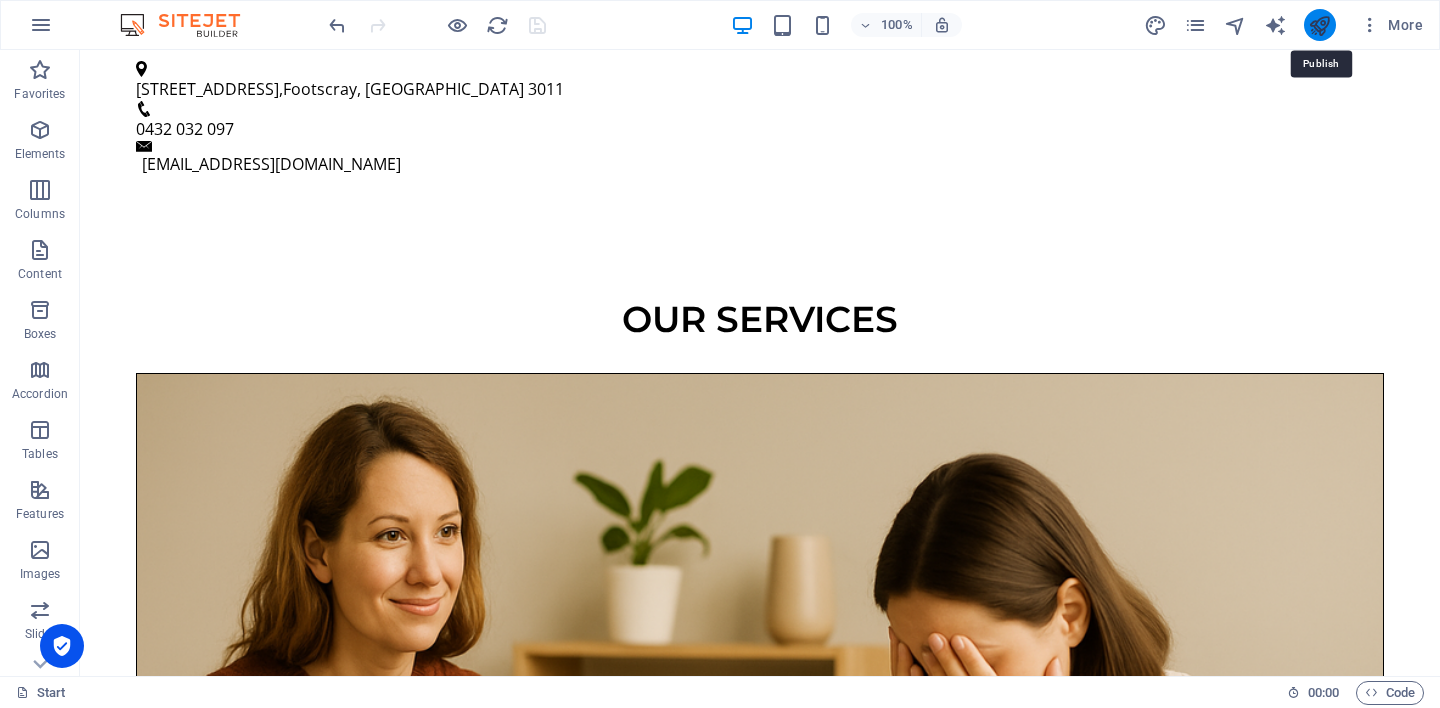 click at bounding box center (1319, 25) 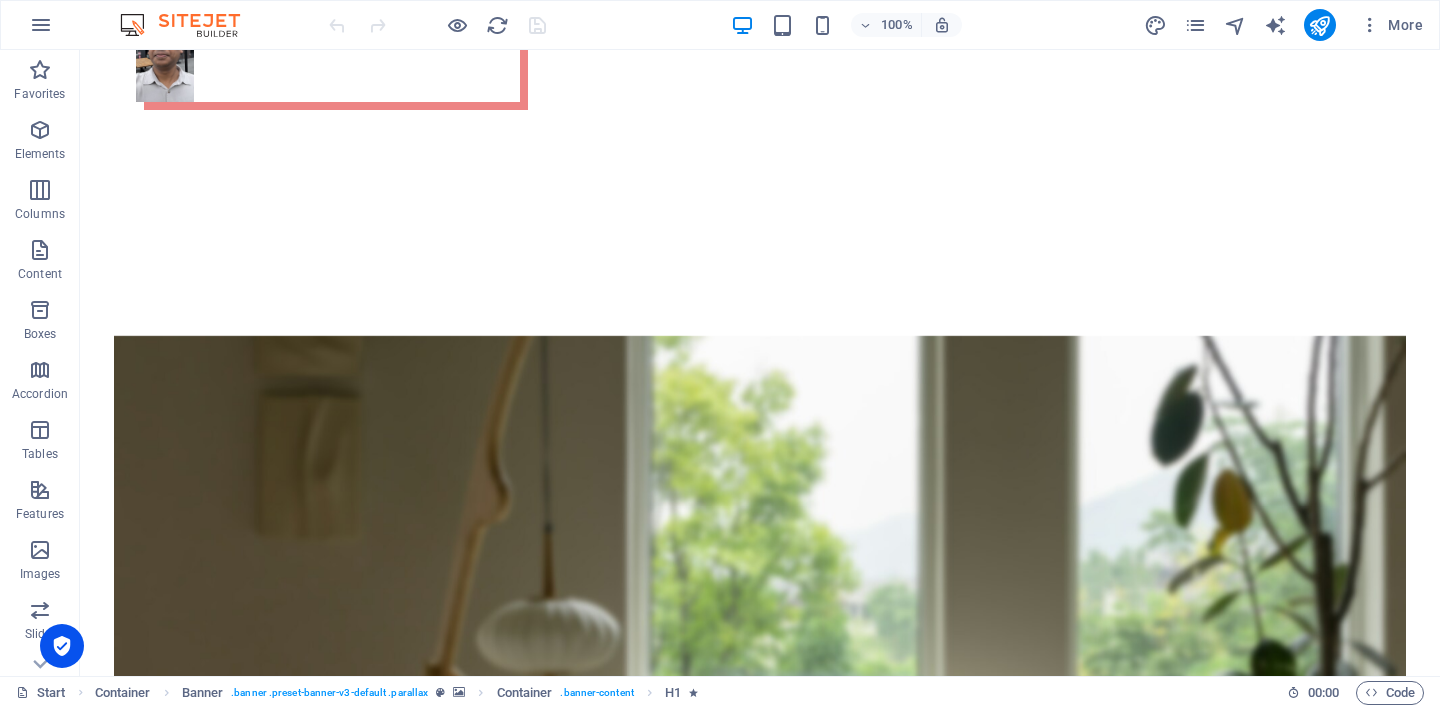scroll, scrollTop: 6075, scrollLeft: 0, axis: vertical 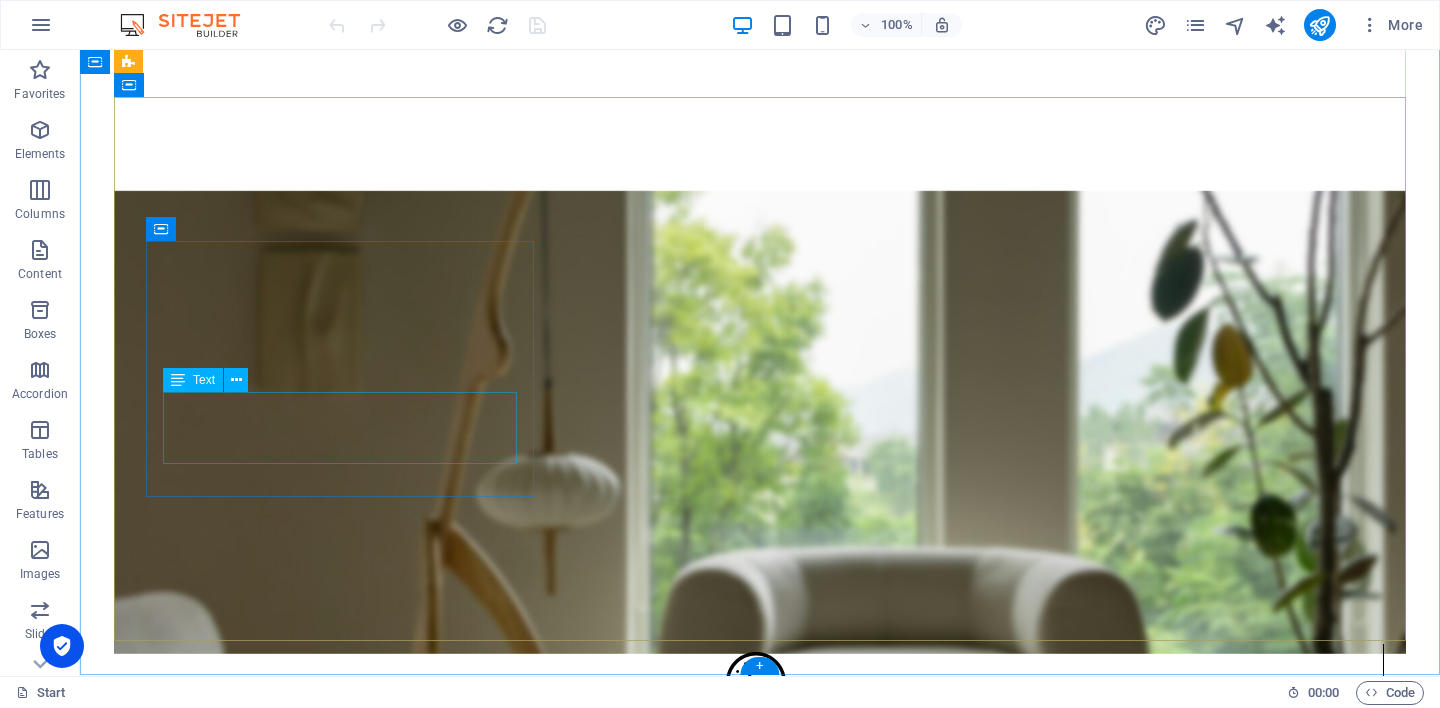 click on "[STREET_ADDRESS] Legal Notice  |  Privacy" at bounding box center (760, 4532) 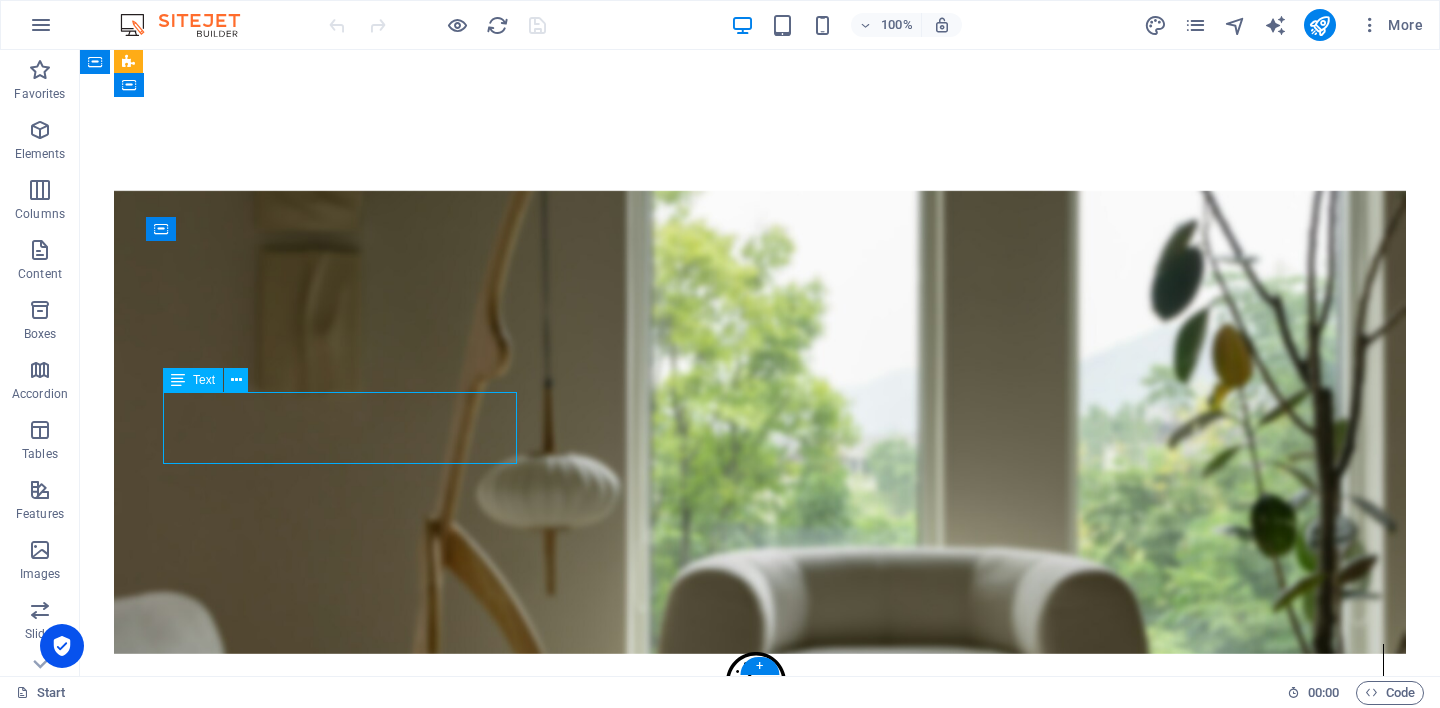 click on "[STREET_ADDRESS] Legal Notice  |  Privacy" at bounding box center [760, 4532] 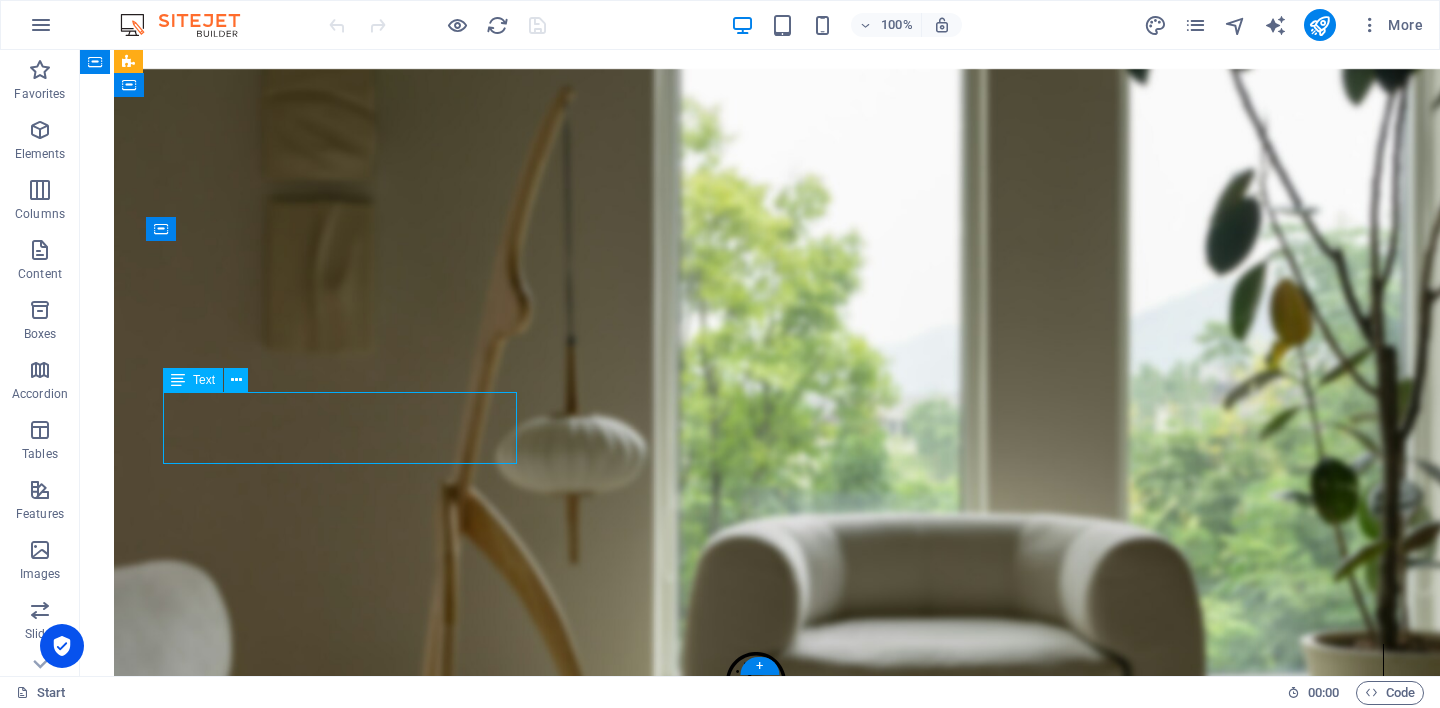 scroll, scrollTop: 6355, scrollLeft: 0, axis: vertical 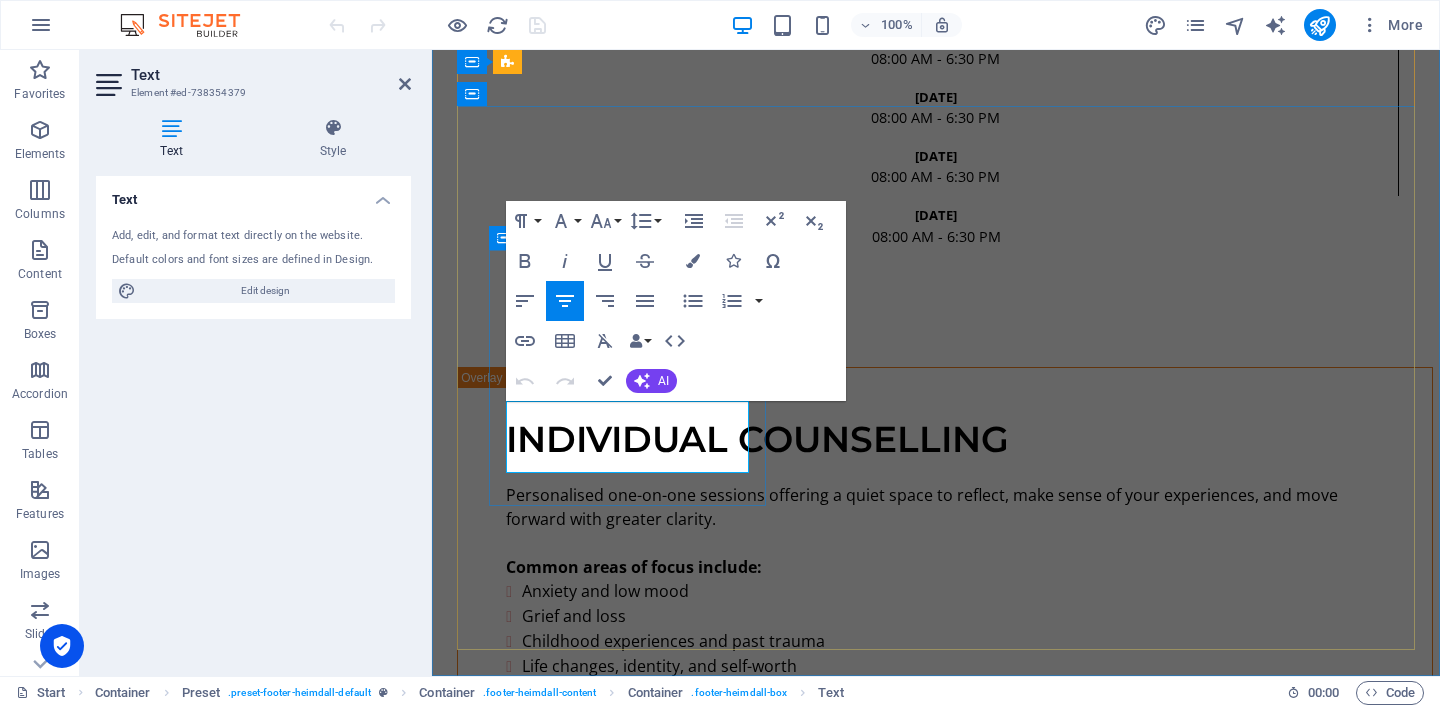 click on "Privacy" at bounding box center (987, 3849) 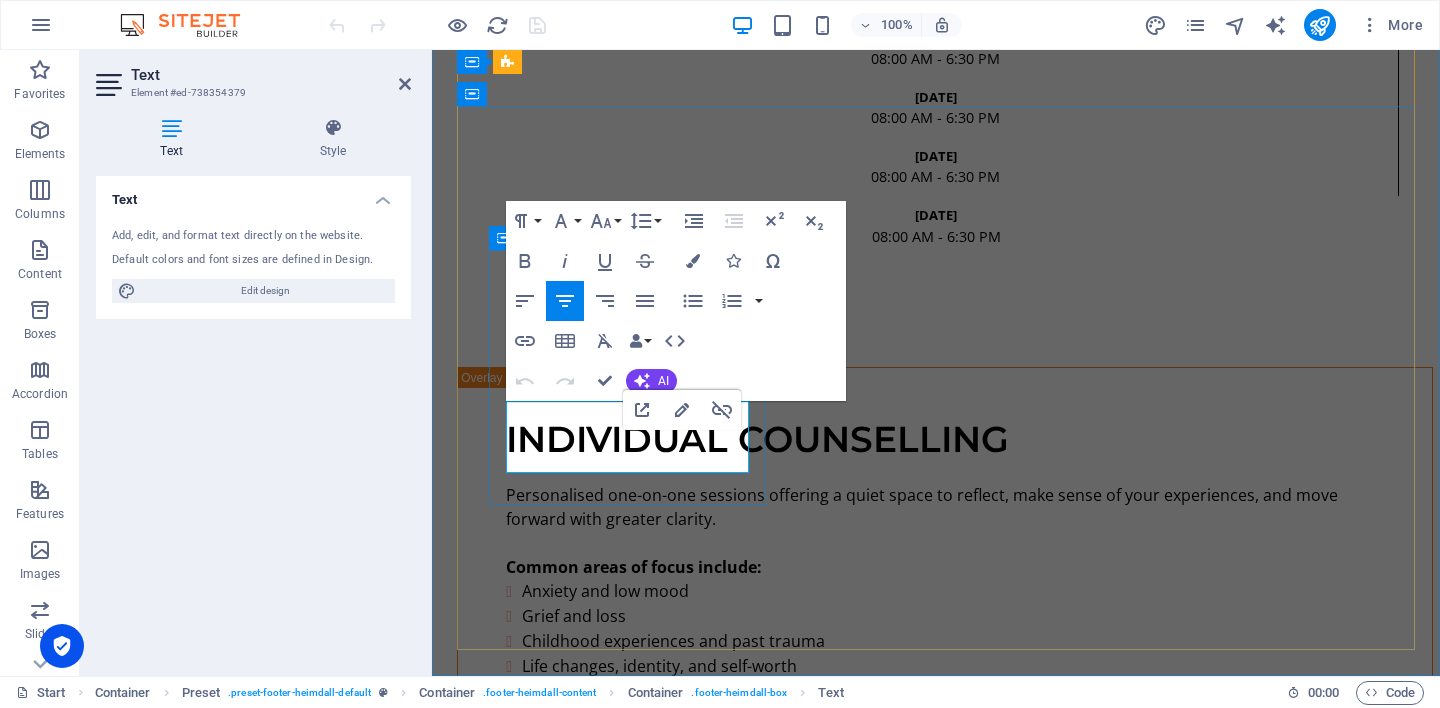 click on "Privacy" at bounding box center (987, 3849) 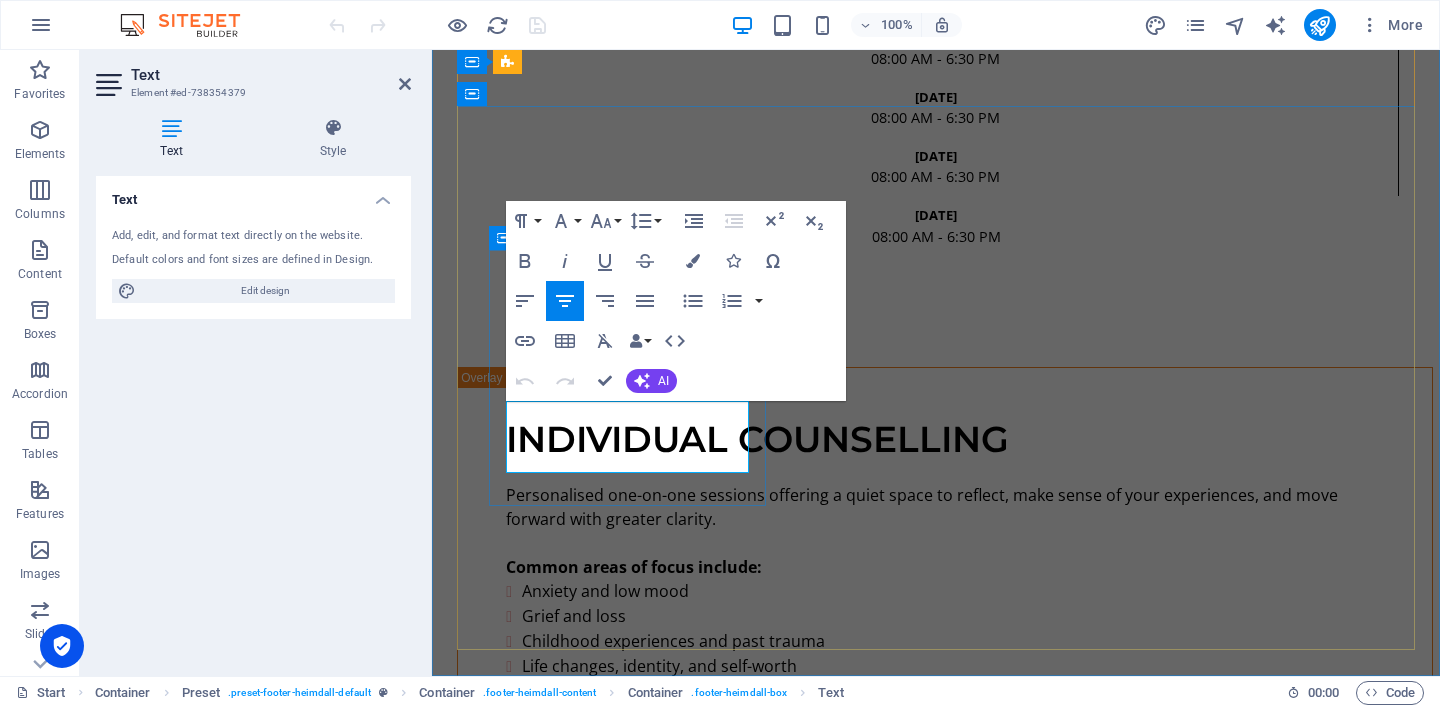 click on "Privacy" at bounding box center [987, 3849] 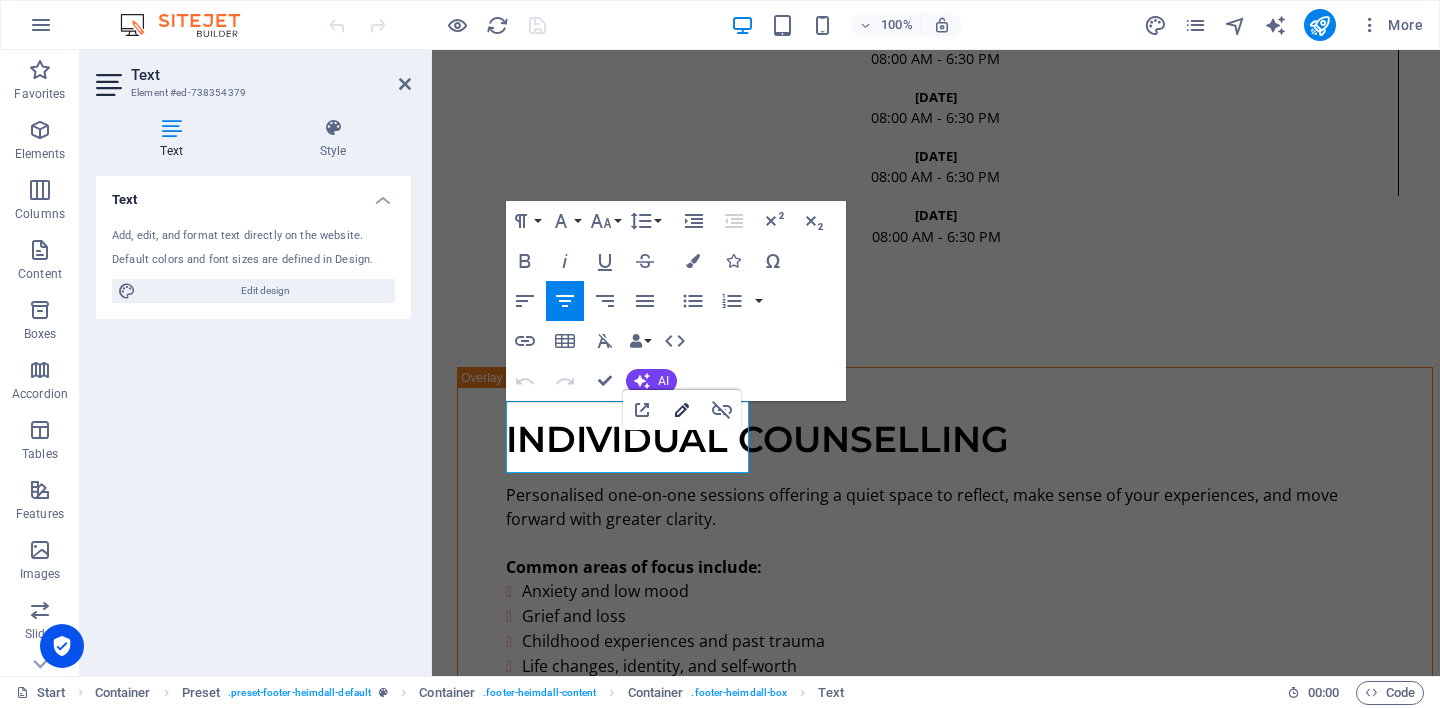 click 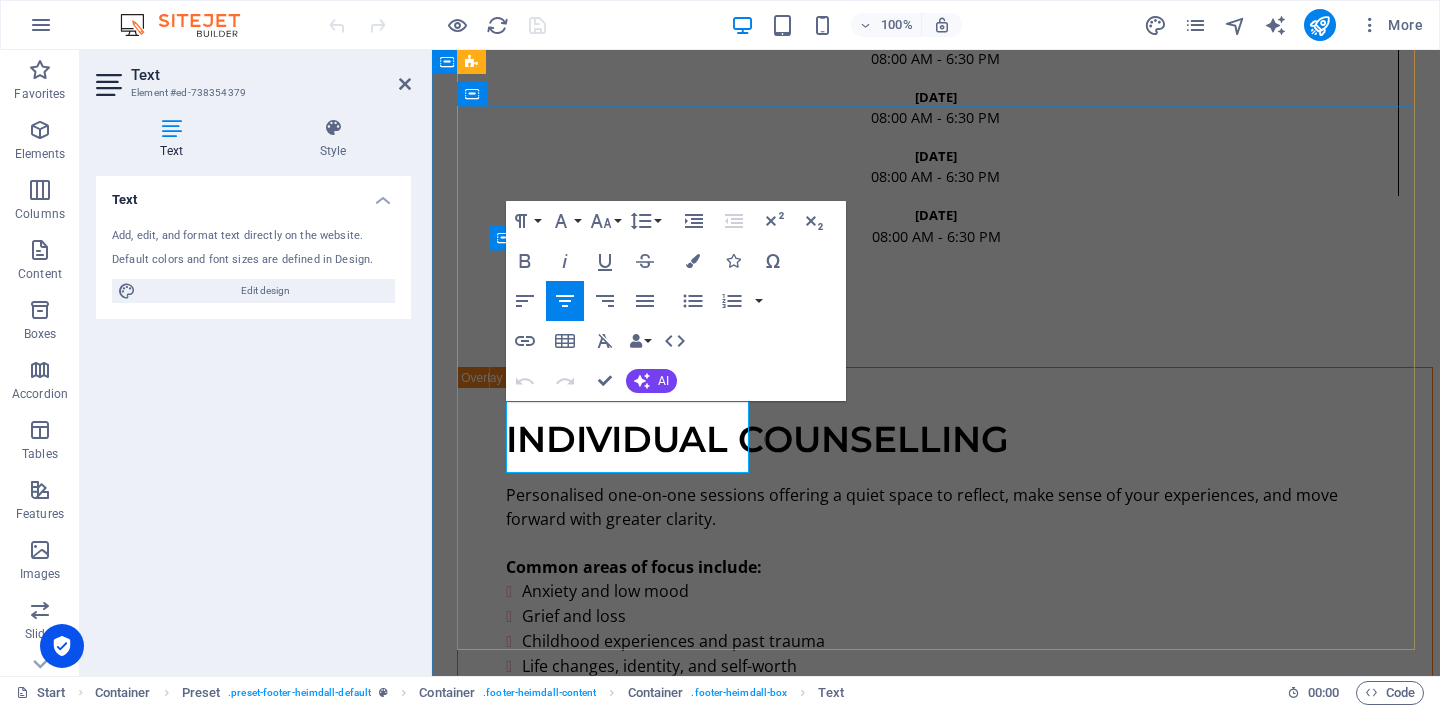click on "Privacy" at bounding box center (987, 3849) 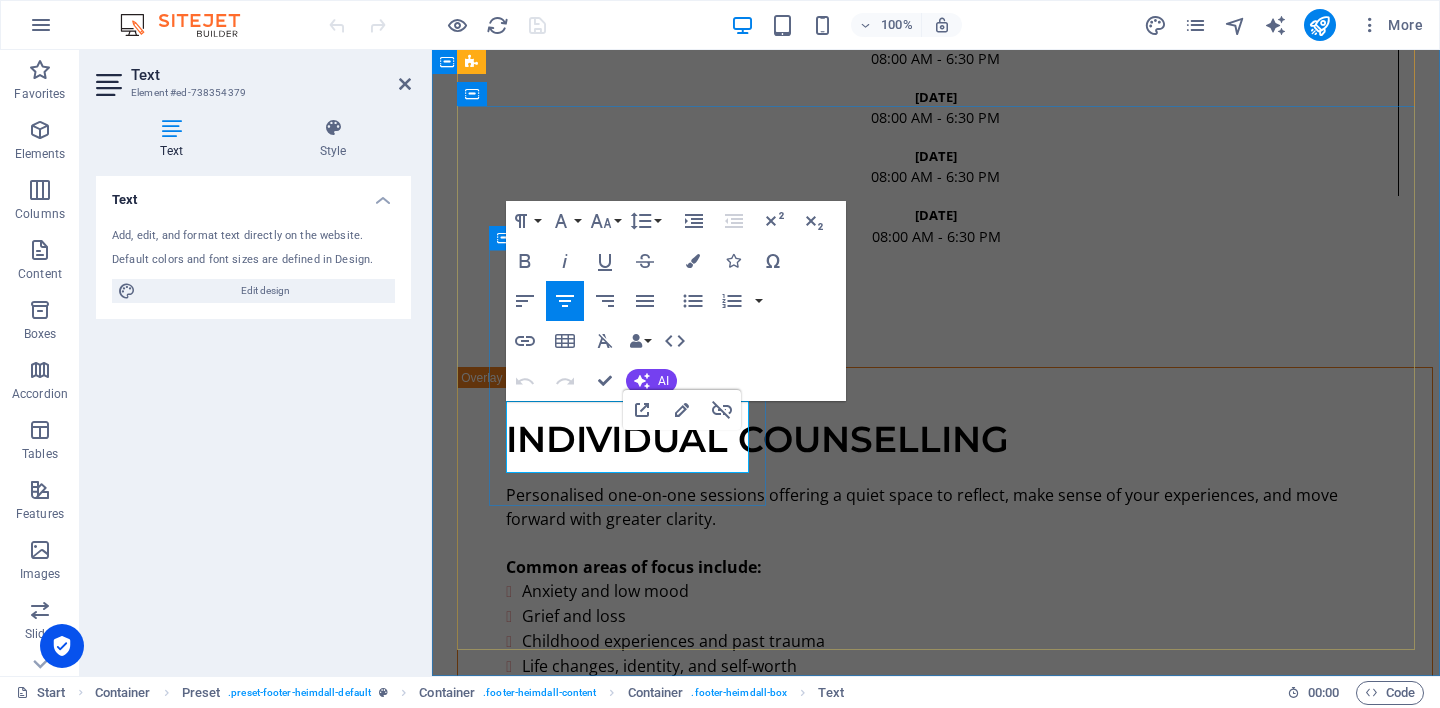 click on "Privacy" at bounding box center (987, 3849) 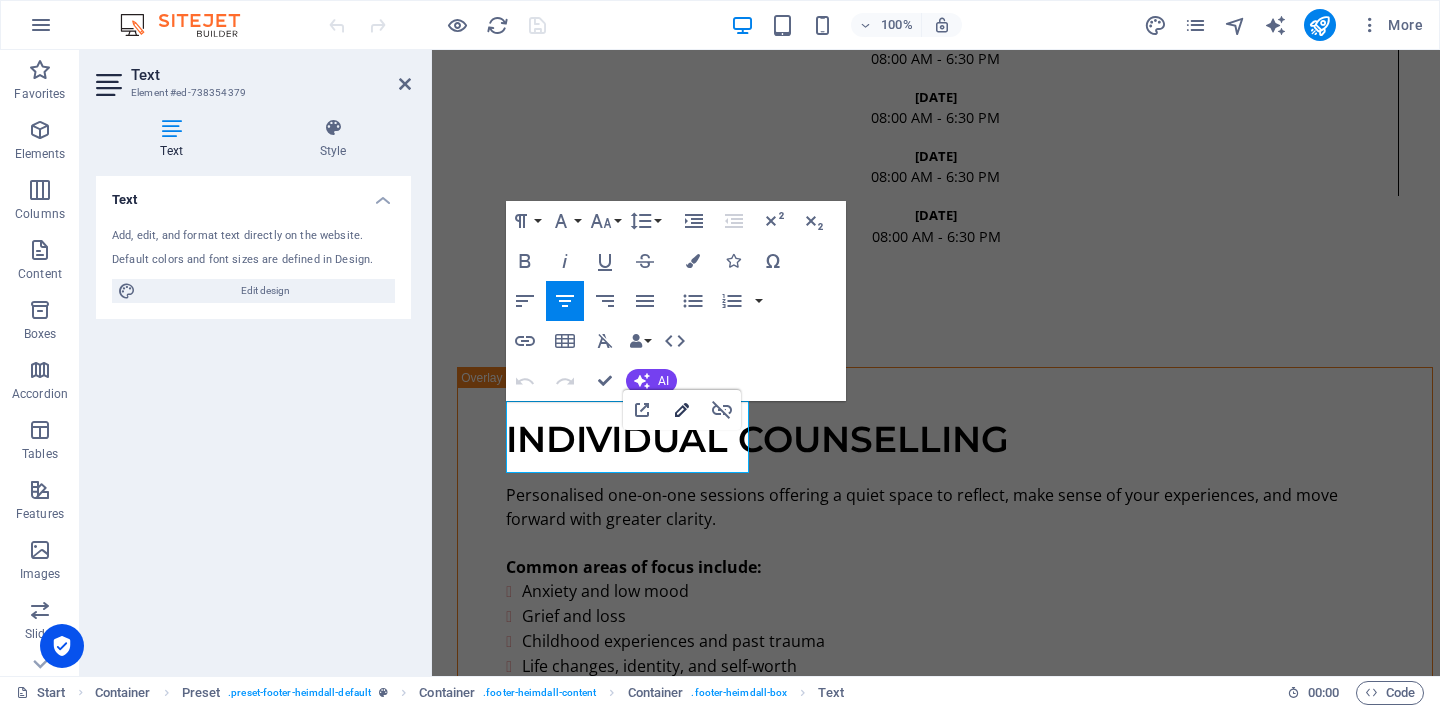 click 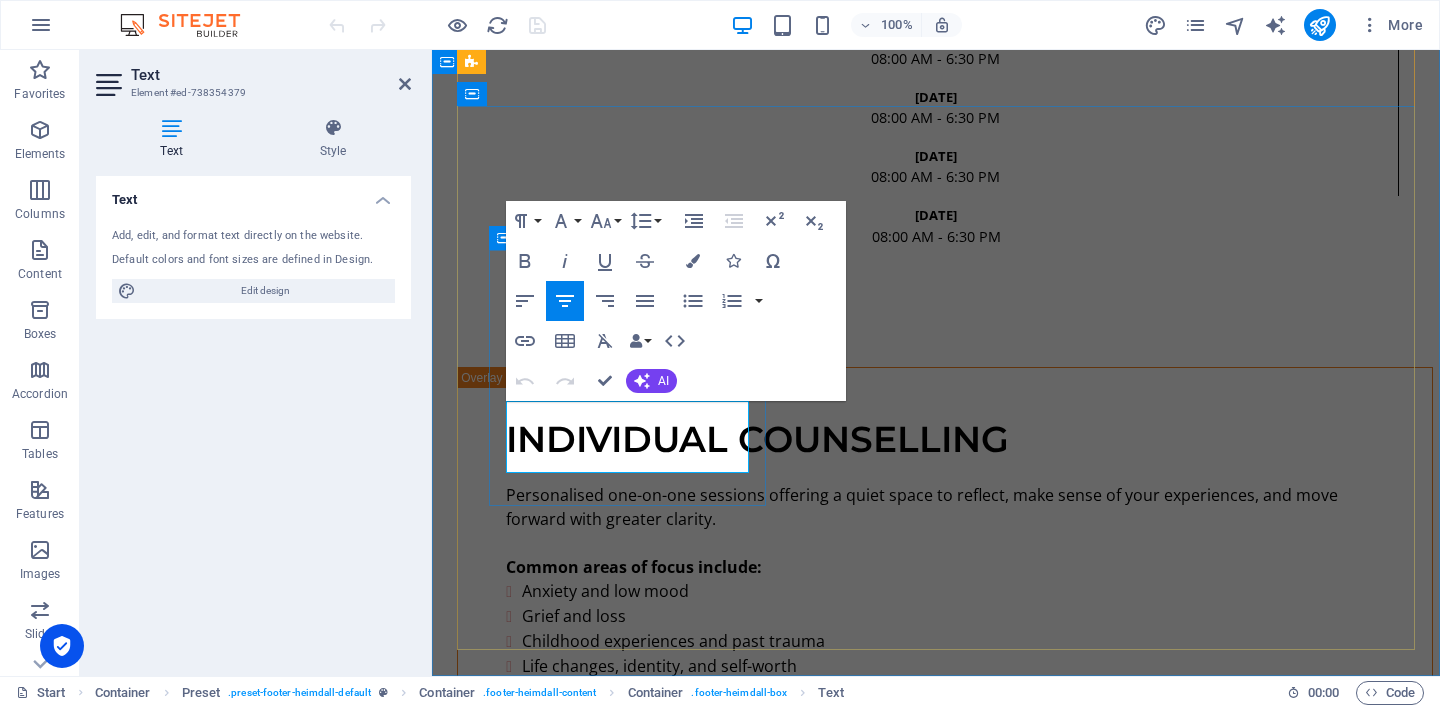 click on "Privacy" at bounding box center [987, 3849] 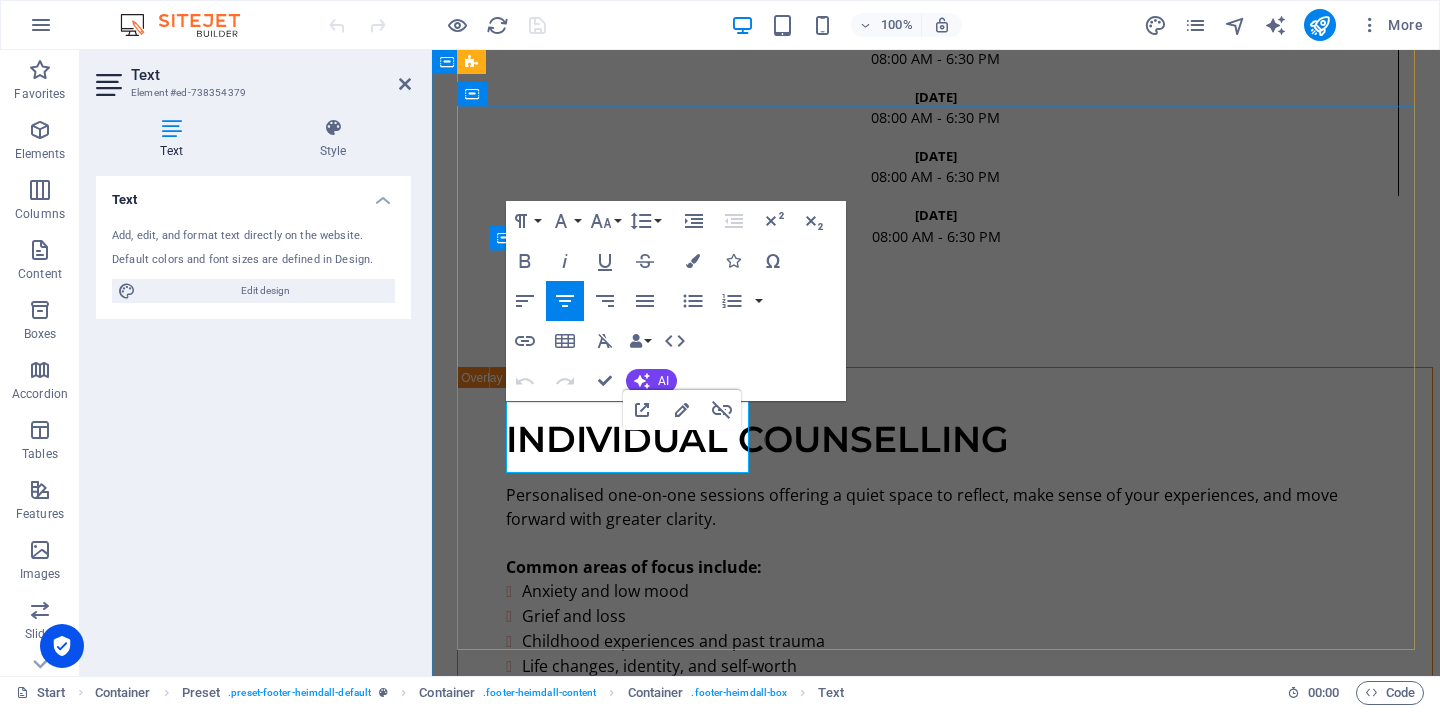 click on "Privacy" at bounding box center [987, 3849] 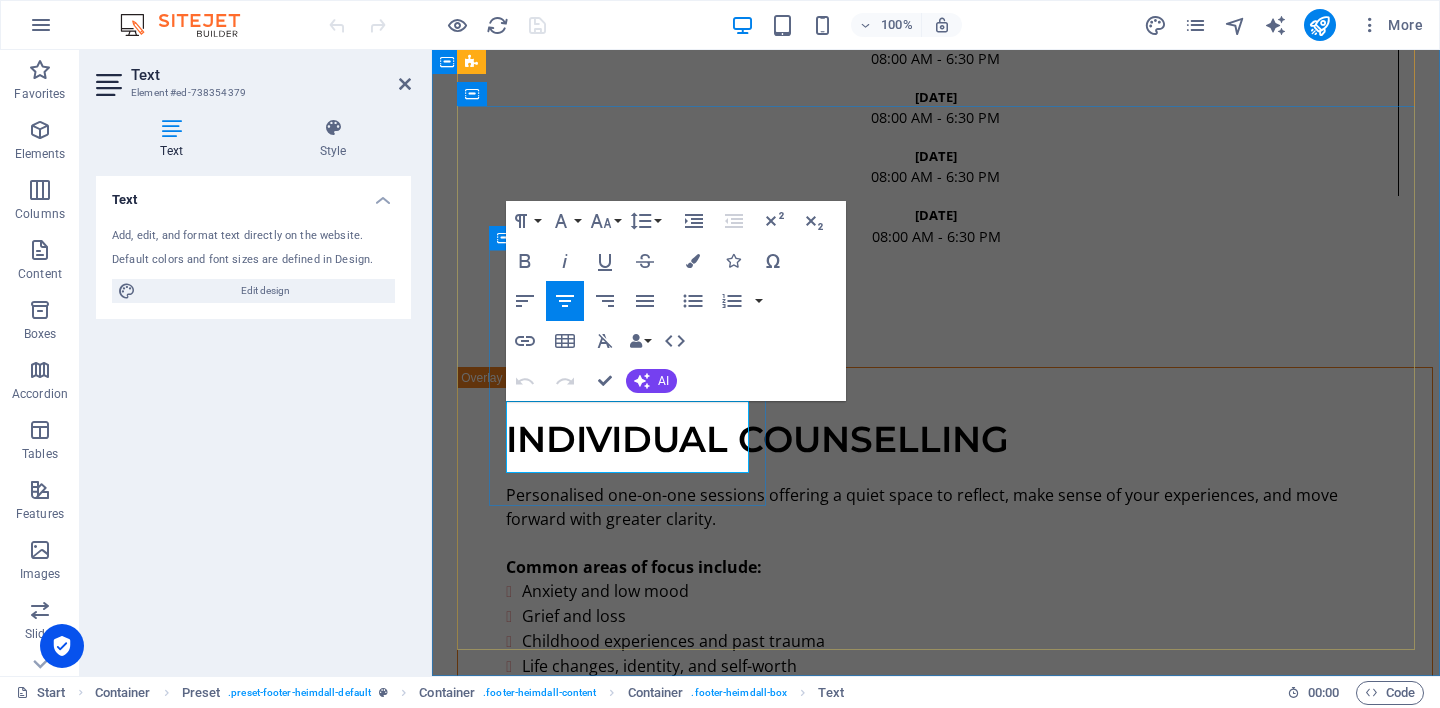 click on "Privacy" at bounding box center [987, 3849] 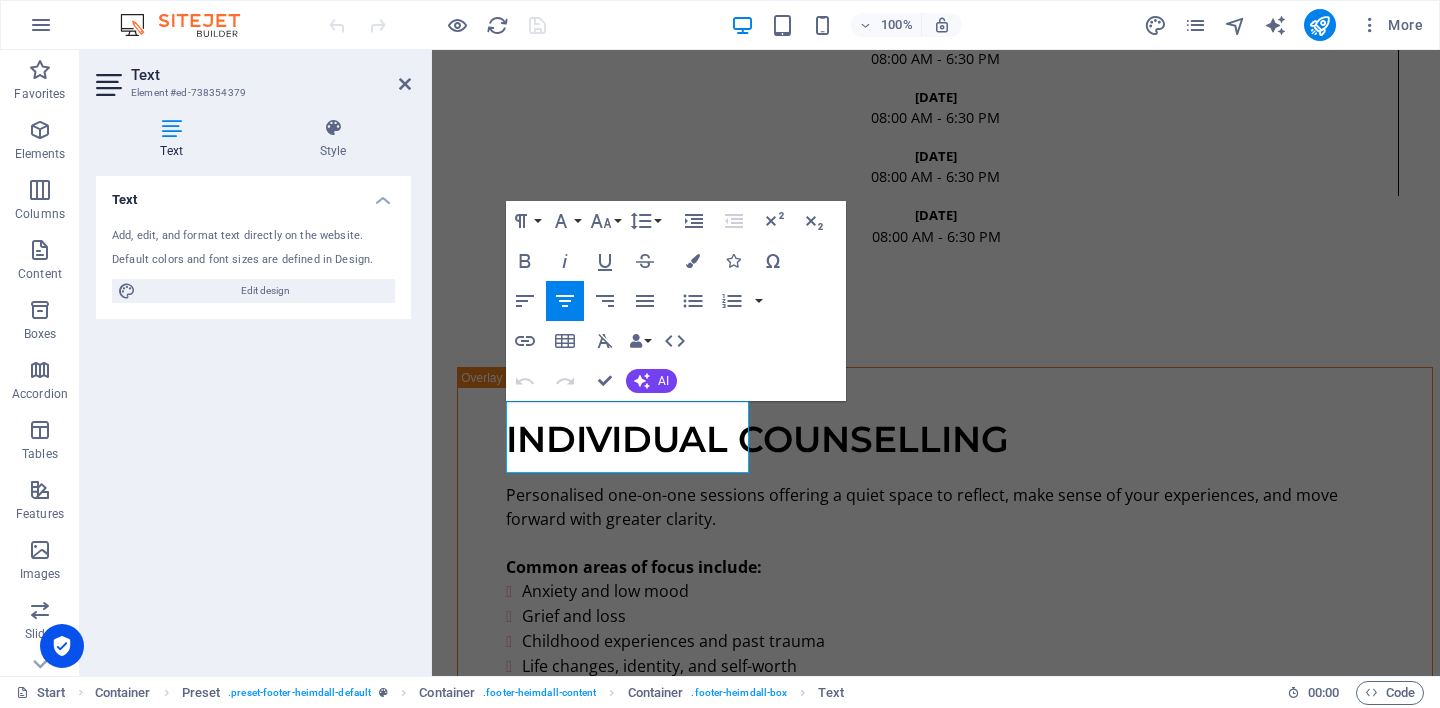 click at bounding box center [171, 128] 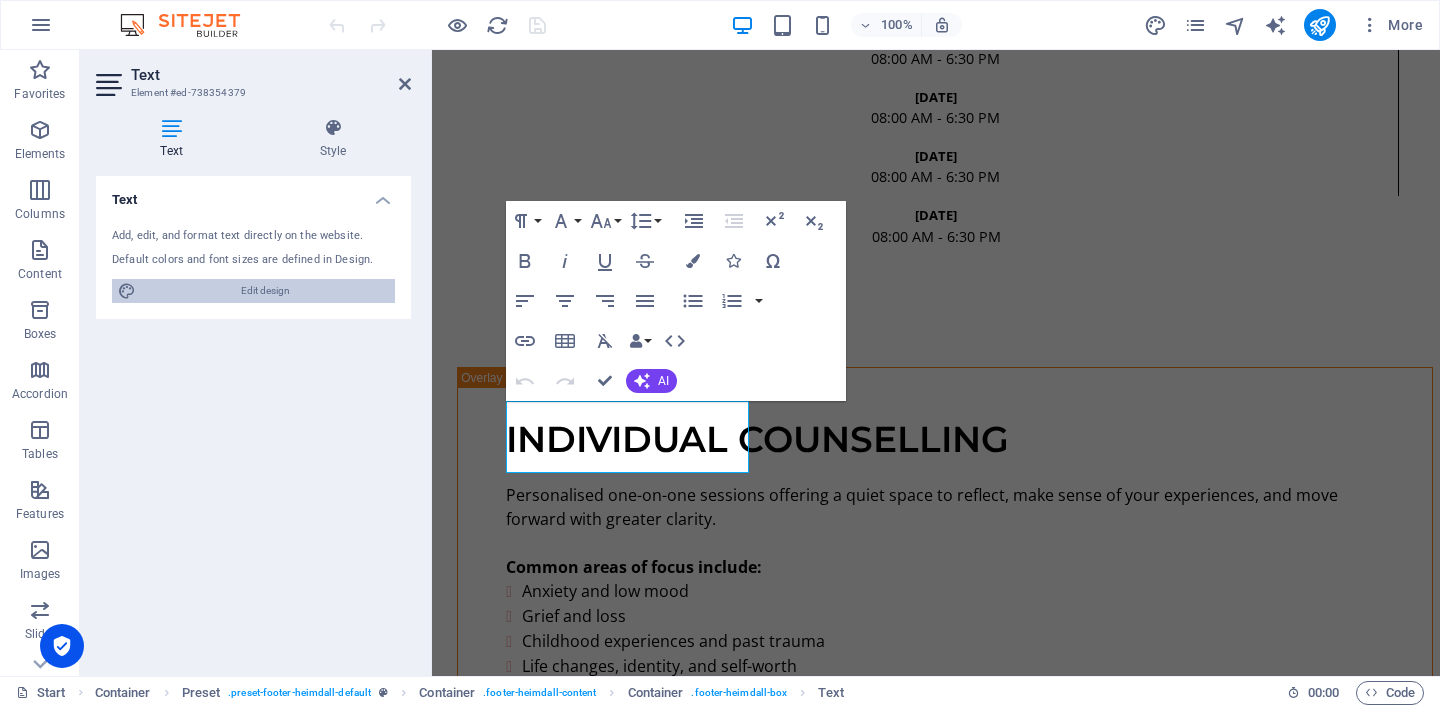 click on "Edit design" at bounding box center [265, 291] 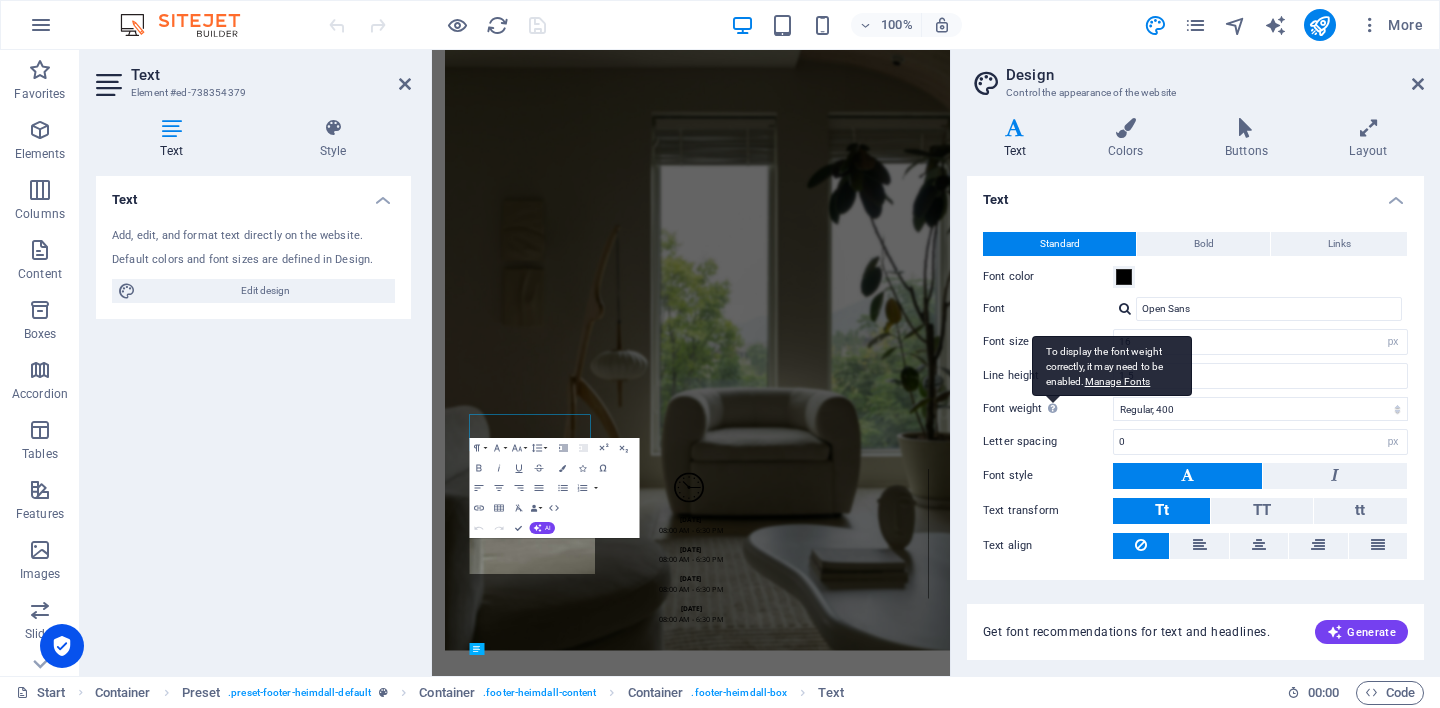 scroll, scrollTop: 5977, scrollLeft: 0, axis: vertical 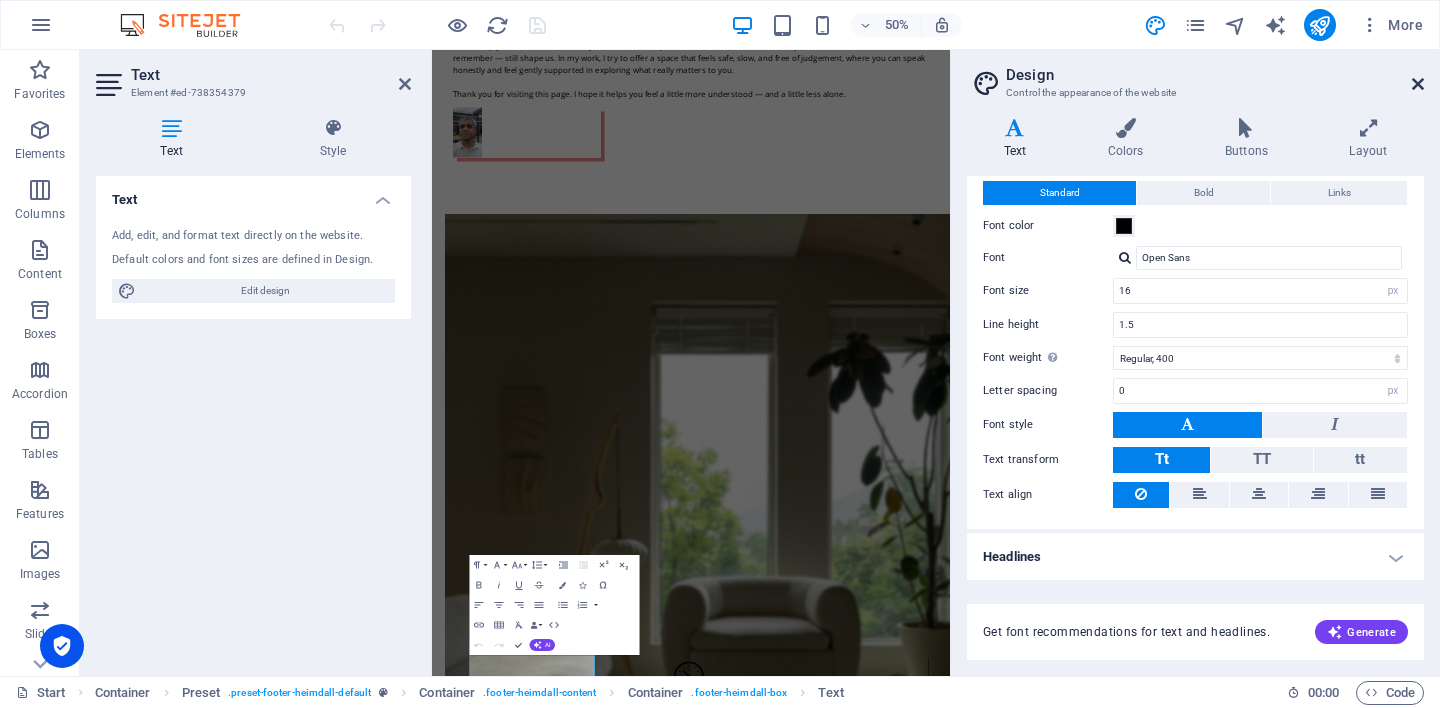click at bounding box center (1418, 84) 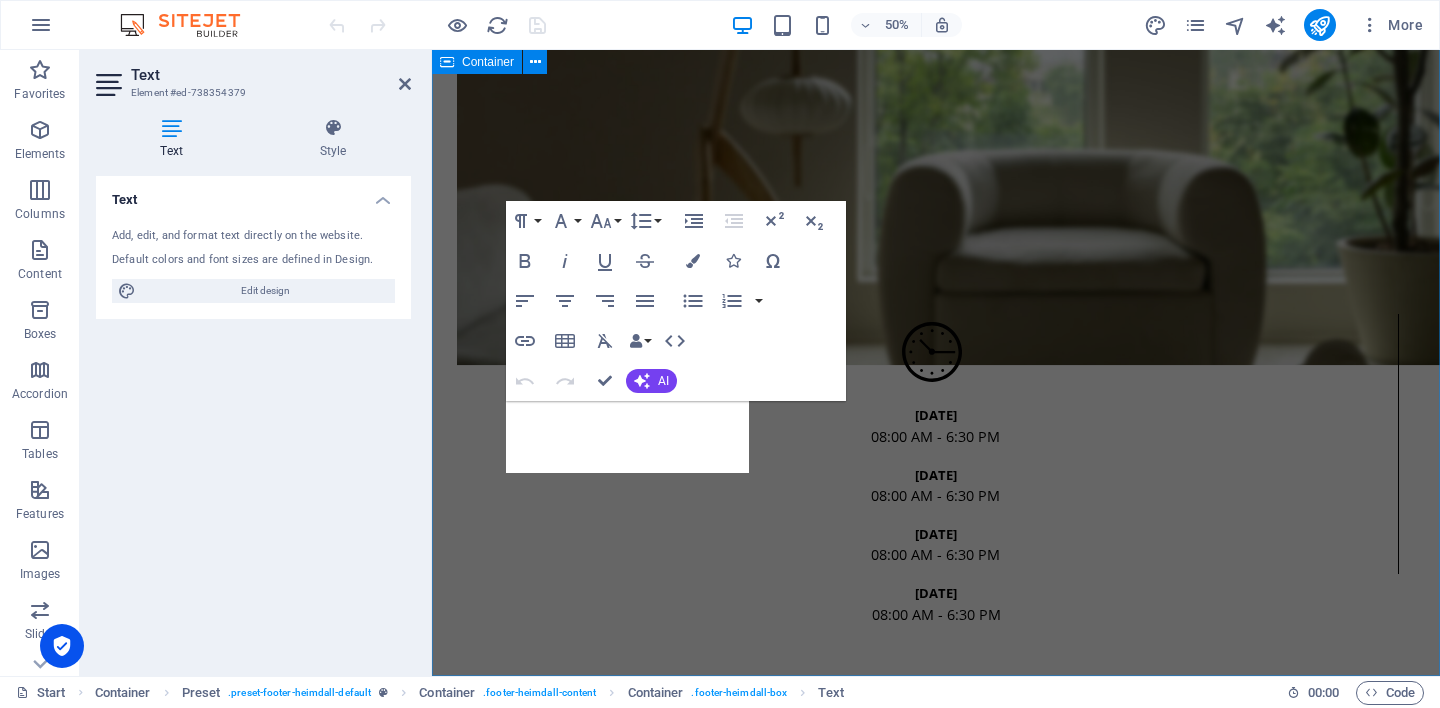 scroll, scrollTop: 6355, scrollLeft: 0, axis: vertical 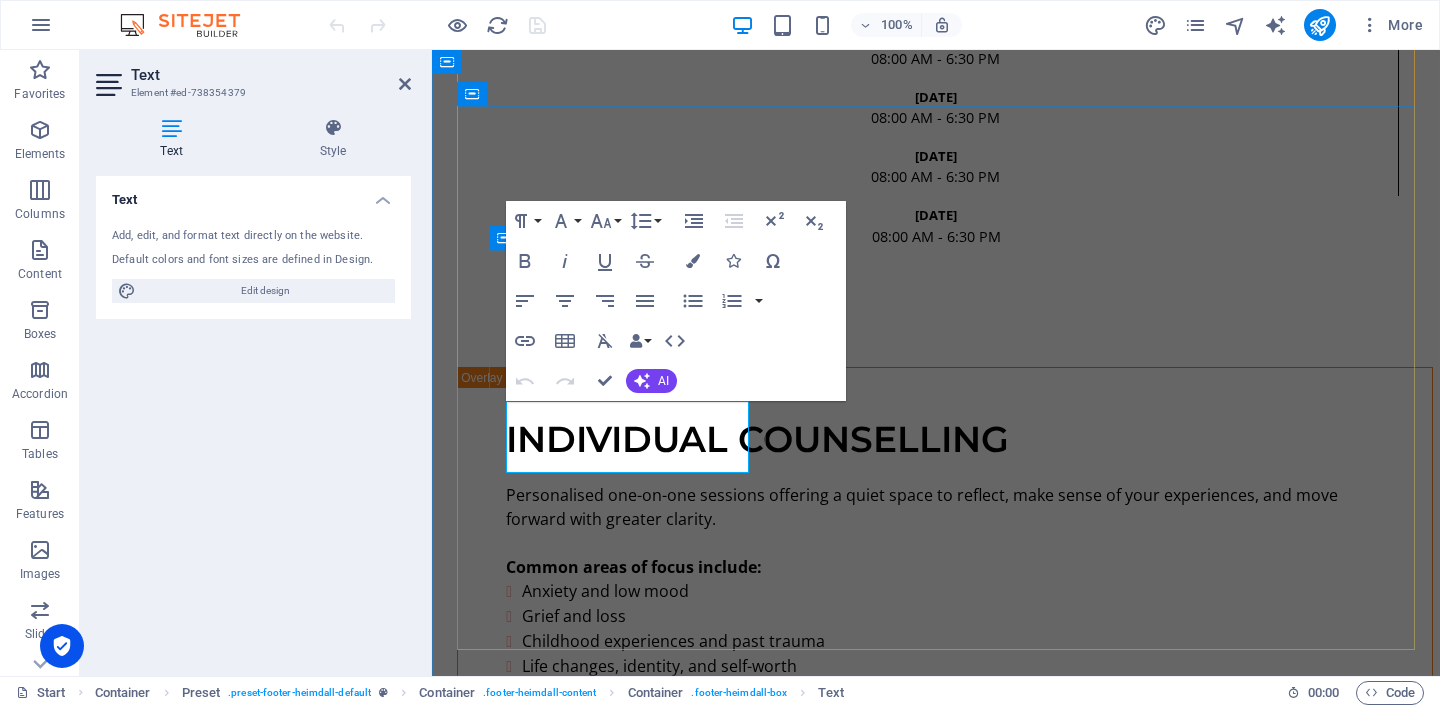 click on "Privacy" at bounding box center (987, 3849) 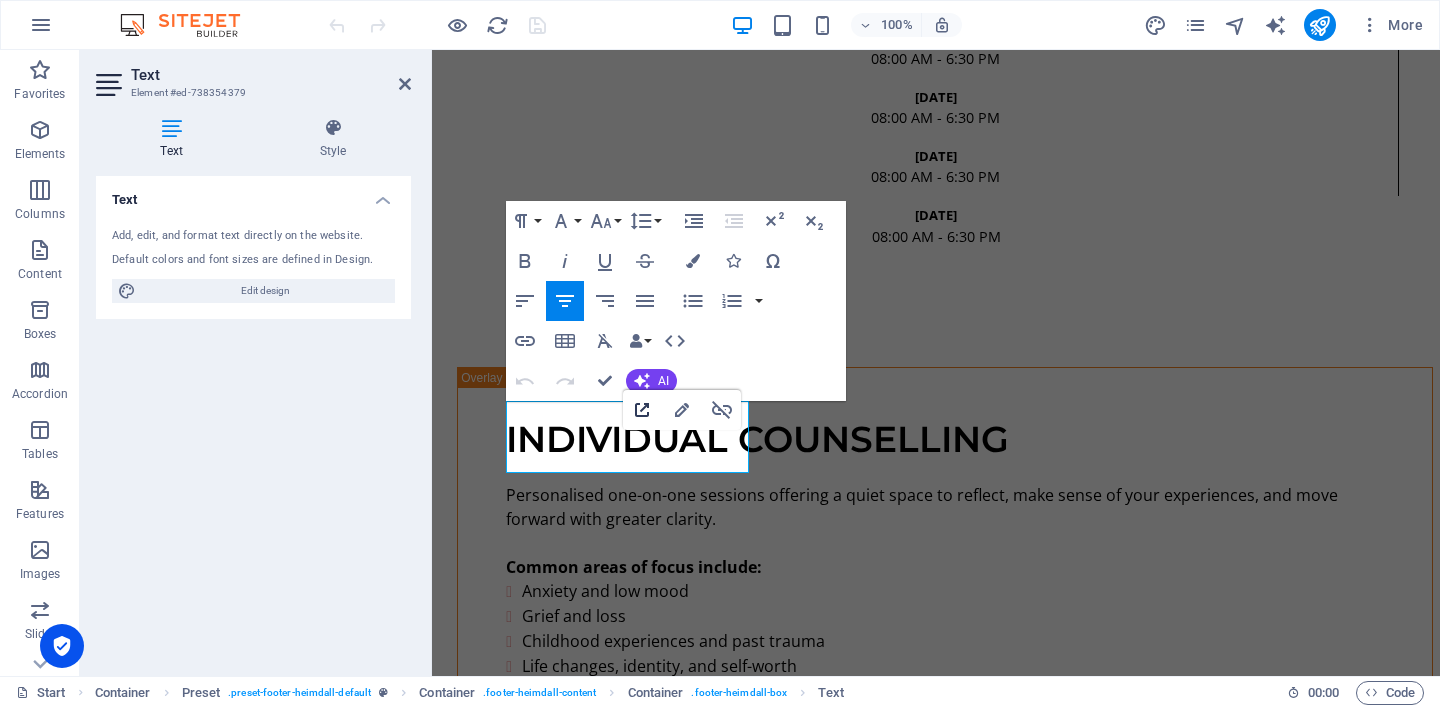 click 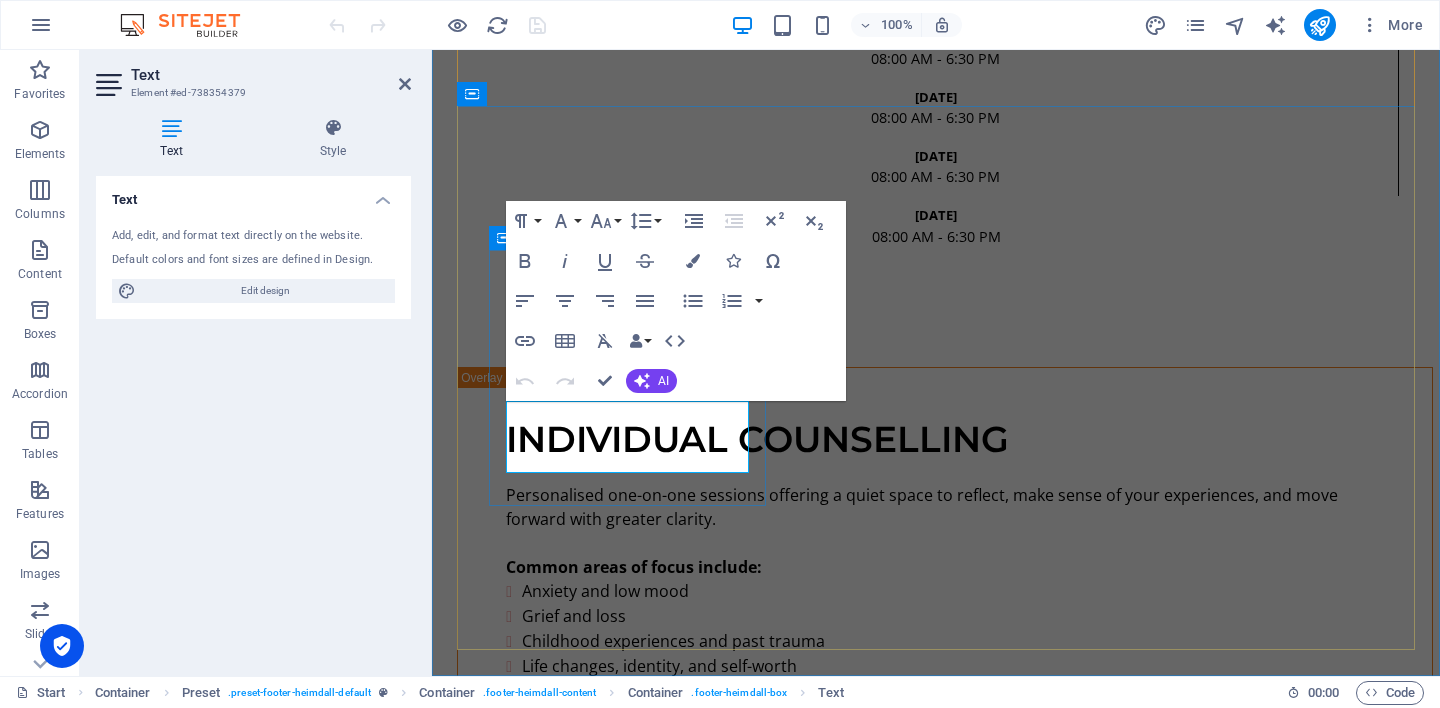 click on "Privacy" at bounding box center (987, 3849) 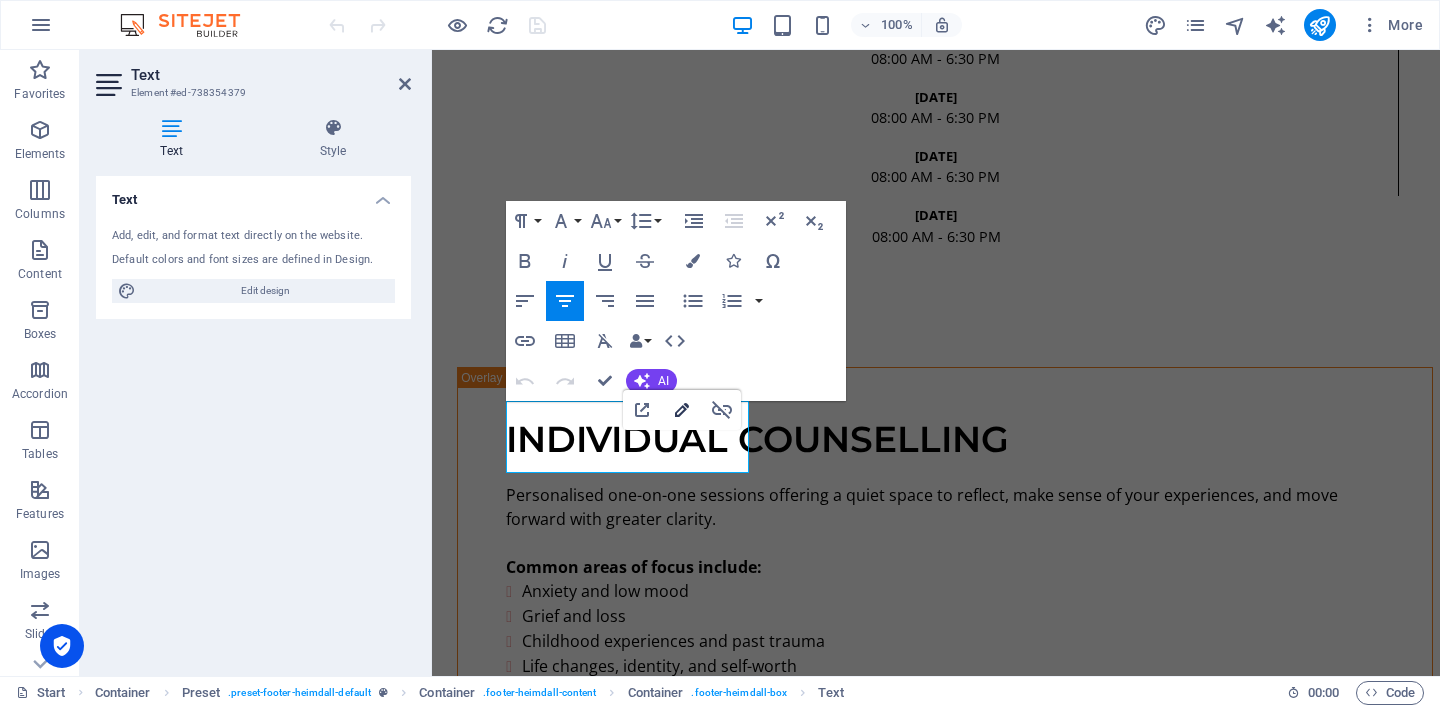 click 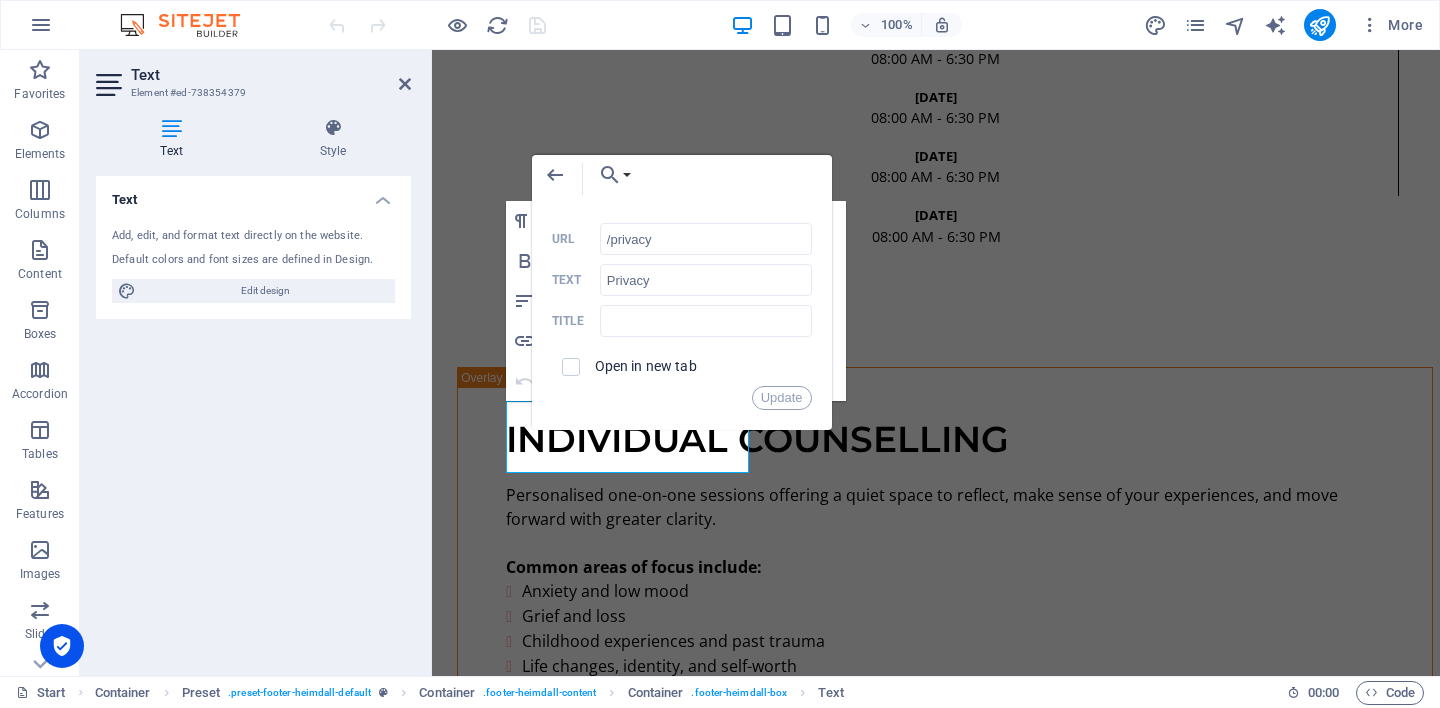 click on "Text Add, edit, and format text directly on the website. Default colors and font sizes are defined in Design. Edit design Alignment Left aligned Centered Right aligned" at bounding box center (253, 418) 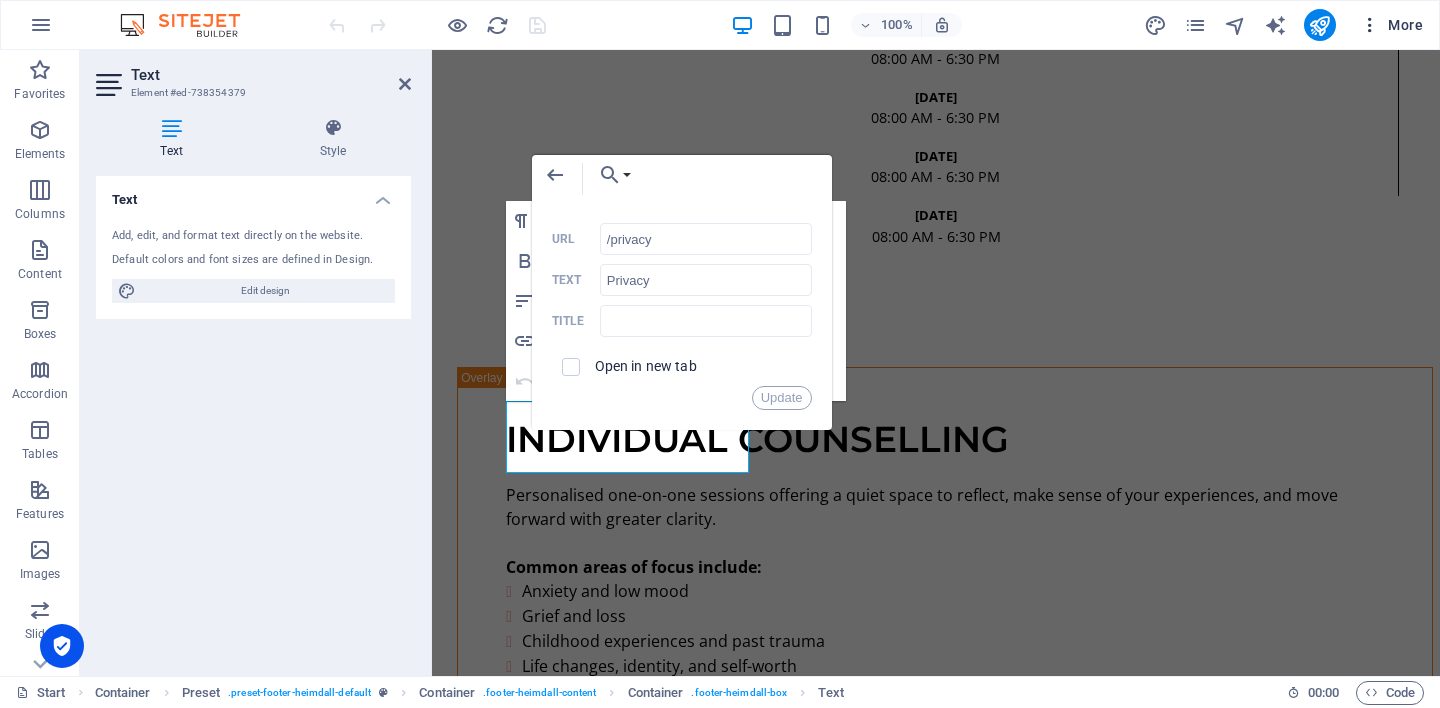 click at bounding box center (1370, 25) 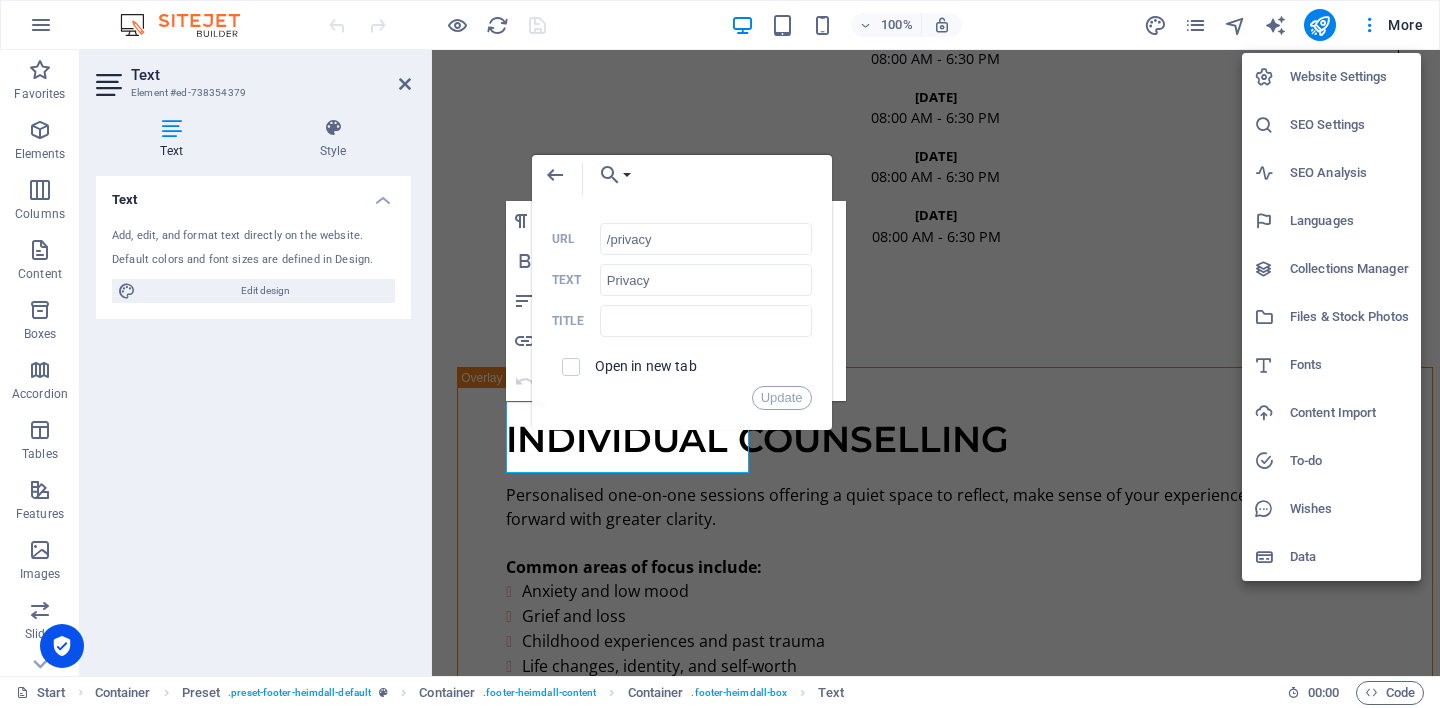 click on "Website Settings" at bounding box center (1349, 77) 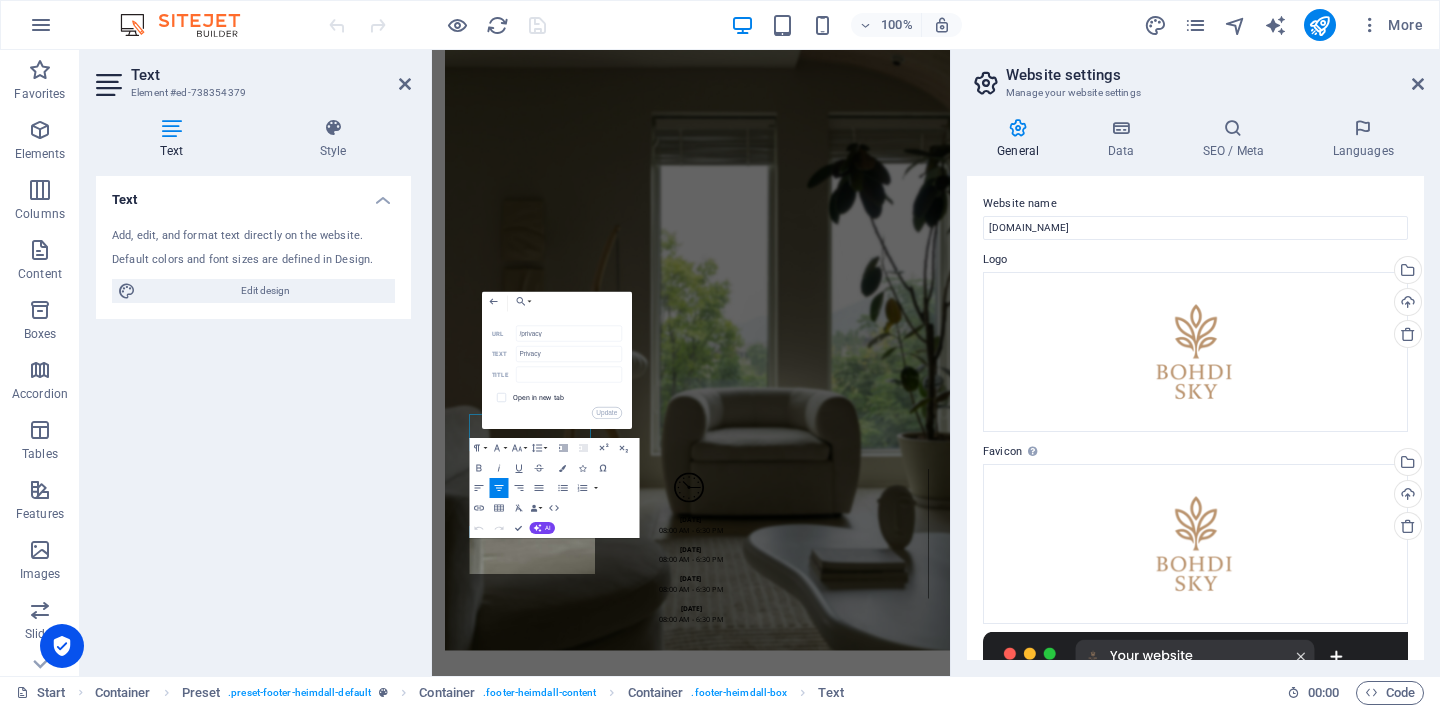 scroll, scrollTop: 5977, scrollLeft: 0, axis: vertical 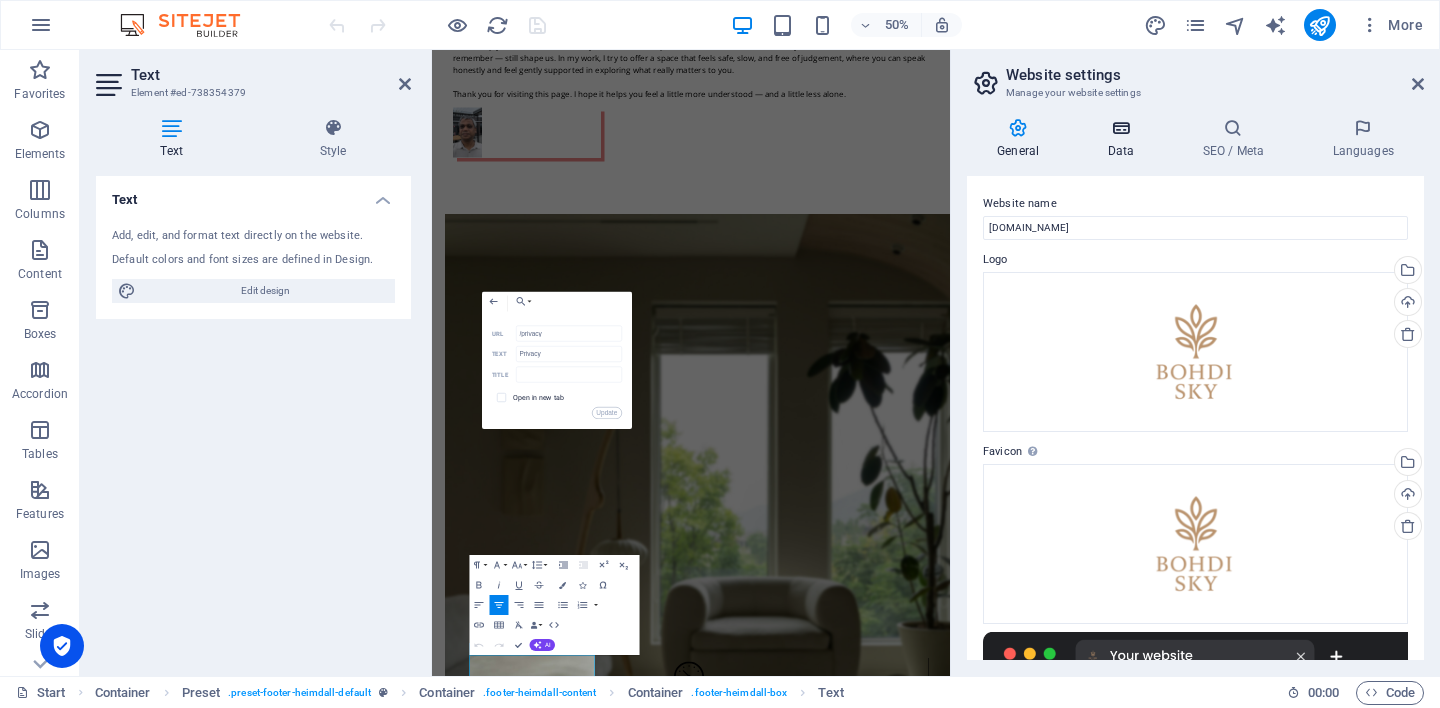click at bounding box center [1120, 128] 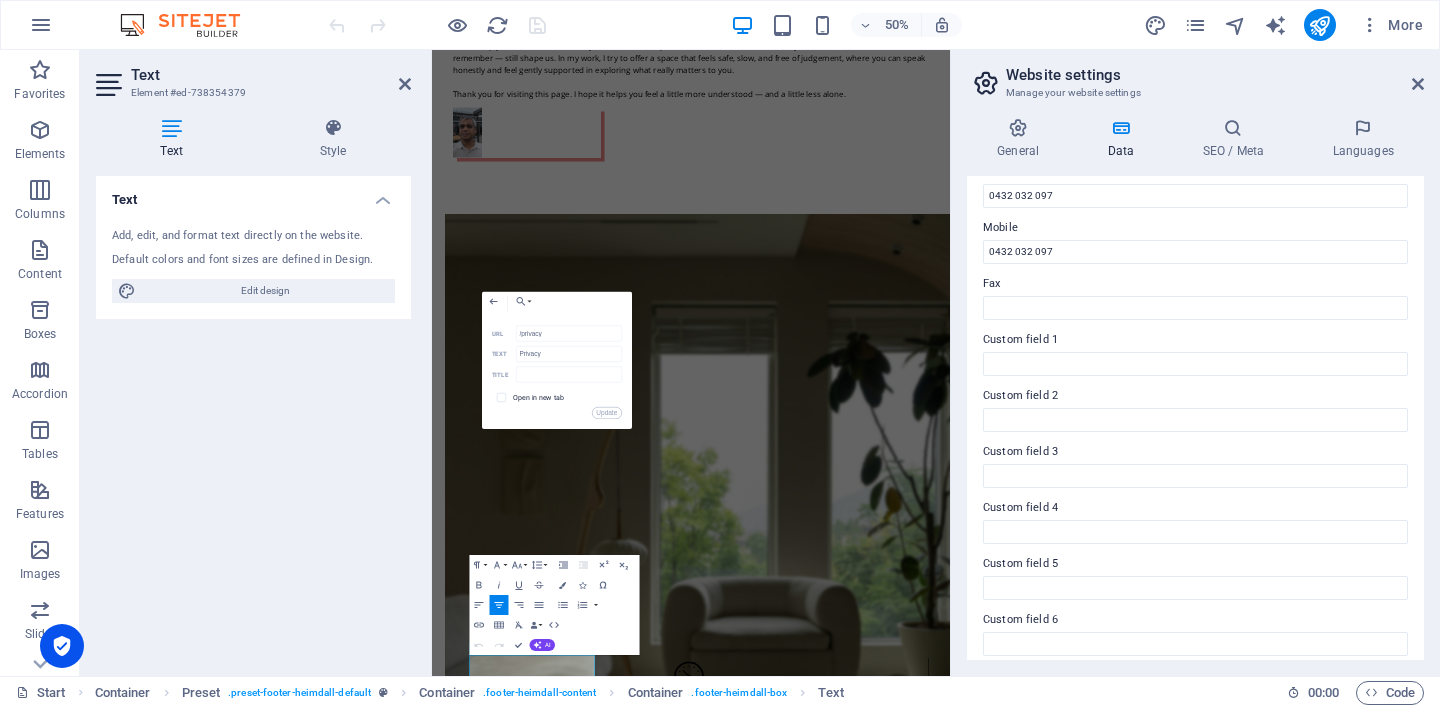 scroll, scrollTop: 477, scrollLeft: 0, axis: vertical 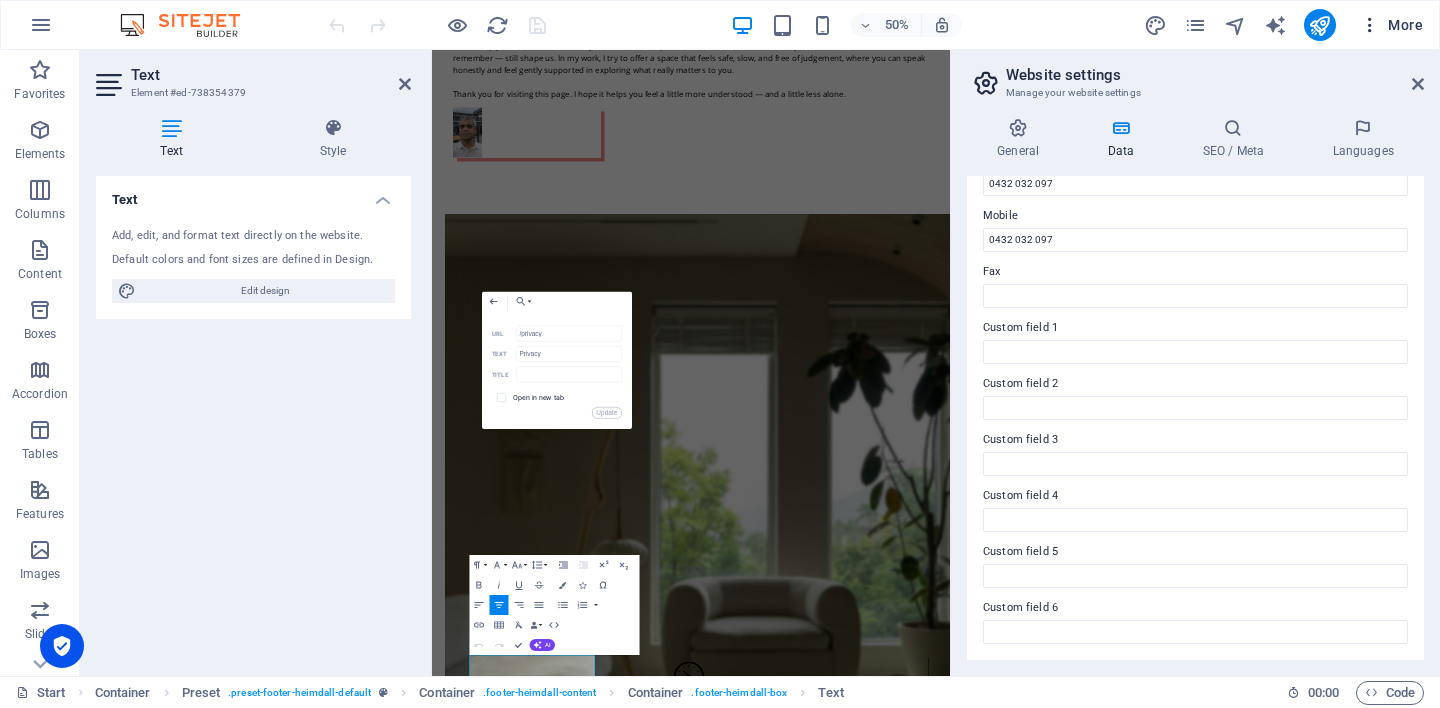 click at bounding box center [1370, 25] 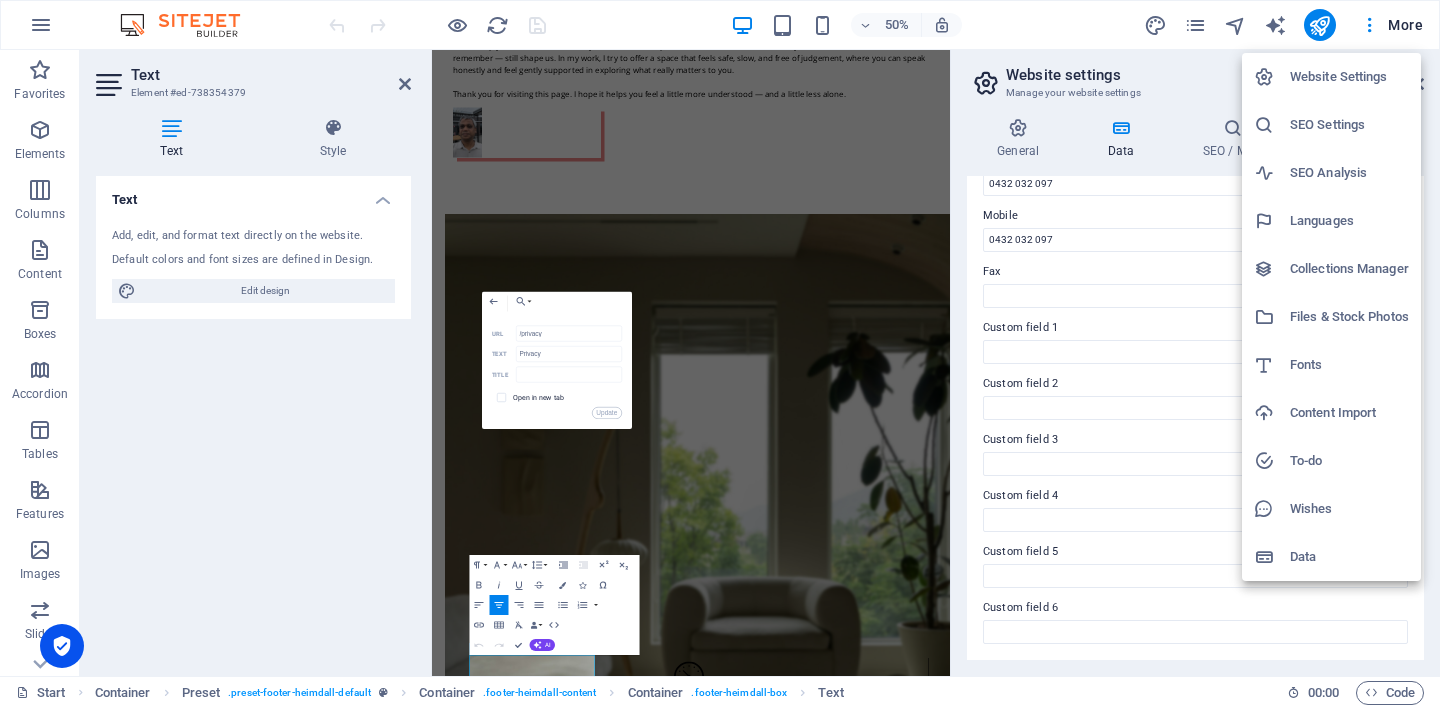 click on "Data" at bounding box center (1349, 557) 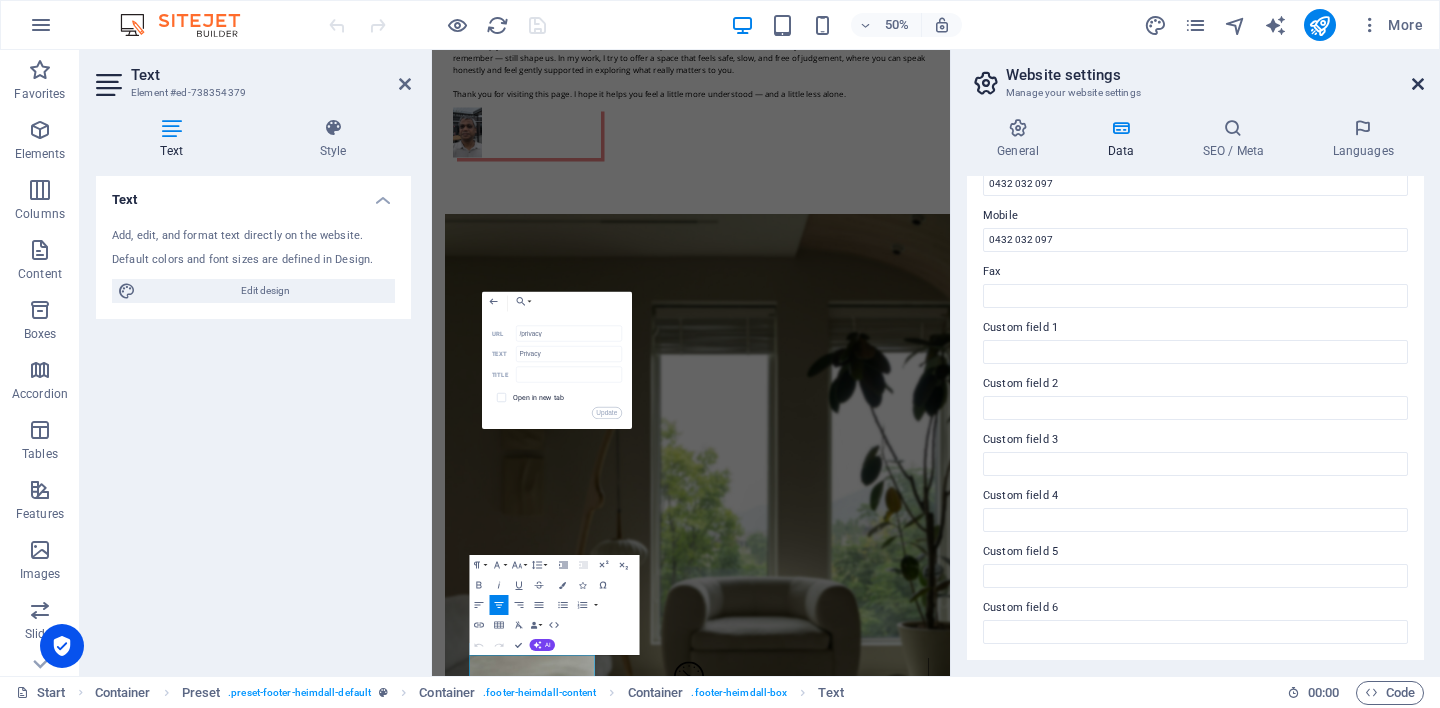 click at bounding box center [1418, 84] 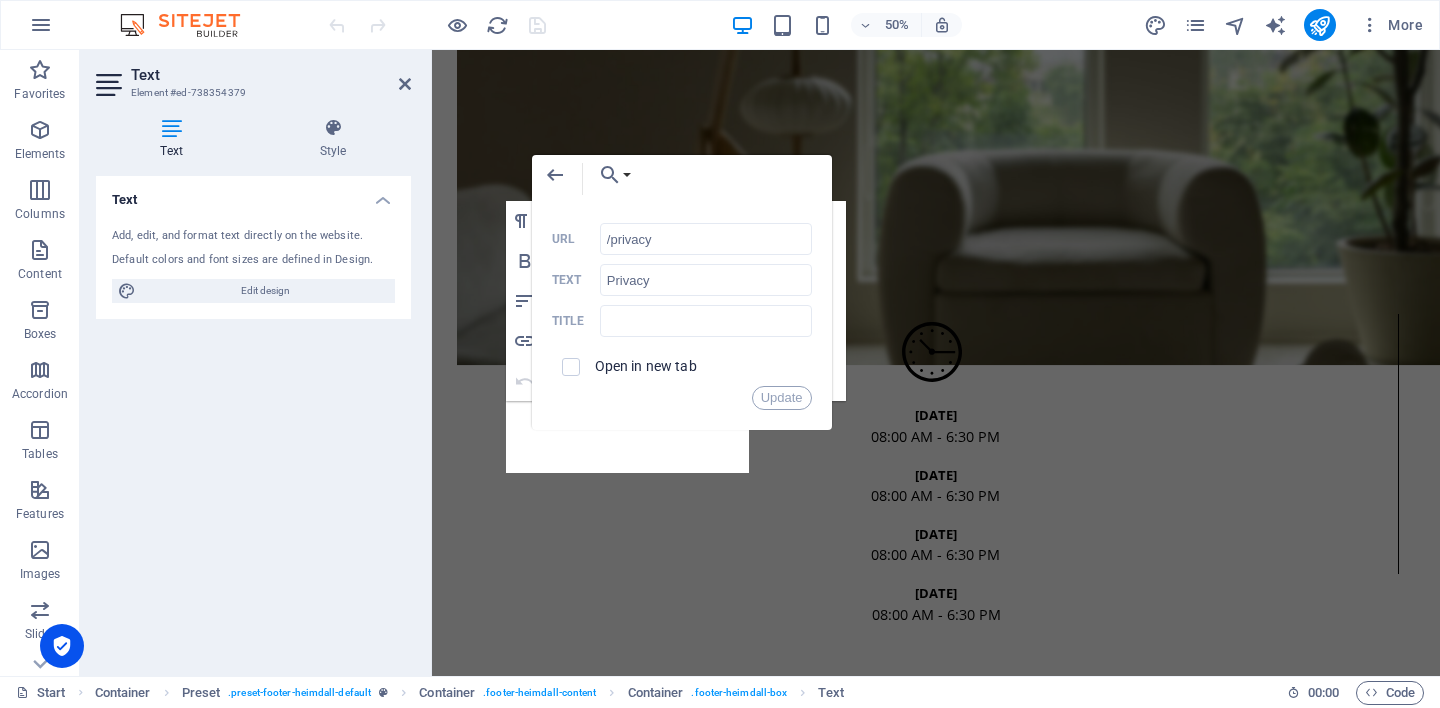 scroll, scrollTop: 6355, scrollLeft: 0, axis: vertical 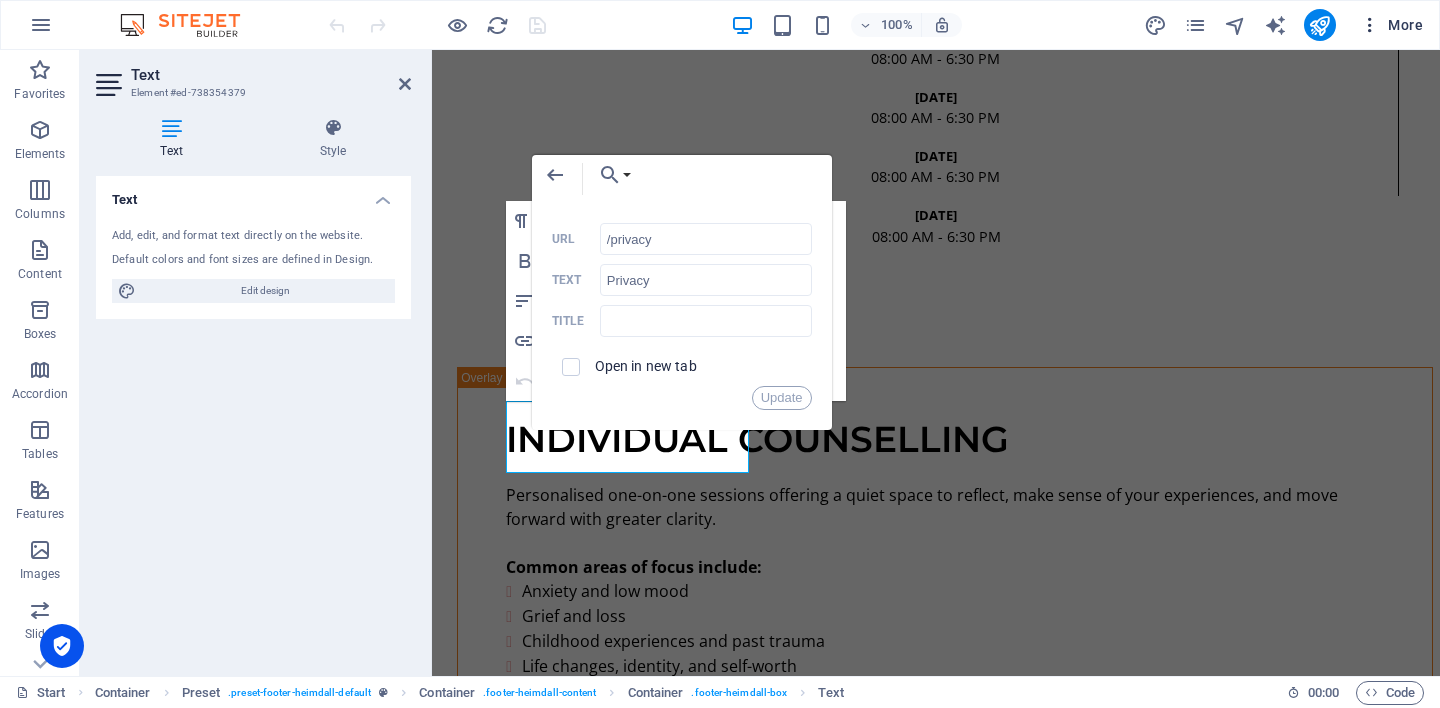 click on "More" at bounding box center [1391, 25] 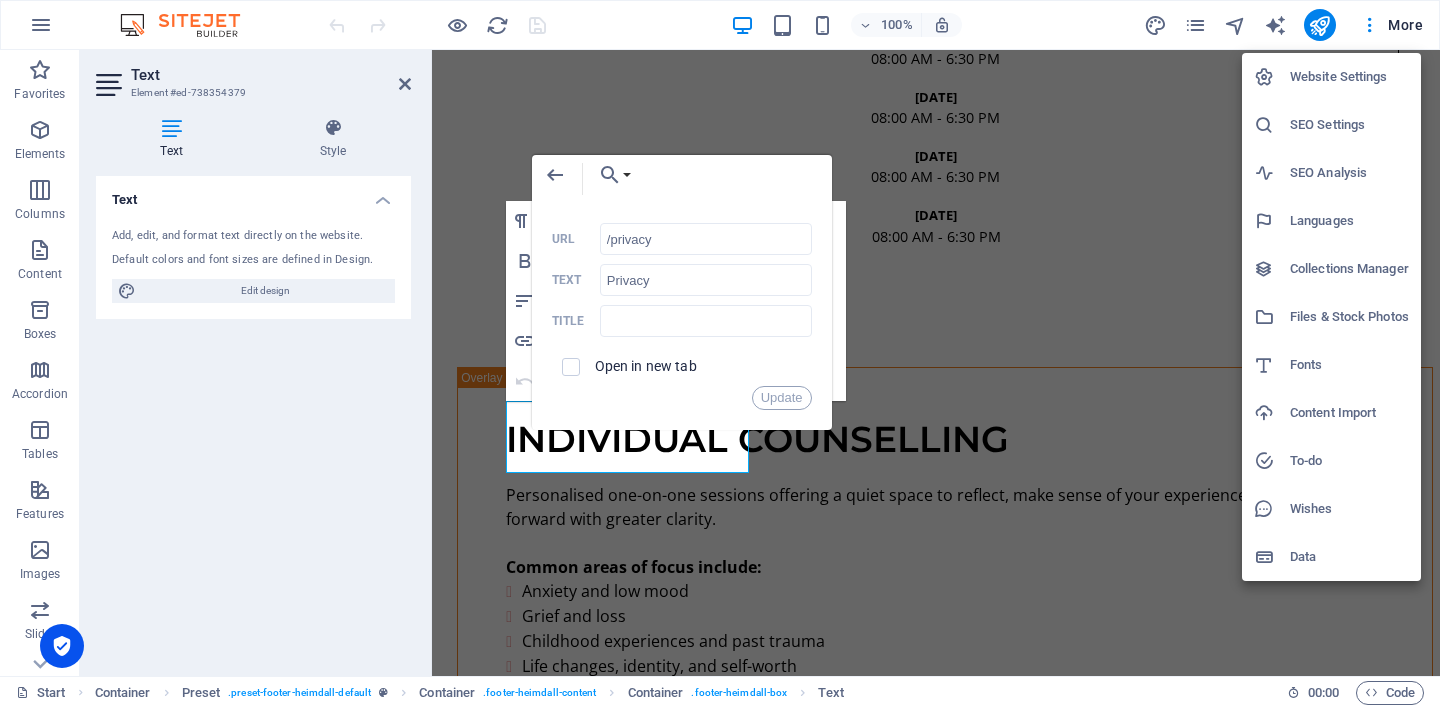click at bounding box center (720, 354) 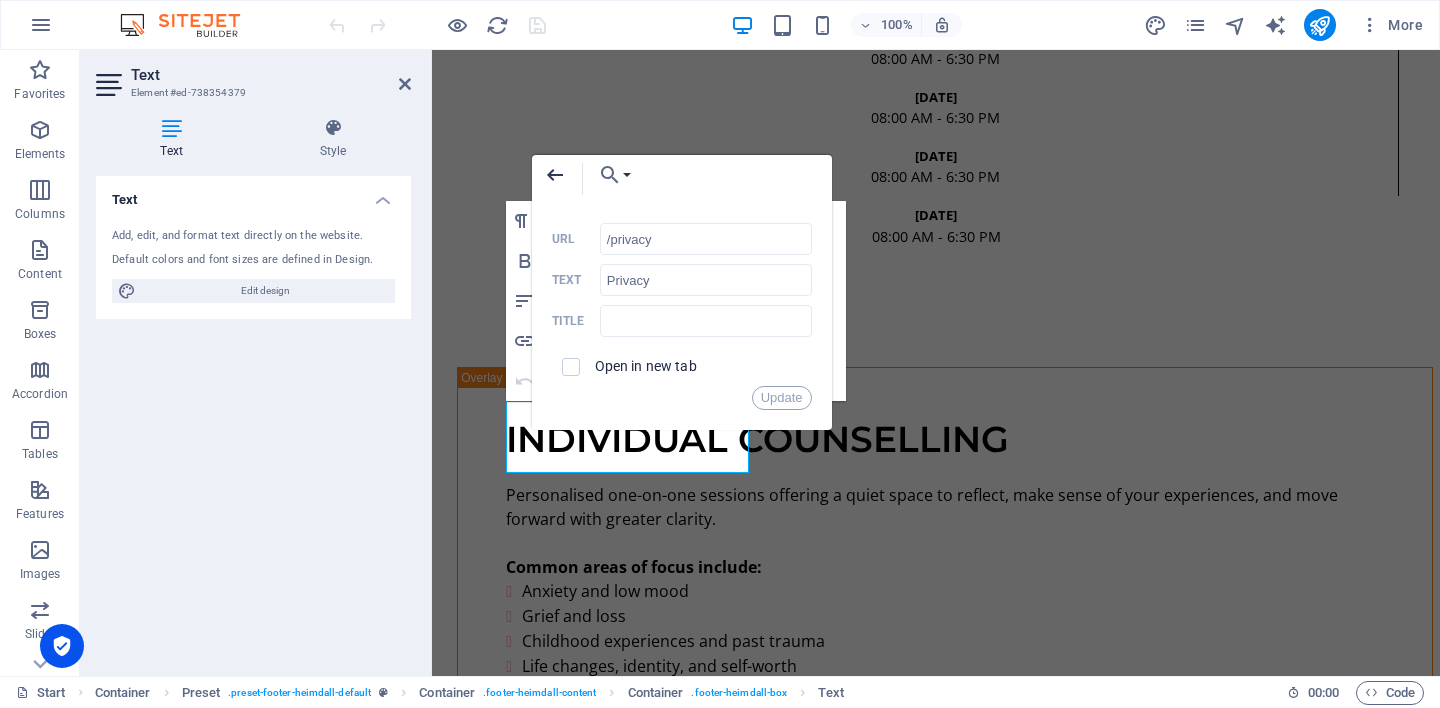 click 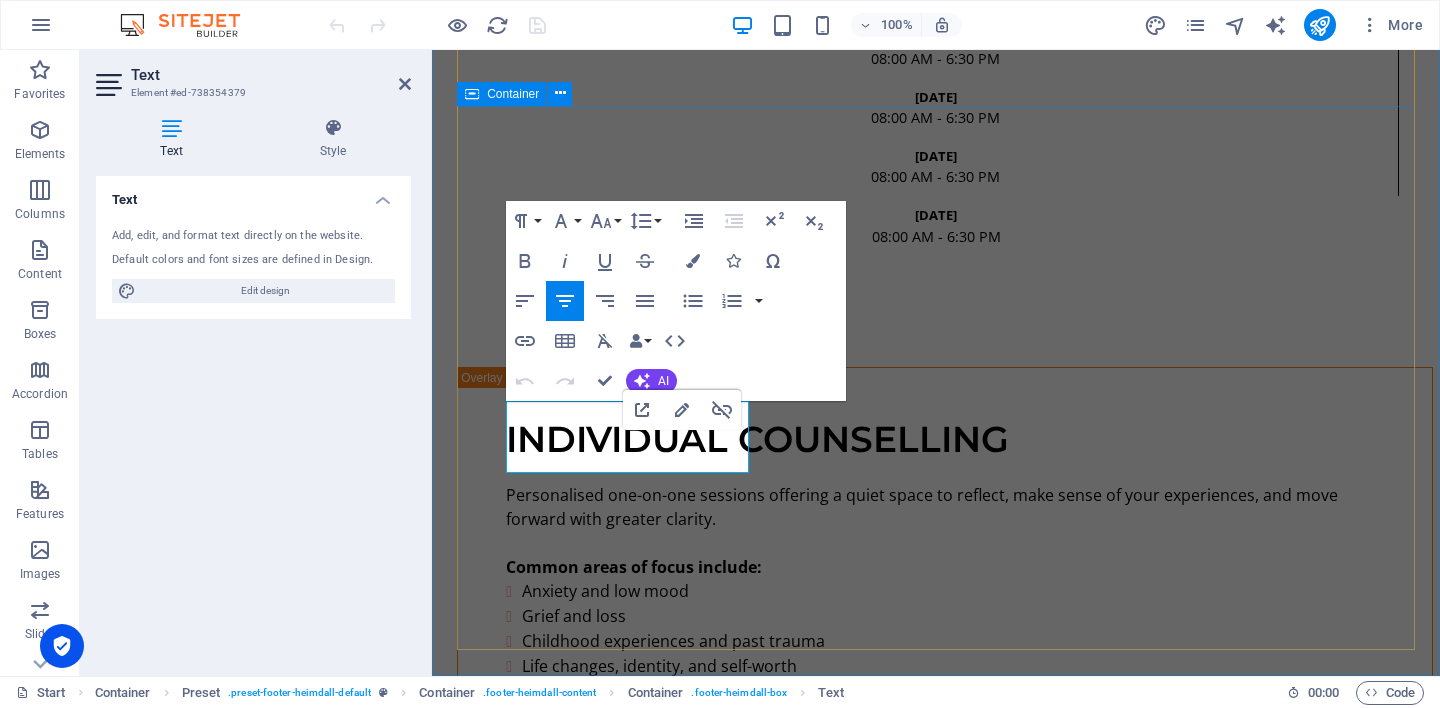click on "location 11/8-18 Whitehall Street Footscray, VIC   3011 Legal Notice  |  Privacy Contact 0432 032 097 therapy@bohdisky.com.au         availability Thursday - Sunday: 8 am - 6:30 pm" at bounding box center [936, 4013] 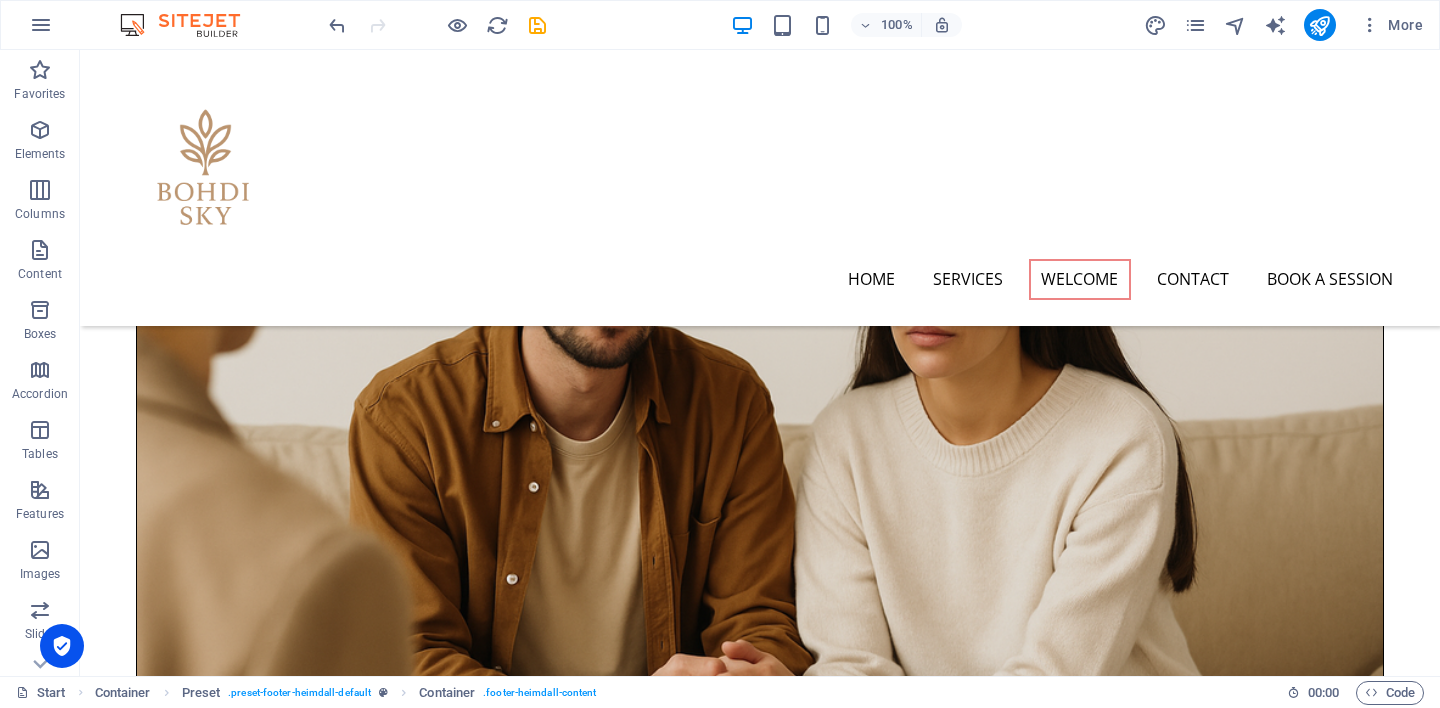 scroll, scrollTop: 0, scrollLeft: 0, axis: both 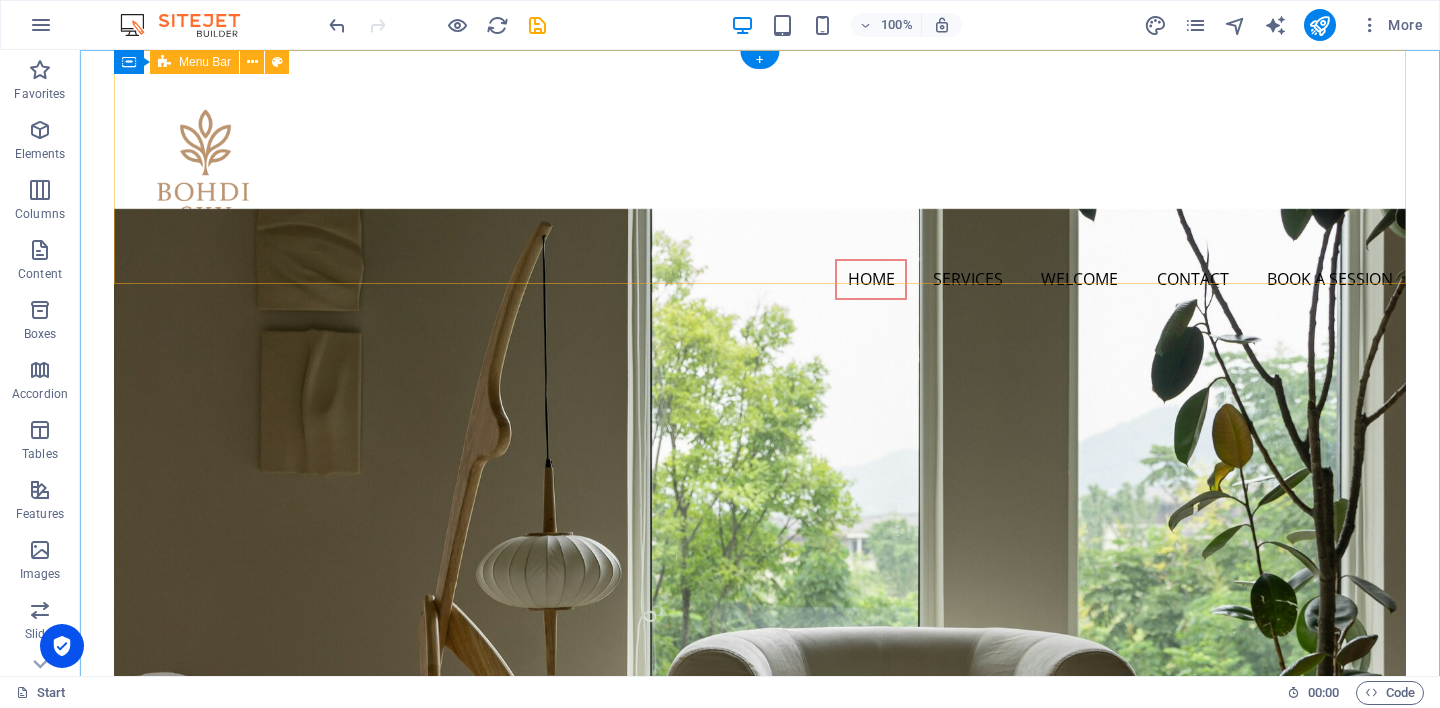 click on "Home Services Welcome Contact Book a Session" at bounding box center [760, 188] 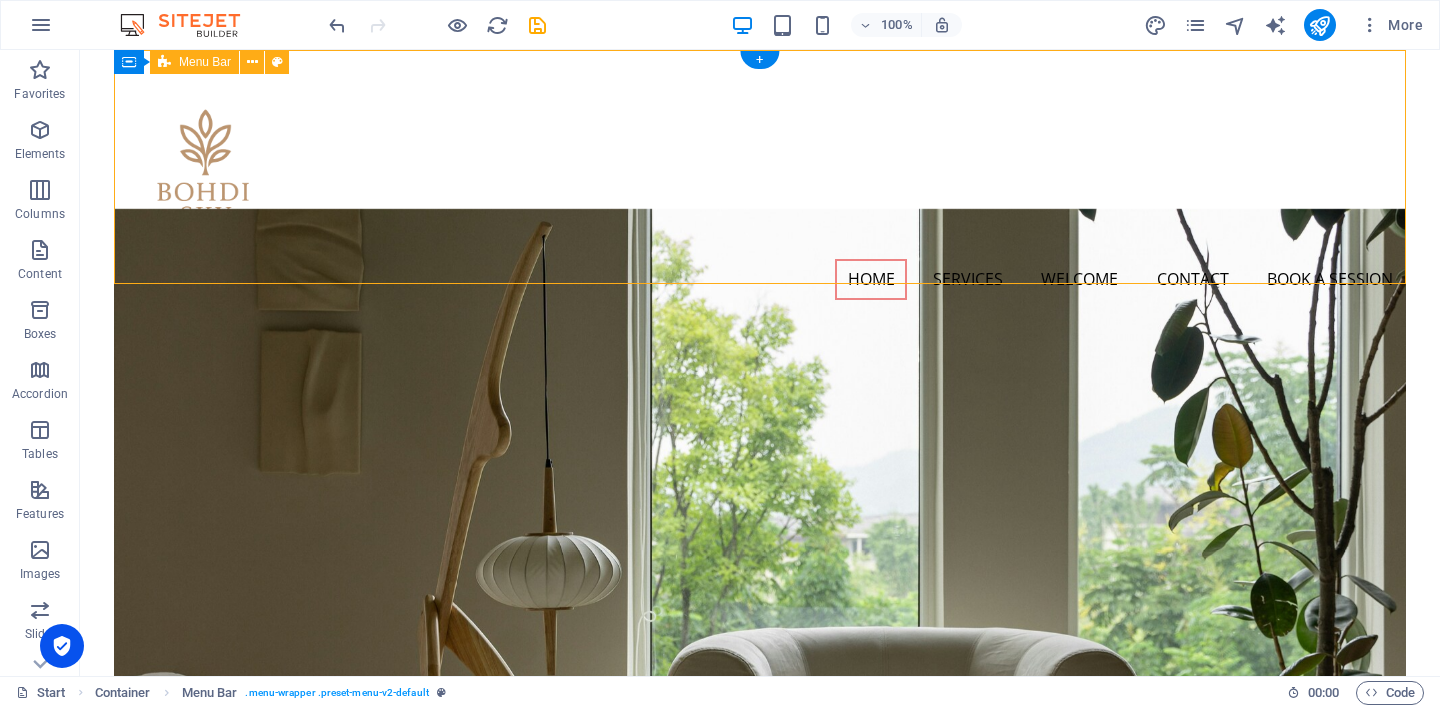 click on "Home Services Welcome Contact Book a Session" at bounding box center [760, 188] 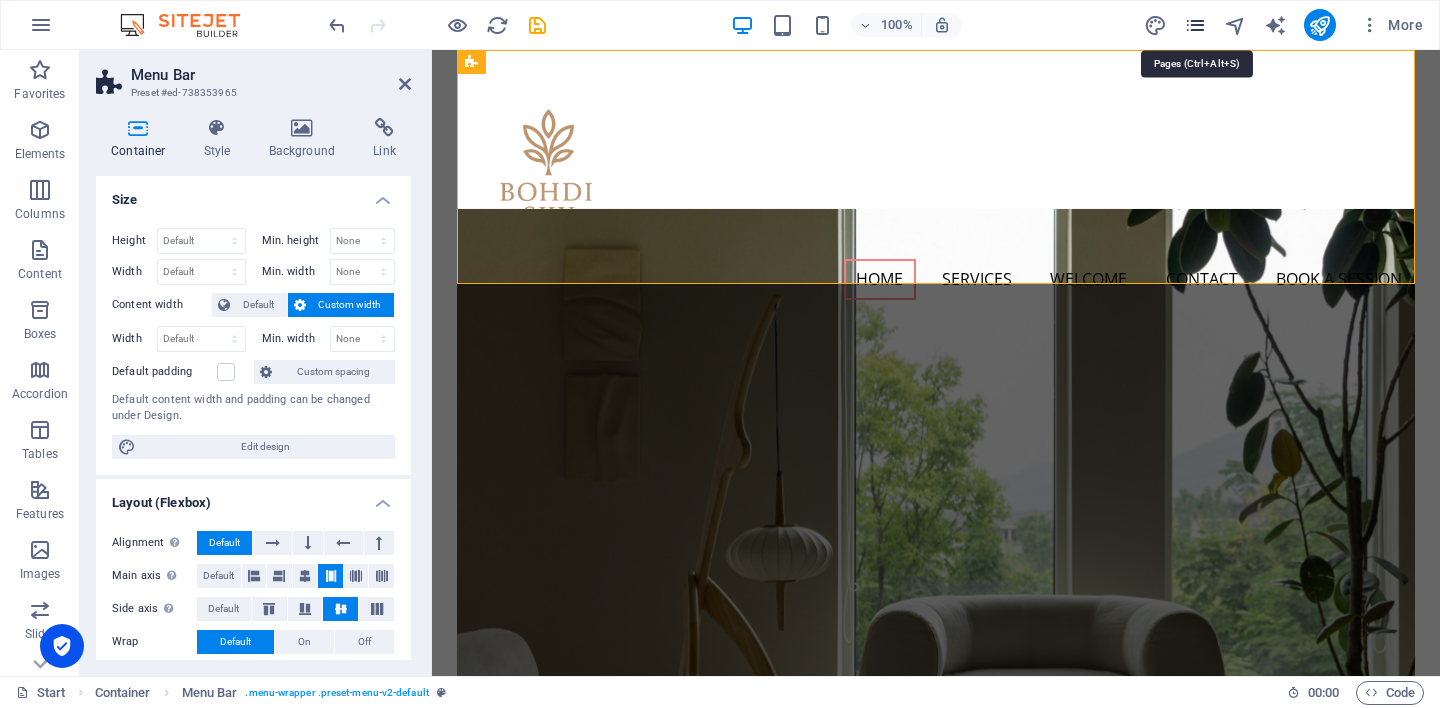 click at bounding box center [1195, 25] 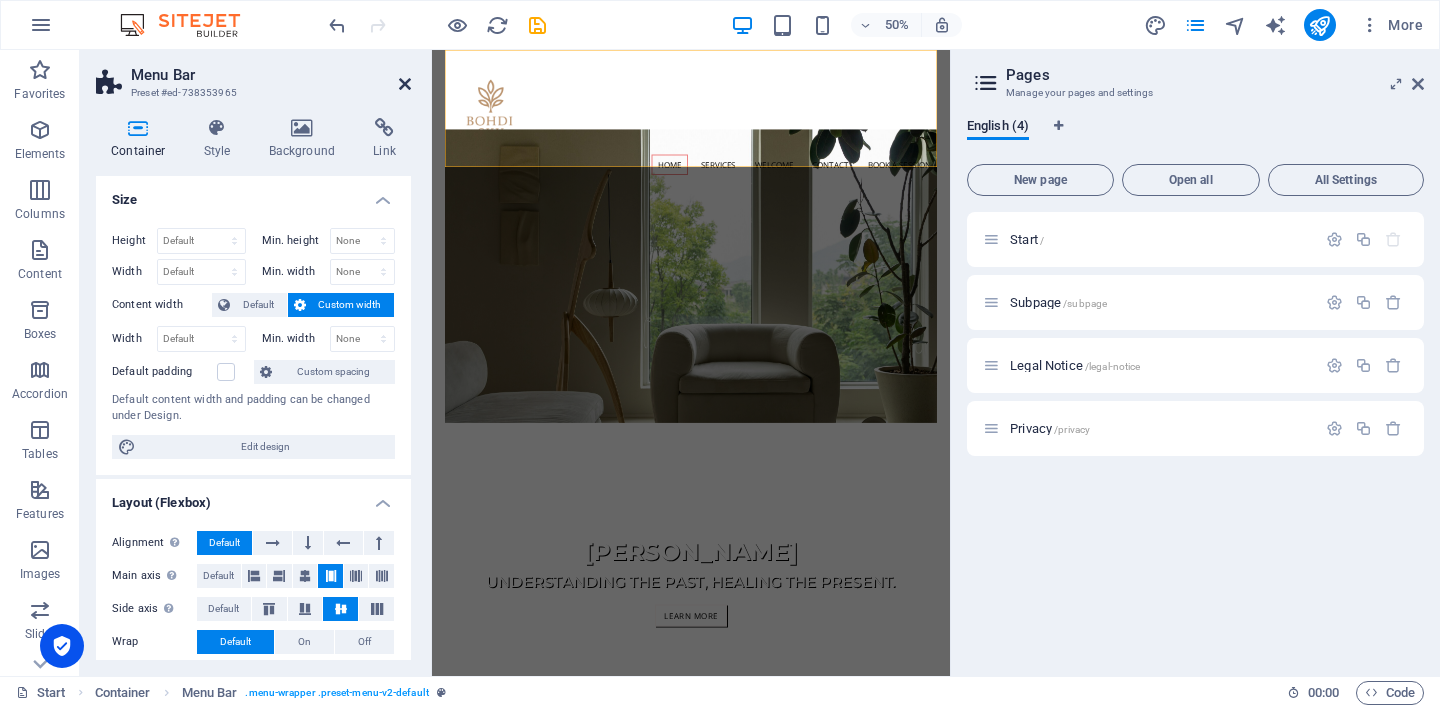 click at bounding box center (405, 84) 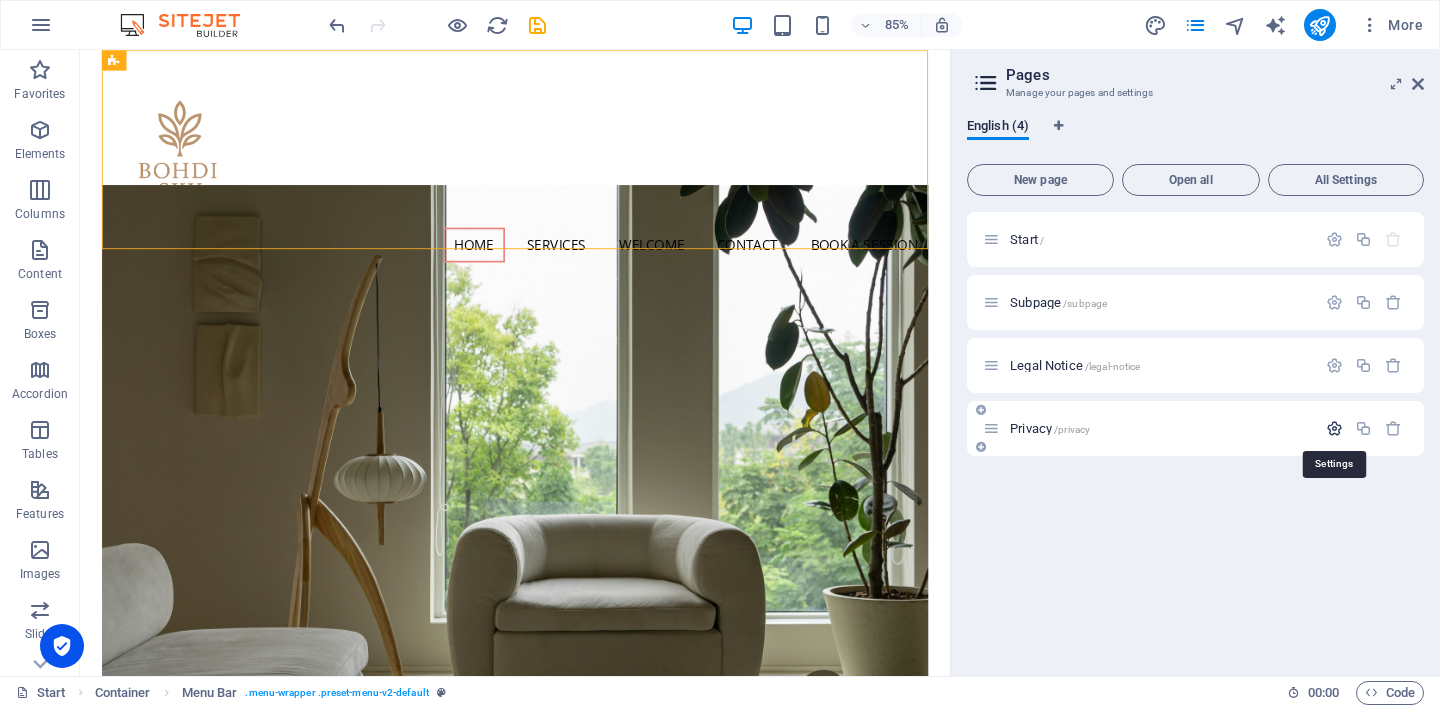 click at bounding box center (1334, 428) 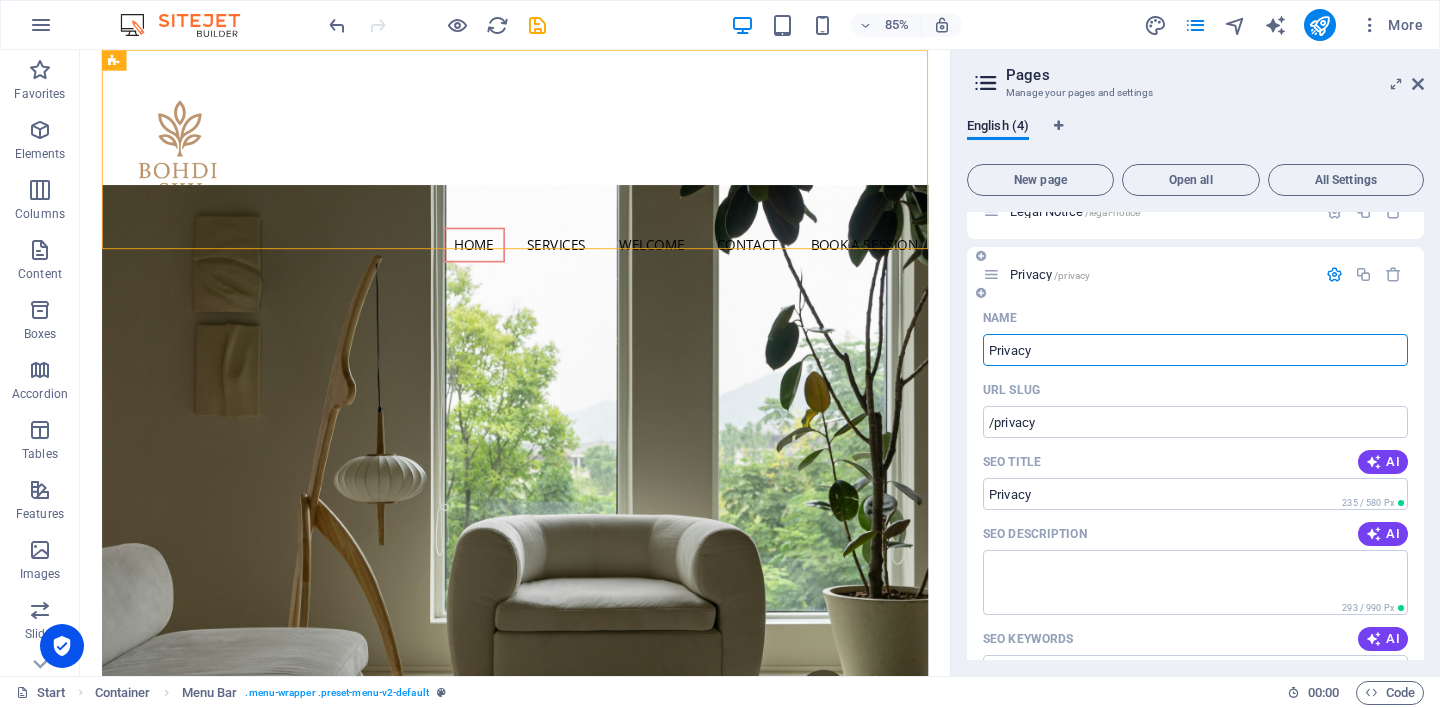 scroll, scrollTop: 153, scrollLeft: 0, axis: vertical 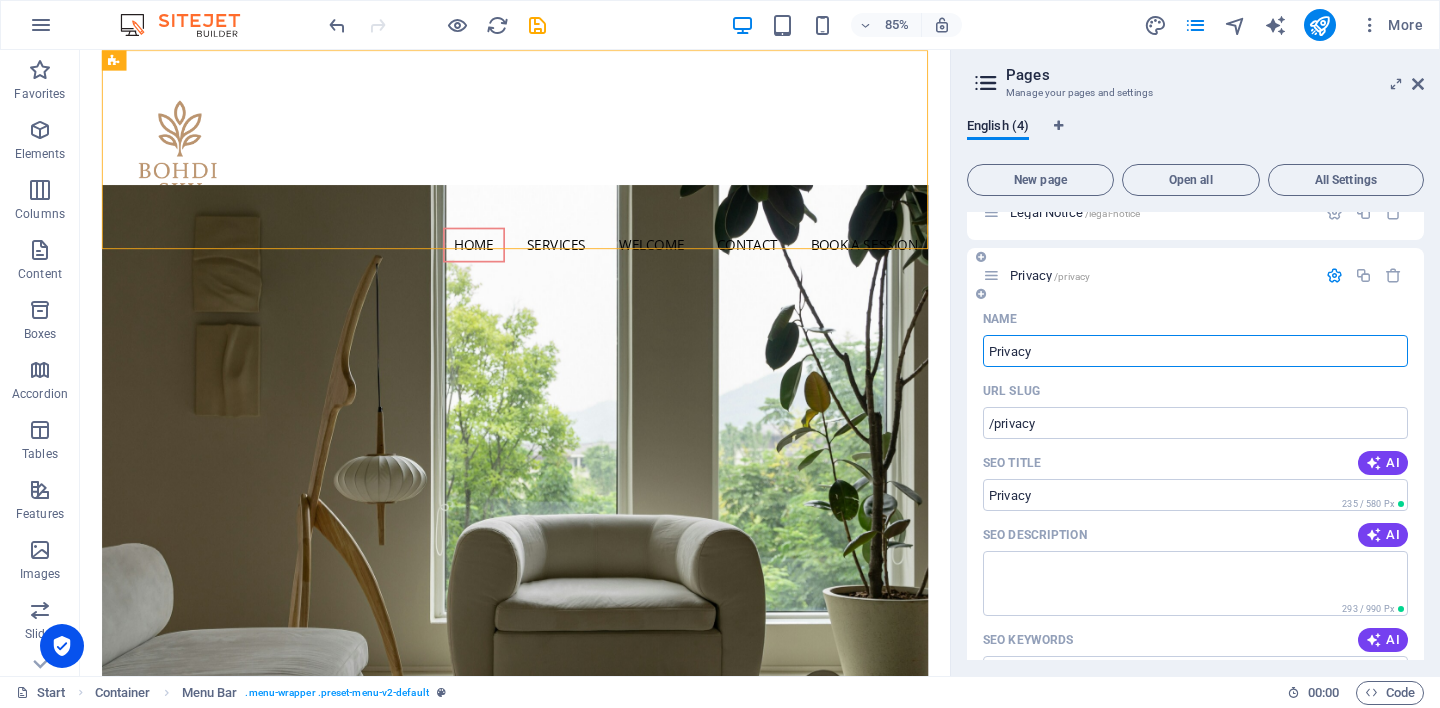 click at bounding box center [991, 275] 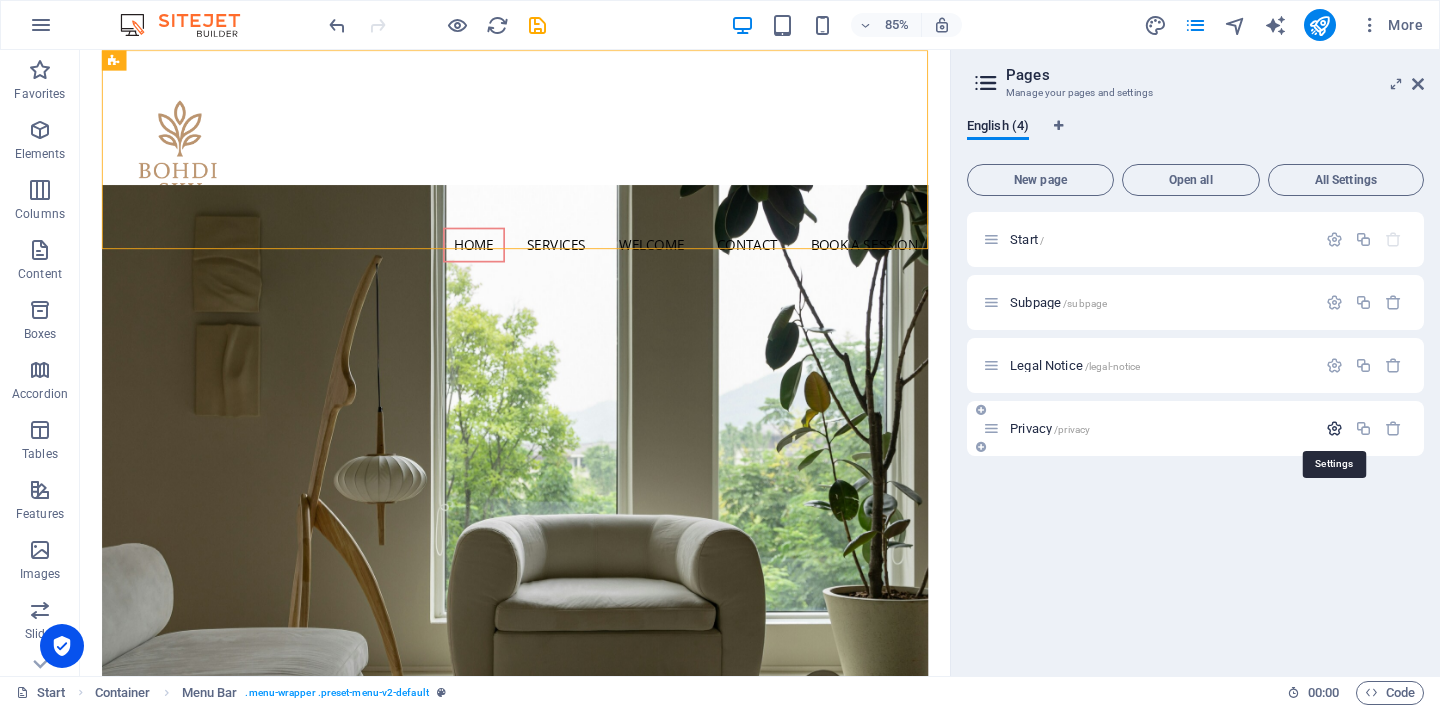 click at bounding box center (1334, 428) 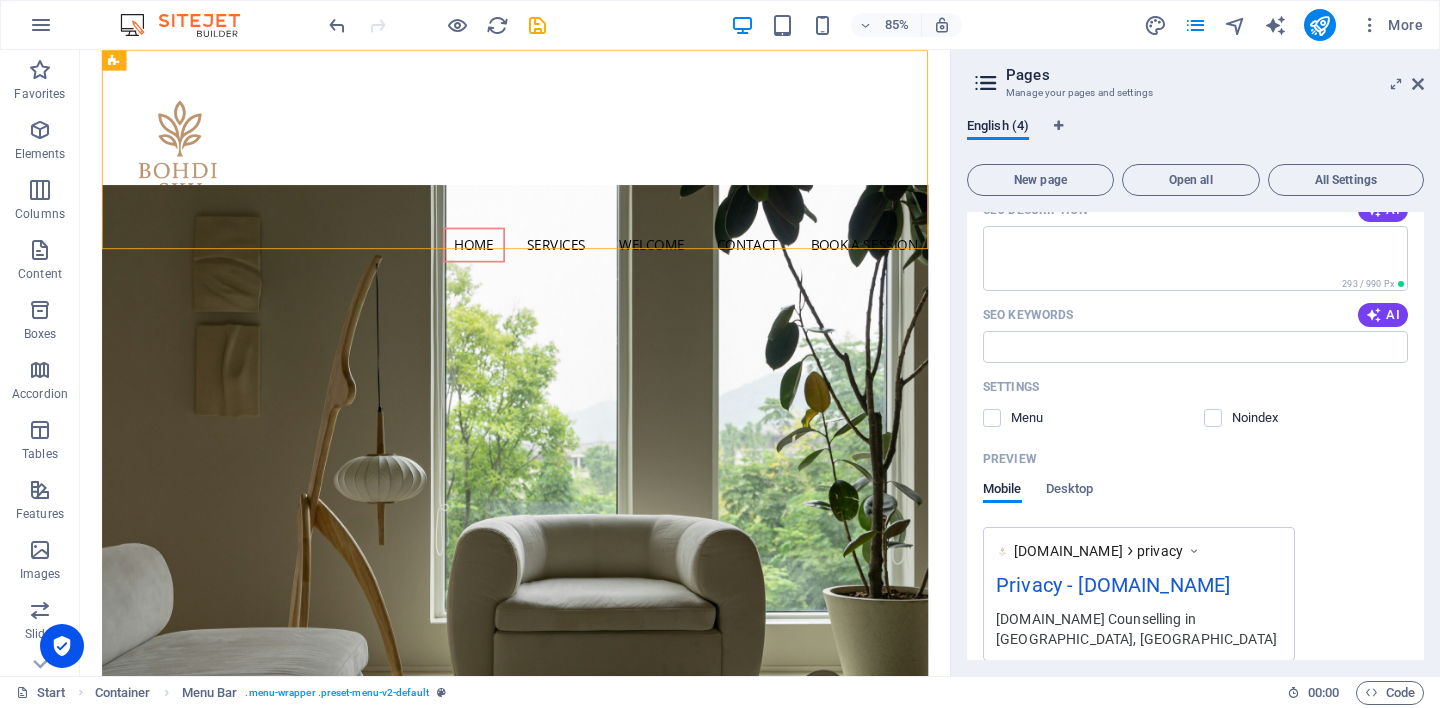 scroll, scrollTop: 570, scrollLeft: 0, axis: vertical 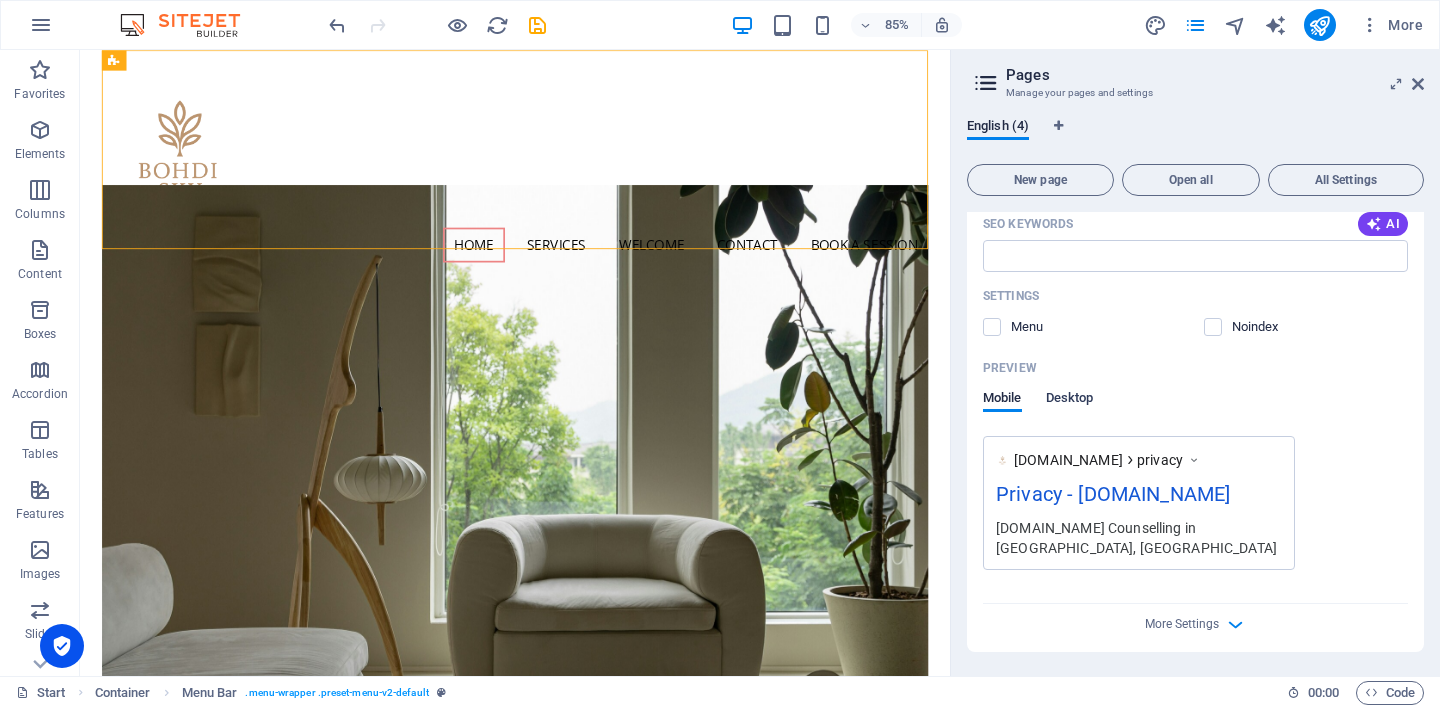 click on "Desktop" at bounding box center (1070, 400) 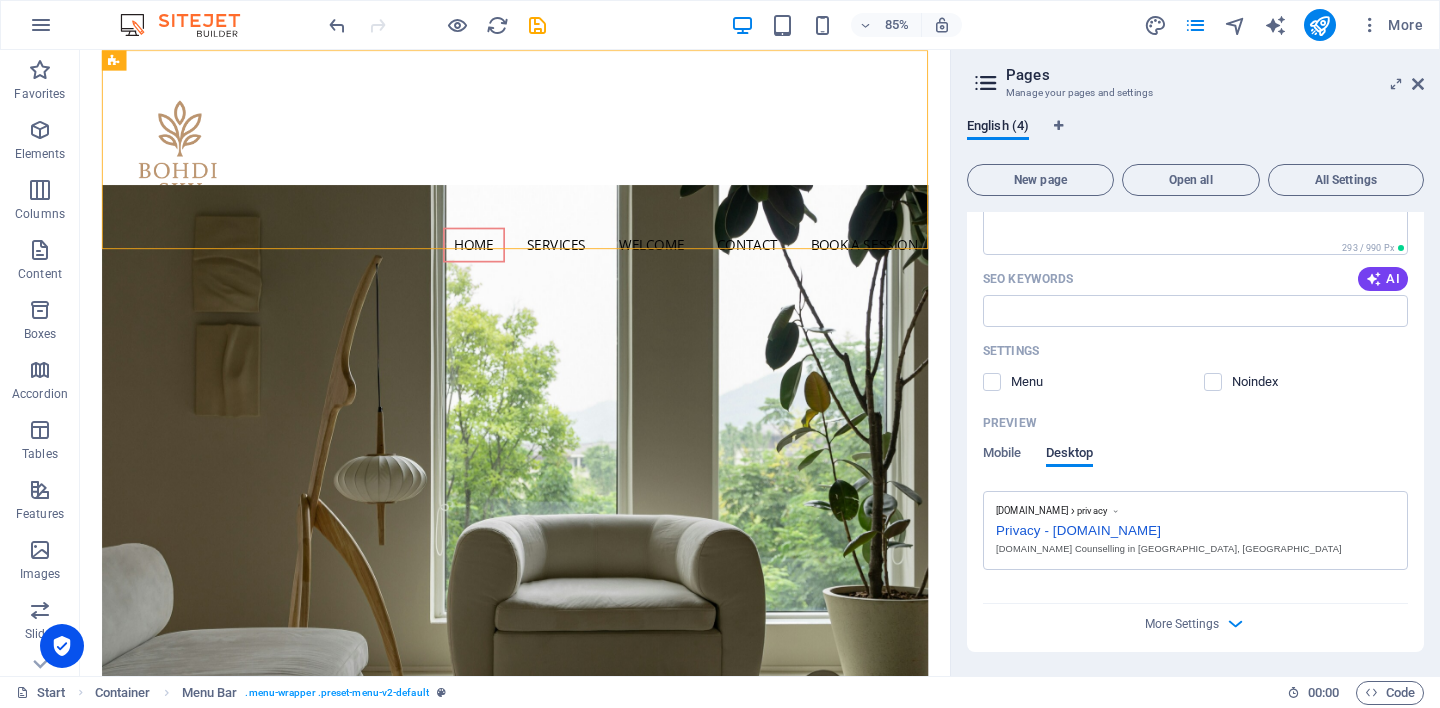 scroll, scrollTop: 514, scrollLeft: 0, axis: vertical 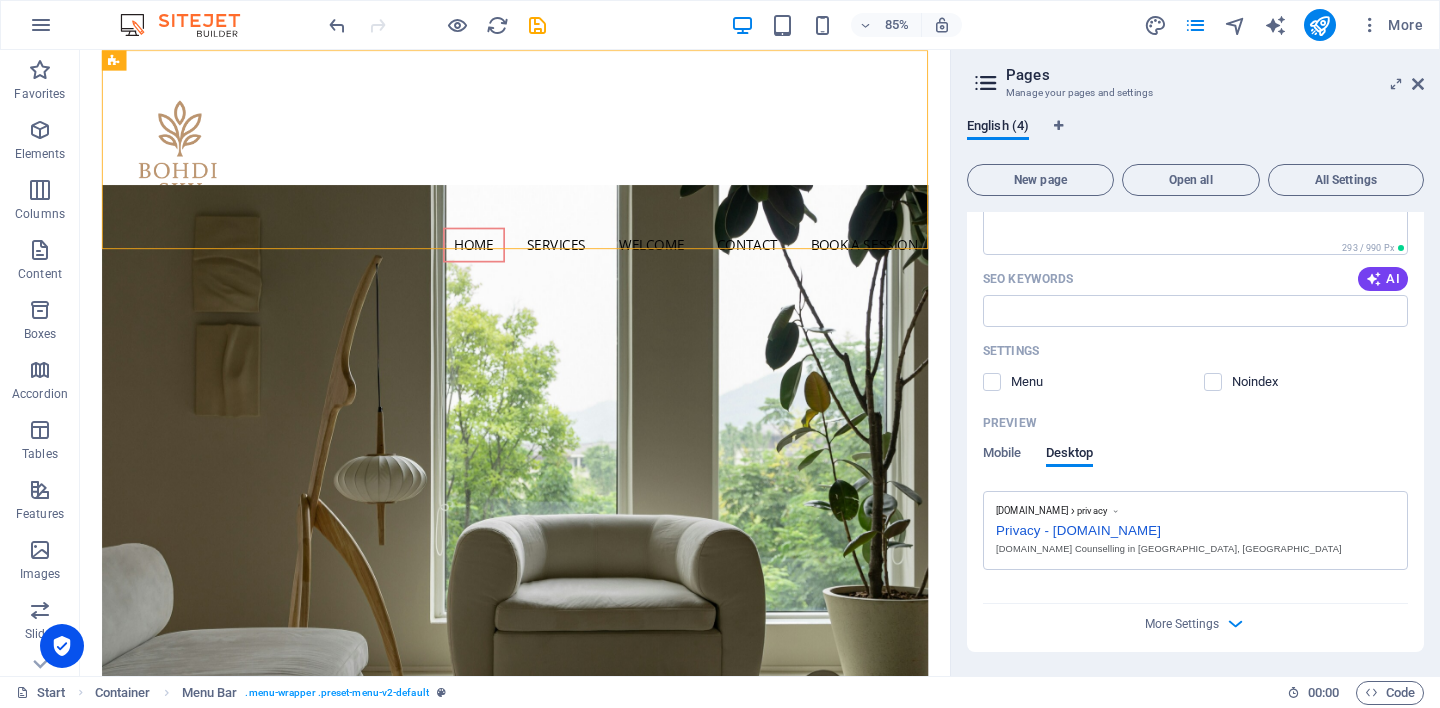 click on "Privacy - [DOMAIN_NAME]" at bounding box center [1195, 528] 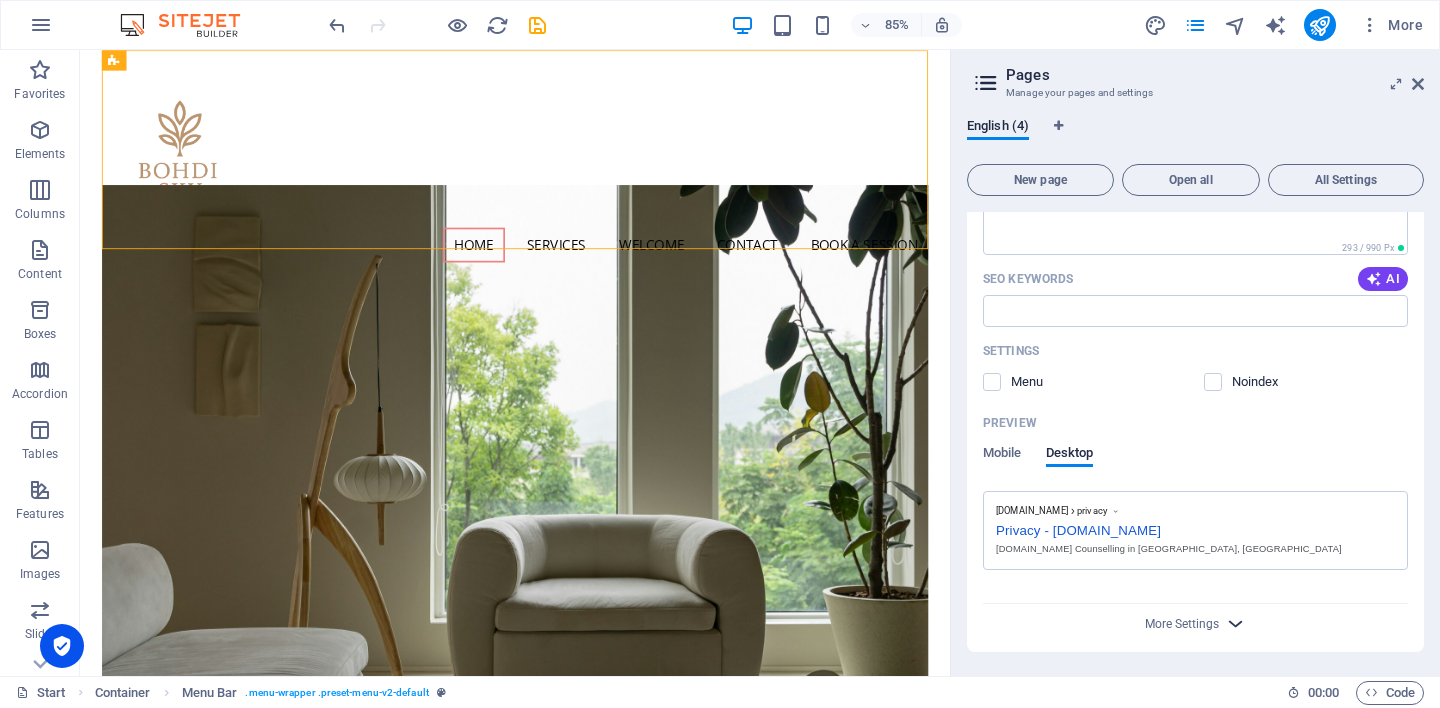 click on "More Settings" at bounding box center (1196, 623) 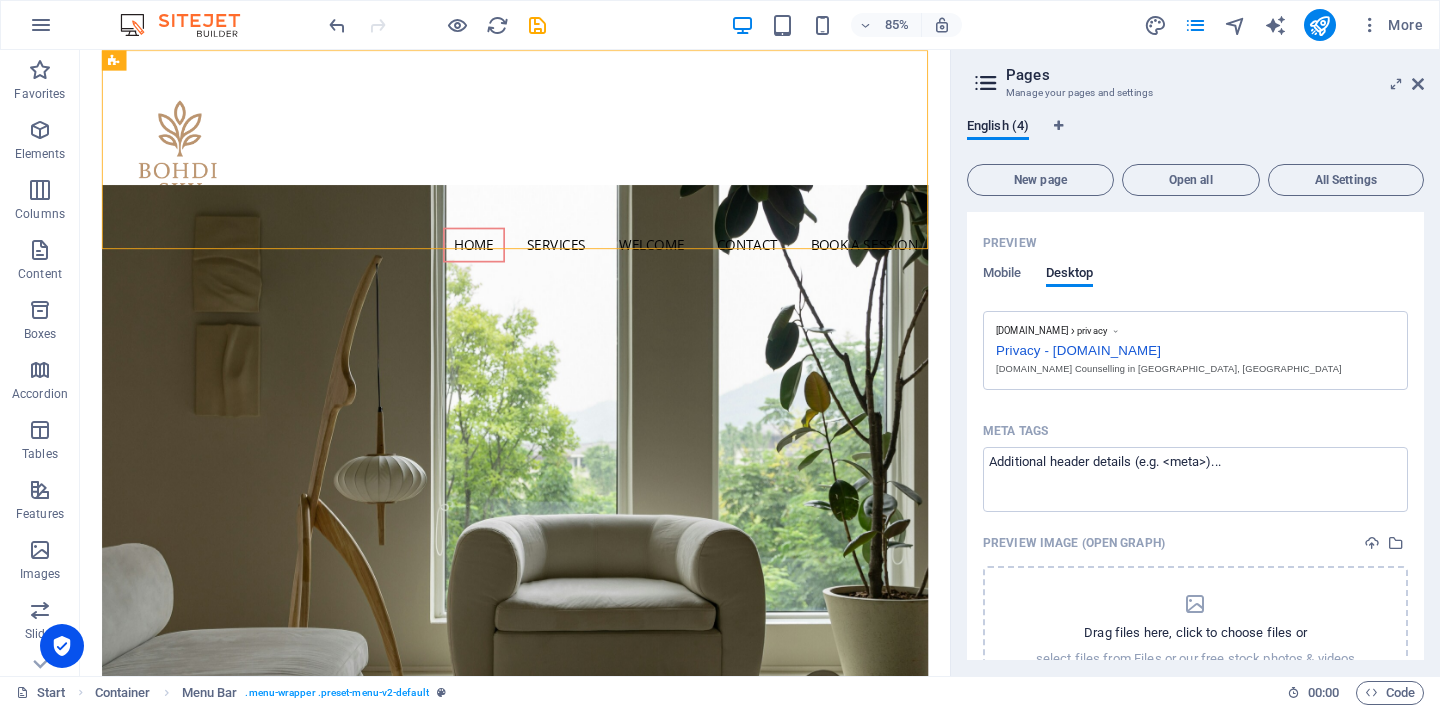 scroll, scrollTop: 802, scrollLeft: 0, axis: vertical 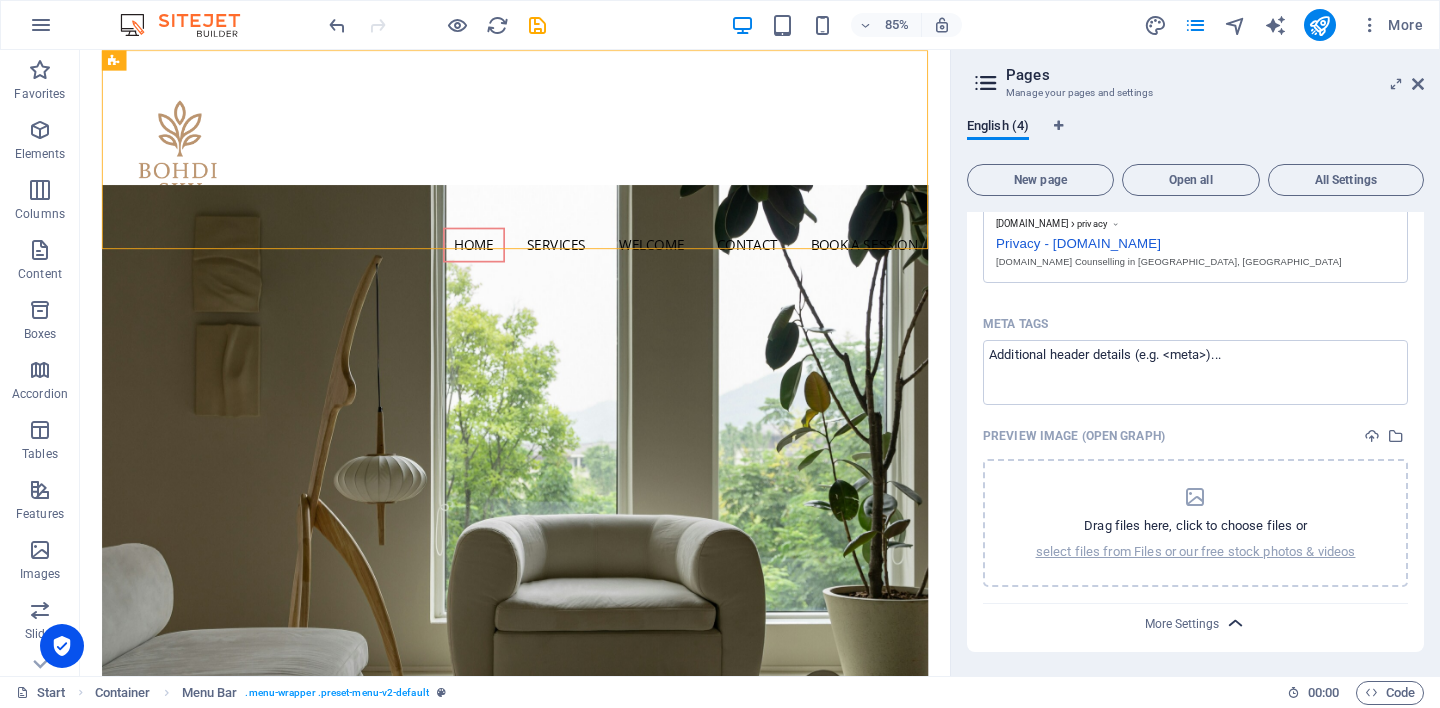 click at bounding box center [1235, 623] 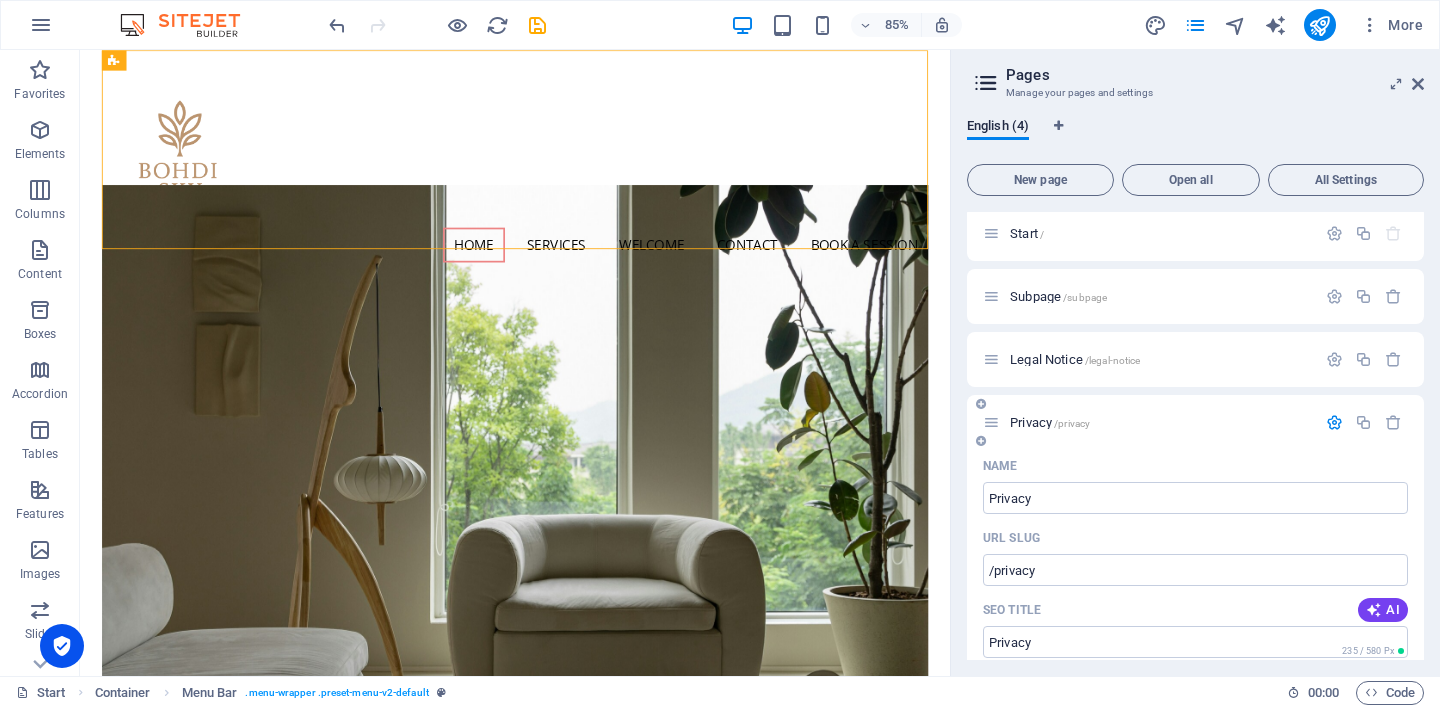 scroll, scrollTop: 0, scrollLeft: 0, axis: both 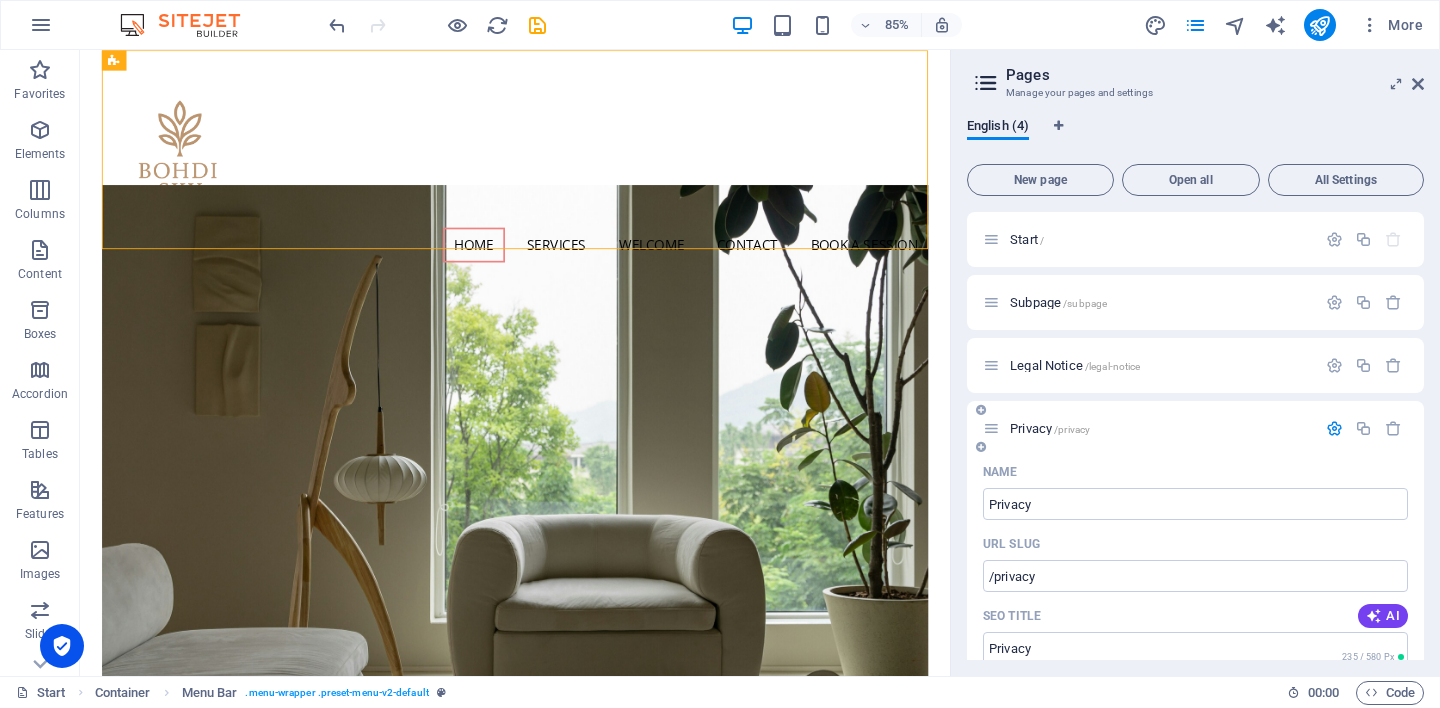 click on "Privacy /privacy" at bounding box center [1050, 428] 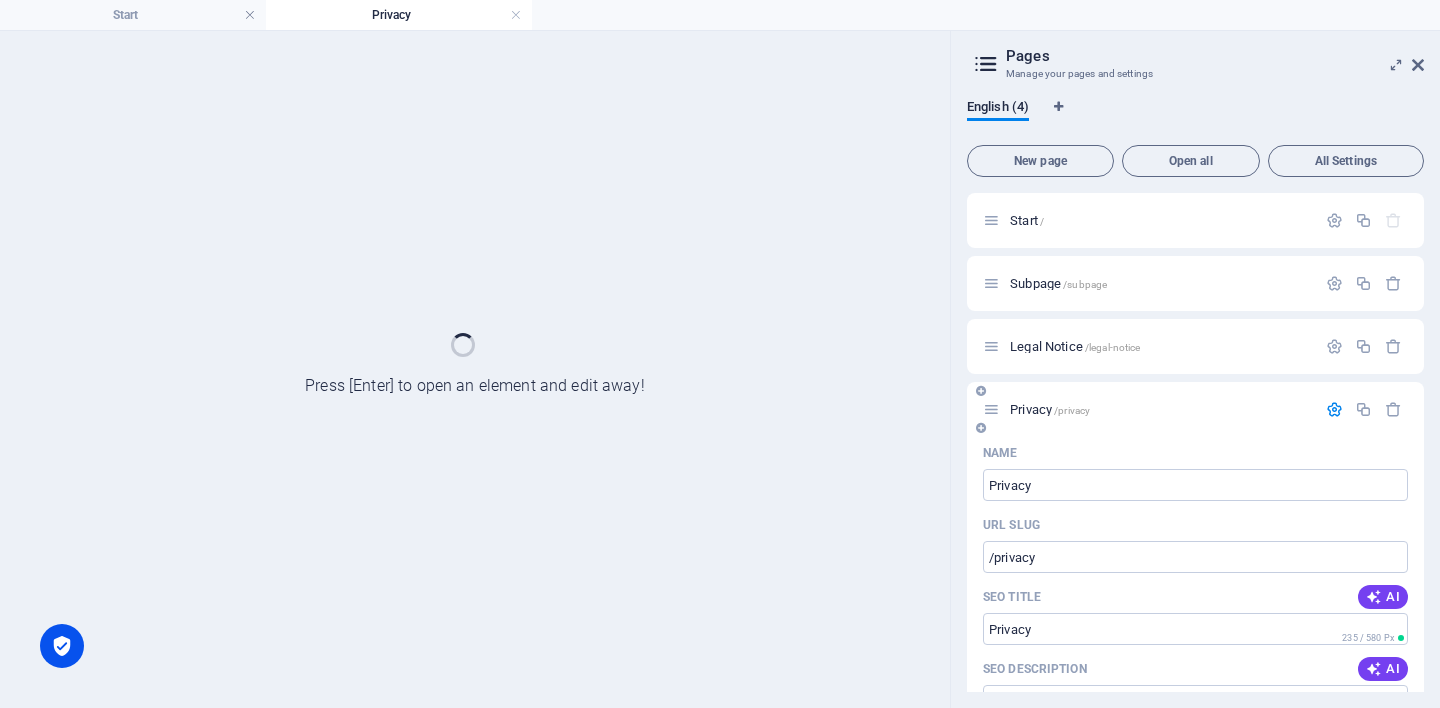 click on "Privacy /privacy" at bounding box center [1195, 409] 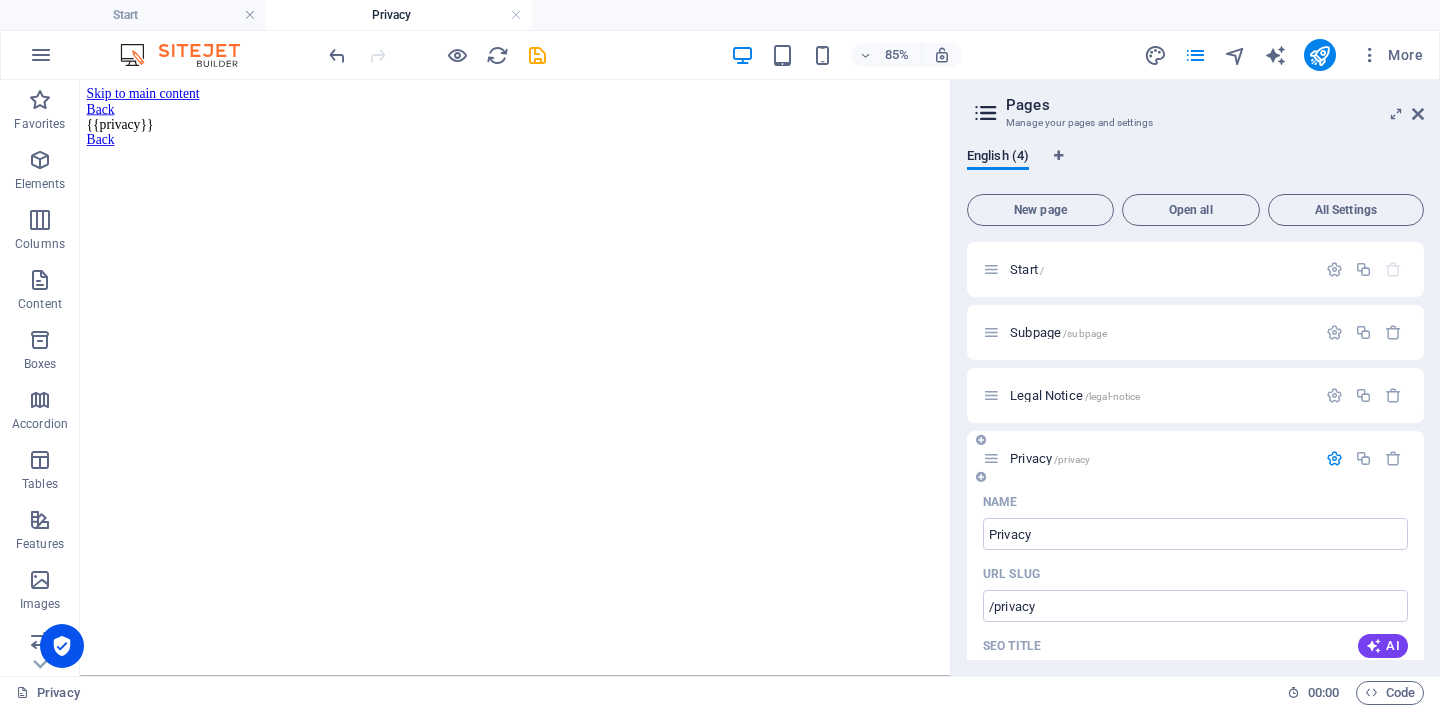 scroll, scrollTop: 0, scrollLeft: 0, axis: both 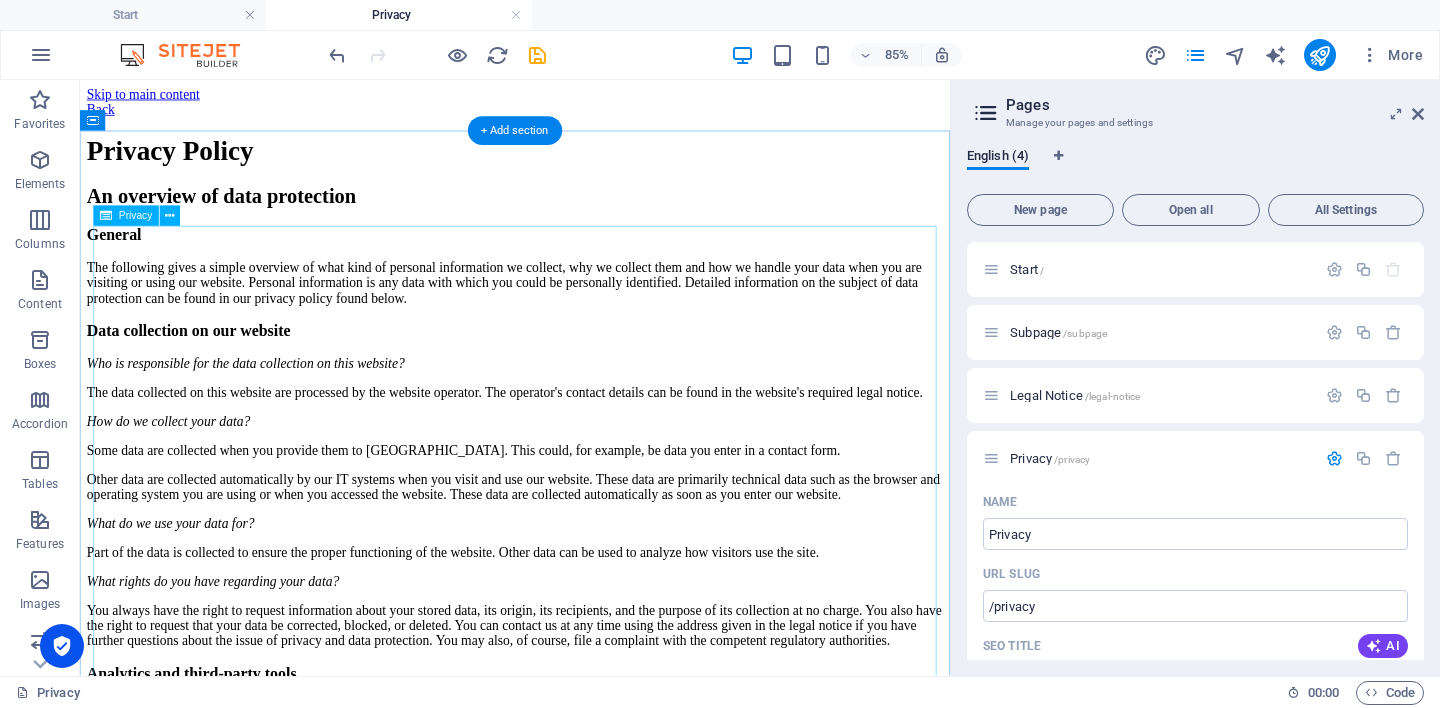 click on "Privacy Policy
An overview of data protection
General
The following gives a simple overview of what kind of personal information we collect, why we collect them and how we handle your data when you are visiting or using our website. Personal information is any data with which you could be personally identified. Detailed information on the subject of data protection can be found in our privacy policy found below.
Data collection on our website
Who is responsible for the data collection on this website?
The data collected on this website are processed by the website operator. The operator's contact details can be found in the website's required legal notice.
How do we collect your data?
Some data are collected when you provide them to us. This could, for example, be data you enter in a contact form.
What do we use your data for?
Part of the data is collected to ensure the proper functioning of the website. Other data can be used to analyze how visitors use the site." at bounding box center (592, 2505) 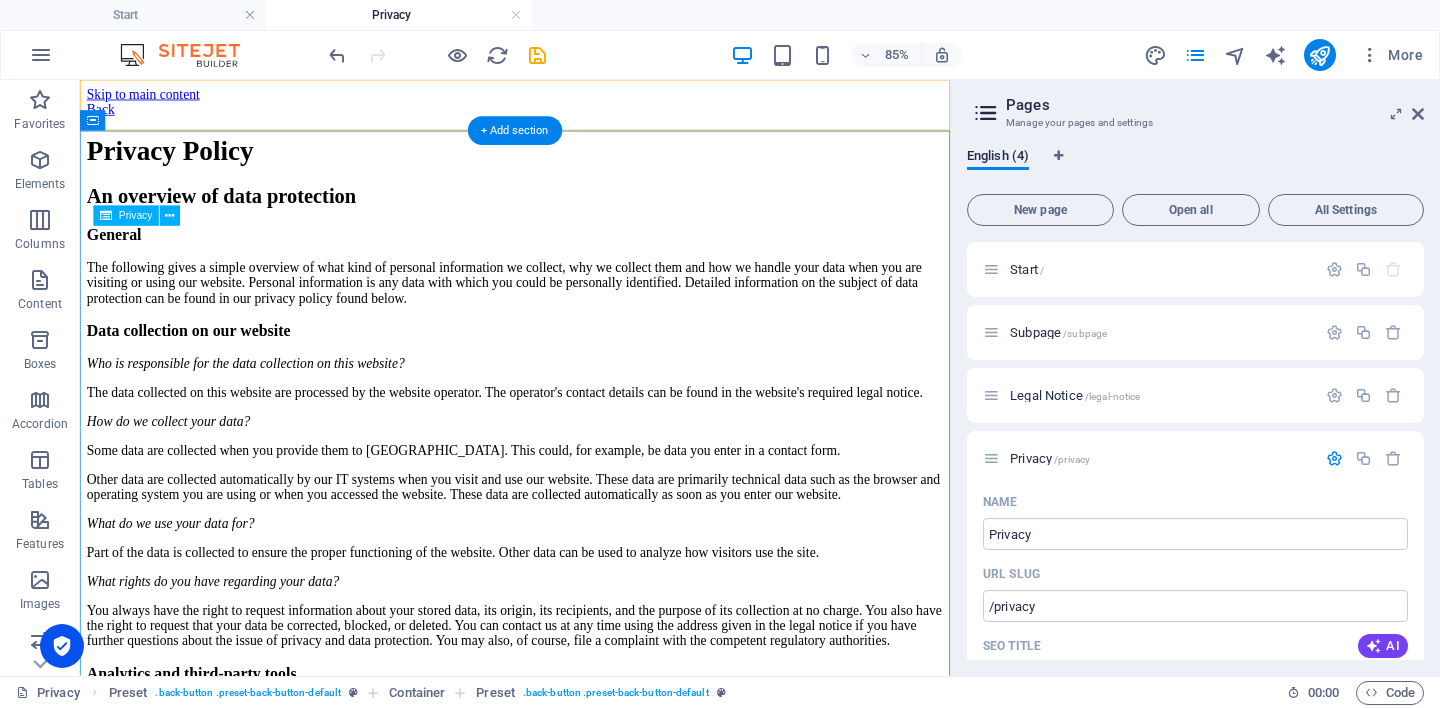 click on "Privacy Policy
An overview of data protection
General
The following gives a simple overview of what kind of personal information we collect, why we collect them and how we handle your data when you are visiting or using our website. Personal information is any data with which you could be personally identified. Detailed information on the subject of data protection can be found in our privacy policy found below.
Data collection on our website
Who is responsible for the data collection on this website?
The data collected on this website are processed by the website operator. The operator's contact details can be found in the website's required legal notice.
How do we collect your data?
Some data are collected when you provide them to us. This could, for example, be data you enter in a contact form.
What do we use your data for?
Part of the data is collected to ensure the proper functioning of the website. Other data can be used to analyze how visitors use the site." at bounding box center [592, 2505] 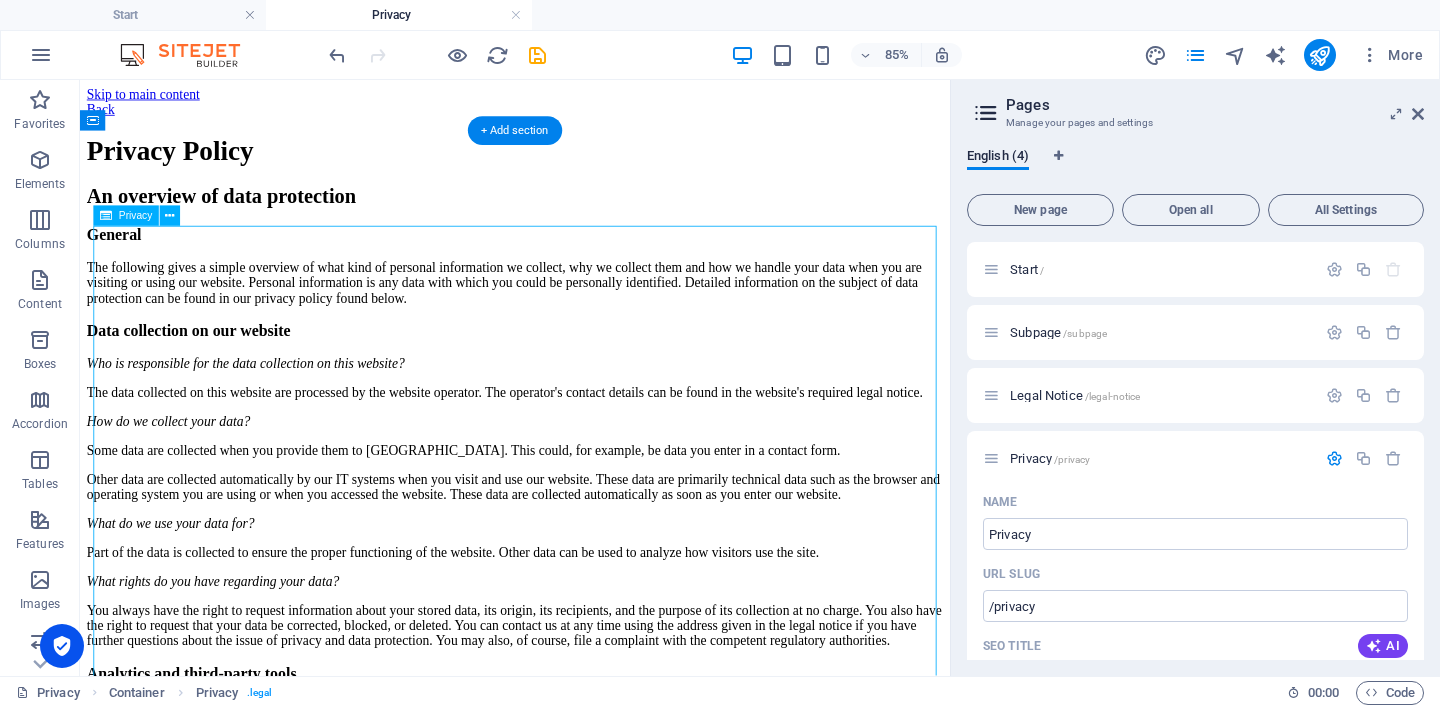click on "Privacy Policy
An overview of data protection
General
The following gives a simple overview of what kind of personal information we collect, why we collect them and how we handle your data when you are visiting or using our website. Personal information is any data with which you could be personally identified. Detailed information on the subject of data protection can be found in our privacy policy found below.
Data collection on our website
Who is responsible for the data collection on this website?
The data collected on this website are processed by the website operator. The operator's contact details can be found in the website's required legal notice.
How do we collect your data?
Some data are collected when you provide them to us. This could, for example, be data you enter in a contact form.
What do we use your data for?
Part of the data is collected to ensure the proper functioning of the website. Other data can be used to analyze how visitors use the site." at bounding box center (592, 2505) 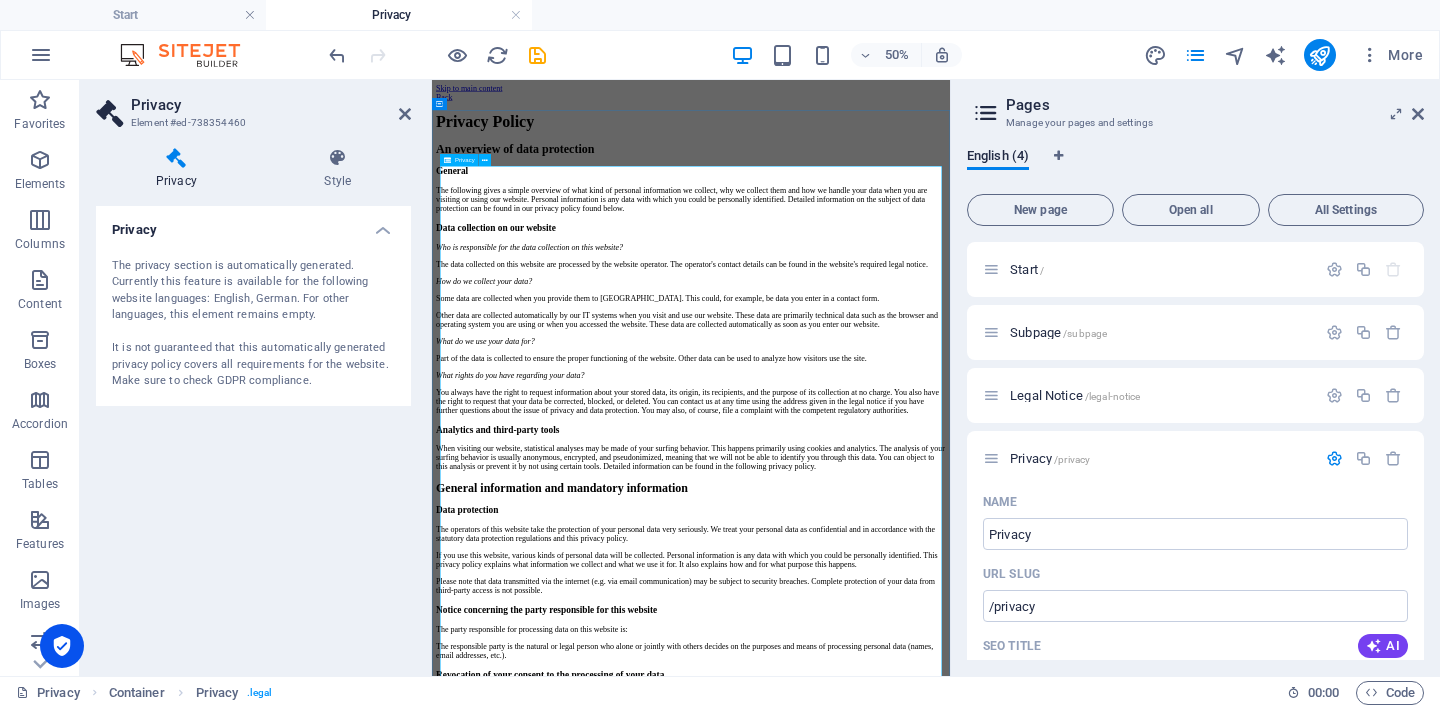 click on "Privacy Policy
An overview of data protection
General
The following gives a simple overview of what kind of personal information we collect, why we collect them and how we handle your data when you are visiting or using our website. Personal information is any data with which you could be personally identified. Detailed information on the subject of data protection can be found in our privacy policy found below.
Data collection on our website
Who is responsible for the data collection on this website?
The data collected on this website are processed by the website operator. The operator's contact details can be found in the website's required legal notice.
How do we collect your data?
Some data are collected when you provide them to us. This could, for example, be data you enter in a contact form.
What do we use your data for?
Part of the data is collected to ensure the proper functioning of the website. Other data can be used to analyze how visitors use the site." at bounding box center (950, 2496) 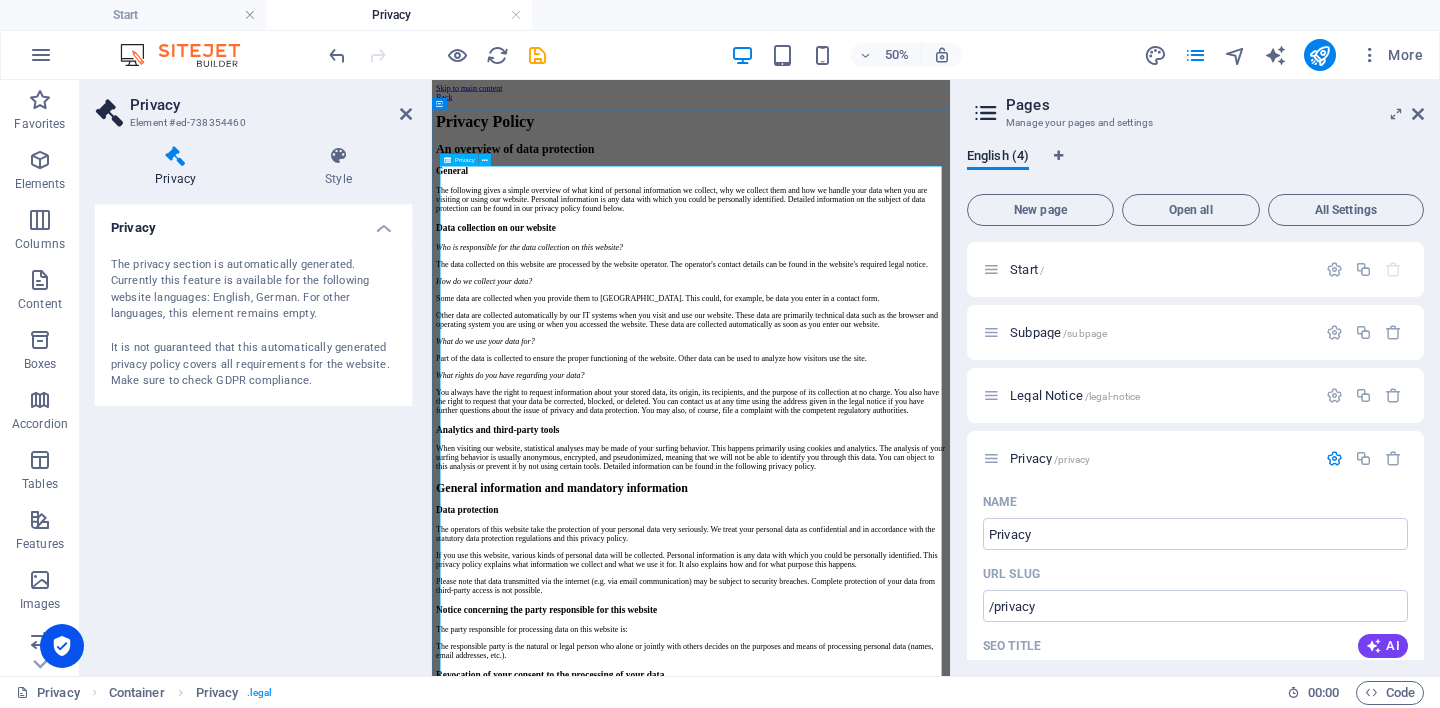 click on "Privacy Policy
An overview of data protection
General
The following gives a simple overview of what kind of personal information we collect, why we collect them and how we handle your data when you are visiting or using our website. Personal information is any data with which you could be personally identified. Detailed information on the subject of data protection can be found in our privacy policy found below.
Data collection on our website
Who is responsible for the data collection on this website?
The data collected on this website are processed by the website operator. The operator's contact details can be found in the website's required legal notice.
How do we collect your data?
Some data are collected when you provide them to us. This could, for example, be data you enter in a contact form.
What do we use your data for?
Part of the data is collected to ensure the proper functioning of the website. Other data can be used to analyze how visitors use the site." at bounding box center [950, 2496] 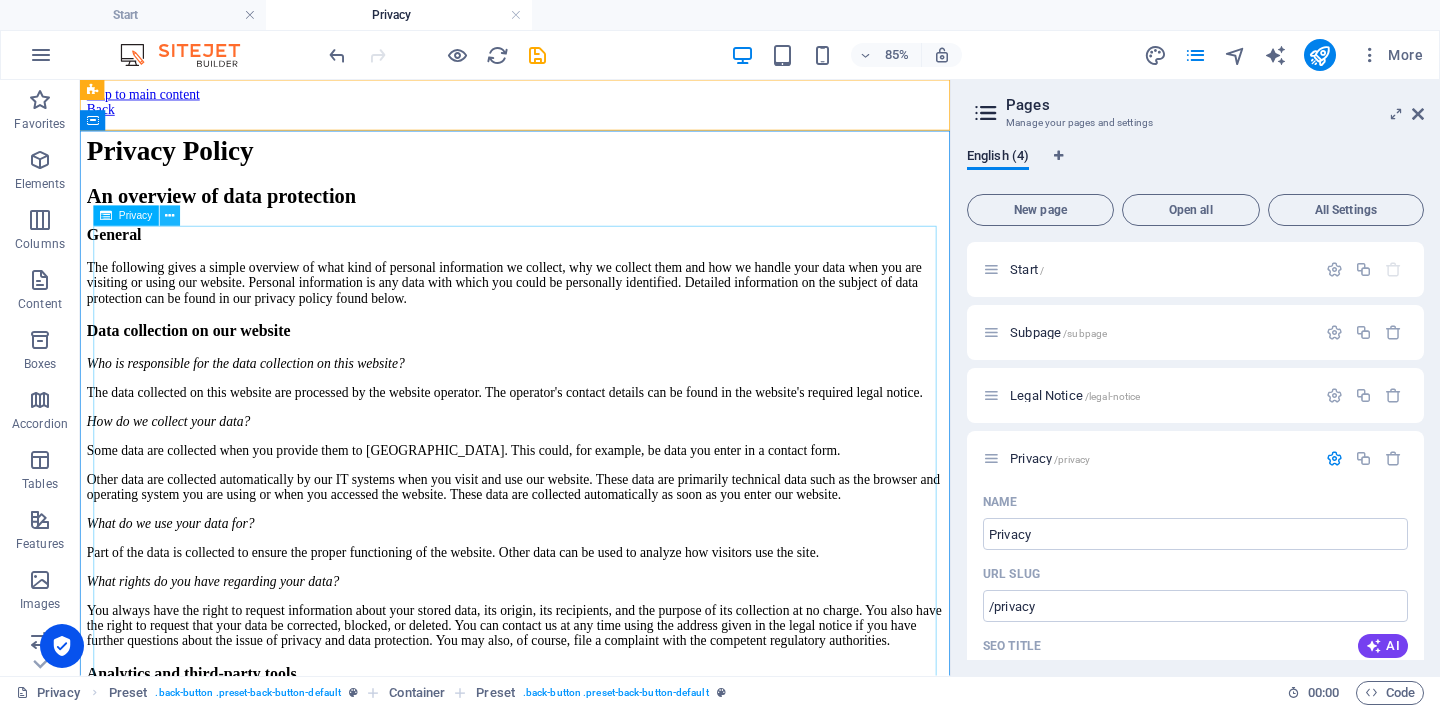 click at bounding box center [170, 216] 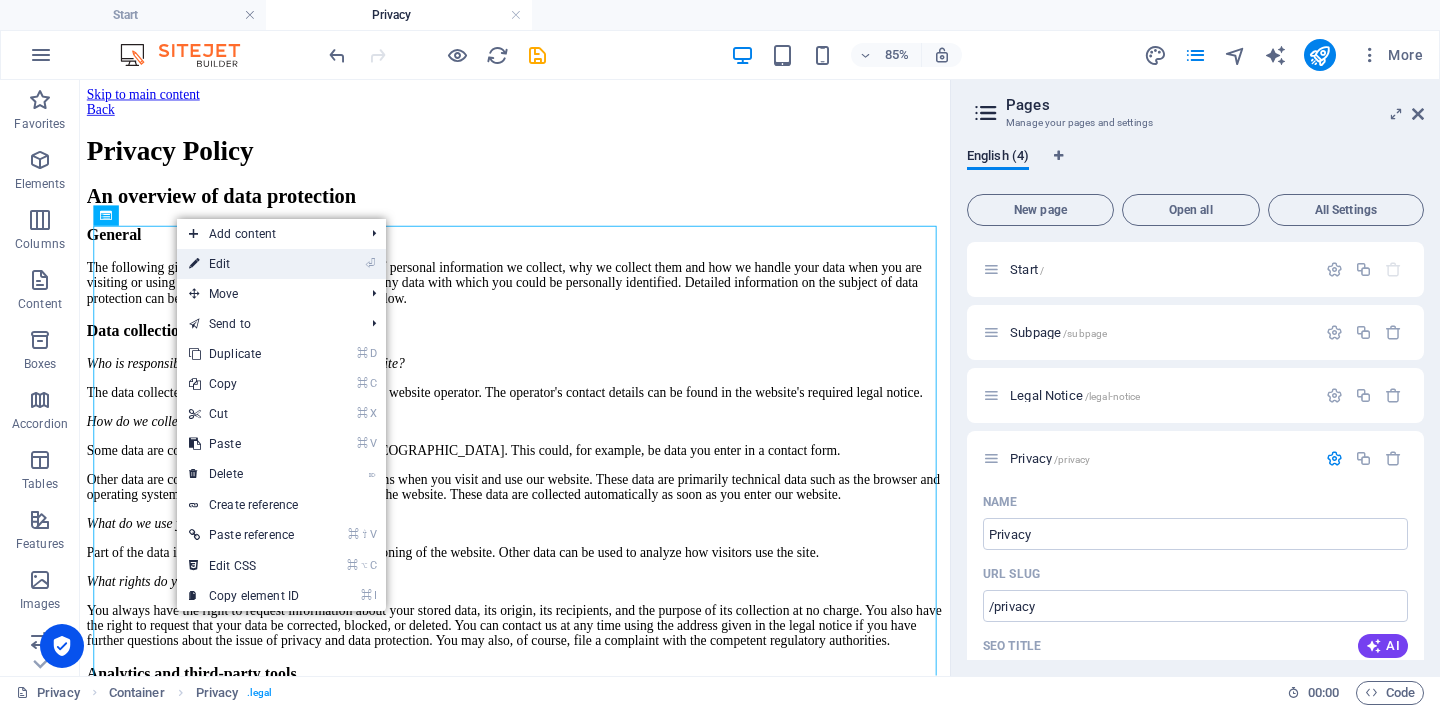 click on "⏎  Edit" at bounding box center (244, 264) 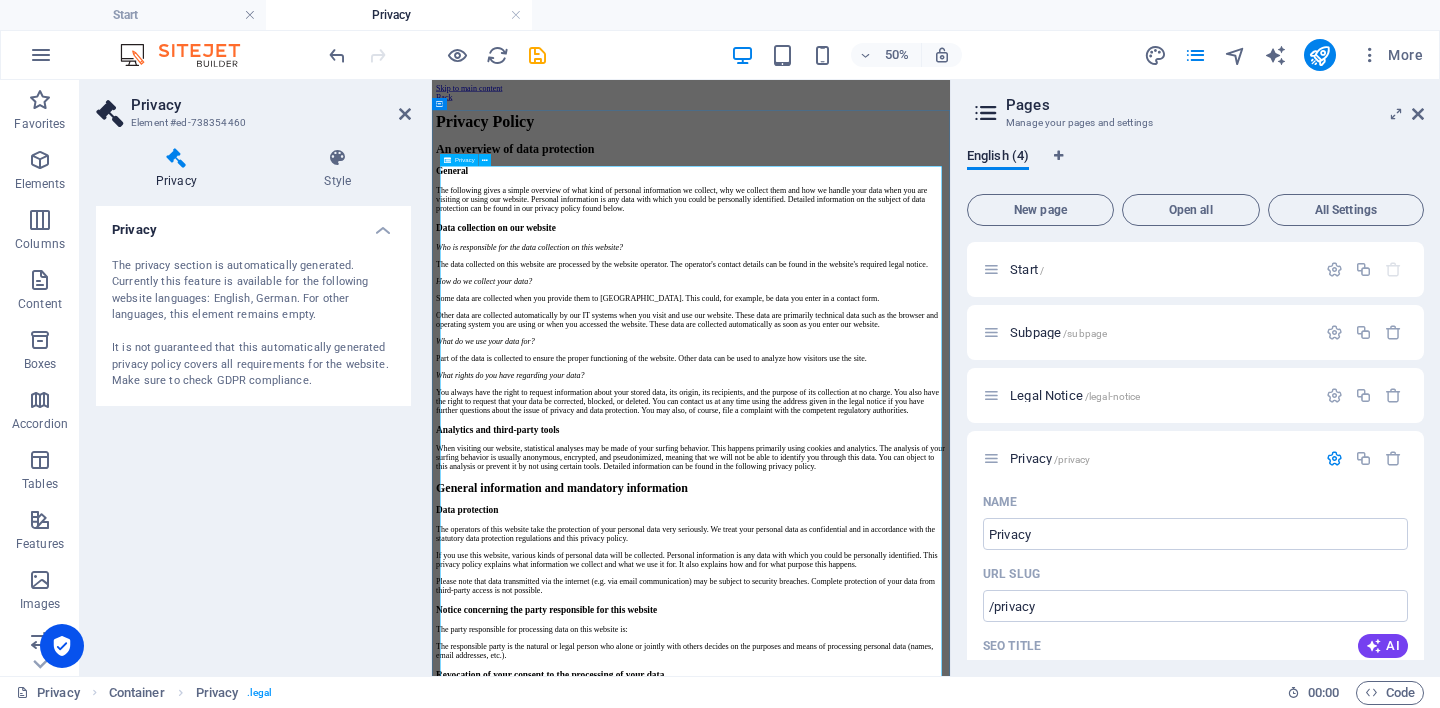 click on "Privacy Policy
An overview of data protection
General
The following gives a simple overview of what kind of personal information we collect, why we collect them and how we handle your data when you are visiting or using our website. Personal information is any data with which you could be personally identified. Detailed information on the subject of data protection can be found in our privacy policy found below.
Data collection on our website
Who is responsible for the data collection on this website?
The data collected on this website are processed by the website operator. The operator's contact details can be found in the website's required legal notice.
How do we collect your data?
Some data are collected when you provide them to us. This could, for example, be data you enter in a contact form.
What do we use your data for?
Part of the data is collected to ensure the proper functioning of the website. Other data can be used to analyze how visitors use the site." at bounding box center [950, 2496] 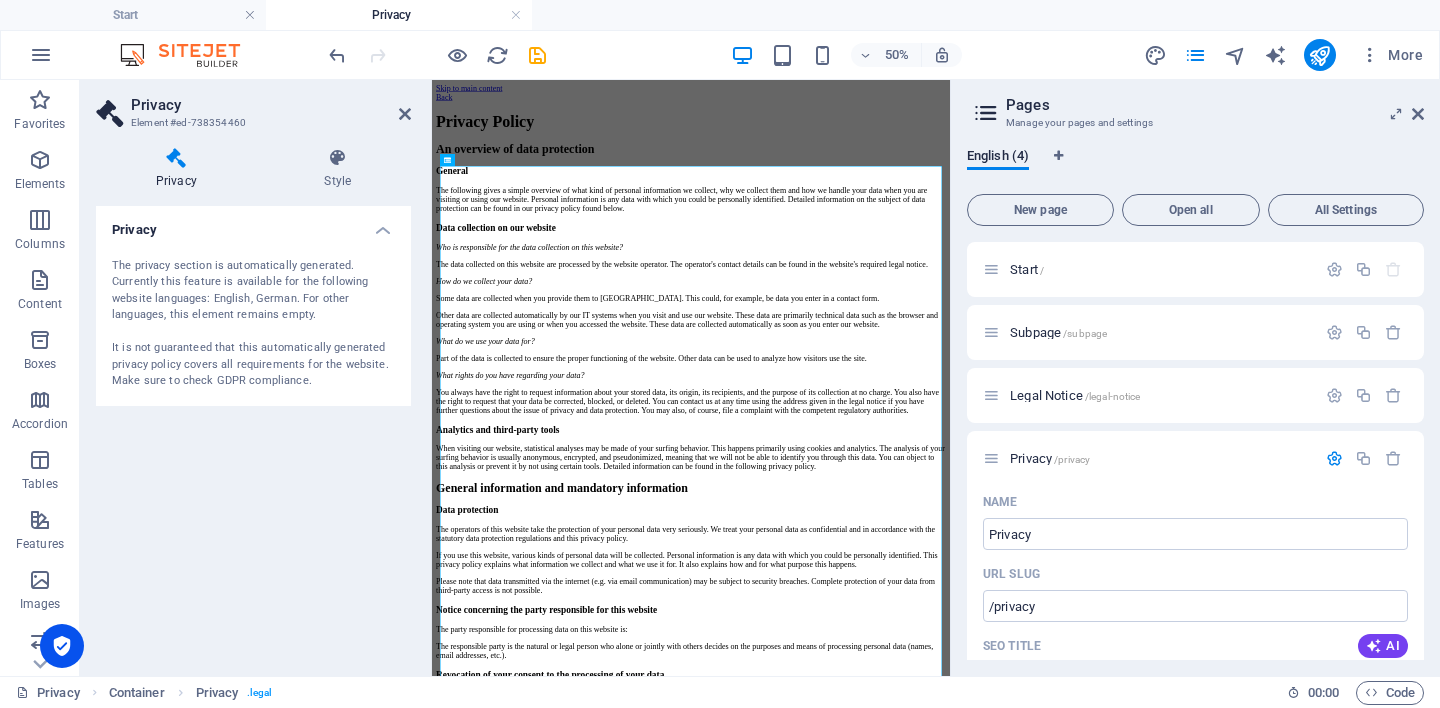 click on "The privacy section is automatically generated. Currently this feature is available for the following website languages: English, German. For other languages, this element remains empty. It is not guaranteed that this automatically generated privacy policy covers all requirements for the website. Make sure to check GDPR compliance." at bounding box center [253, 324] 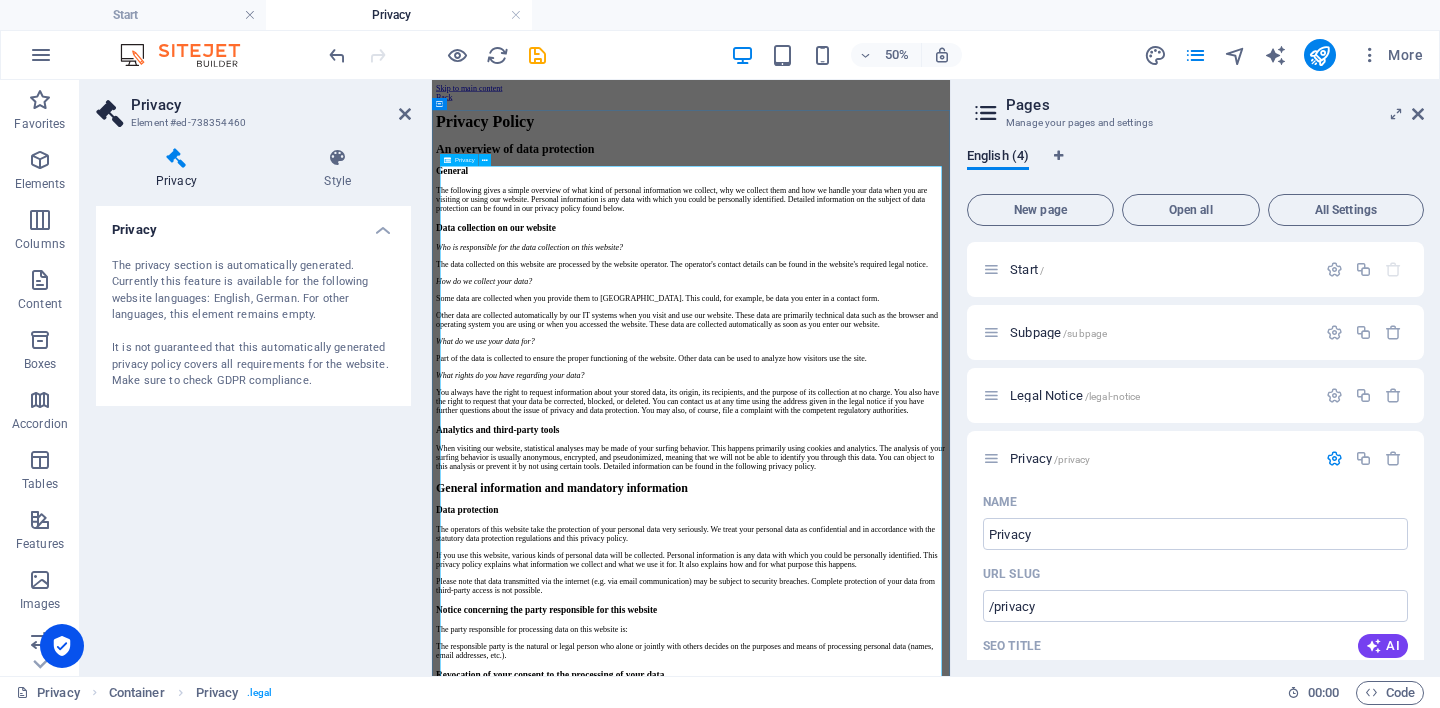 click on "Privacy Policy
An overview of data protection
General
The following gives a simple overview of what kind of personal information we collect, why we collect them and how we handle your data when you are visiting or using our website. Personal information is any data with which you could be personally identified. Detailed information on the subject of data protection can be found in our privacy policy found below.
Data collection on our website
Who is responsible for the data collection on this website?
The data collected on this website are processed by the website operator. The operator's contact details can be found in the website's required legal notice.
How do we collect your data?
Some data are collected when you provide them to us. This could, for example, be data you enter in a contact form.
What do we use your data for?
Part of the data is collected to ensure the proper functioning of the website. Other data can be used to analyze how visitors use the site." at bounding box center [950, 2496] 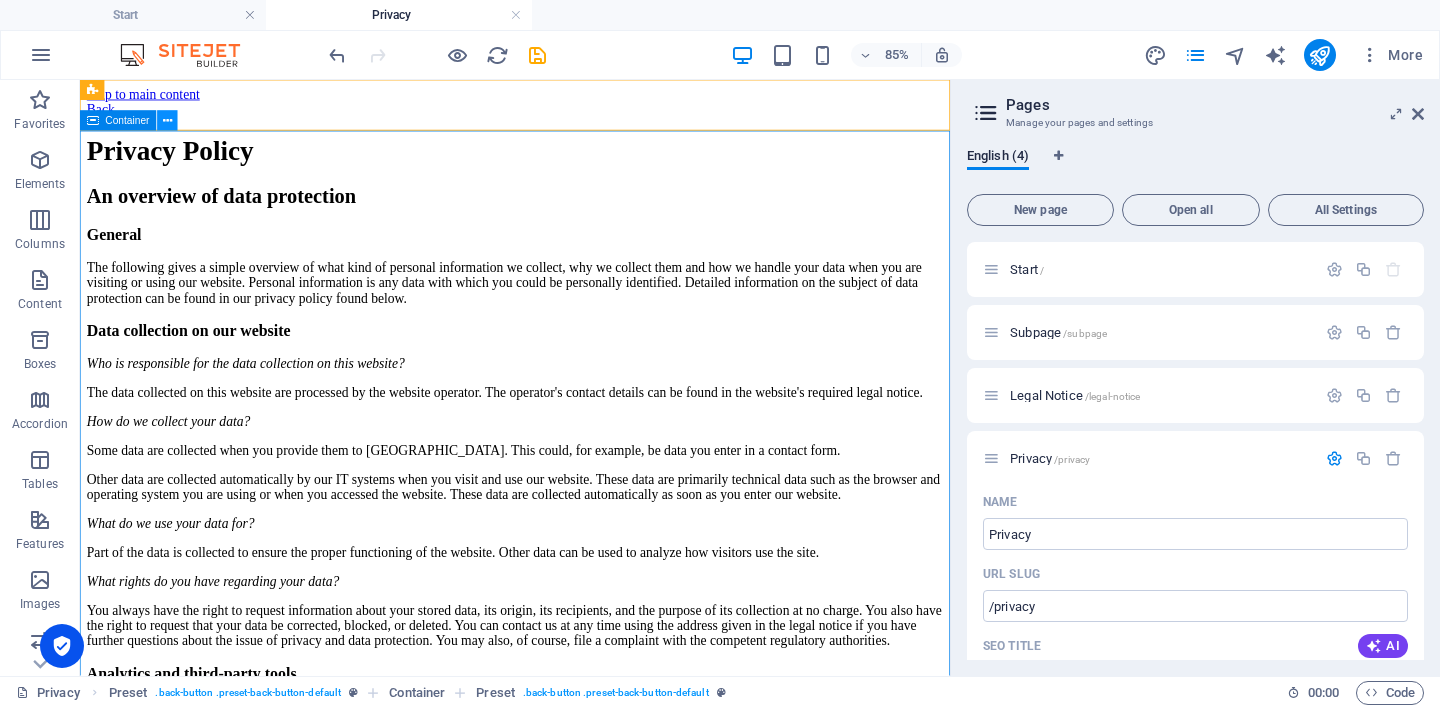 click at bounding box center (167, 121) 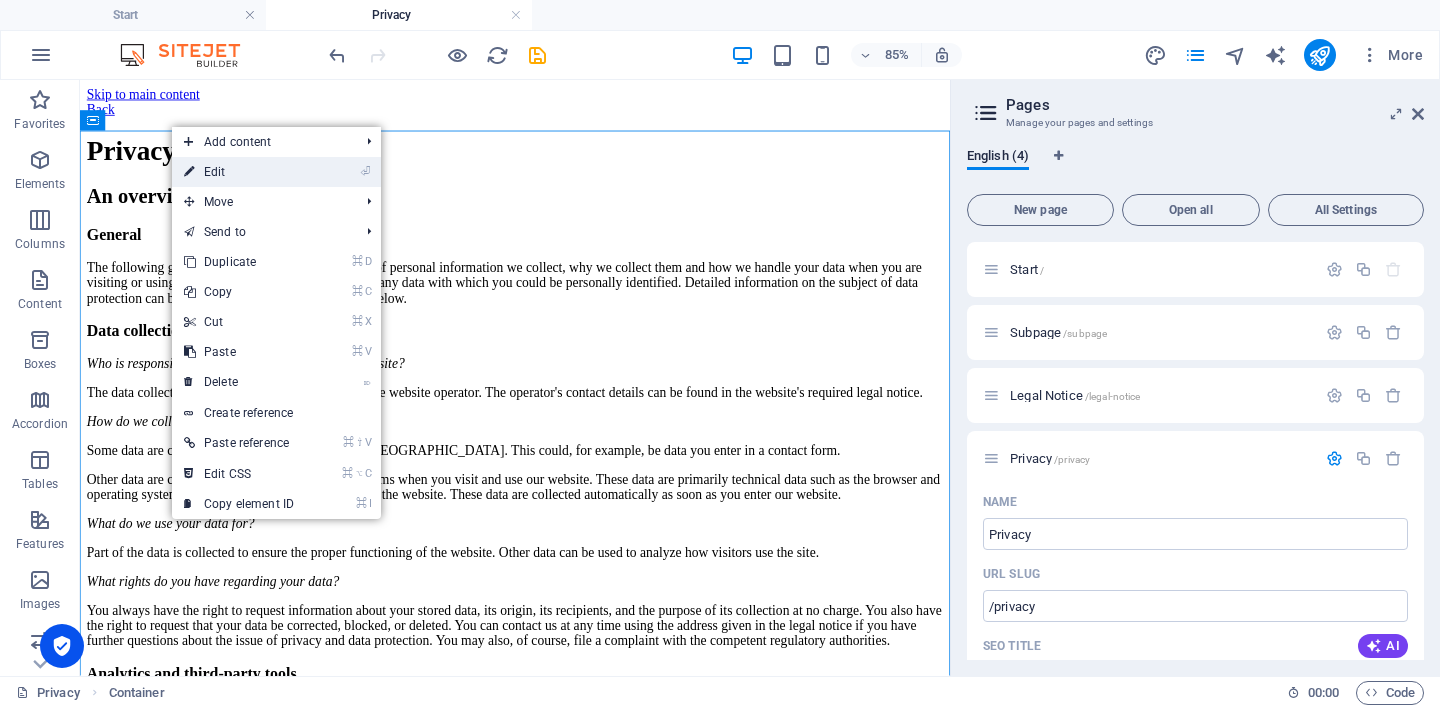 click on "⏎  Edit" at bounding box center [239, 172] 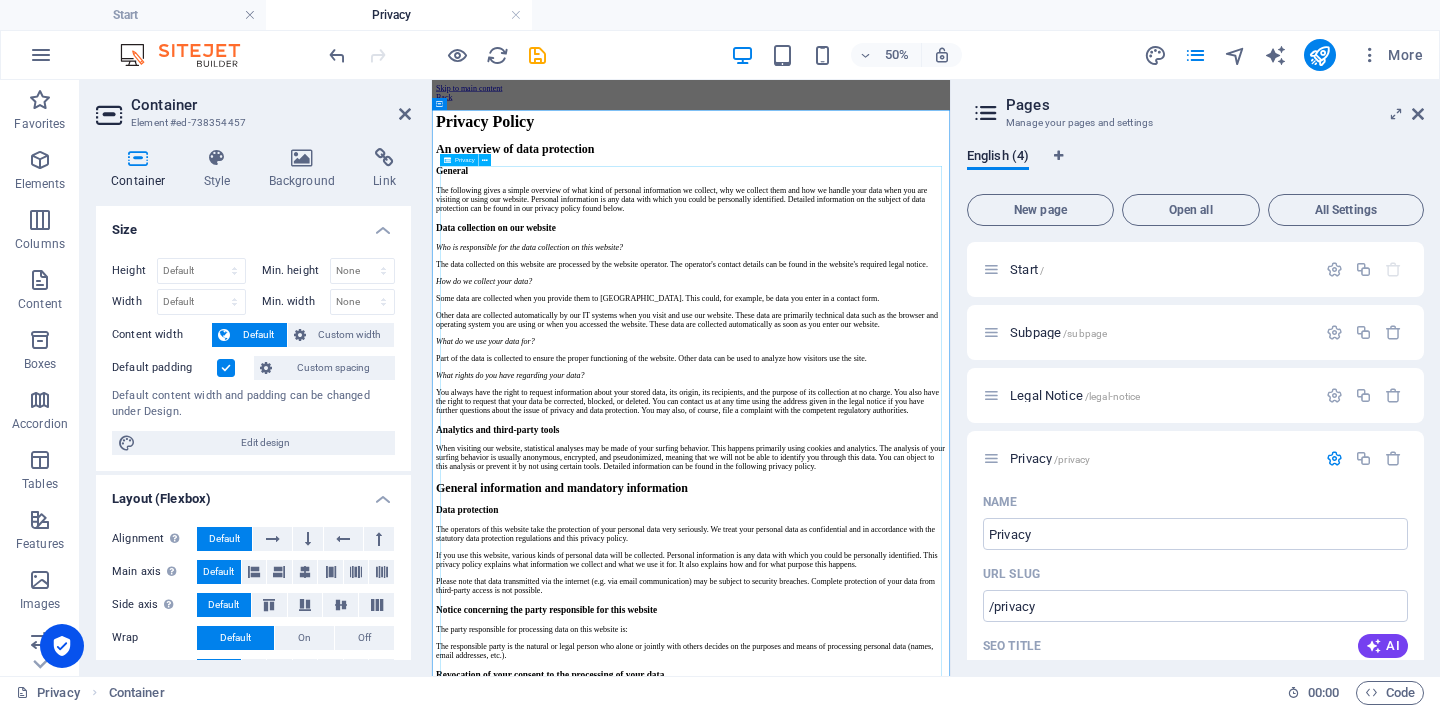 click on "Privacy Policy
An overview of data protection
General
The following gives a simple overview of what kind of personal information we collect, why we collect them and how we handle your data when you are visiting or using our website. Personal information is any data with which you could be personally identified. Detailed information on the subject of data protection can be found in our privacy policy found below.
Data collection on our website
Who is responsible for the data collection on this website?
The data collected on this website are processed by the website operator. The operator's contact details can be found in the website's required legal notice.
How do we collect your data?
Some data are collected when you provide them to us. This could, for example, be data you enter in a contact form.
What do we use your data for?
Part of the data is collected to ensure the proper functioning of the website. Other data can be used to analyze how visitors use the site." at bounding box center [950, 2496] 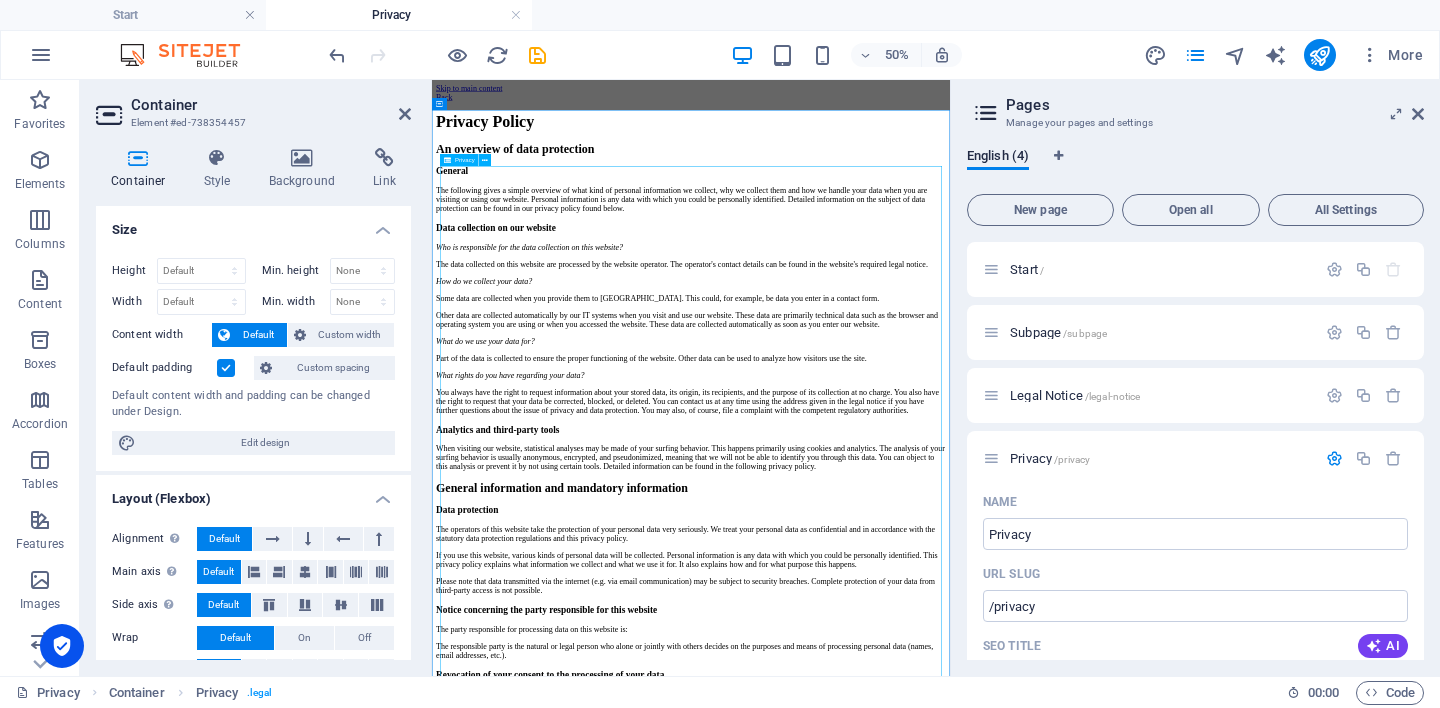 click on "Privacy Policy
An overview of data protection
General
The following gives a simple overview of what kind of personal information we collect, why we collect them and how we handle your data when you are visiting or using our website. Personal information is any data with which you could be personally identified. Detailed information on the subject of data protection can be found in our privacy policy found below.
Data collection on our website
Who is responsible for the data collection on this website?
The data collected on this website are processed by the website operator. The operator's contact details can be found in the website's required legal notice.
How do we collect your data?
Some data are collected when you provide them to us. This could, for example, be data you enter in a contact form.
What do we use your data for?
Part of the data is collected to ensure the proper functioning of the website. Other data can be used to analyze how visitors use the site." at bounding box center [950, 2496] 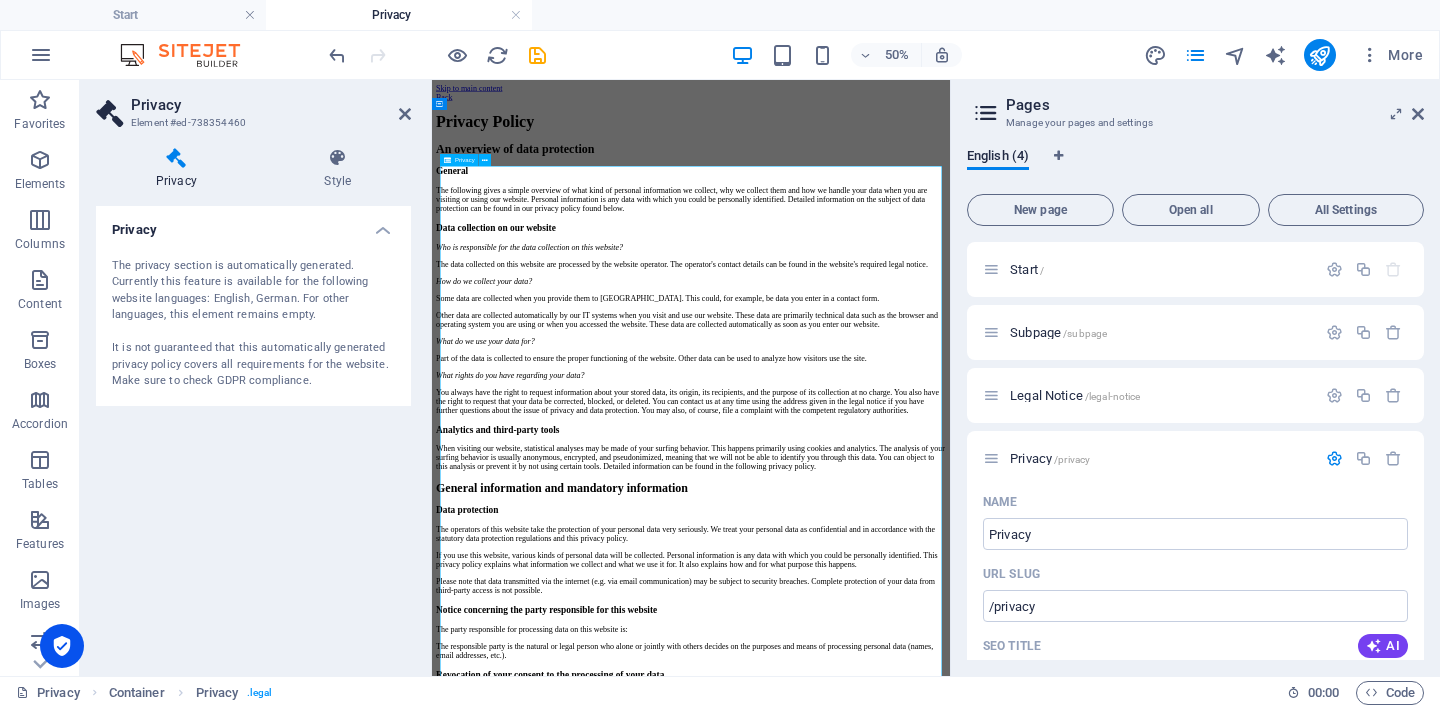 click on "Privacy Policy
An overview of data protection
General
The following gives a simple overview of what kind of personal information we collect, why we collect them and how we handle your data when you are visiting or using our website. Personal information is any data with which you could be personally identified. Detailed information on the subject of data protection can be found in our privacy policy found below.
Data collection on our website
Who is responsible for the data collection on this website?
The data collected on this website are processed by the website operator. The operator's contact details can be found in the website's required legal notice.
How do we collect your data?
Some data are collected when you provide them to us. This could, for example, be data you enter in a contact form.
What do we use your data for?
Part of the data is collected to ensure the proper functioning of the website. Other data can be used to analyze how visitors use the site." at bounding box center [950, 2496] 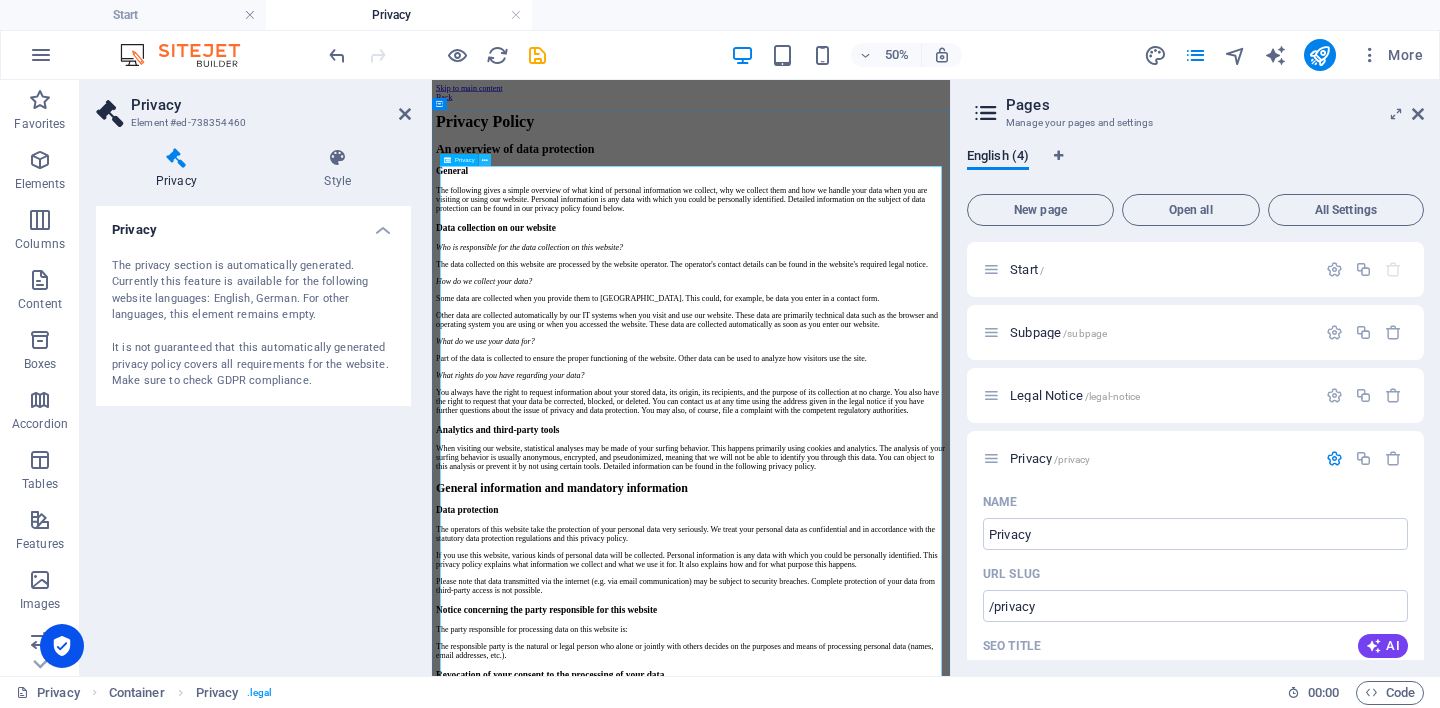 click at bounding box center [485, 160] 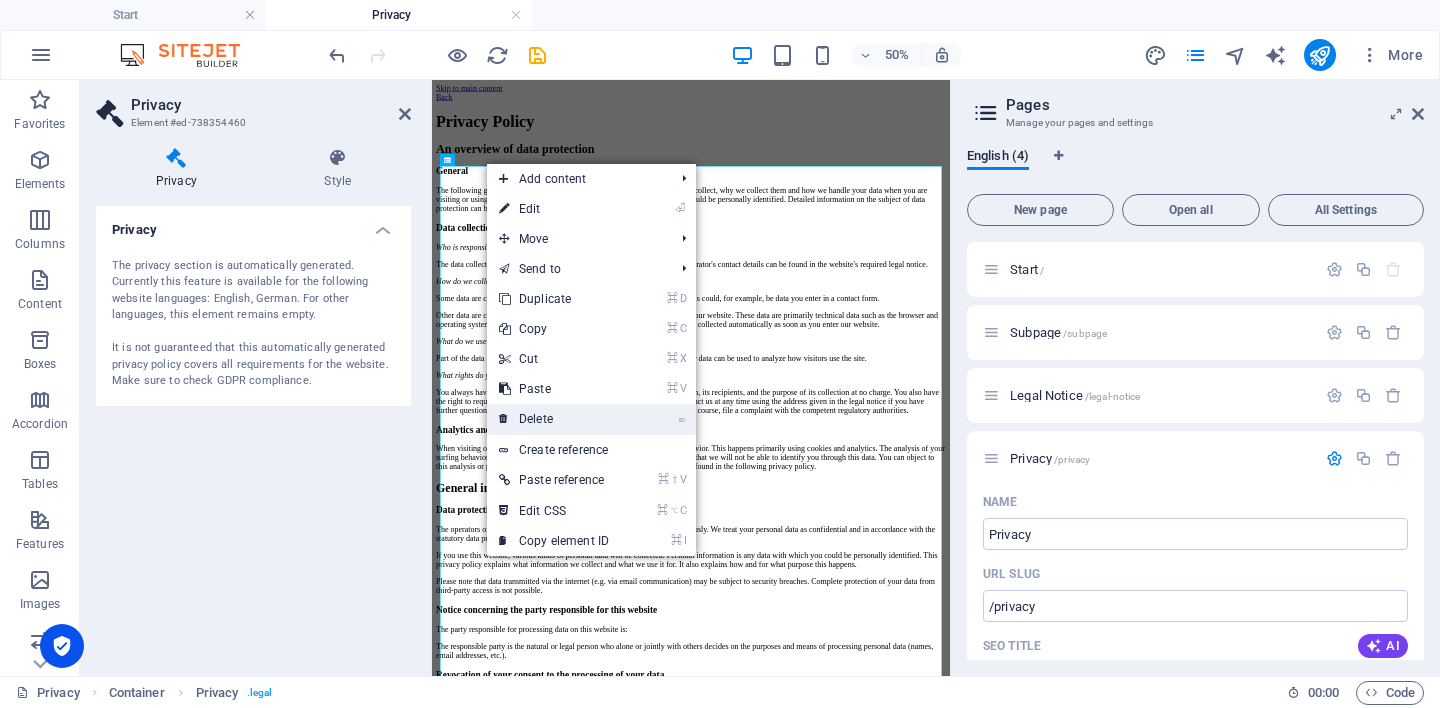 click on "⌦  Delete" at bounding box center [554, 419] 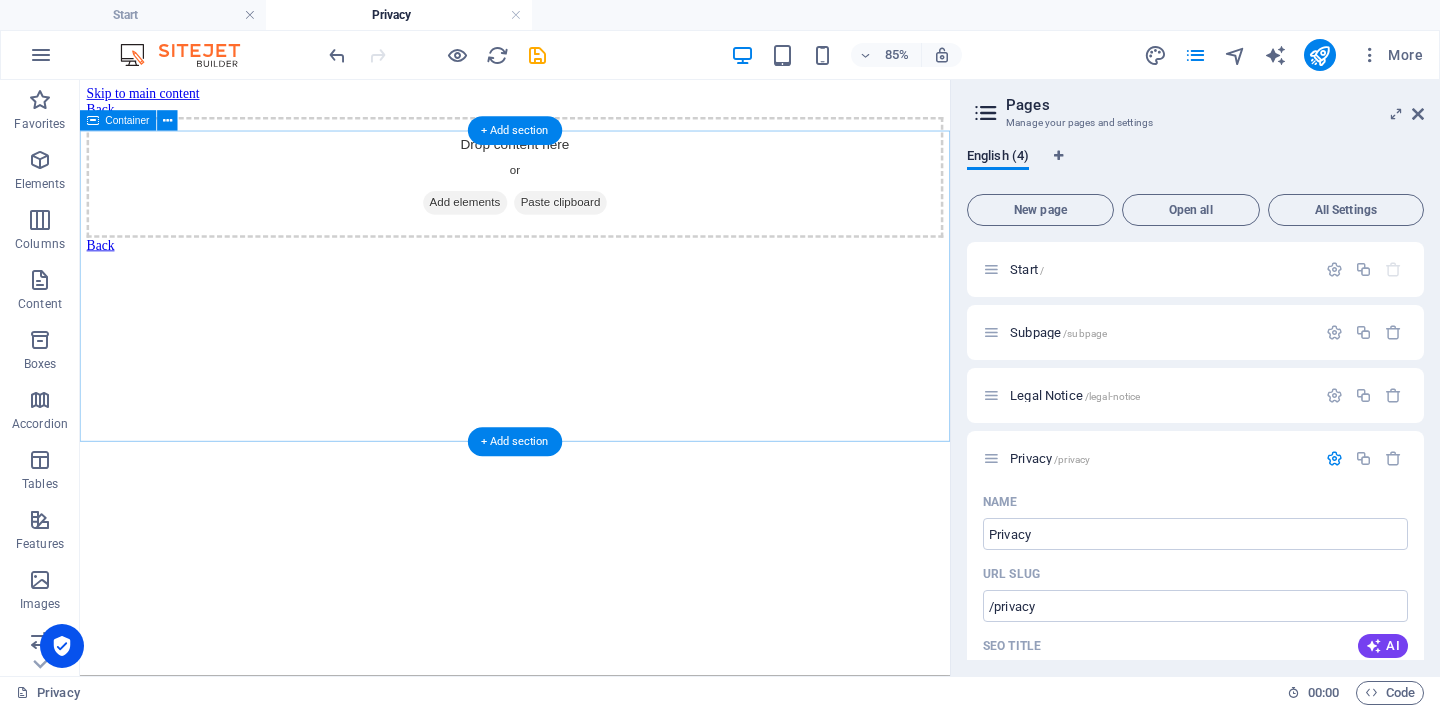 click on "Add elements" at bounding box center [533, 225] 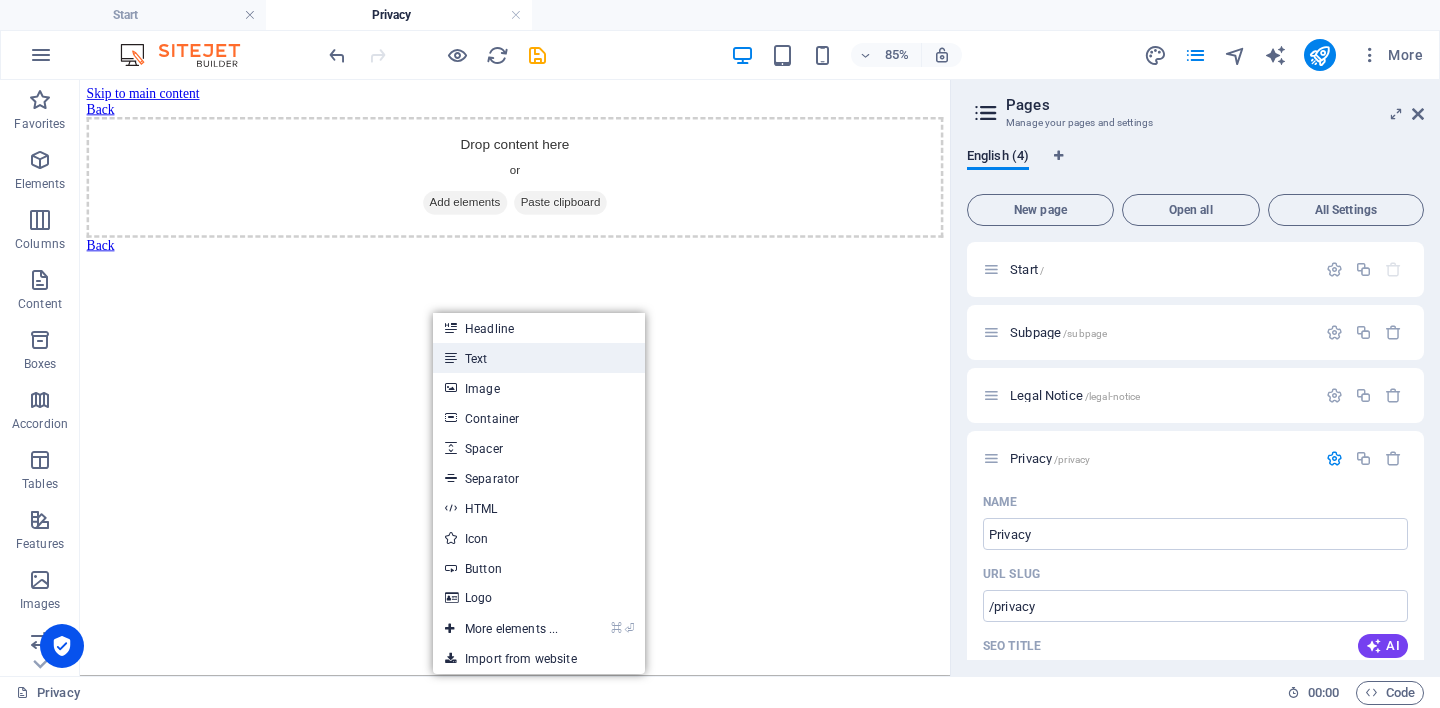 click on "Text" at bounding box center (539, 358) 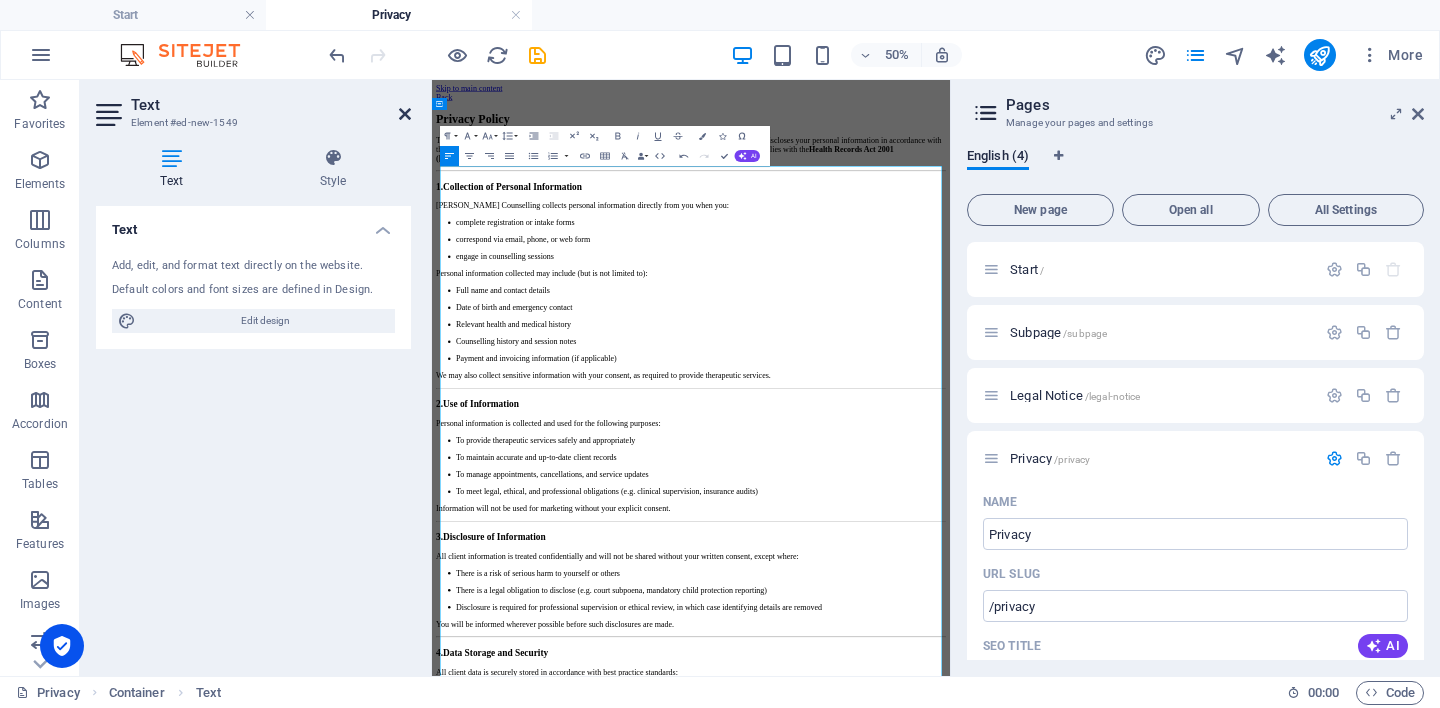 click at bounding box center [405, 114] 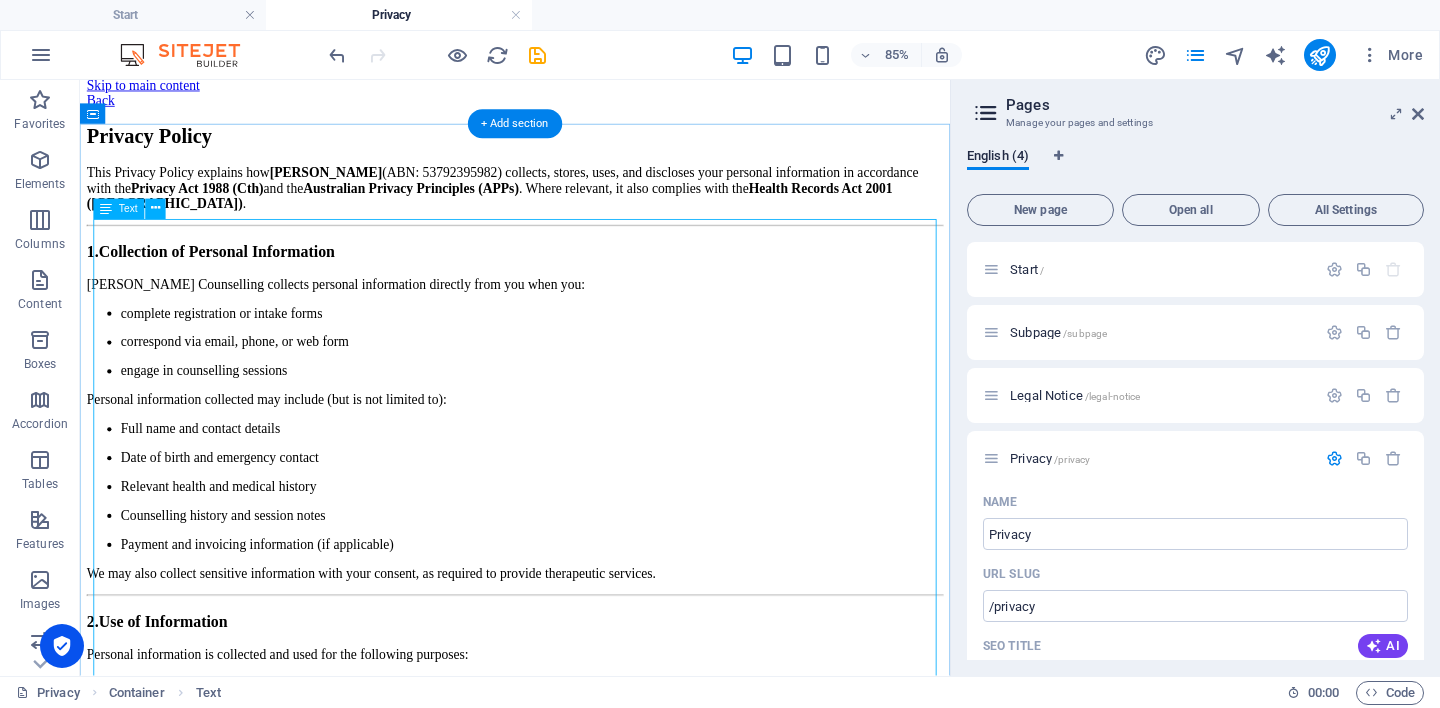 scroll, scrollTop: 14, scrollLeft: 0, axis: vertical 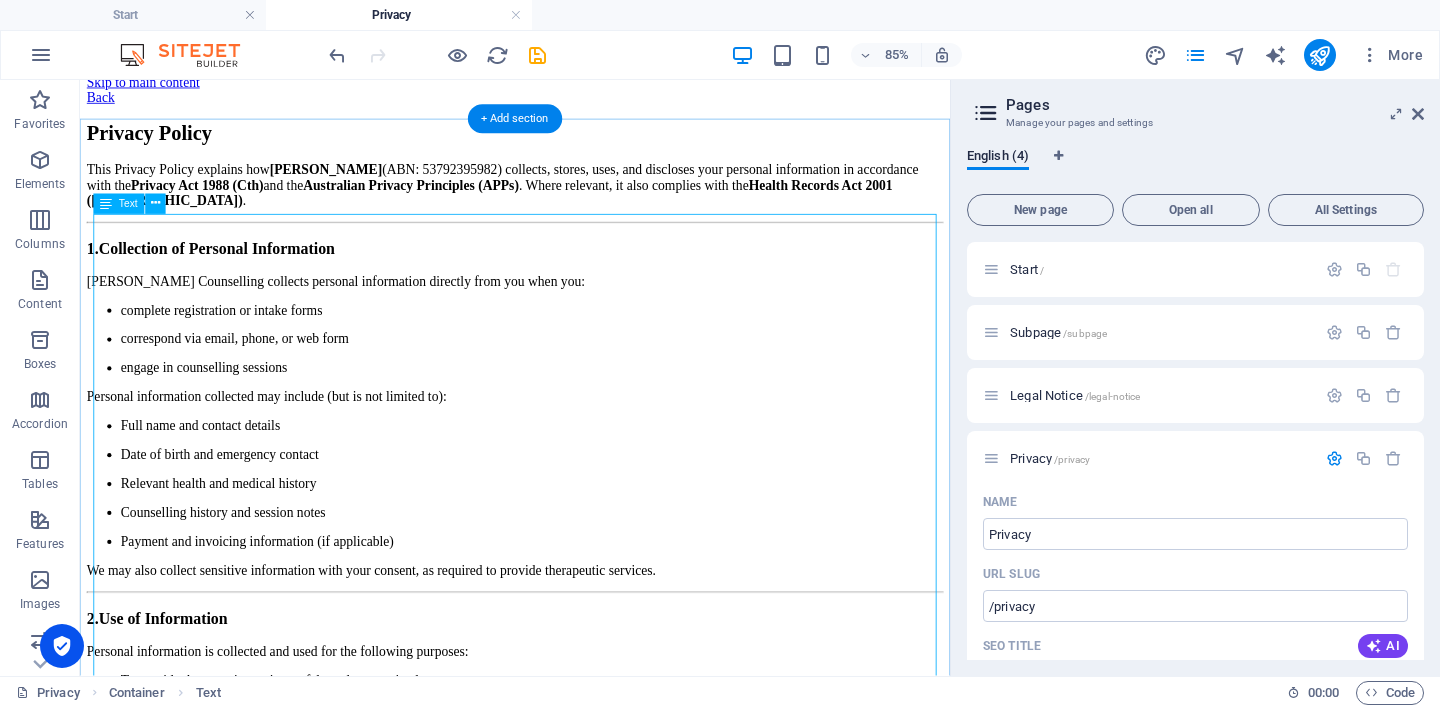 click on "Privacy Policy This Privacy Policy explains how  [PERSON_NAME]  (ABN: 53792395982) collects, stores, uses, and discloses your personal information in accordance with the  Privacy Act 1988 (Cth)  and the  Australian Privacy Principles (APPs) . Where relevant, it also complies with the  Health Records Act 2001 ([GEOGRAPHIC_DATA]) . 1.  Collection of Personal Information [PERSON_NAME] Counselling collects personal information directly from you when you: complete registration or intake forms correspond via email, phone, or web form engage in counselling sessions Personal information collected may include (but is not limited to): Full name and contact details Date of birth and emergency contact Relevant health and medical history Counselling history and session notes Payment and invoicing information (if applicable) We may also collect sensitive information with your consent, as required to provide therapeutic services. 2.  Use of Information Personal information is collected and used for the following purposes: 3.  4.  Apple iWork 5." at bounding box center [592, 1105] 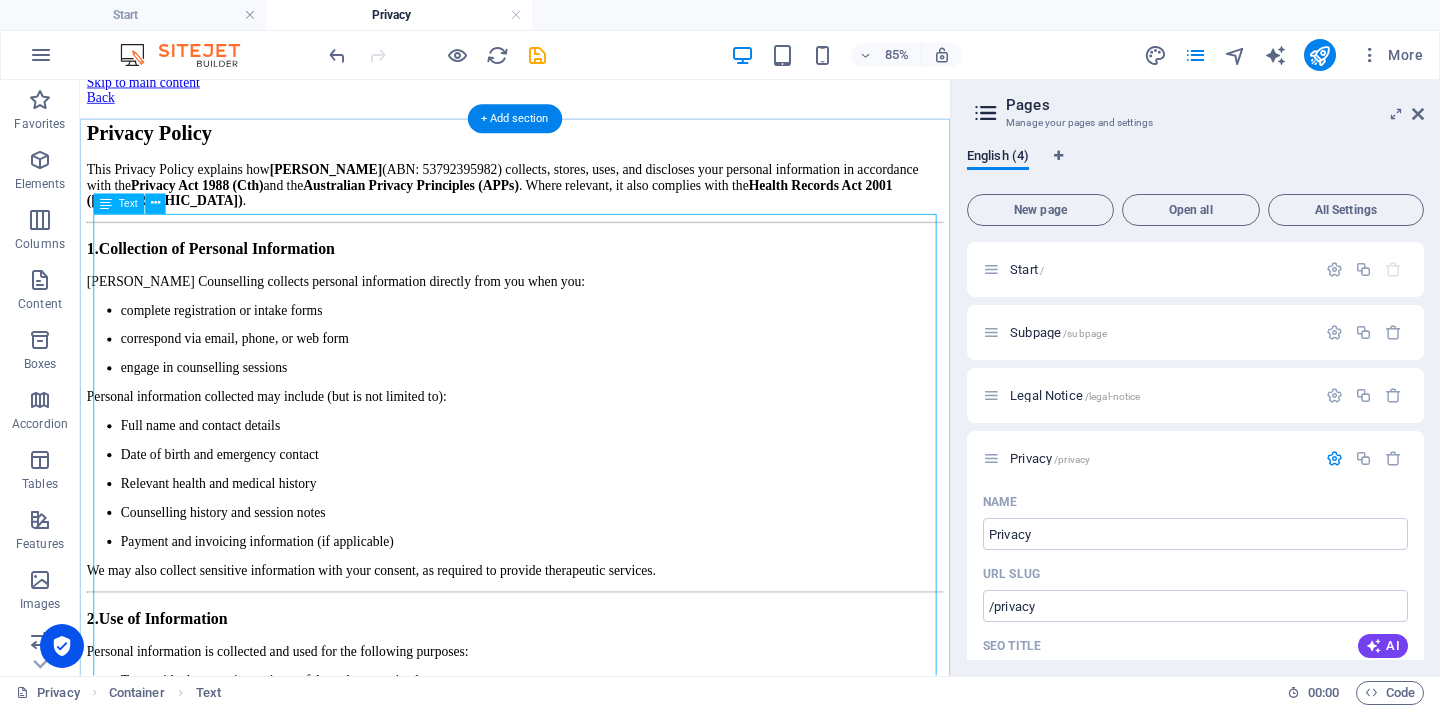 click on "Privacy Policy This Privacy Policy explains how  [PERSON_NAME]  (ABN: 53792395982) collects, stores, uses, and discloses your personal information in accordance with the  Privacy Act 1988 (Cth)  and the  Australian Privacy Principles (APPs) . Where relevant, it also complies with the  Health Records Act 2001 ([GEOGRAPHIC_DATA]) . 1.  Collection of Personal Information [PERSON_NAME] Counselling collects personal information directly from you when you: complete registration or intake forms correspond via email, phone, or web form engage in counselling sessions Personal information collected may include (but is not limited to): Full name and contact details Date of birth and emergency contact Relevant health and medical history Counselling history and session notes Payment and invoicing information (if applicable) We may also collect sensitive information with your consent, as required to provide therapeutic services. 2.  Use of Information Personal information is collected and used for the following purposes: 3.  4.  Apple iWork 5." at bounding box center (592, 1105) 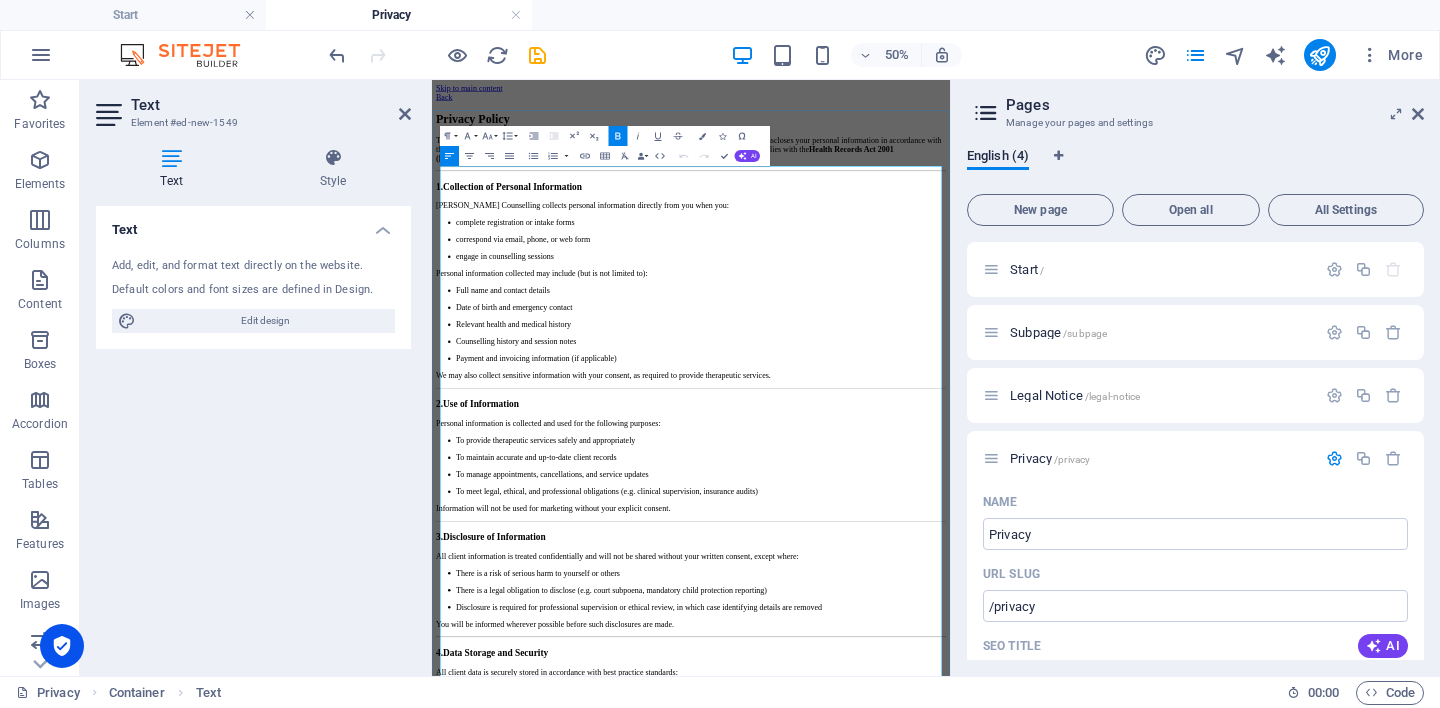 click on "Full name and contact details" at bounding box center [970, 501] 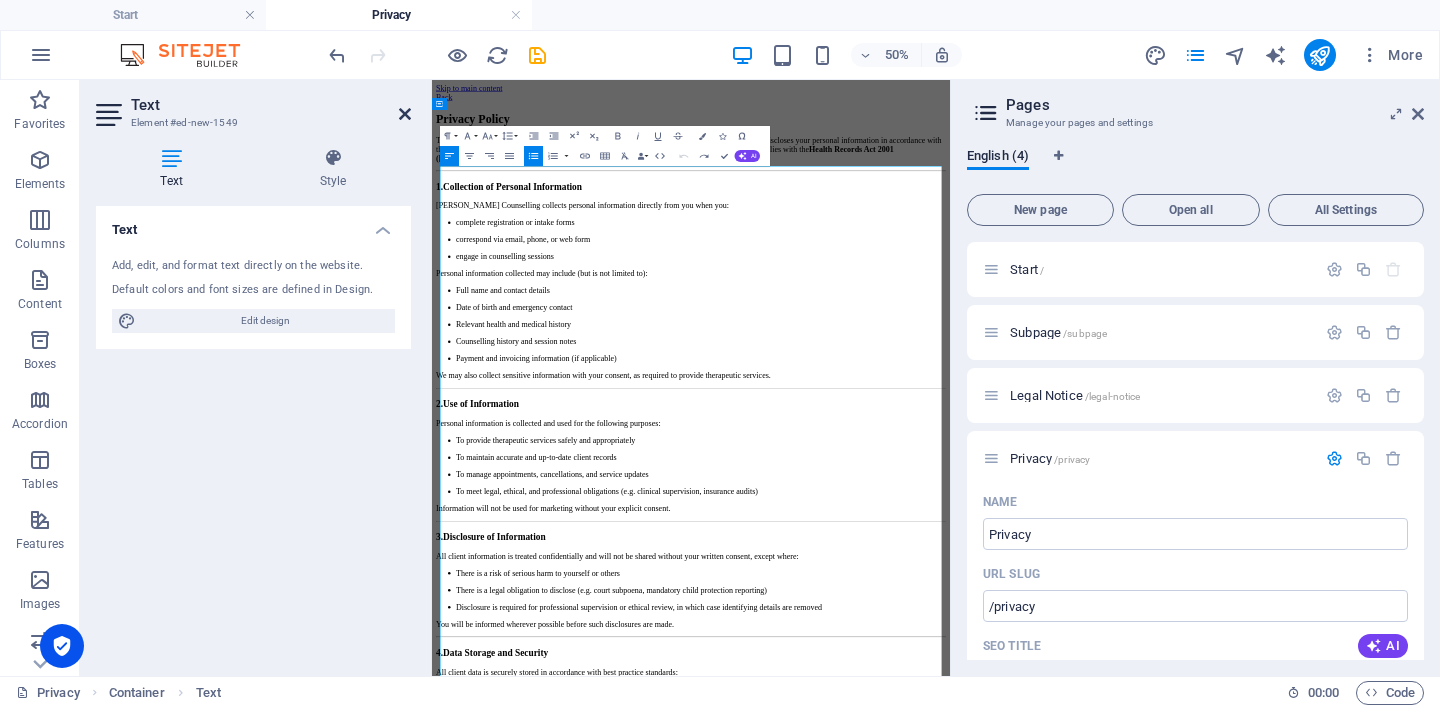click at bounding box center (405, 114) 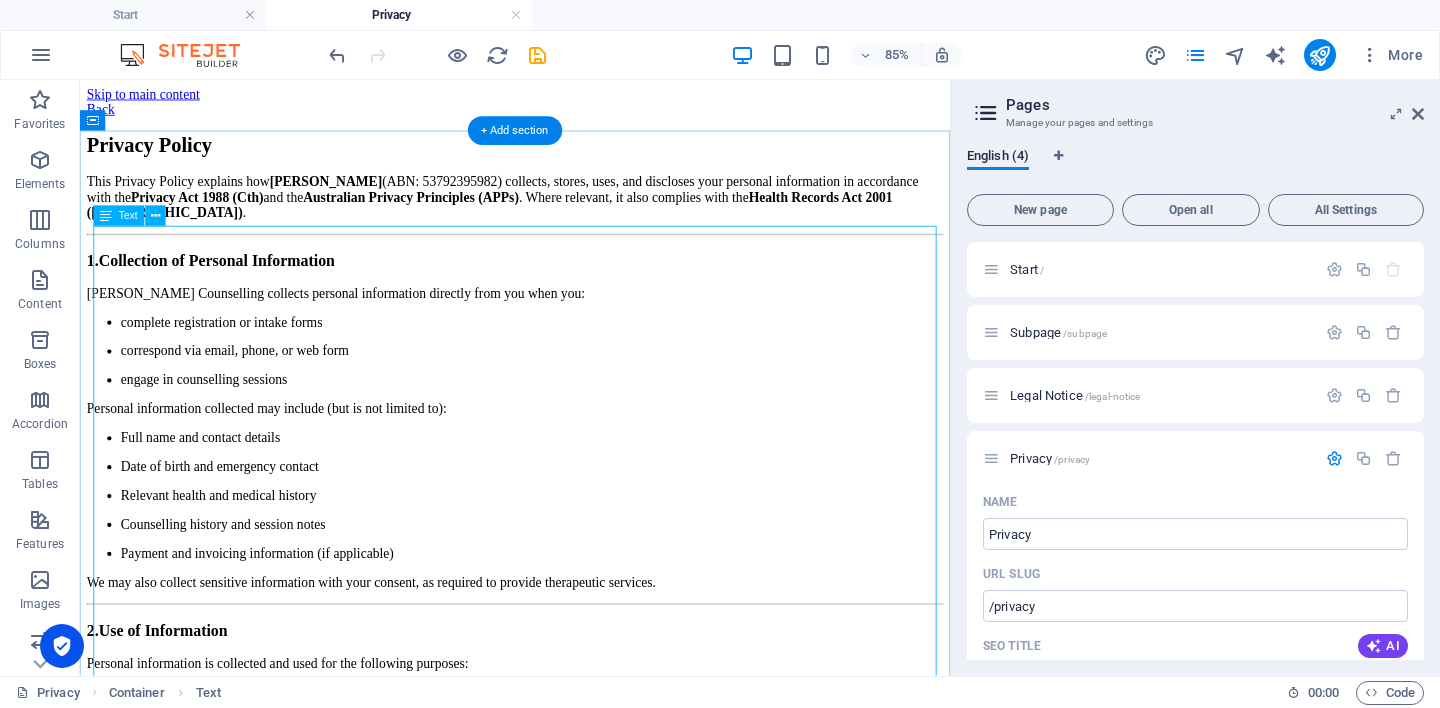 click on "Privacy Policy This Privacy Policy explains how  [PERSON_NAME]  (ABN: 53792395982) collects, stores, uses, and discloses your personal information in accordance with the  Privacy Act 1988 (Cth)  and the  Australian Privacy Principles (APPs) . Where relevant, it also complies with the  Health Records Act 2001 ([GEOGRAPHIC_DATA]) . 1.  Collection of Personal Information [PERSON_NAME] Counselling collects personal information directly from you when you: complete registration or intake forms correspond via email, phone, or web form engage in counselling sessions Personal information collected may include (but is not limited to): Full name and contact details Date of birth and emergency contact Relevant health and medical history Counselling history and session notes Payment and invoicing information (if applicable) We may also collect sensitive information with your consent, as required to provide therapeutic services. 2.  Use of Information Personal information is collected and used for the following purposes: 3.  4.  Apple iWork 5." at bounding box center [592, 1119] 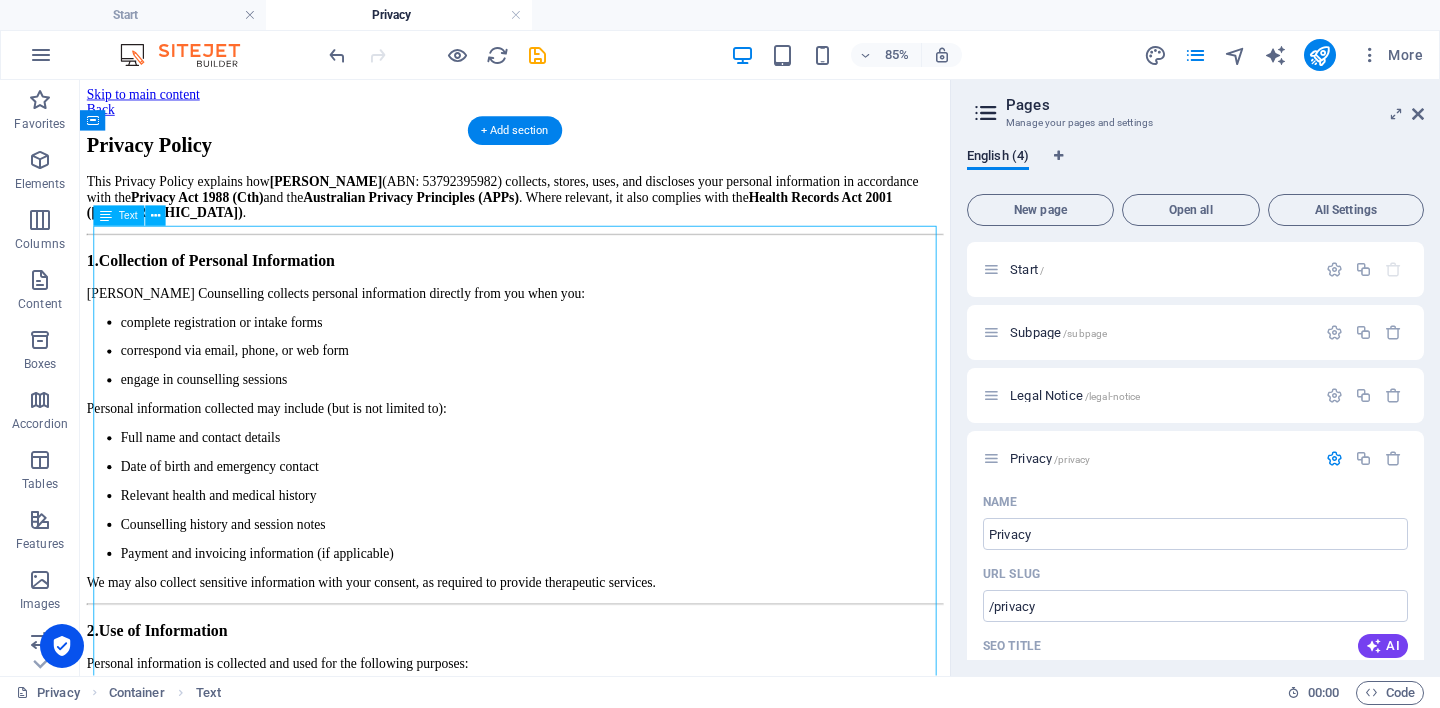 drag, startPoint x: 346, startPoint y: 581, endPoint x: 211, endPoint y: 544, distance: 139.97858 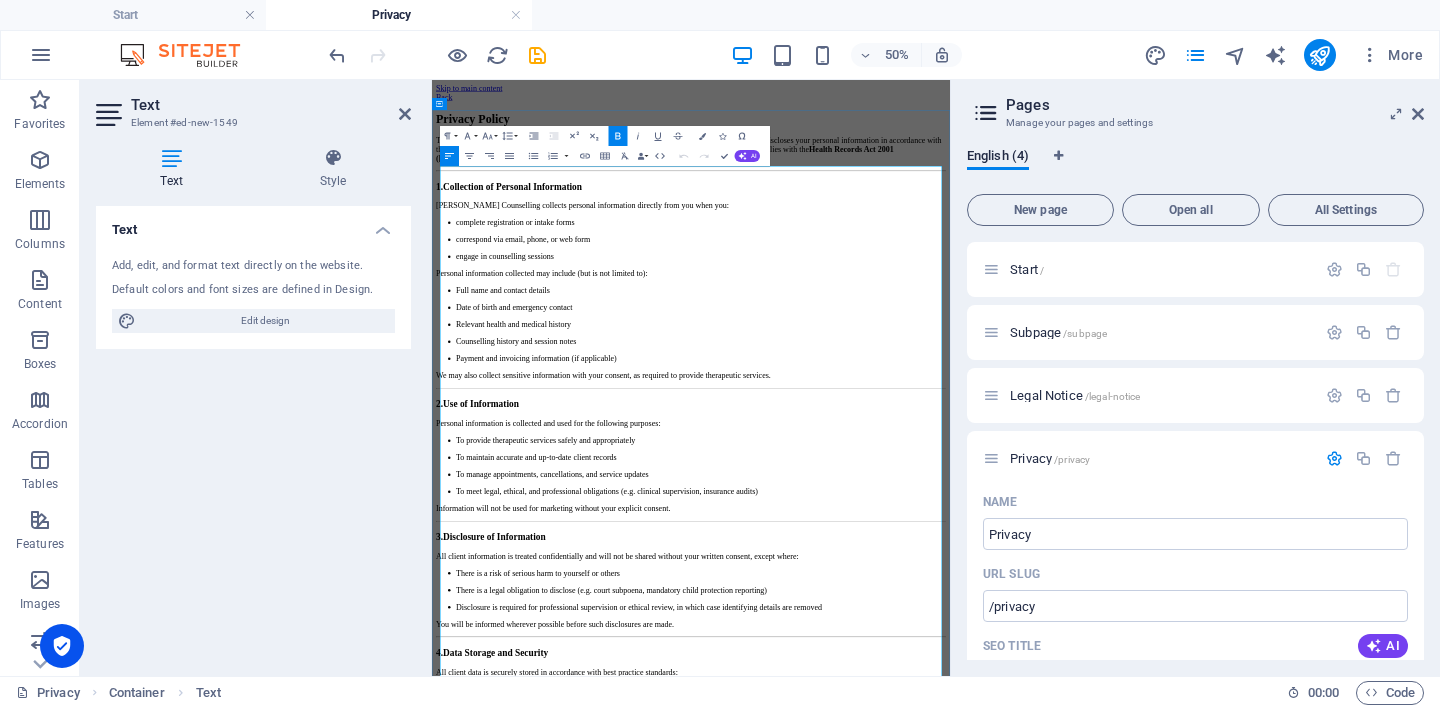 click on "Full name and contact details" at bounding box center [970, 501] 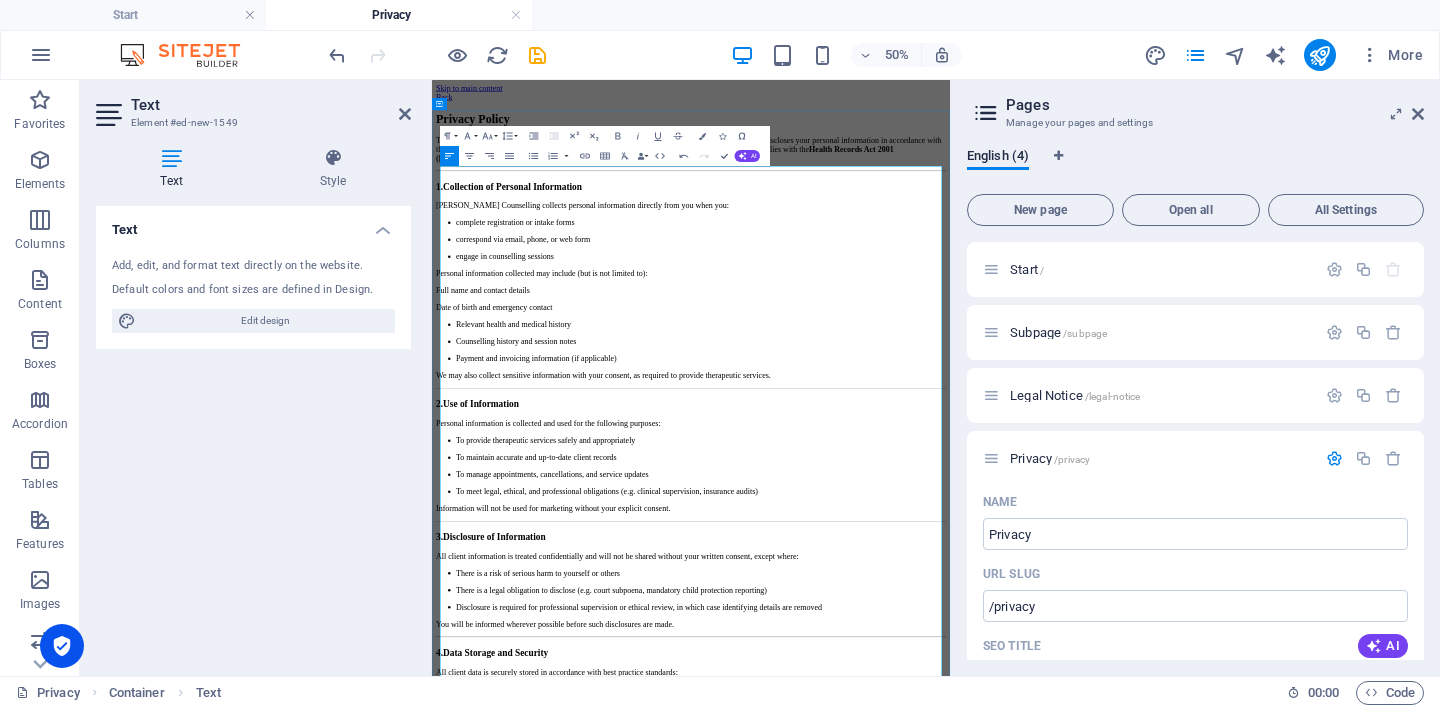 click on "complete registration or intake forms" at bounding box center (970, 365) 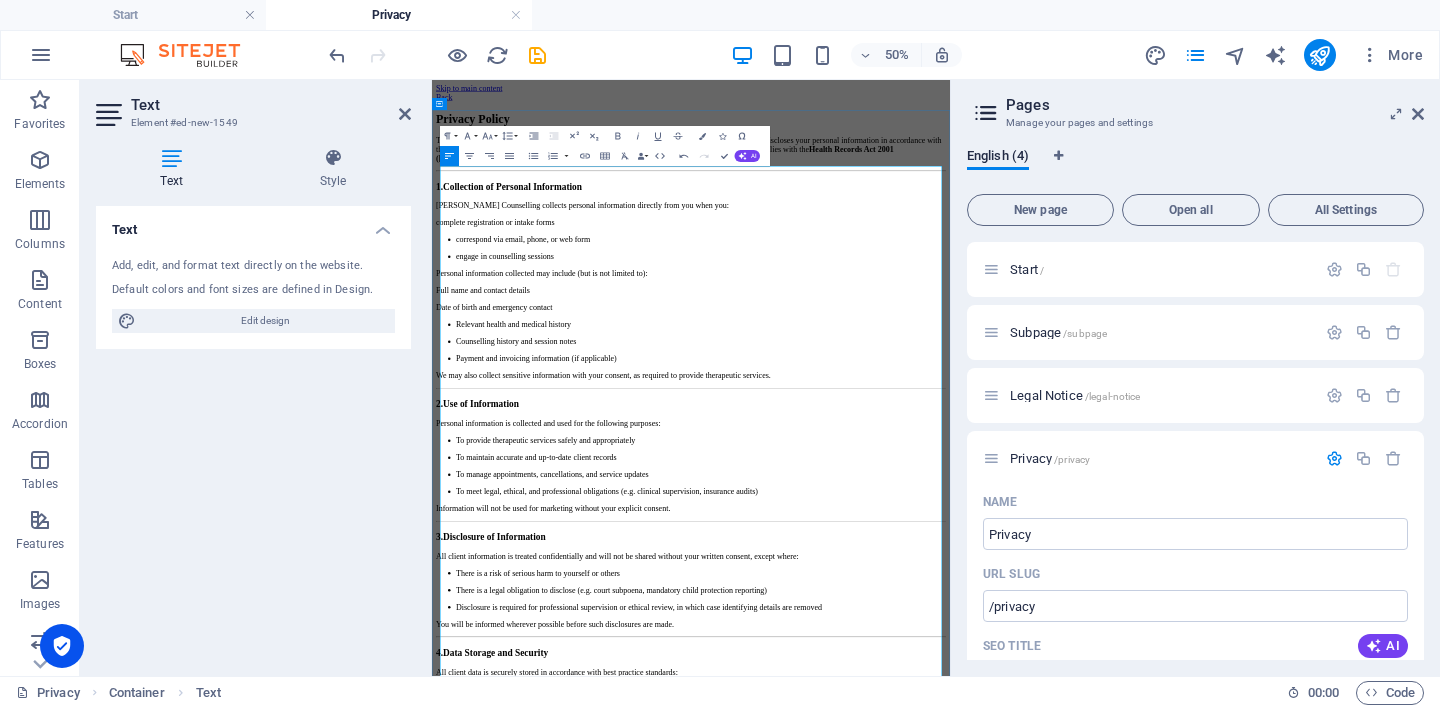 click on "correspond via email, phone, or web form" at bounding box center [970, 399] 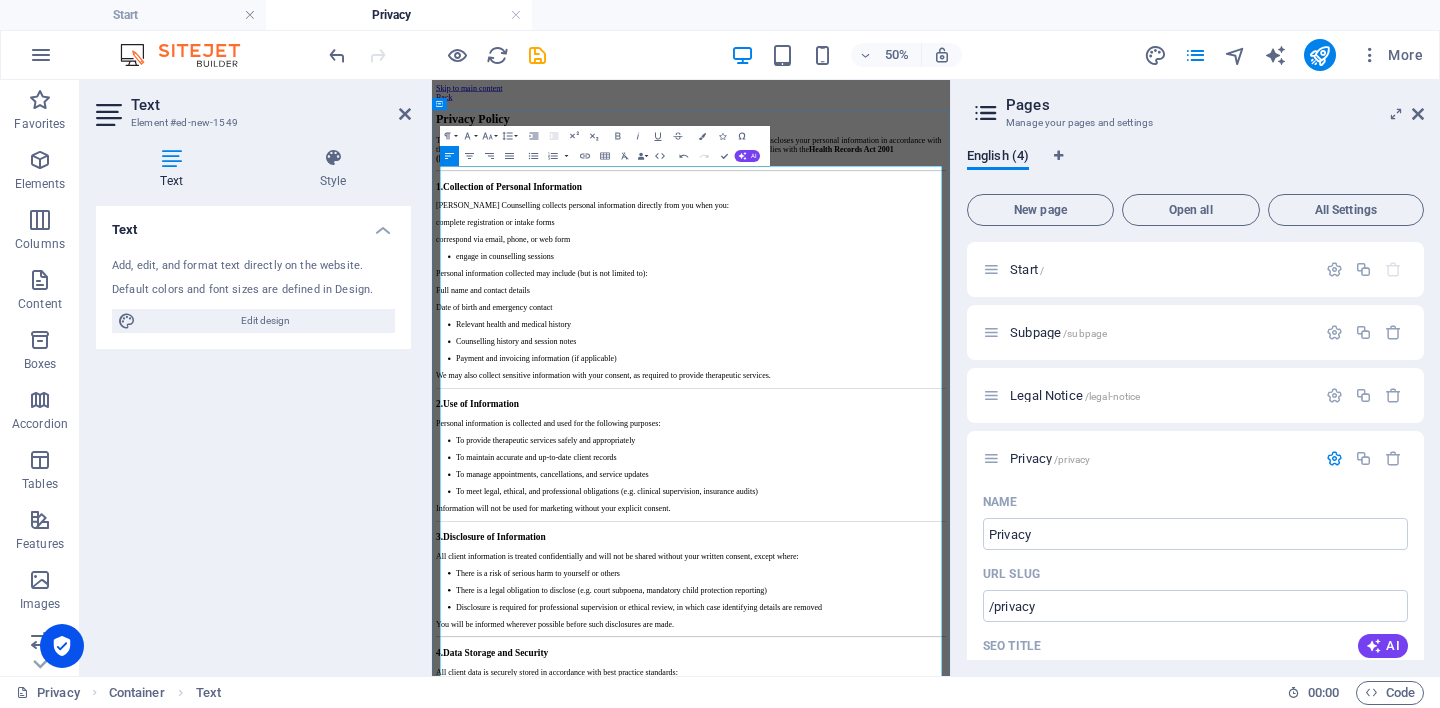 click on "engage in counselling sessions" at bounding box center (950, 433) 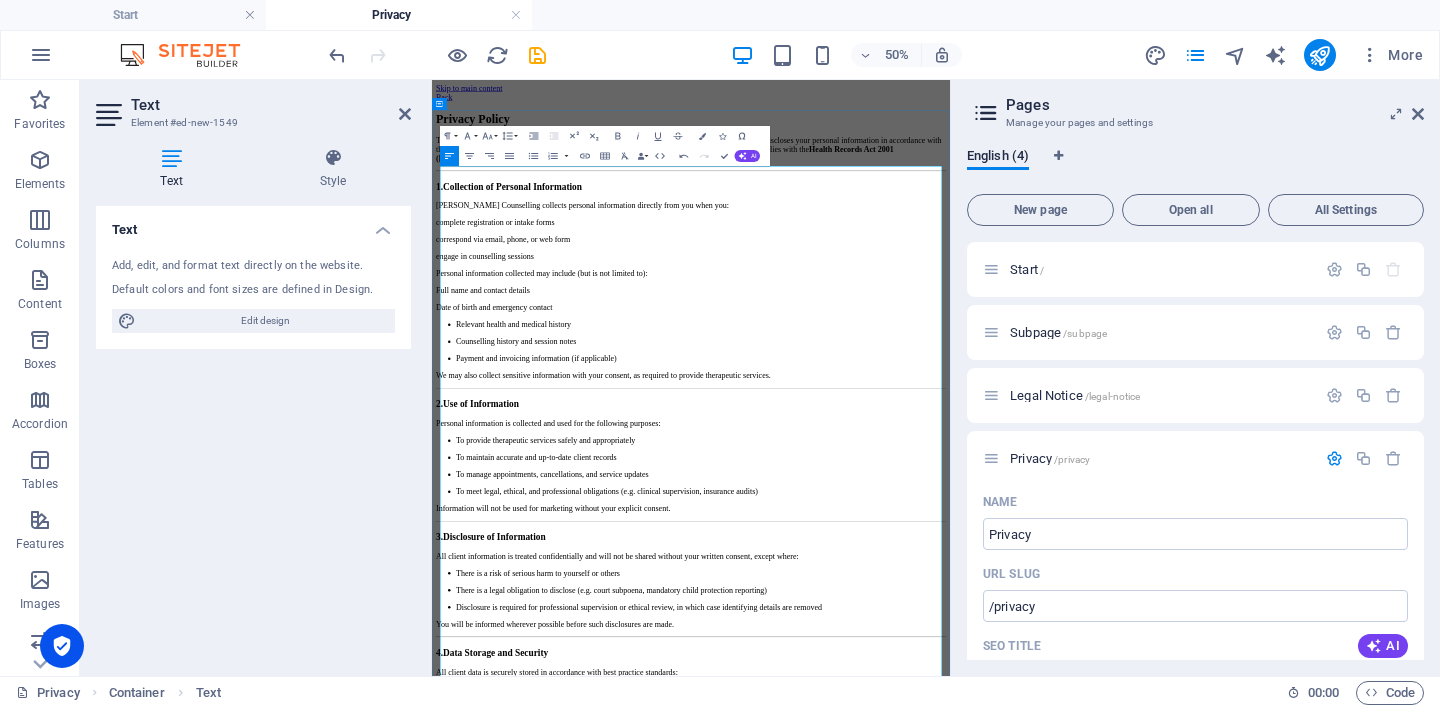 click on "engage in counselling sessions" at bounding box center [950, 433] 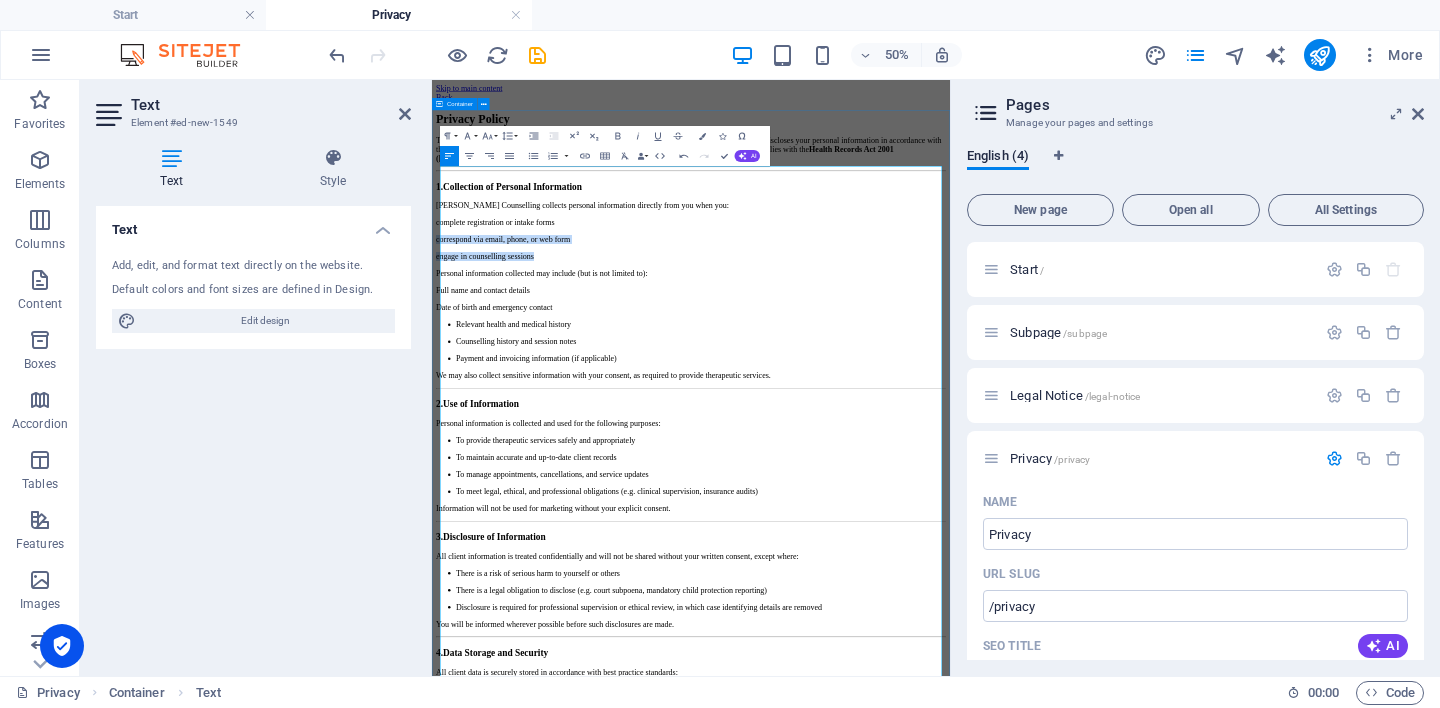 drag, startPoint x: 691, startPoint y: 508, endPoint x: 444, endPoint y: 466, distance: 250.54541 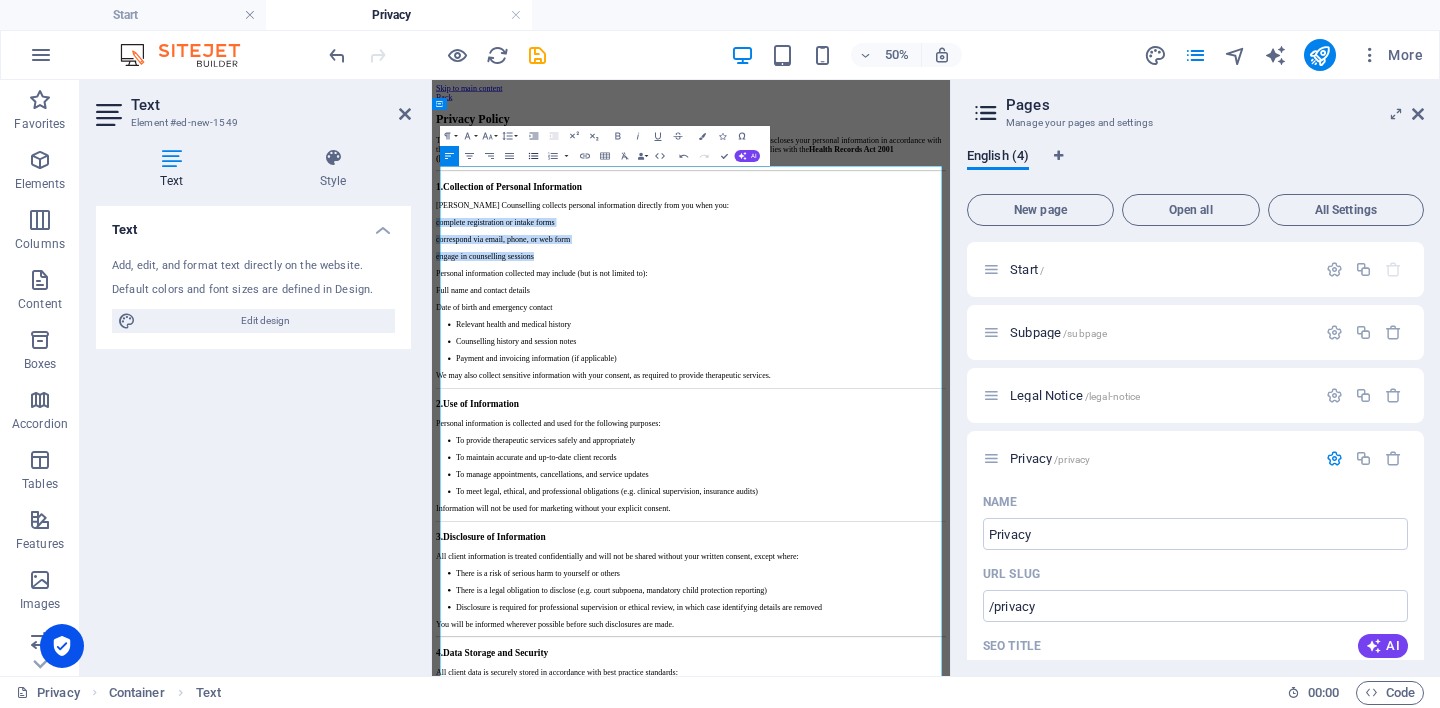 click 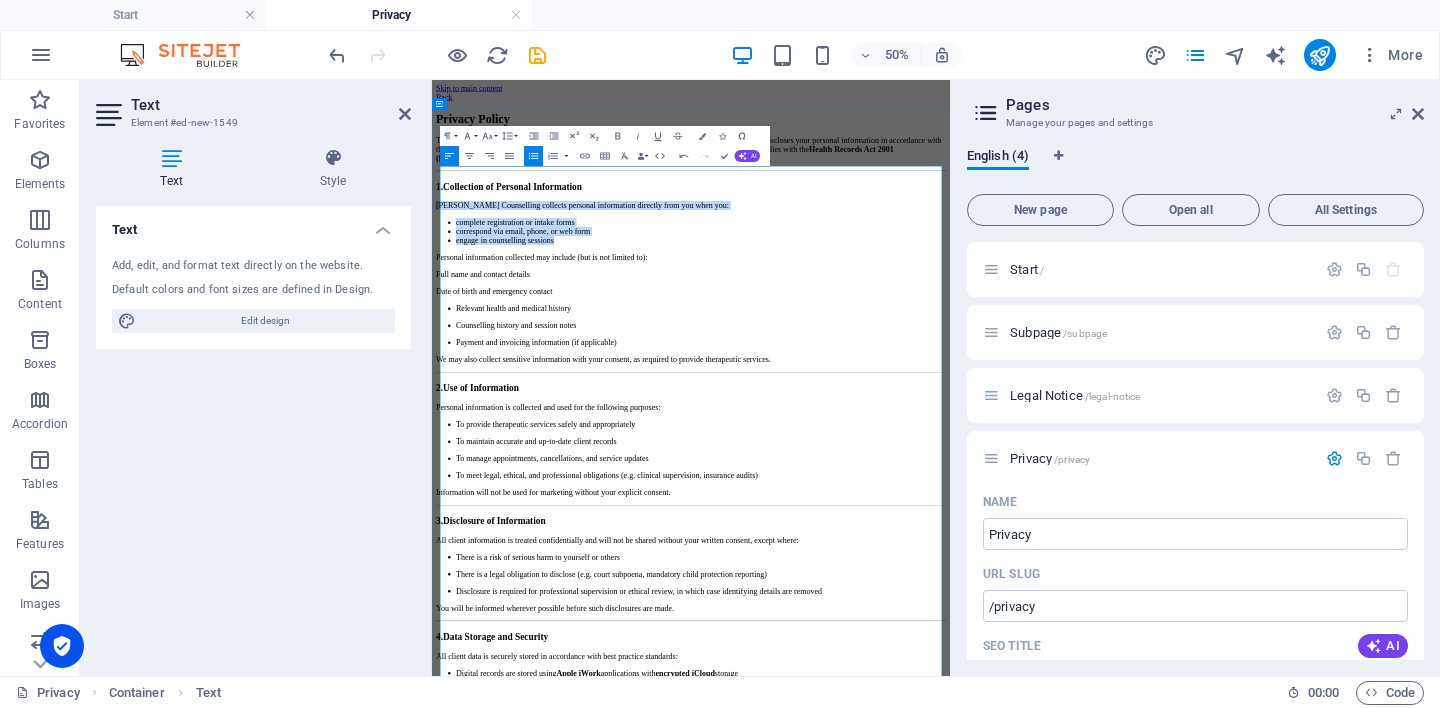 click on "Relevant health and medical history Counselling history and session notes Payment and invoicing information (if applicable)" at bounding box center [950, 571] 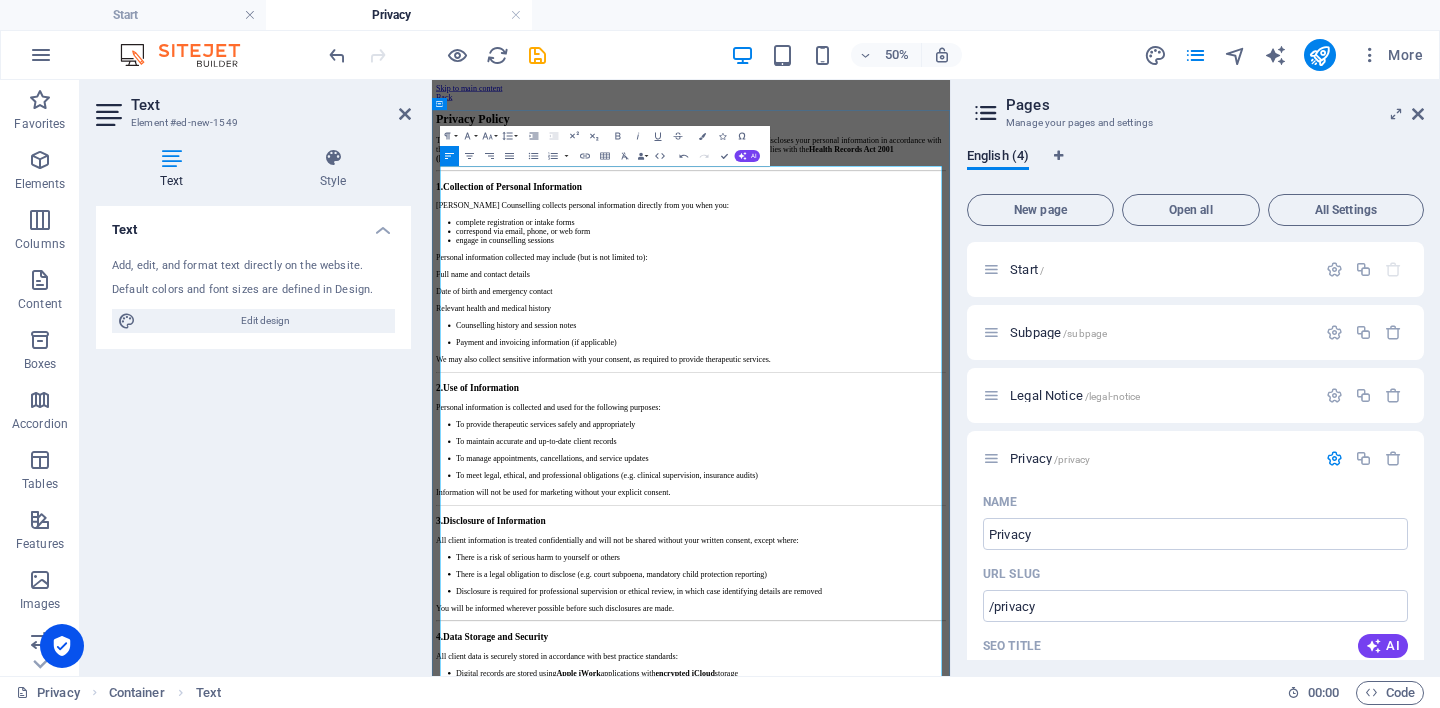 click on "Counselling history and session notes" at bounding box center [970, 571] 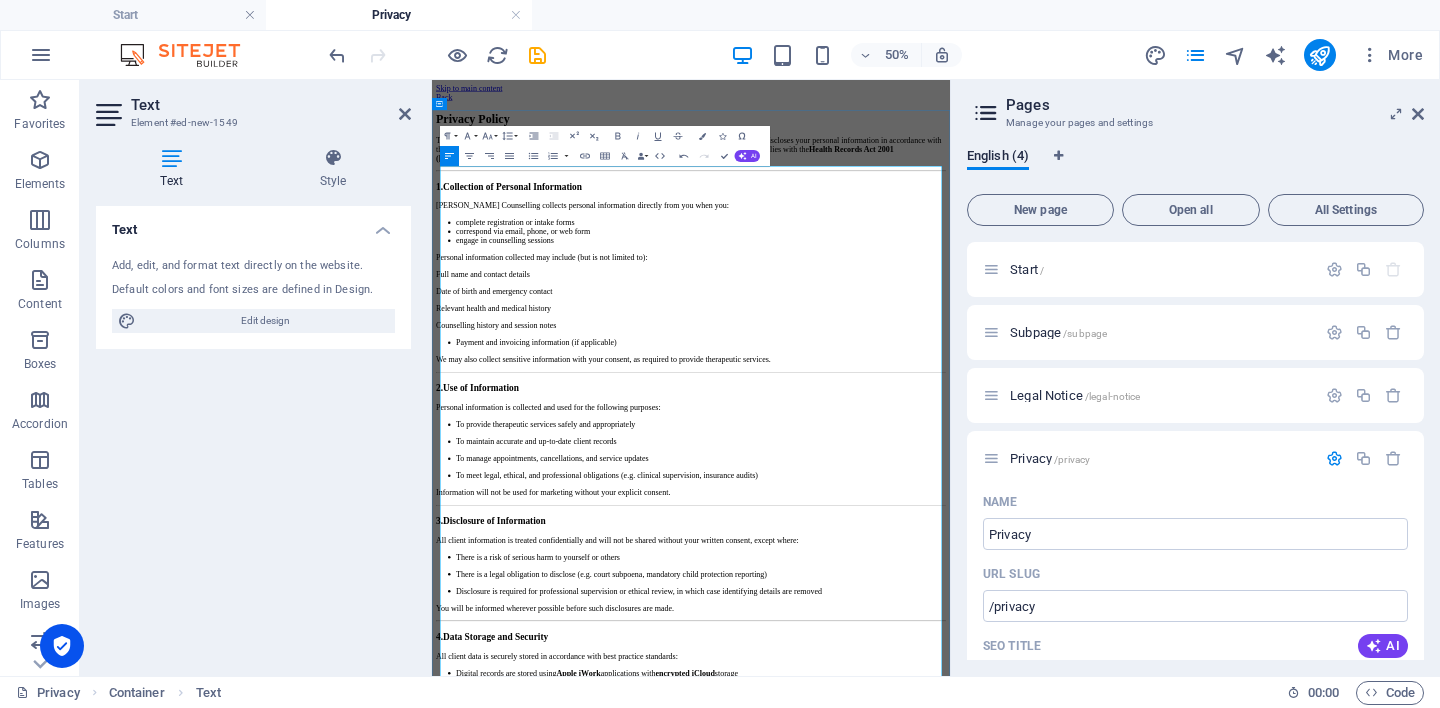 click on "Payment and invoicing information (if applicable)" at bounding box center [970, 605] 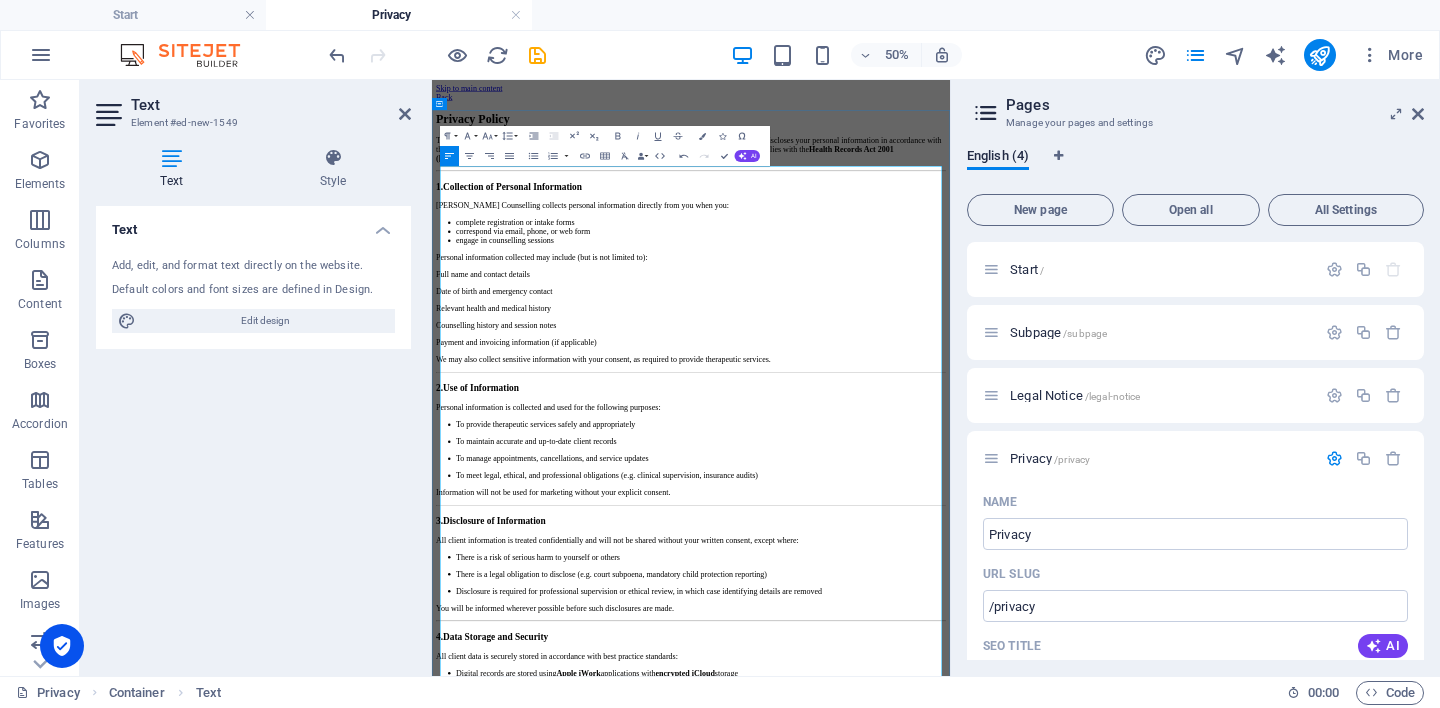 click on "Payment and invoicing information (if applicable)" at bounding box center (950, 605) 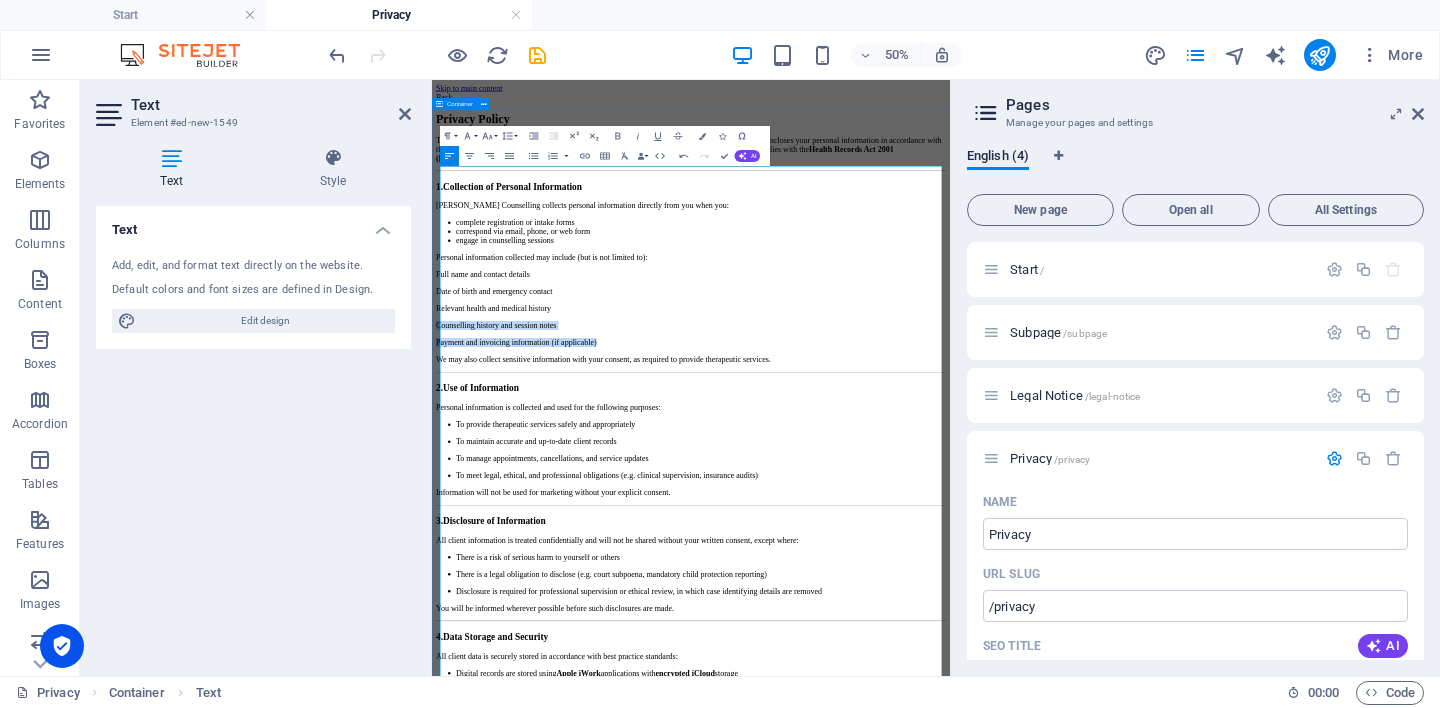 drag, startPoint x: 835, startPoint y: 648, endPoint x: 433, endPoint y: 585, distance: 406.90662 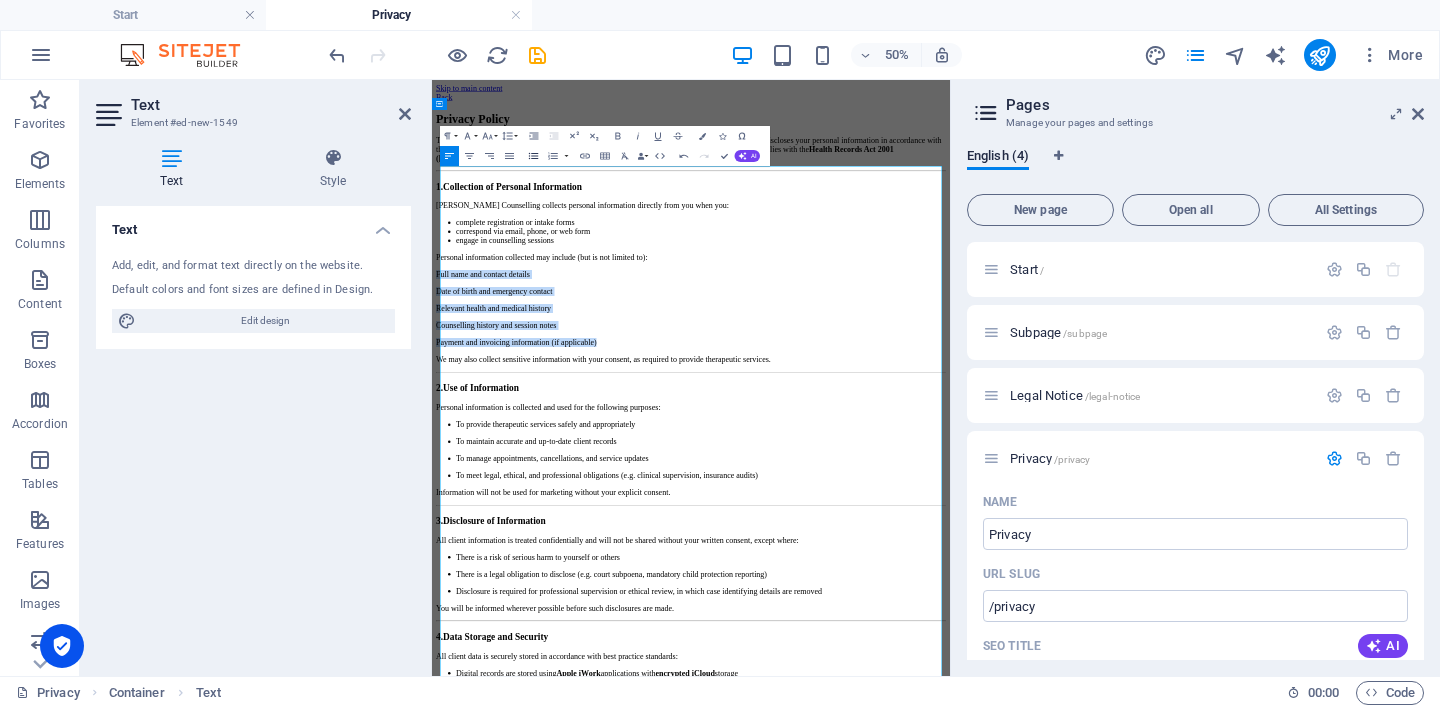 click 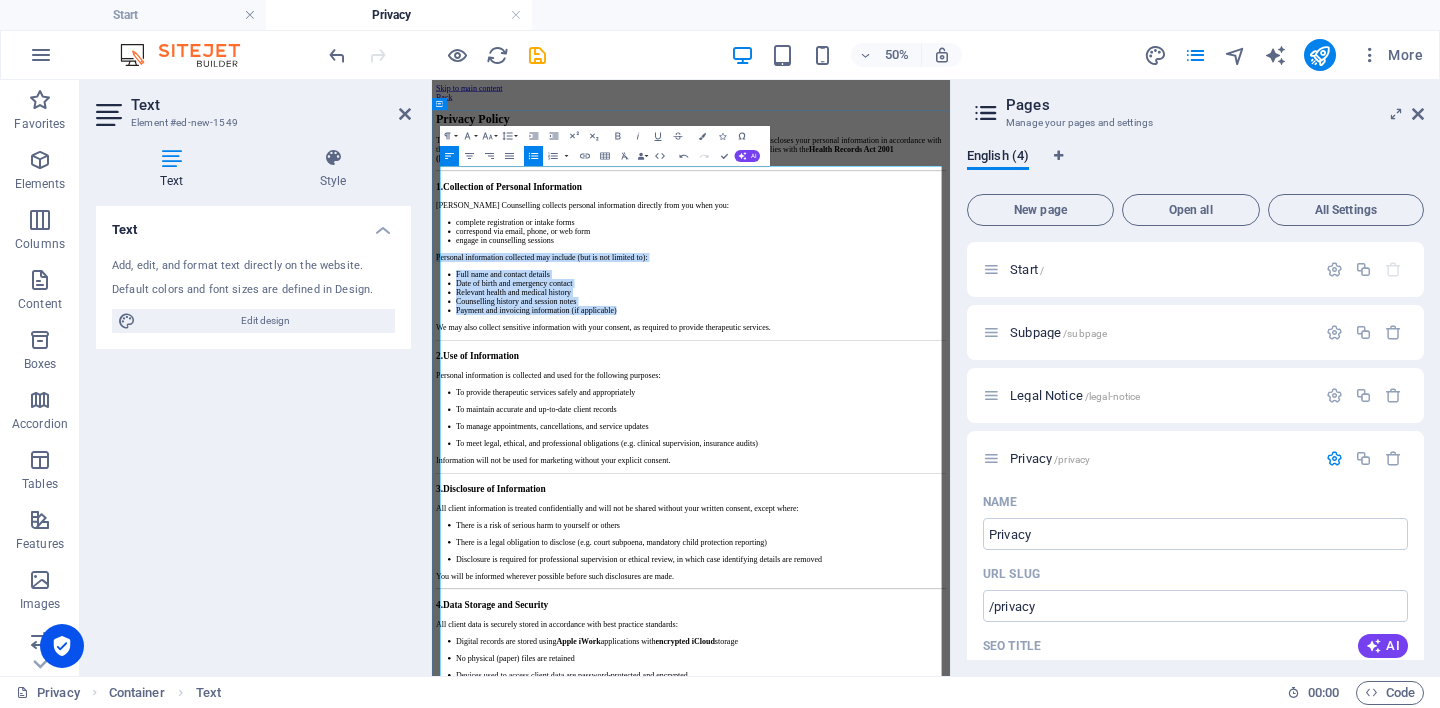 click on "Personal information collected may include (but is not limited to):" at bounding box center (950, 435) 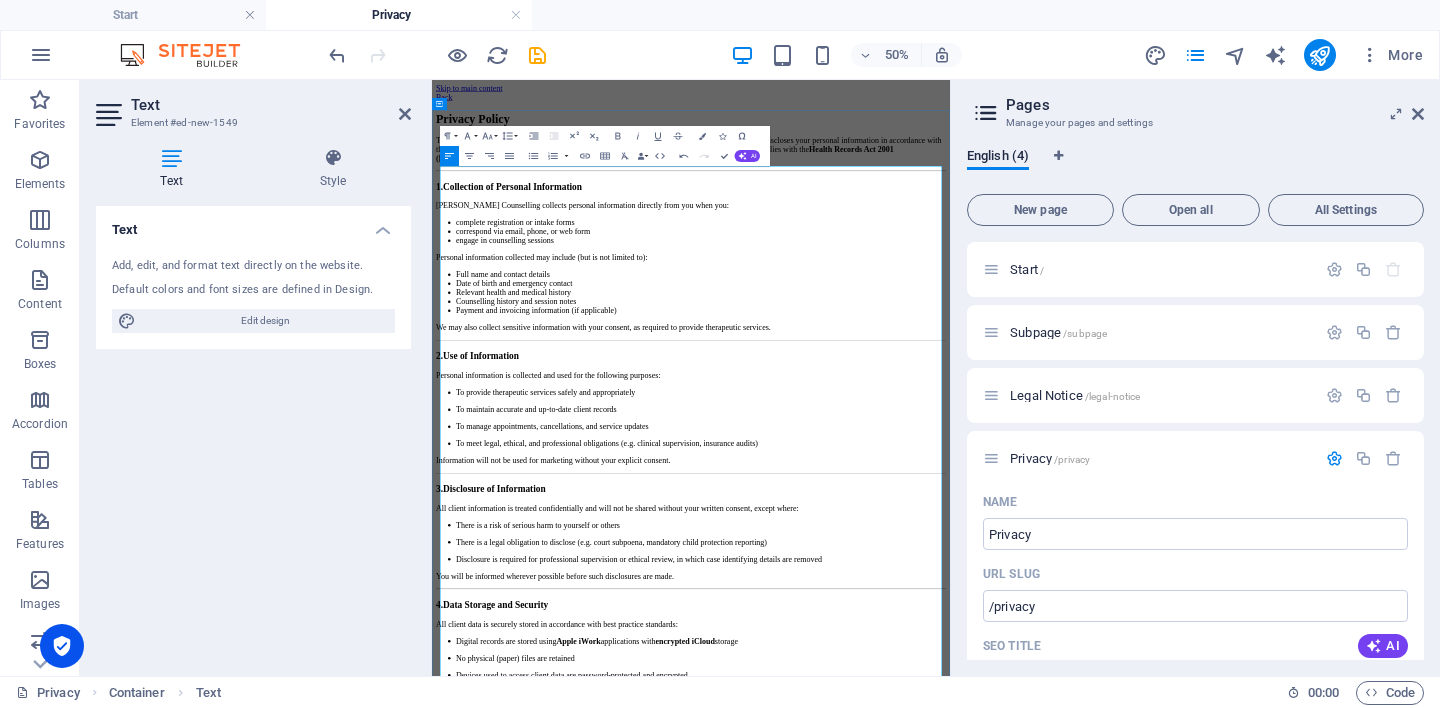 click on "To provide therapeutic services safely and appropriately To maintain accurate and up-to-date client records To manage appointments, cancellations, and service updates To meet legal, ethical, and professional obligations (e.g. clinical supervision, insurance audits)" at bounding box center [950, 756] 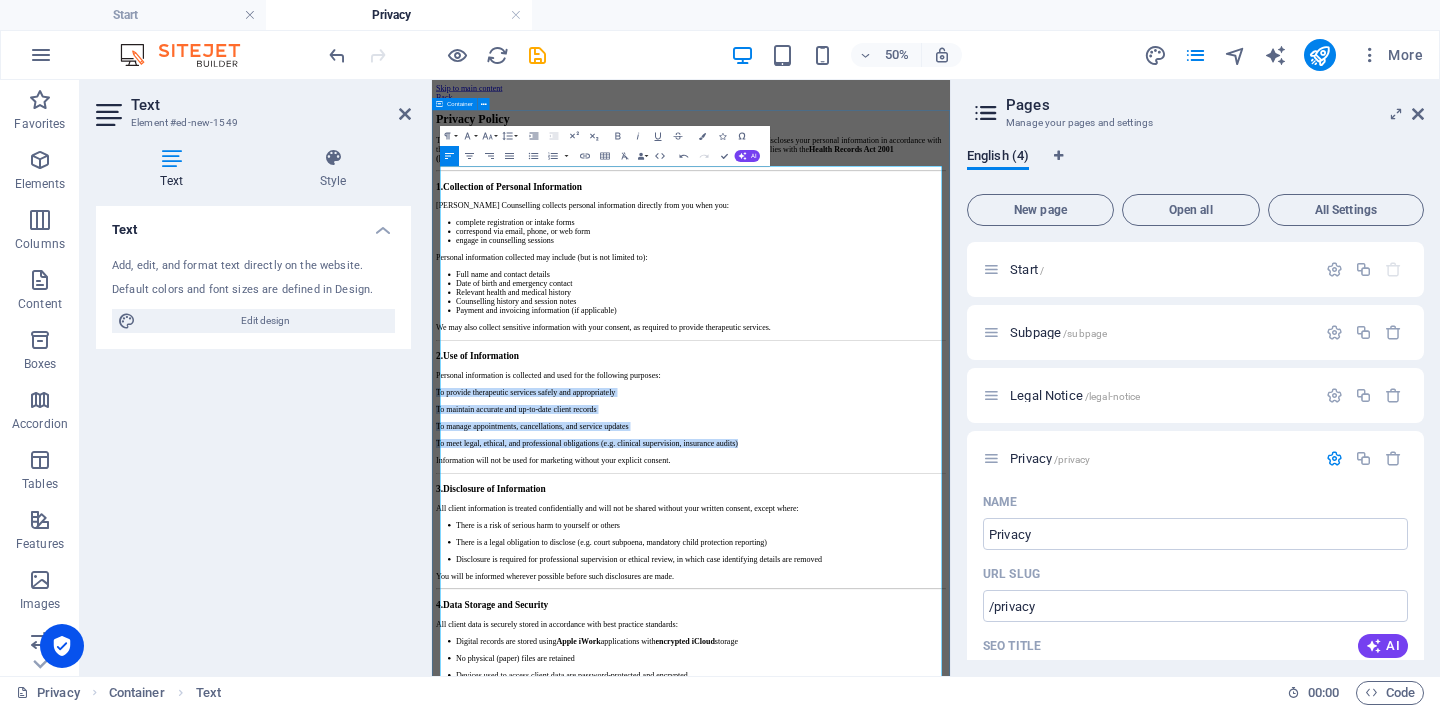 drag, startPoint x: 1157, startPoint y: 852, endPoint x: 428, endPoint y: 775, distance: 733.05524 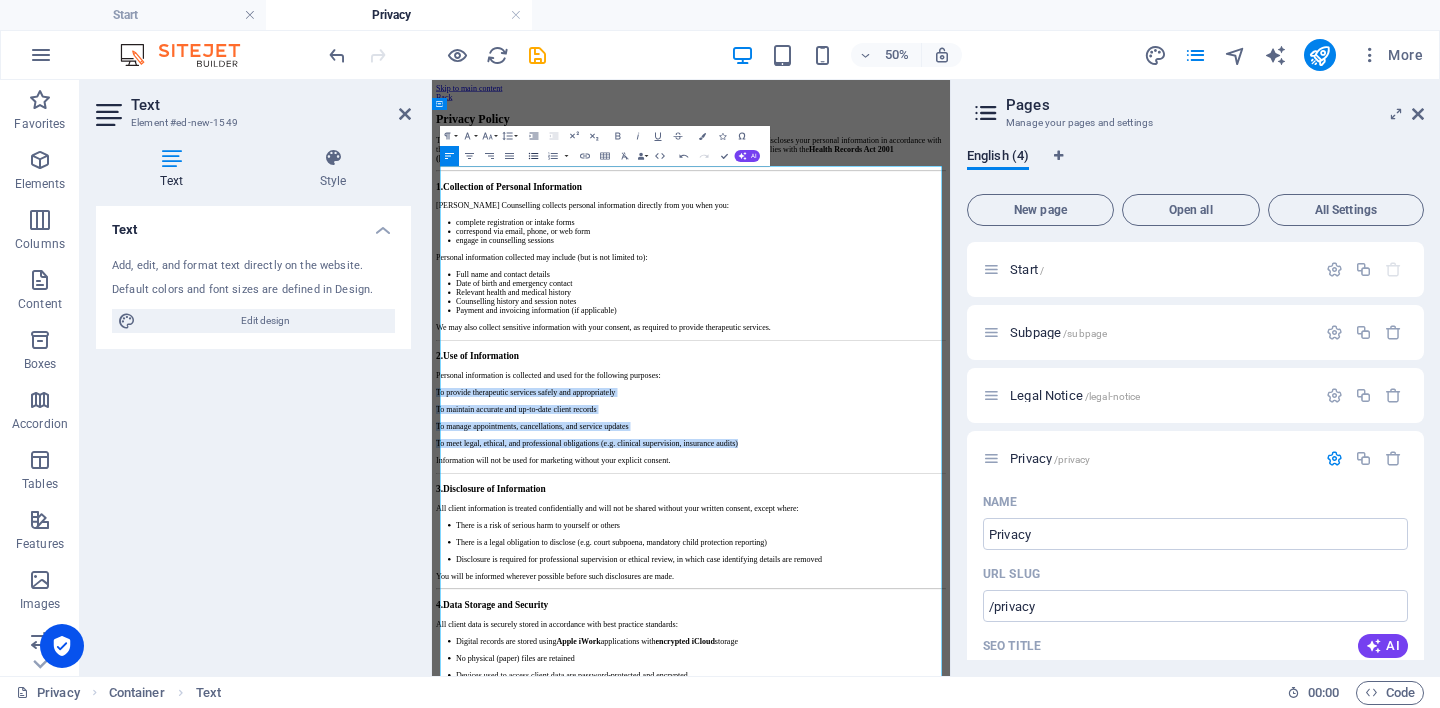 click 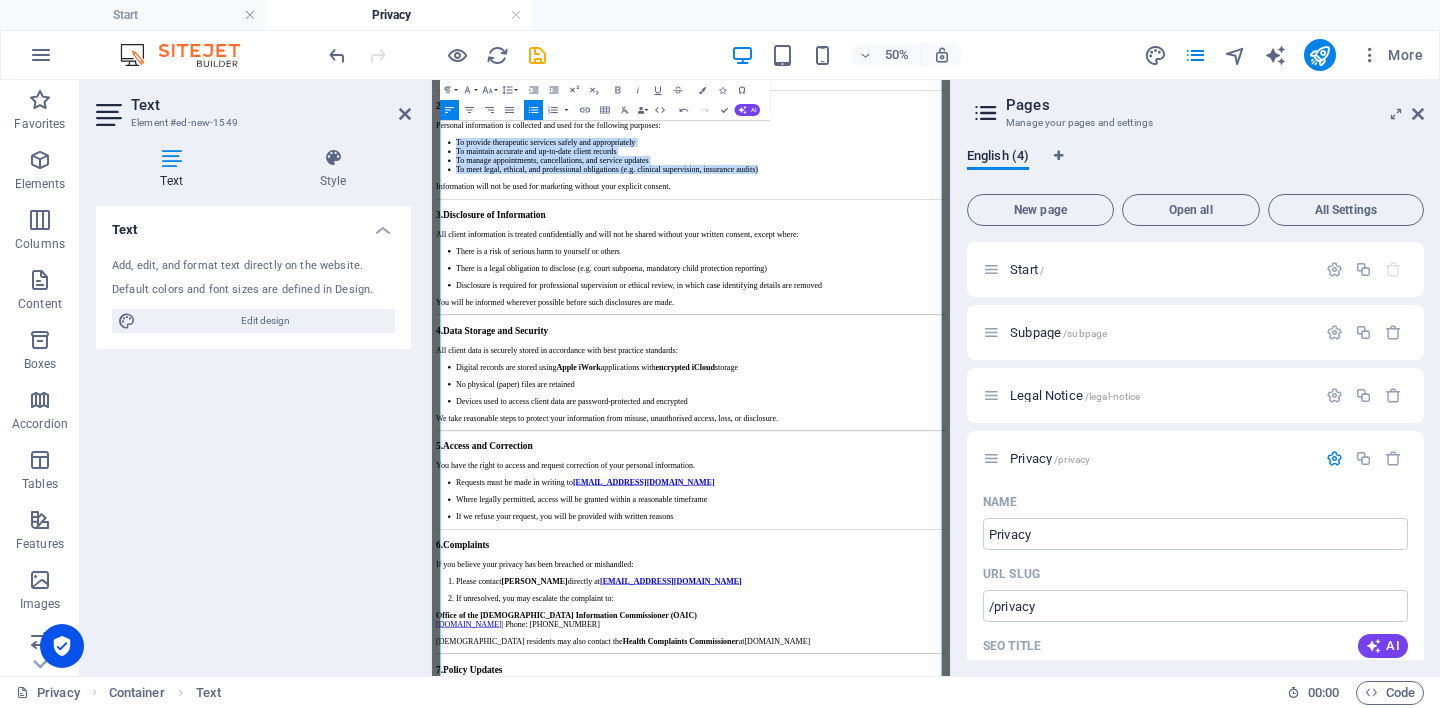 scroll, scrollTop: 488, scrollLeft: 0, axis: vertical 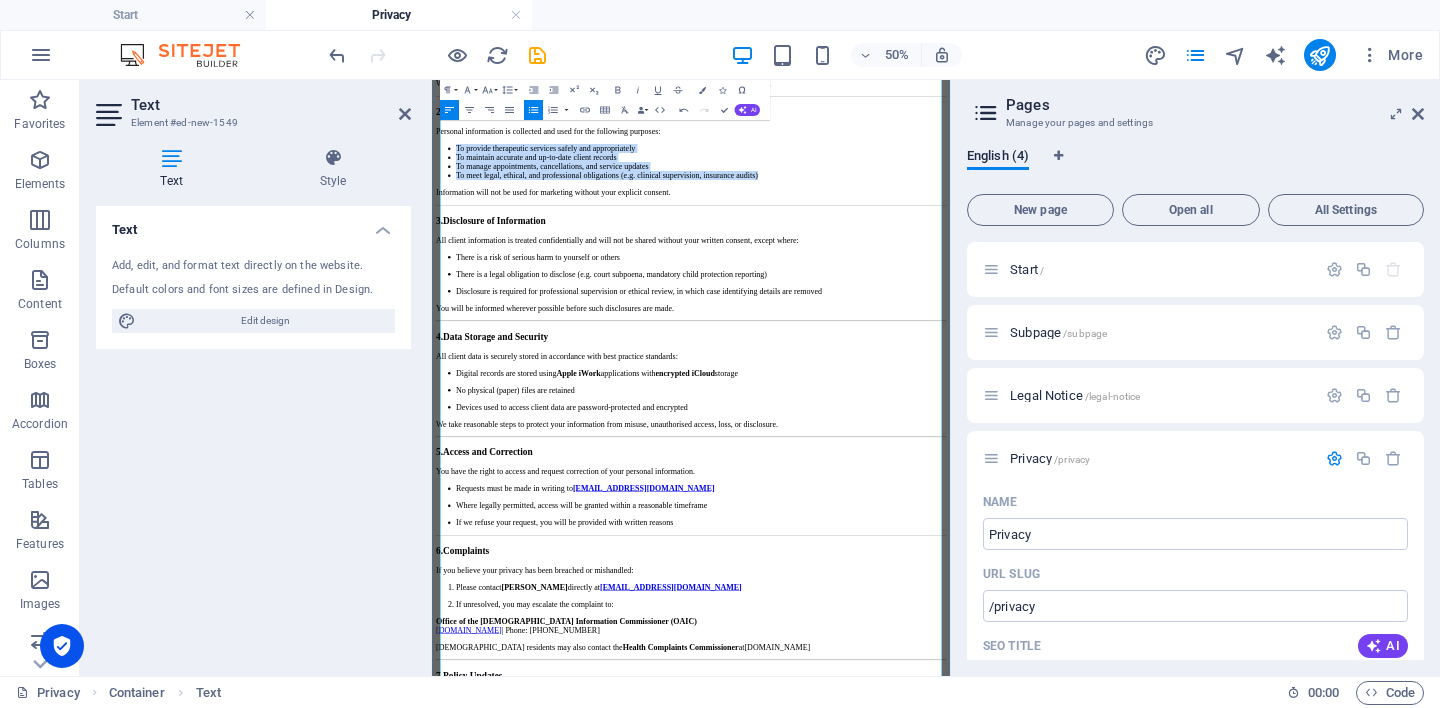 click on "There is a risk of serious harm to yourself or others" at bounding box center [970, 434] 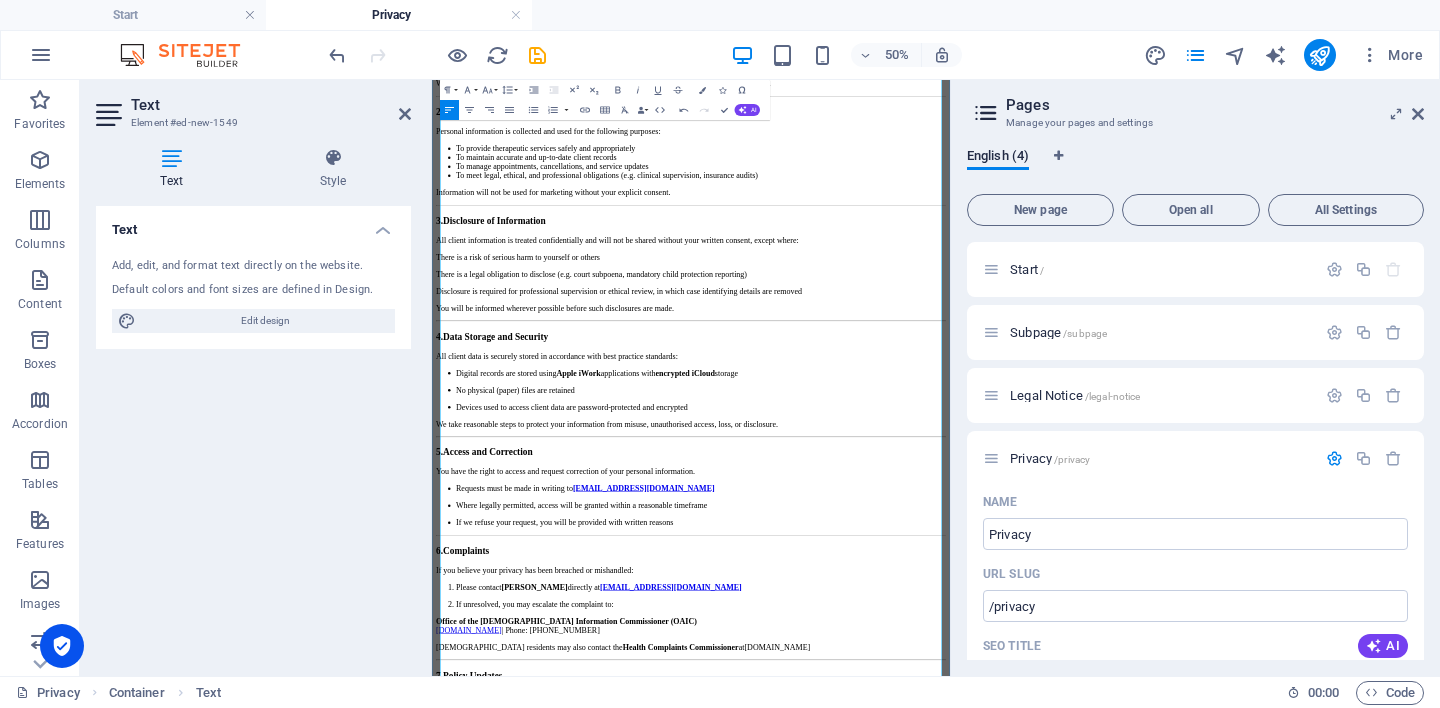 click on "Disclosure is required for professional supervision or ethical review, in which case identifying details are removed" at bounding box center (950, 502) 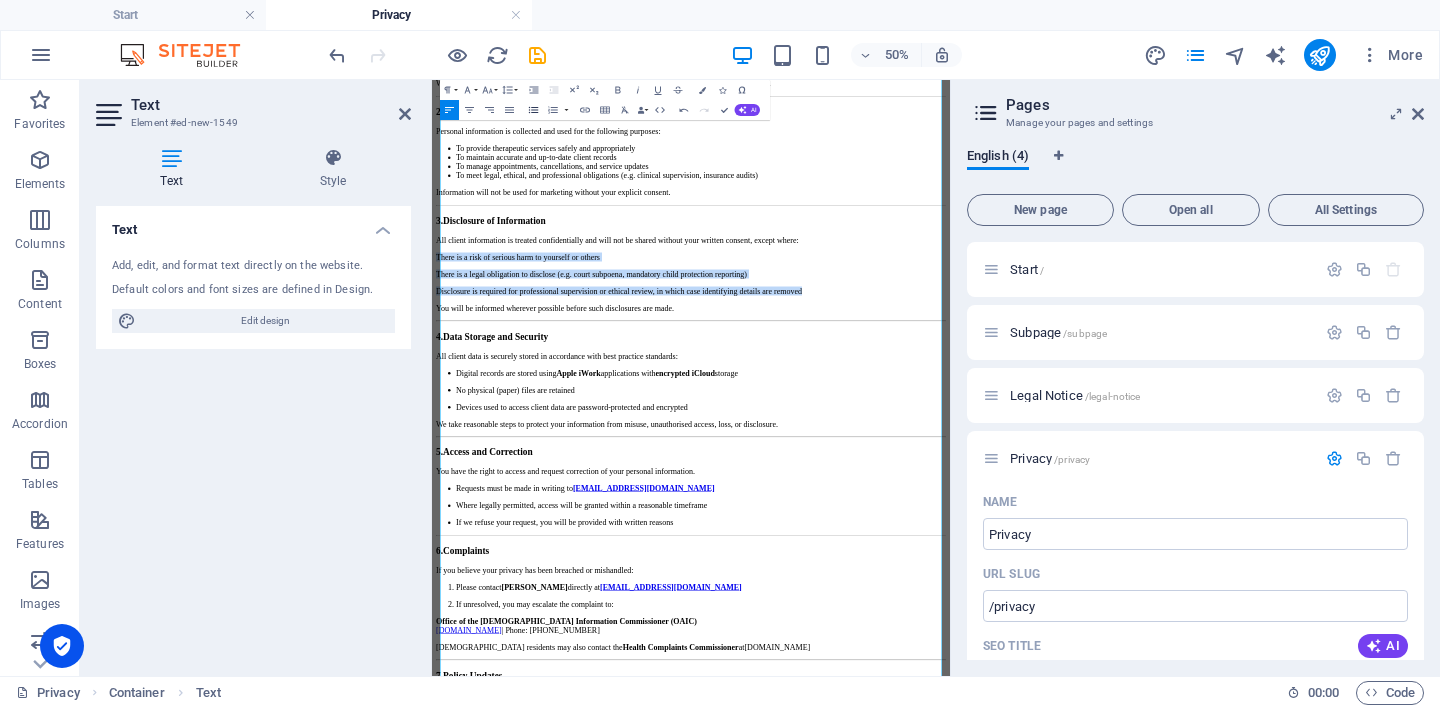click 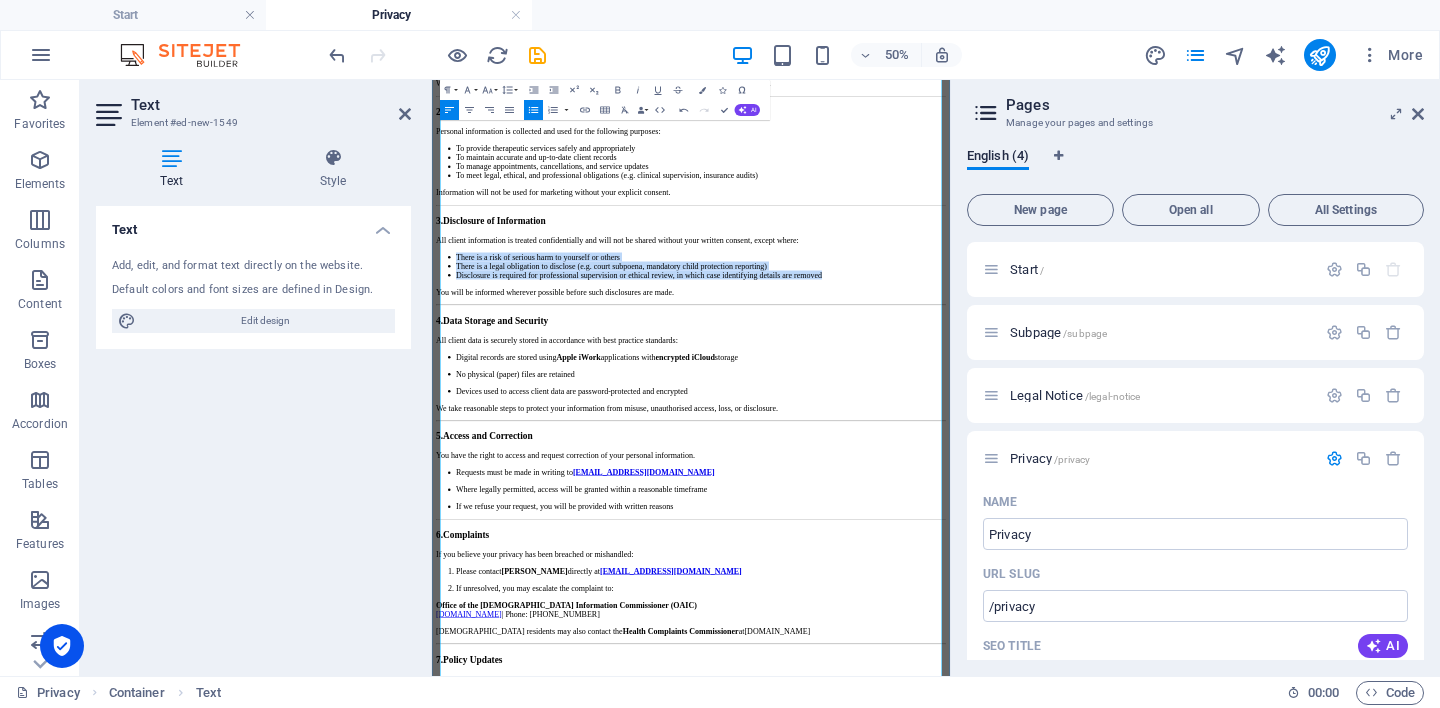 click on "Digital records are stored using  Apple iWork  applications with  encrypted iCloud  storage" at bounding box center [970, 634] 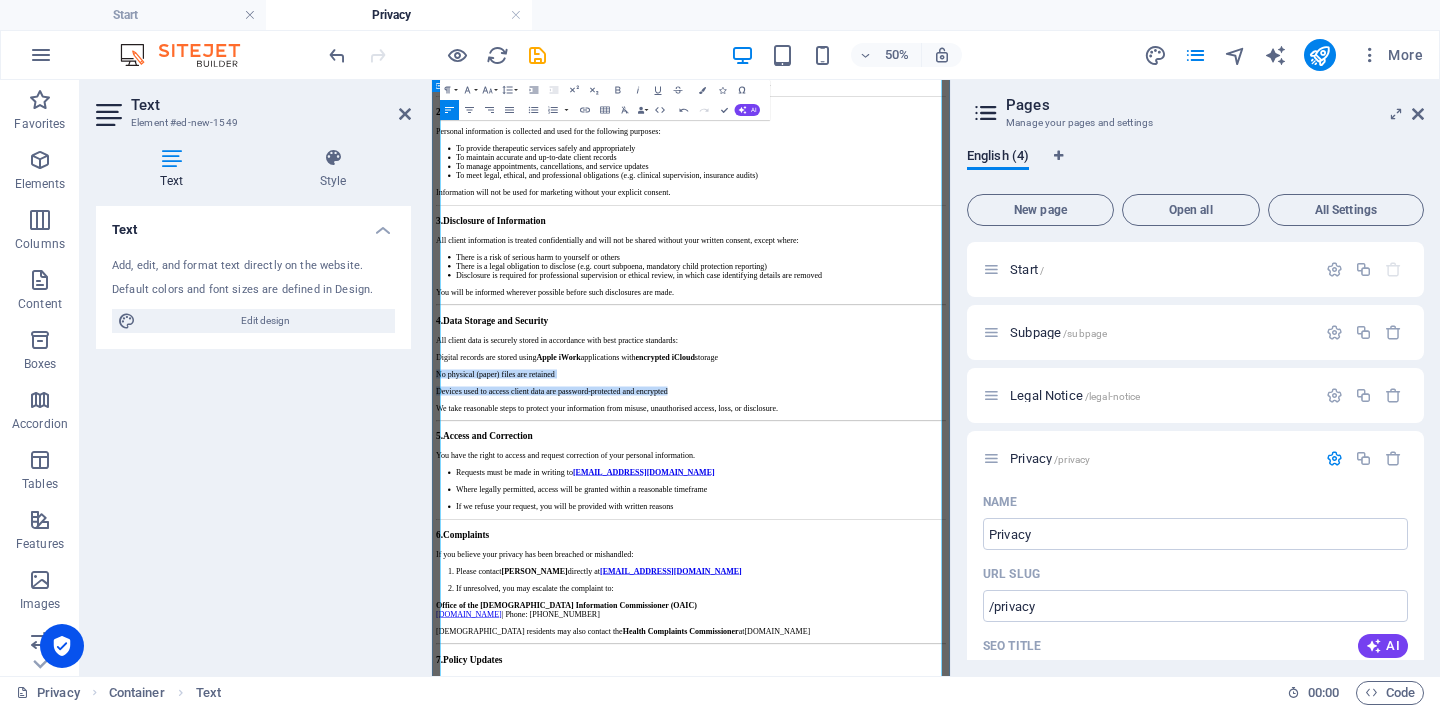 drag, startPoint x: 1026, startPoint y: 707, endPoint x: 422, endPoint y: 642, distance: 607.4874 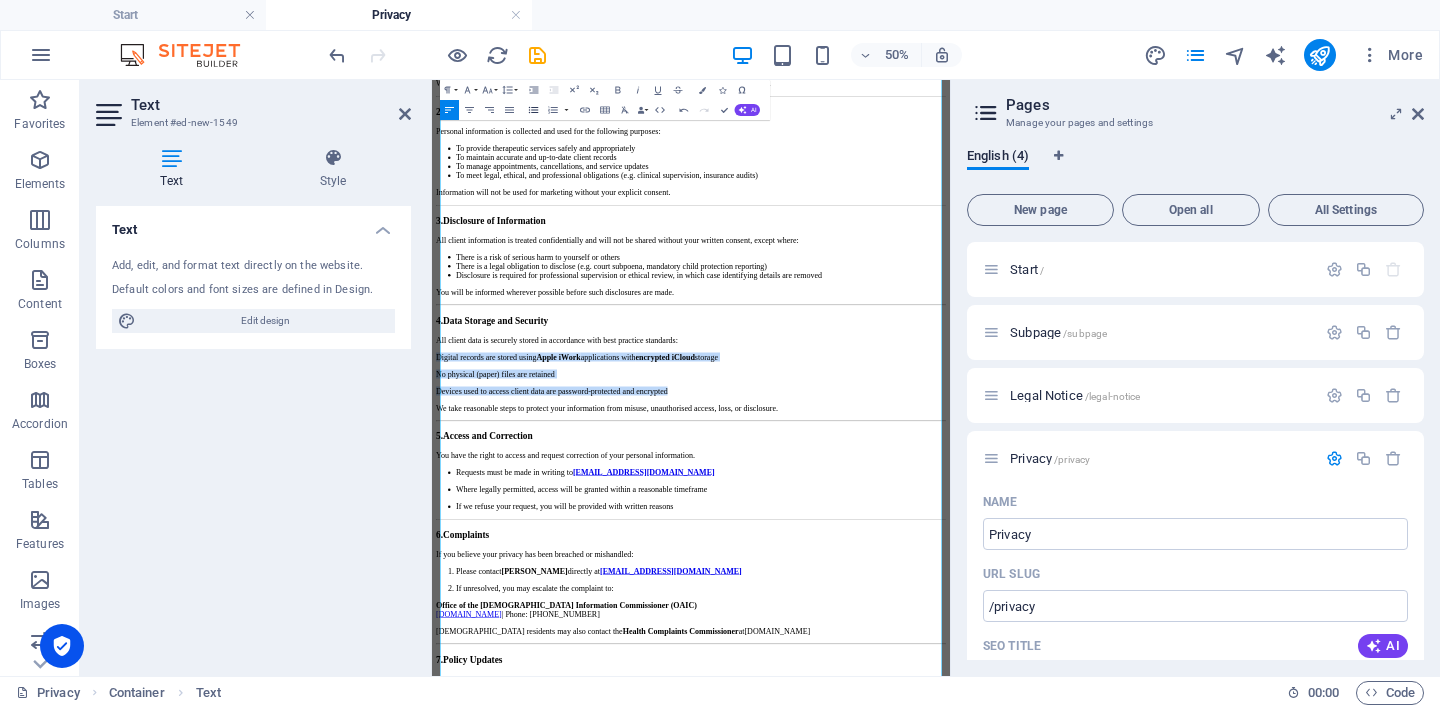 click 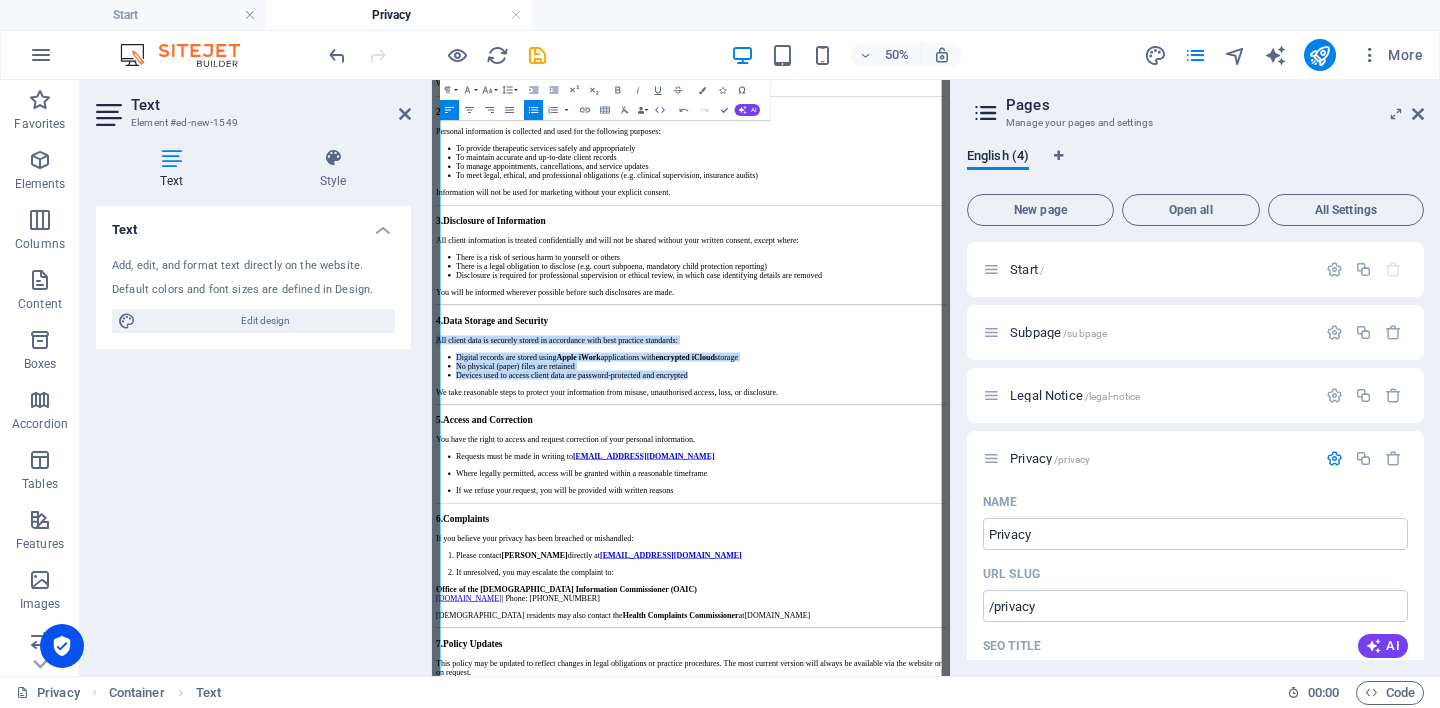 click on "Requests must be made in writing to  therapy@bohdisky.com.au" at bounding box center (970, 833) 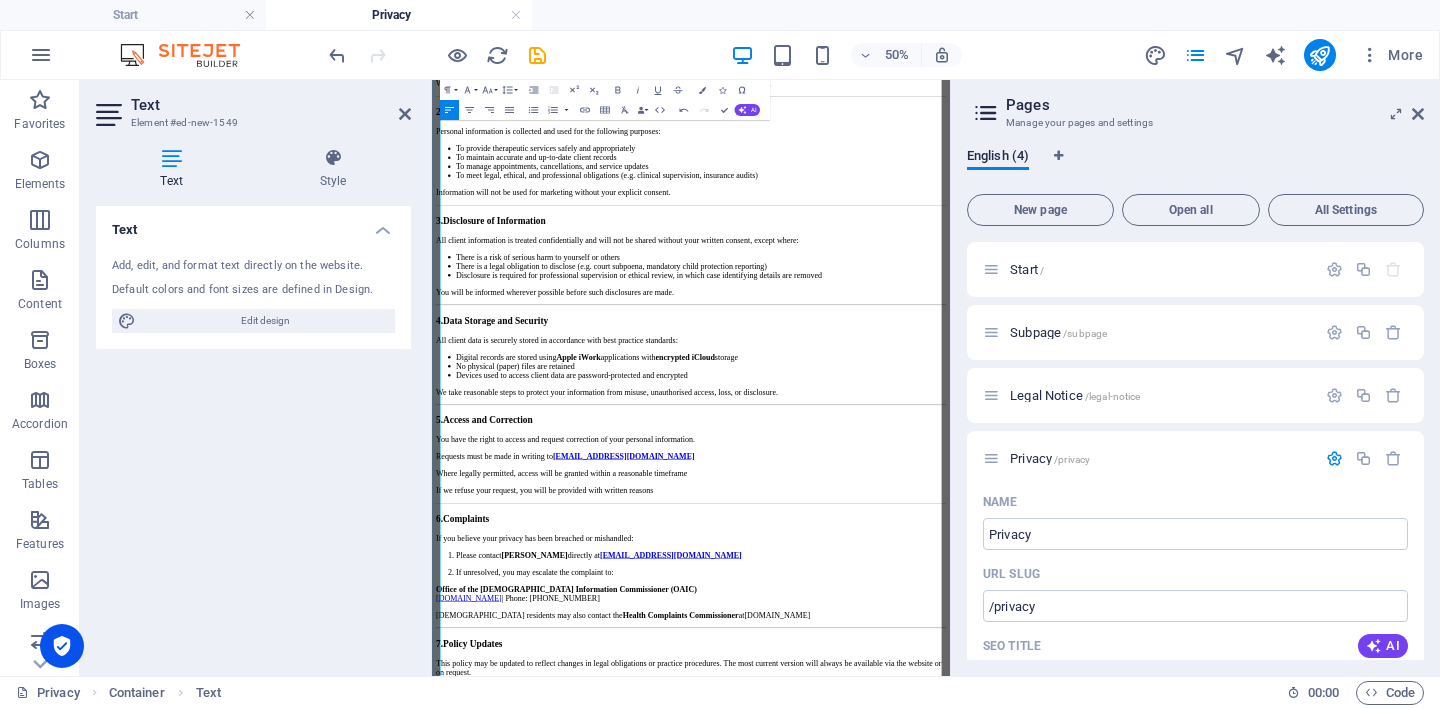 click on "Privacy Policy This Privacy Policy explains how  [PERSON_NAME]  (ABN: 53792395982) collects, stores, uses, and discloses your personal information in accordance with the  Privacy Act 1988 (Cth)  and the  Australian Privacy Principles (APPs) . Where relevant, it also complies with the  Health Records Act 2001 ([GEOGRAPHIC_DATA]) . 1.  Collection of Personal Information [PERSON_NAME] Counselling collects personal information directly from you when you: complete registration or intake forms correspond via email, phone, or web form engage in counselling sessions Personal information collected may include (but is not limited to): Full name and contact details Date of birth and emergency contact Relevant health and medical history Counselling history and session notes Payment and invoicing information (if applicable) We may also collect sensitive information with your consent, as required to provide therapeutic services. 2.  Use of Information Personal information is collected and used for the following purposes: 3.  4.  Apple iWork 5." at bounding box center [950, 527] 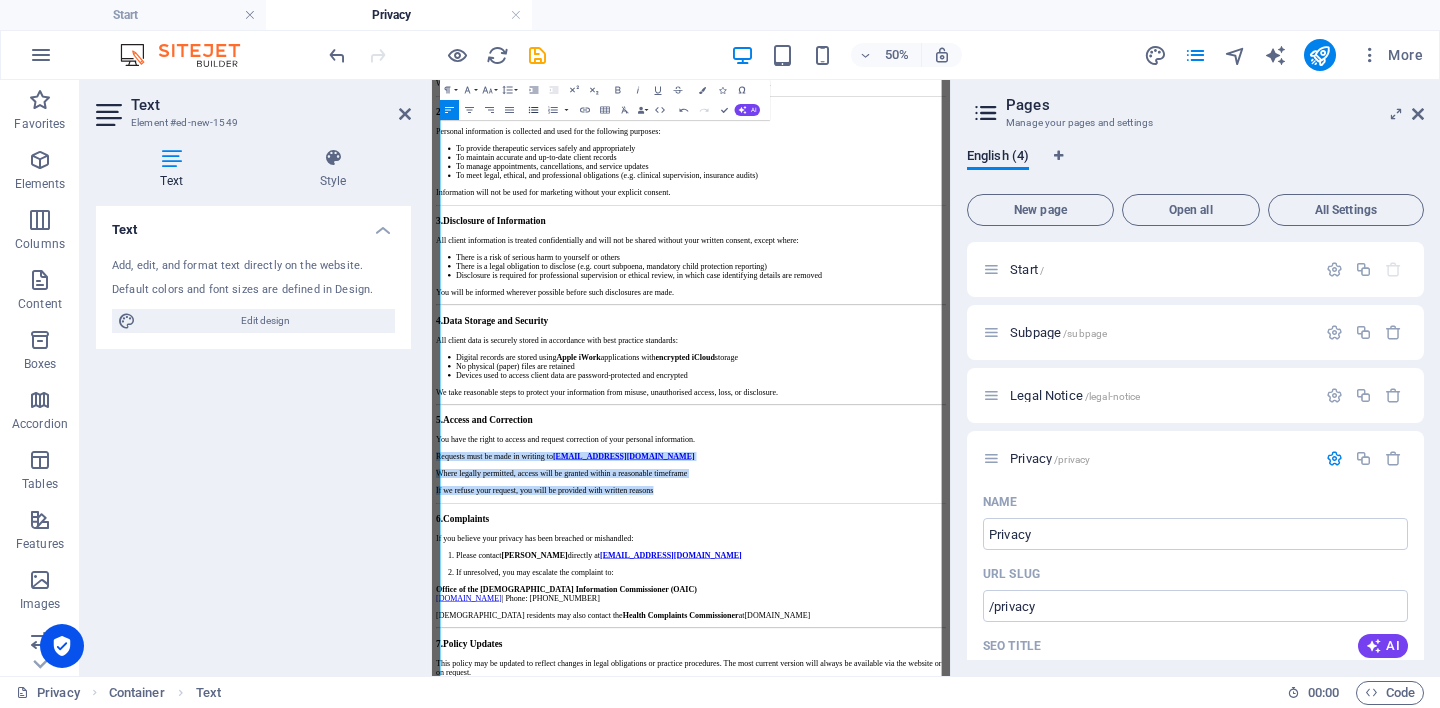click 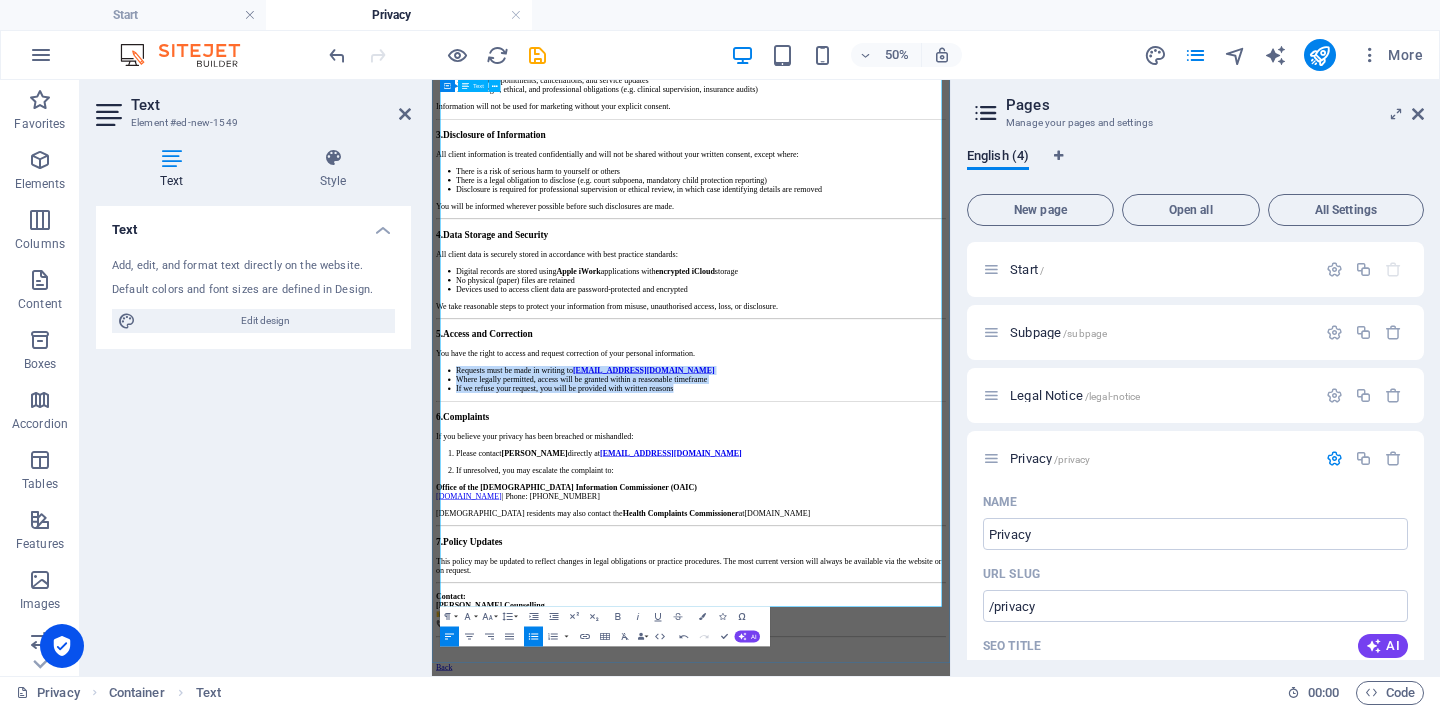 scroll, scrollTop: 752, scrollLeft: 0, axis: vertical 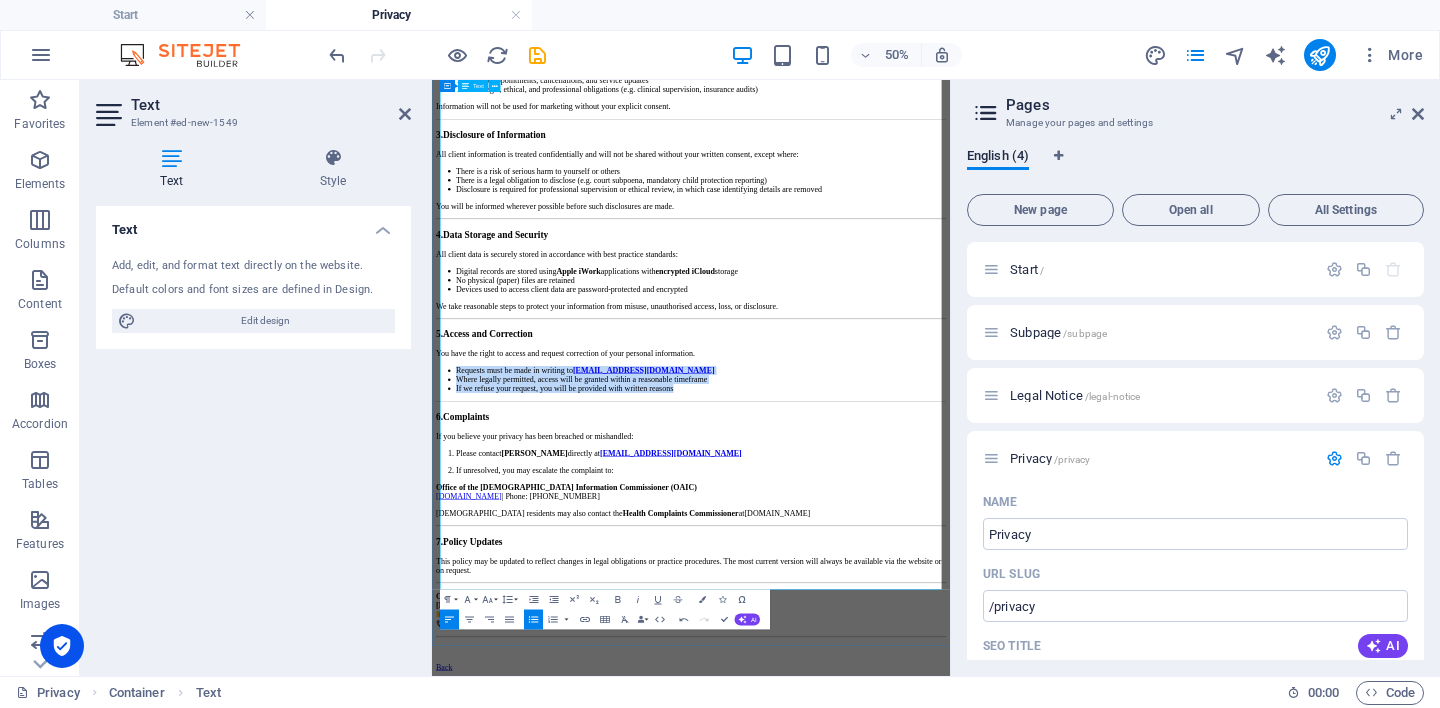 click on "Please contact  Bohdi Sky  directly at  therapy@bohdisky.com.au" at bounding box center [970, 827] 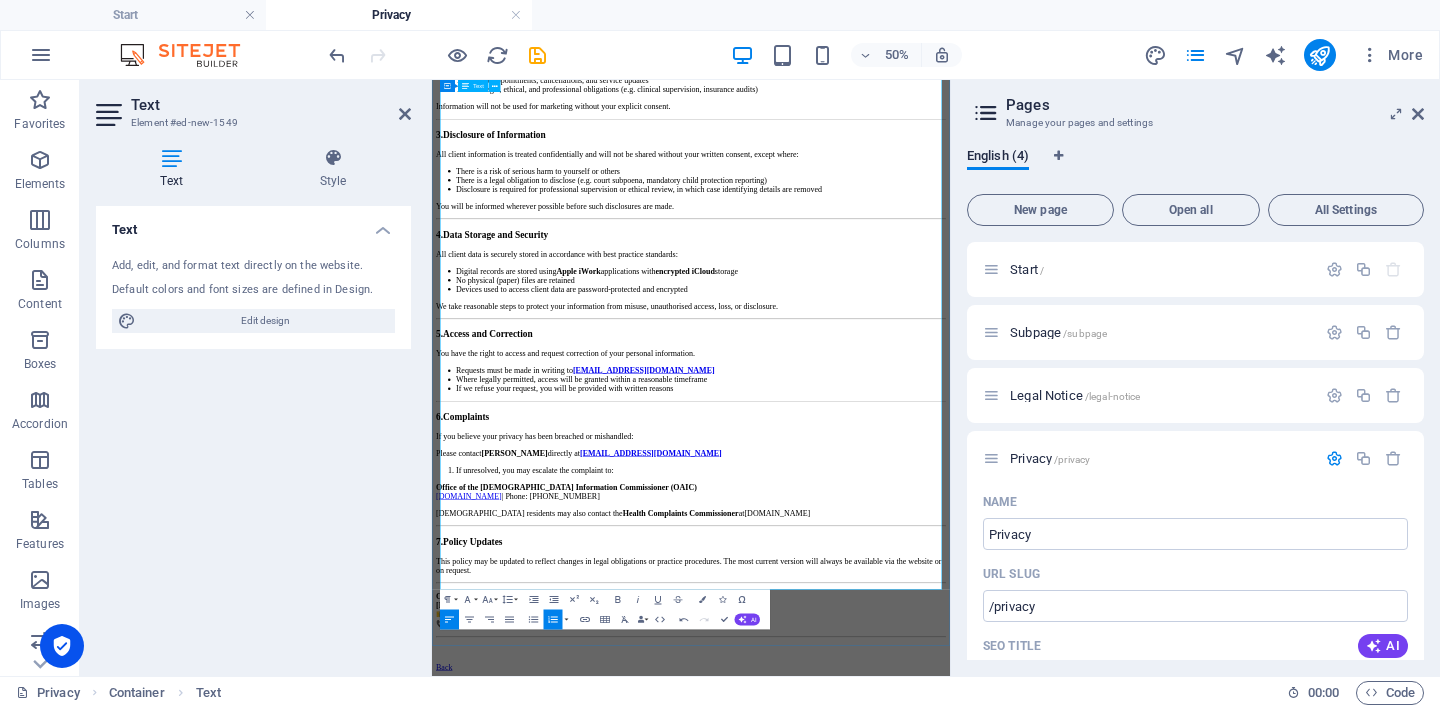 scroll, scrollTop: 704, scrollLeft: 0, axis: vertical 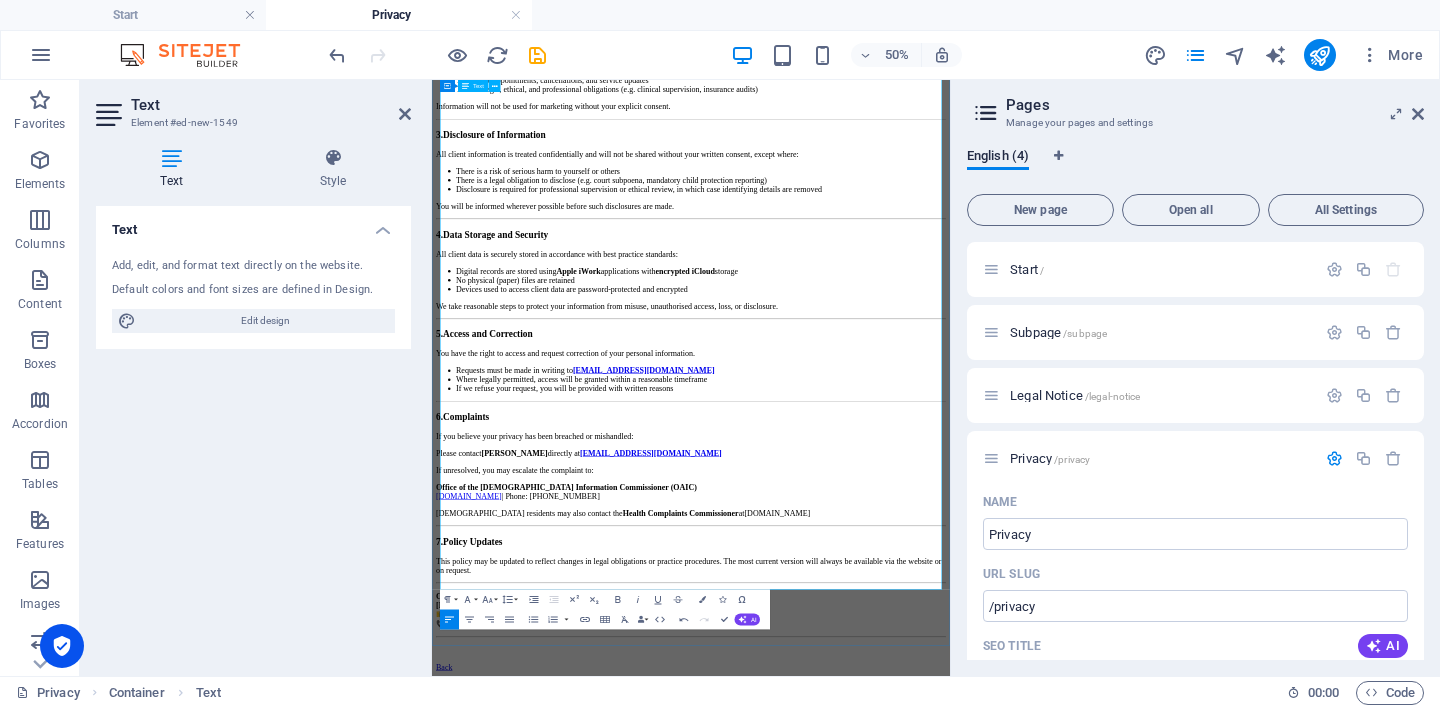 click on "If unresolved, you may escalate the complaint to:" at bounding box center [950, 861] 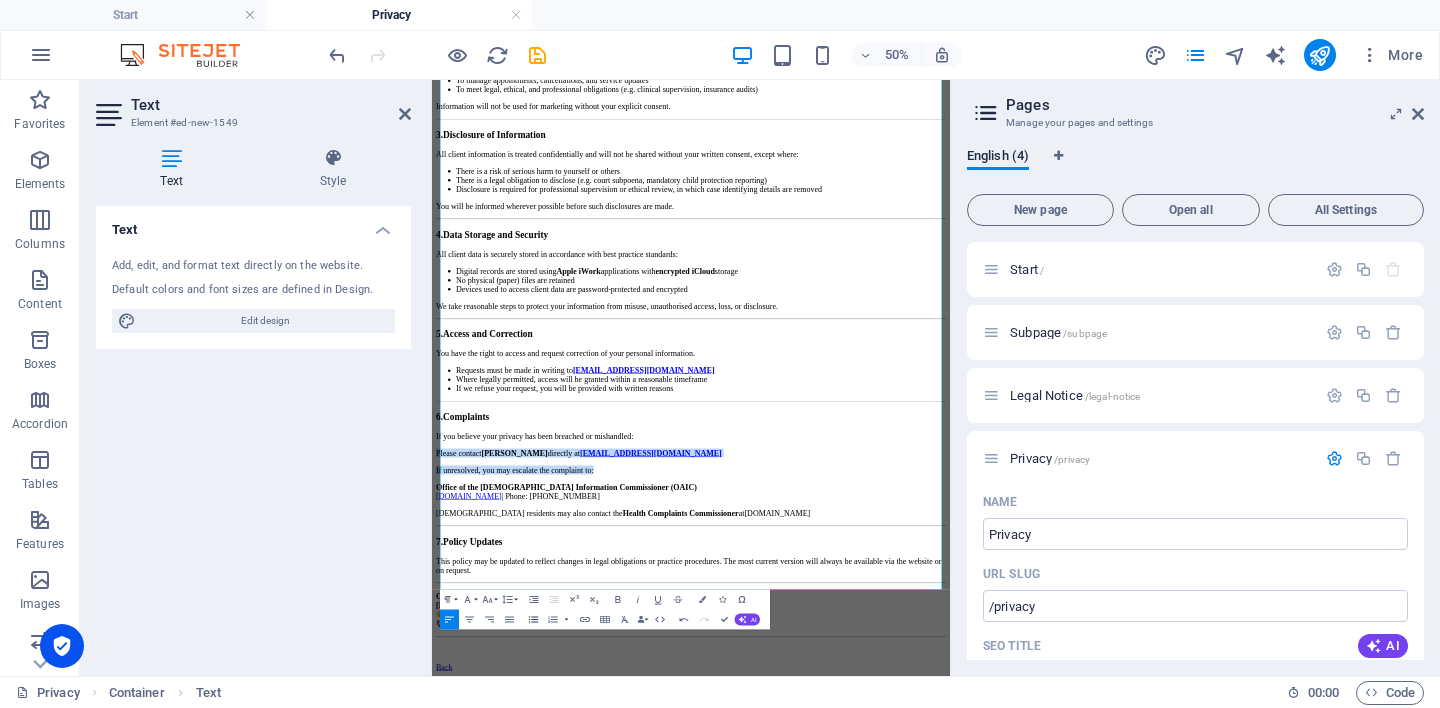 click 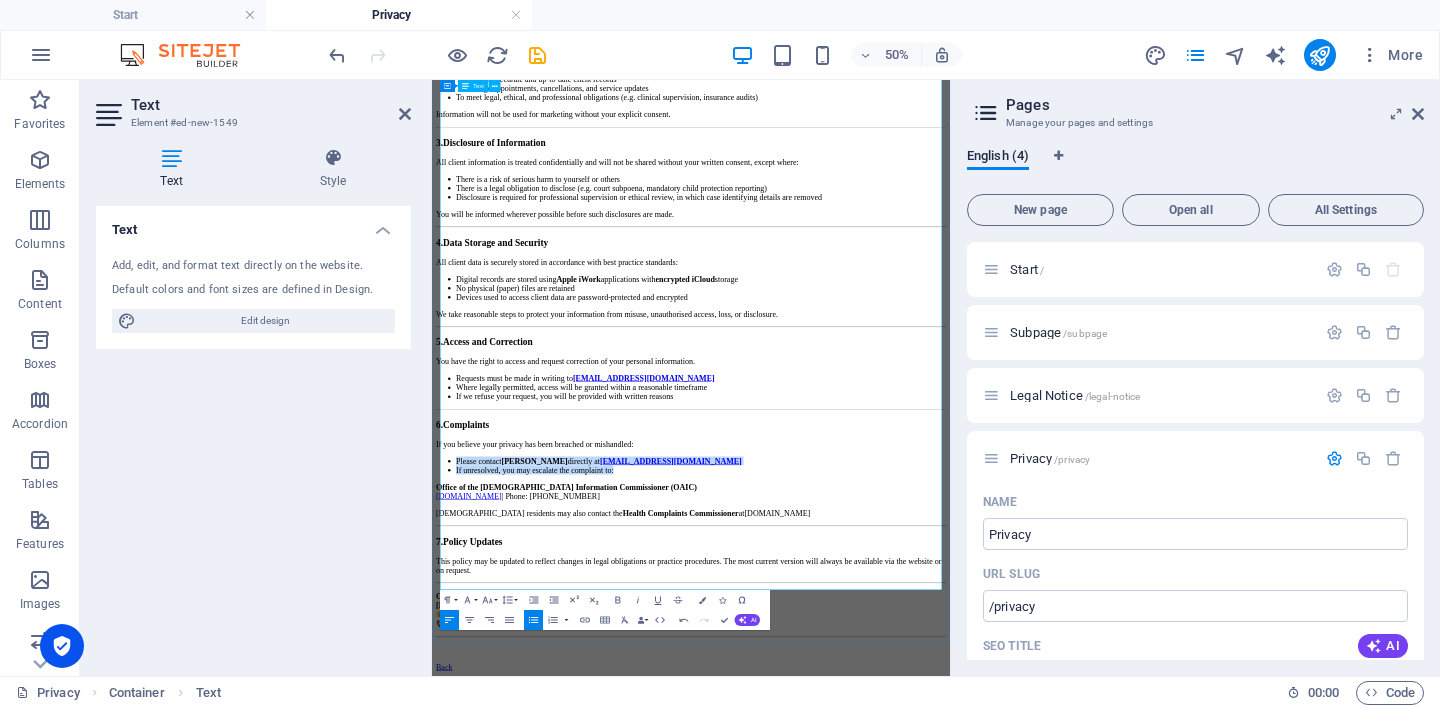 scroll, scrollTop: 705, scrollLeft: 0, axis: vertical 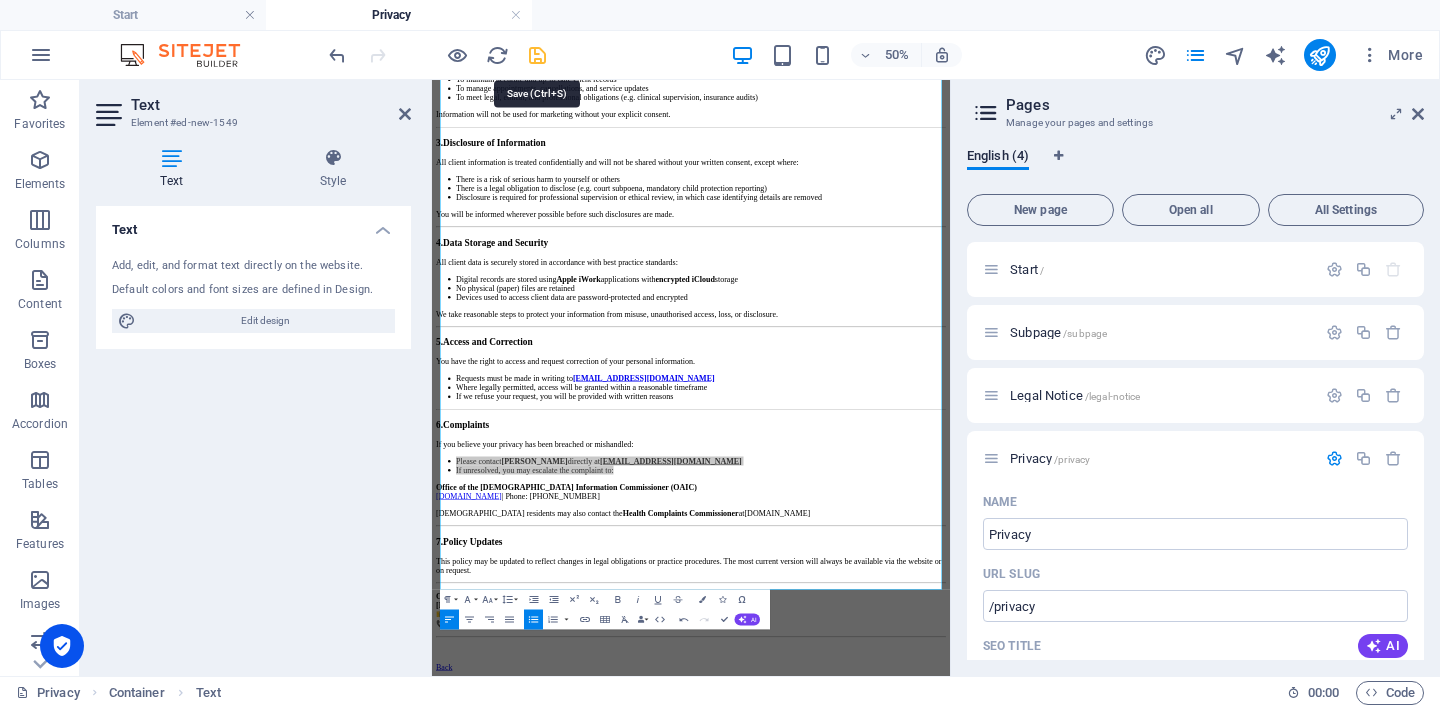 click at bounding box center [537, 55] 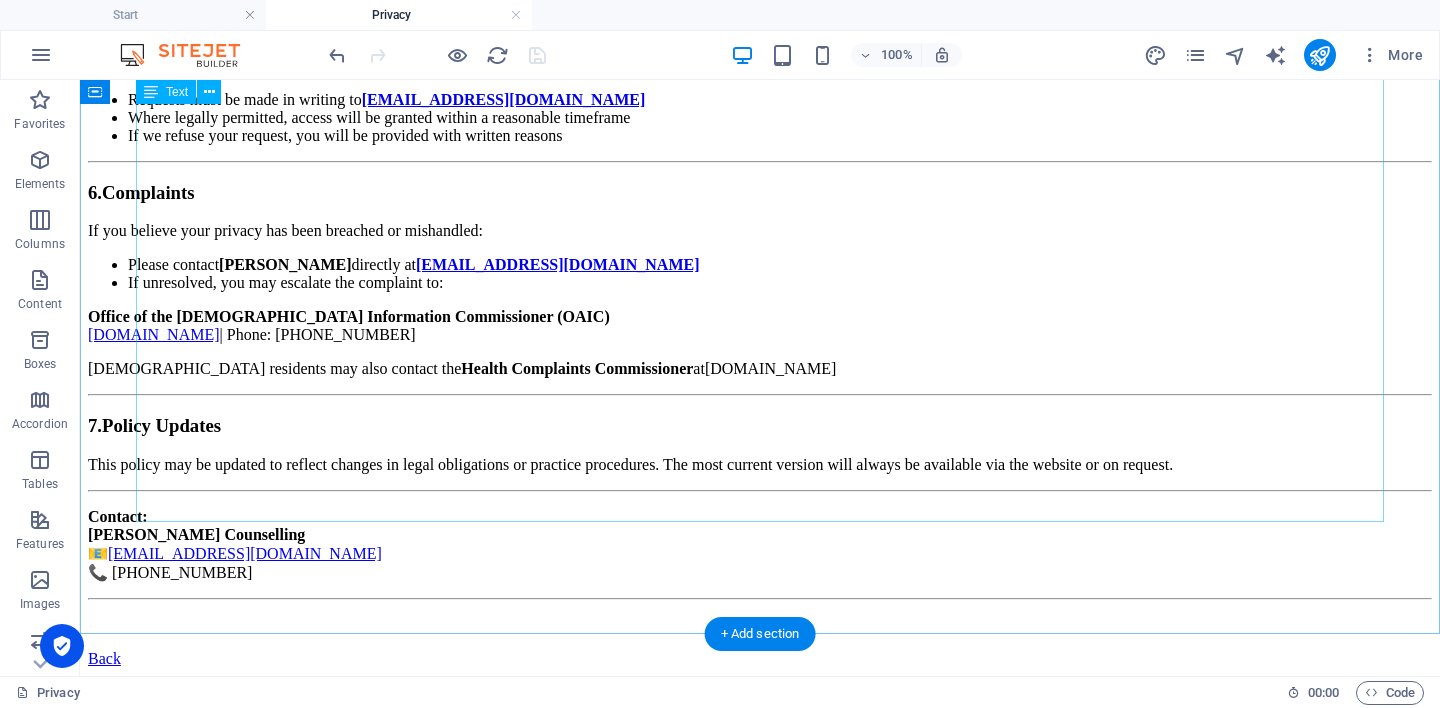 scroll, scrollTop: 0, scrollLeft: 0, axis: both 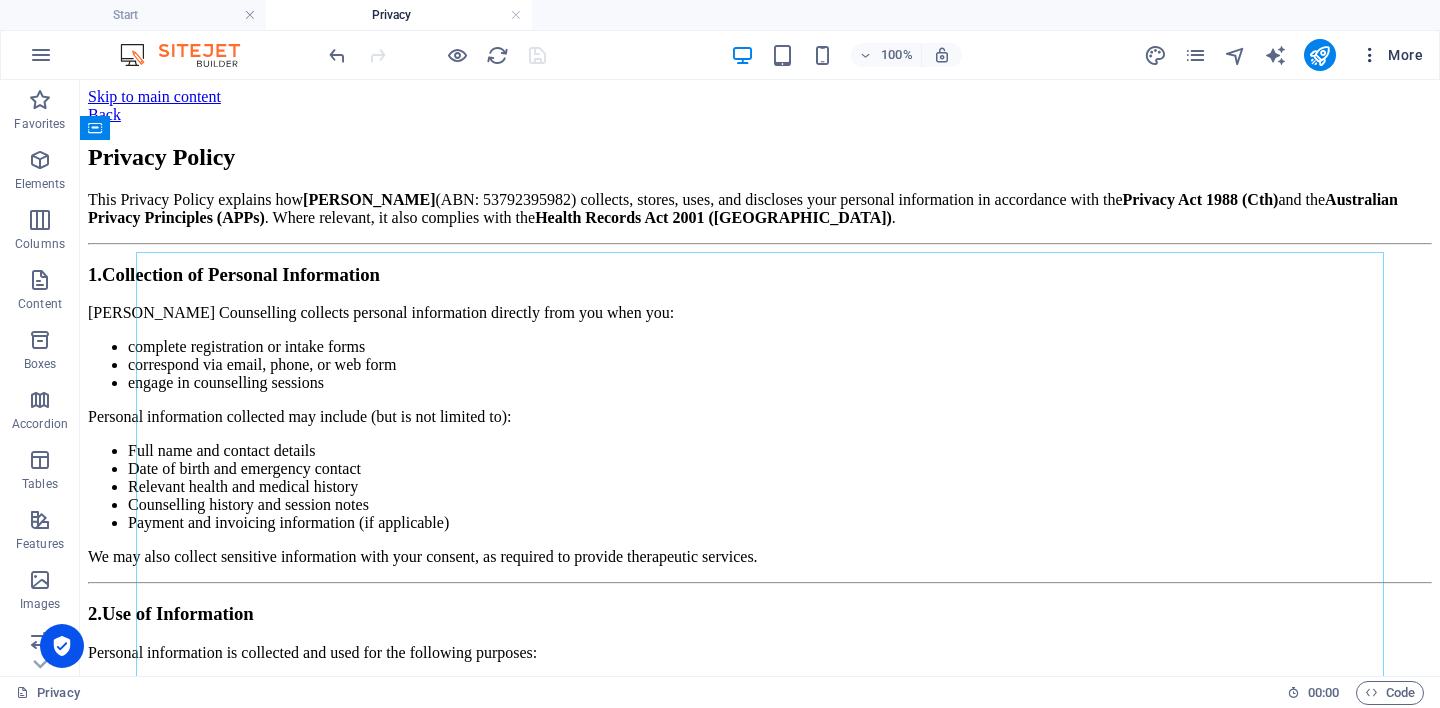 click at bounding box center [1370, 55] 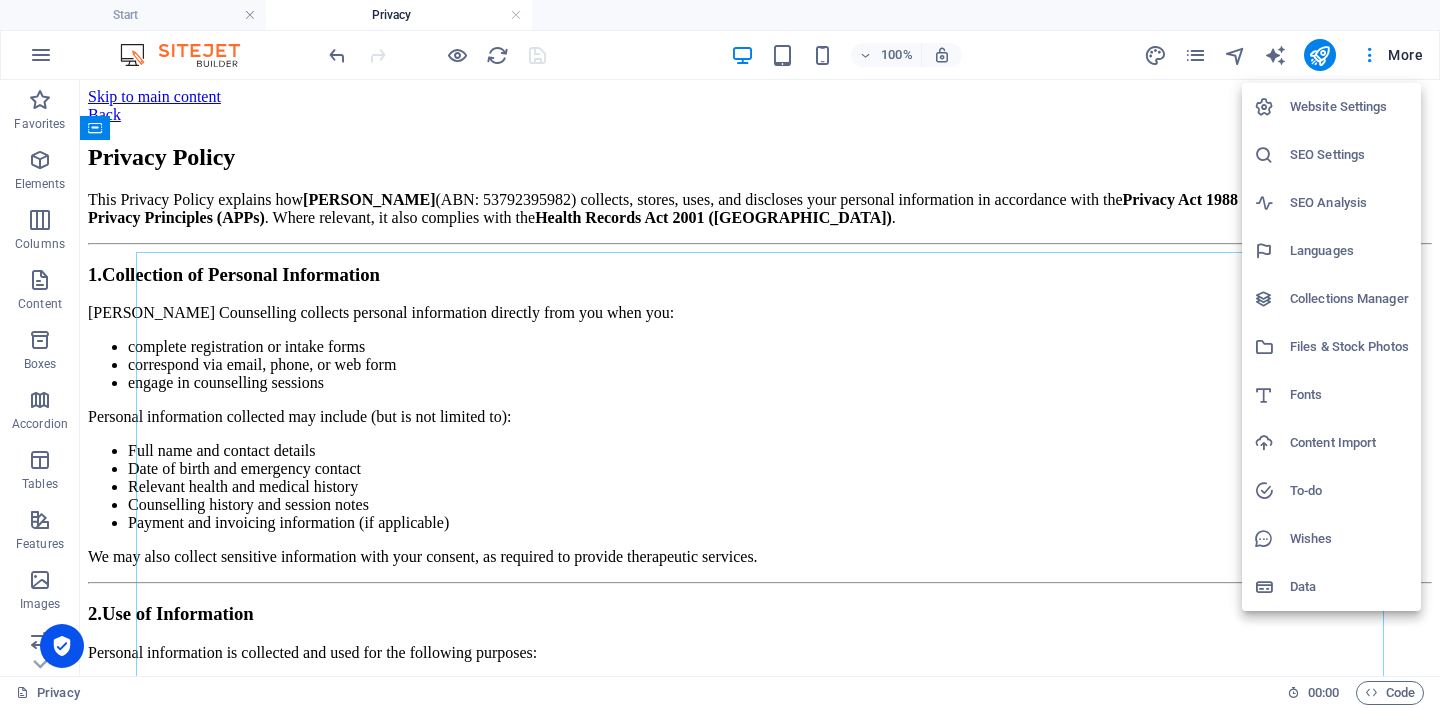 click at bounding box center [720, 354] 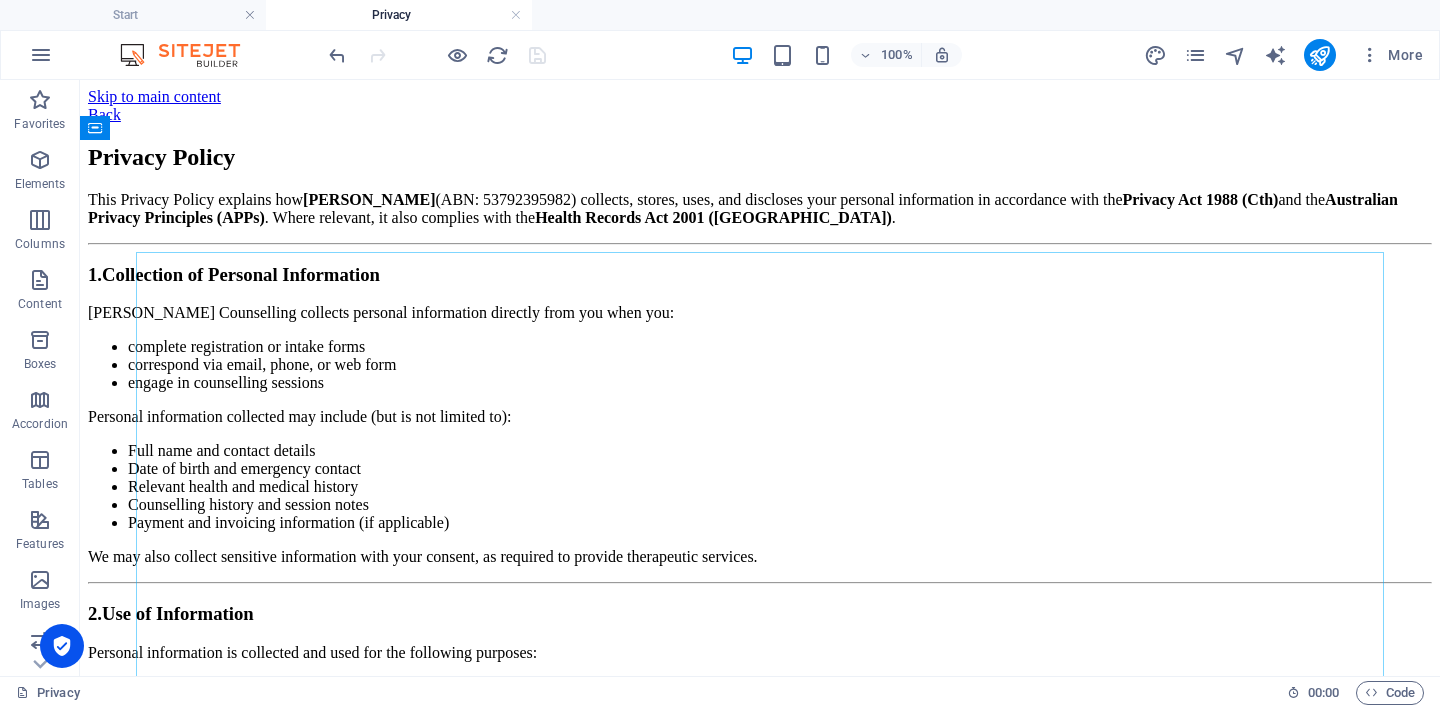 click at bounding box center (1195, 55) 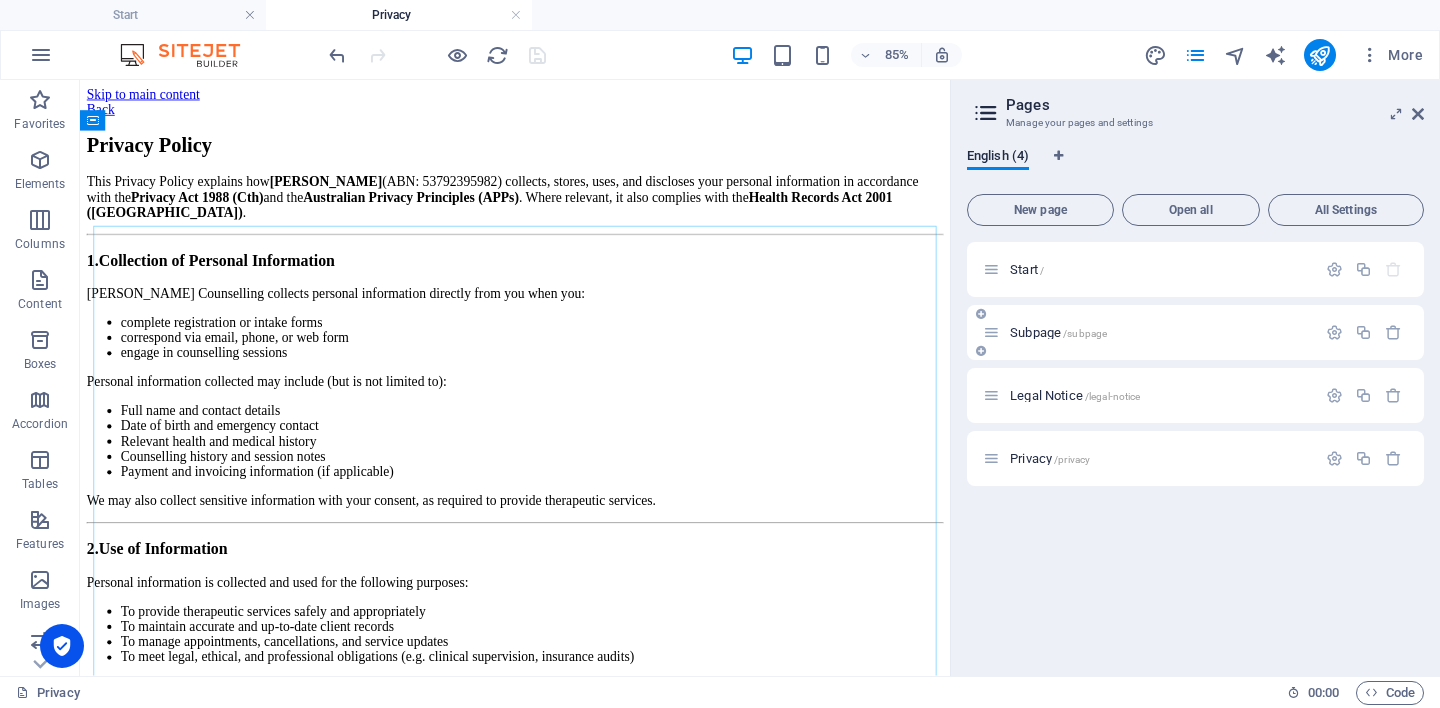 click on "Subpage /subpage" at bounding box center [1058, 332] 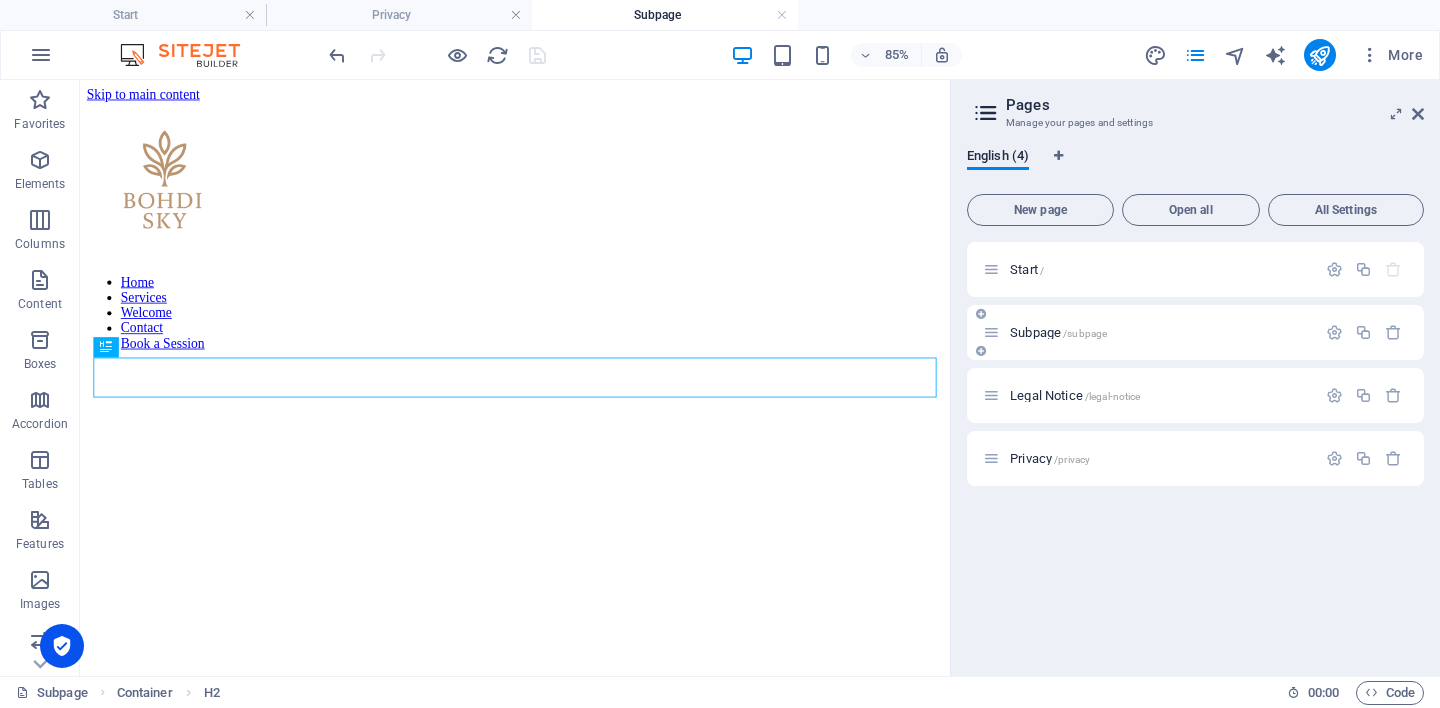scroll, scrollTop: 385, scrollLeft: 0, axis: vertical 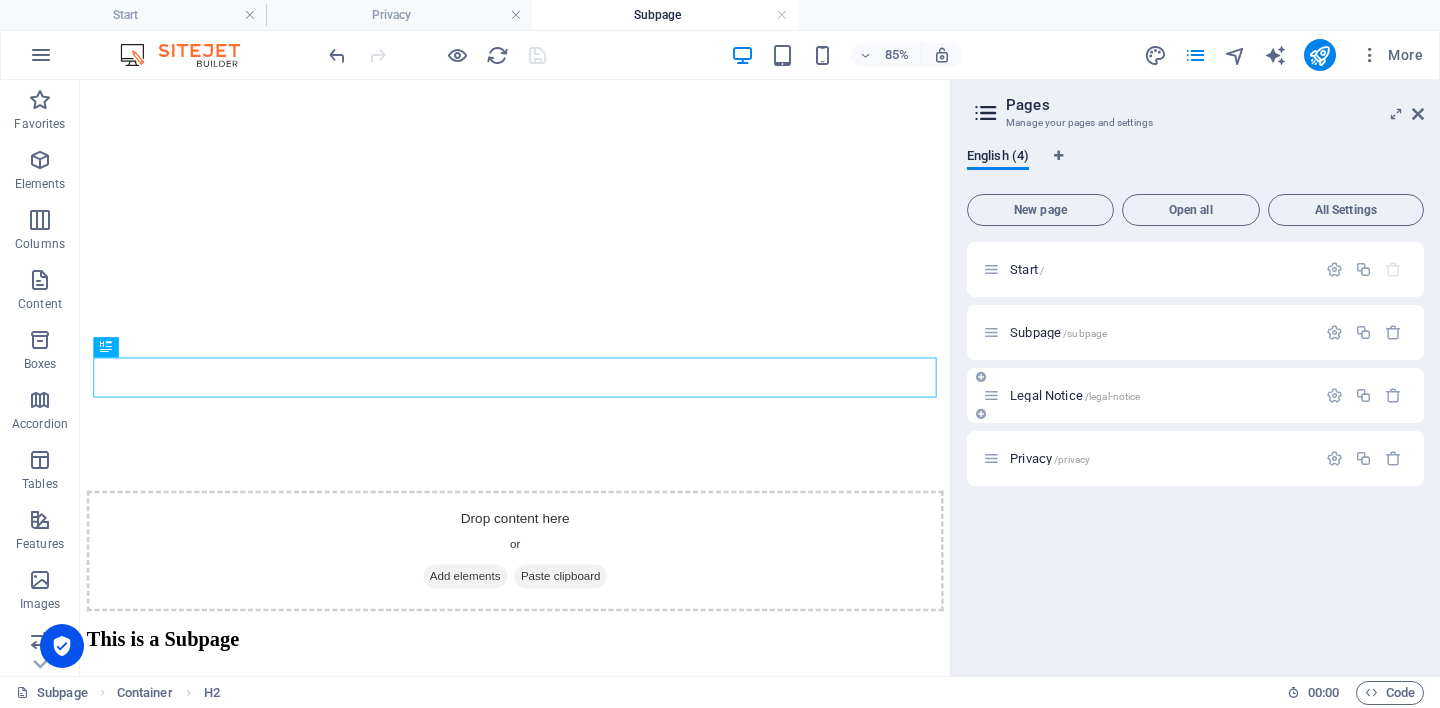 click on "Legal Notice /legal-notice" at bounding box center (1075, 395) 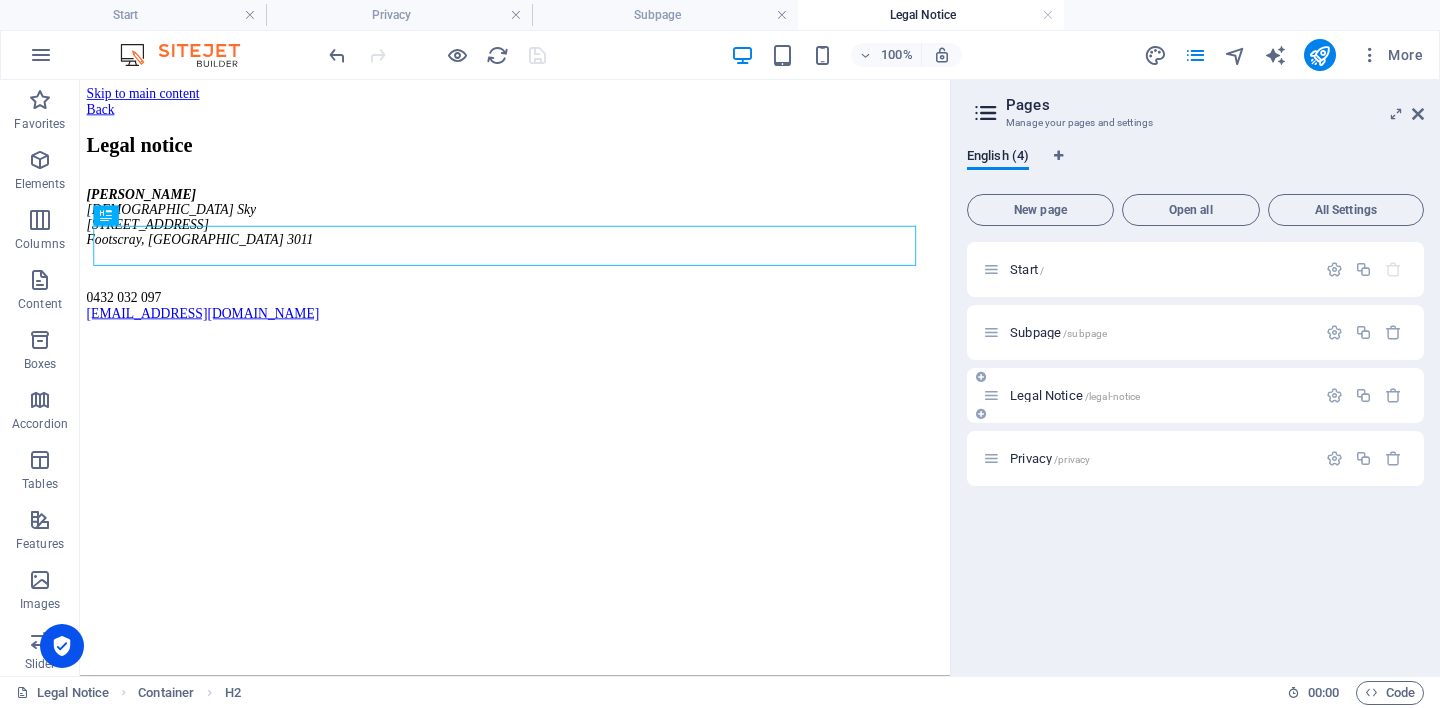scroll, scrollTop: 0, scrollLeft: 0, axis: both 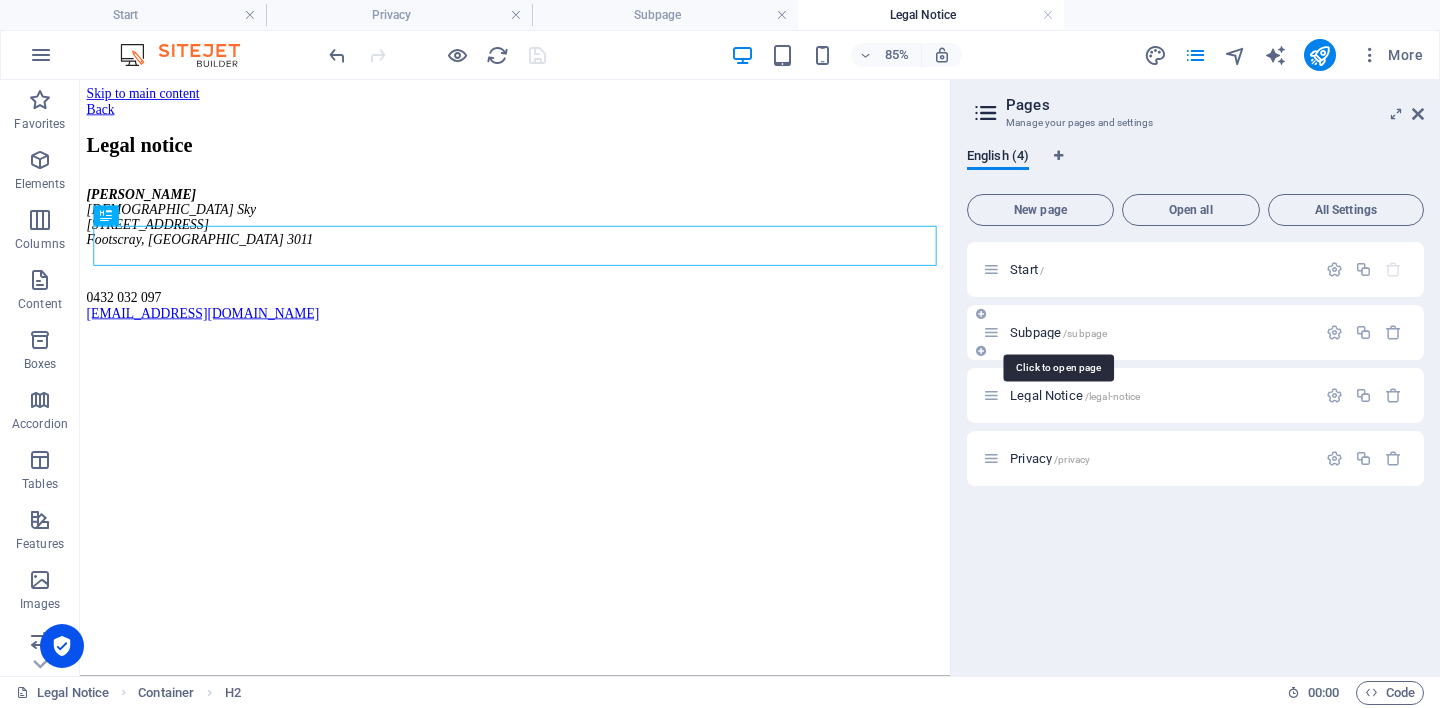 click on "Subpage /subpage" at bounding box center (1058, 332) 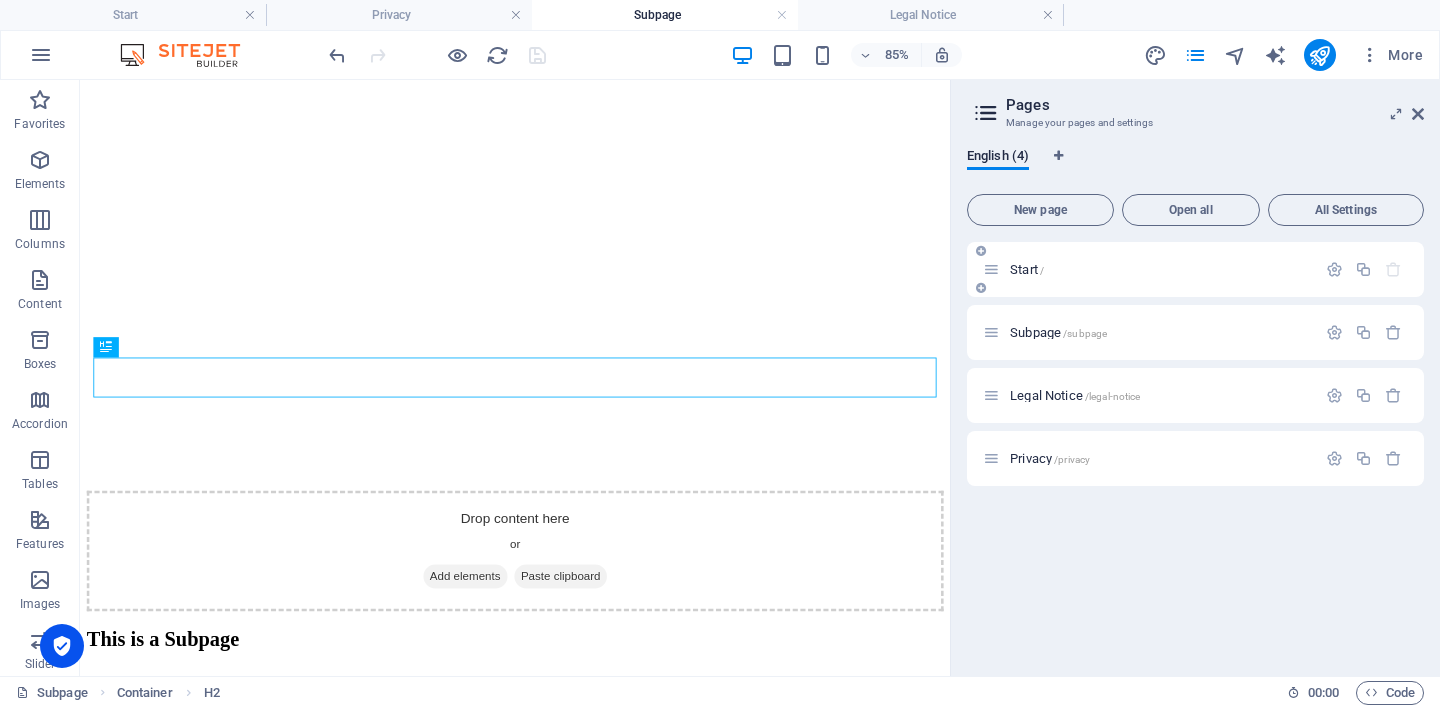 click on "Start /" at bounding box center (1160, 269) 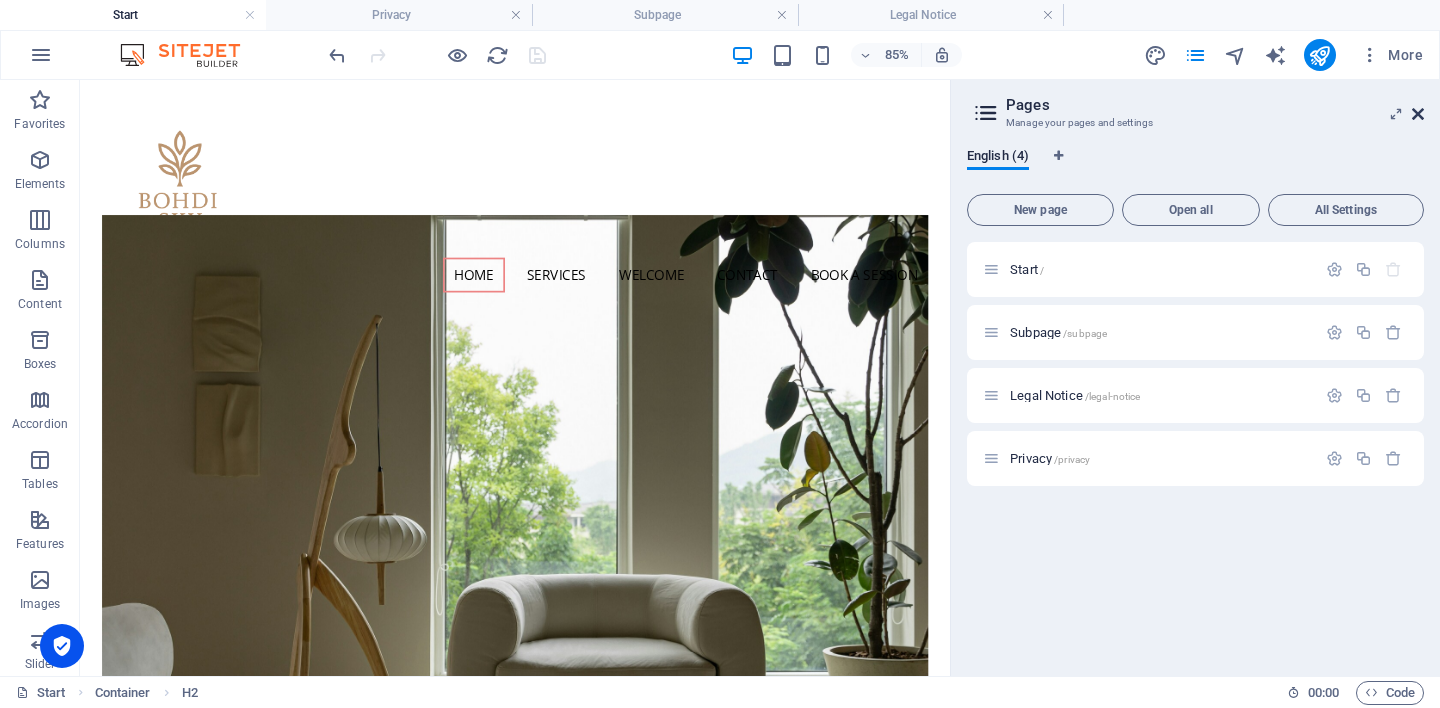 click at bounding box center [1418, 114] 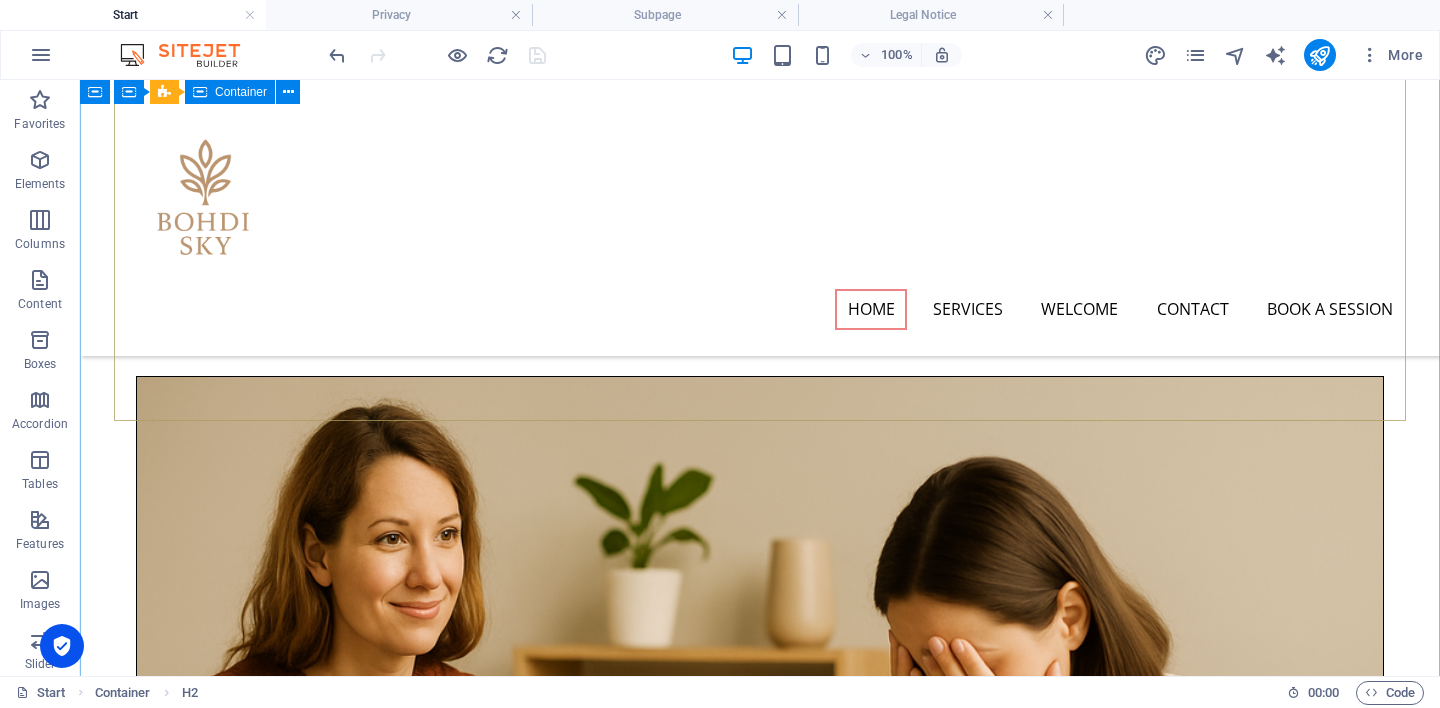 scroll, scrollTop: 0, scrollLeft: 0, axis: both 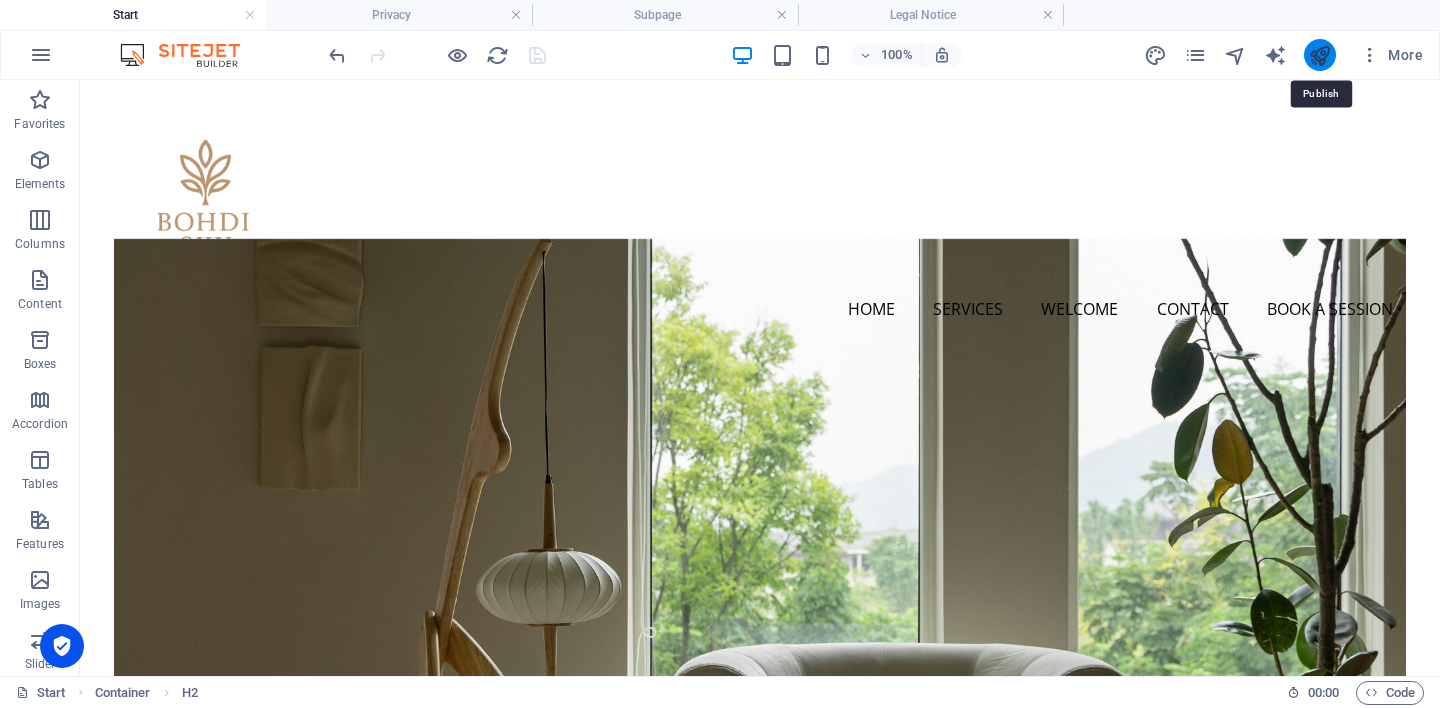 click at bounding box center [1319, 55] 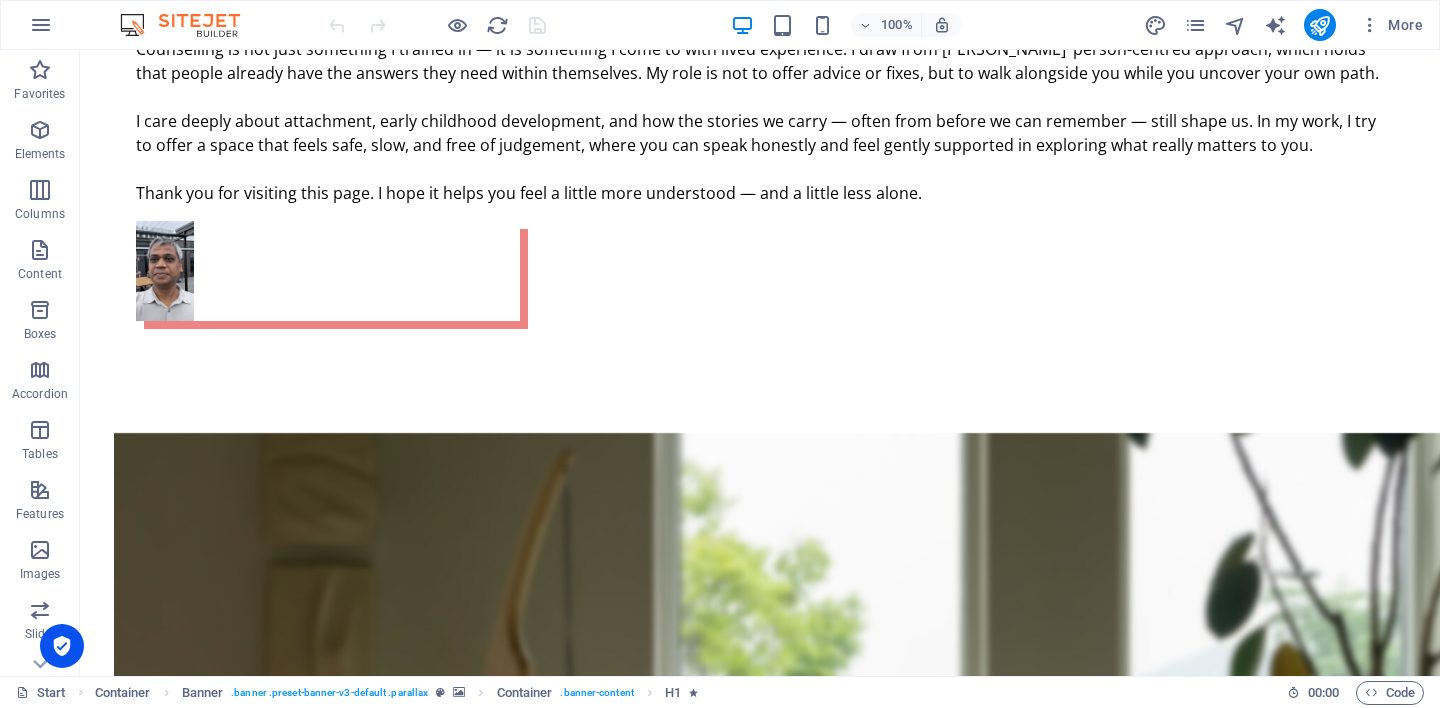 scroll, scrollTop: 6075, scrollLeft: 0, axis: vertical 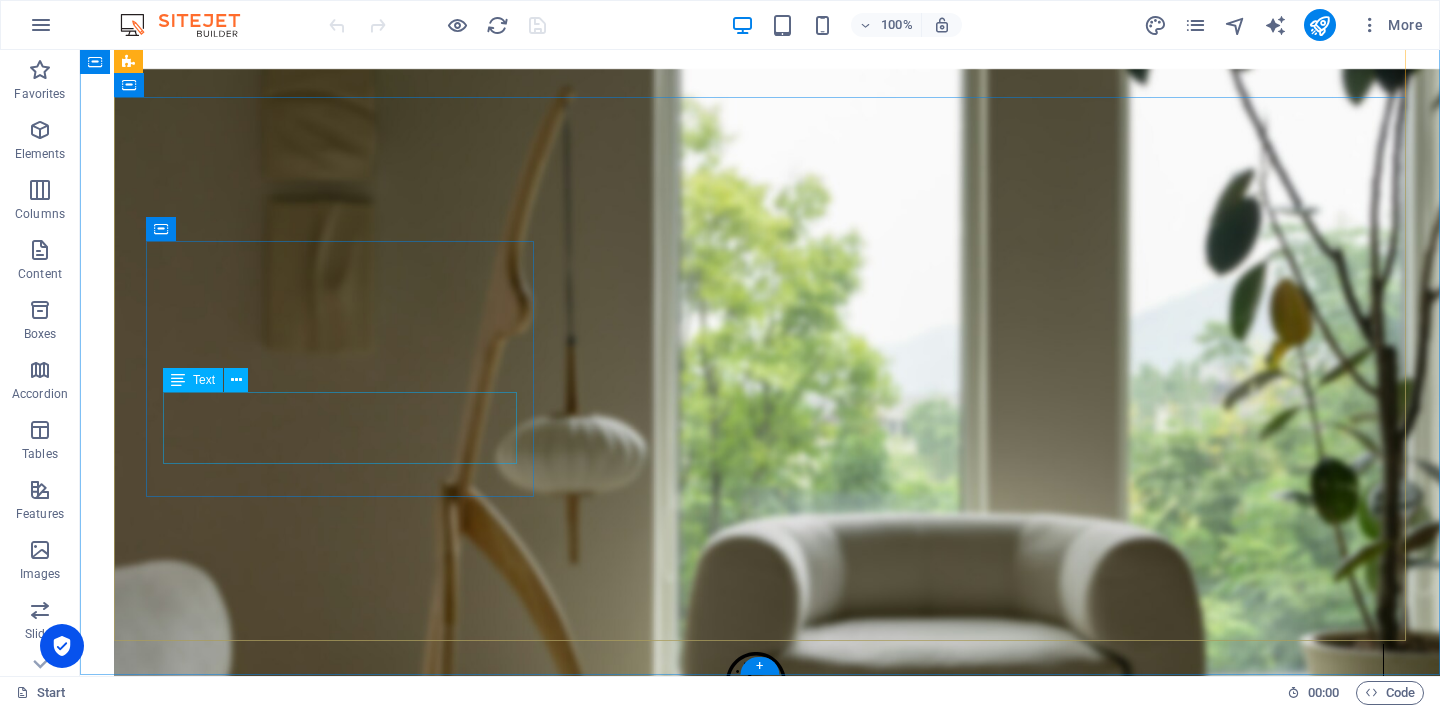 click on "[STREET_ADDRESS] Legal Notice  |  Privacy" at bounding box center [760, 4532] 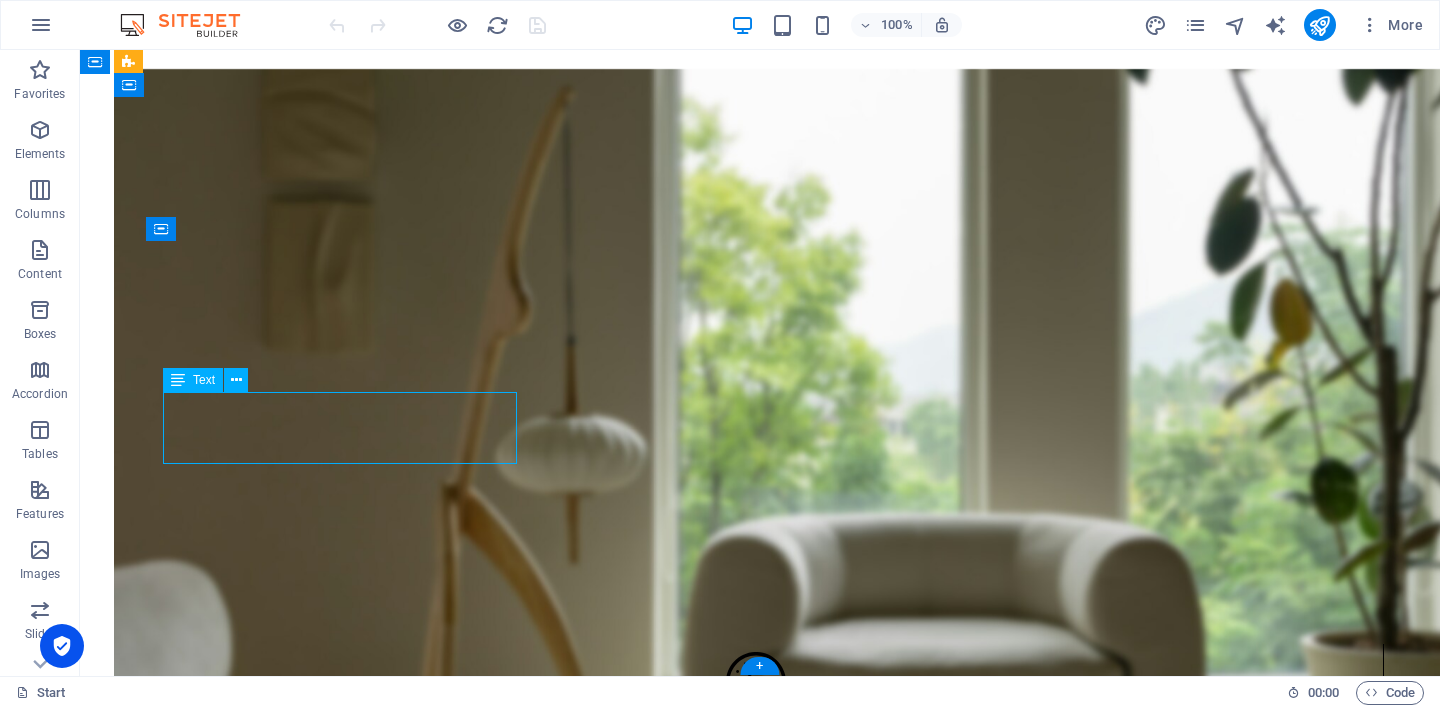 click on "[STREET_ADDRESS] Legal Notice  |  Privacy" at bounding box center [760, 4532] 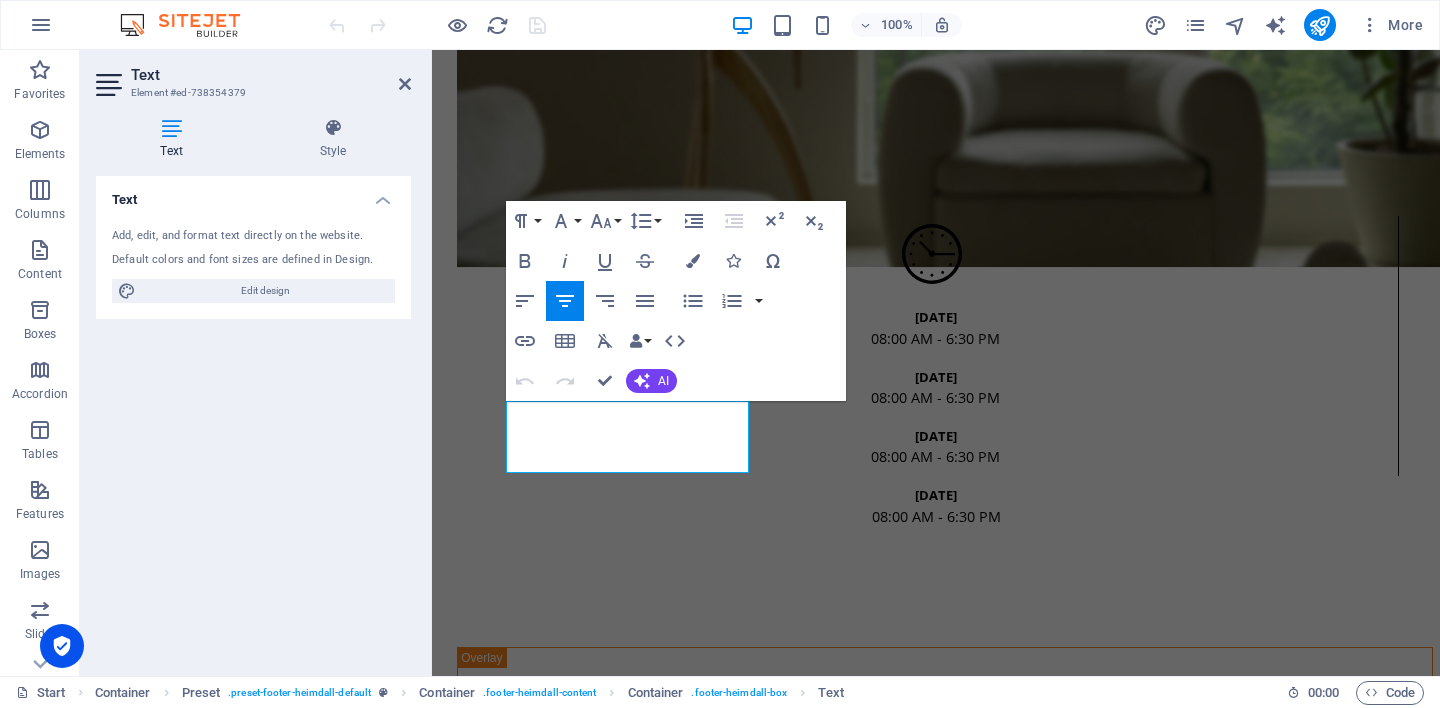scroll, scrollTop: 6355, scrollLeft: 0, axis: vertical 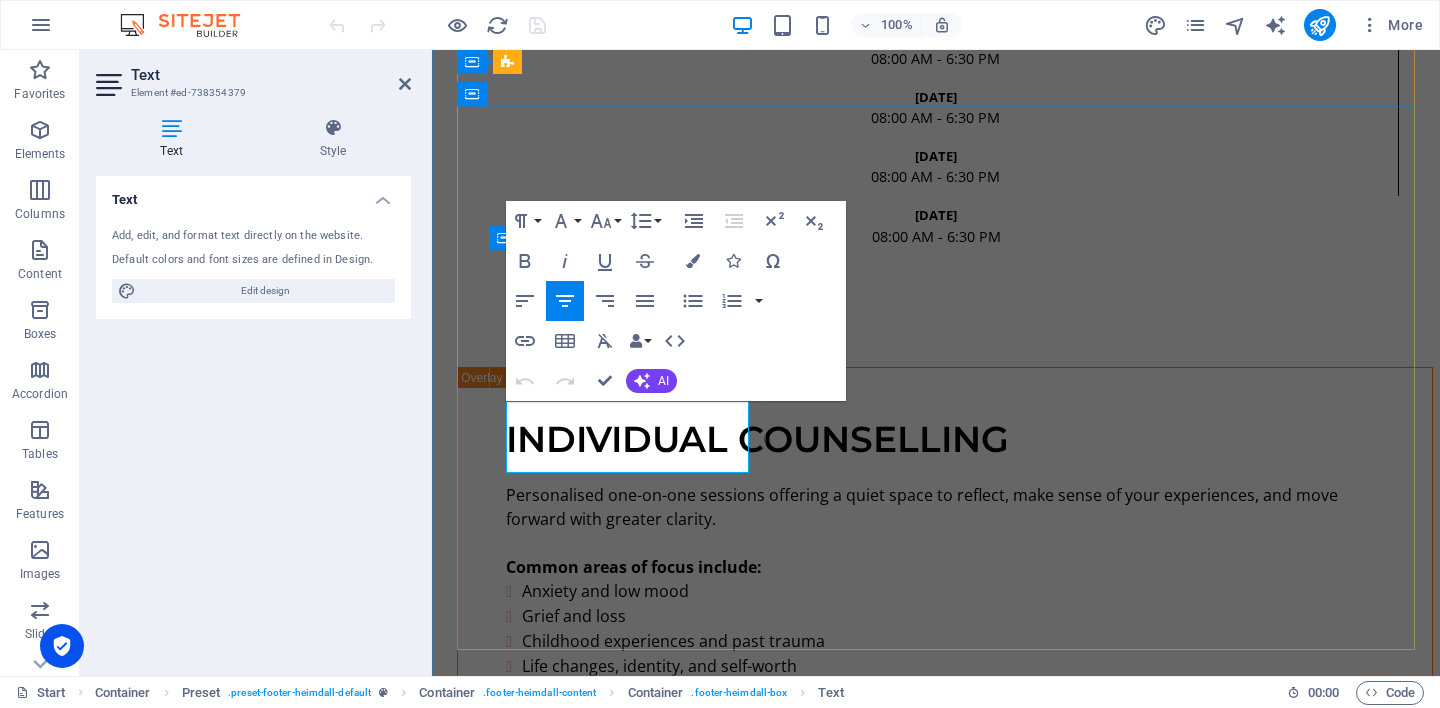 click on "Legal Notice" at bounding box center (905, 3849) 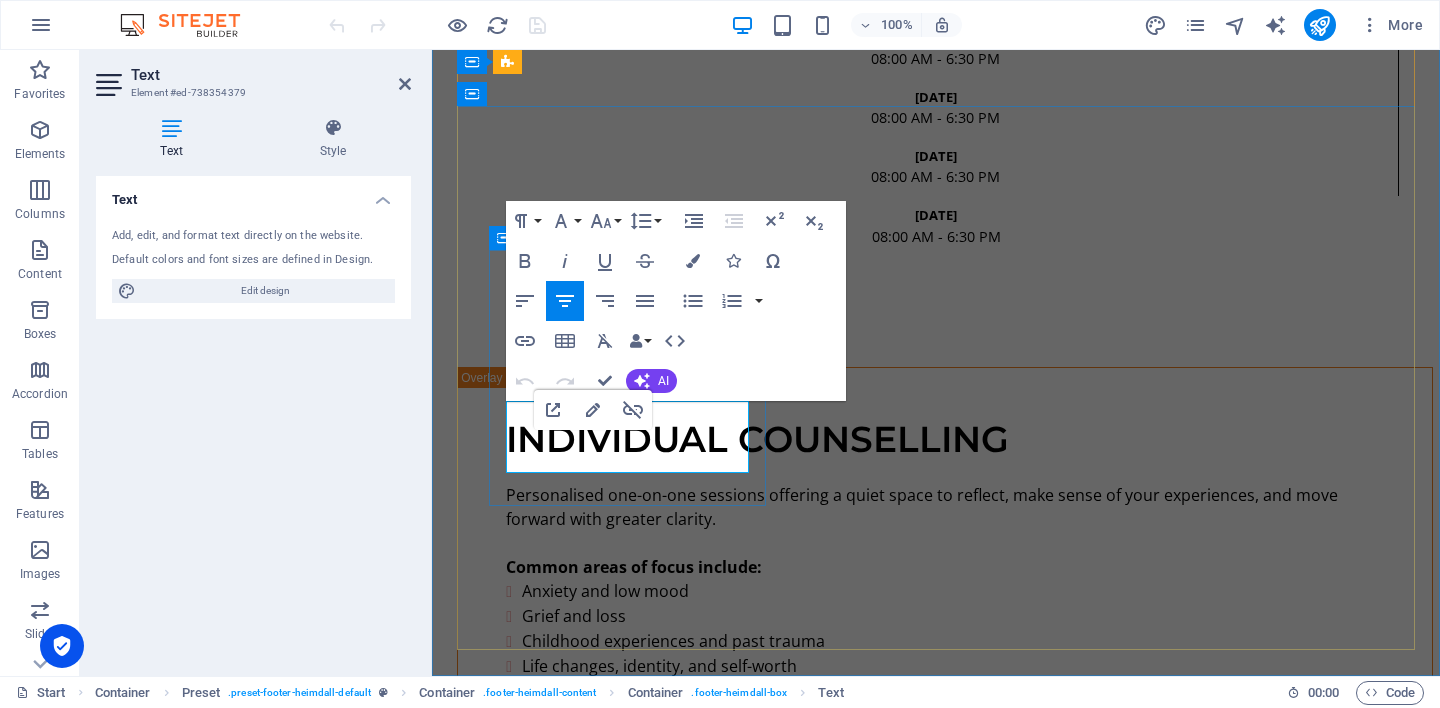 click on "Legal Notice" at bounding box center [905, 3849] 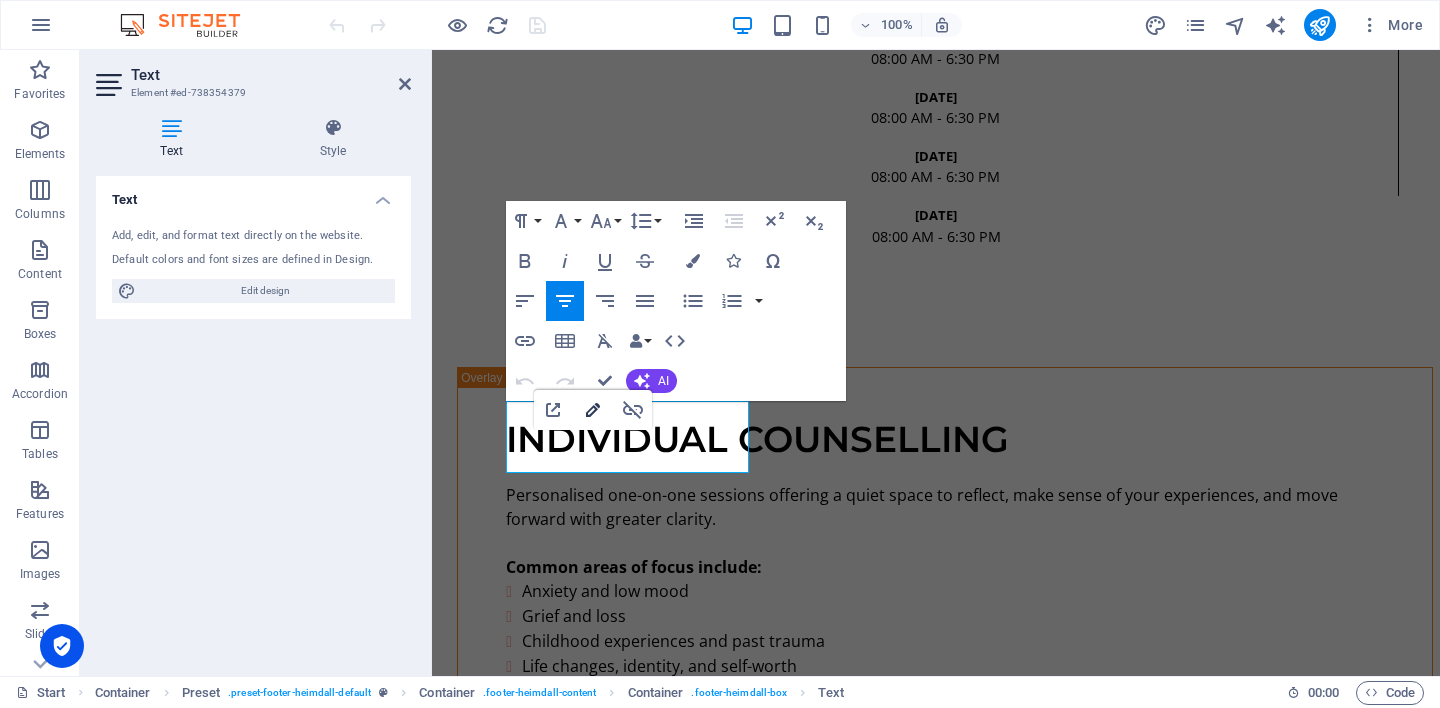click 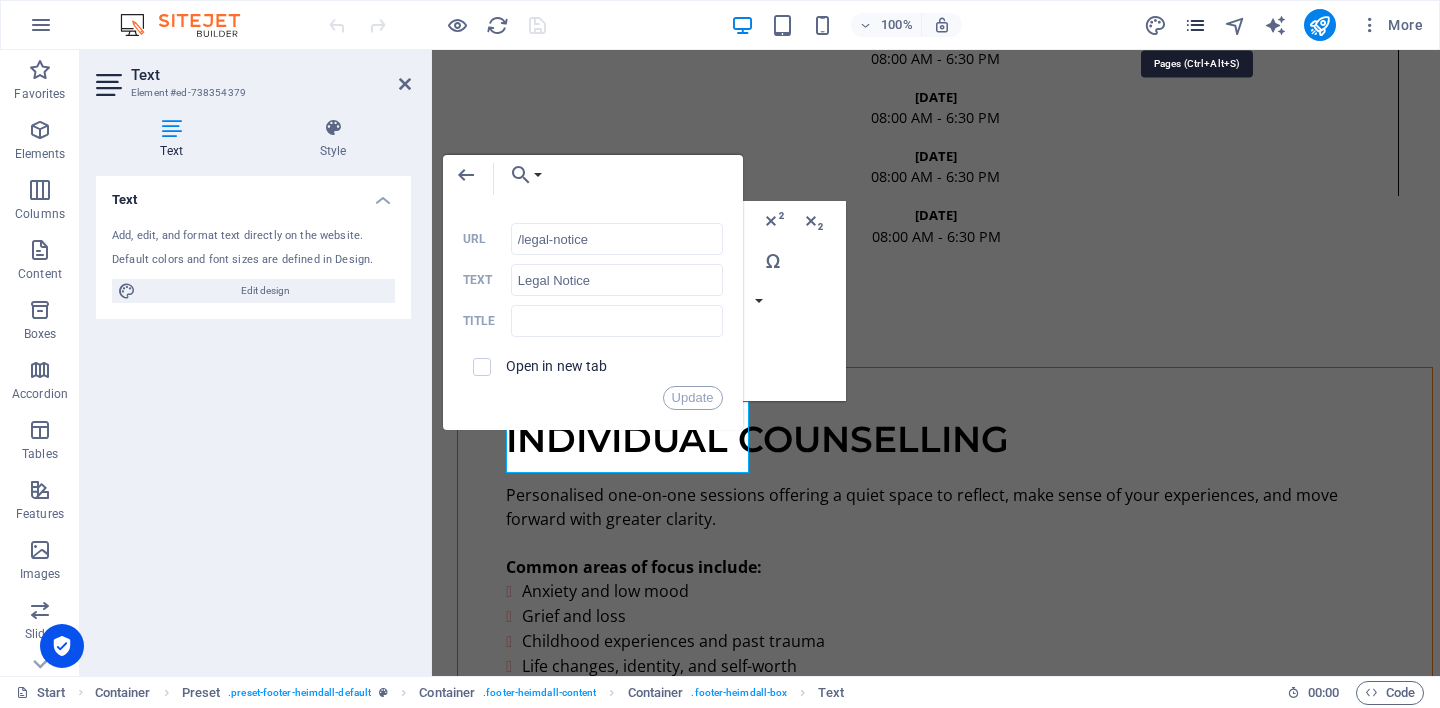 click at bounding box center (1195, 25) 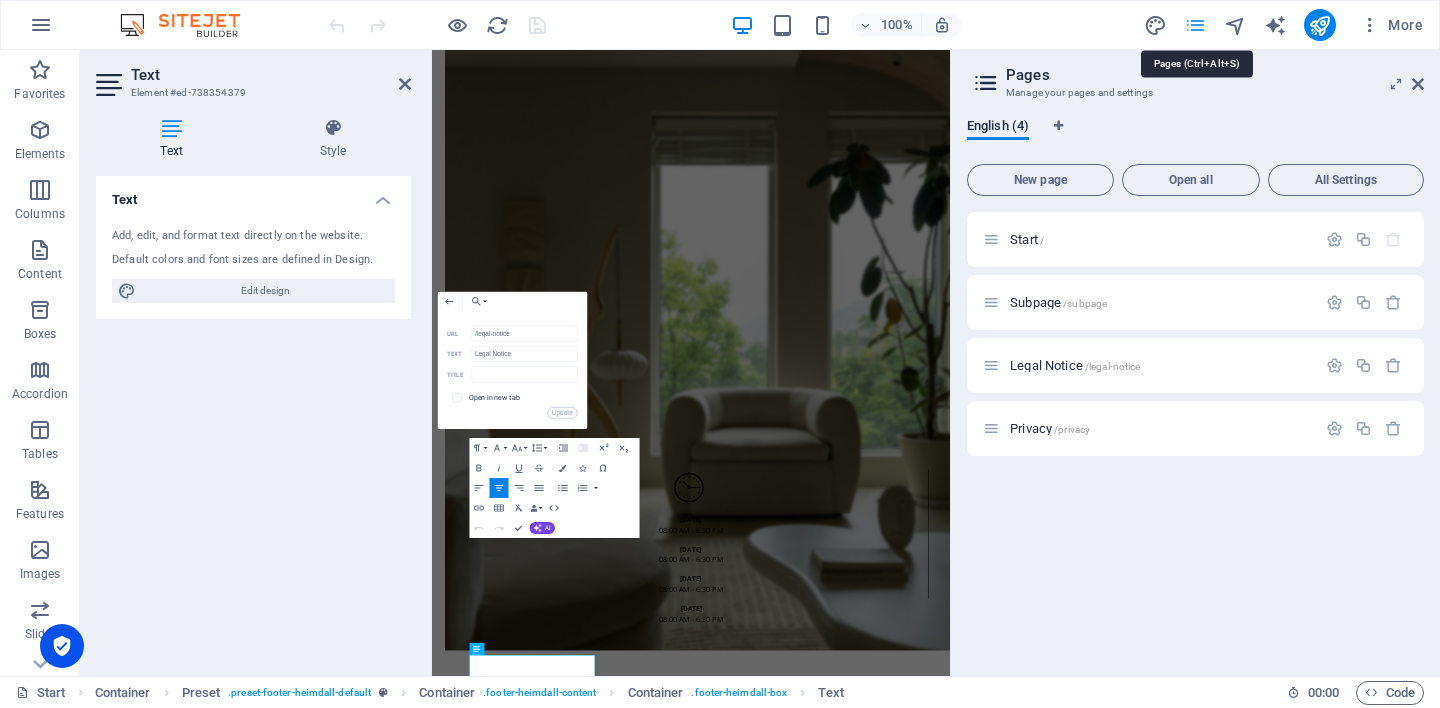 scroll, scrollTop: 5977, scrollLeft: 0, axis: vertical 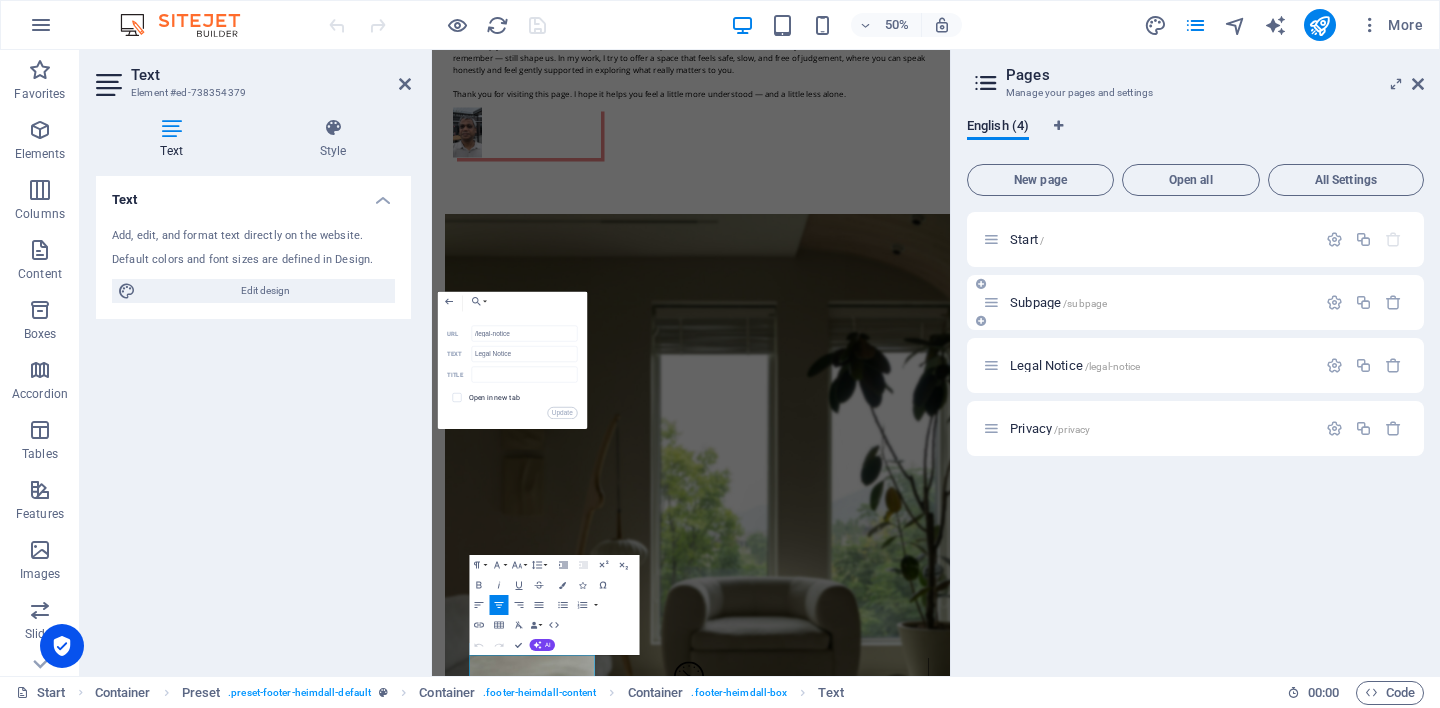 click on "/subpage" at bounding box center (1085, 303) 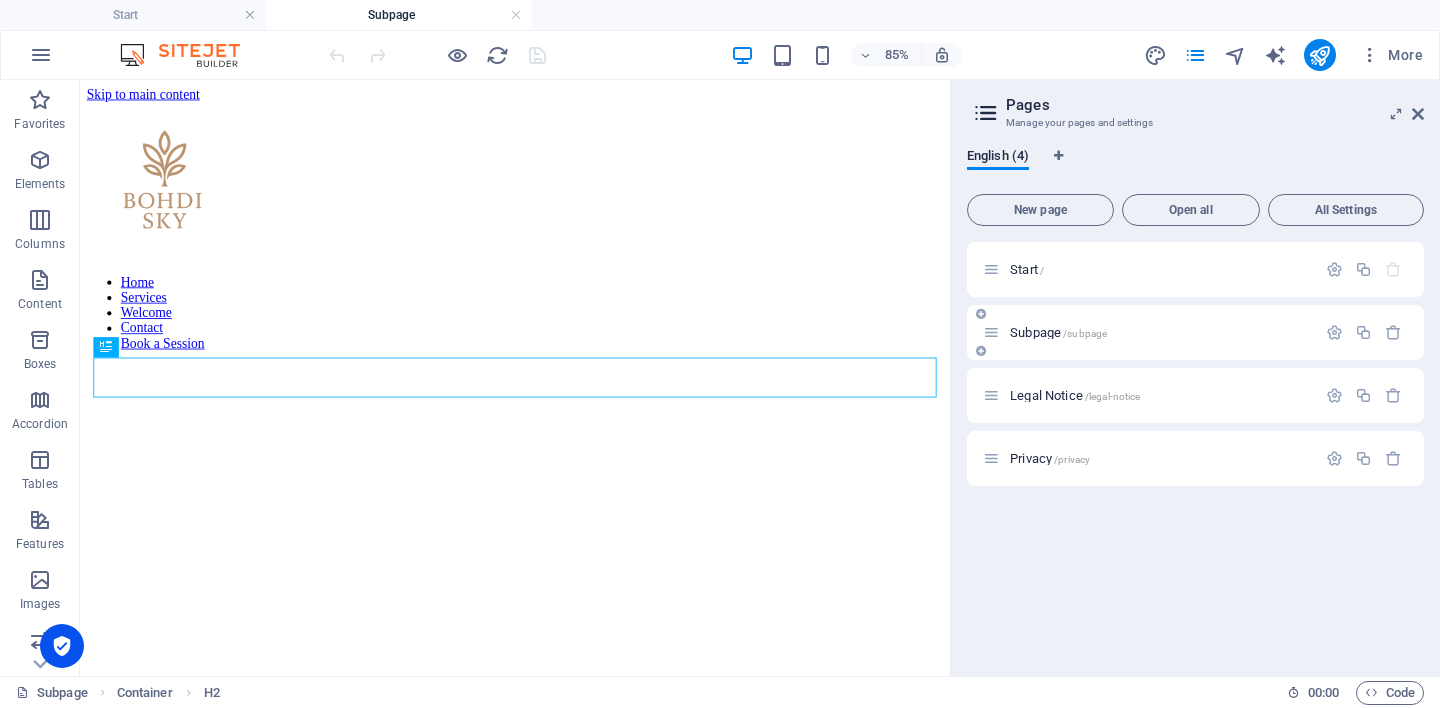 scroll, scrollTop: 385, scrollLeft: 0, axis: vertical 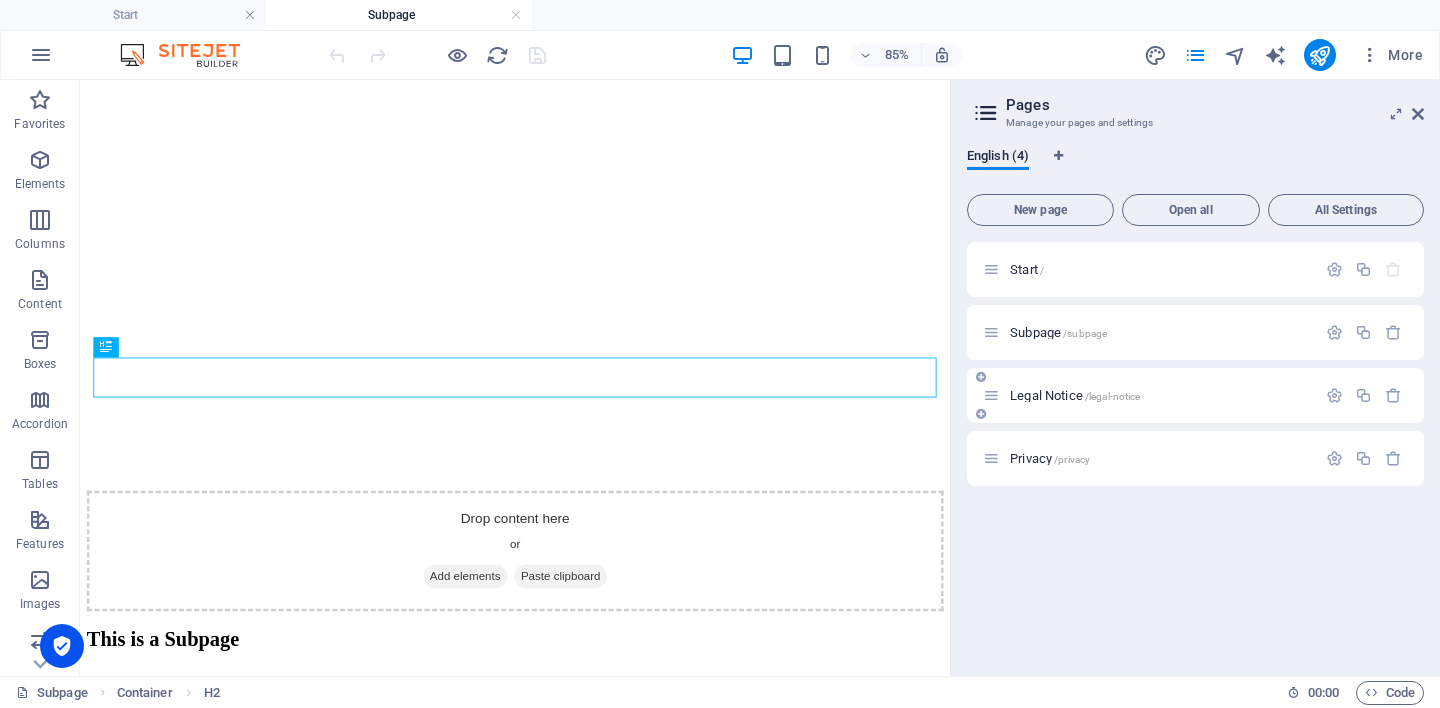 click on "Legal Notice /legal-notice" at bounding box center (1075, 395) 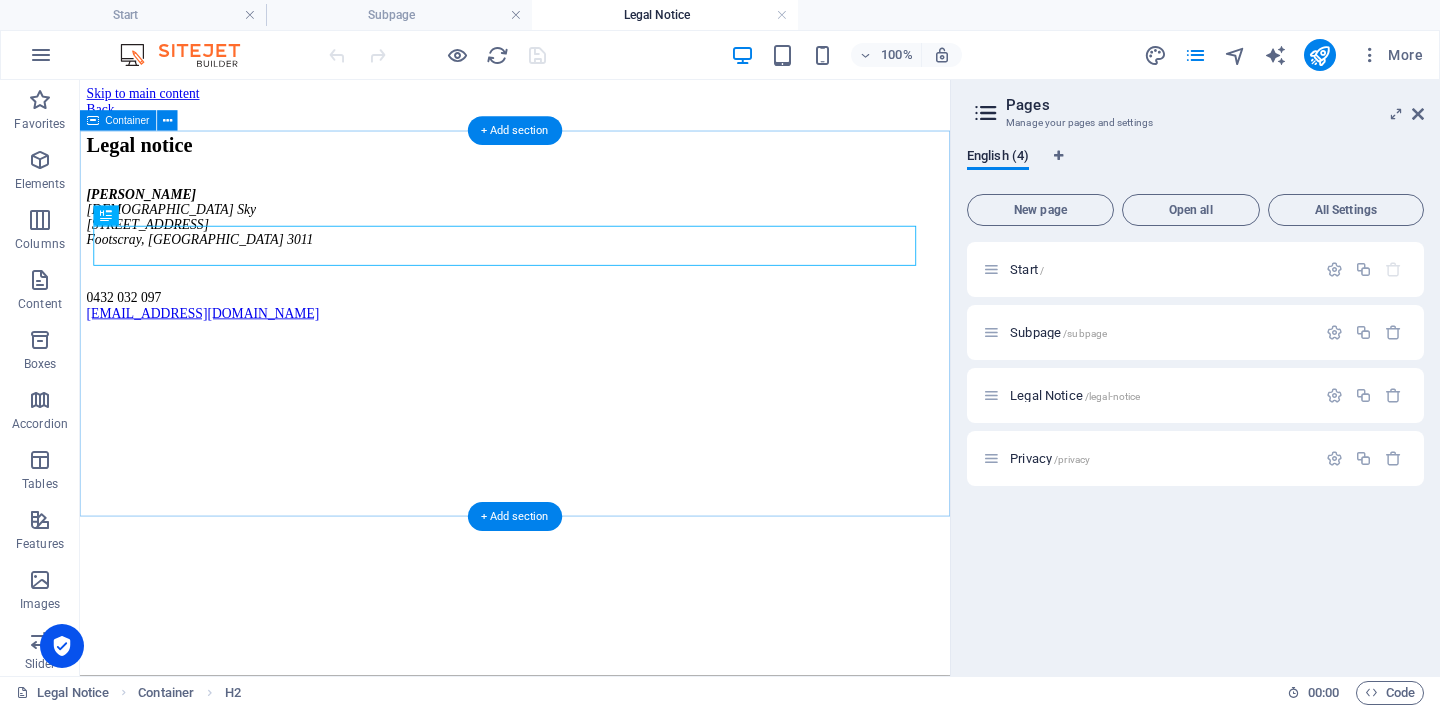 scroll, scrollTop: 0, scrollLeft: 0, axis: both 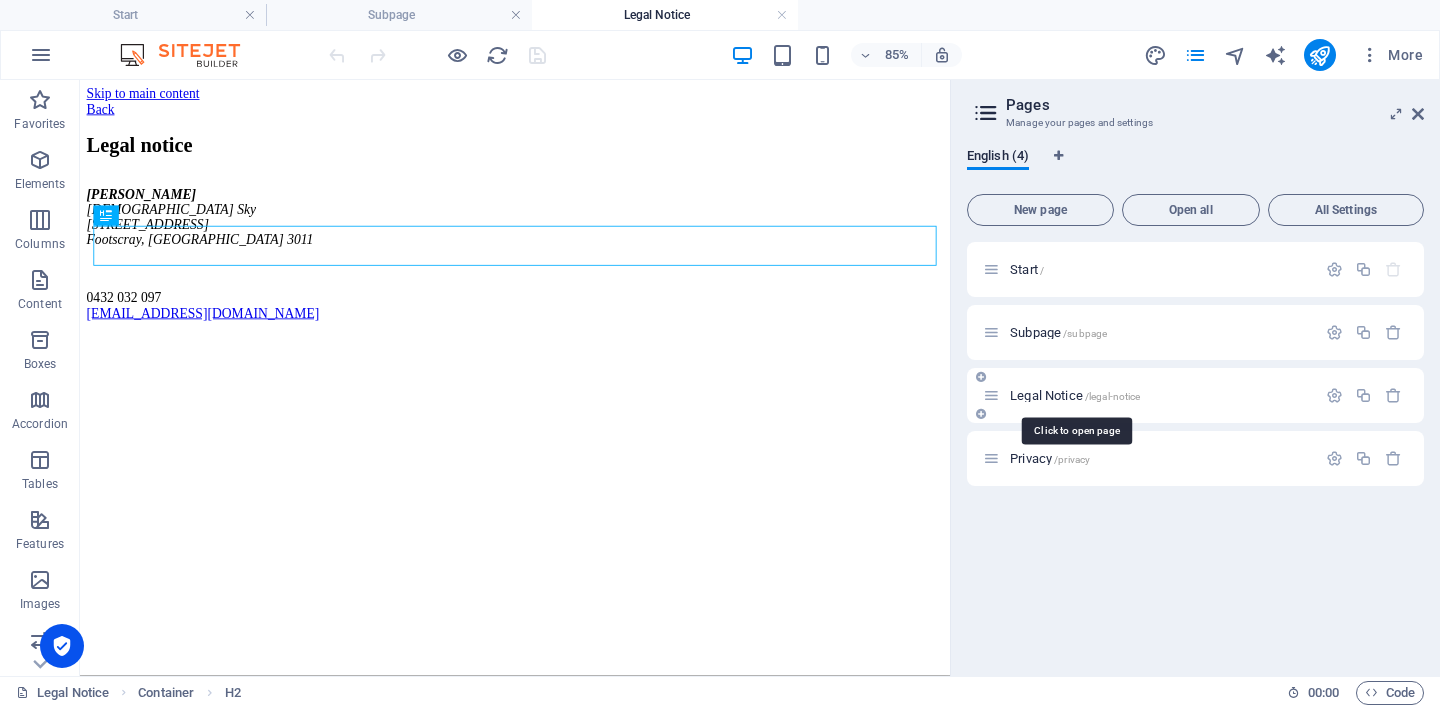 click on "Legal Notice /legal-notice" at bounding box center (1075, 395) 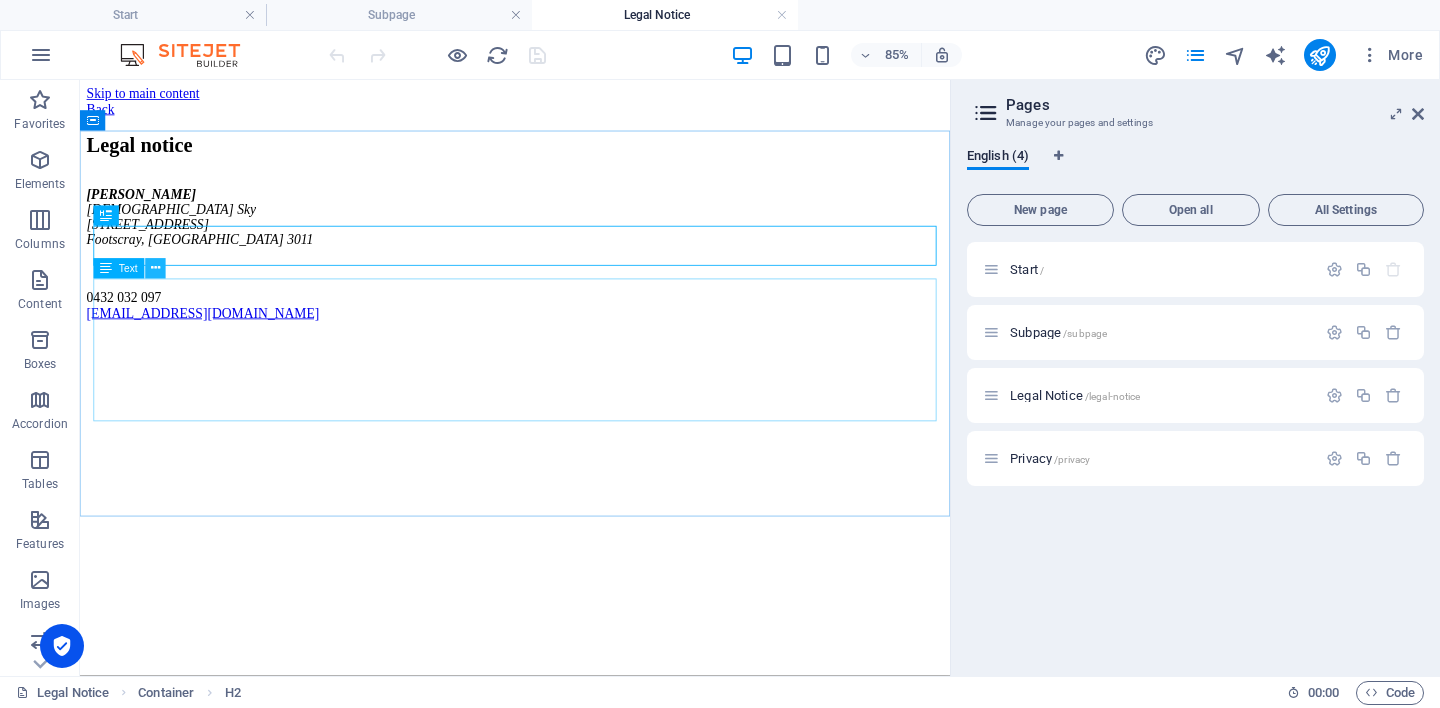 click at bounding box center (155, 269) 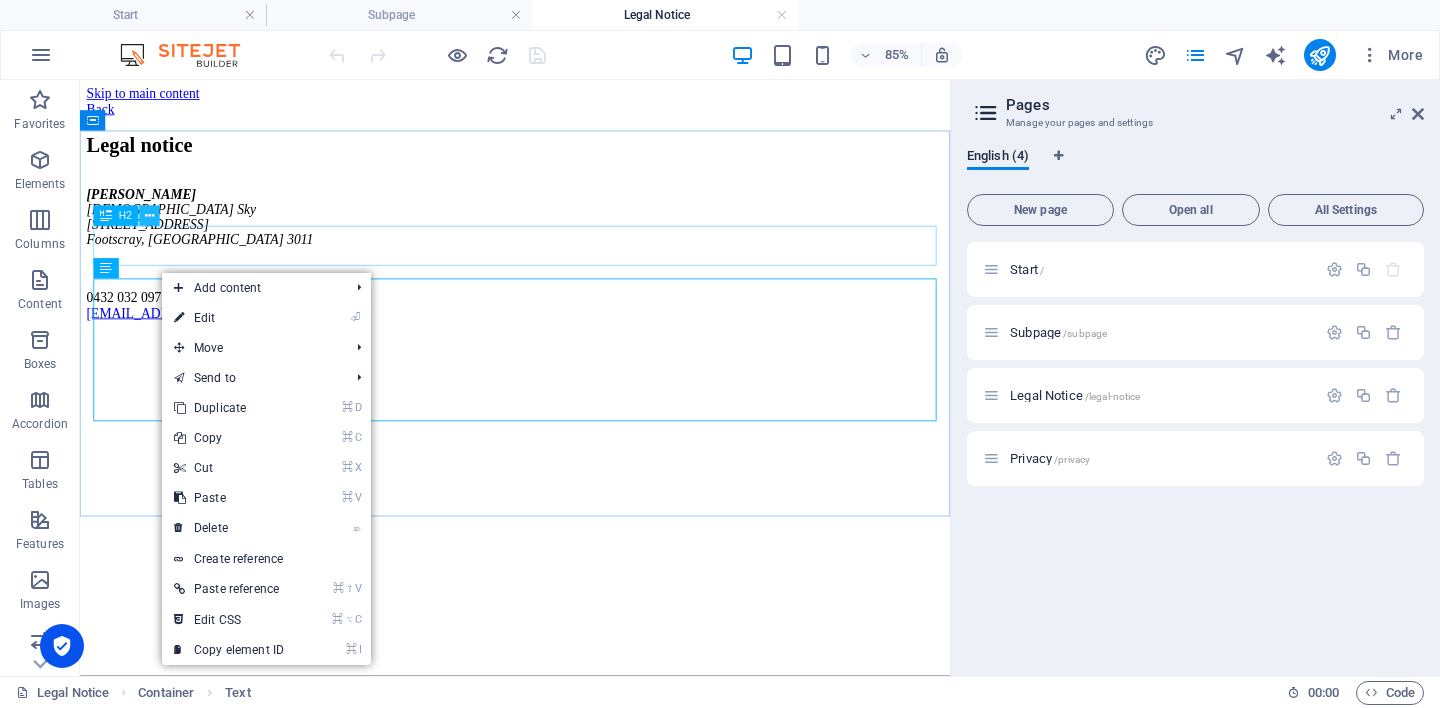 click at bounding box center (149, 216) 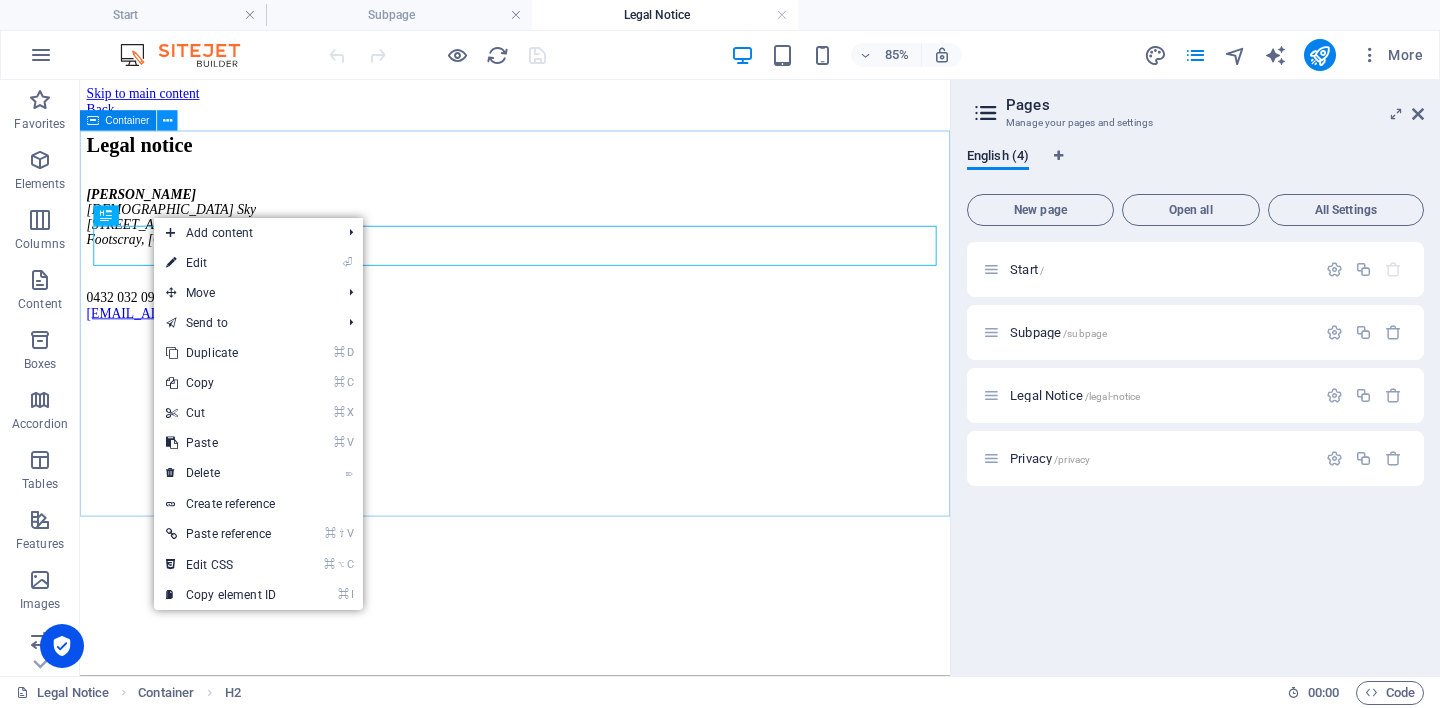 click at bounding box center (167, 121) 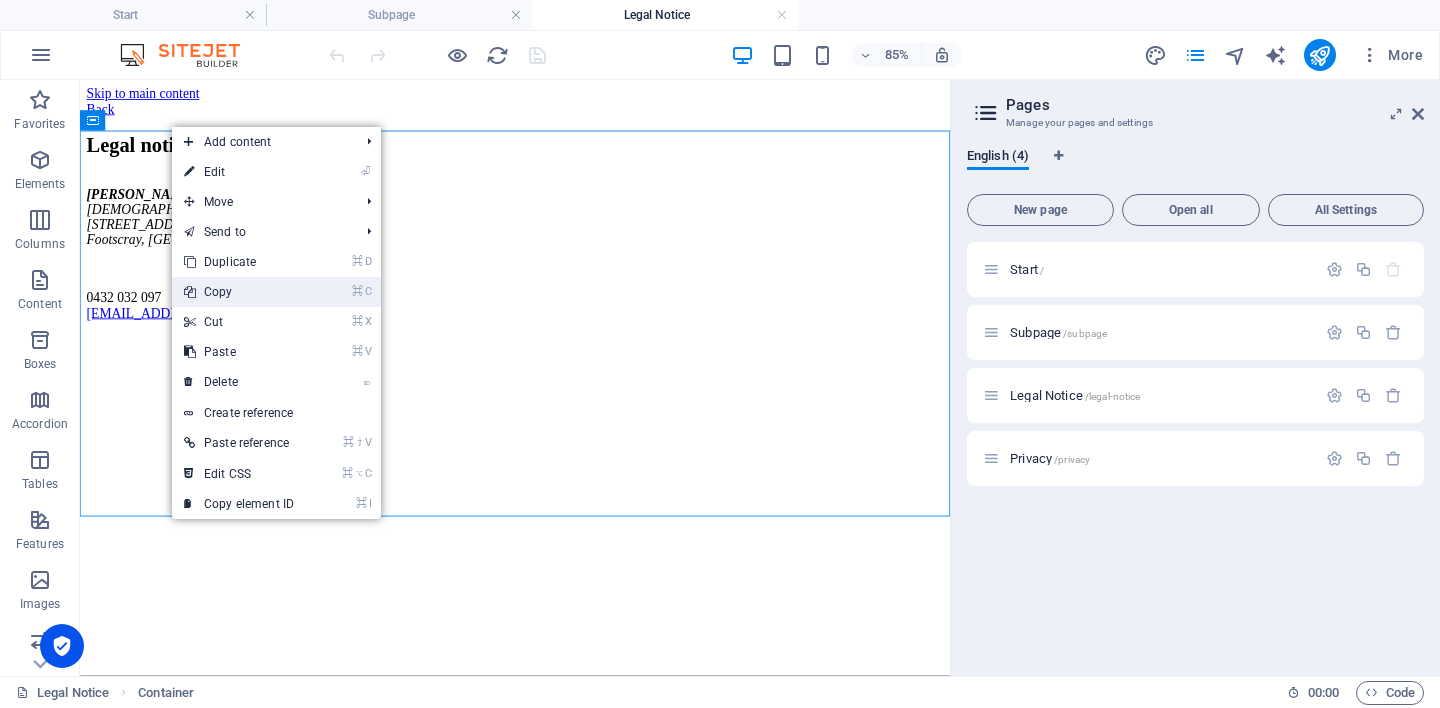 click on "⌘ C  Copy" at bounding box center (239, 292) 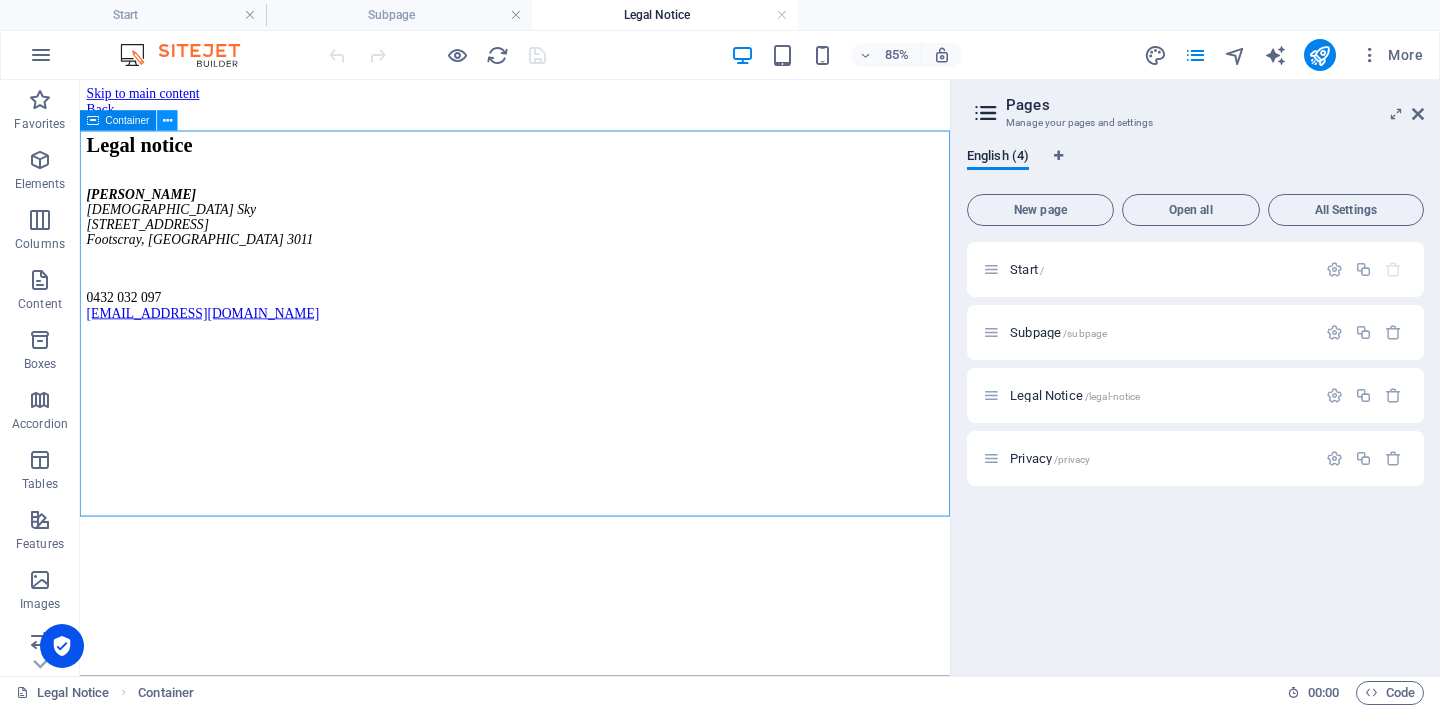 click at bounding box center [167, 121] 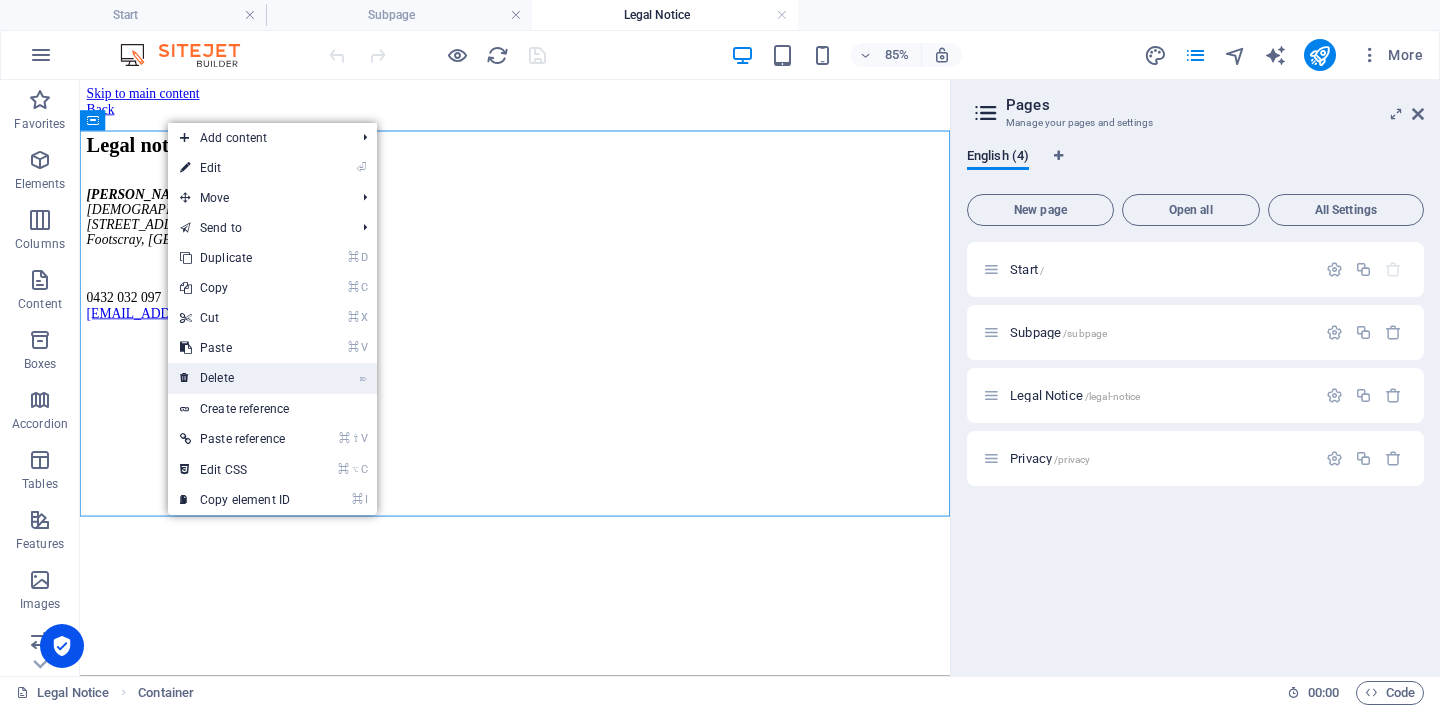 click on "⌦  Delete" at bounding box center (235, 378) 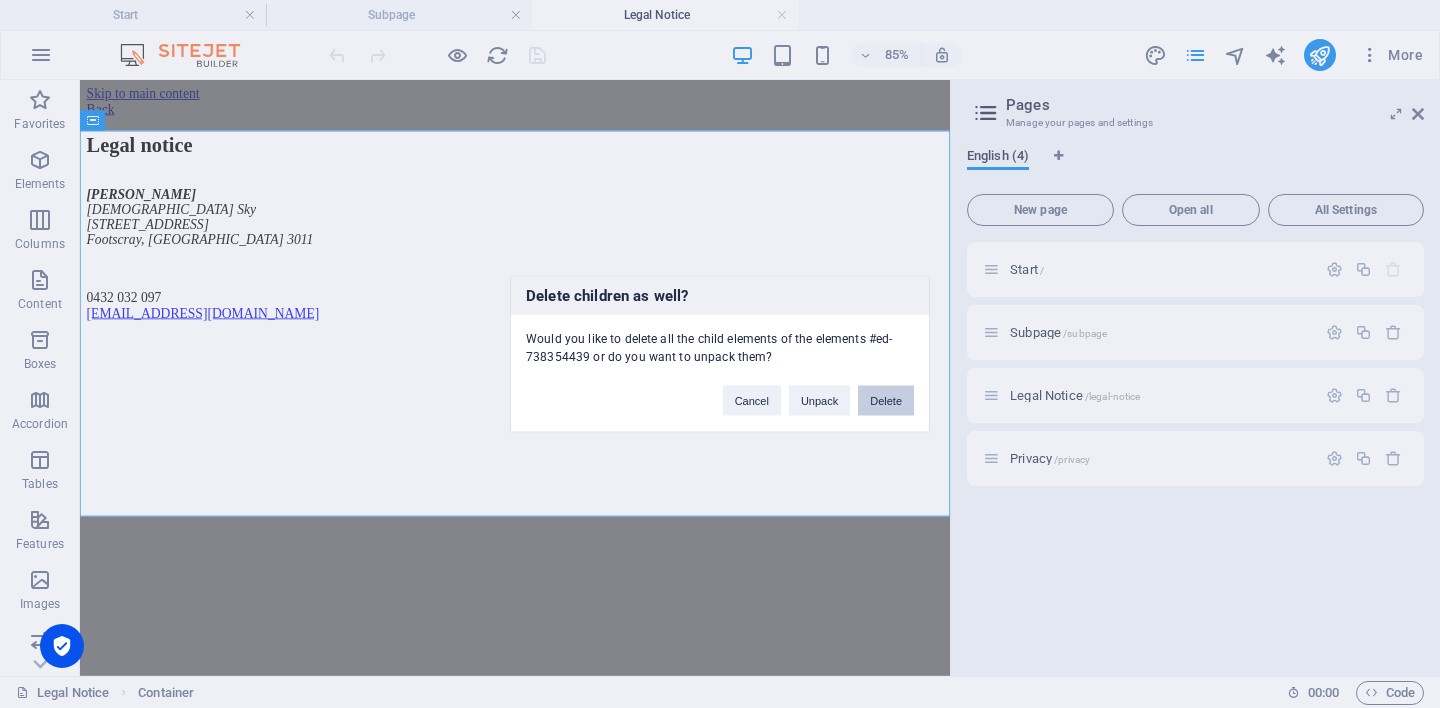 click on "Delete" at bounding box center (886, 401) 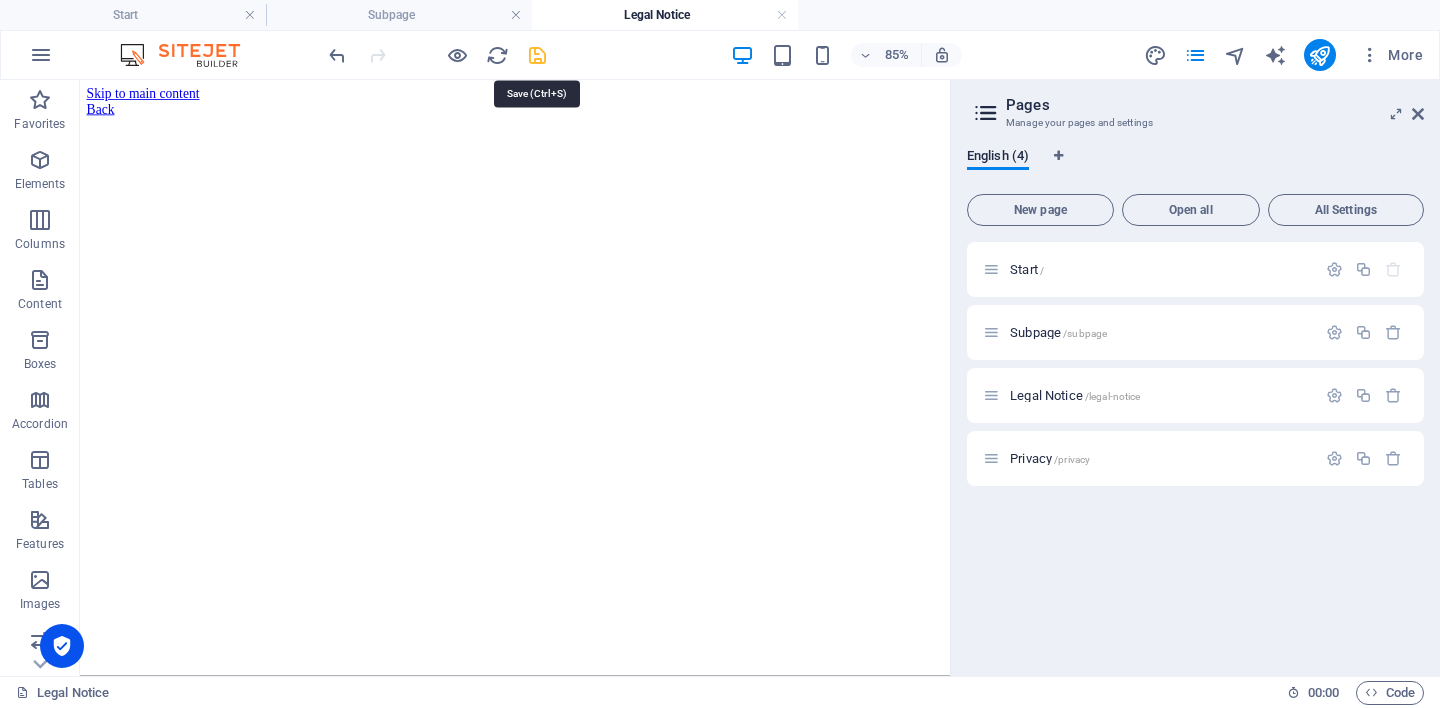 click at bounding box center [537, 55] 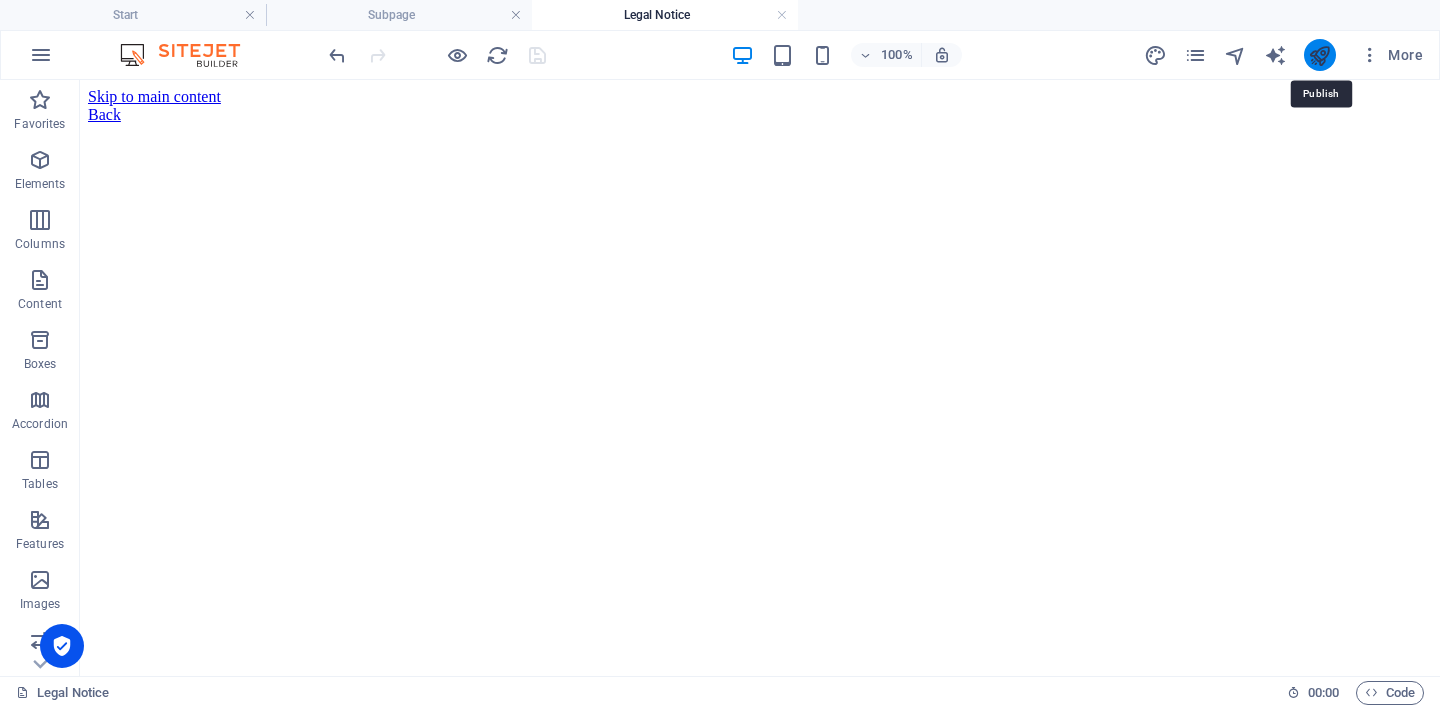 click at bounding box center [1319, 55] 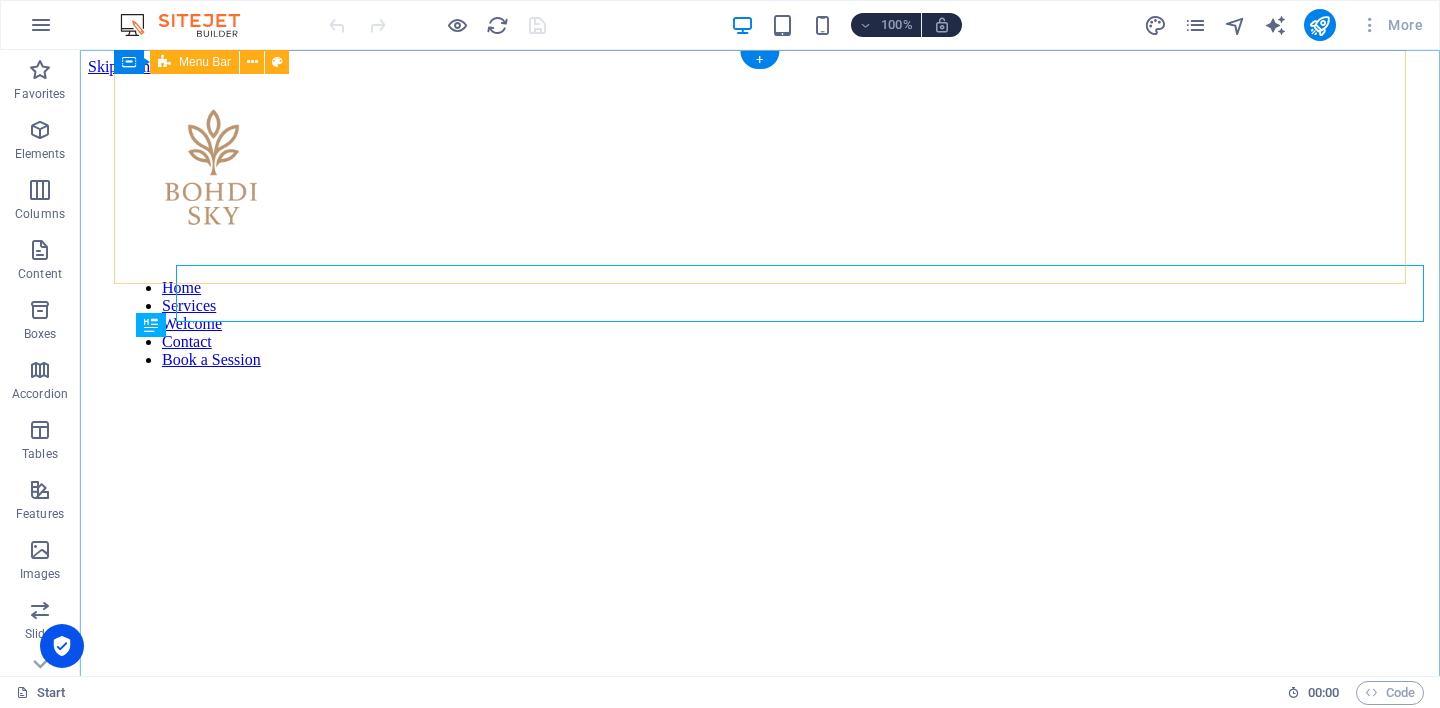 scroll, scrollTop: 0, scrollLeft: 0, axis: both 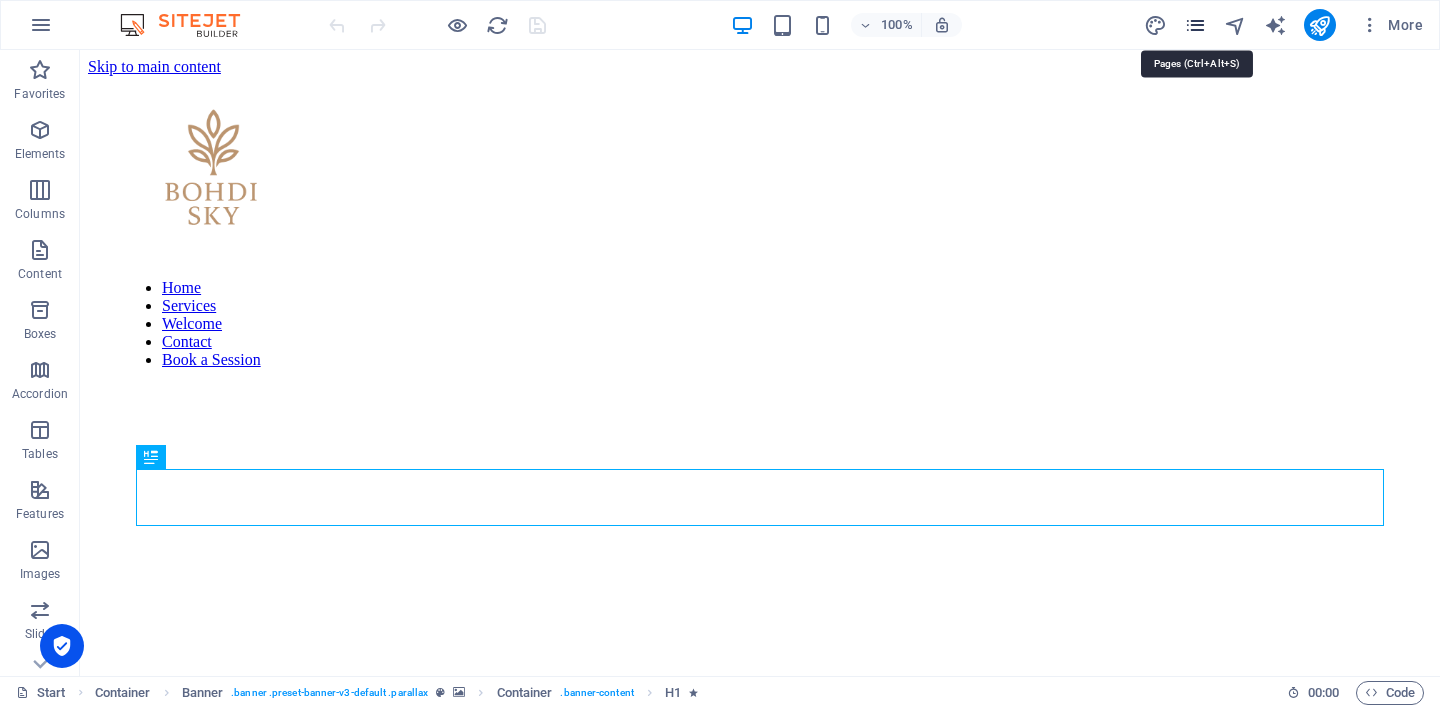 click at bounding box center (1195, 25) 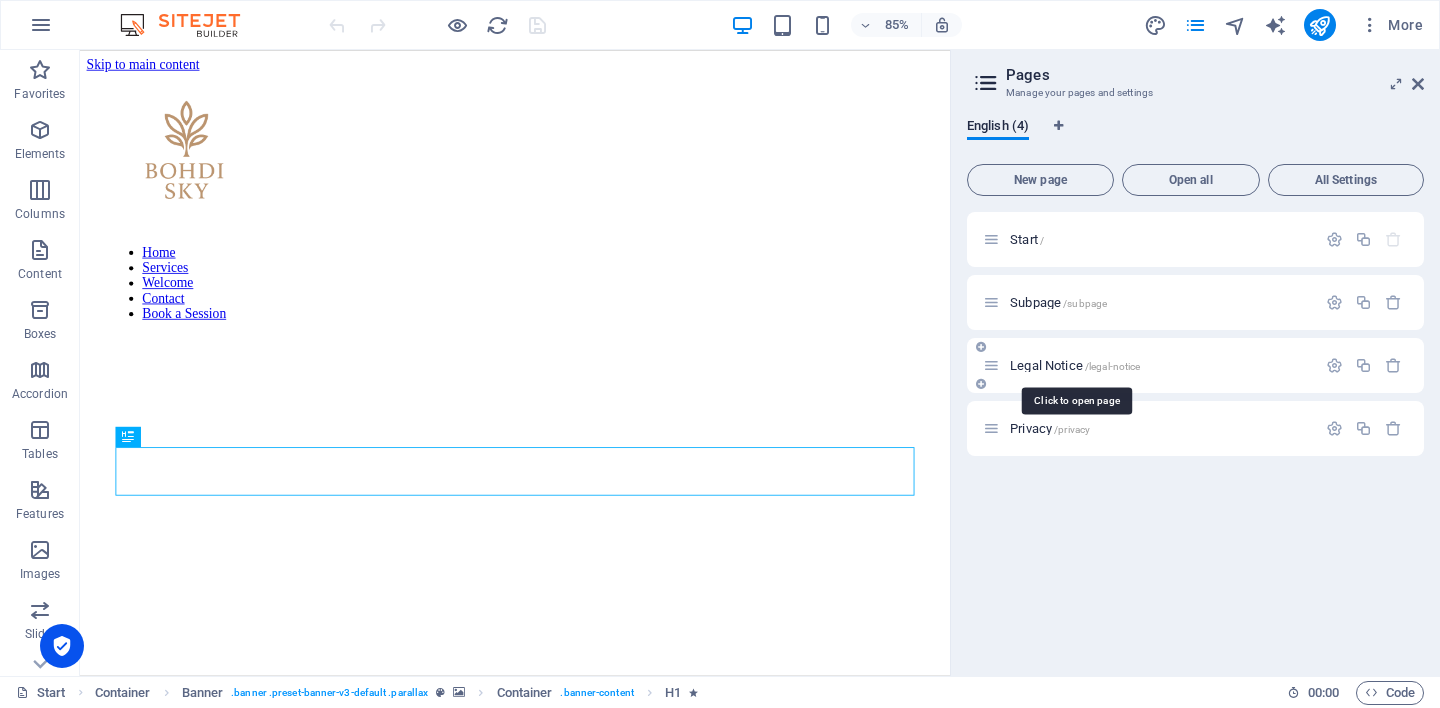 click on "Legal Notice /legal-notice" at bounding box center [1075, 365] 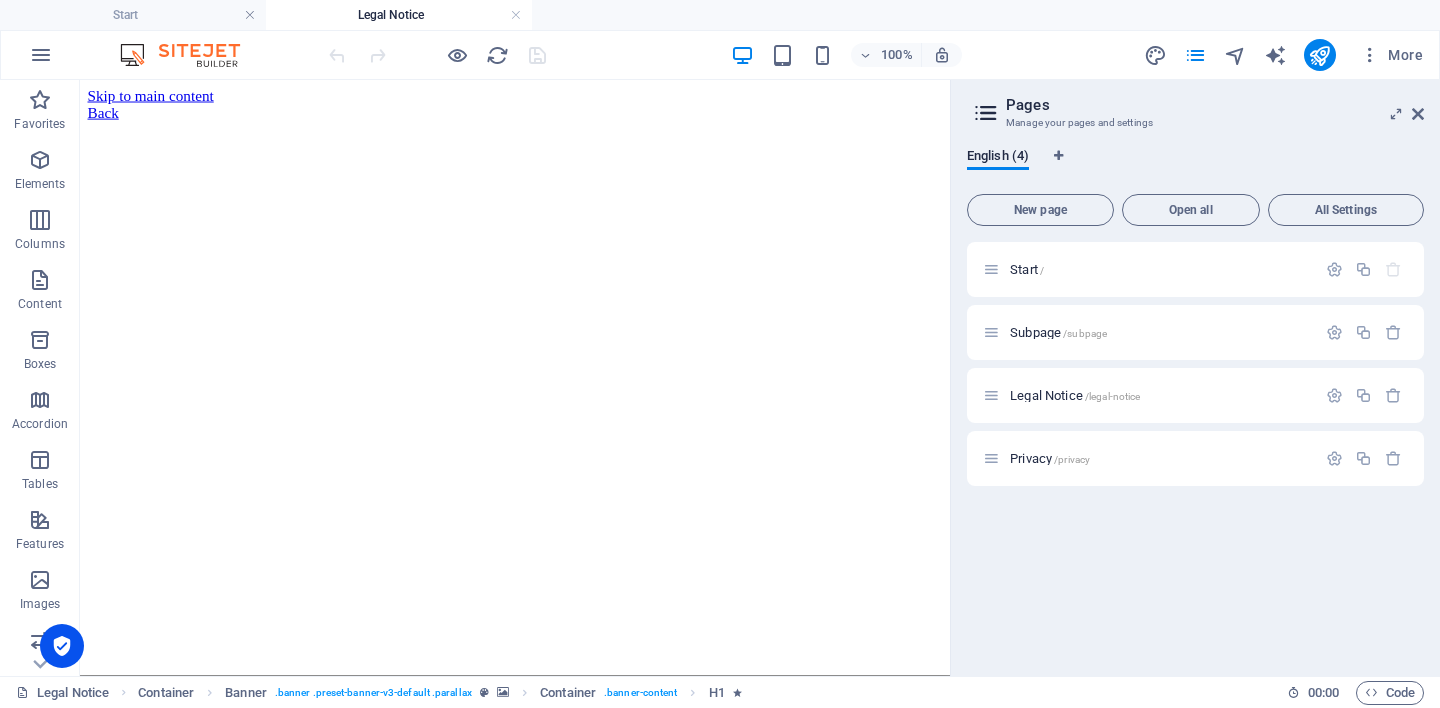 scroll, scrollTop: 0, scrollLeft: 0, axis: both 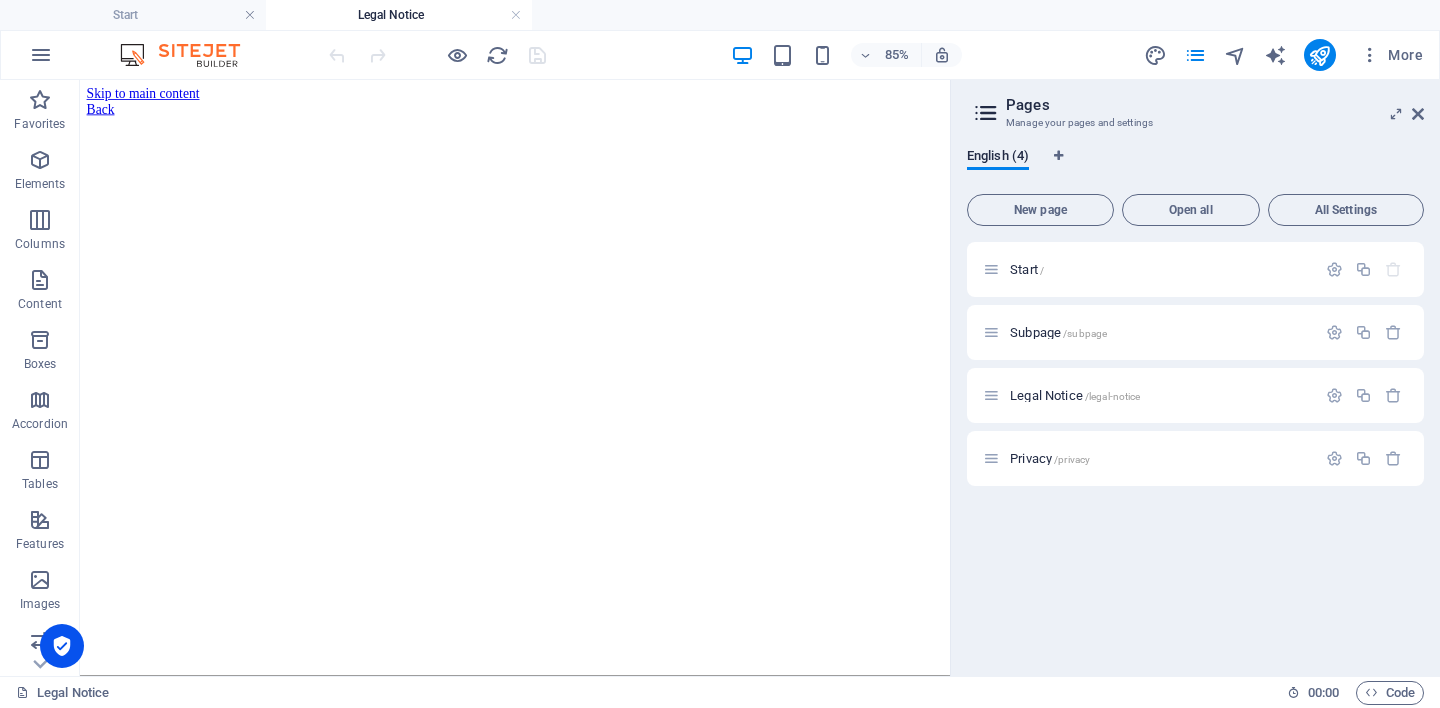 drag, startPoint x: 229, startPoint y: 221, endPoint x: 177, endPoint y: 319, distance: 110.94143 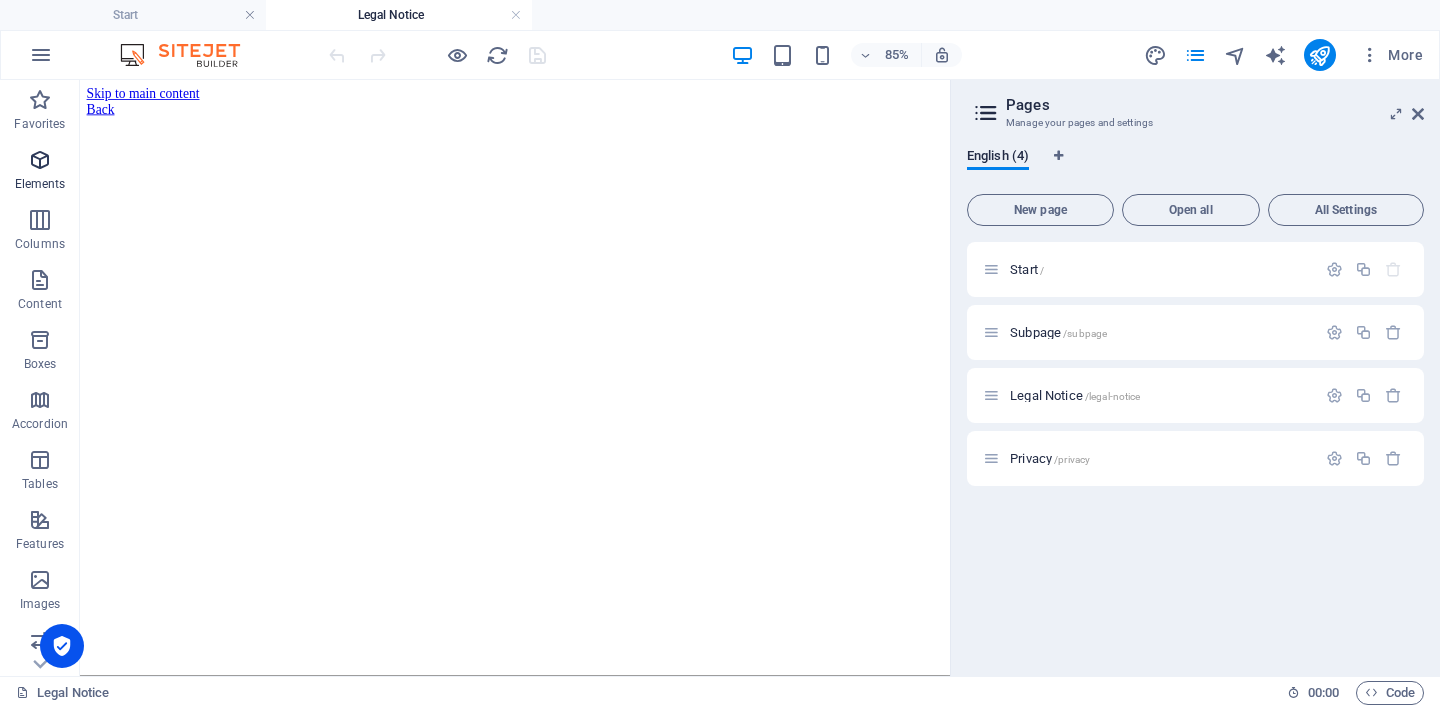 click at bounding box center [40, 160] 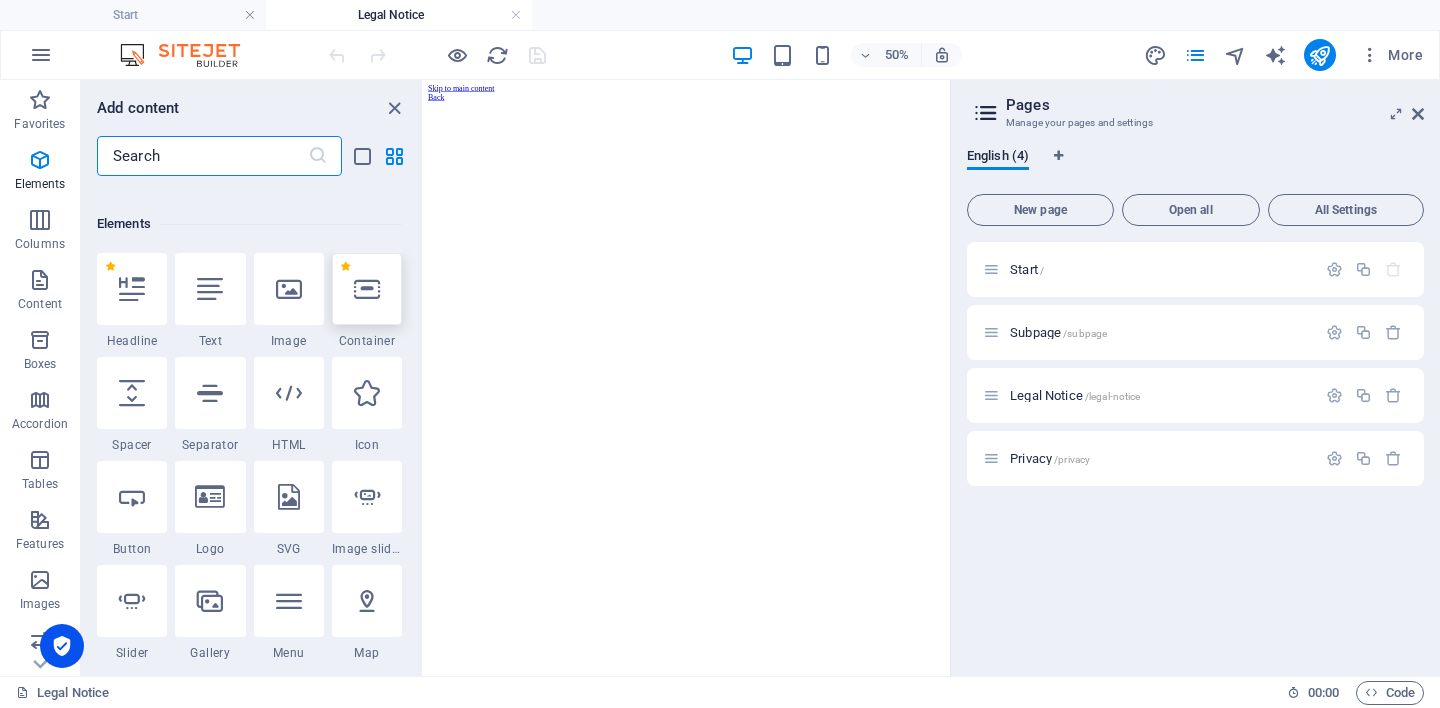 scroll, scrollTop: 213, scrollLeft: 0, axis: vertical 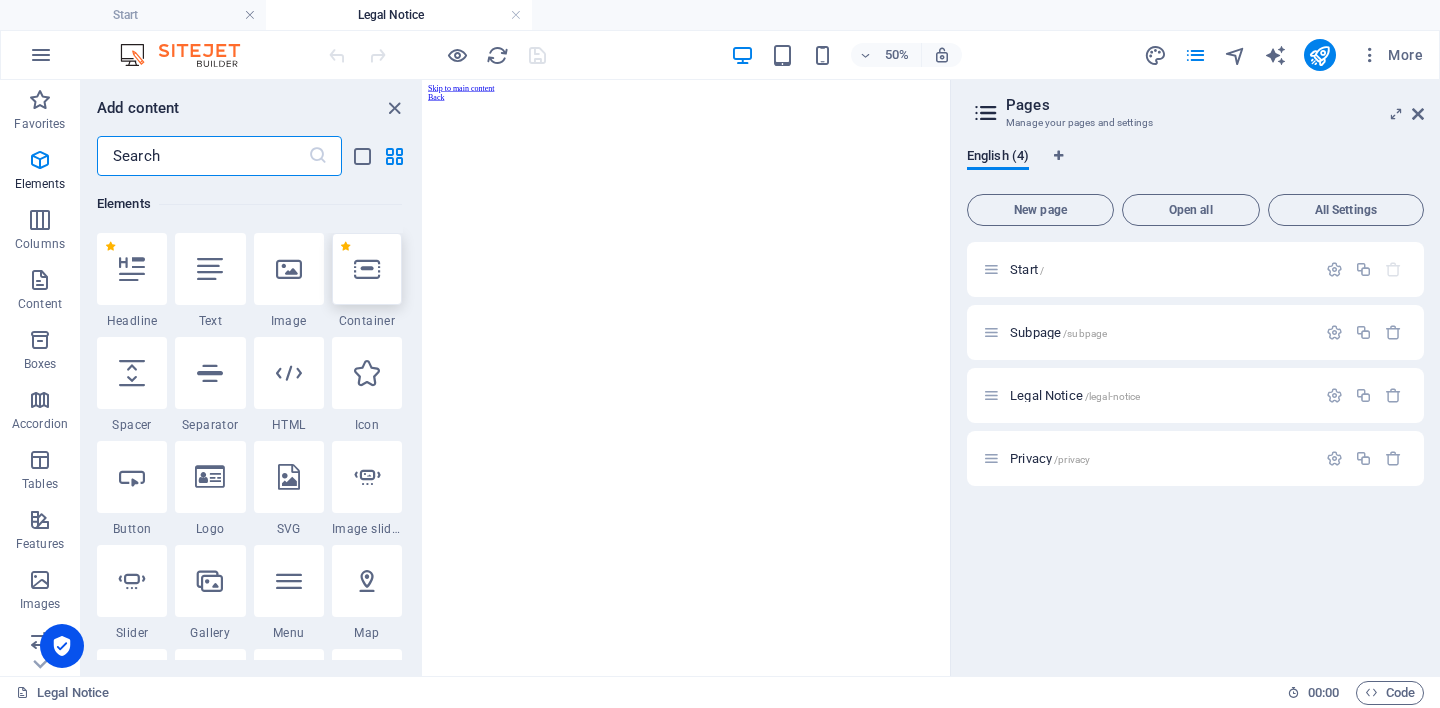 click at bounding box center [367, 269] 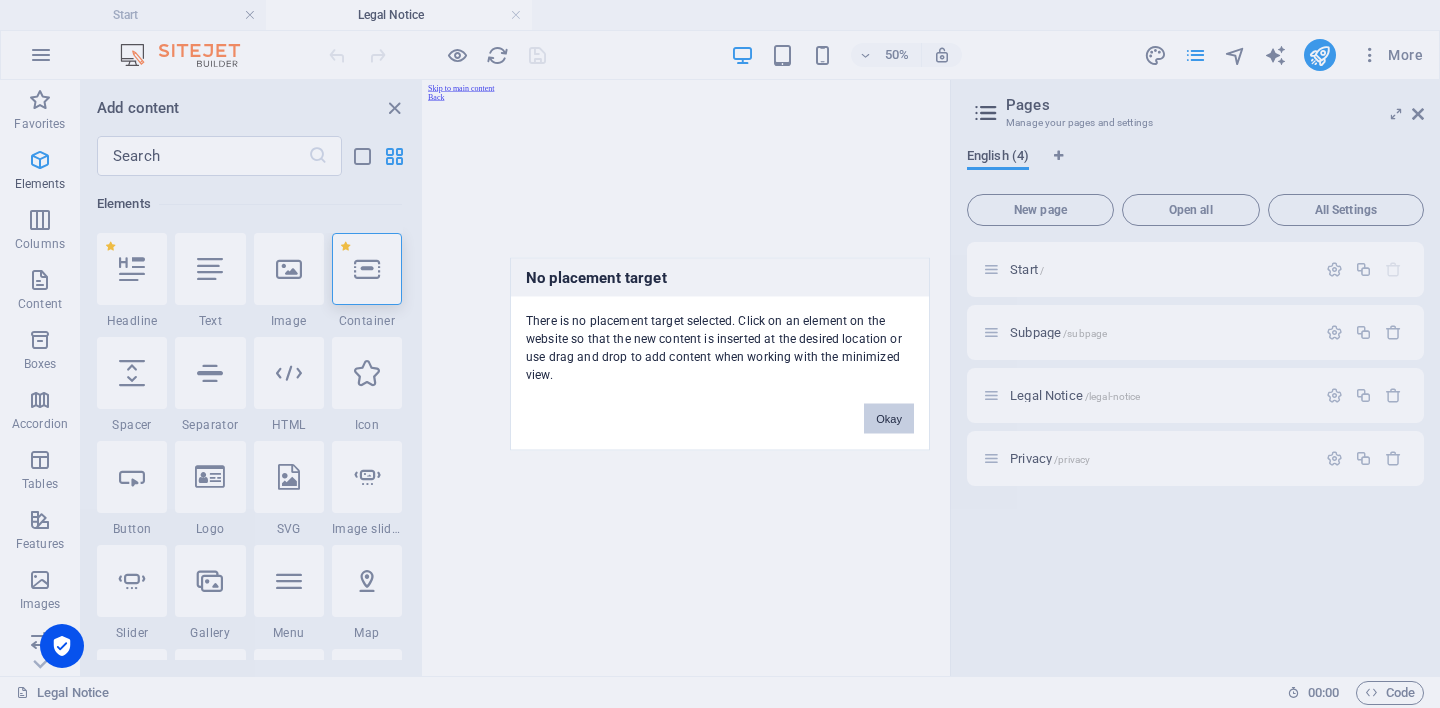 click on "Okay" at bounding box center (889, 419) 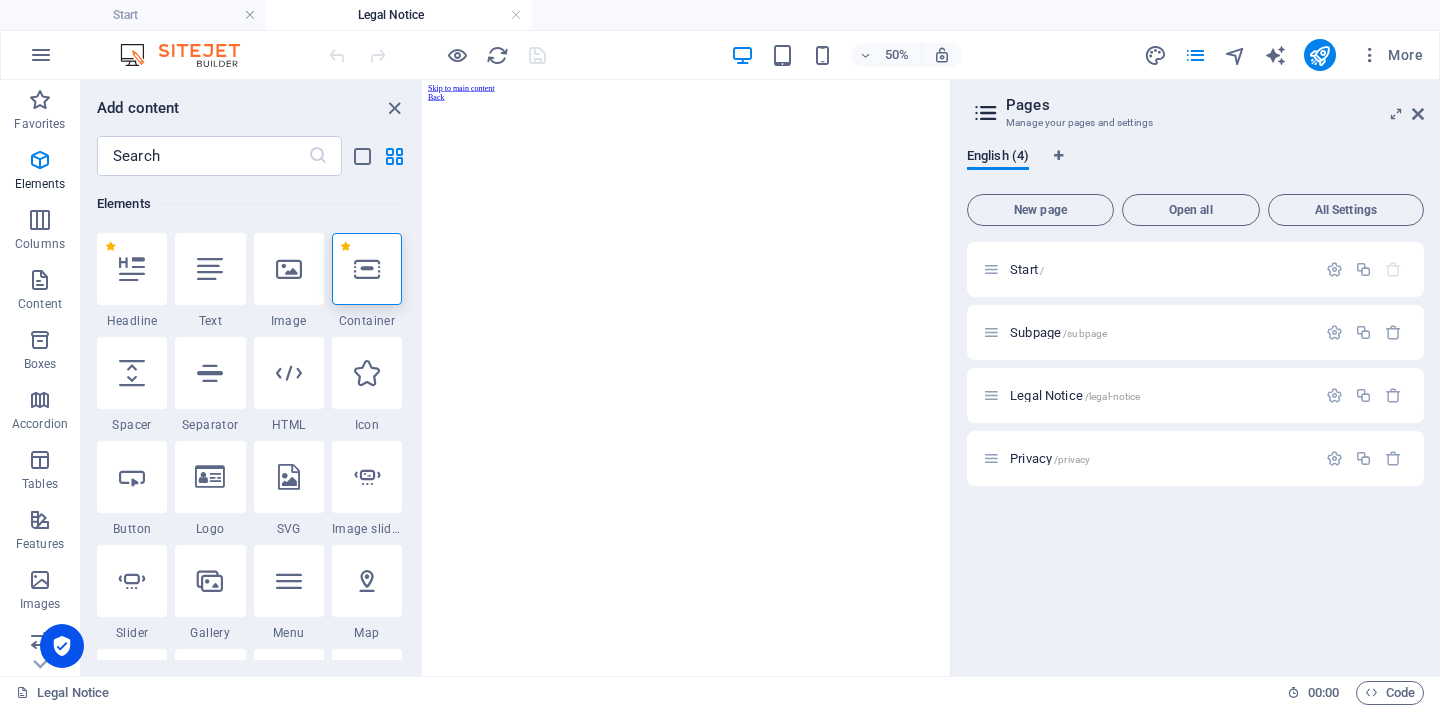 click on "Skip to main content
Back" at bounding box center [950, 106] 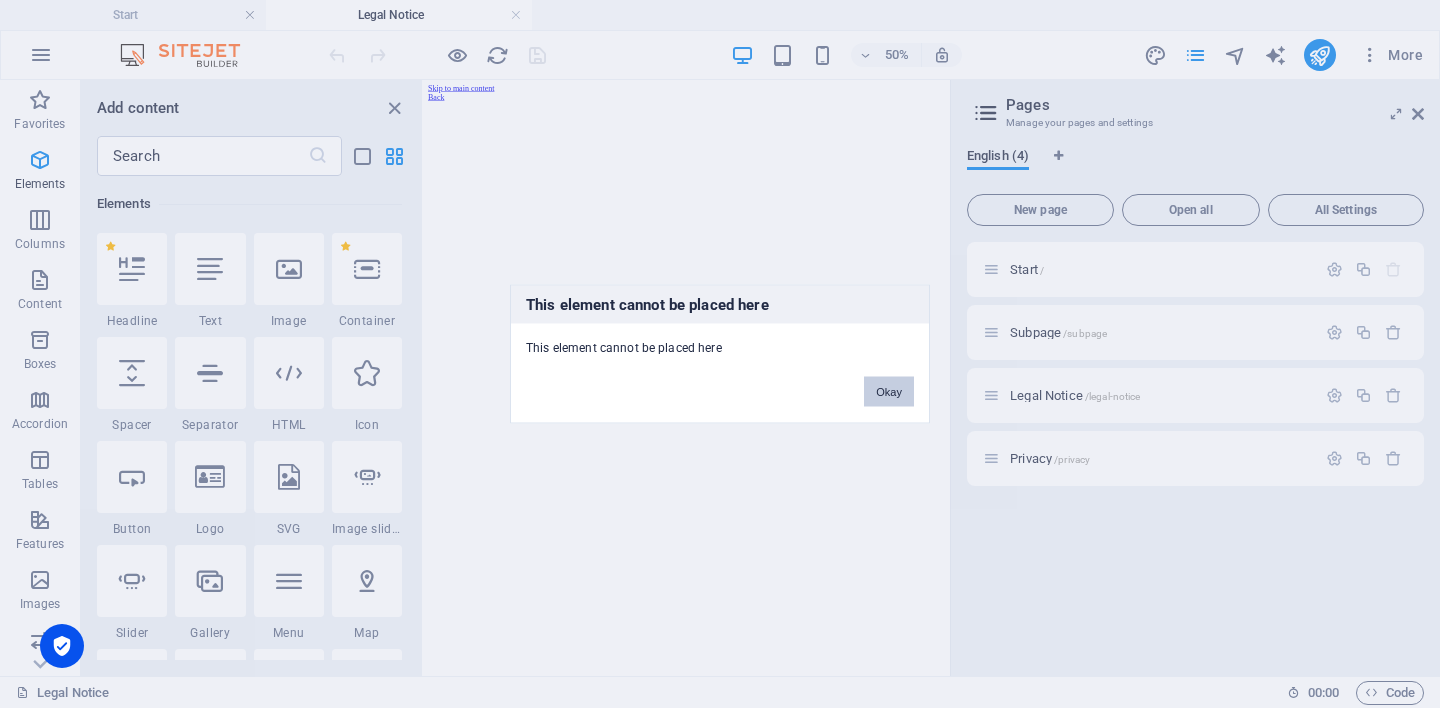 click on "Okay" at bounding box center (889, 392) 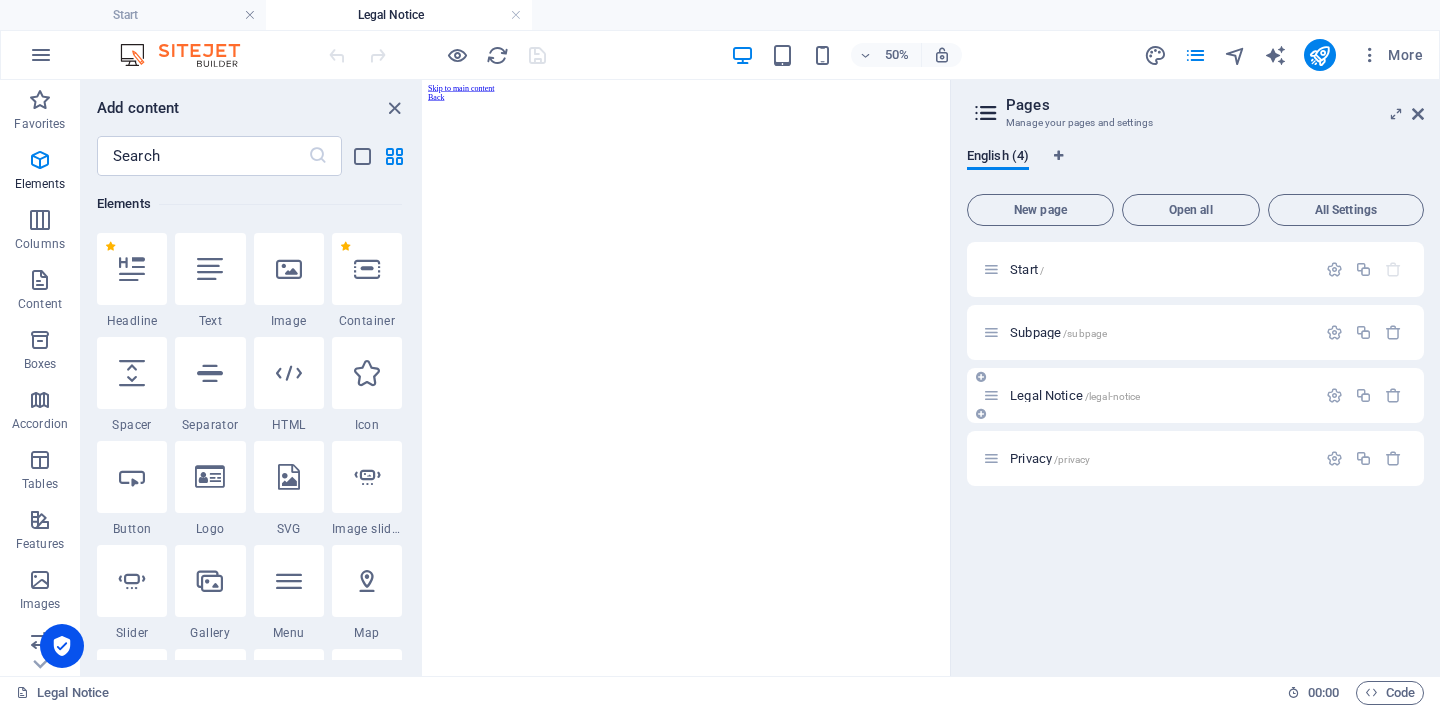 click on "Legal Notice /legal-notice" at bounding box center [1075, 395] 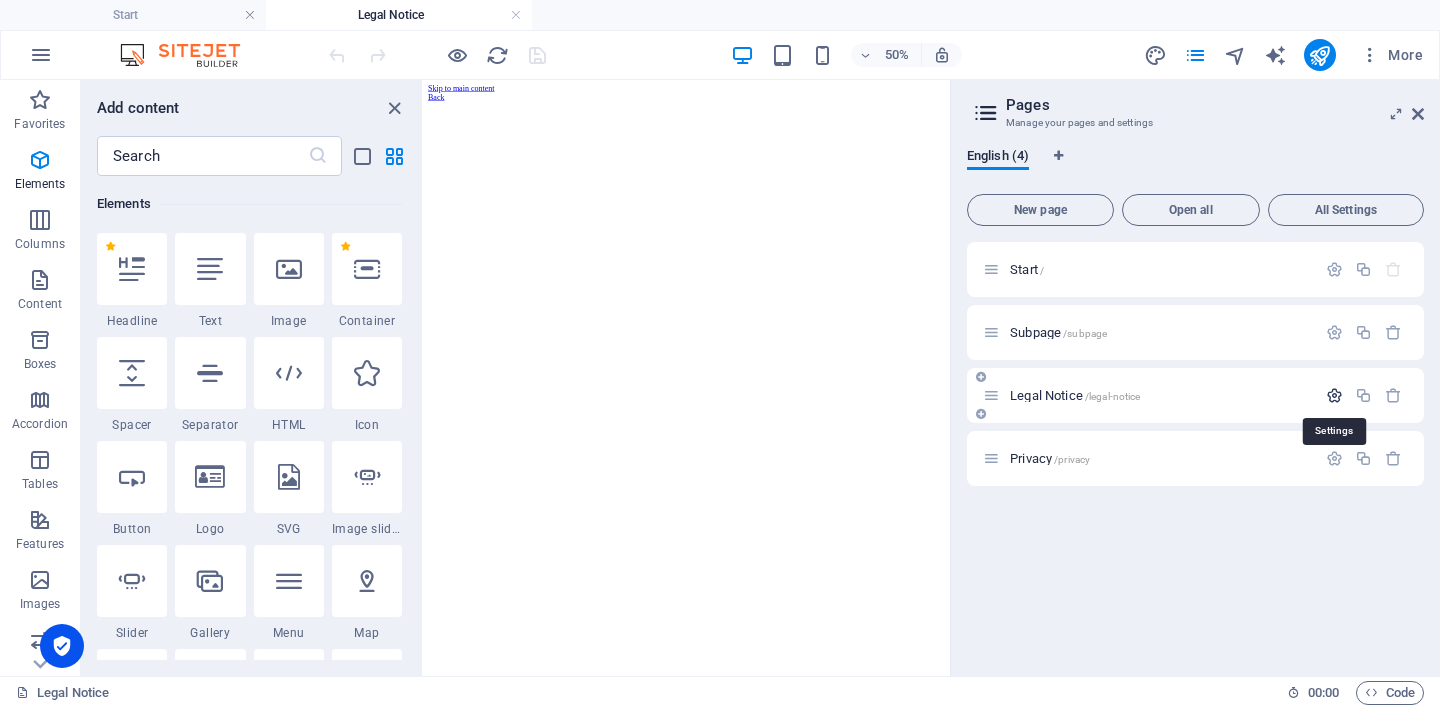 click at bounding box center (1334, 395) 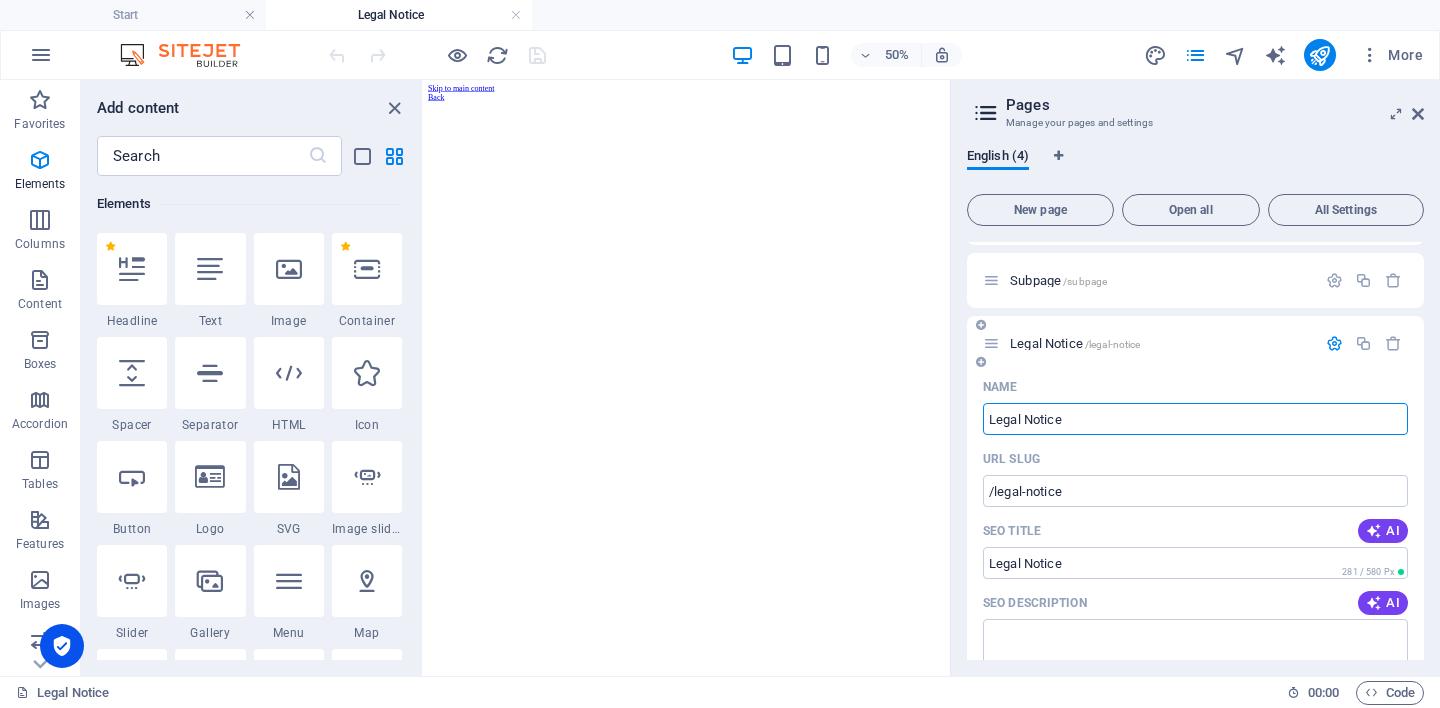 scroll, scrollTop: 0, scrollLeft: 0, axis: both 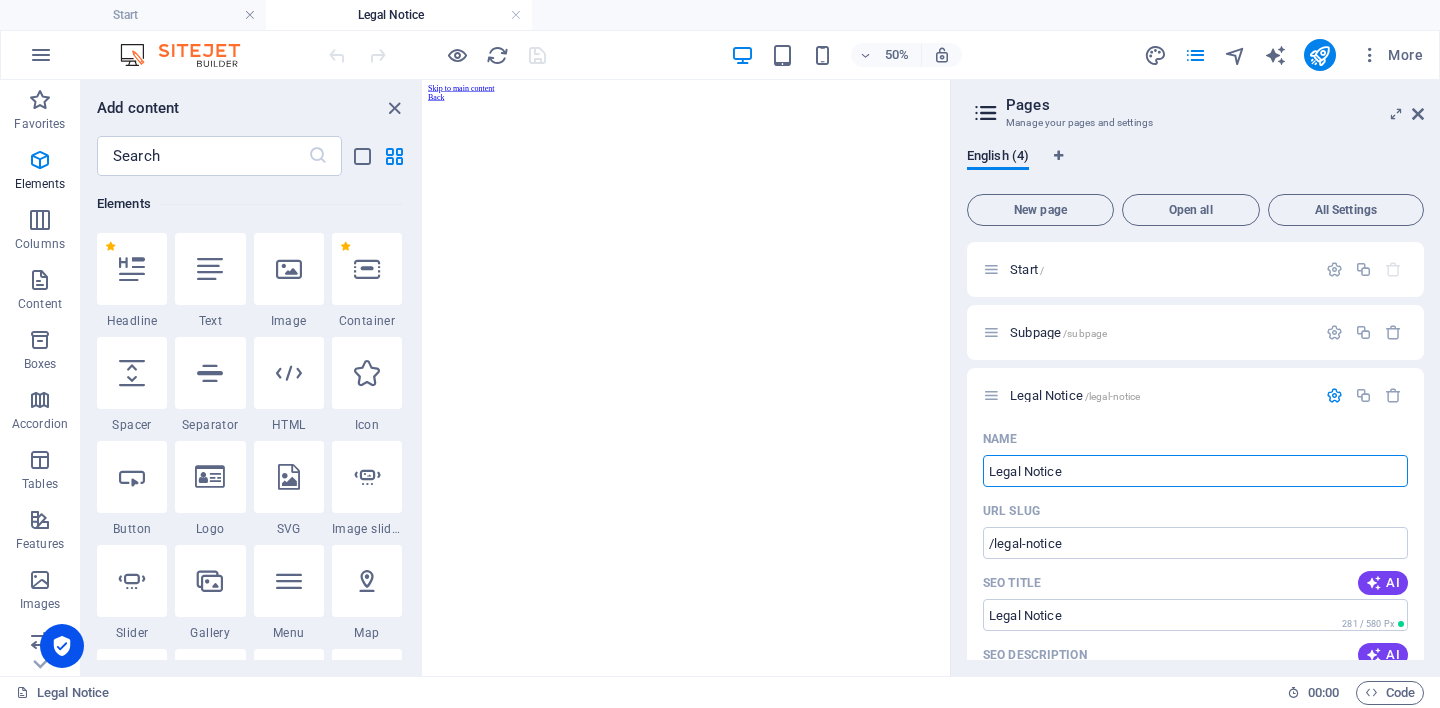 click on "Skip to main content
Back" at bounding box center (950, 106) 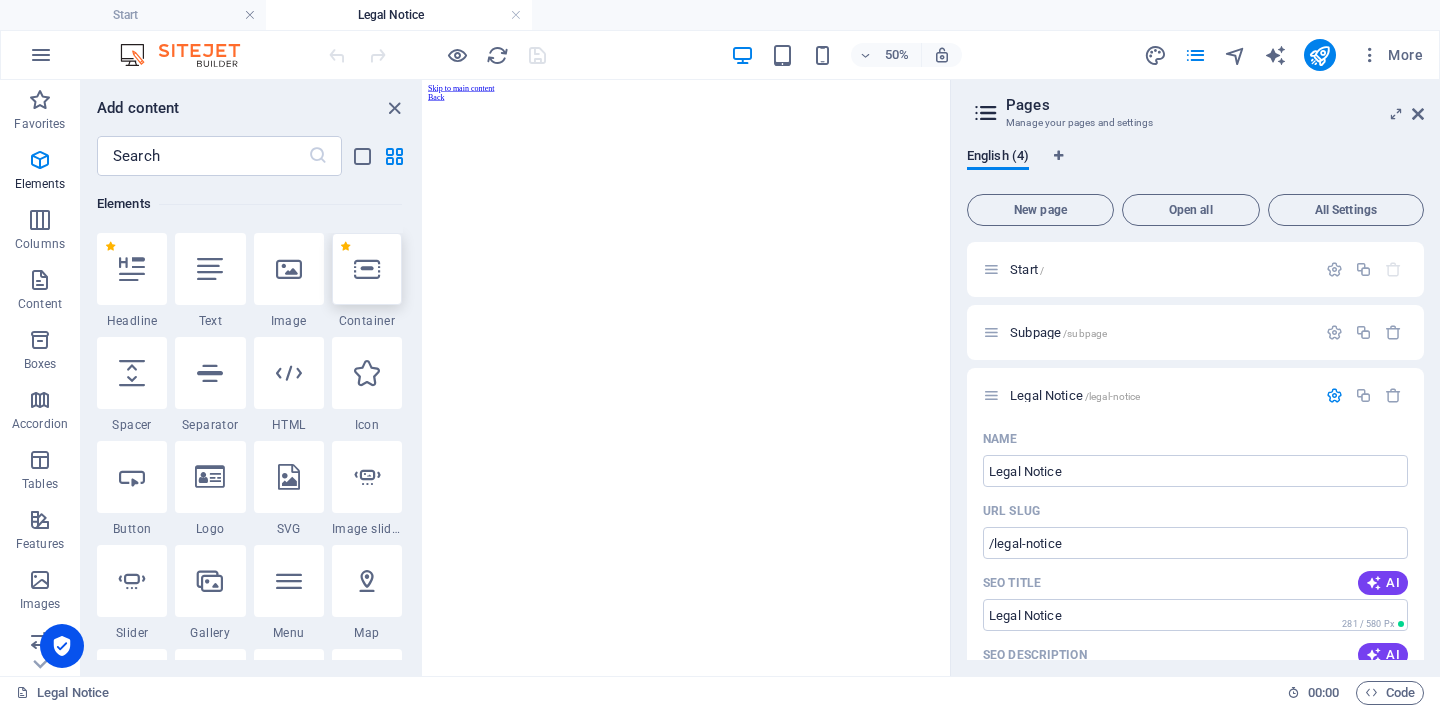 click at bounding box center [367, 269] 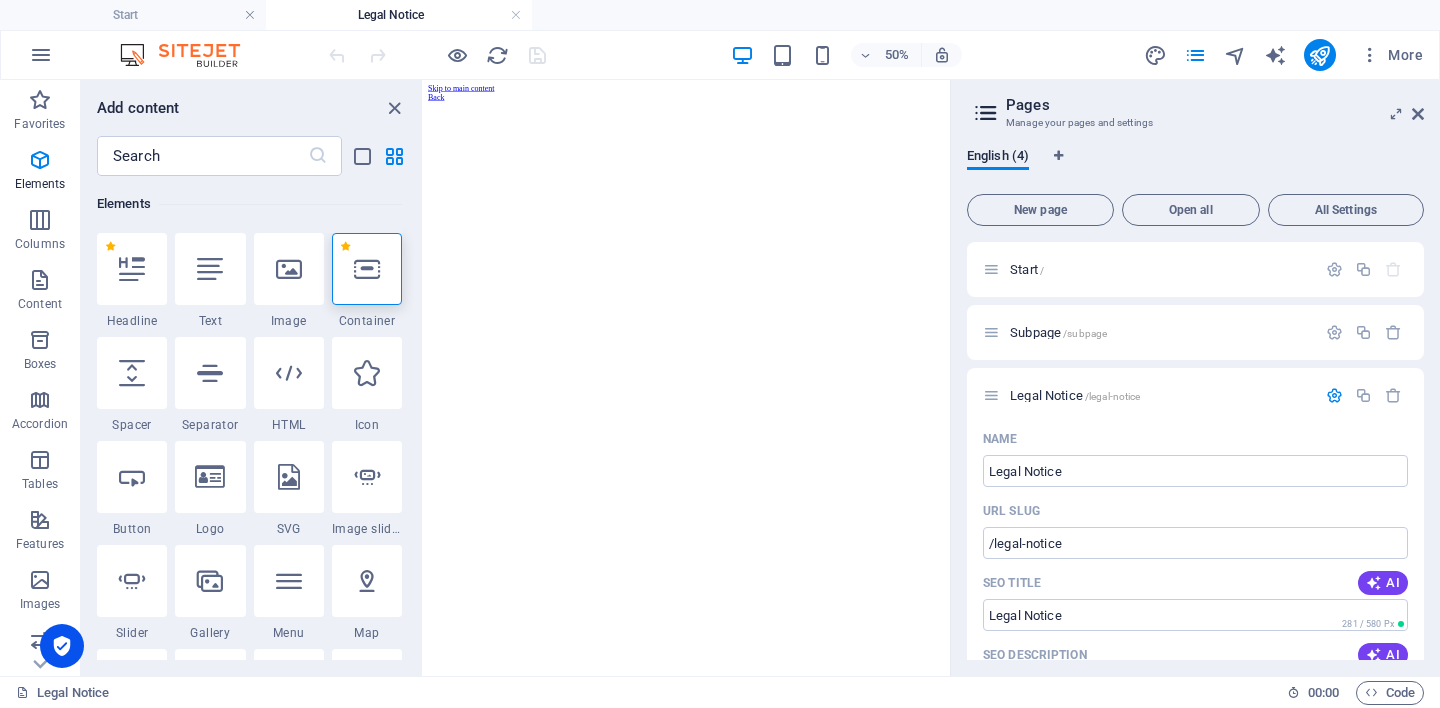 click at bounding box center [367, 269] 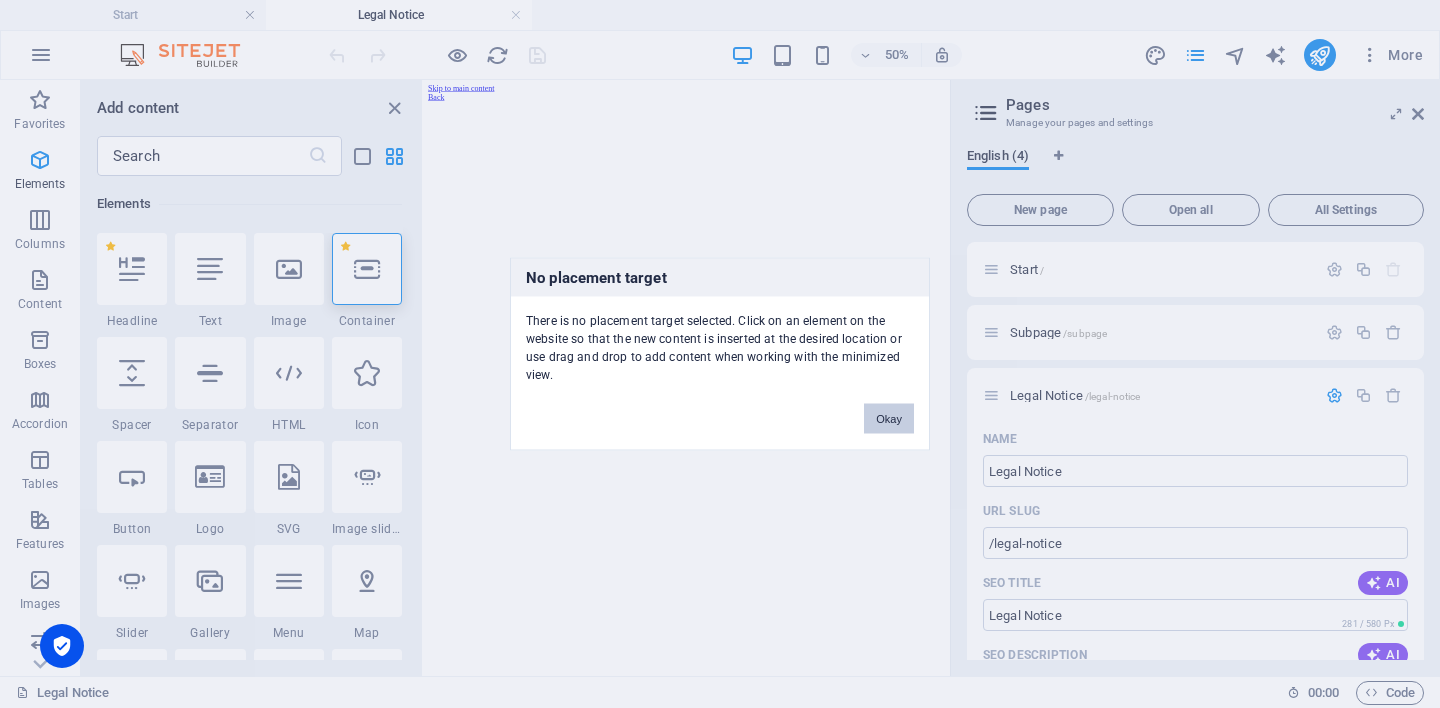 click on "Okay" at bounding box center [889, 419] 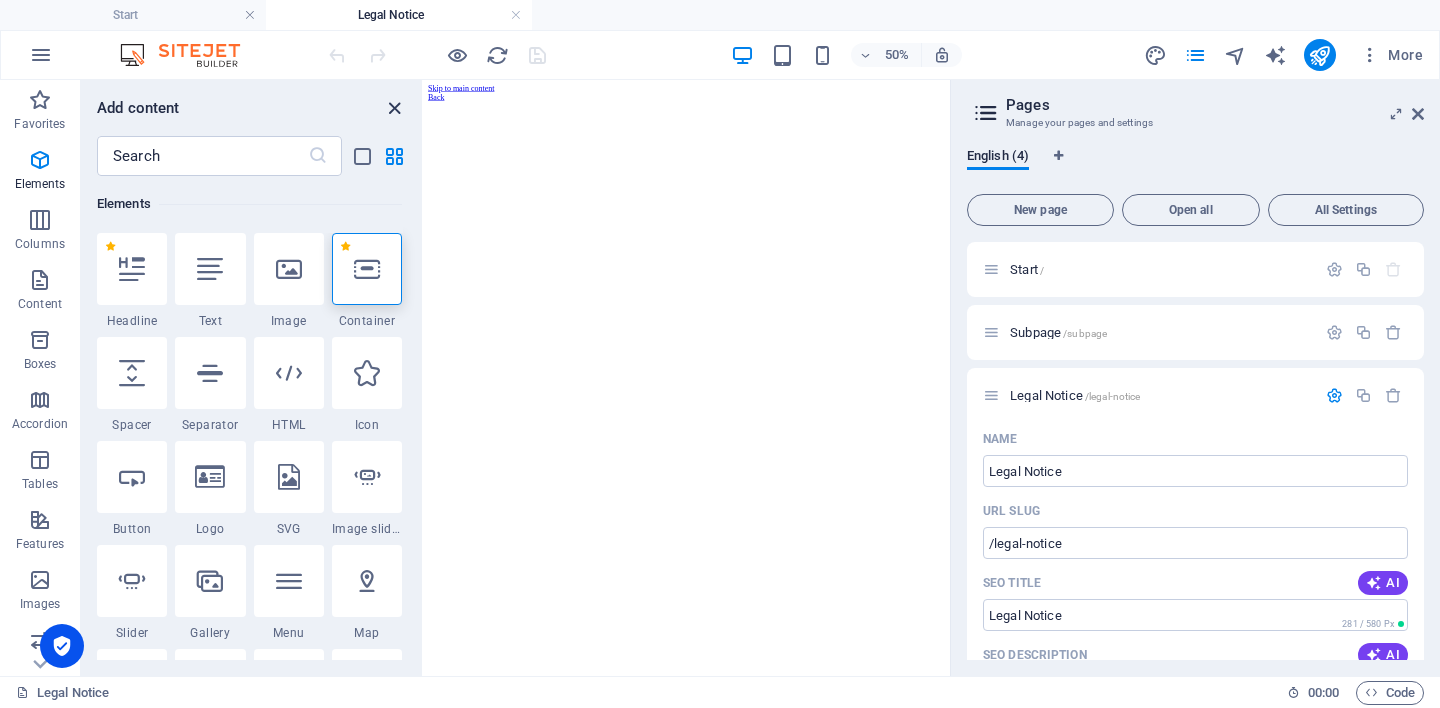 click at bounding box center [394, 108] 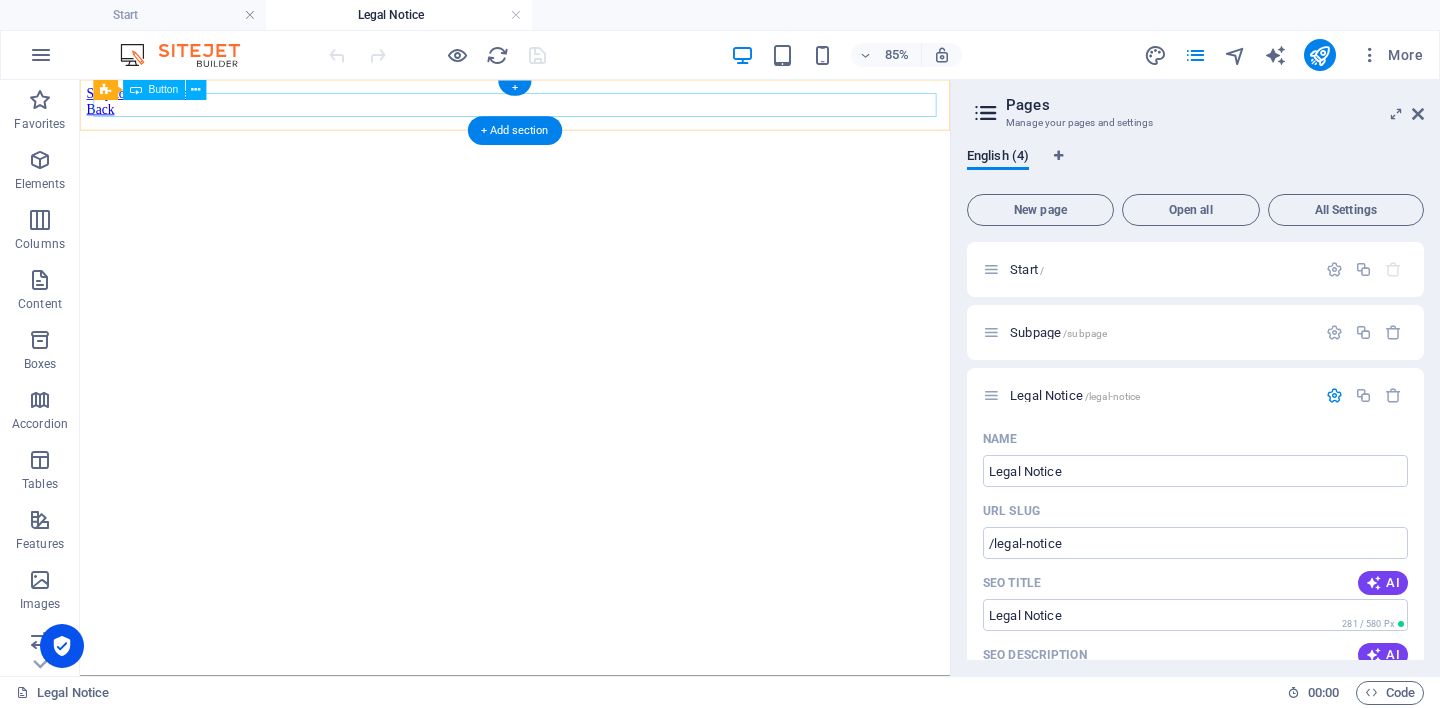 click on "Back" at bounding box center (592, 115) 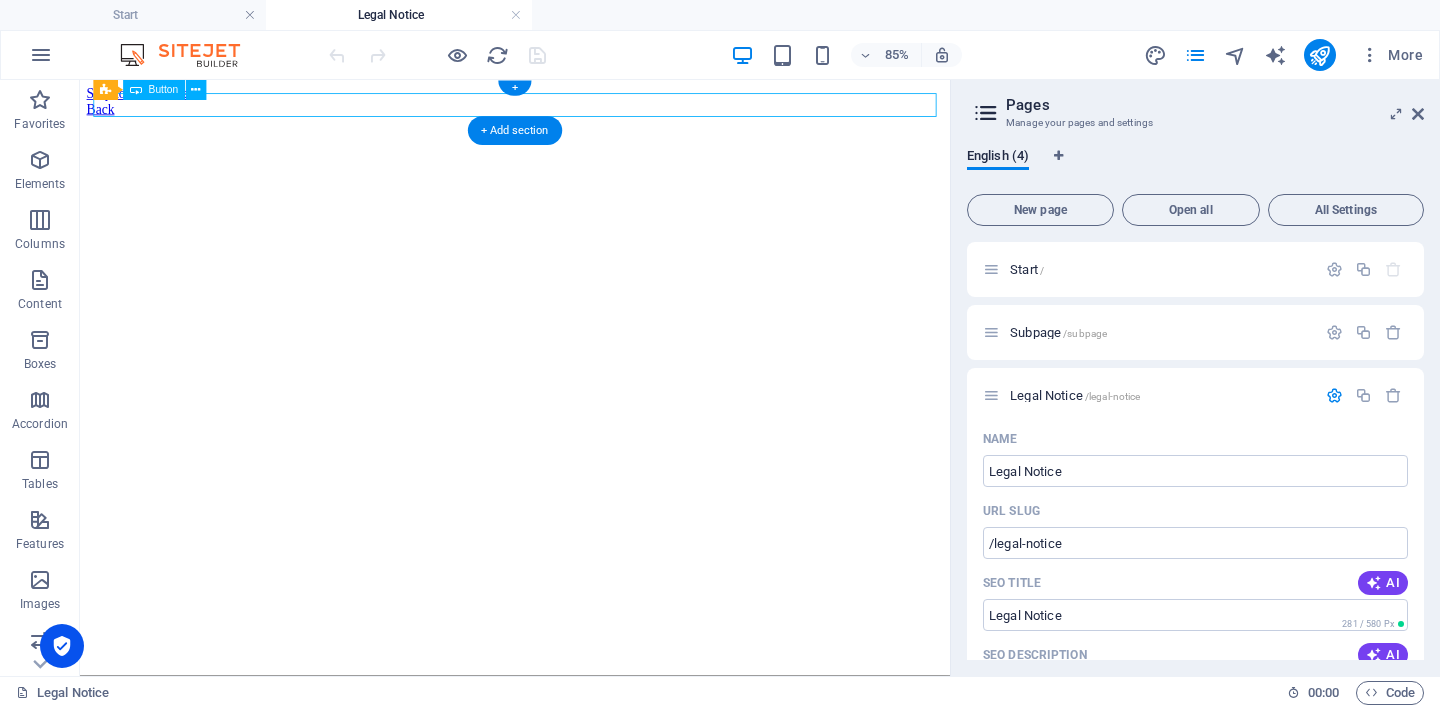 click on "Back" at bounding box center (592, 115) 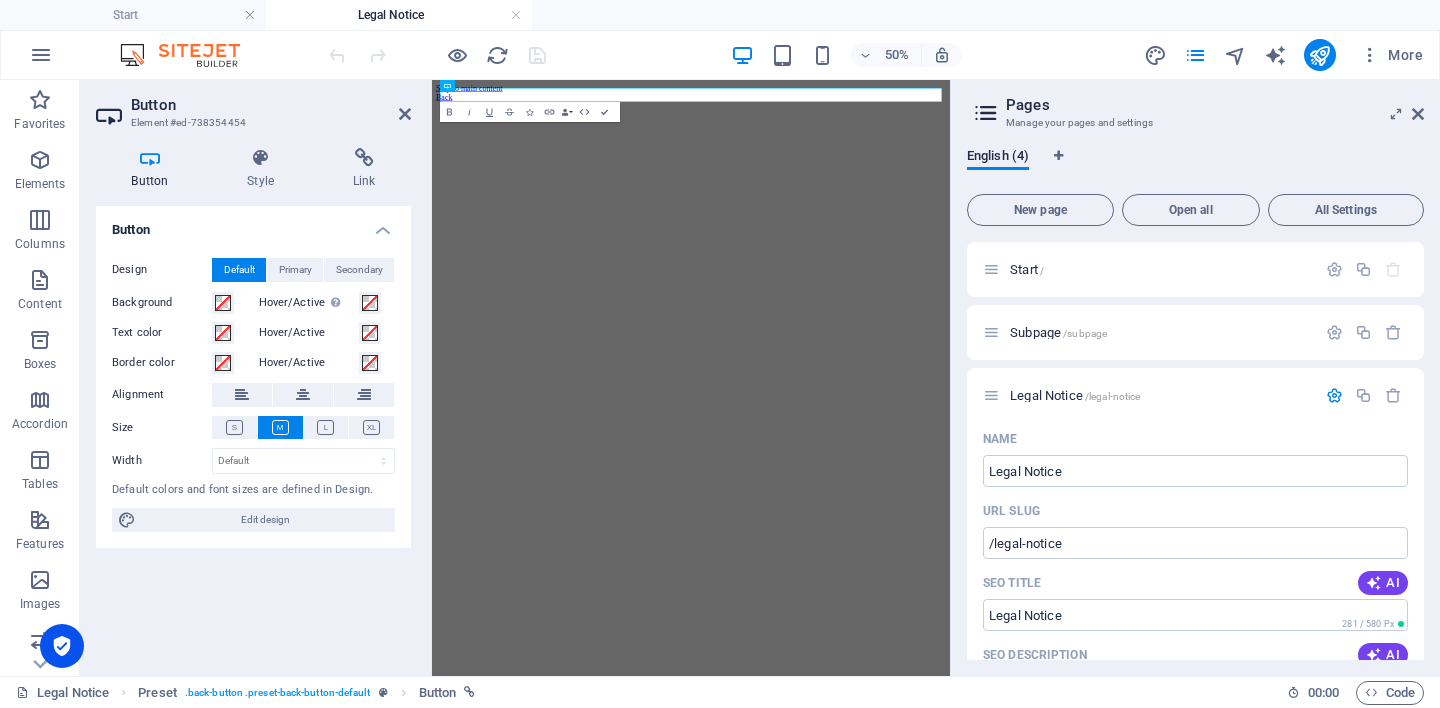 click on "Skip to main content
Back
​ ​" at bounding box center [950, 115] 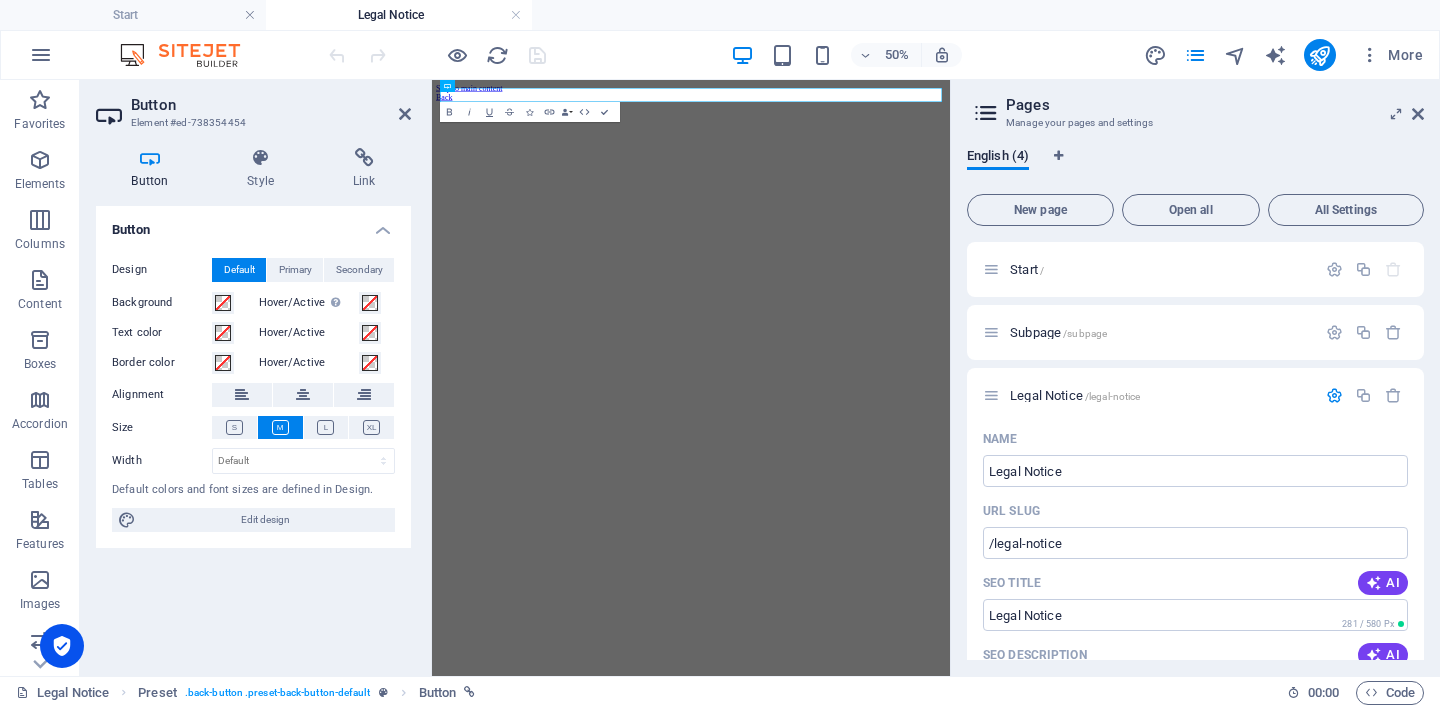 click on "Skip to main content
Back
​ ​" at bounding box center (950, 115) 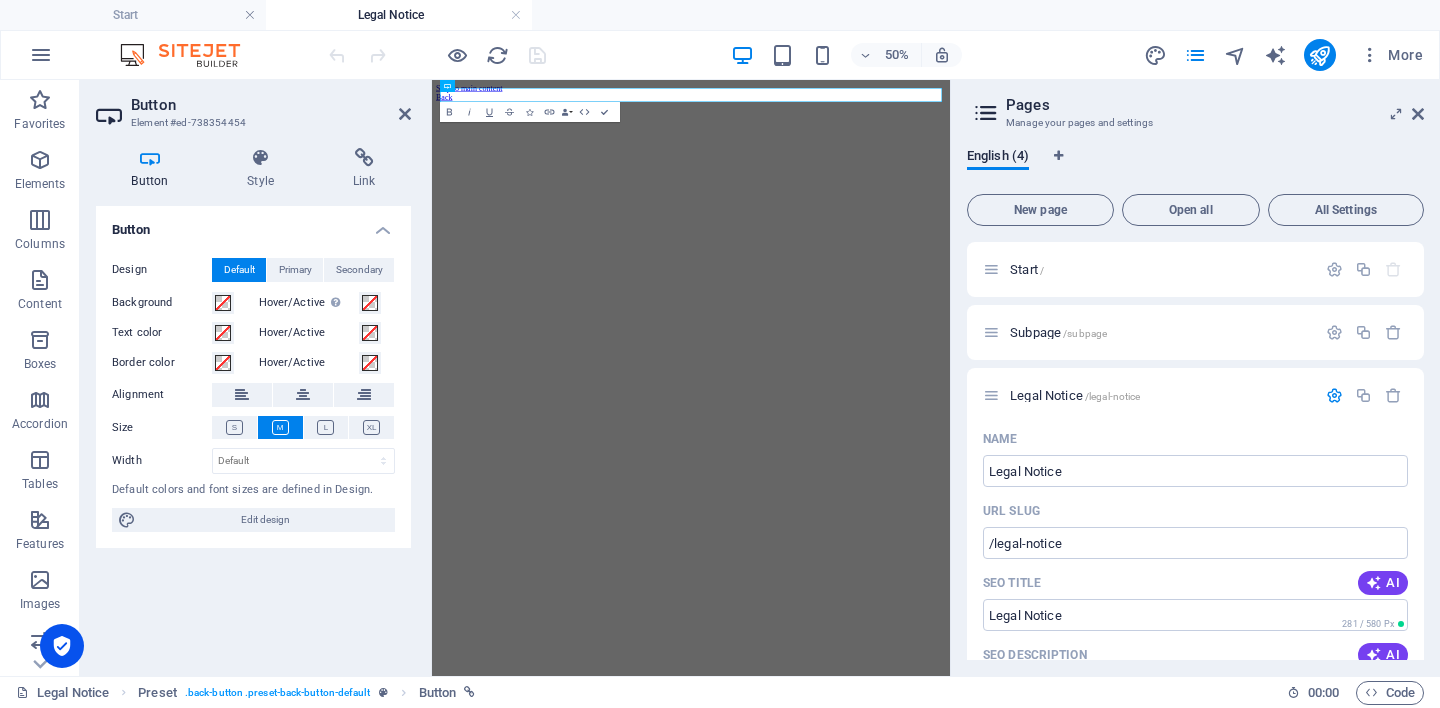 click on "Skip to main content
Back
​ ​" at bounding box center (950, 115) 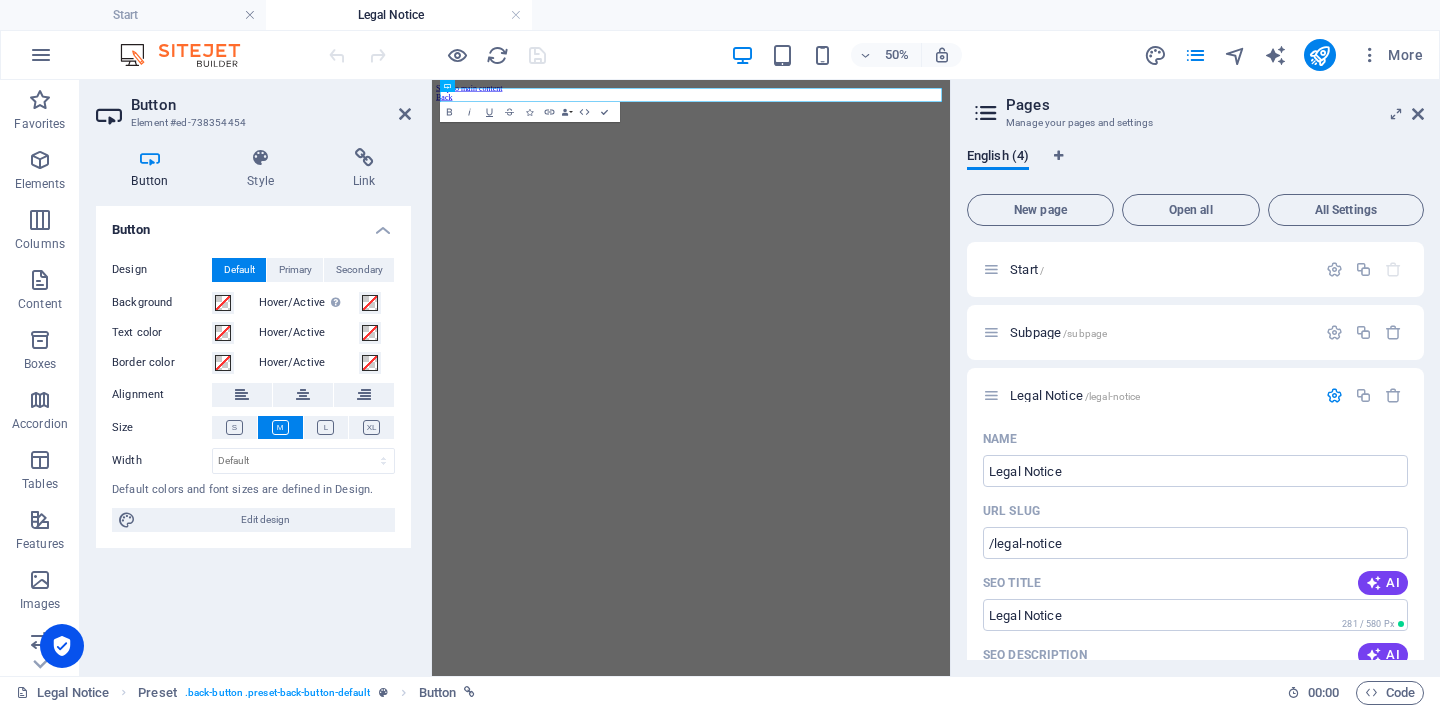 click on "Skip to main content
Back
​ ​" at bounding box center (950, 115) 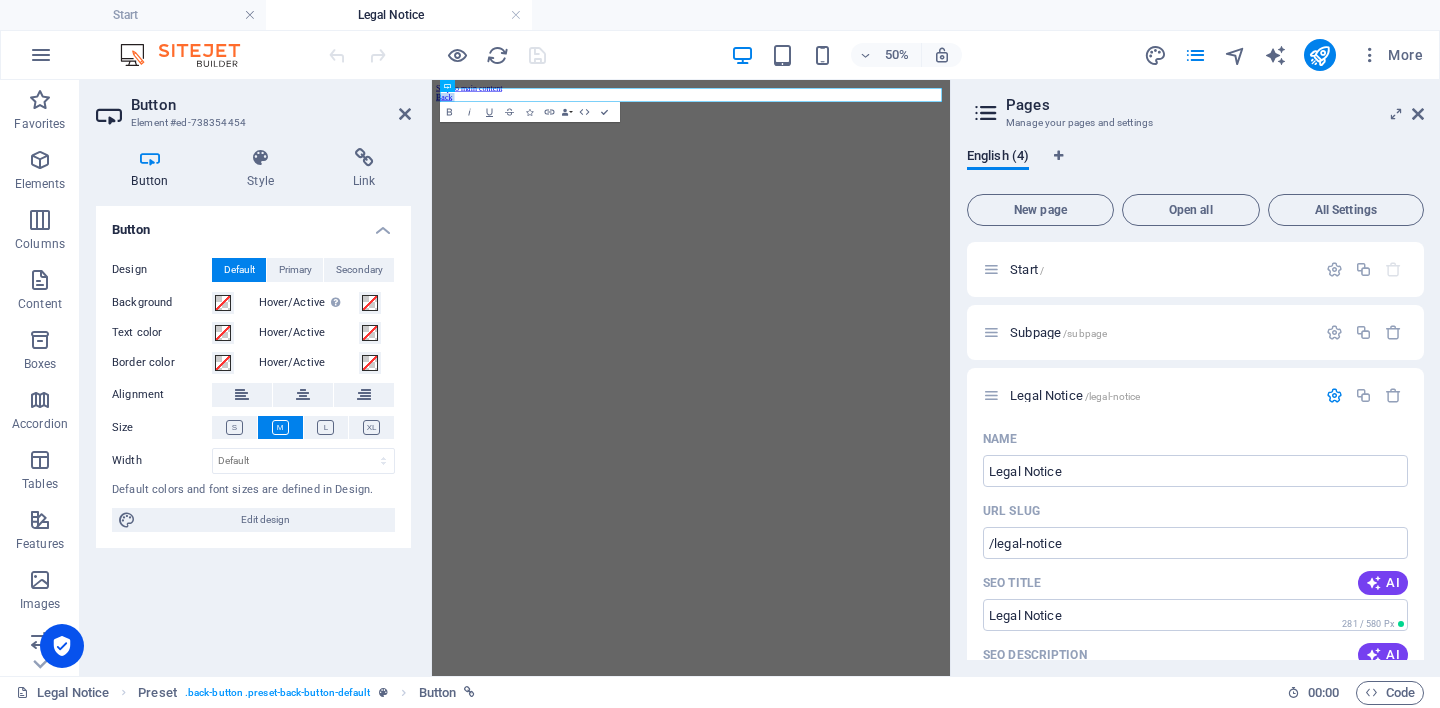 click on "Skip to main content
Back
​ ​" at bounding box center (950, 115) 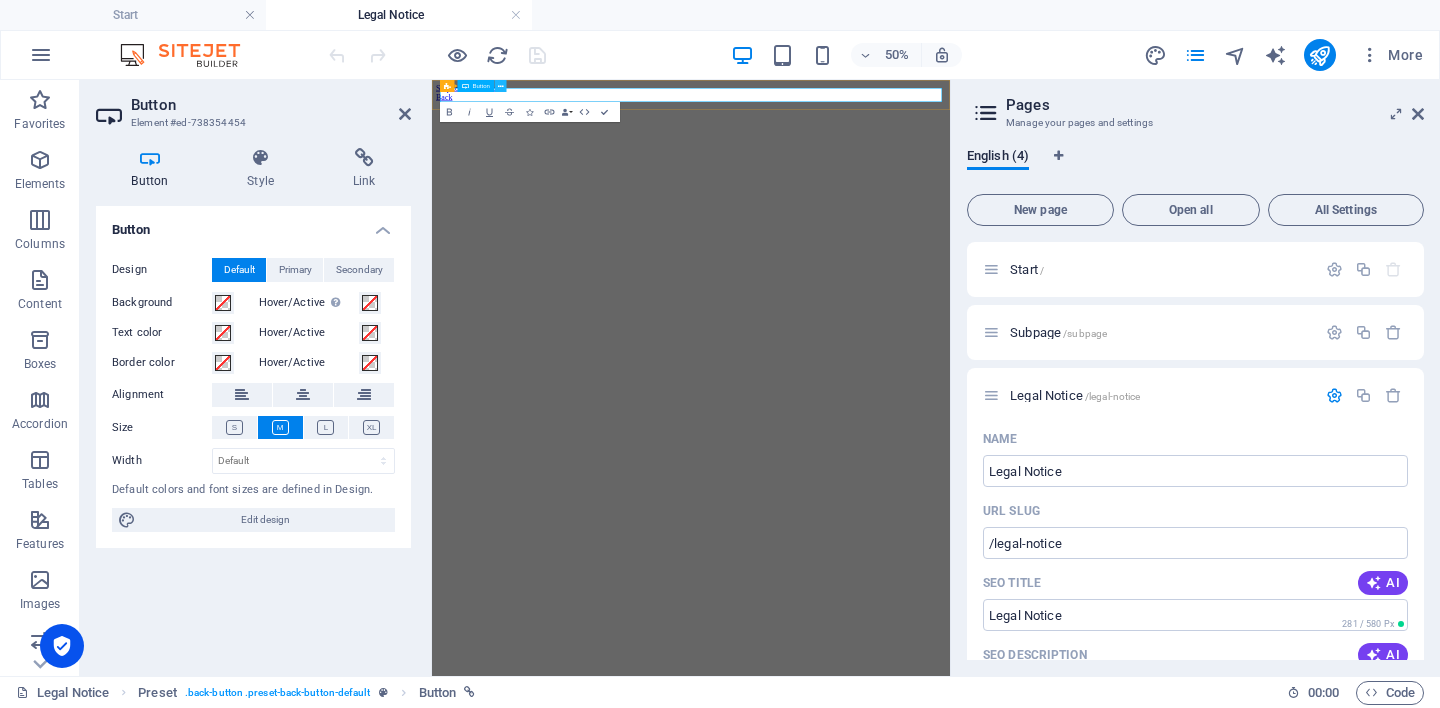 click at bounding box center [500, 86] 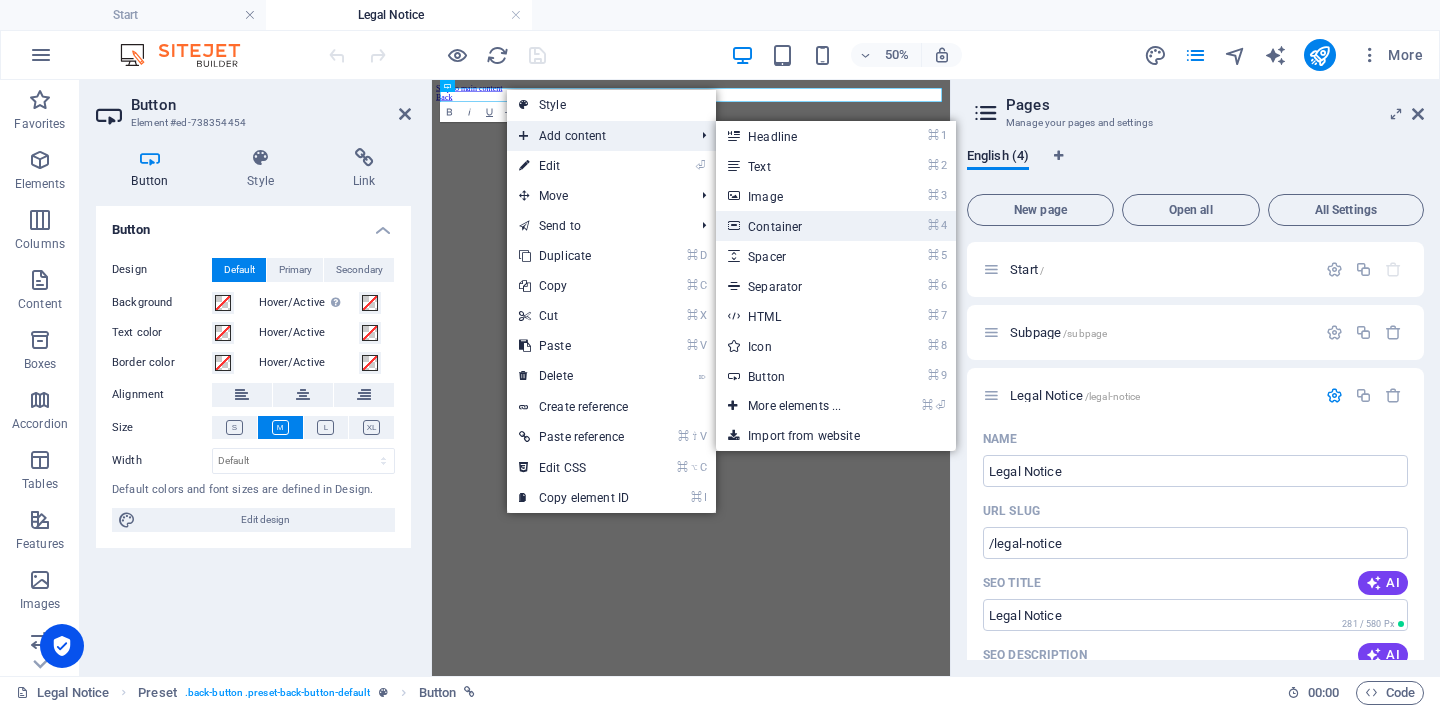 click on "⌘ 4  Container" at bounding box center [798, 226] 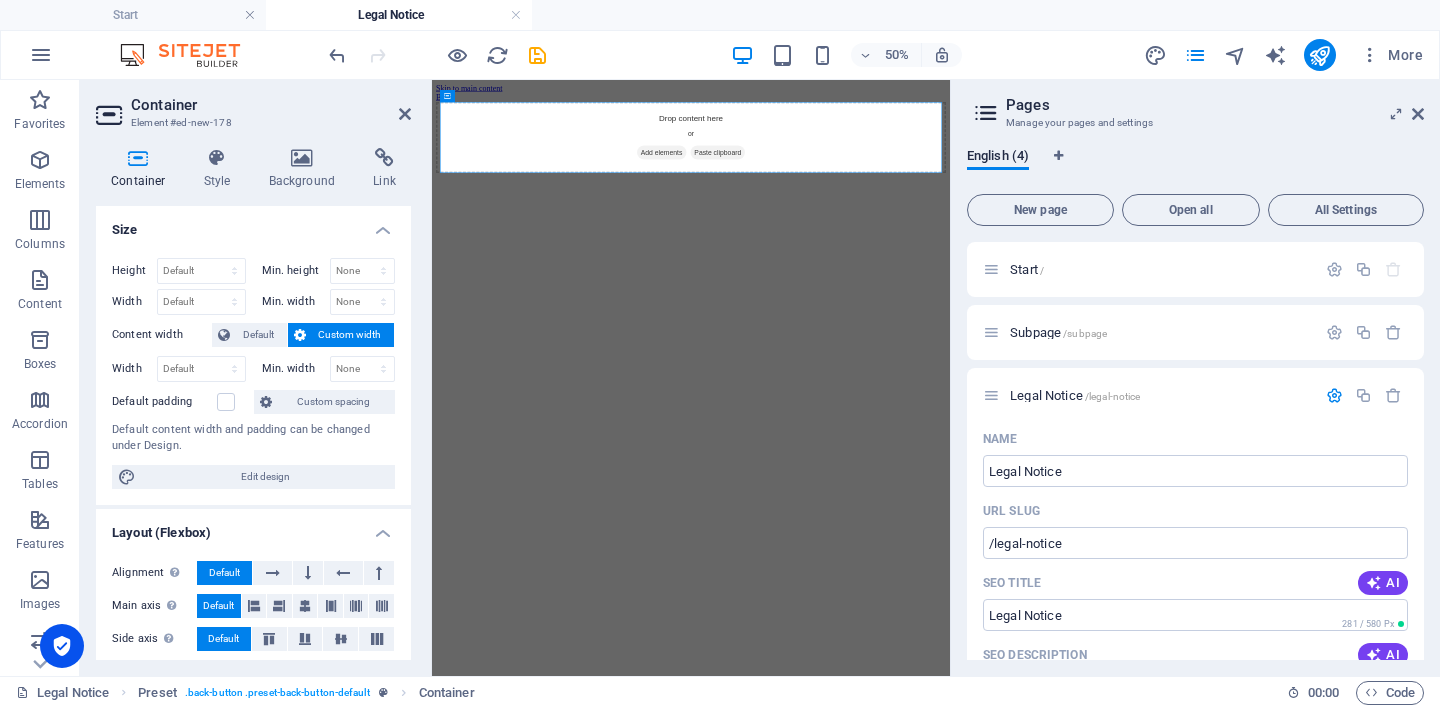 click on "Skip to main content
Back Drop content here or  Add elements  Paste clipboard
​ ​" at bounding box center (950, 186) 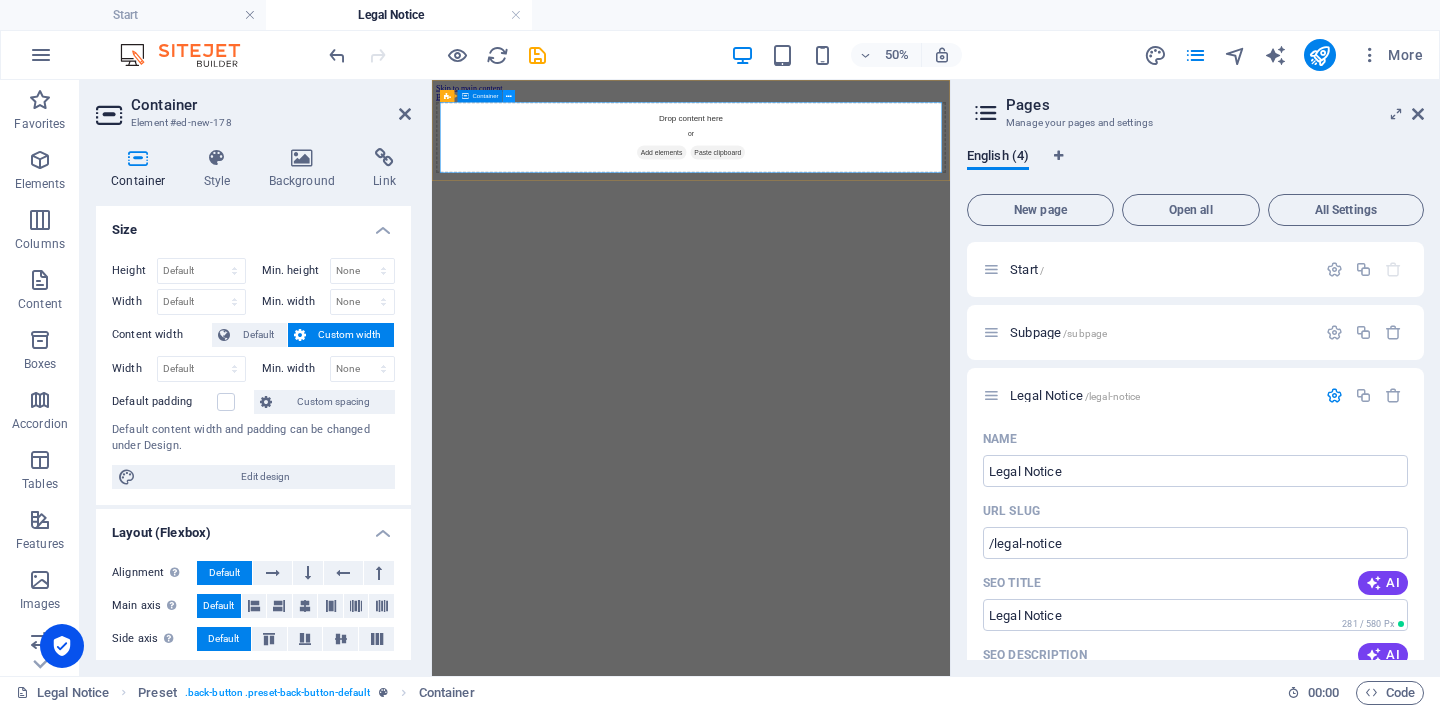 click at bounding box center (509, 96) 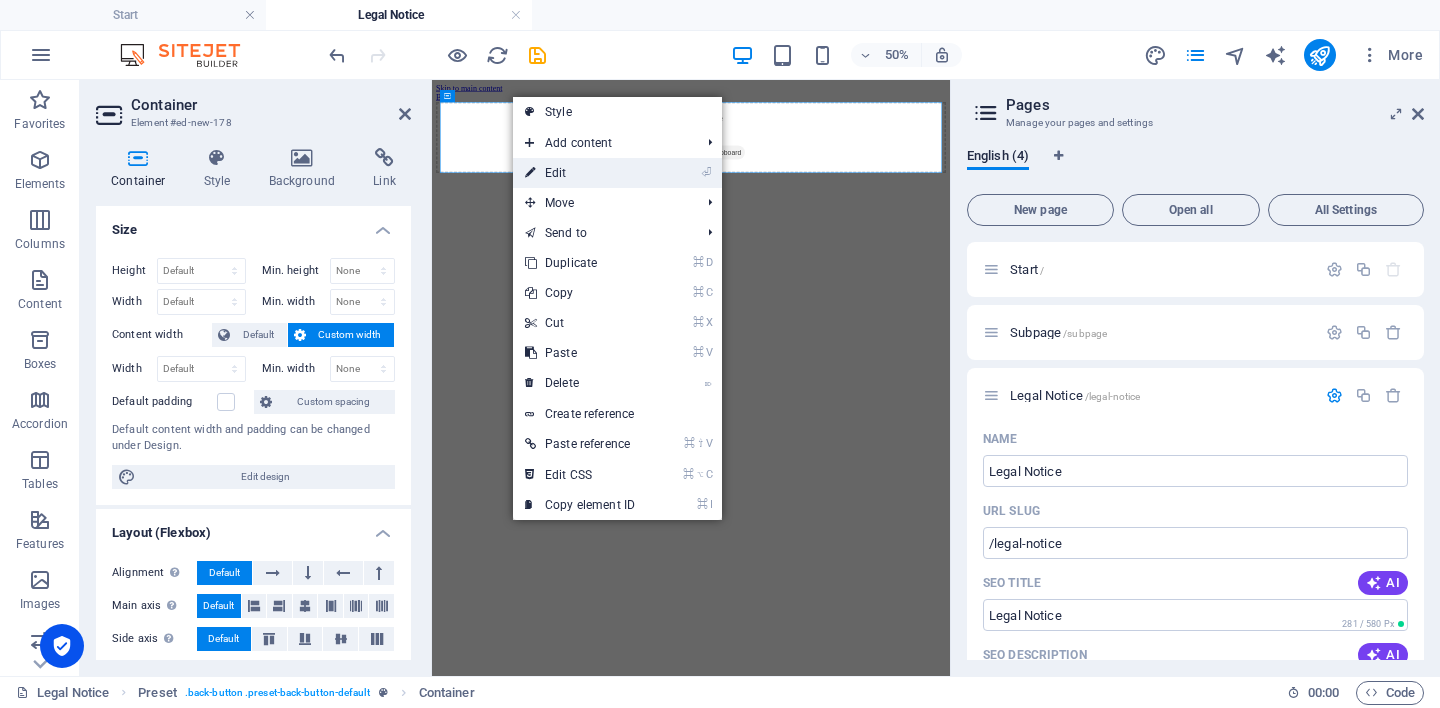 click on "⏎  Edit" at bounding box center (580, 173) 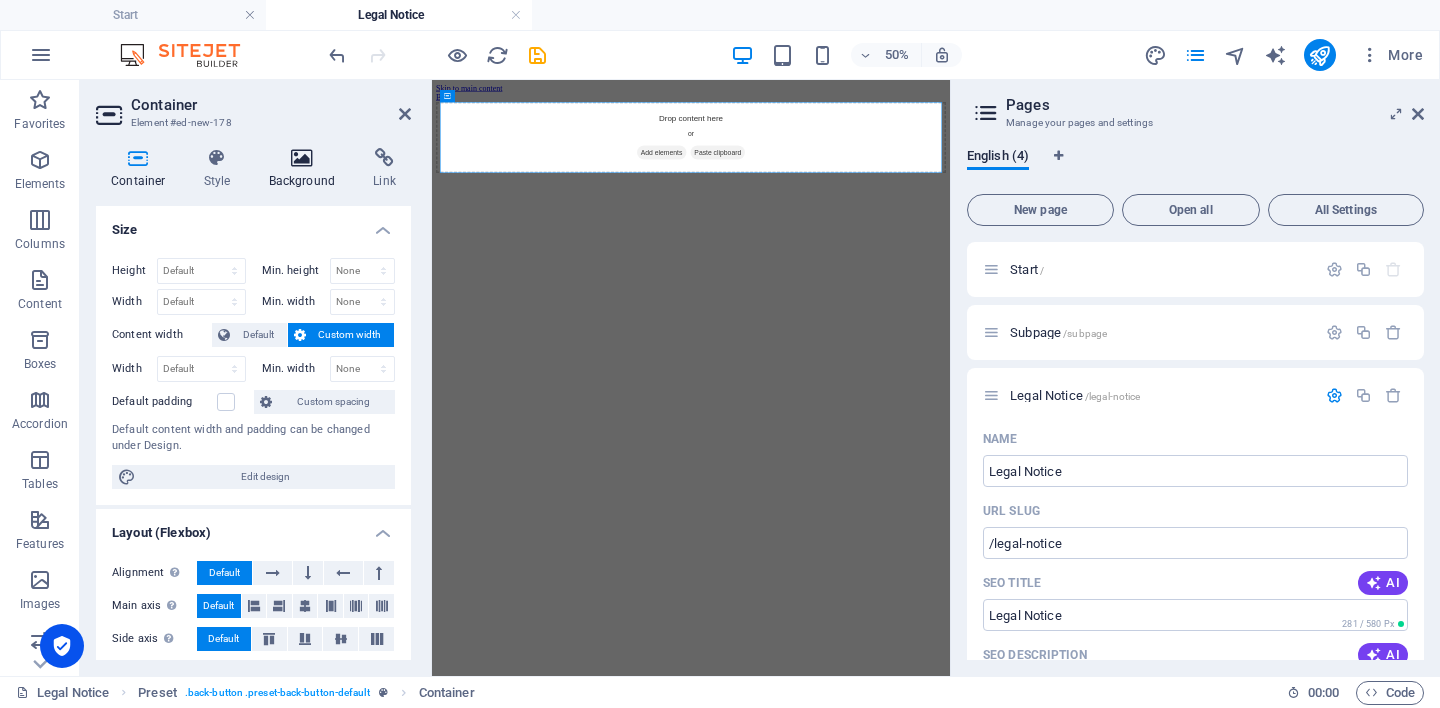click at bounding box center (302, 158) 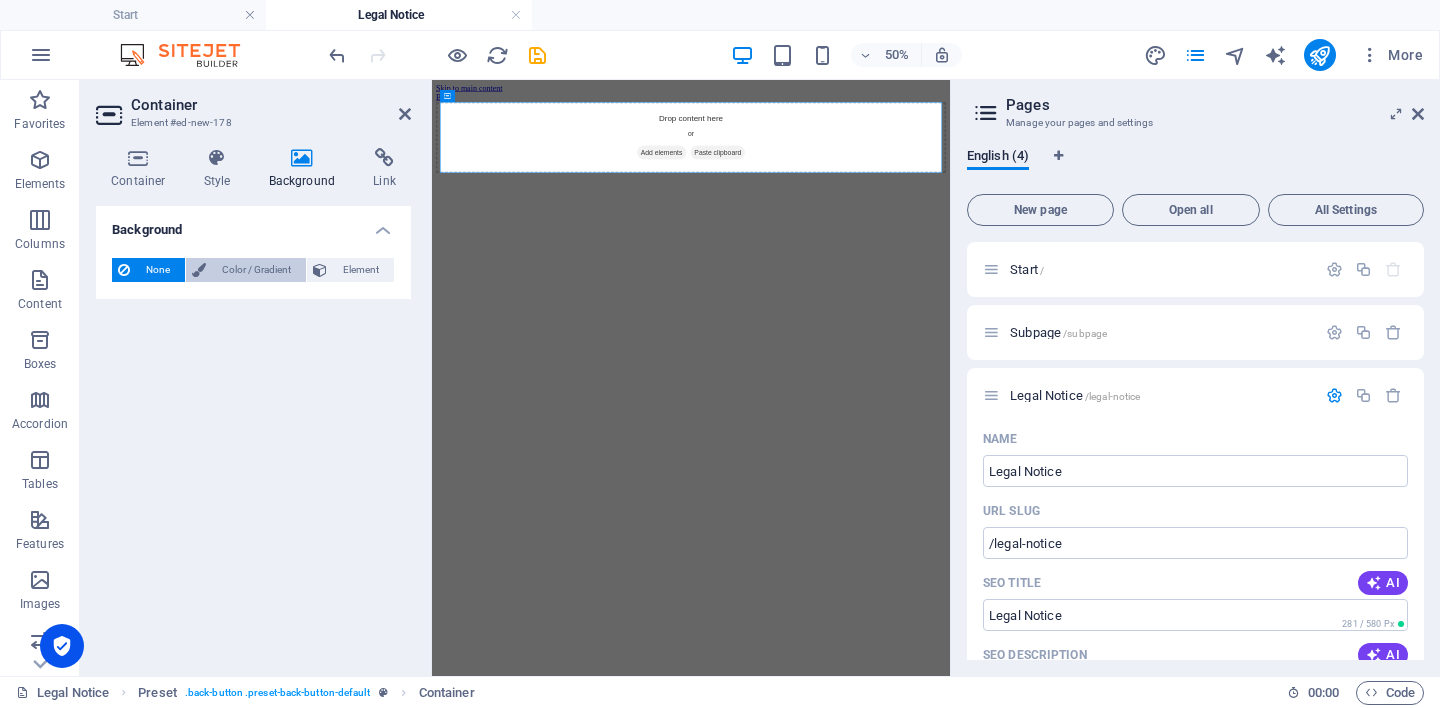 click on "Color / Gradient" at bounding box center (256, 270) 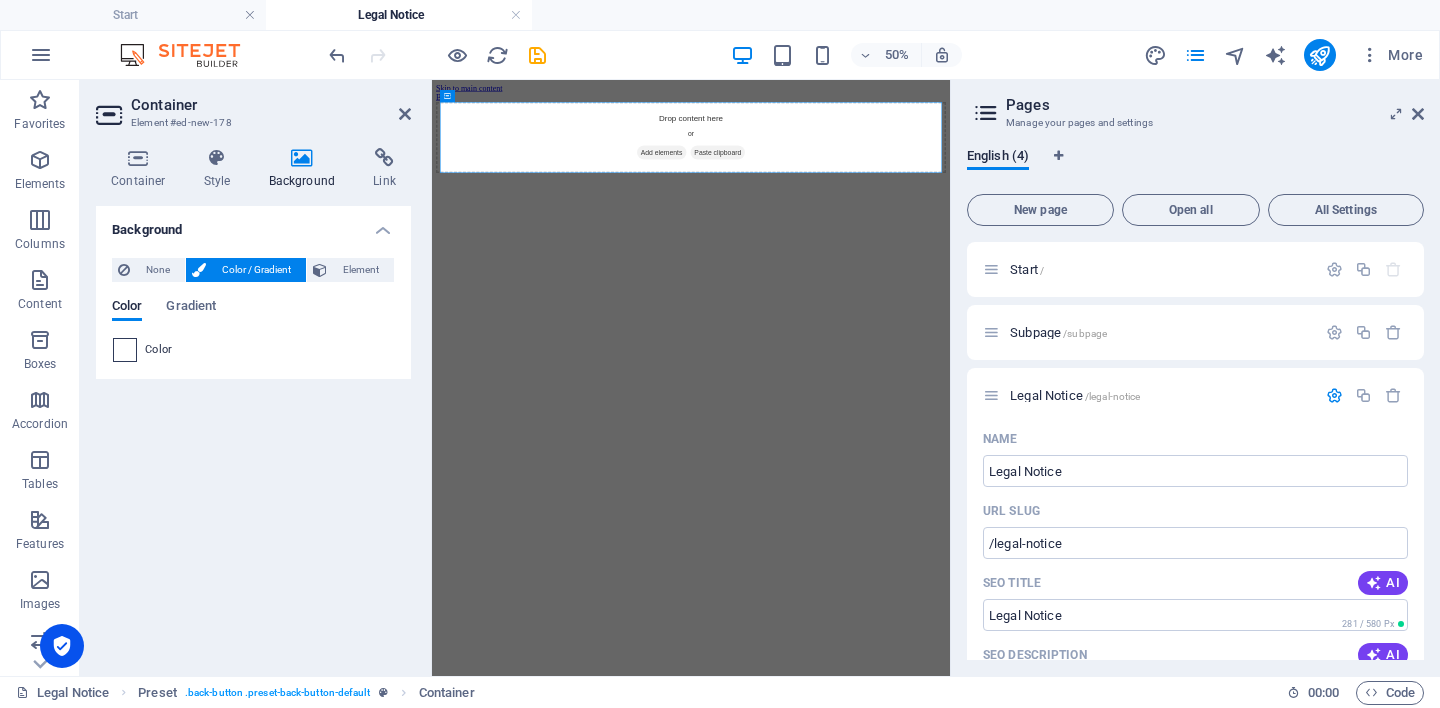 click at bounding box center (125, 350) 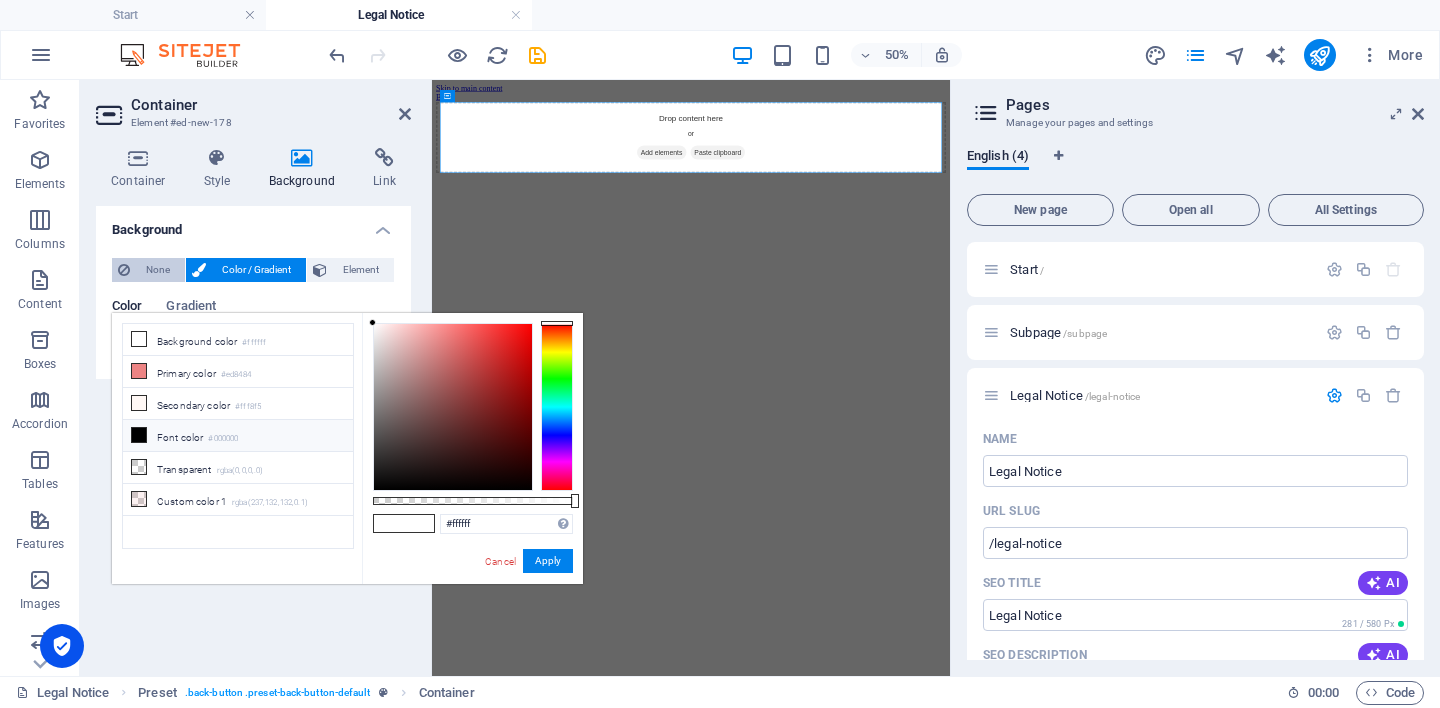click on "None" at bounding box center [157, 270] 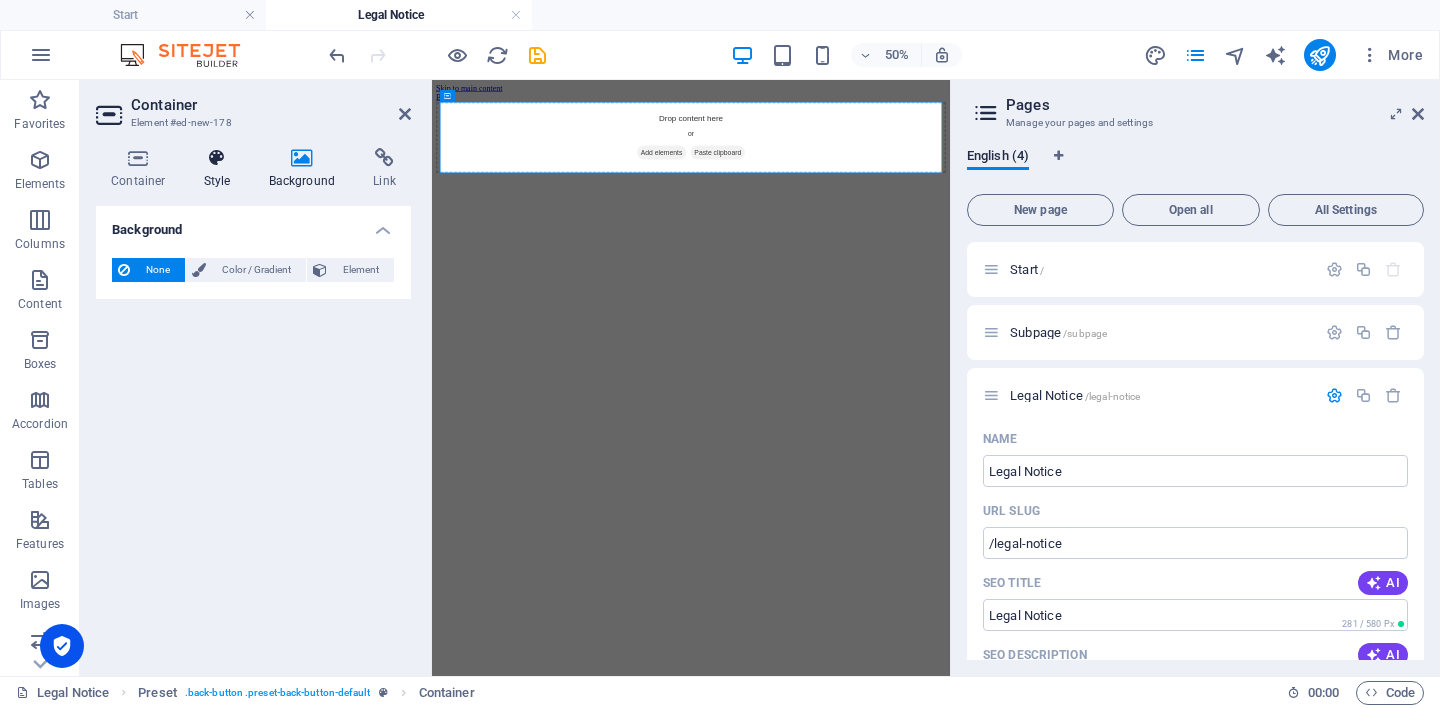 click at bounding box center (217, 158) 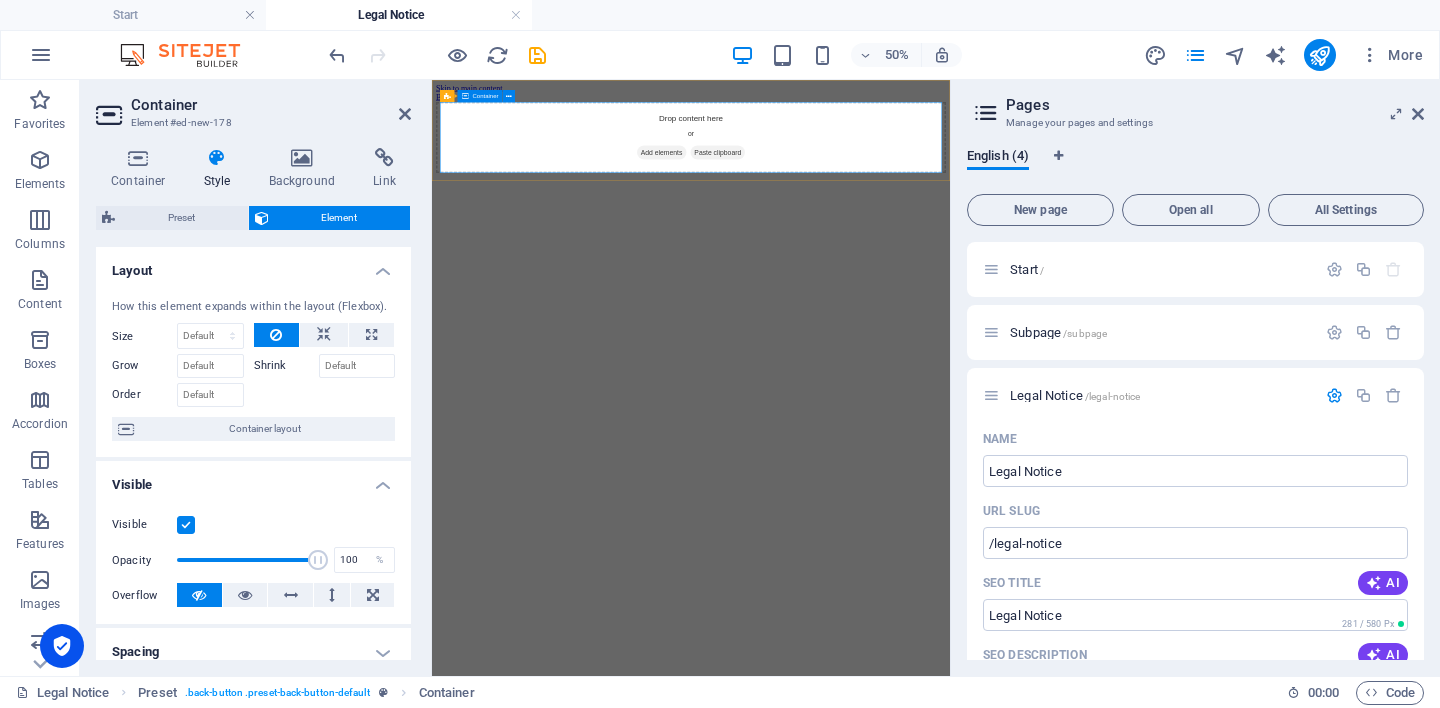 click on "Drop content here or  Add elements  Paste clipboard" at bounding box center (950, 195) 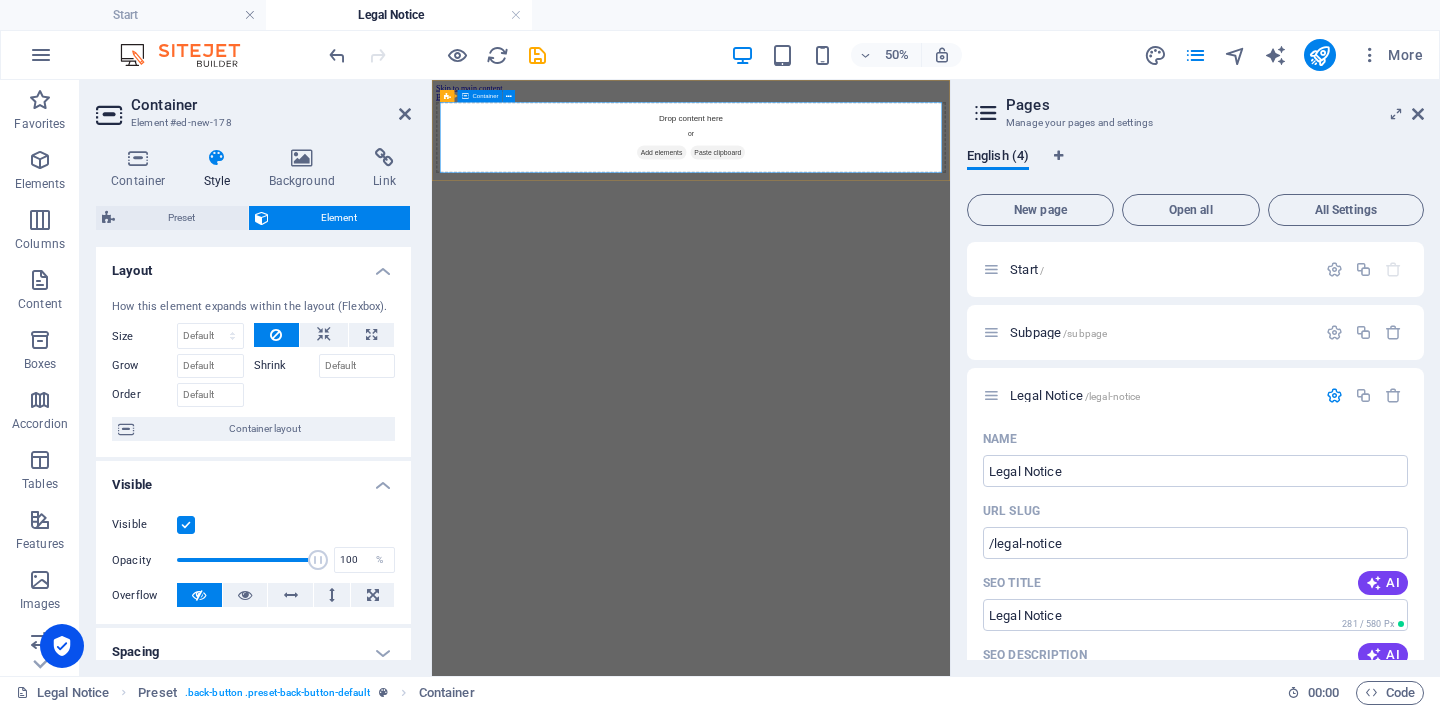 click on "Drop content here or  Add elements  Paste clipboard" at bounding box center [950, 195] 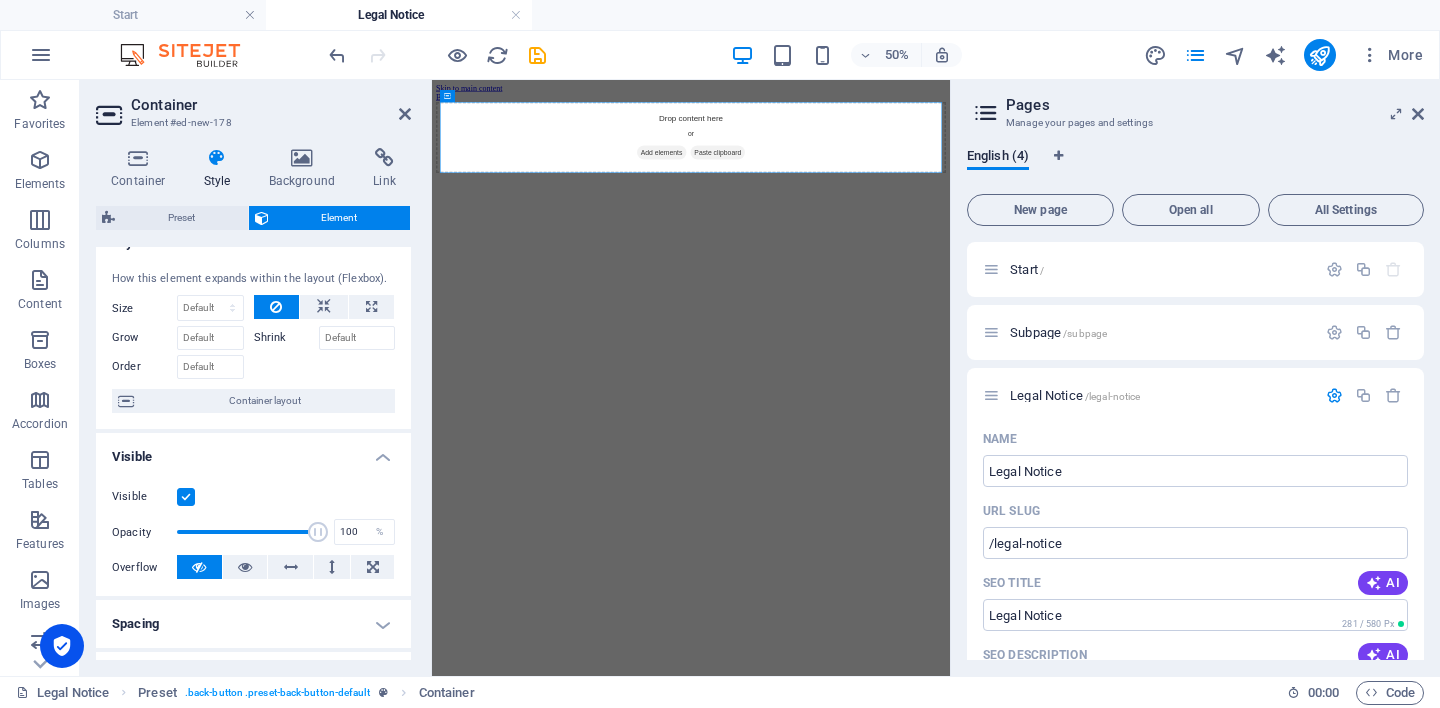 scroll, scrollTop: 0, scrollLeft: 0, axis: both 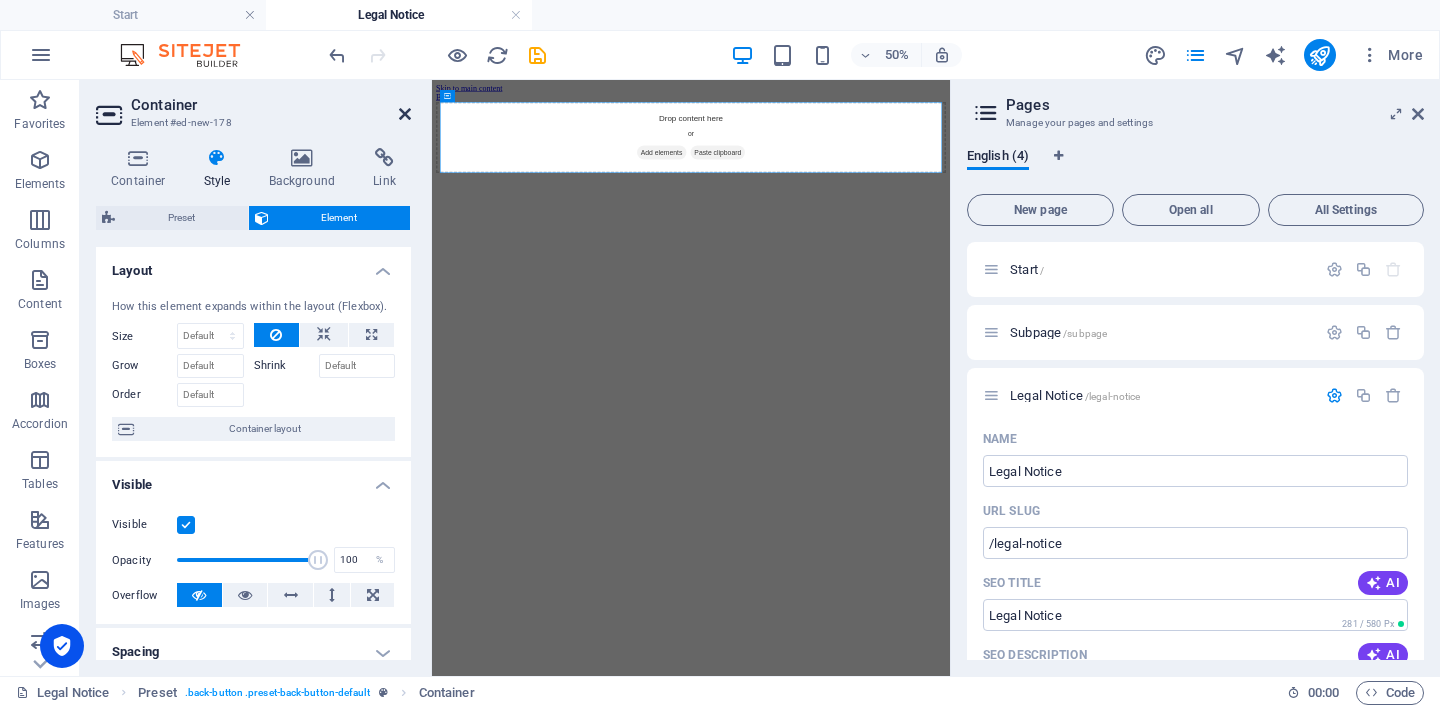 click at bounding box center [405, 114] 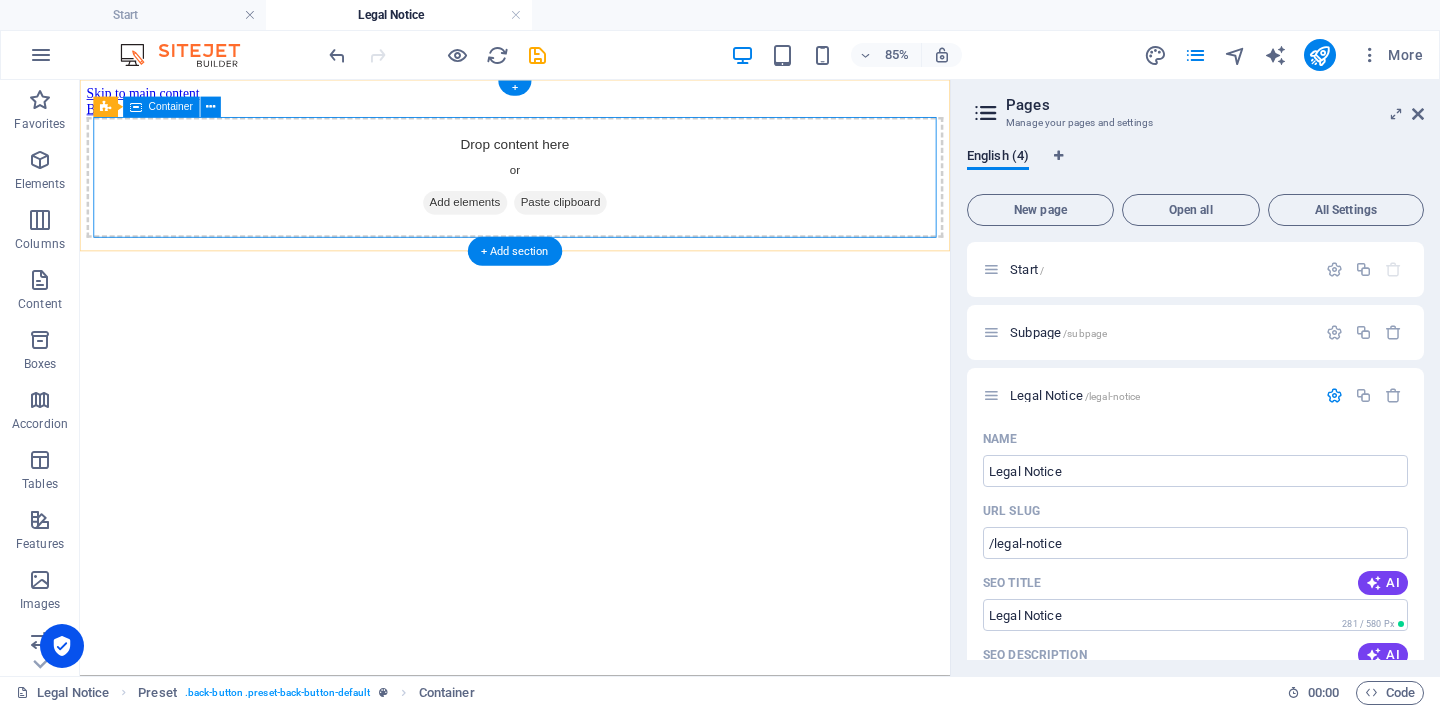 click on "Paste clipboard" at bounding box center [646, 225] 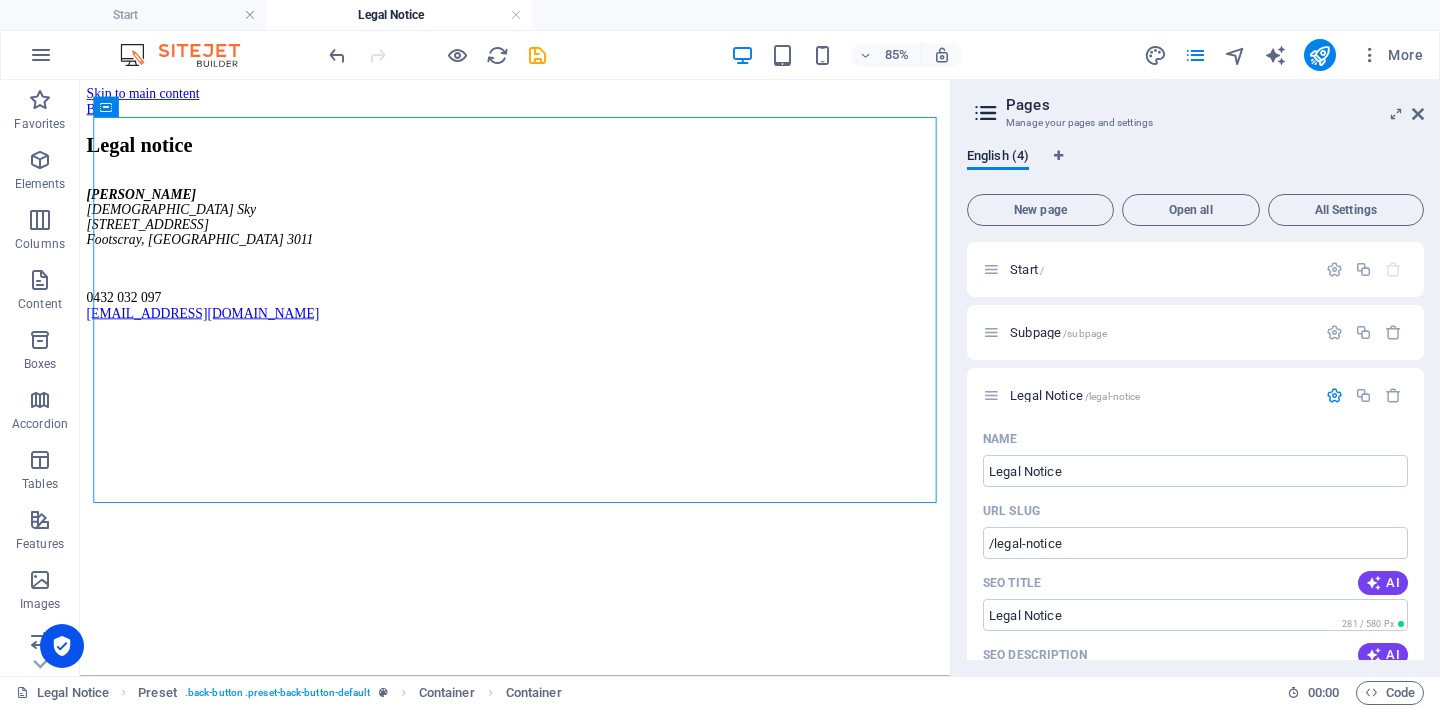 click on "Skip to main content
Back Legal notice Bohdi Sky Bohdi   Sky 11/8-18 Whitehall Street Footscray, VIC   3011 0432 032 097 therapy@bohdisky.com.au
​ ​" at bounding box center [592, 239] 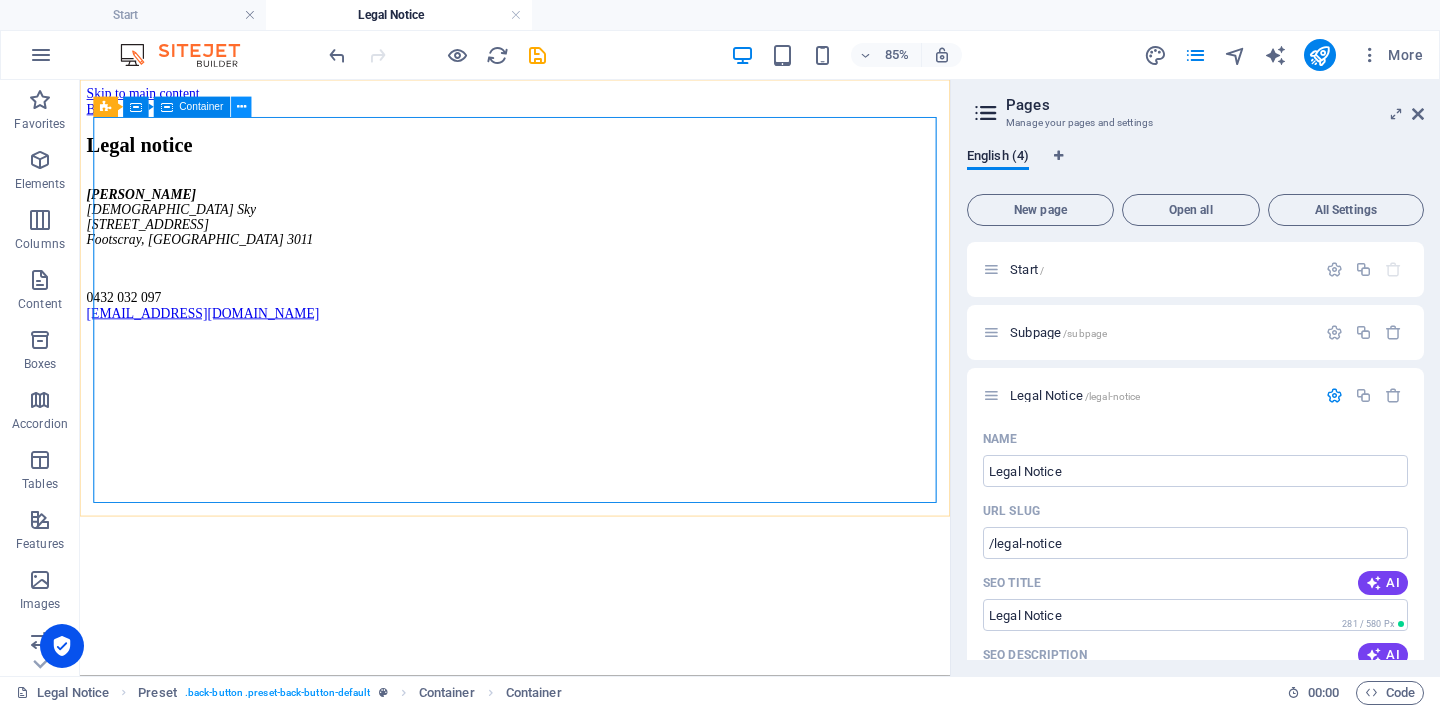 click at bounding box center (241, 107) 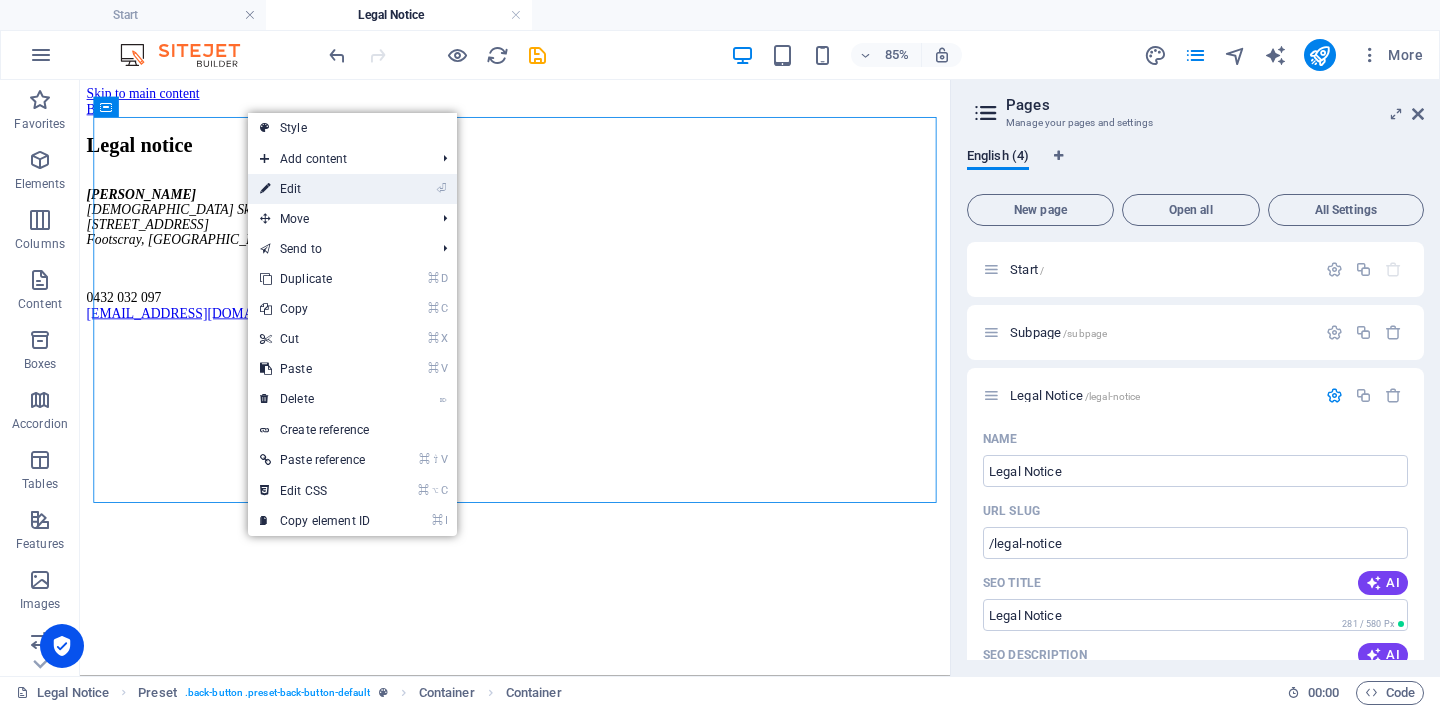 click on "⏎  Edit" at bounding box center [352, 189] 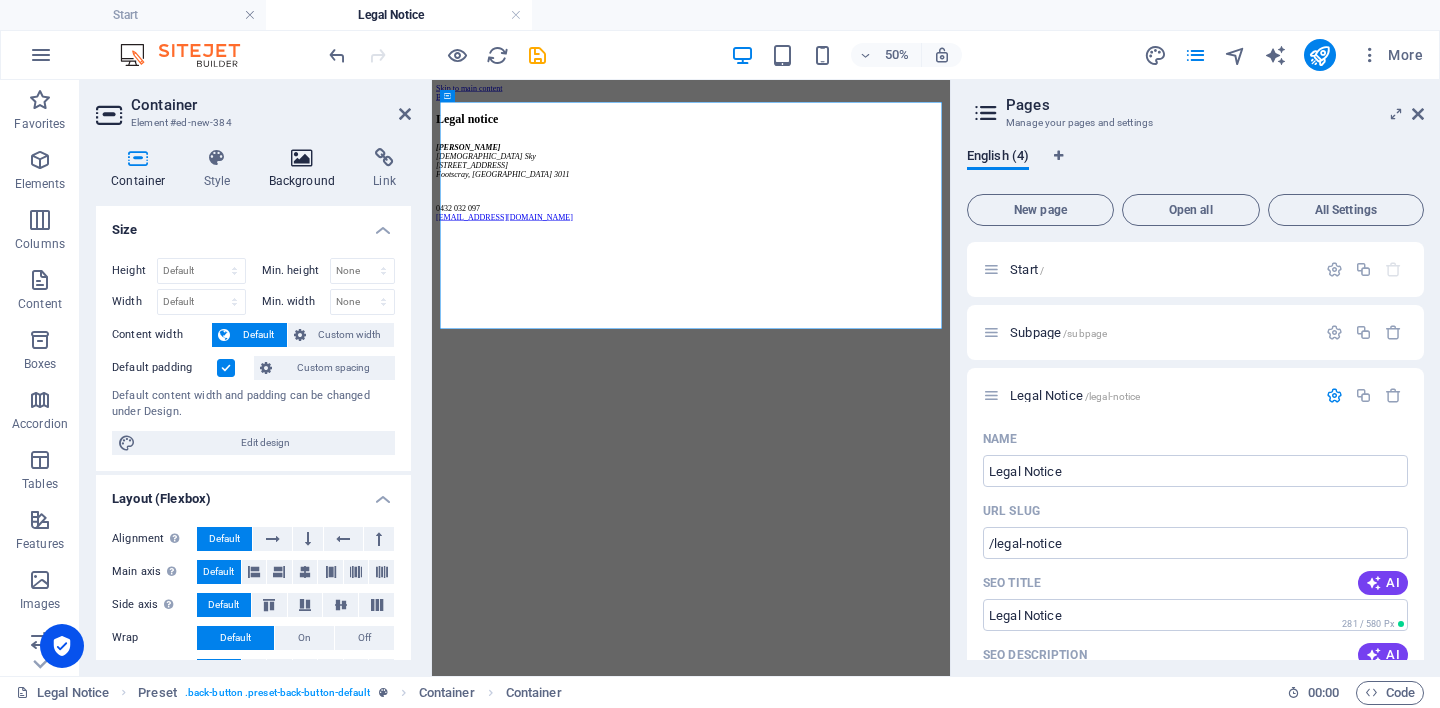 click on "Background" at bounding box center (306, 169) 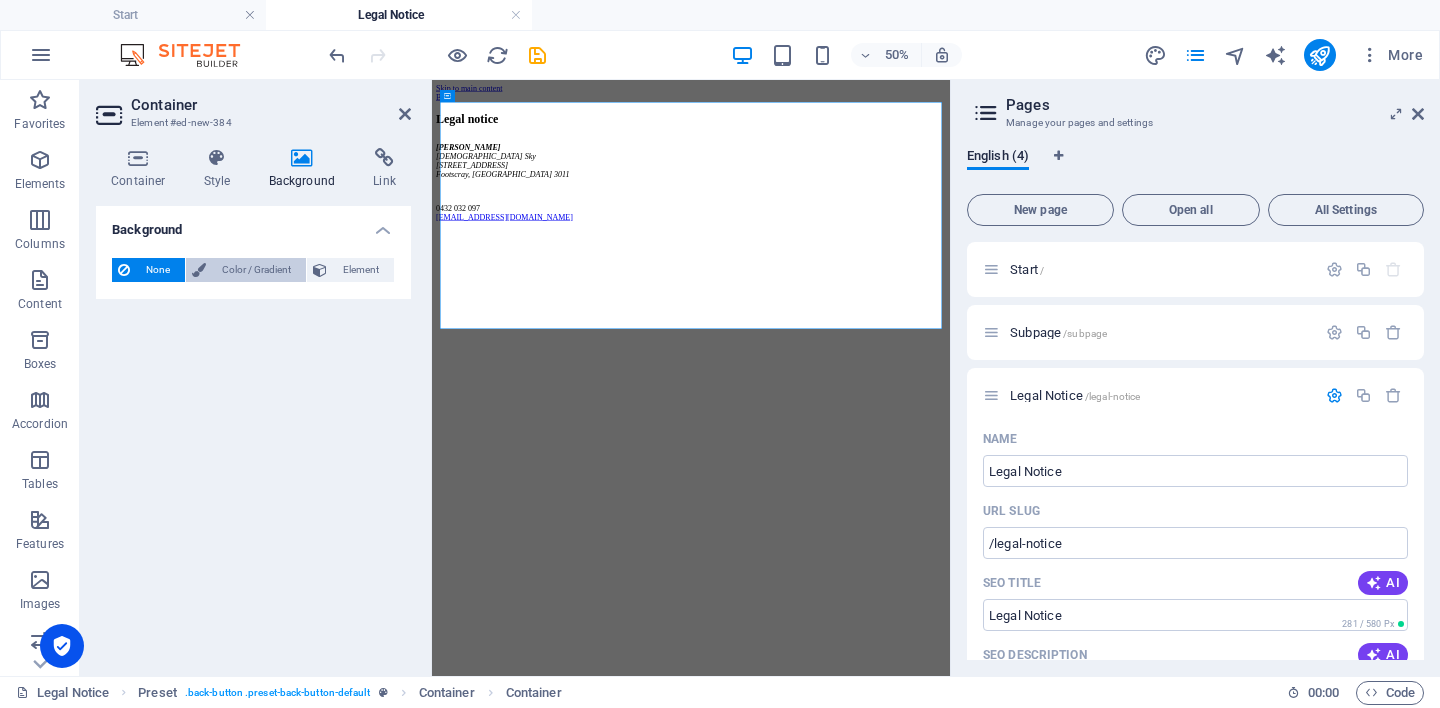 click on "Color / Gradient" at bounding box center [256, 270] 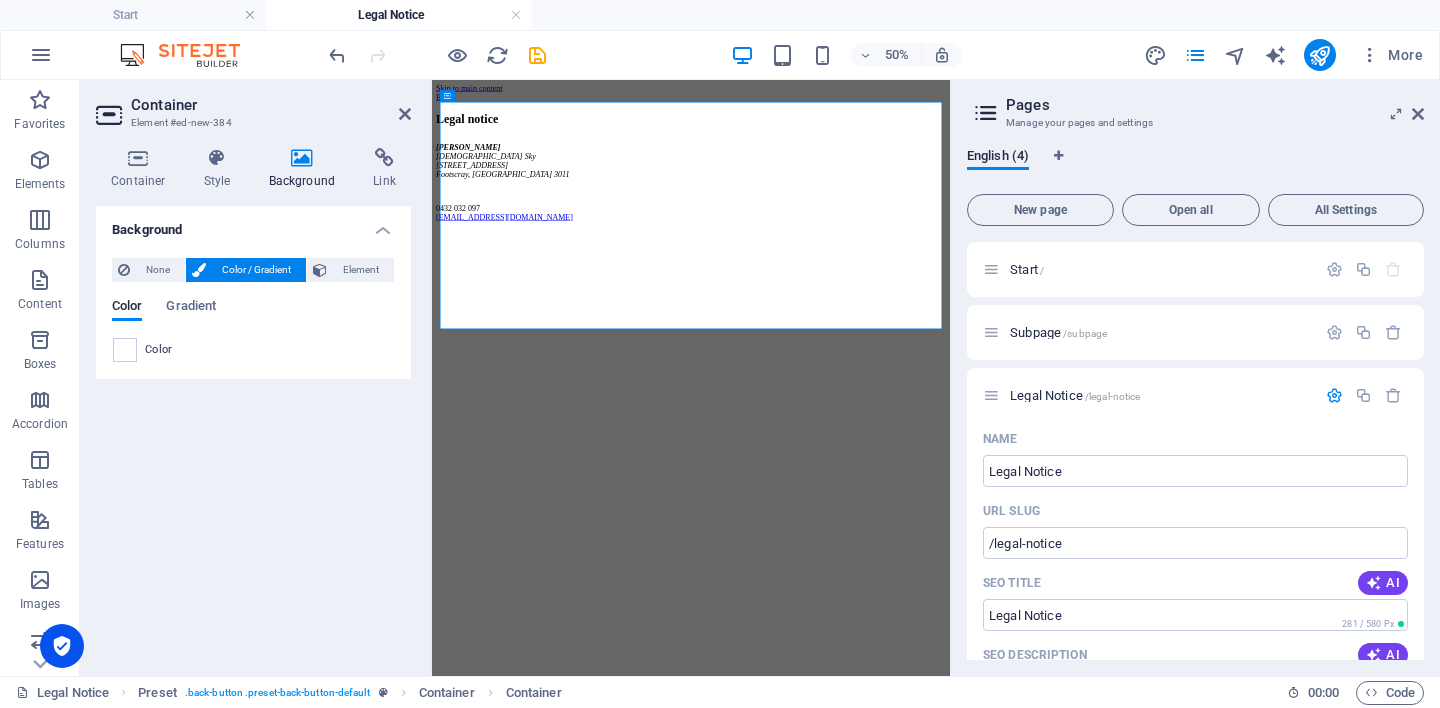 click on "Skip to main content
Back Legal notice Bohdi Sky Bohdi   Sky 11/8-18 Whitehall Street Footscray, VIC   3011 0432 032 097 therapy@bohdisky.com.au
​ ​" at bounding box center (950, 239) 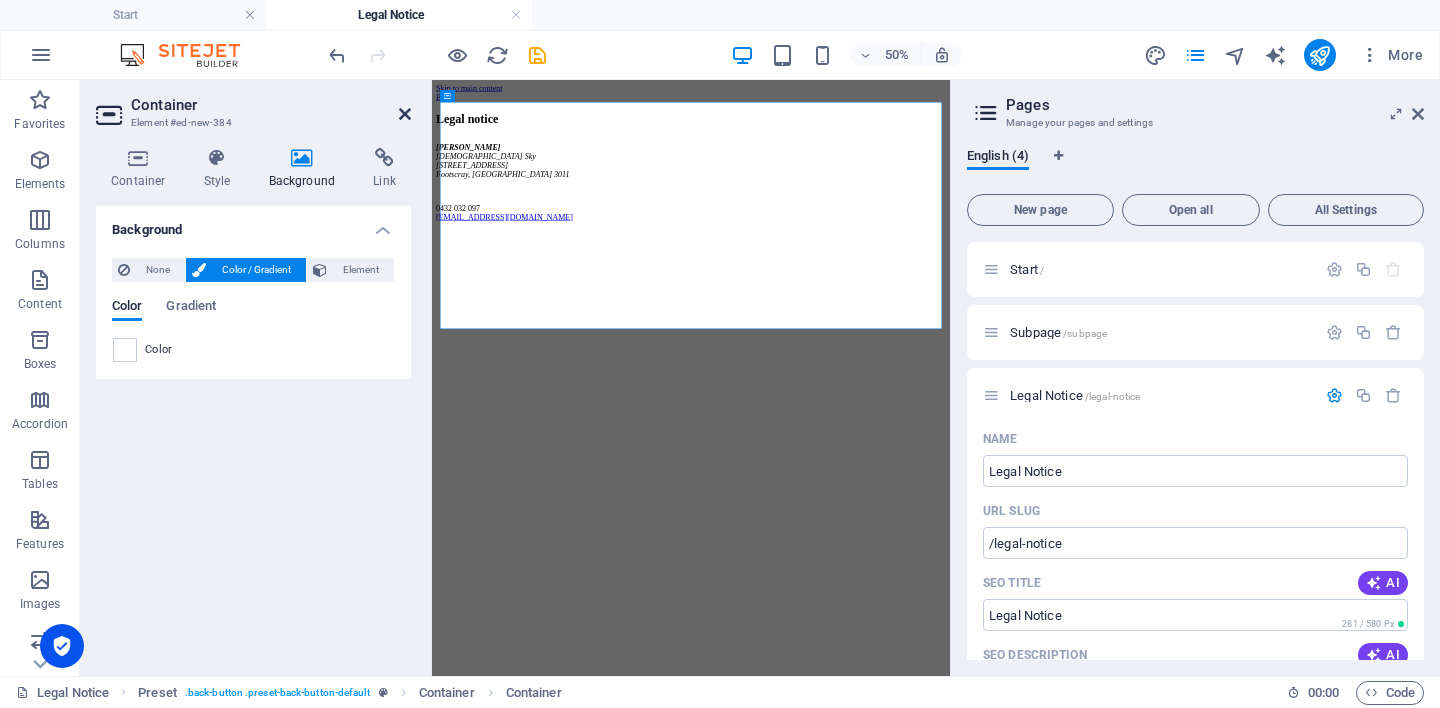 click at bounding box center [405, 114] 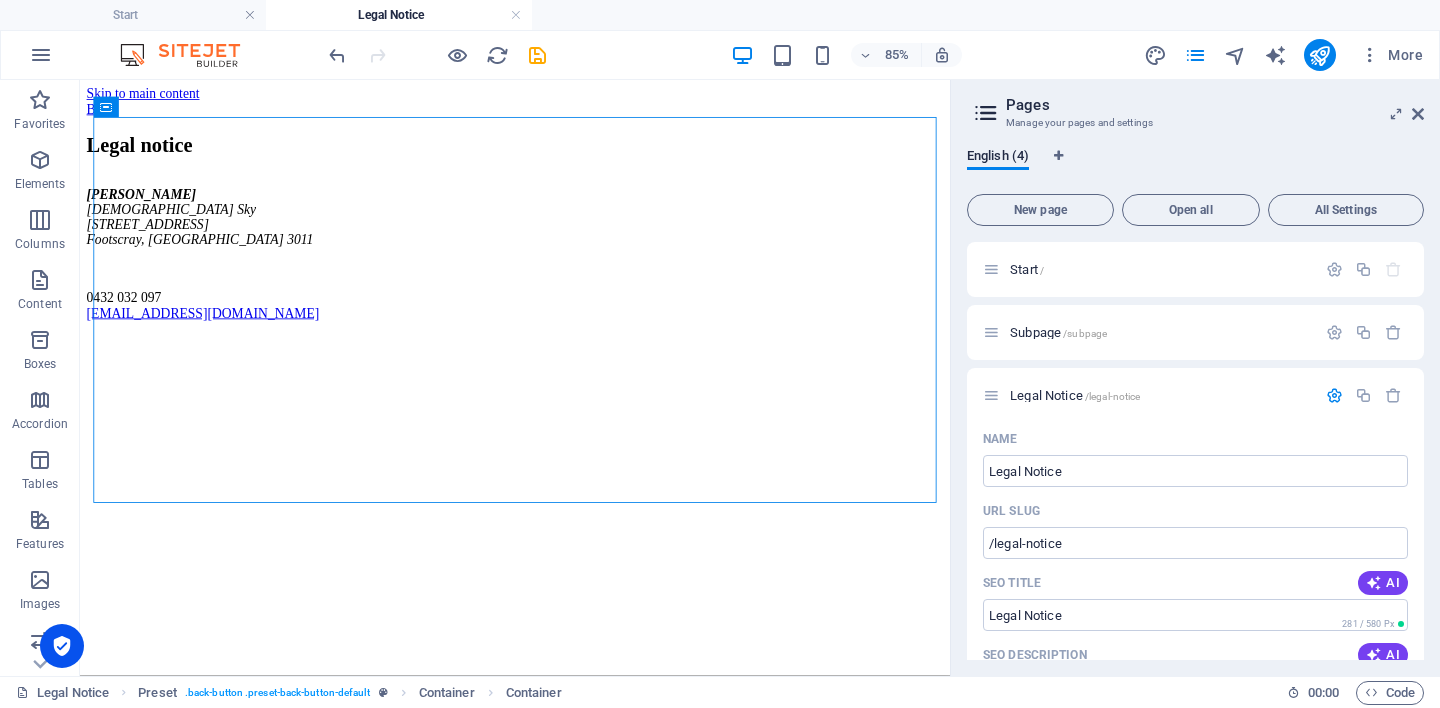 click on "Skip to main content
Back Legal notice Bohdi Sky Bohdi   Sky 11/8-18 Whitehall Street Footscray, VIC   3011 0432 032 097 therapy@bohdisky.com.au
​ ​" at bounding box center (592, 239) 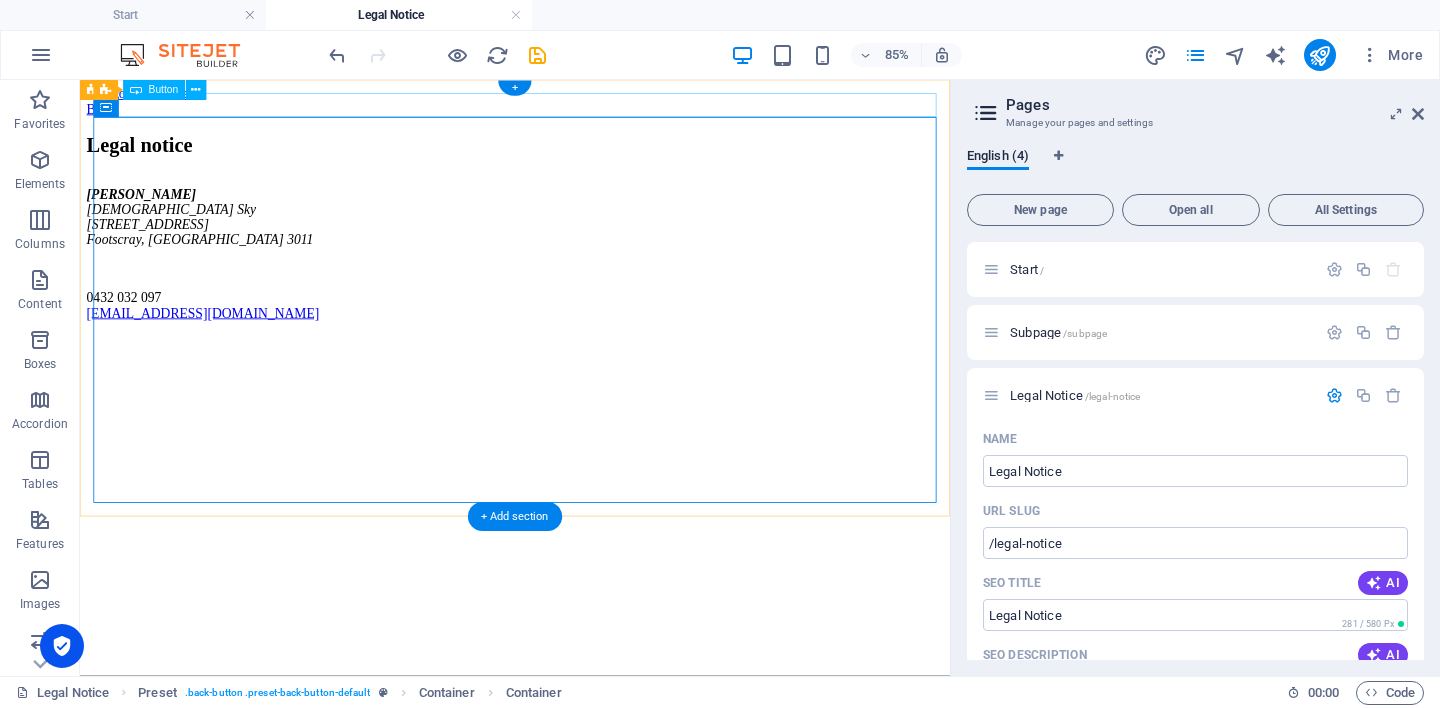 click on "Back" at bounding box center (592, 115) 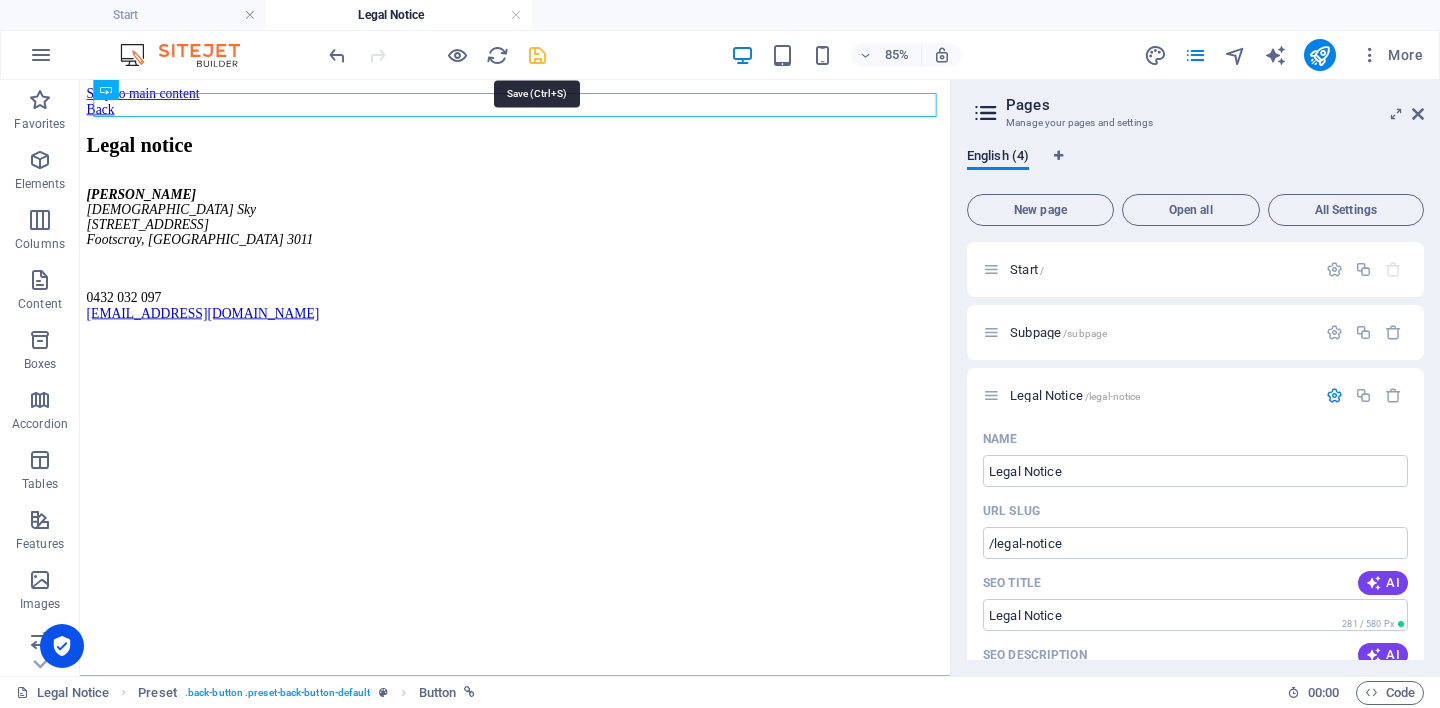 click at bounding box center [537, 55] 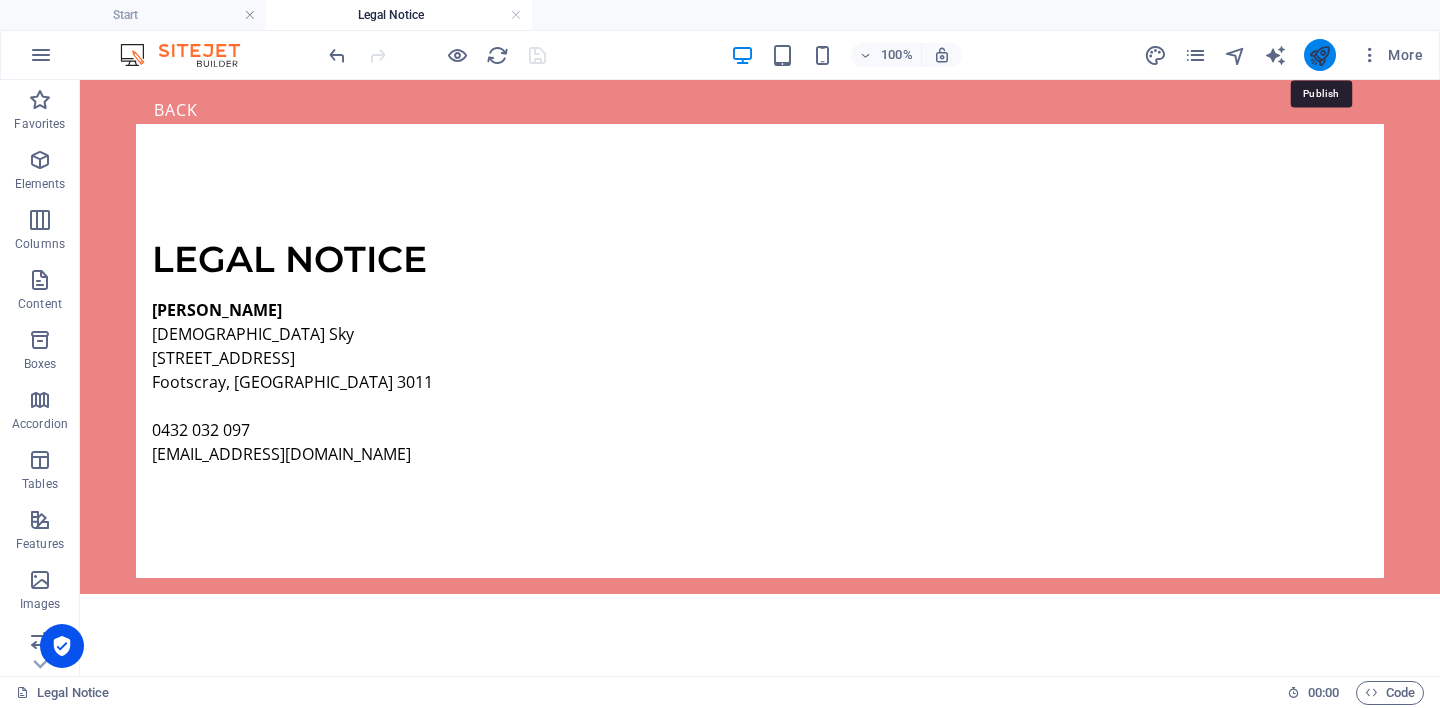 click at bounding box center [1319, 55] 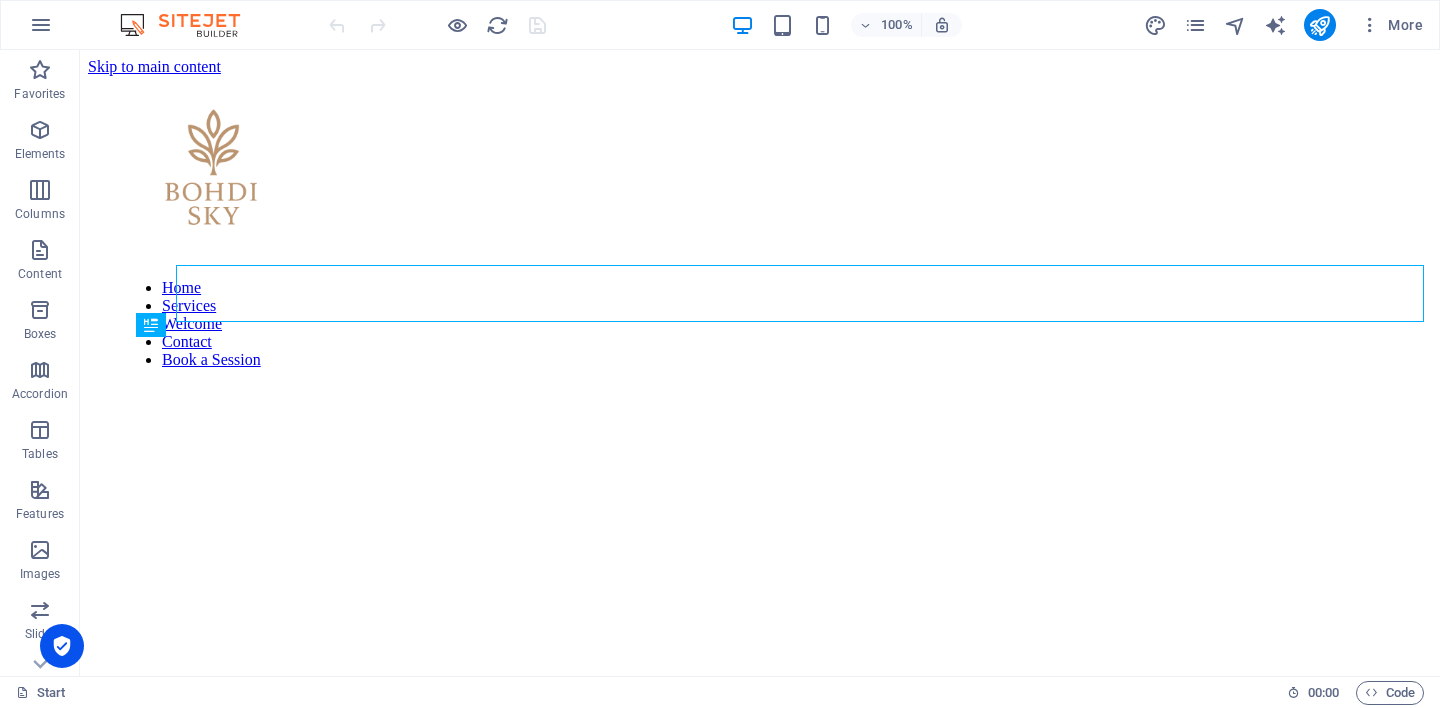 scroll, scrollTop: 0, scrollLeft: 0, axis: both 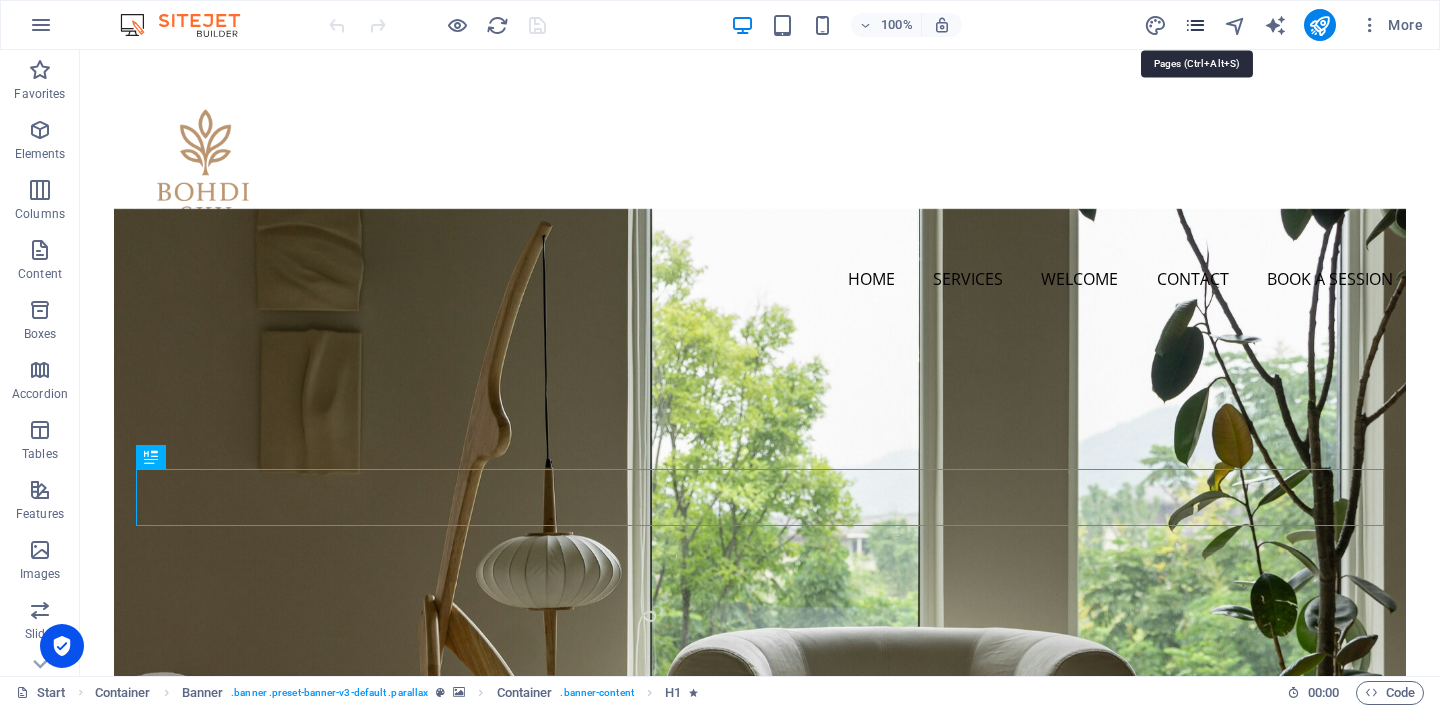 click at bounding box center (1195, 25) 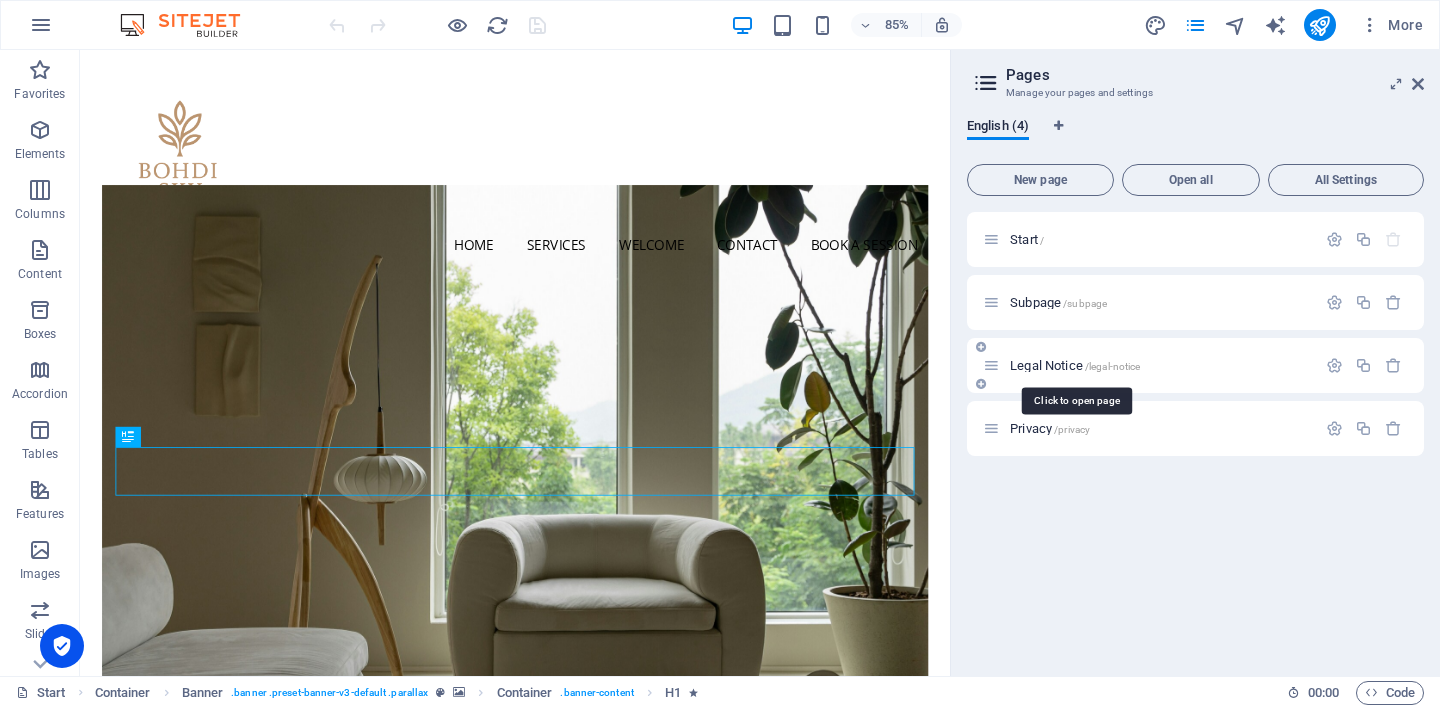 click on "Legal Notice /legal-notice" at bounding box center [1075, 365] 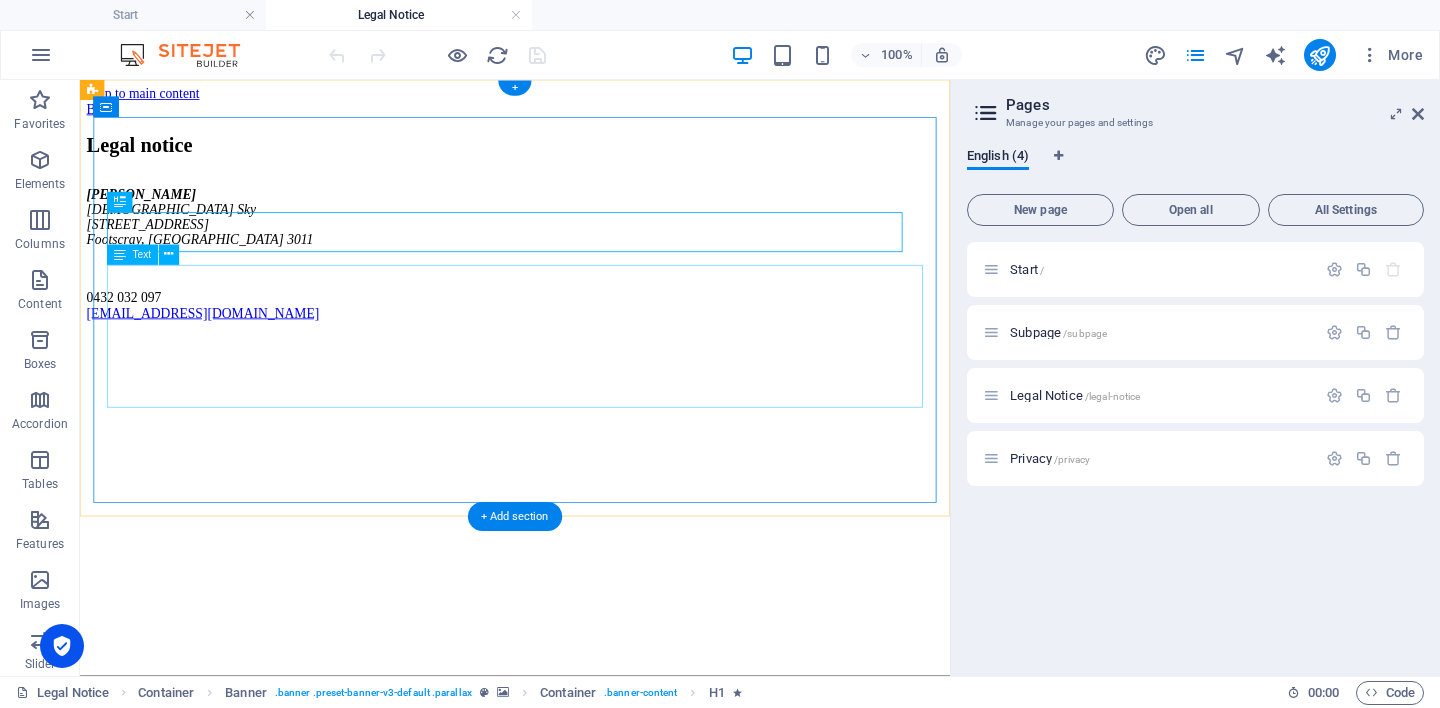 scroll, scrollTop: 0, scrollLeft: 0, axis: both 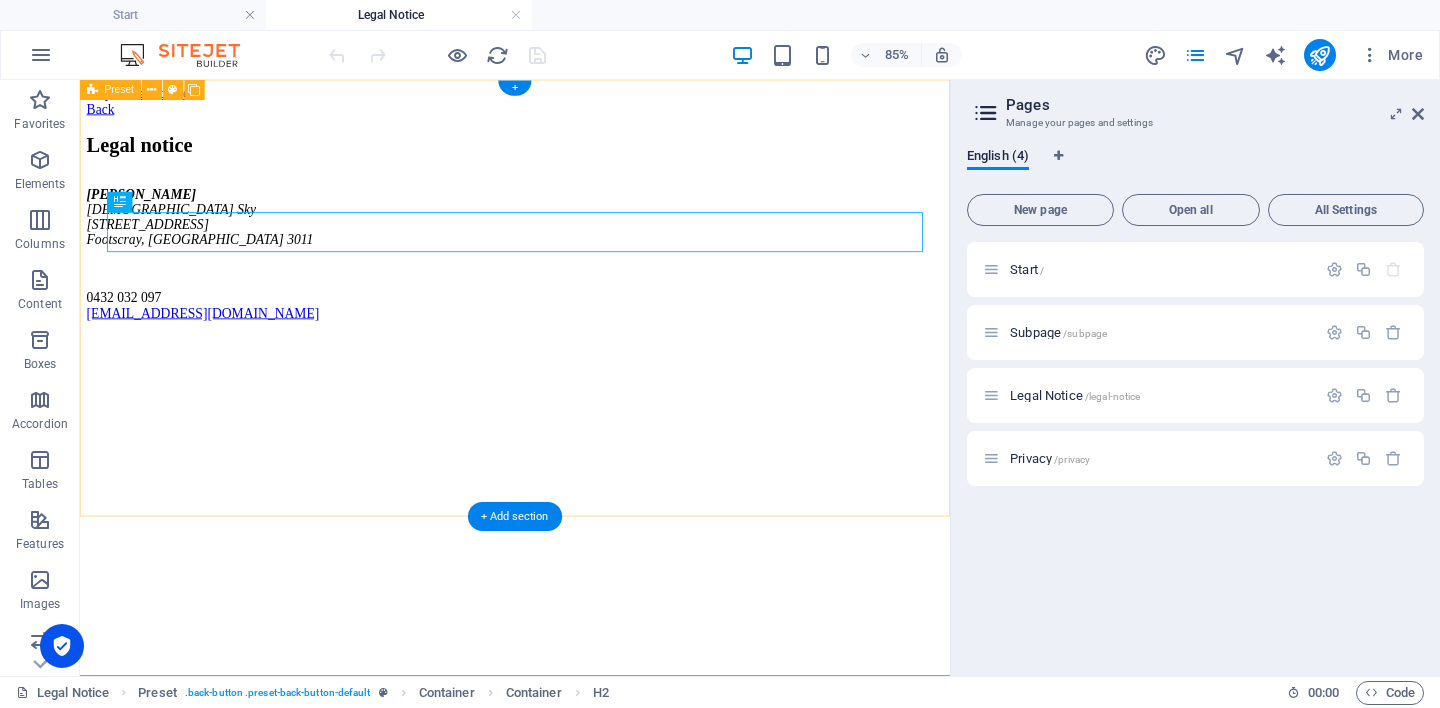 click on "Back Legal notice [PERSON_NAME] [STREET_ADDRESS] 032 097 [EMAIL_ADDRESS][DOMAIN_NAME]" at bounding box center [592, 235] 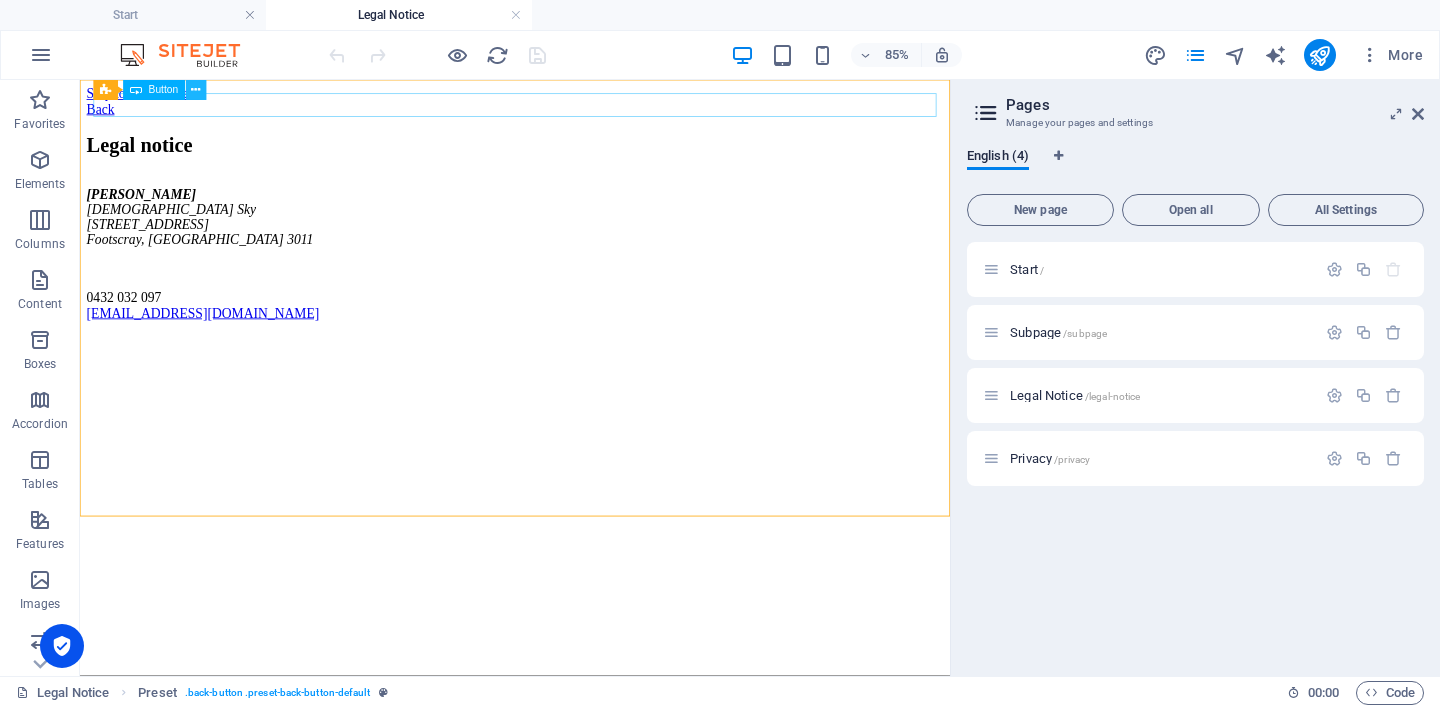 click at bounding box center (196, 90) 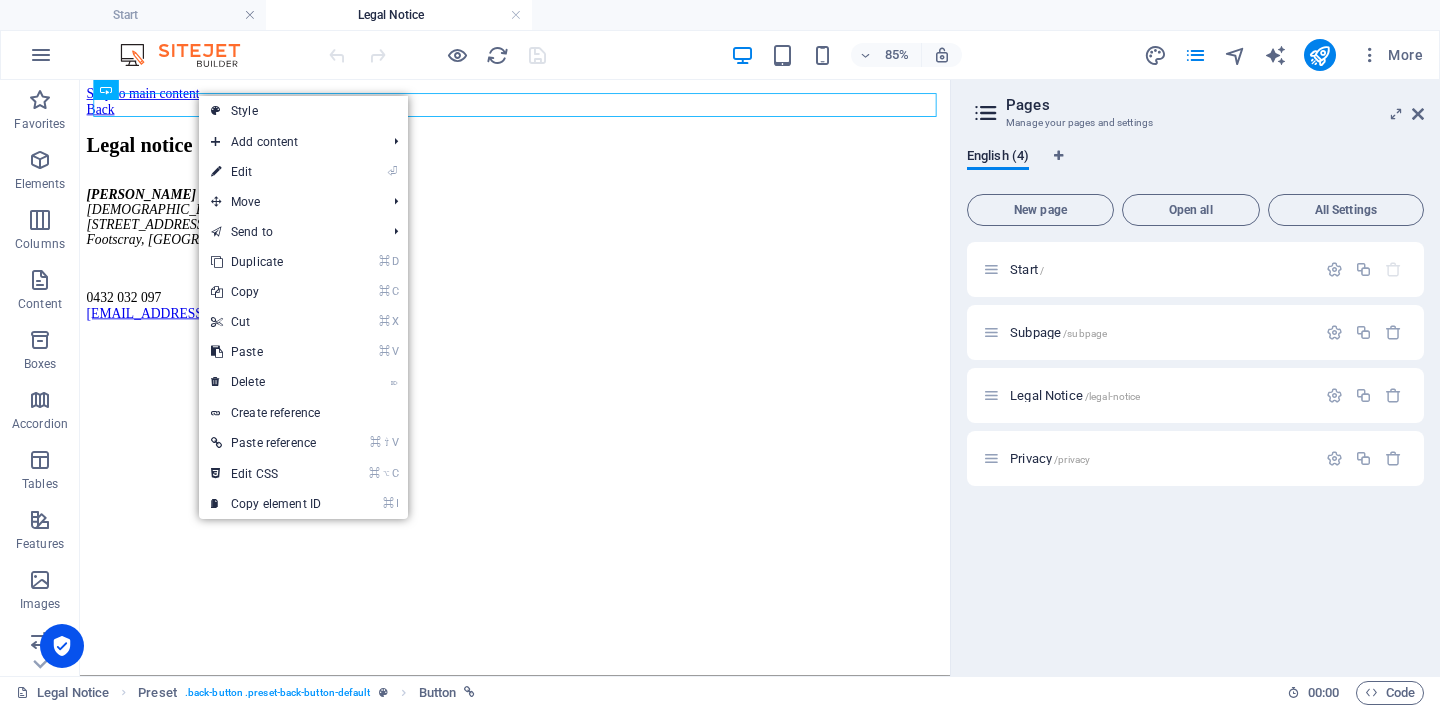 click on "Skip to main content
Back Legal notice [PERSON_NAME] Bohdi   Sky [STREET_ADDRESS] 032 097 [EMAIL_ADDRESS][DOMAIN_NAME]" at bounding box center (592, 230) 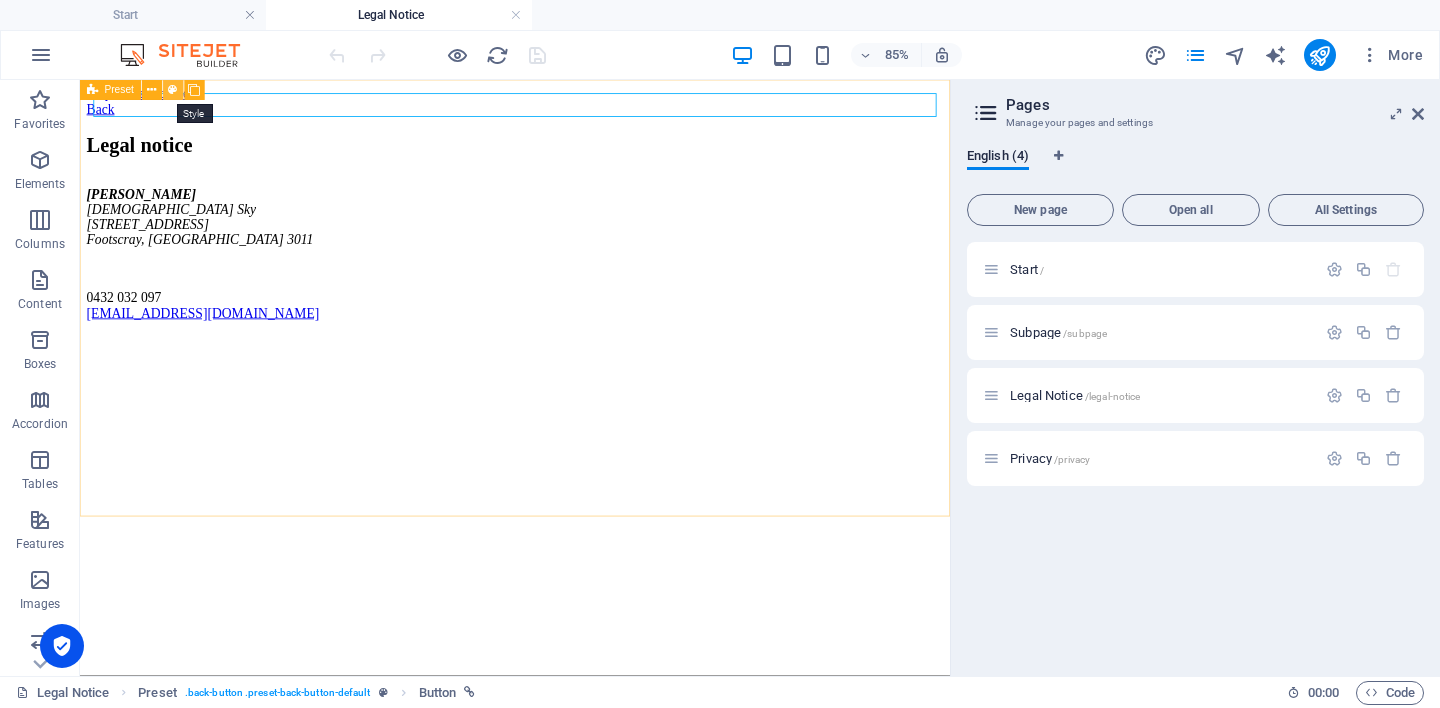click at bounding box center (173, 90) 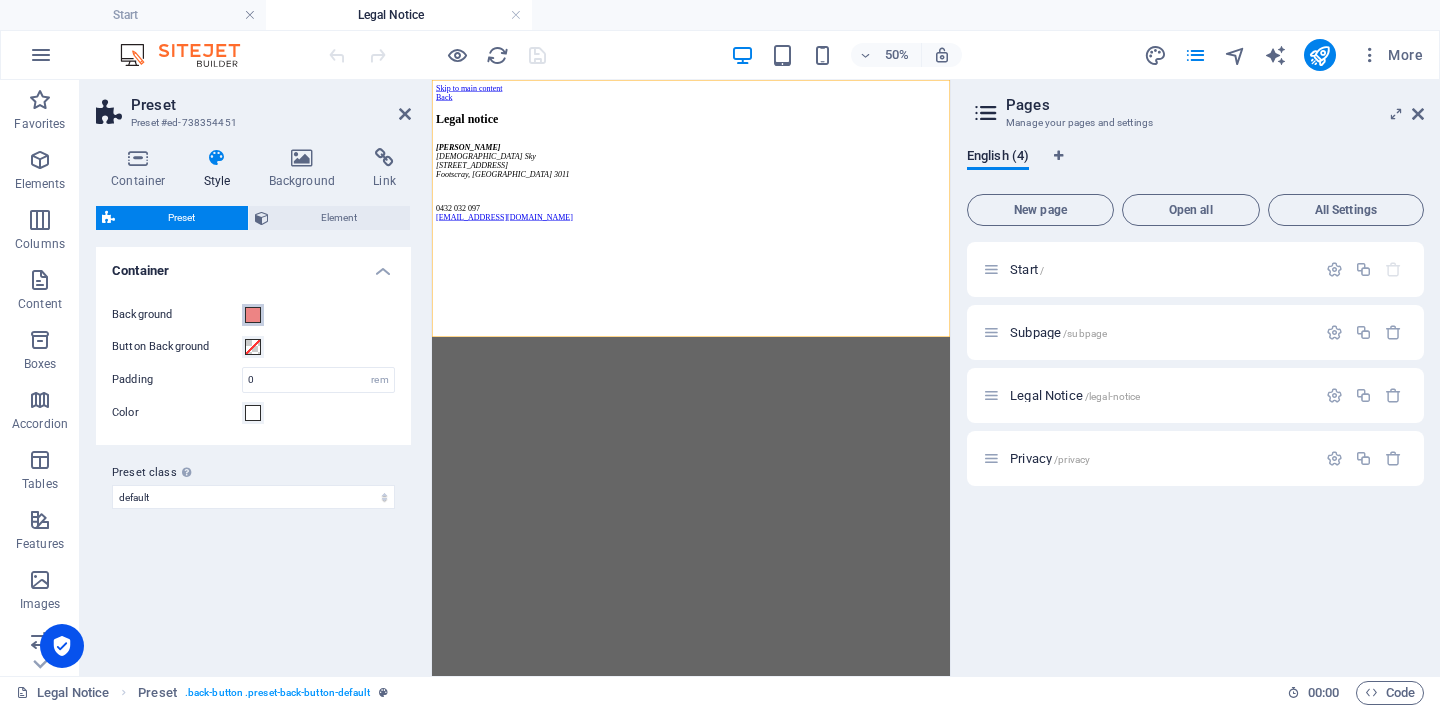 click at bounding box center [253, 315] 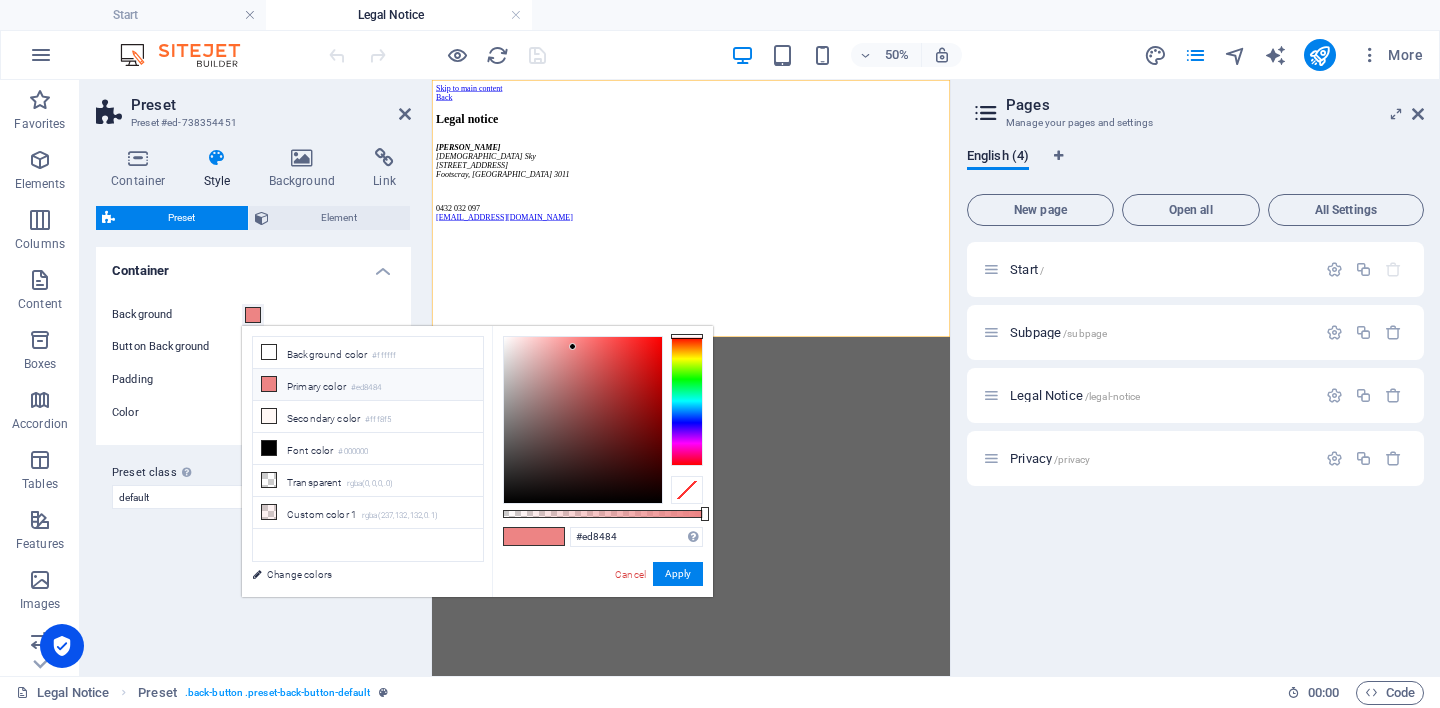 click at bounding box center (253, 315) 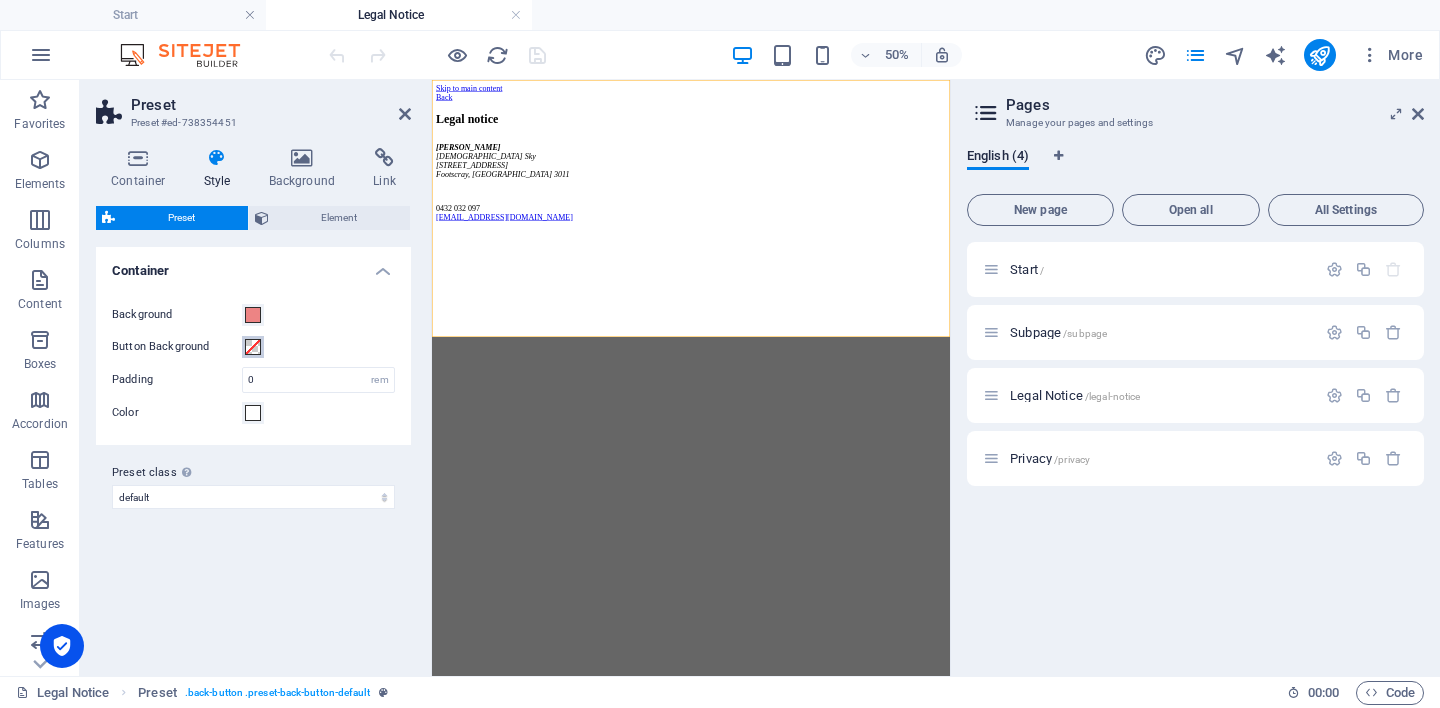 click at bounding box center [253, 347] 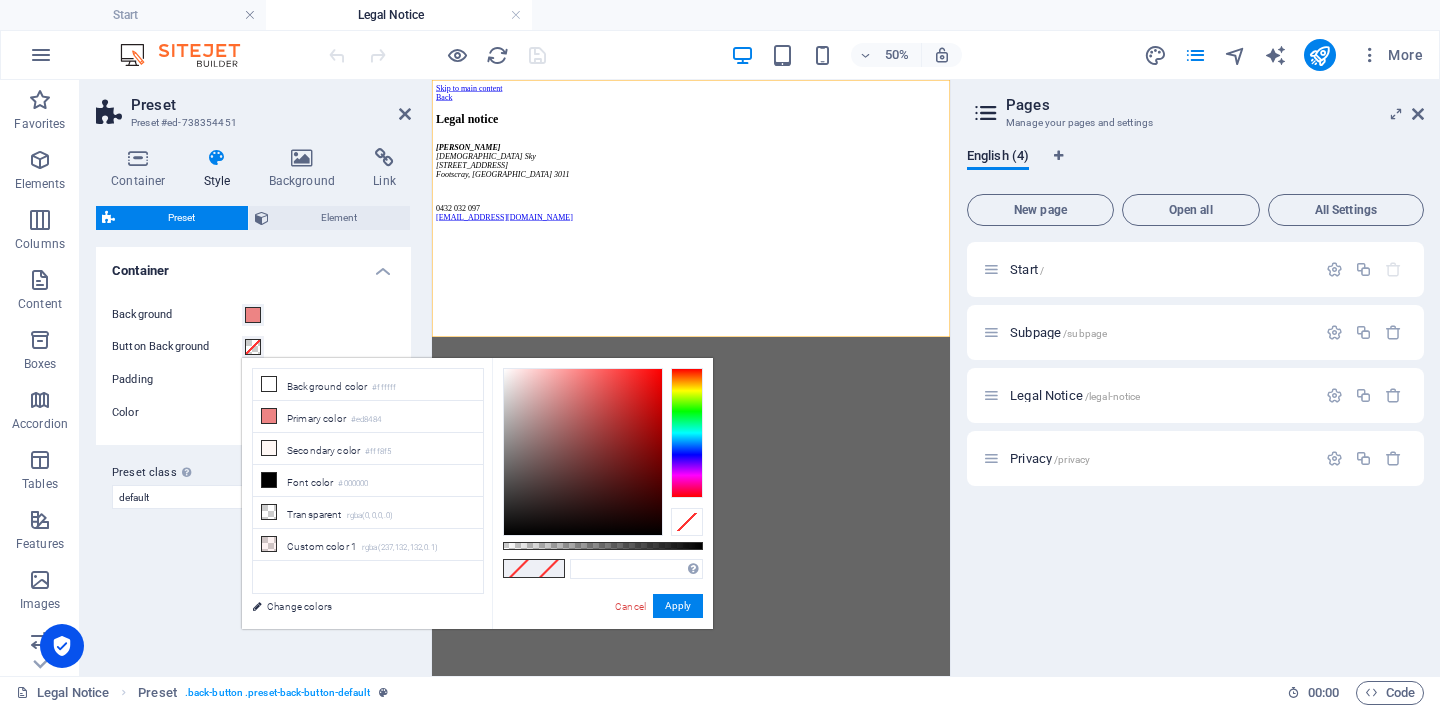 click at bounding box center (253, 347) 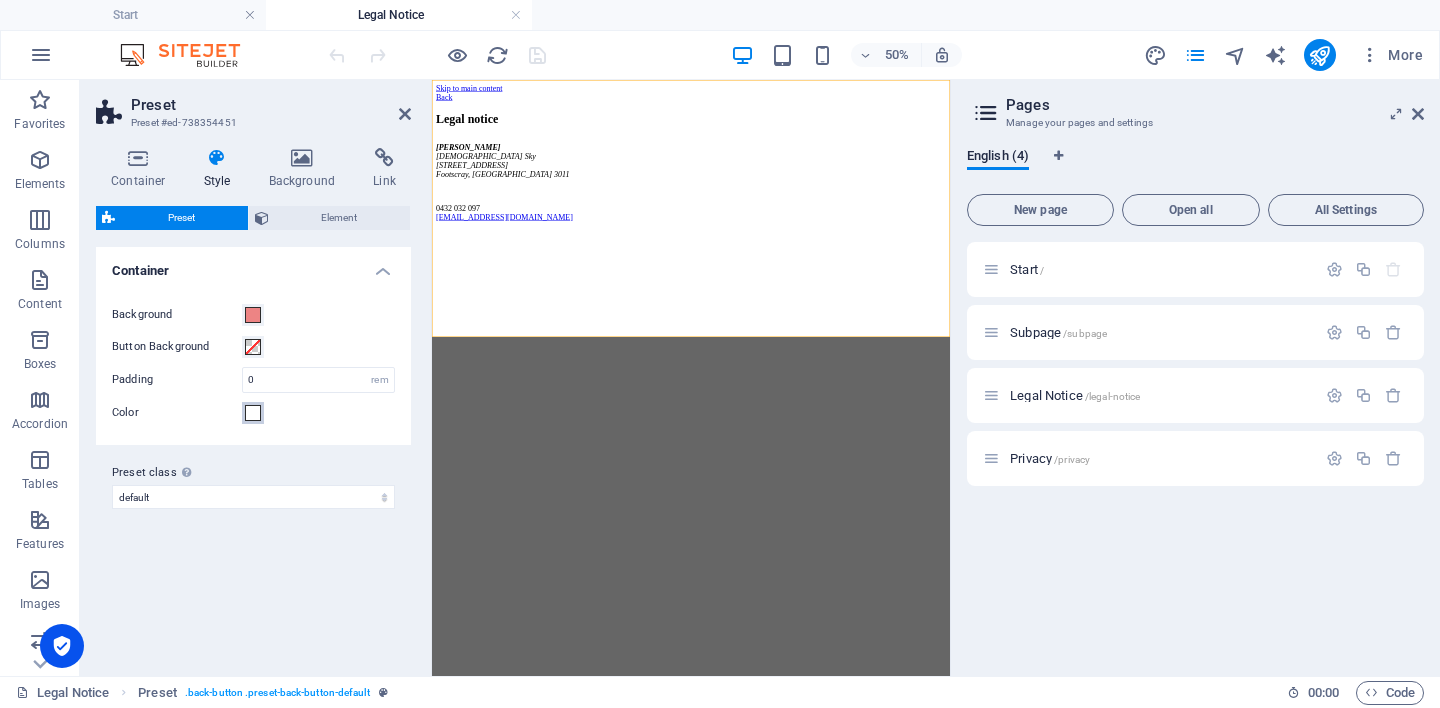 click at bounding box center [253, 413] 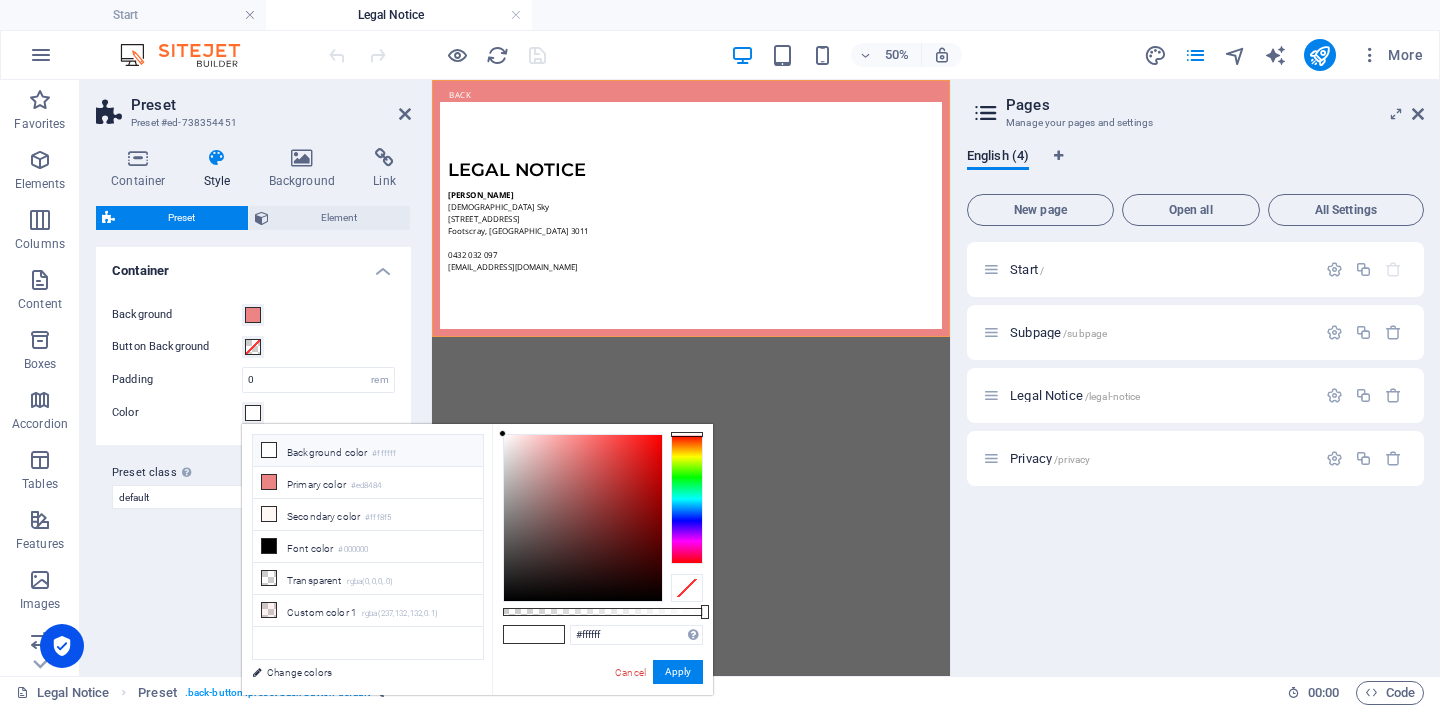 click on "Background" at bounding box center [177, 315] 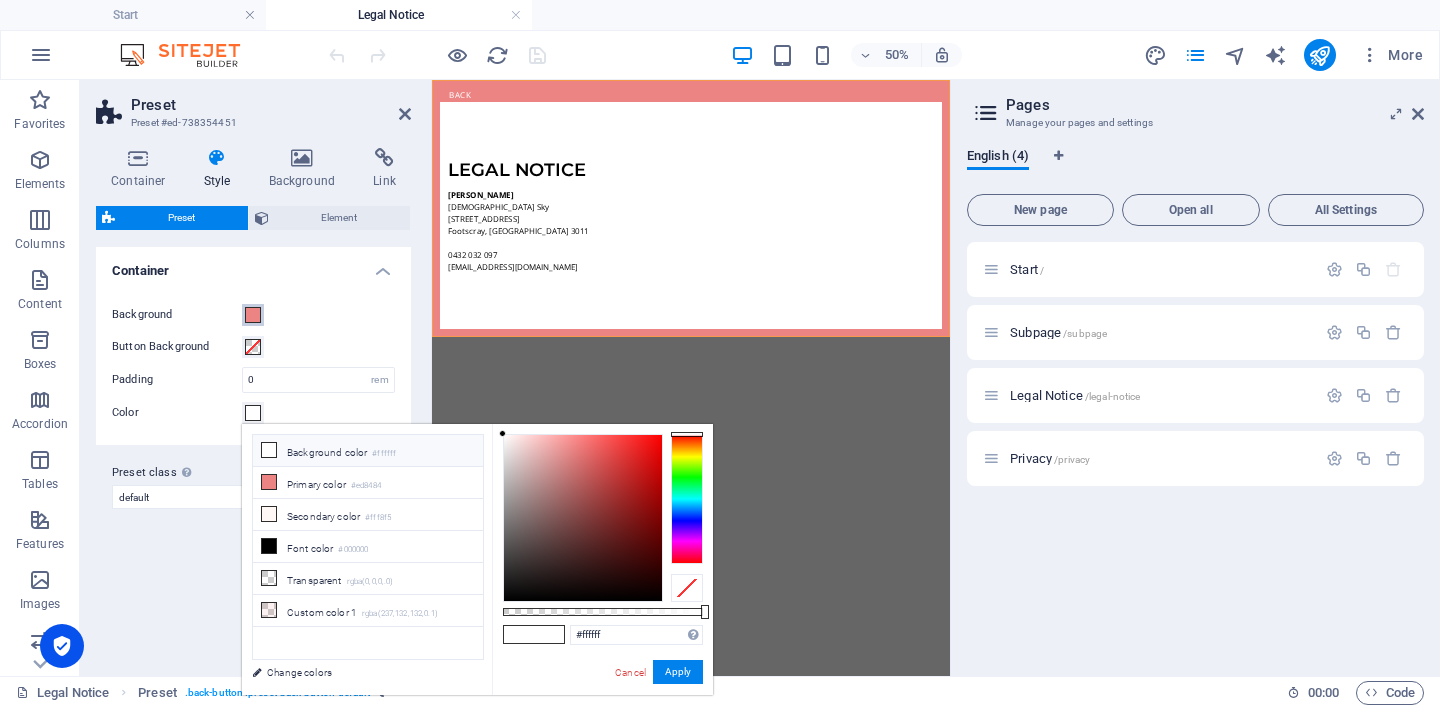 click on "Background" at bounding box center (253, 315) 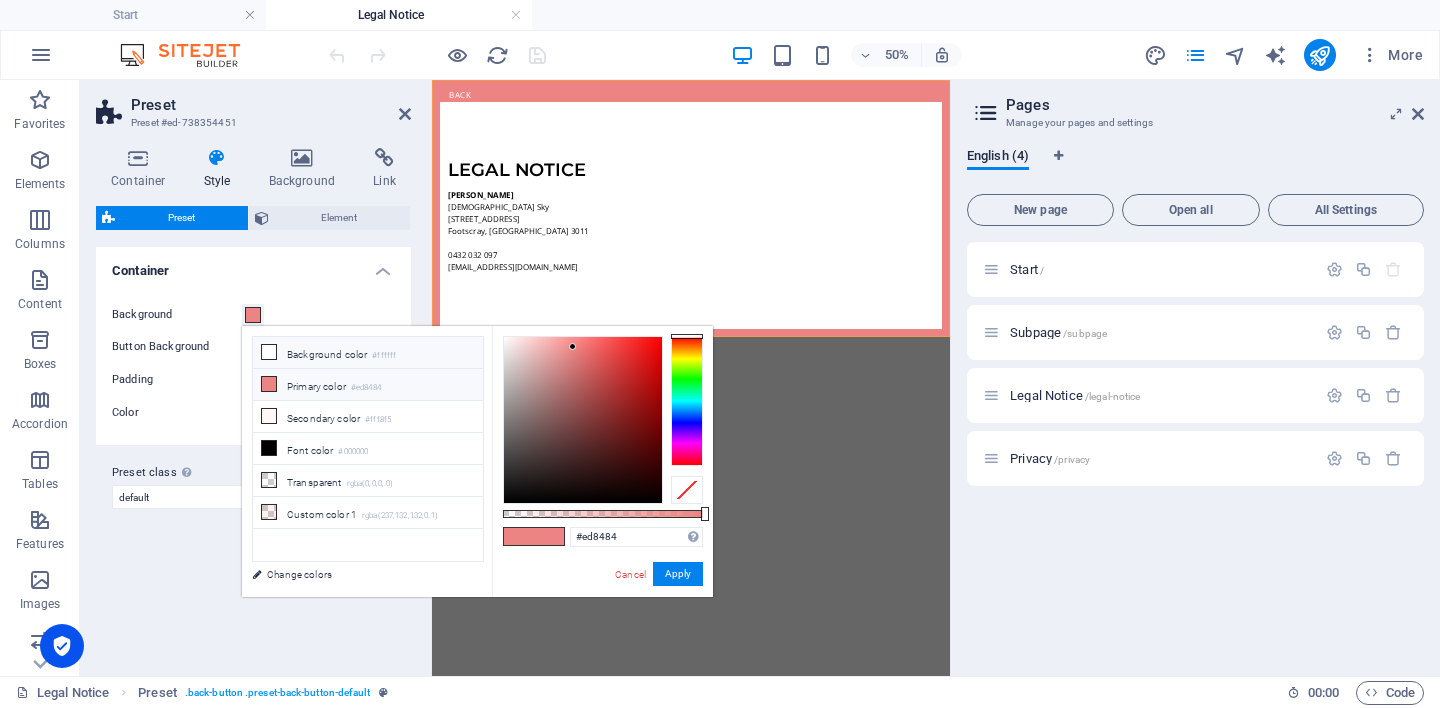 click at bounding box center [269, 352] 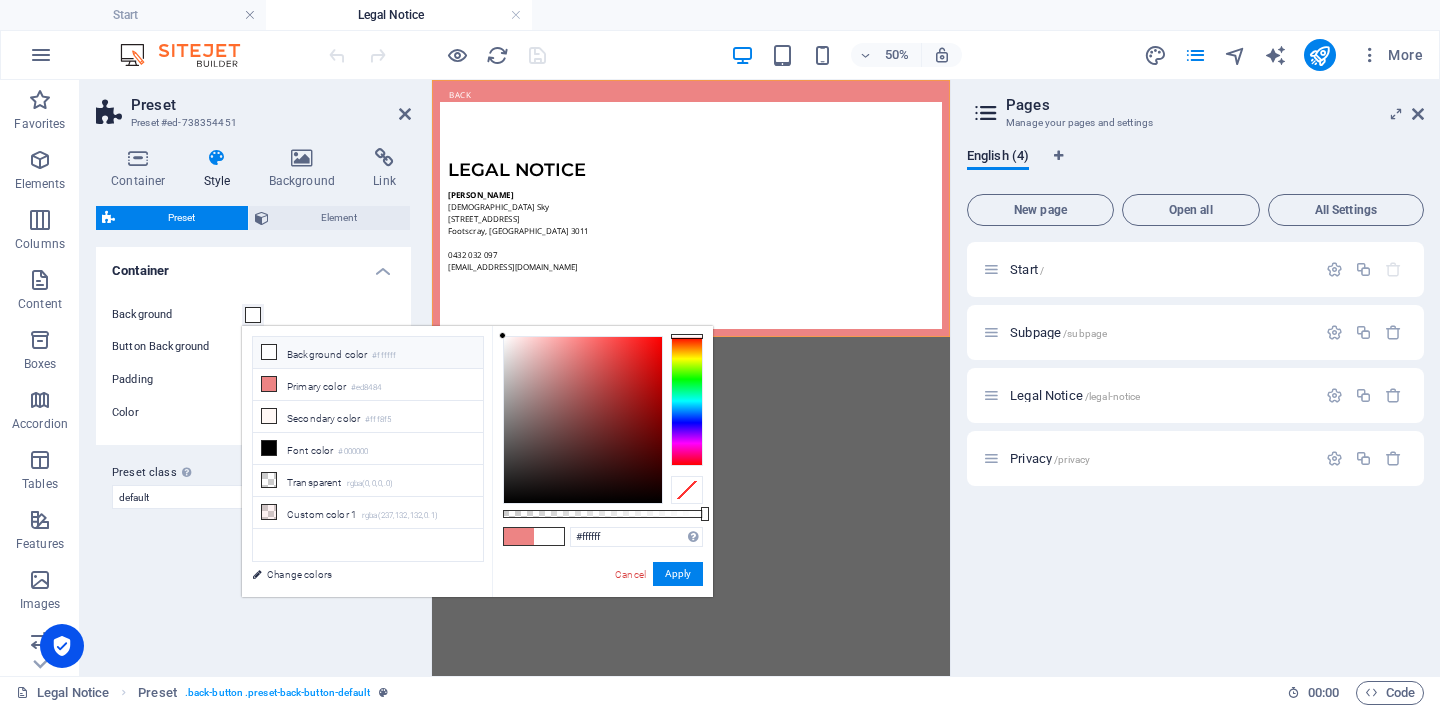 click on "Container" at bounding box center [253, 265] 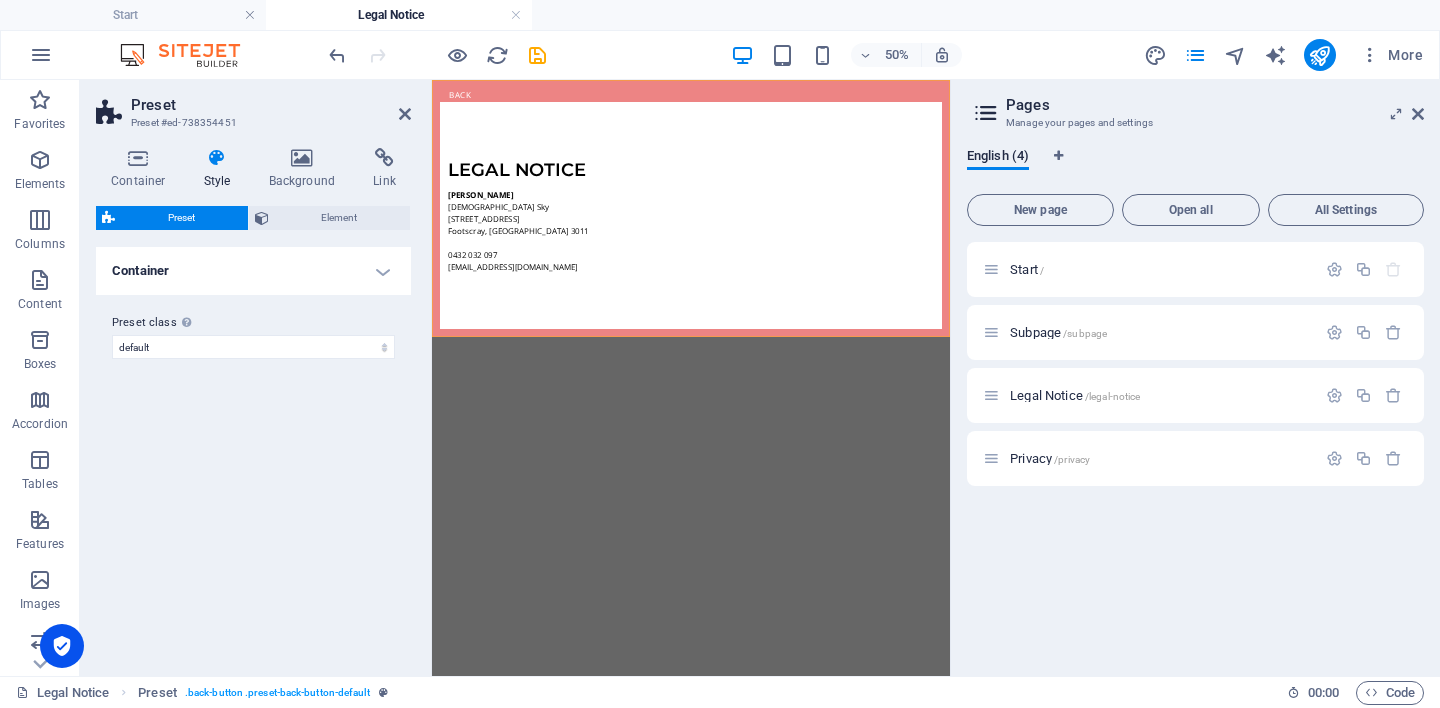 click on "Container" at bounding box center [253, 271] 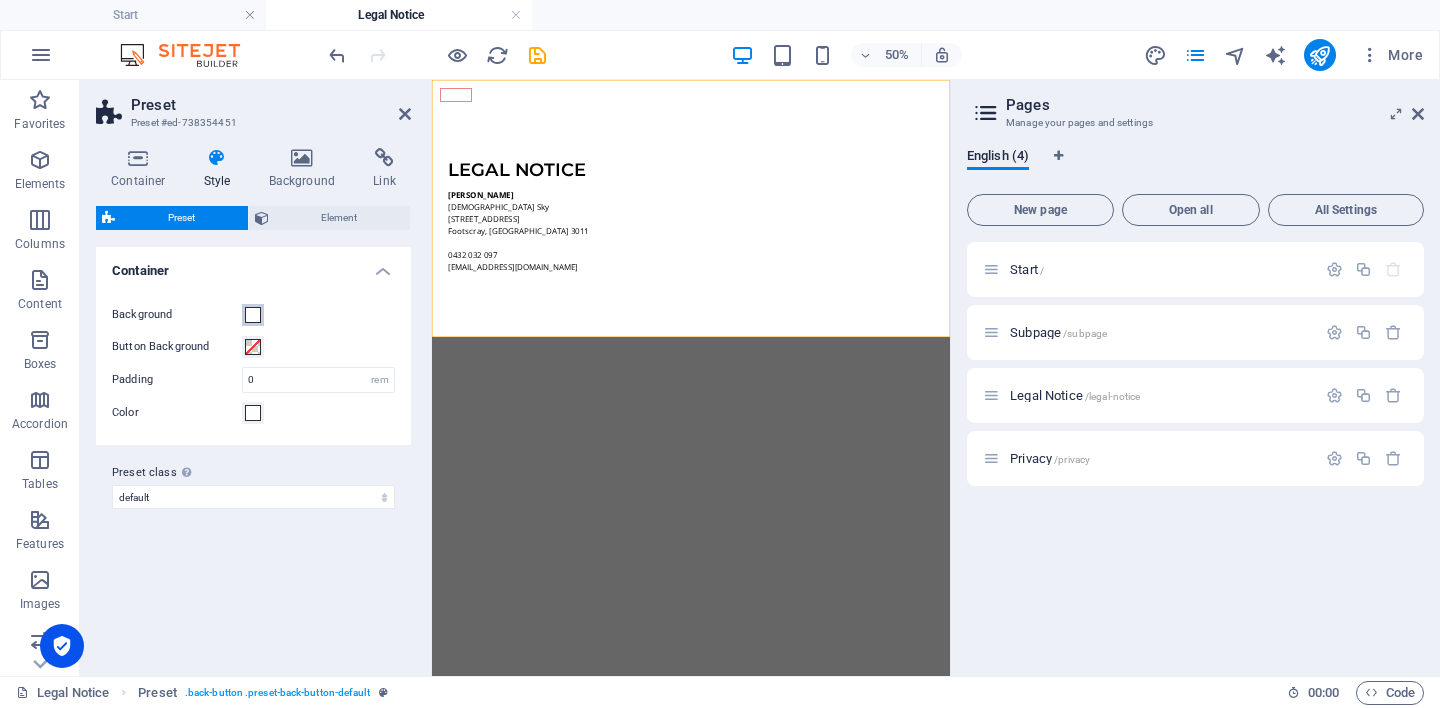 click at bounding box center (253, 315) 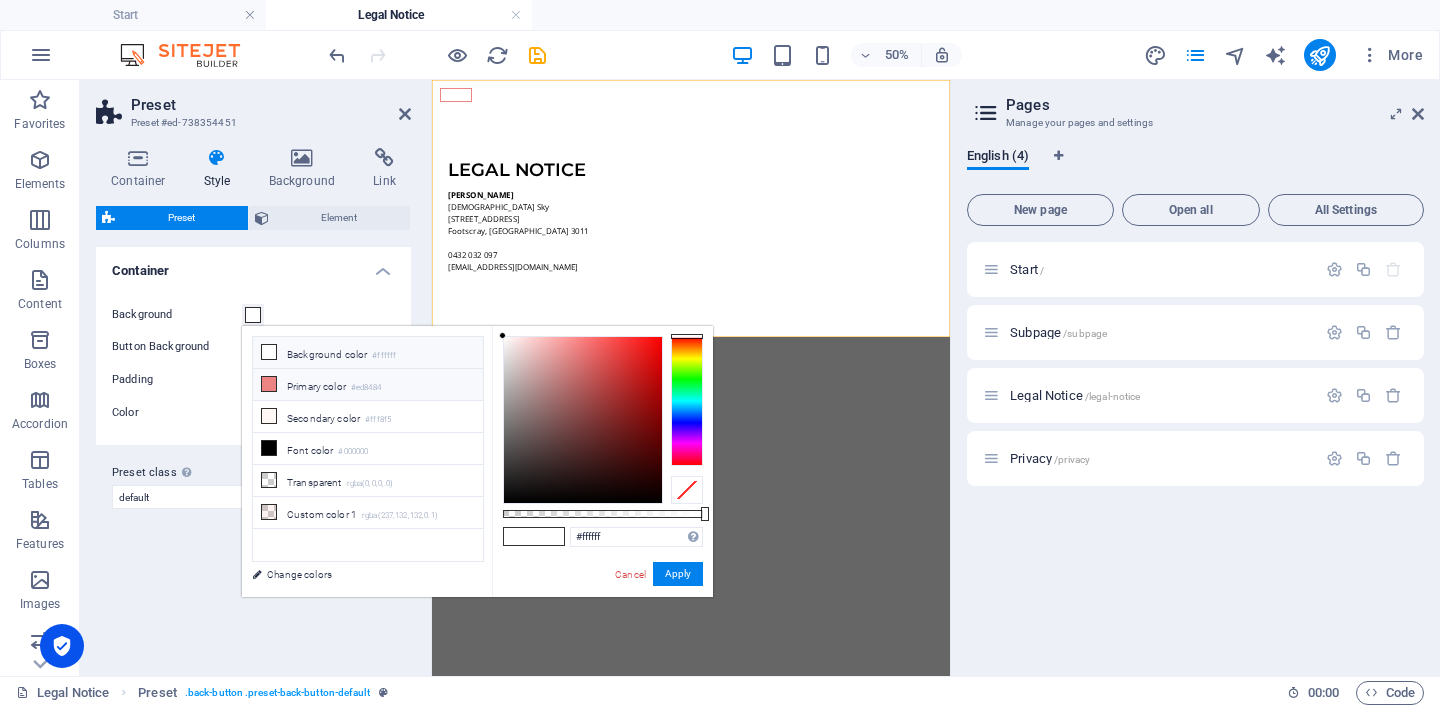 click at bounding box center (269, 384) 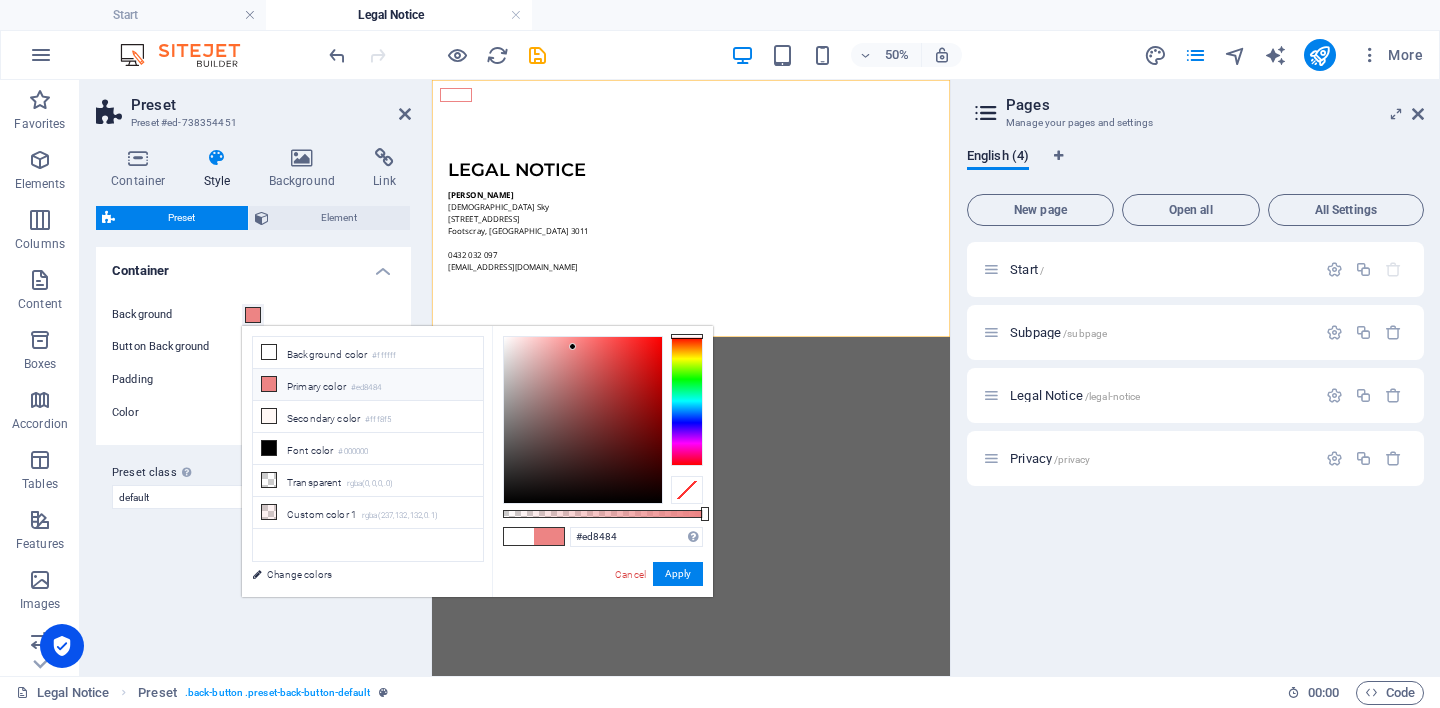 click on "Background Button Background Padding 0 rem Color" at bounding box center (253, 364) 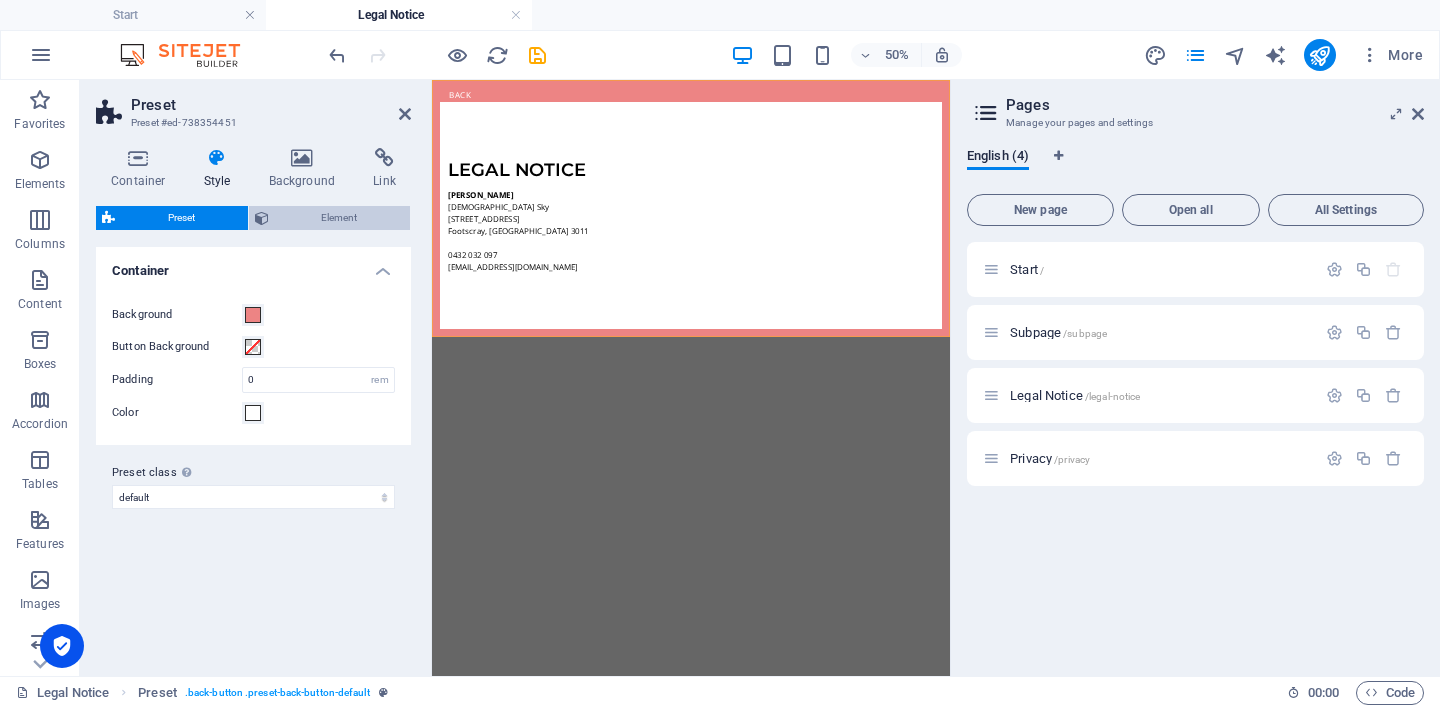 click on "Element" at bounding box center (340, 218) 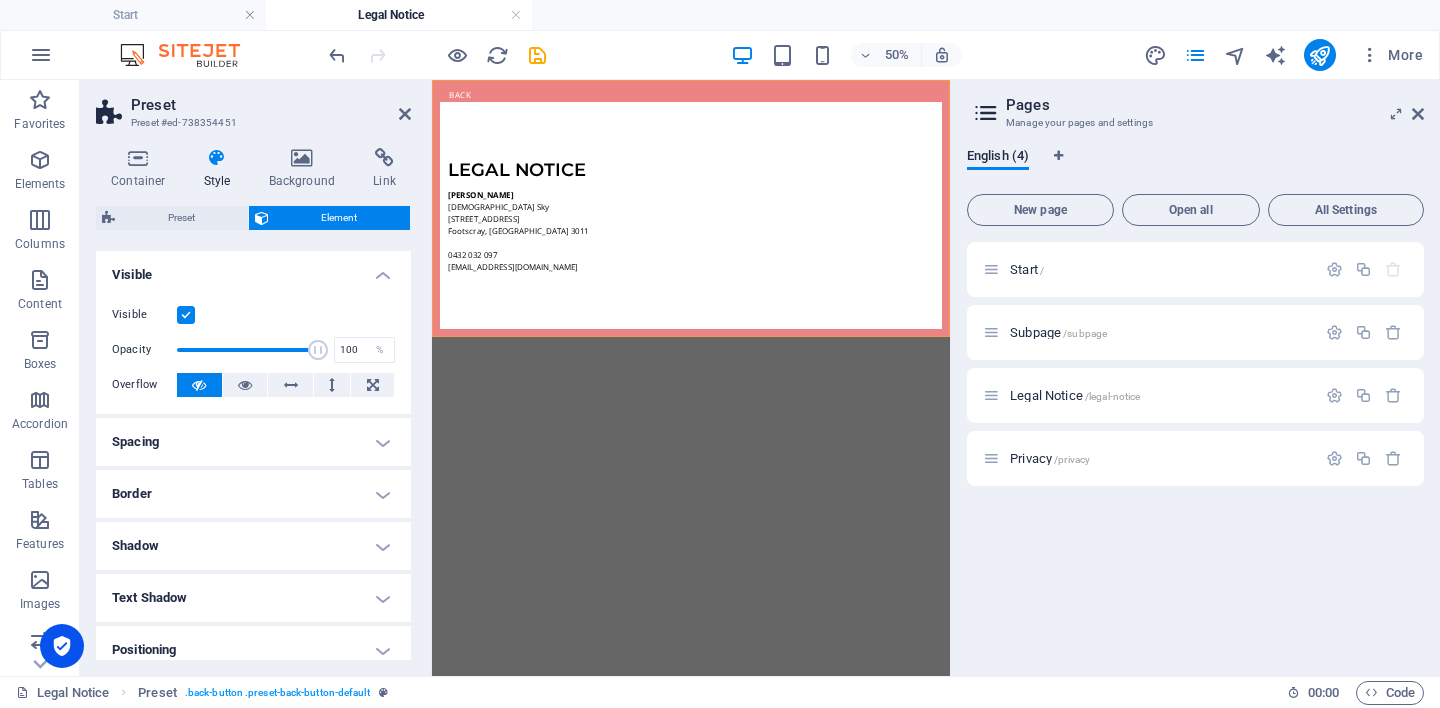 click on "Border" at bounding box center (253, 494) 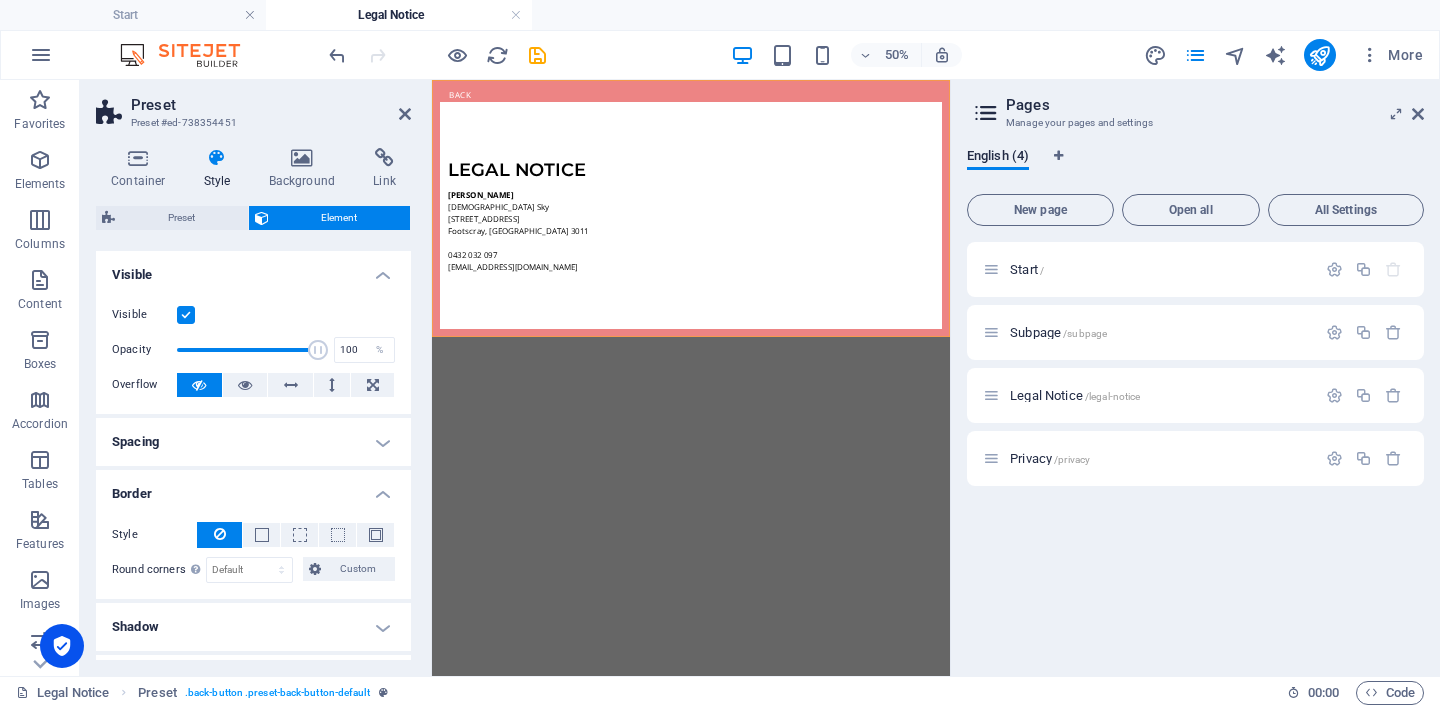 click on "Border" at bounding box center [253, 488] 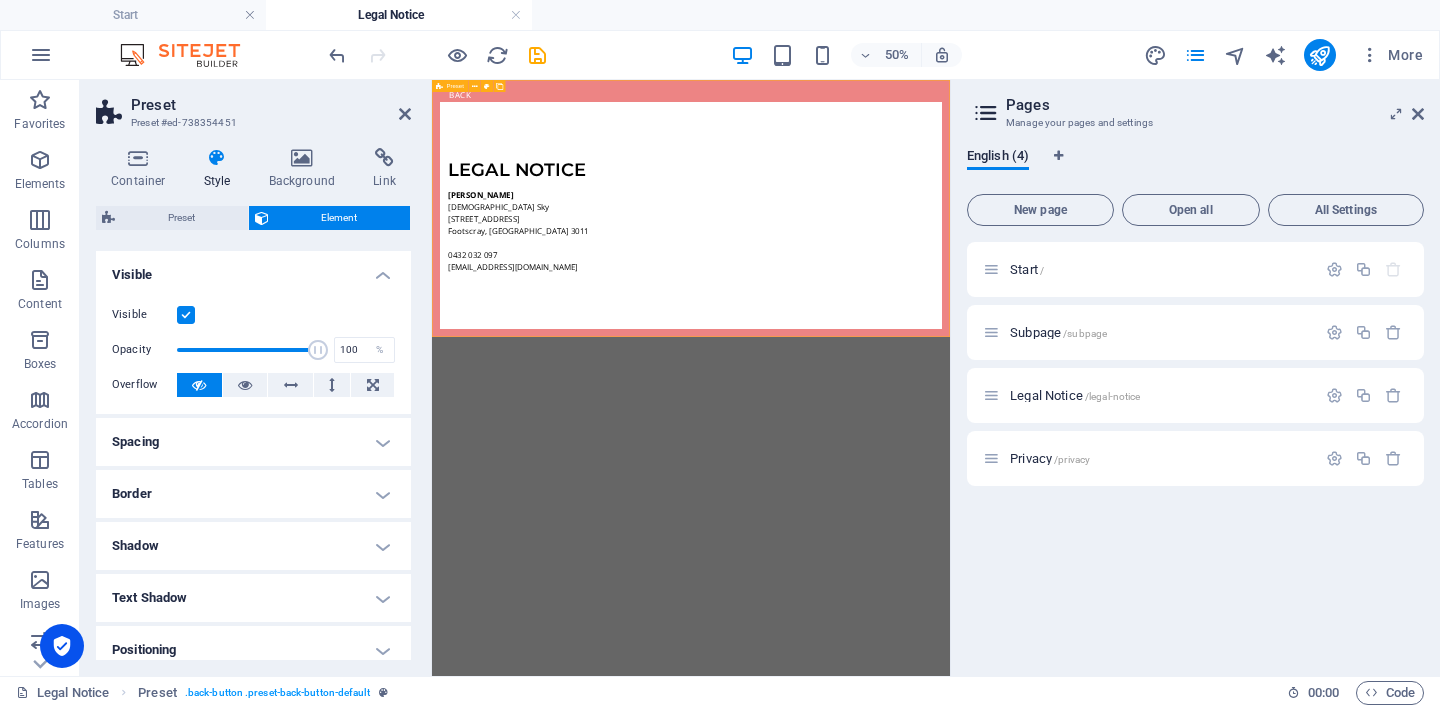 click on "Back Legal notice [PERSON_NAME] [STREET_ADDRESS] 032 097 [EMAIL_ADDRESS][DOMAIN_NAME]" at bounding box center [950, 337] 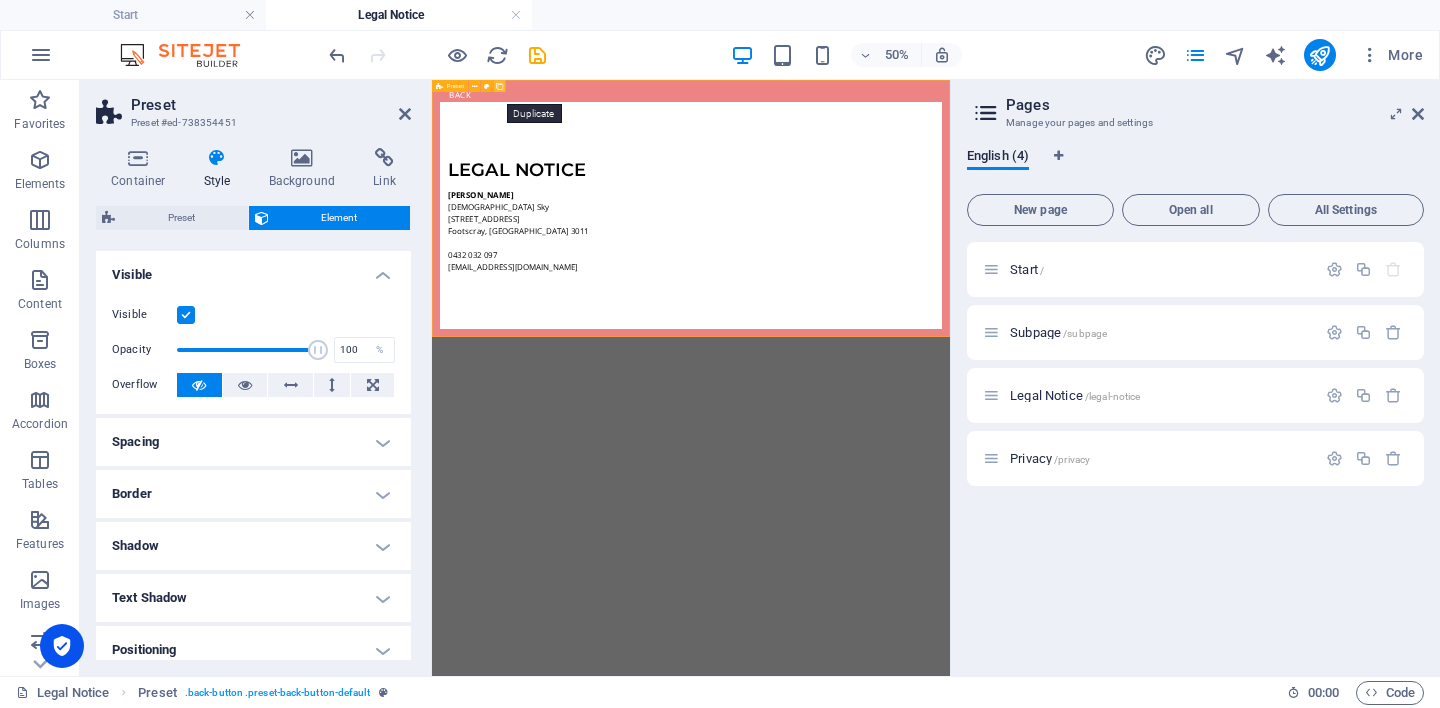 click at bounding box center [499, 86] 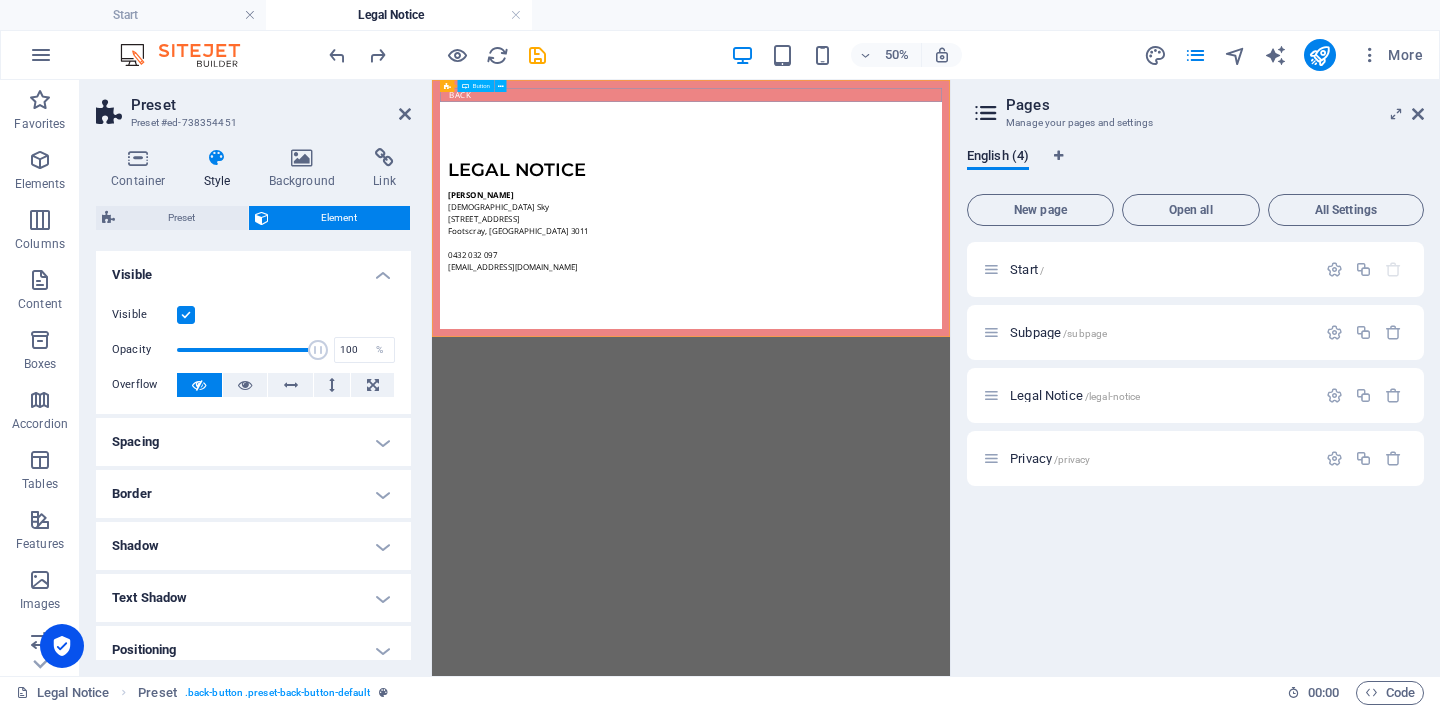 click at bounding box center [465, 86] 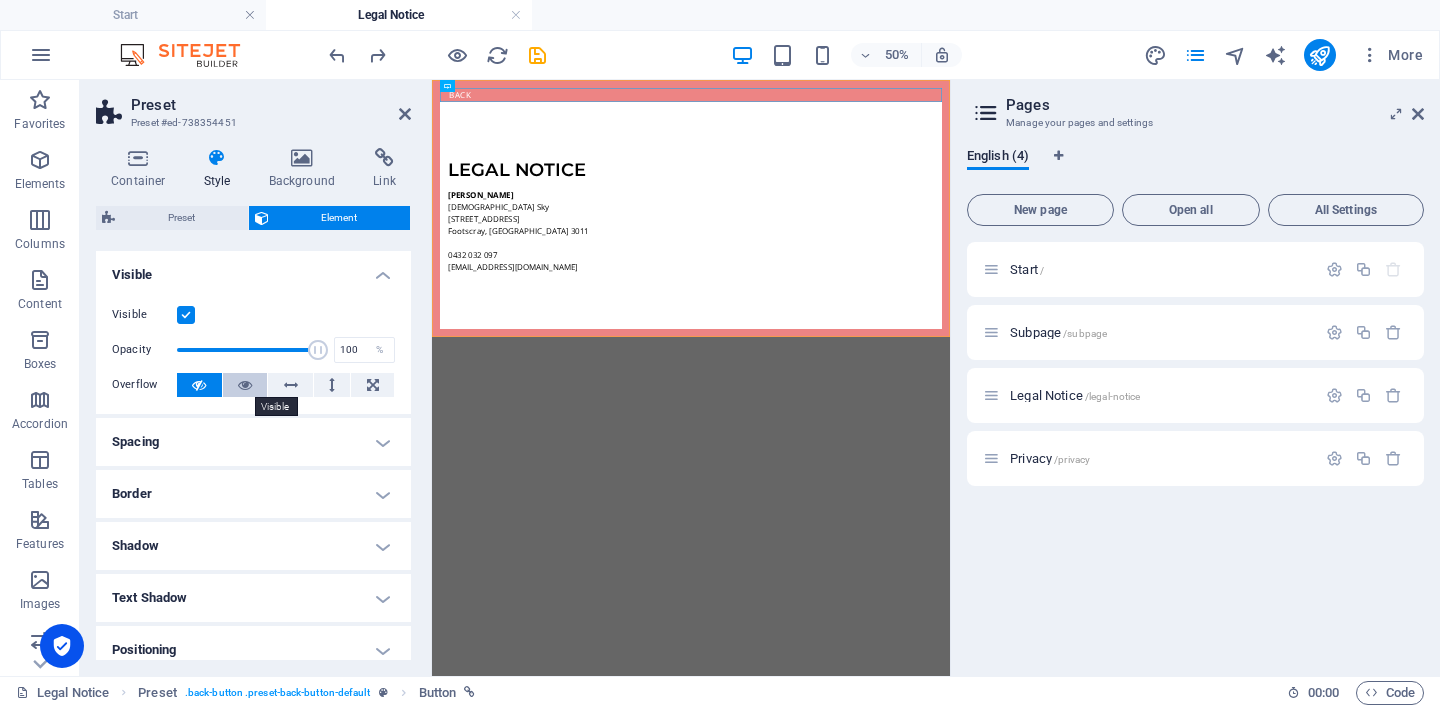 click at bounding box center [245, 385] 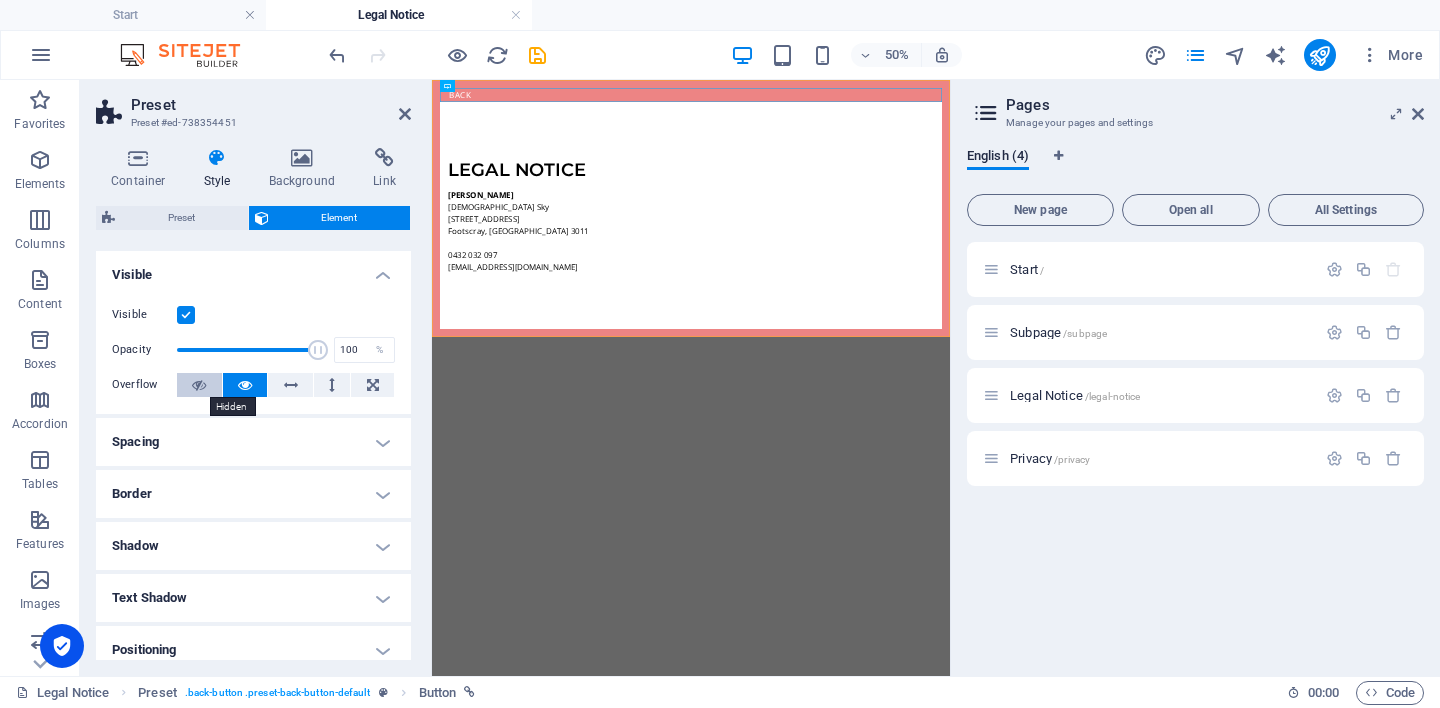 click at bounding box center (199, 385) 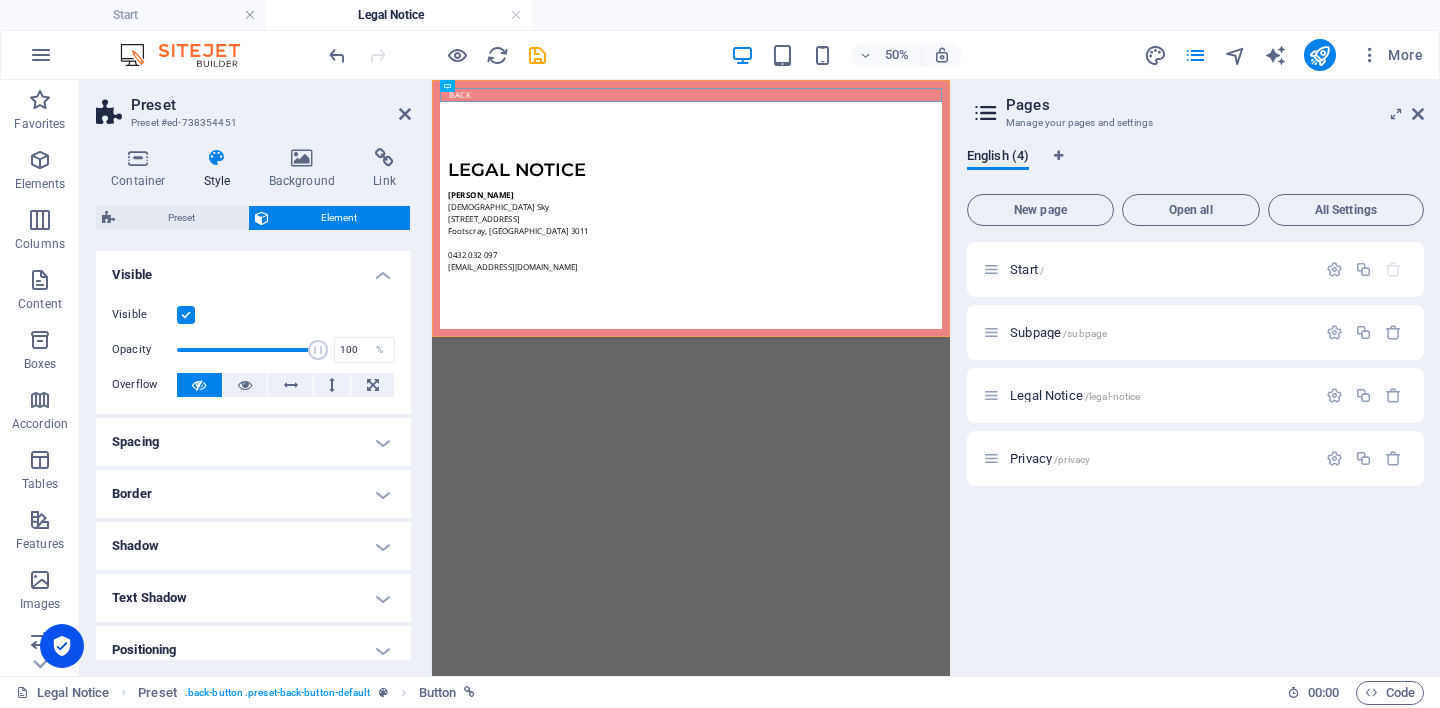 click on "Visible" at bounding box center (253, 269) 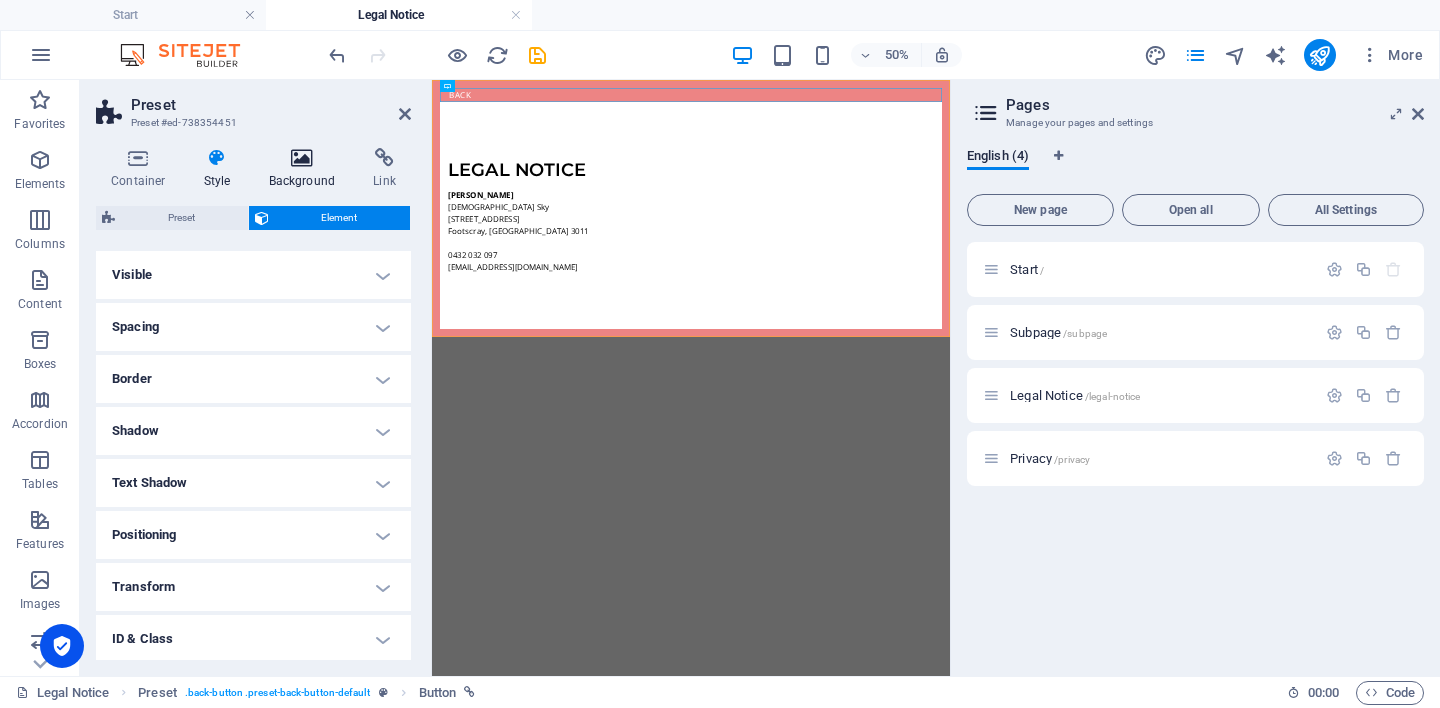 click on "Background" at bounding box center [306, 169] 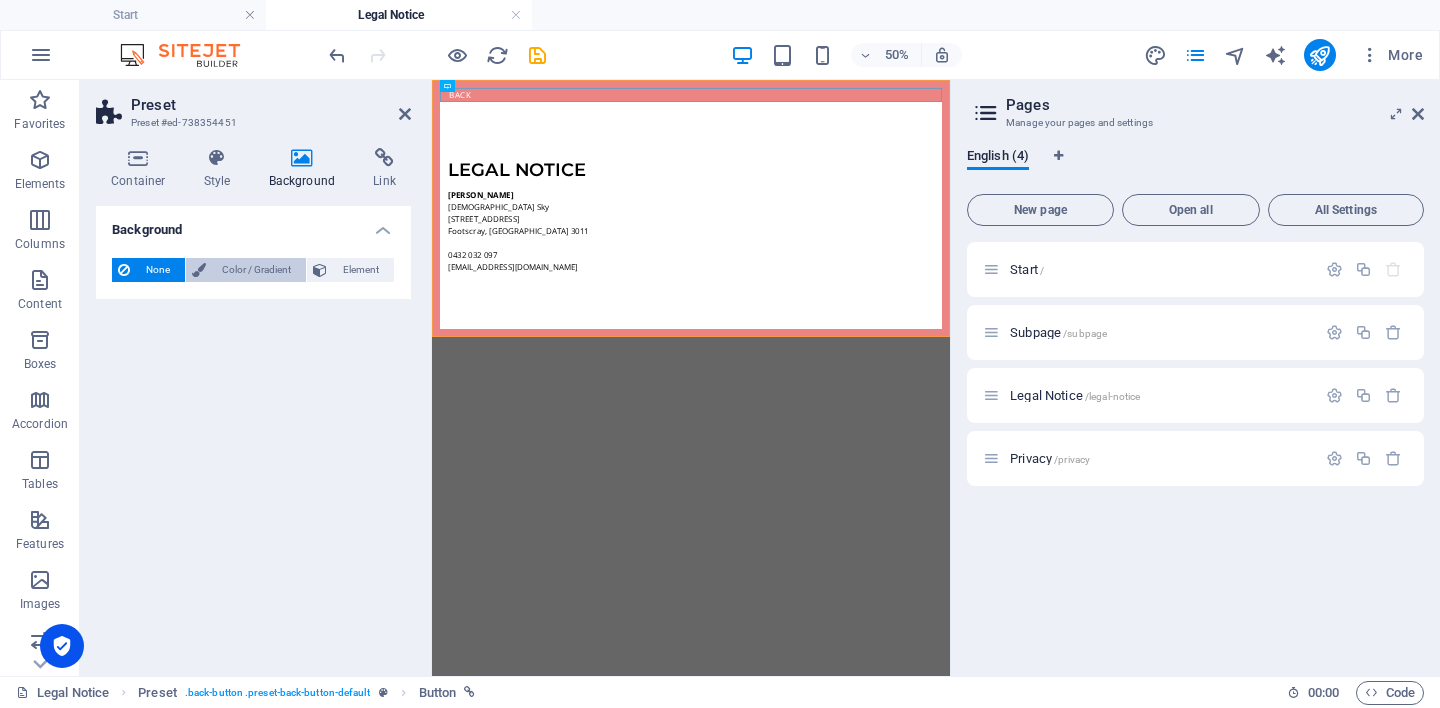 click on "Color / Gradient" at bounding box center (256, 270) 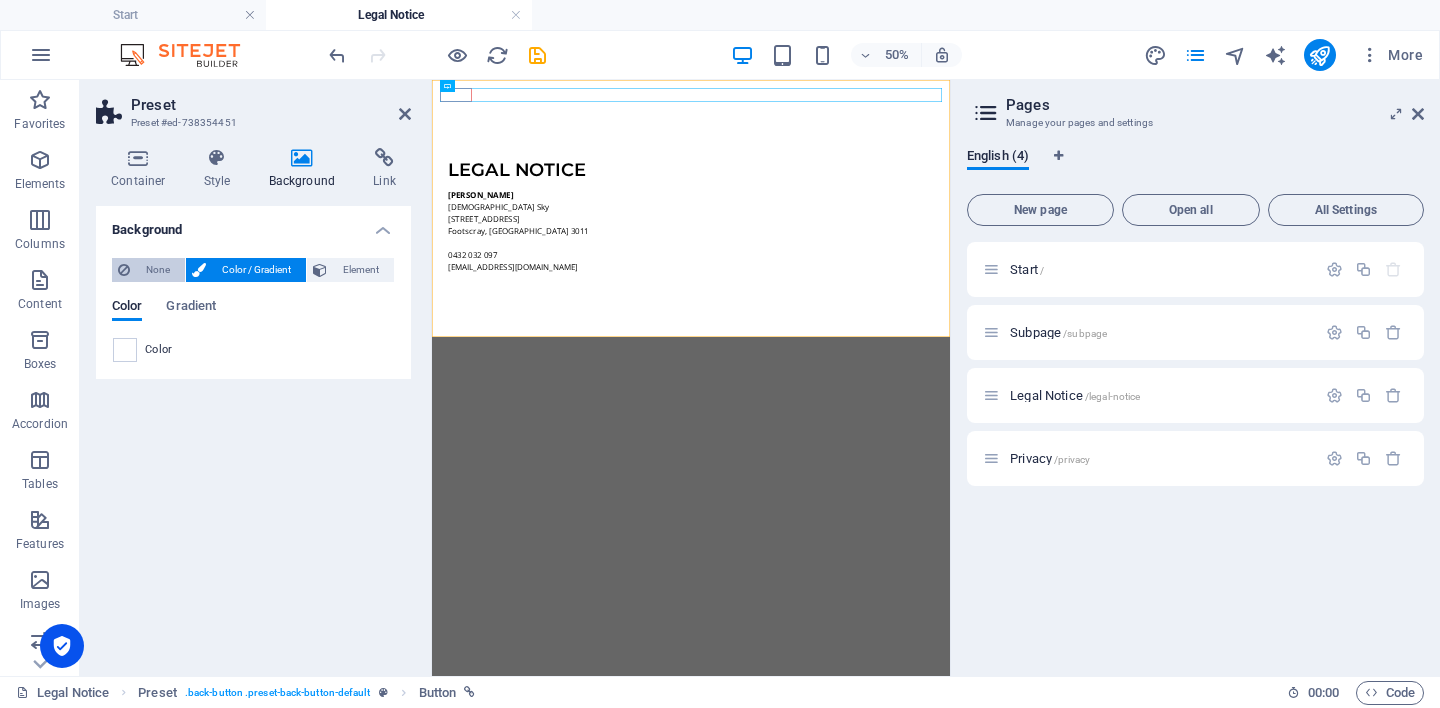 click on "None" at bounding box center [157, 270] 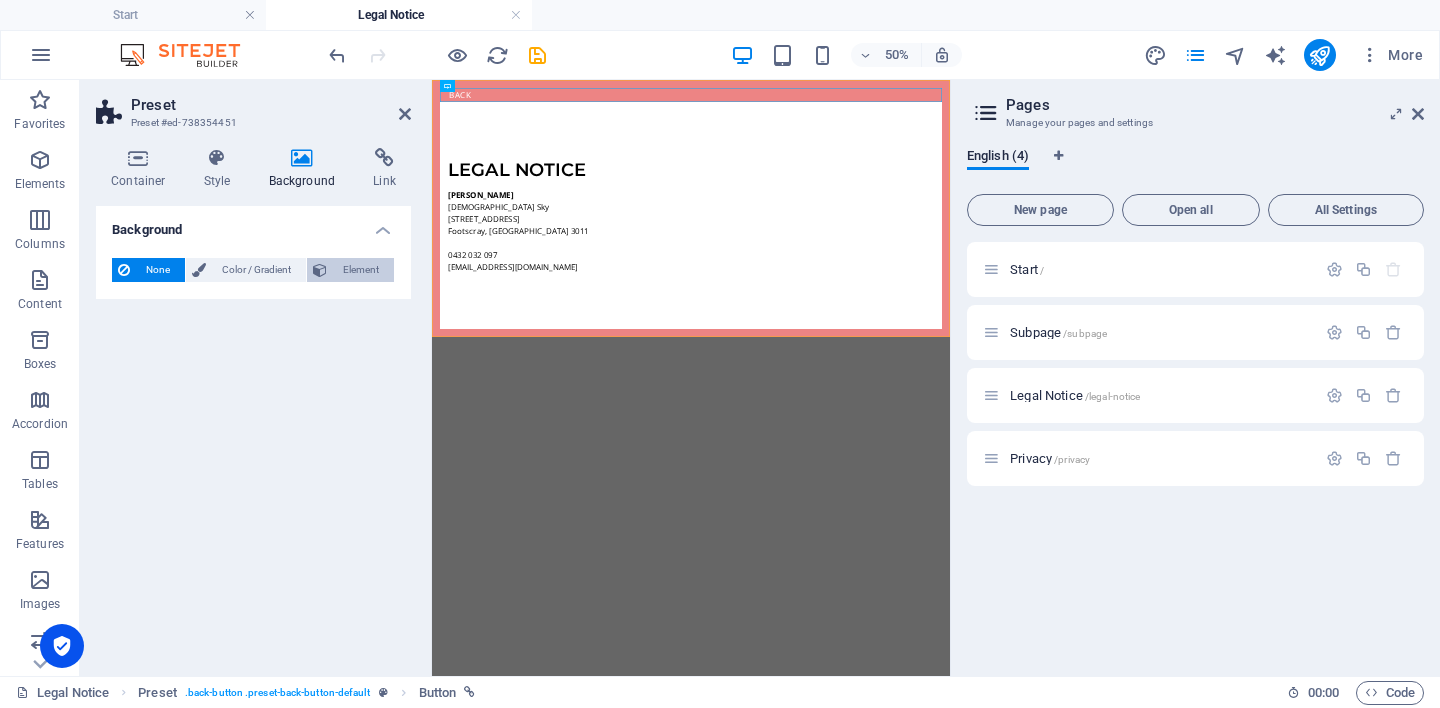 click on "Element" at bounding box center [360, 270] 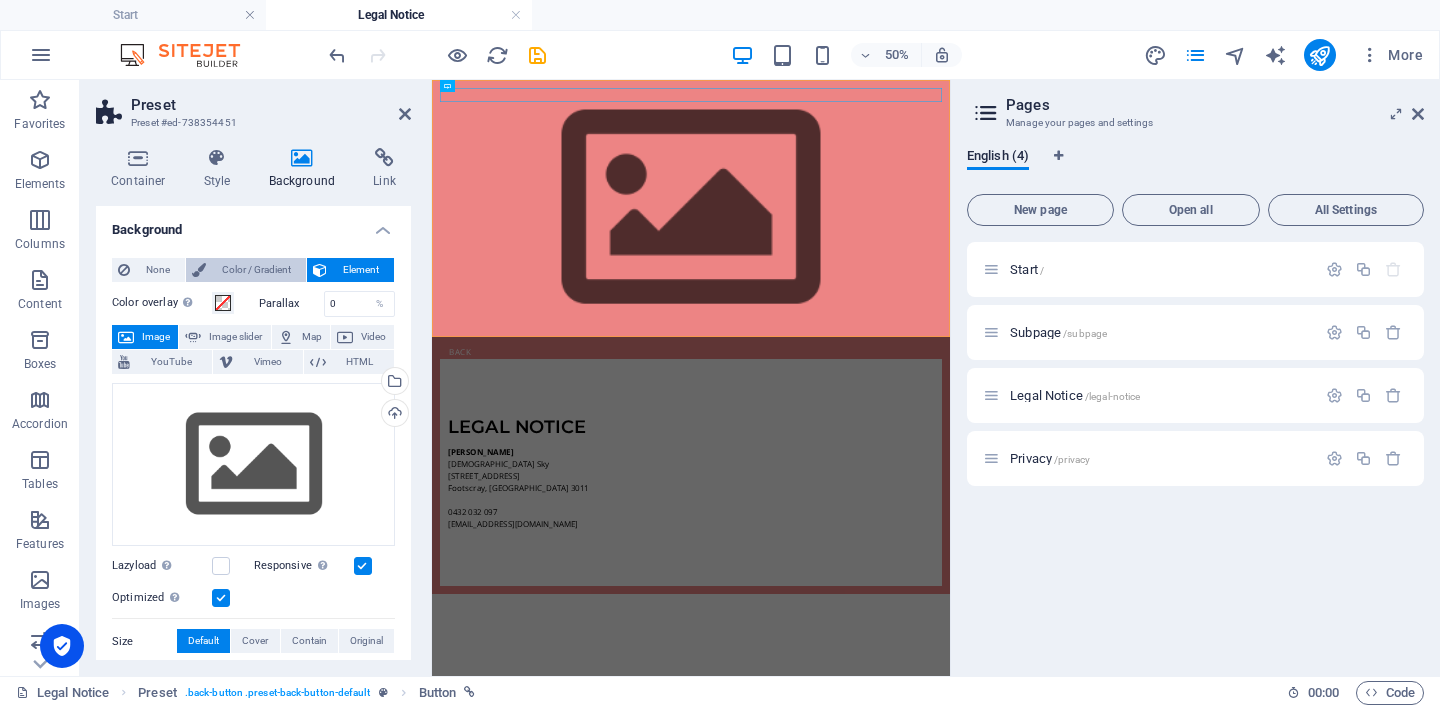 click on "Color / Gradient" at bounding box center (256, 270) 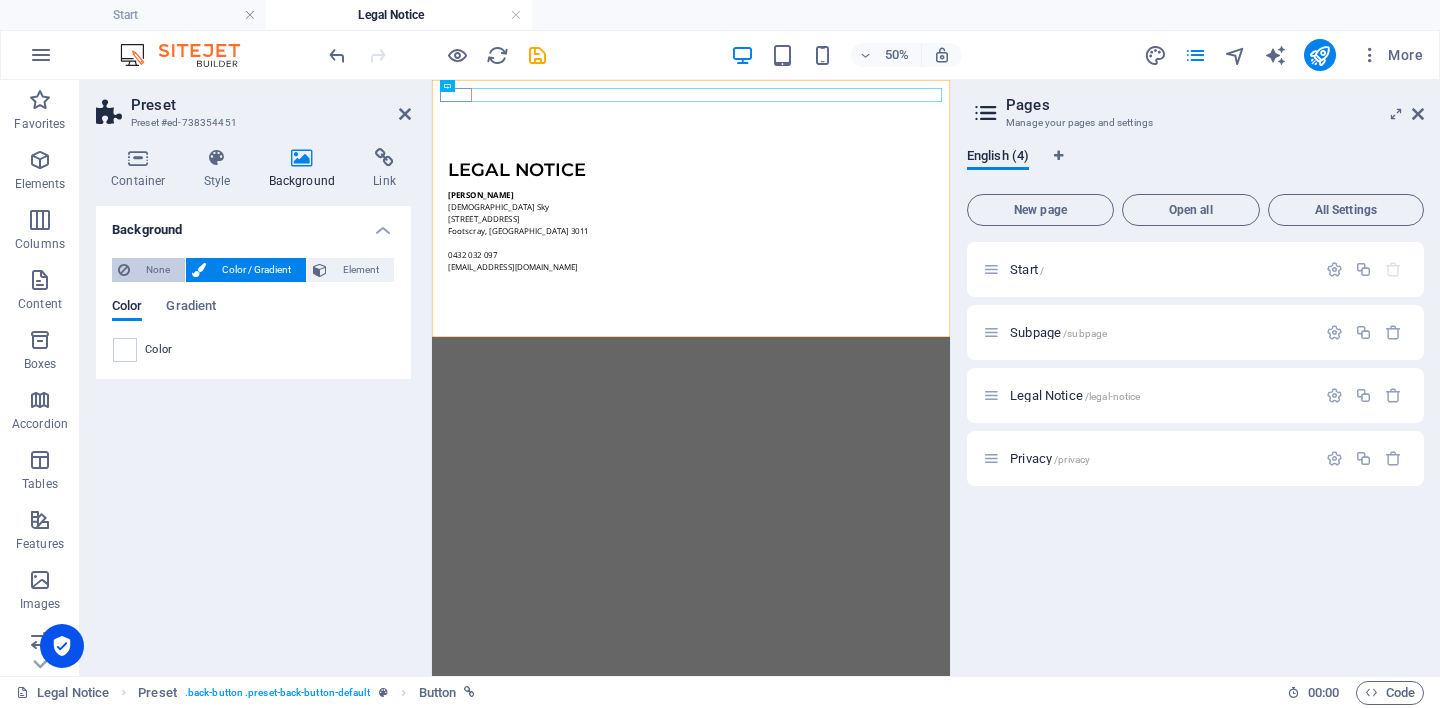 click on "None" at bounding box center (157, 270) 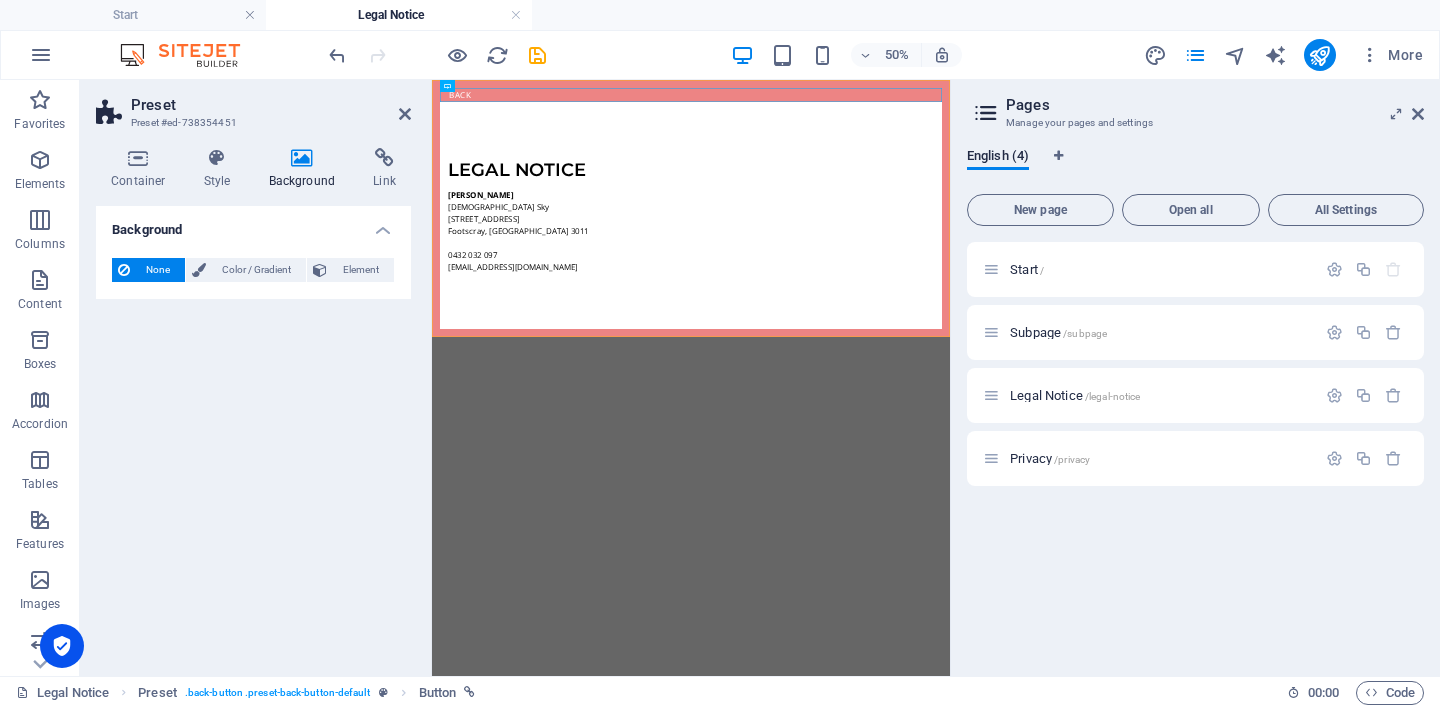click at bounding box center [302, 158] 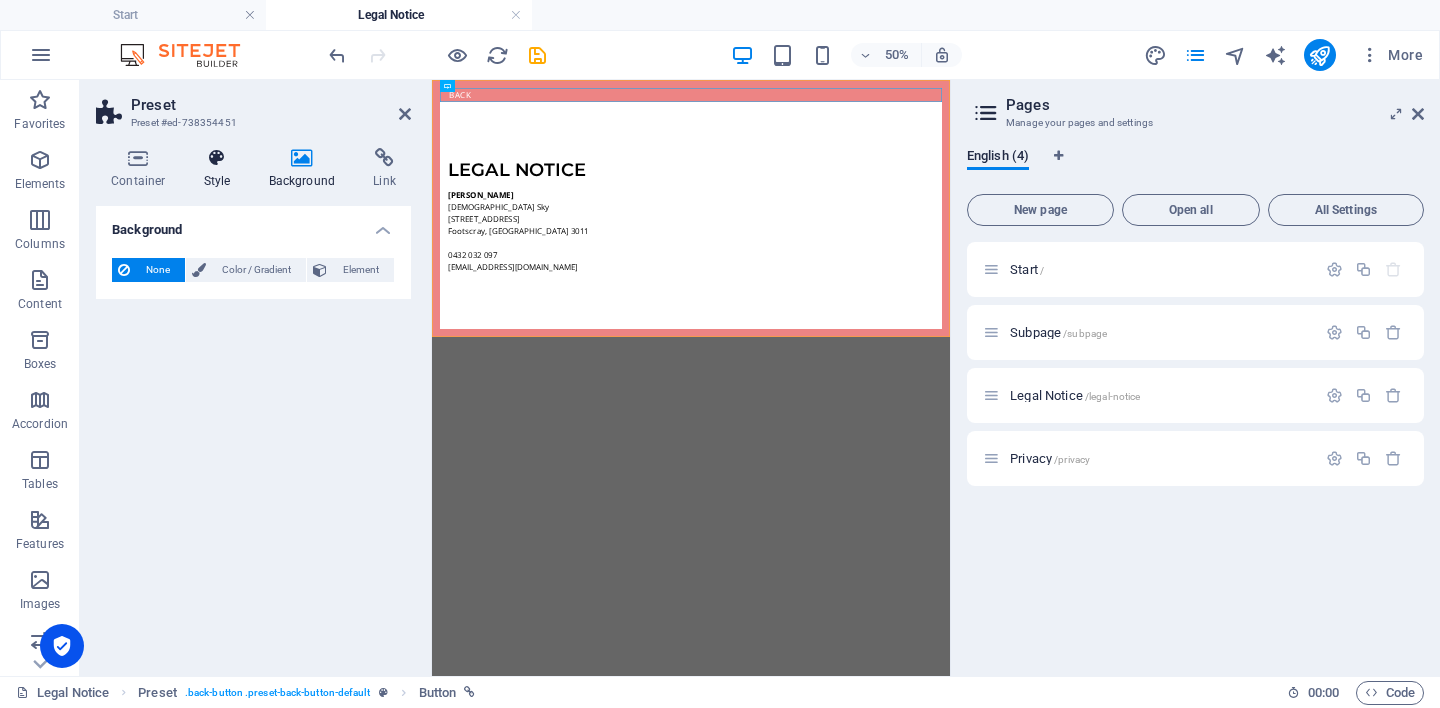 click at bounding box center [217, 158] 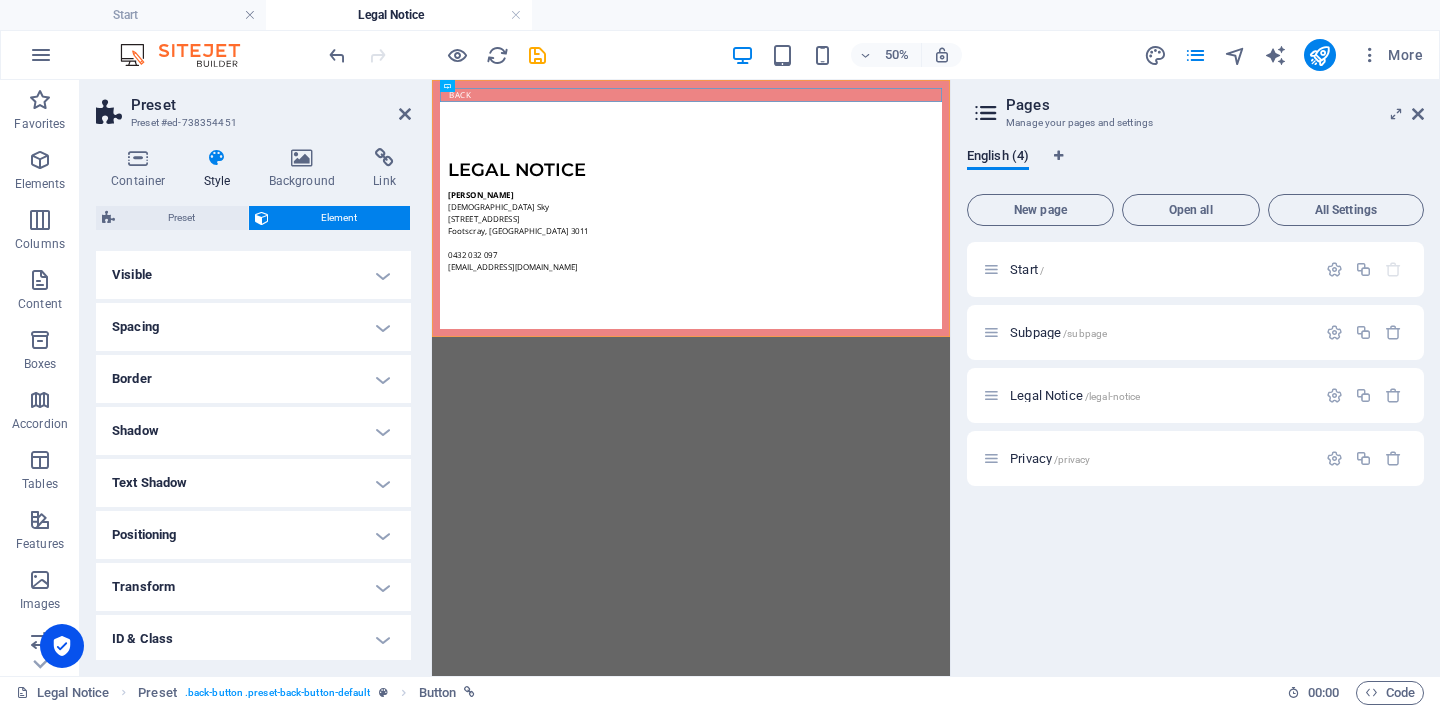 click on "Border" at bounding box center [253, 379] 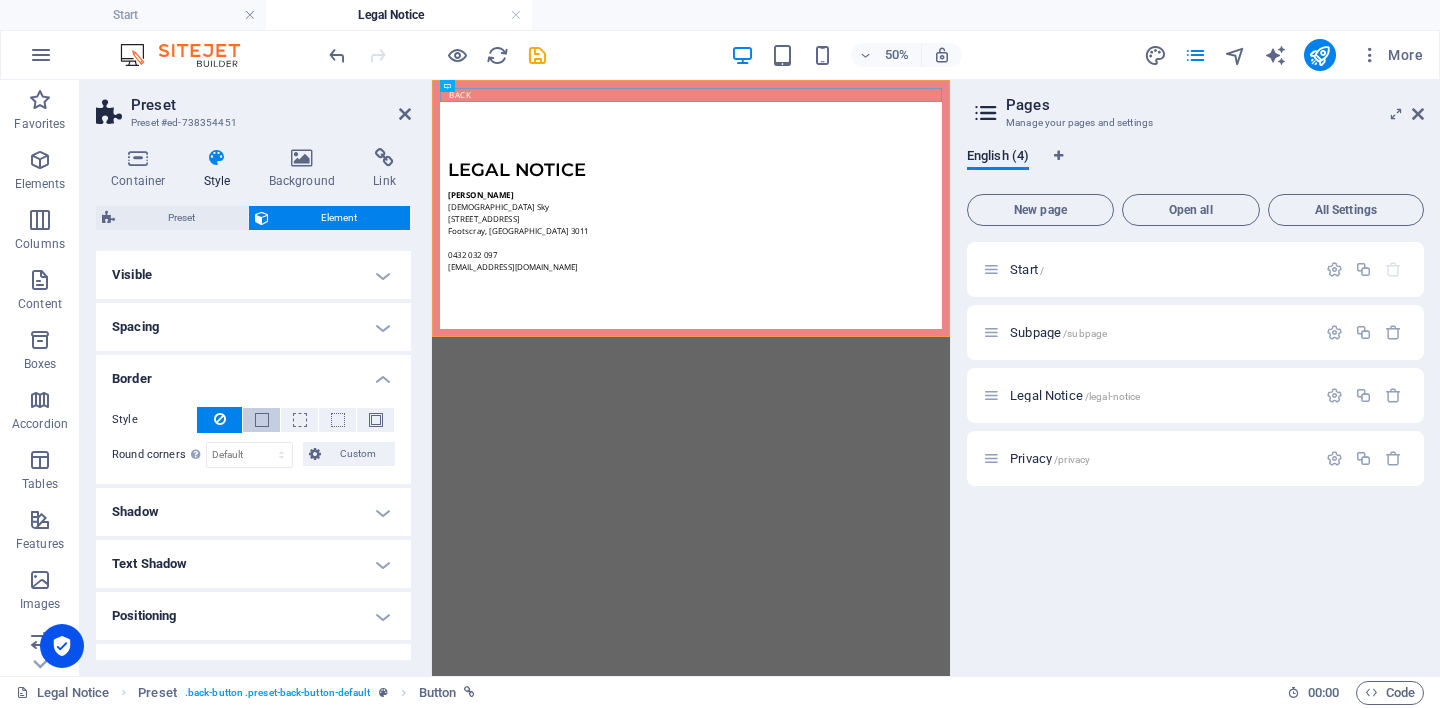 click at bounding box center [261, 420] 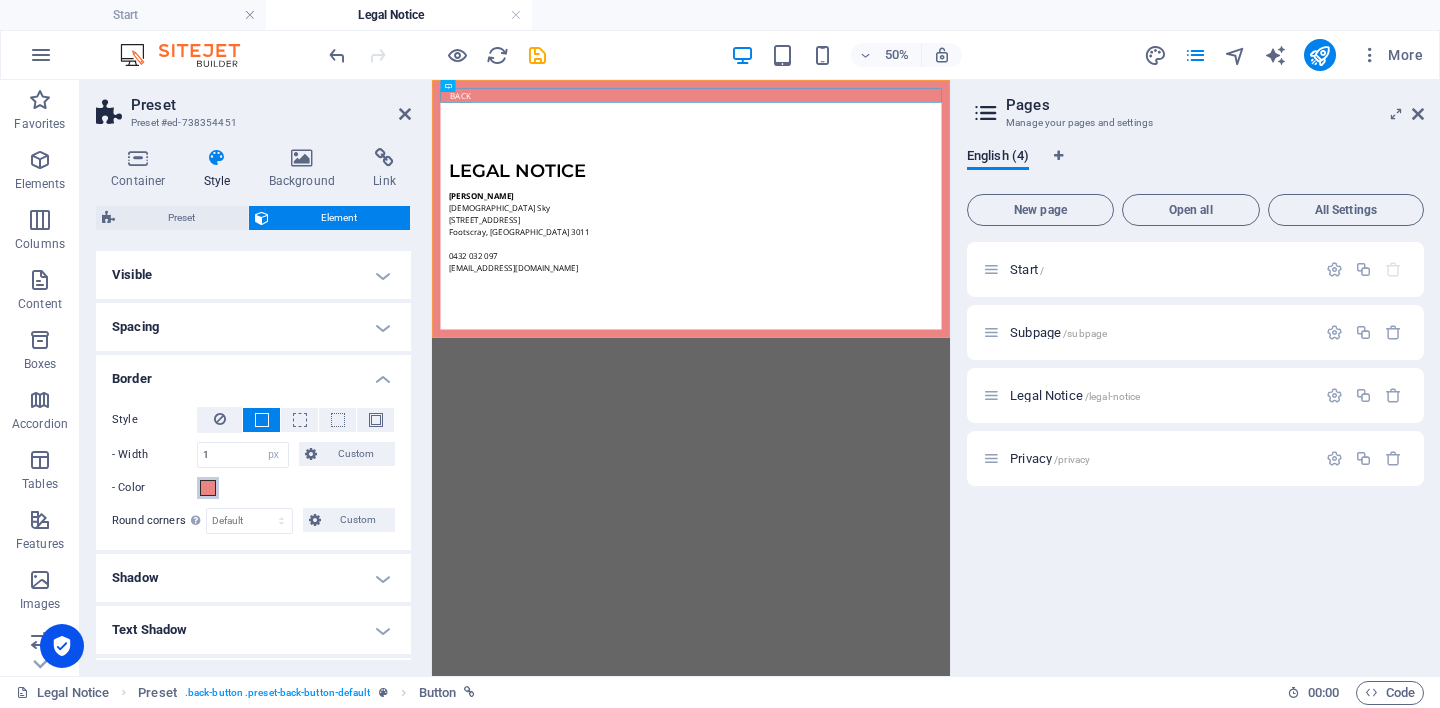 click at bounding box center [208, 488] 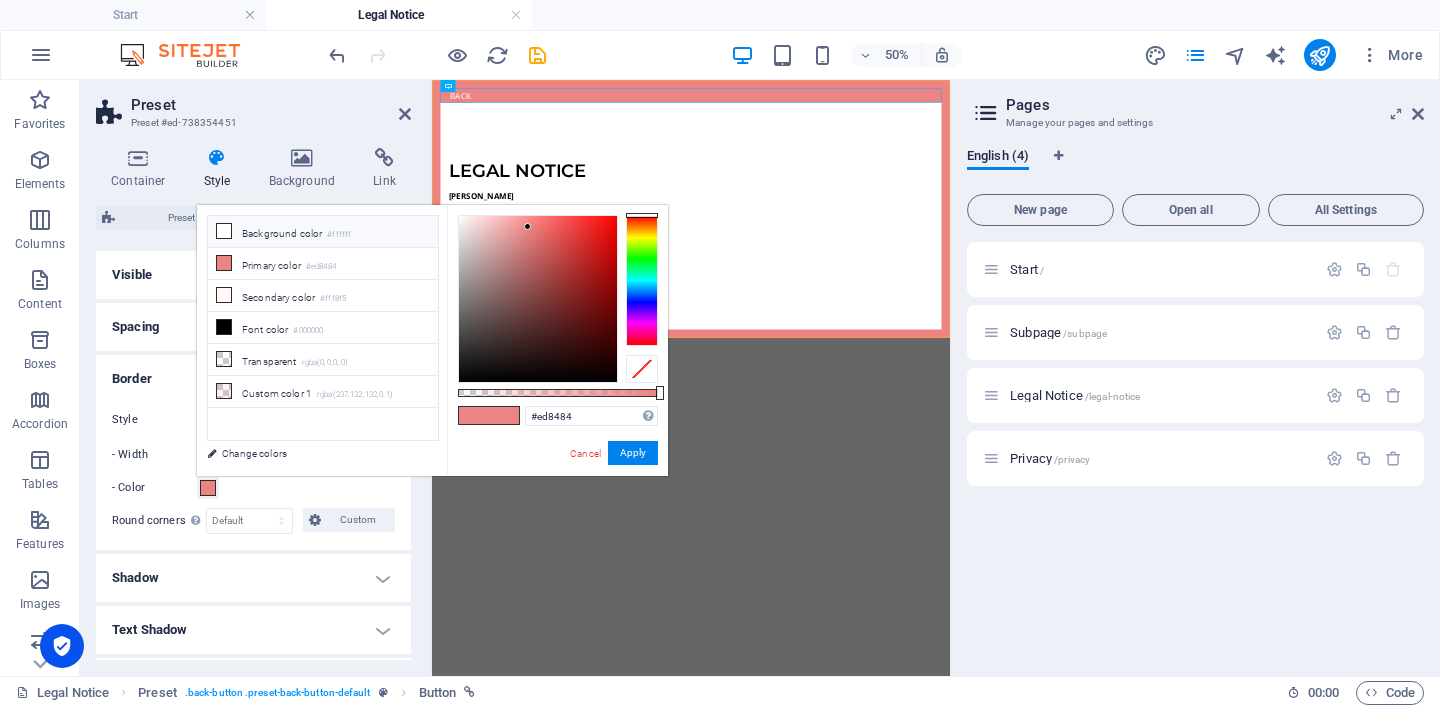 click on "Background color
#ffffff" at bounding box center [323, 232] 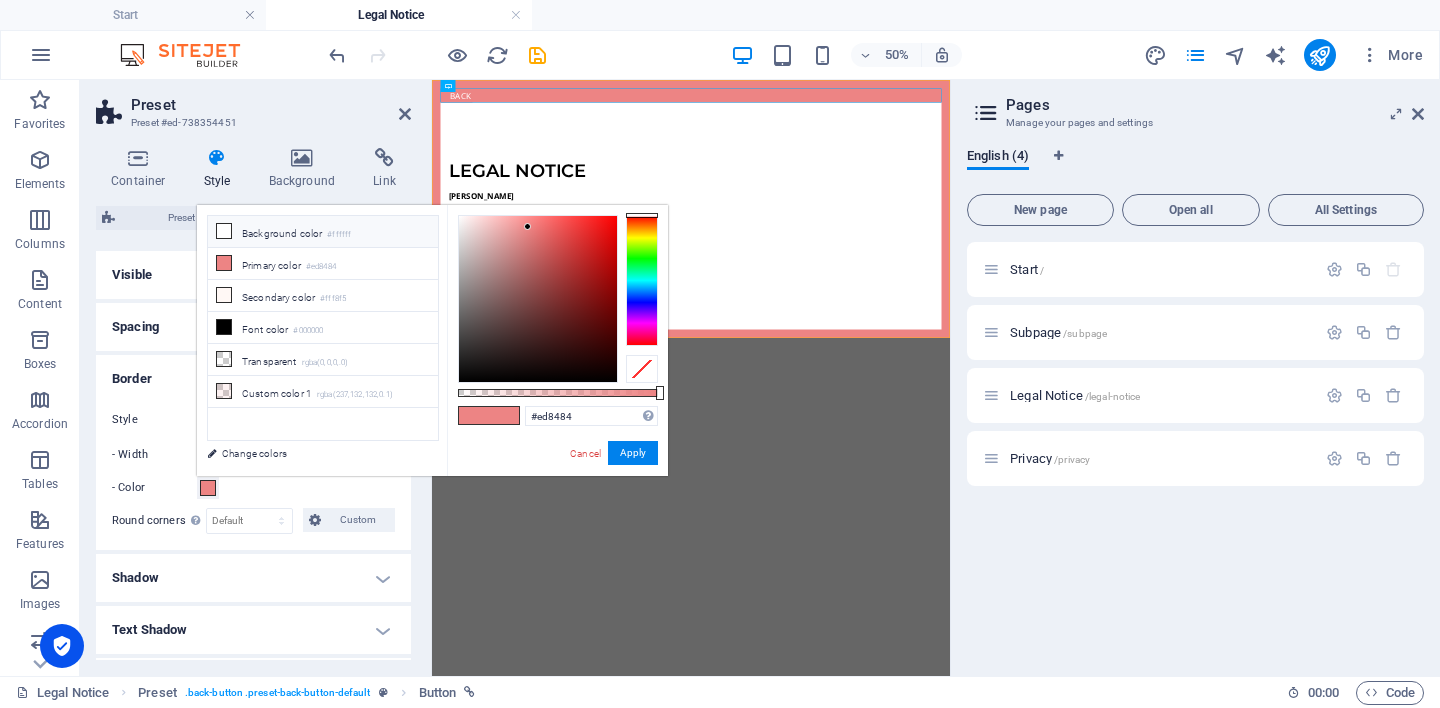 type on "#ffffff" 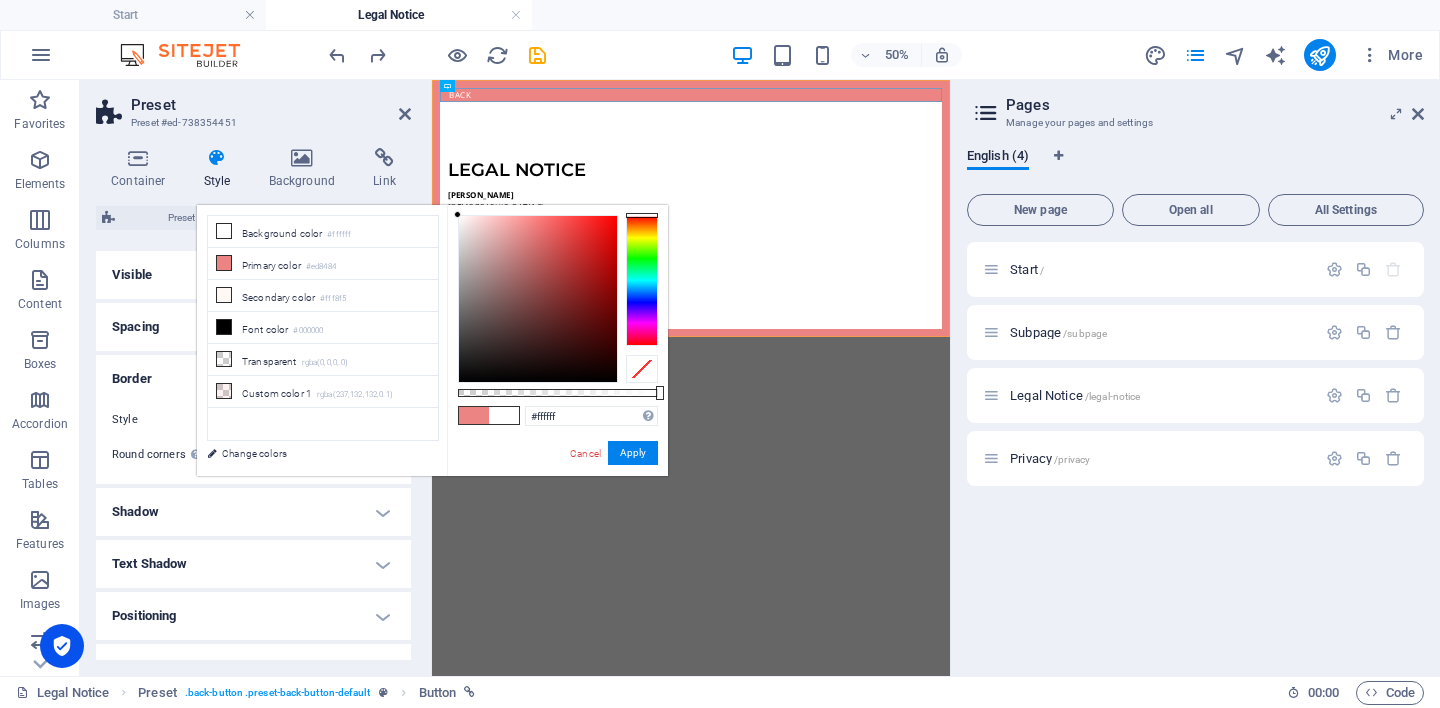 click on "Skip to main content
Back Legal notice [PERSON_NAME] Bohdi   Sky [STREET_ADDRESS] 032 097 [EMAIL_ADDRESS][DOMAIN_NAME]" at bounding box center [950, 337] 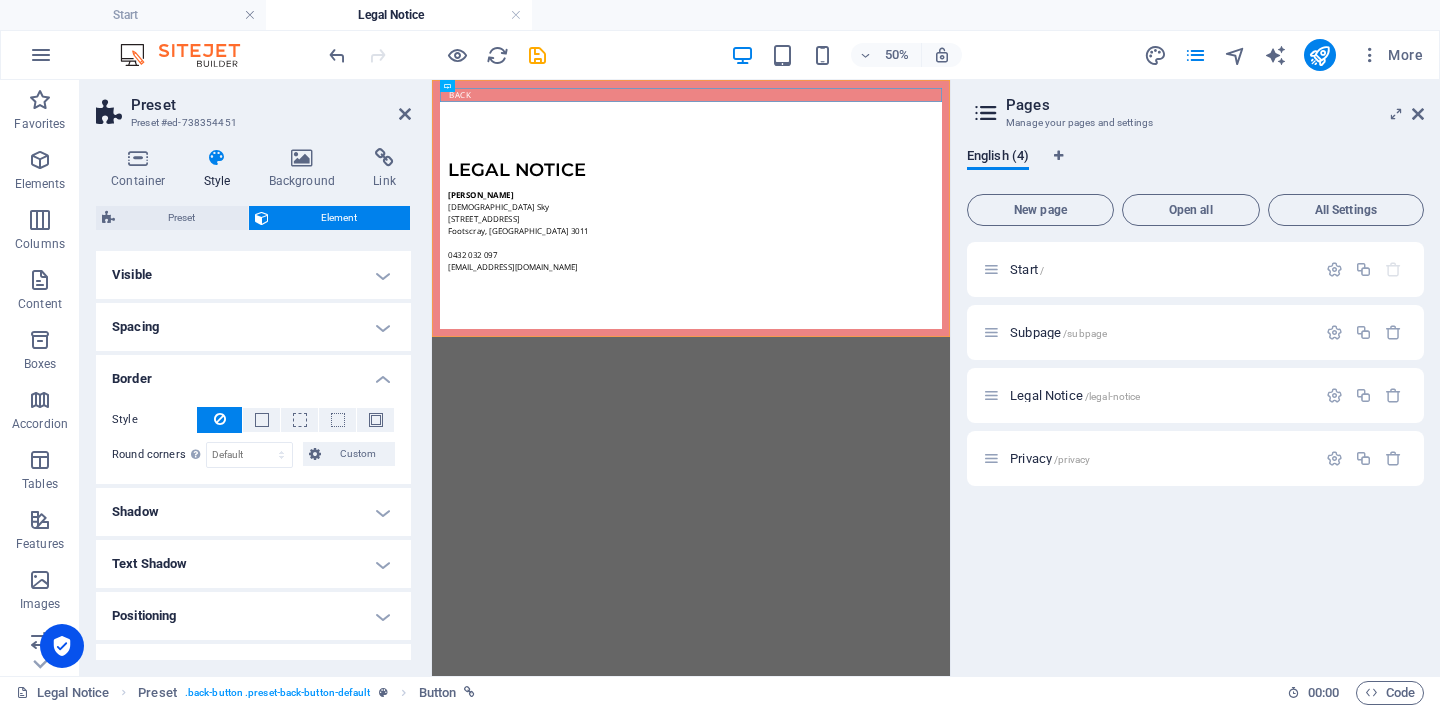 click at bounding box center [219, 420] 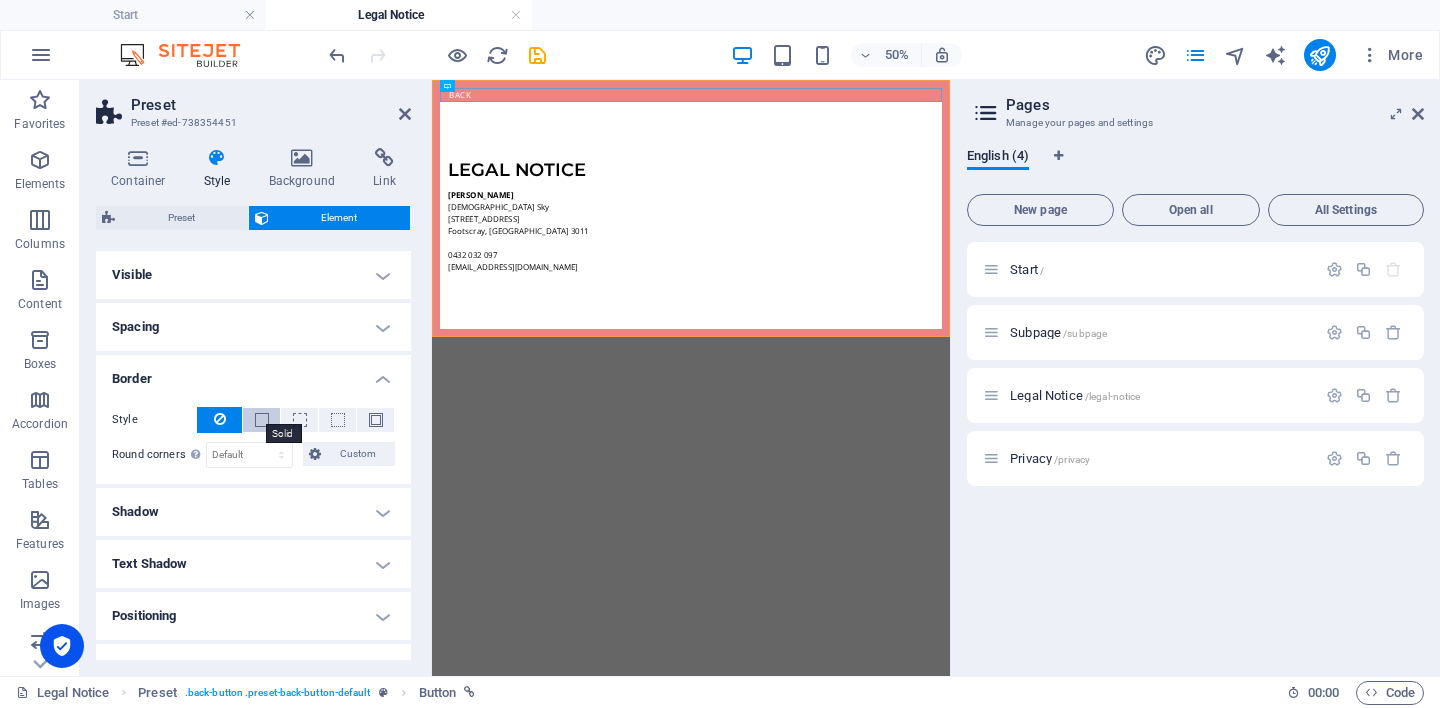 click at bounding box center [262, 420] 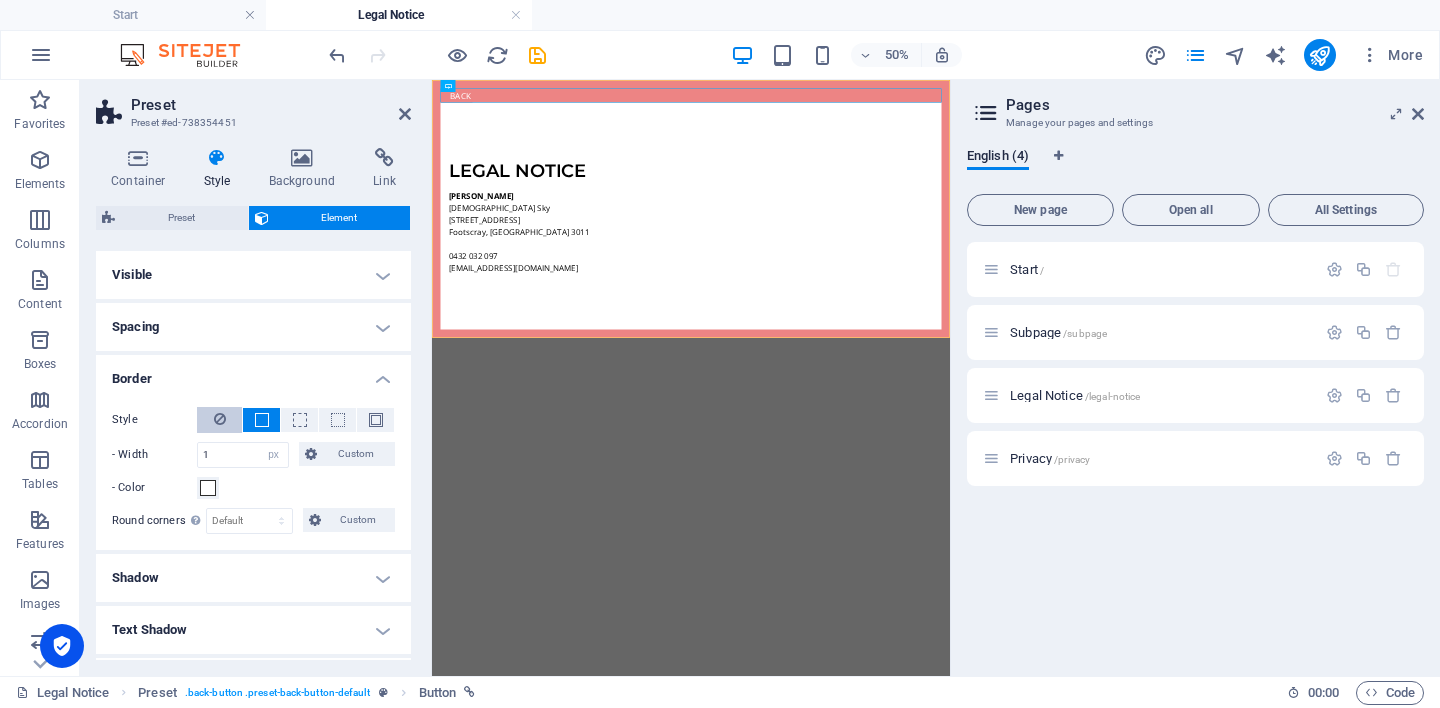 click at bounding box center (219, 420) 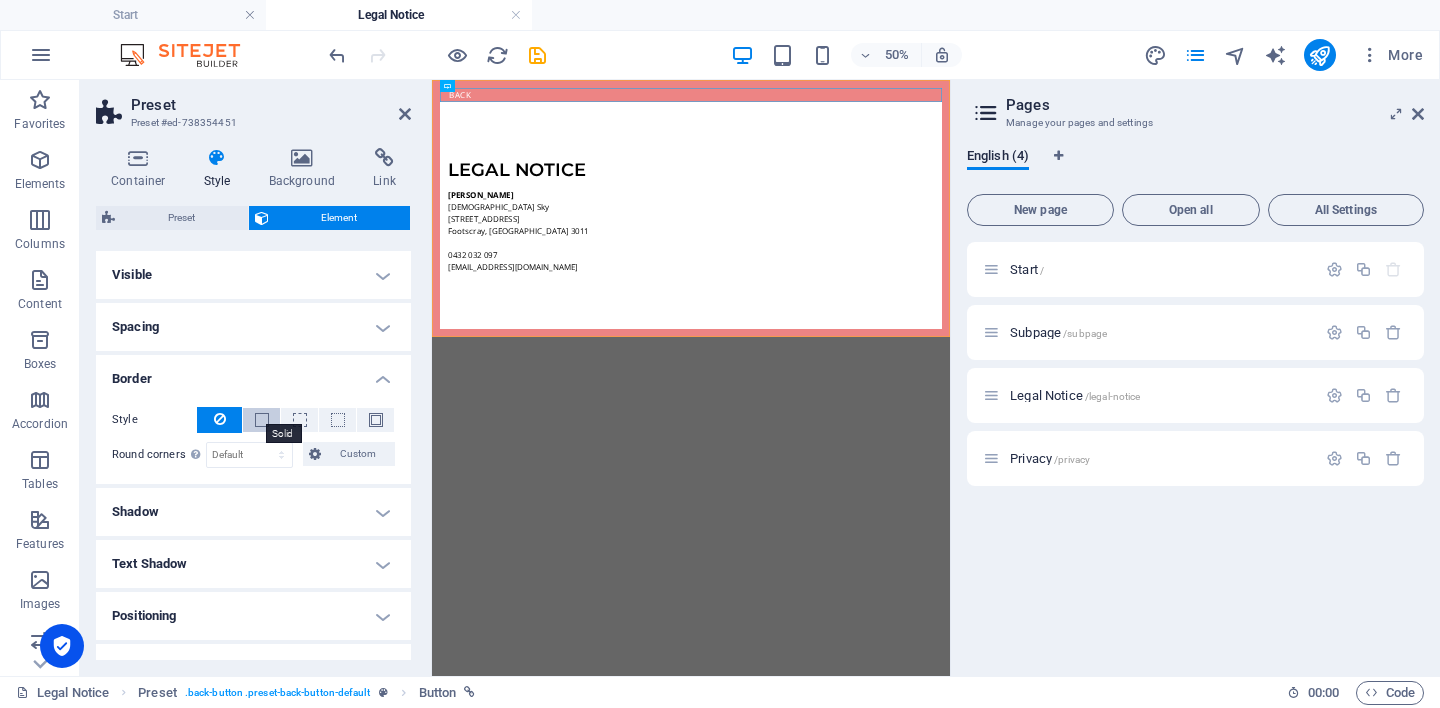 click at bounding box center (262, 420) 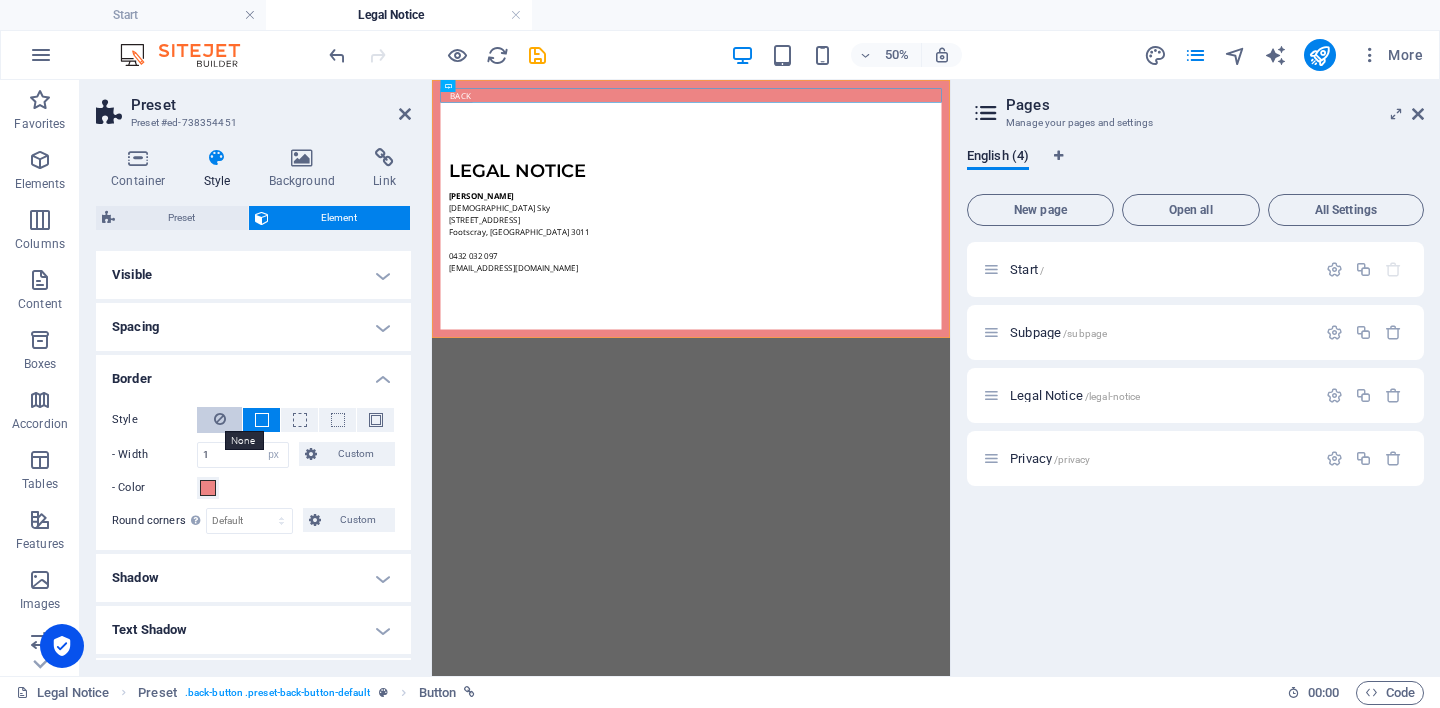 click at bounding box center (220, 419) 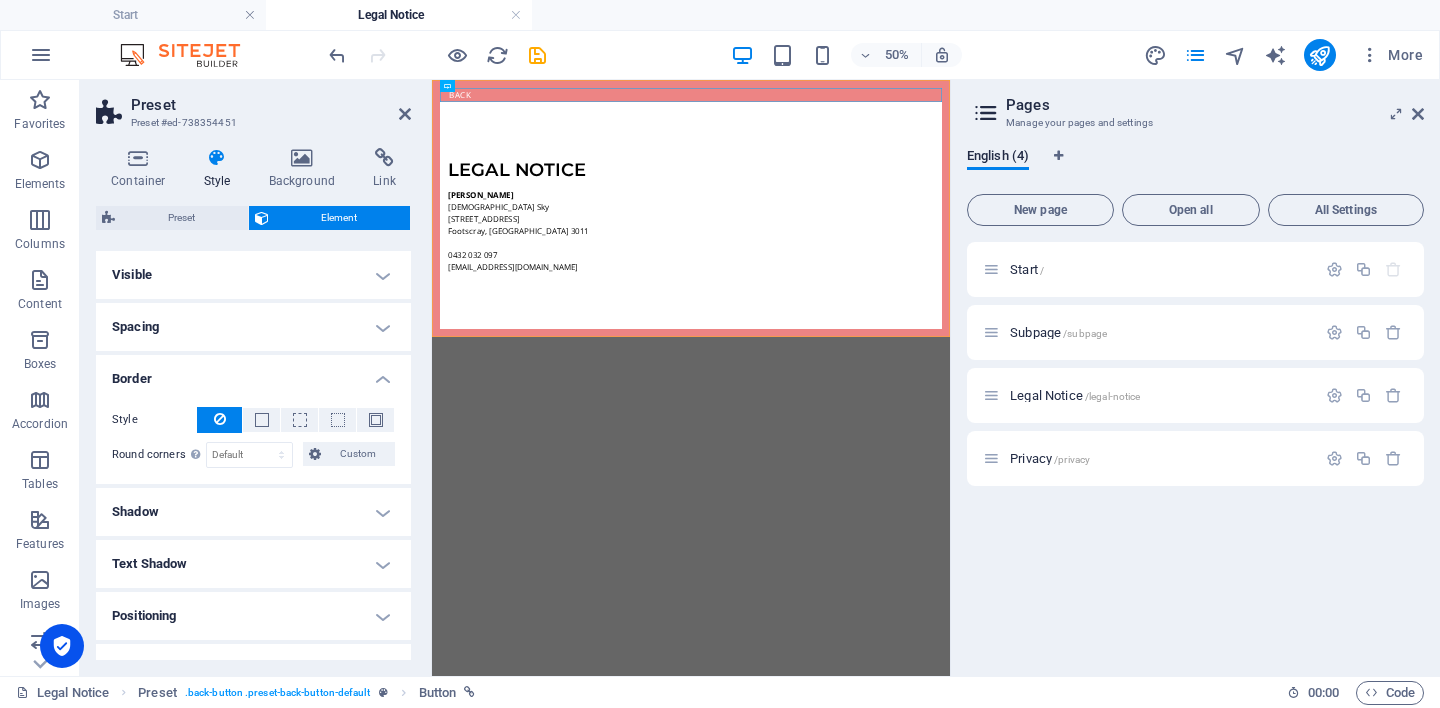 click on "Border" at bounding box center [253, 373] 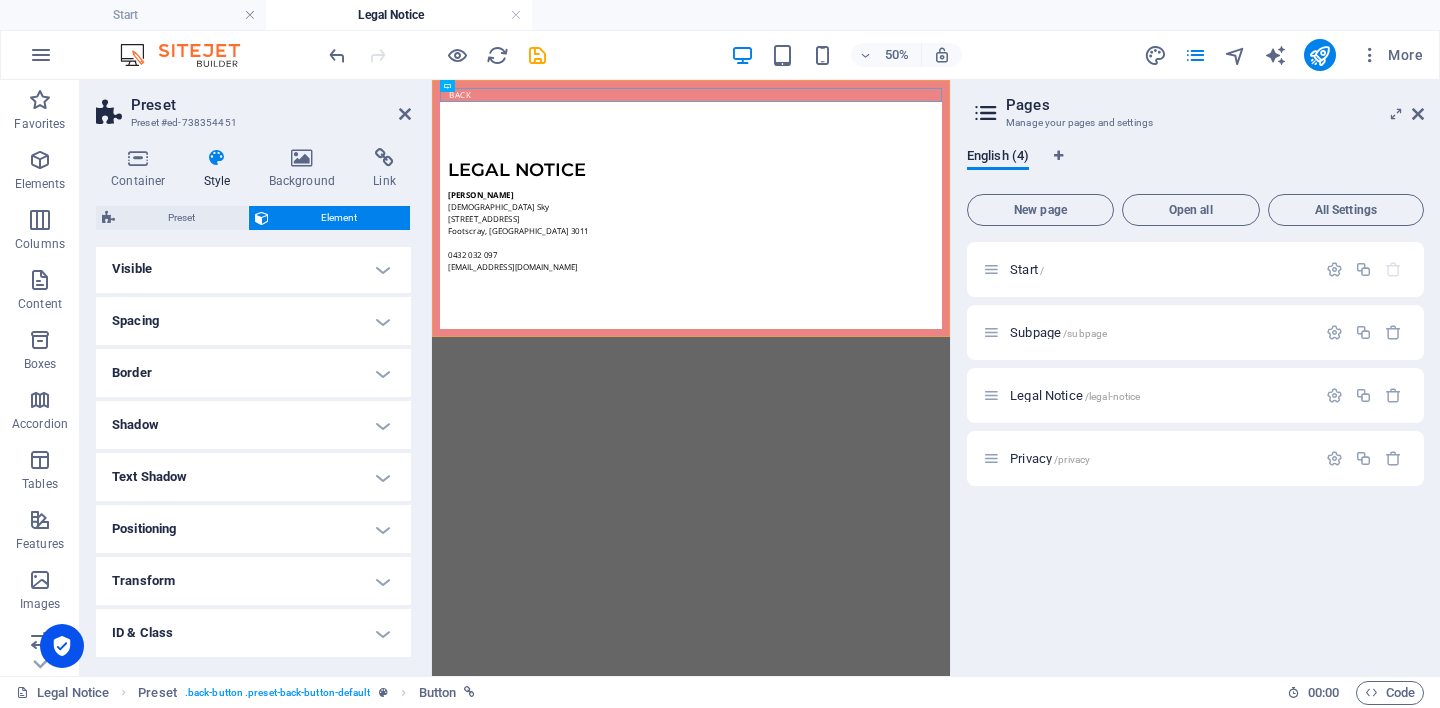 scroll, scrollTop: 0, scrollLeft: 0, axis: both 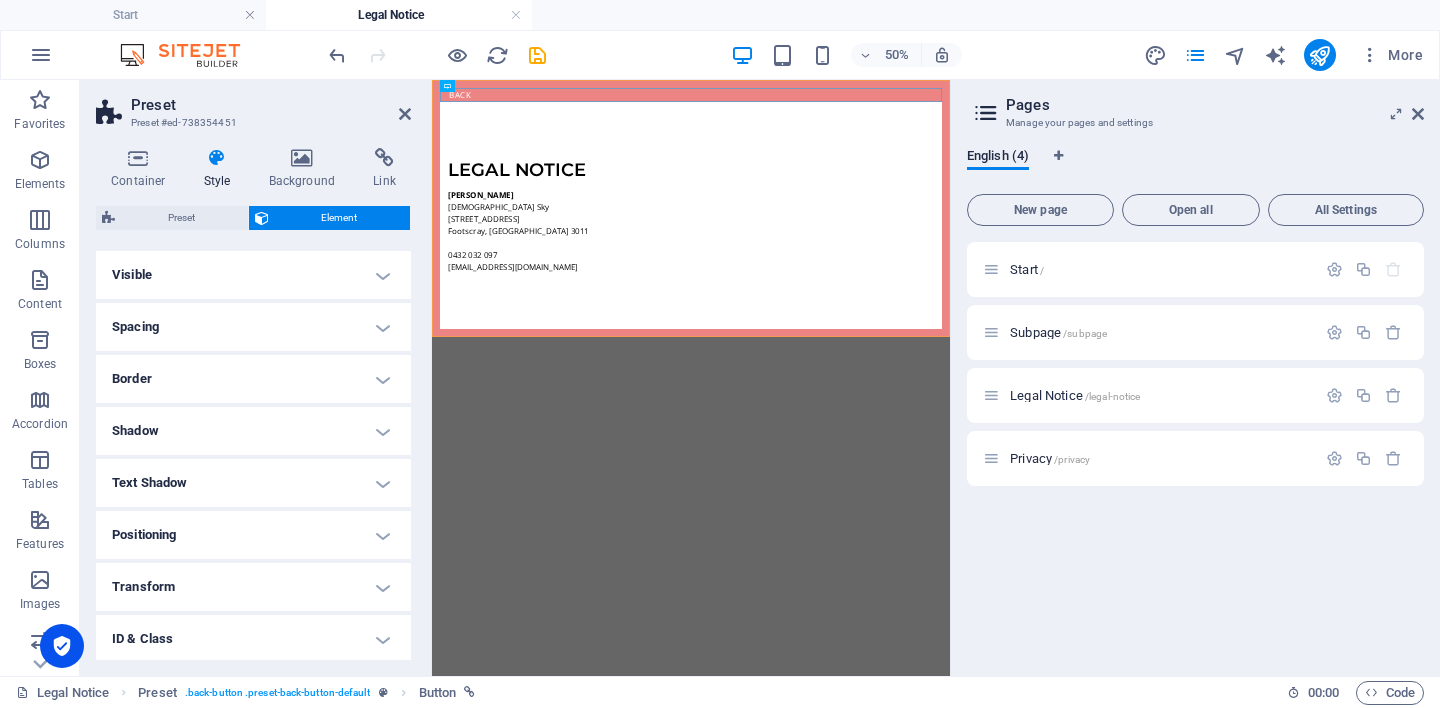 click on "Spacing" at bounding box center (253, 327) 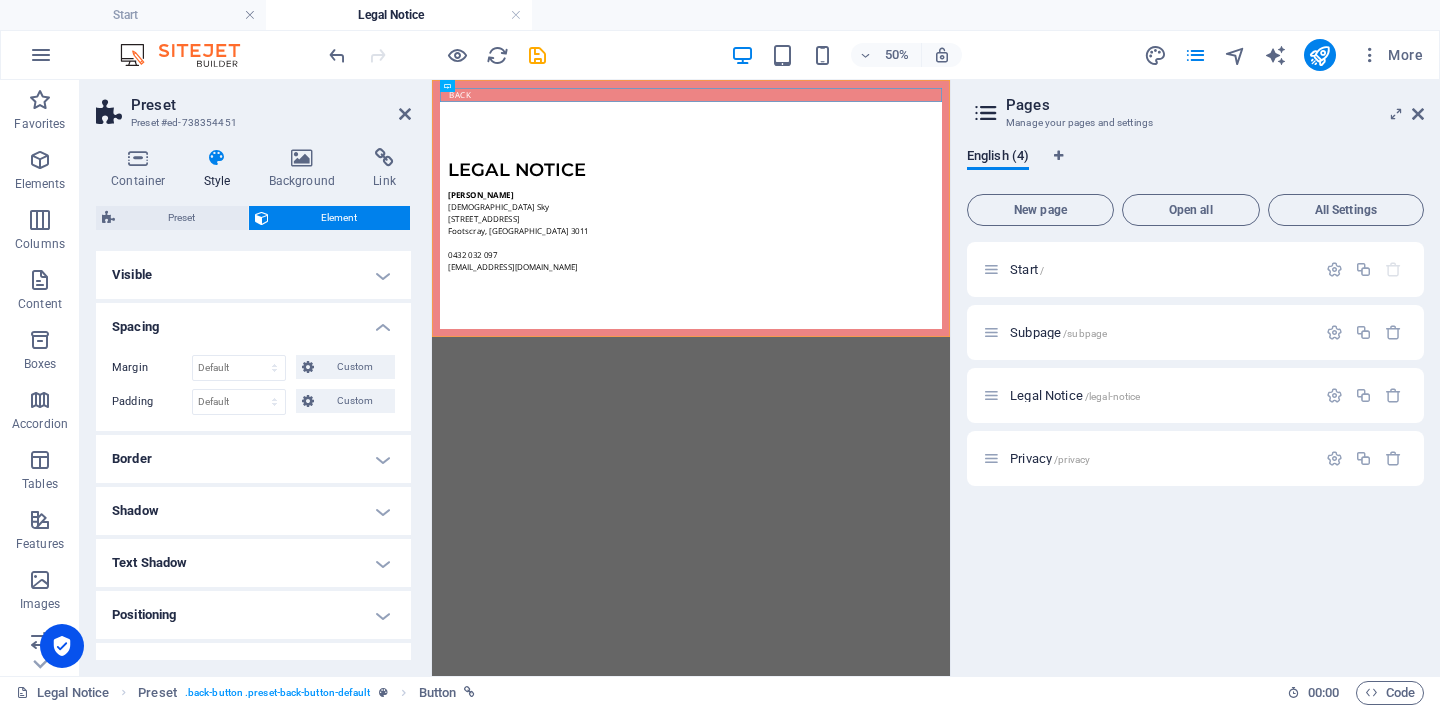 click on "Spacing" at bounding box center (253, 321) 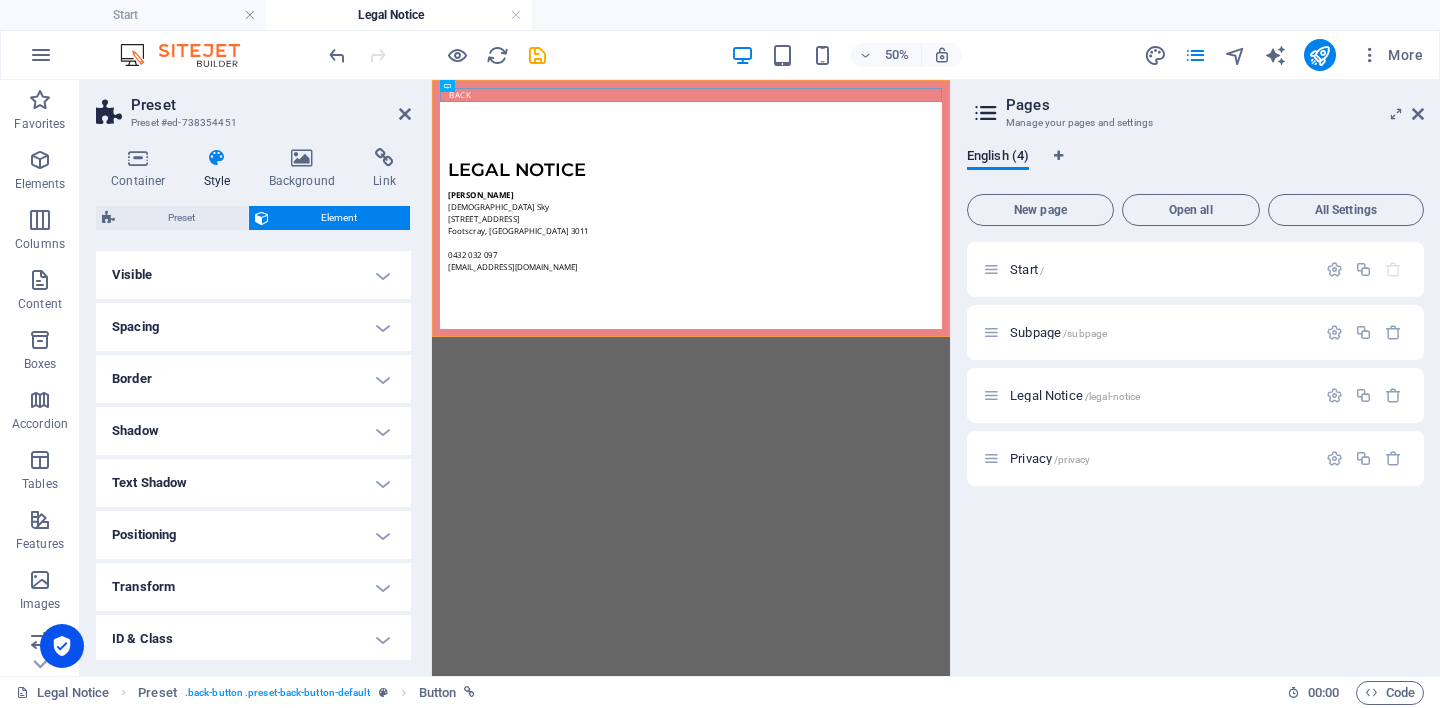 click on "Visible" at bounding box center [253, 275] 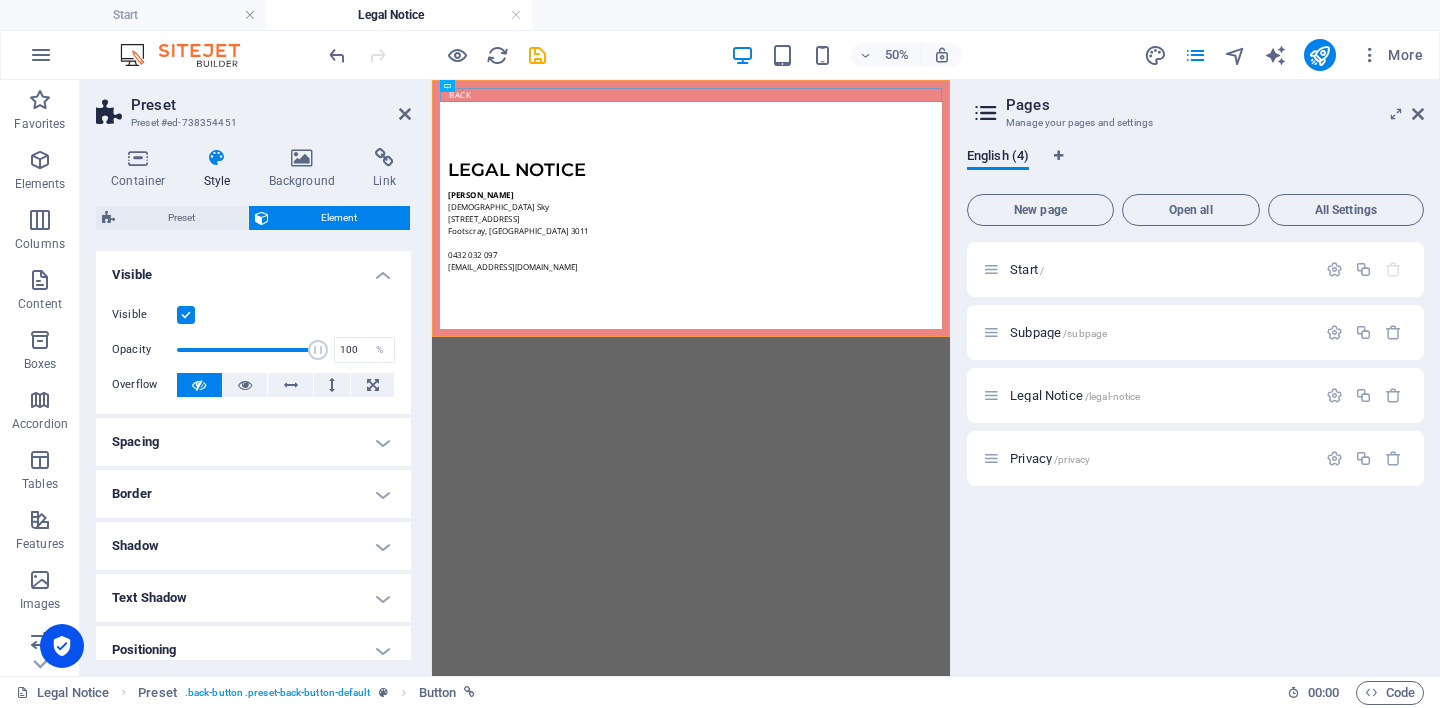 click on "Visible" at bounding box center [253, 269] 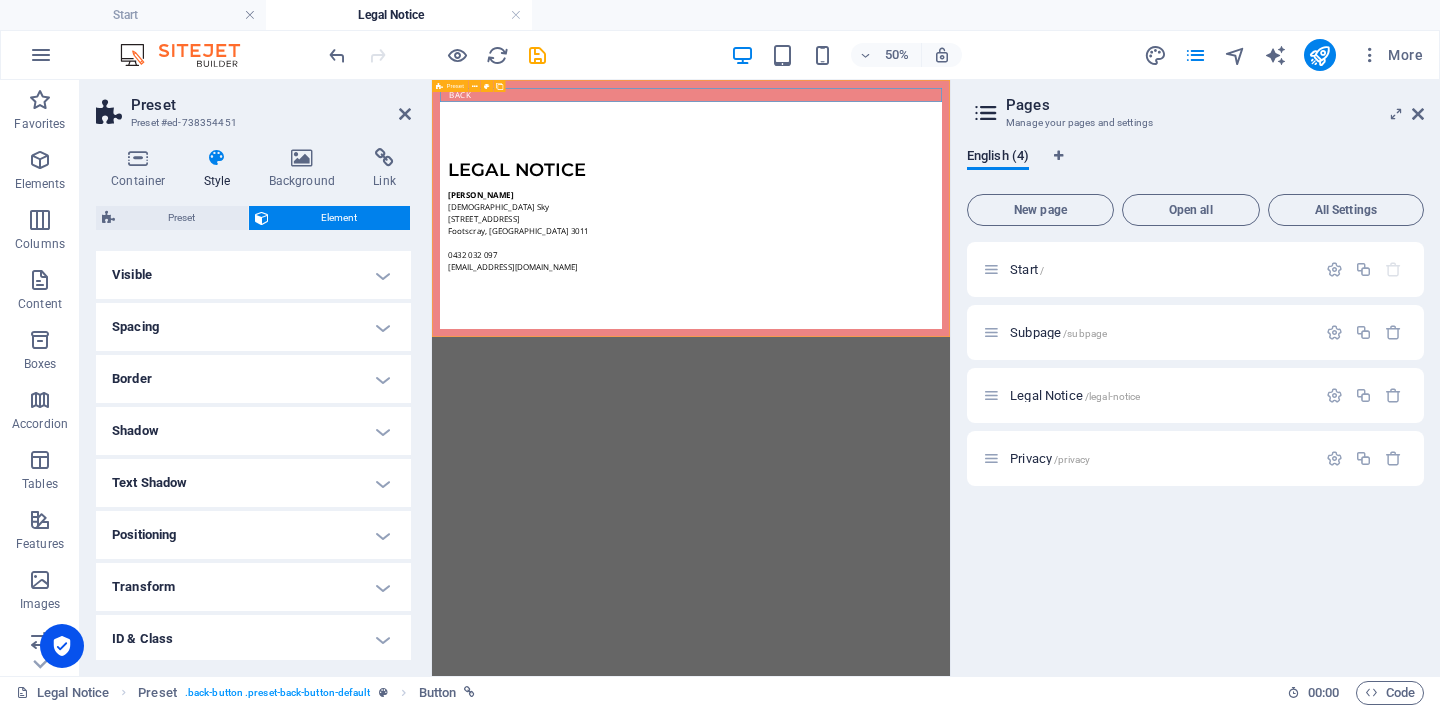 click on "Back Legal notice [PERSON_NAME] [STREET_ADDRESS] 032 097 [EMAIL_ADDRESS][DOMAIN_NAME]" at bounding box center (950, 337) 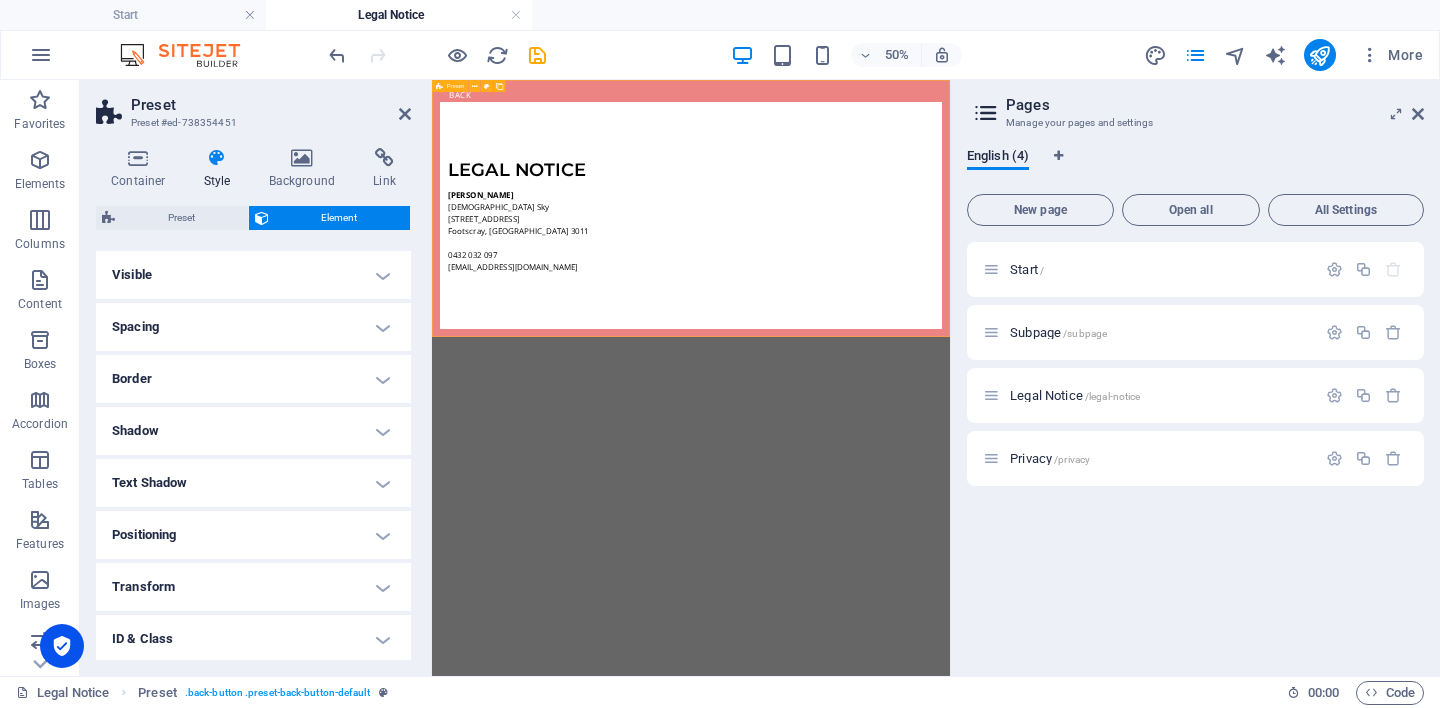 click on "Back Legal notice [PERSON_NAME] [STREET_ADDRESS] 032 097 [EMAIL_ADDRESS][DOMAIN_NAME]" at bounding box center (950, 337) 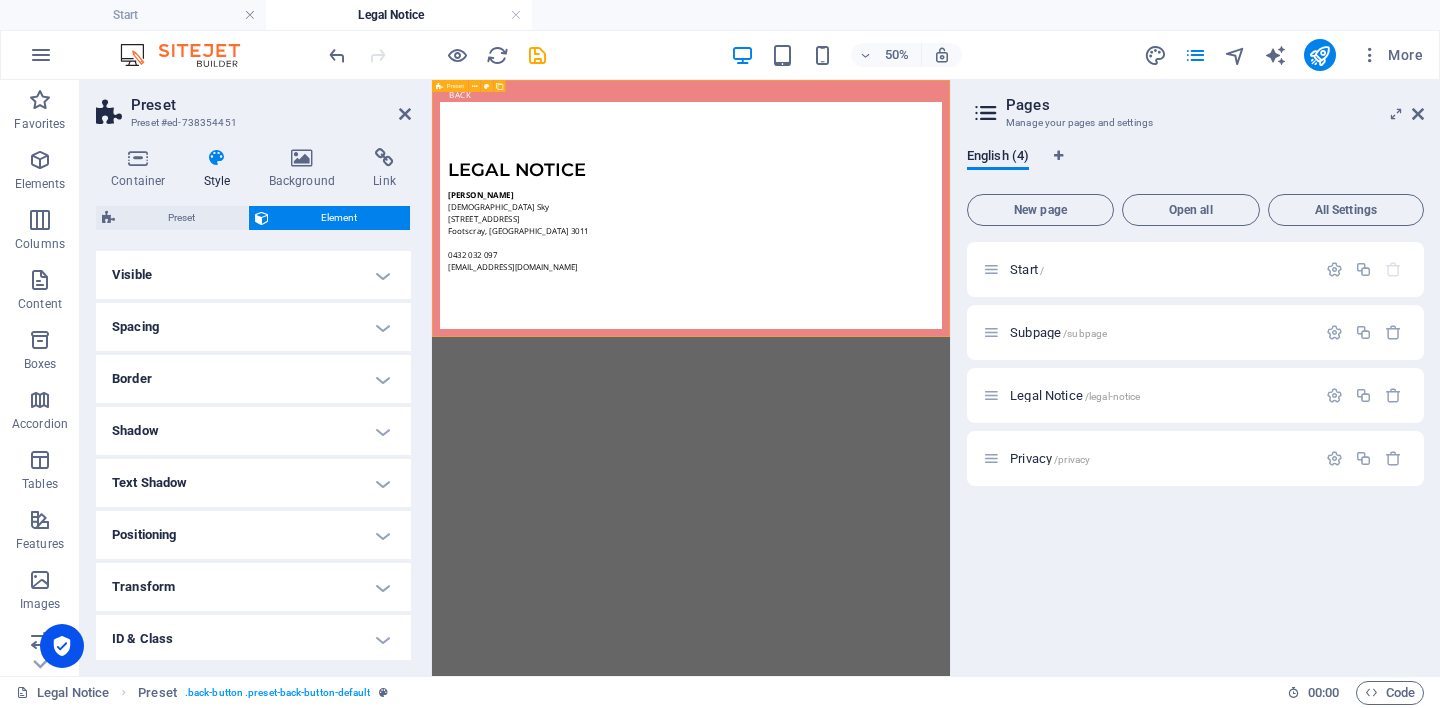 click on "Back Legal notice [PERSON_NAME] [STREET_ADDRESS] 032 097 [EMAIL_ADDRESS][DOMAIN_NAME]" at bounding box center [950, 337] 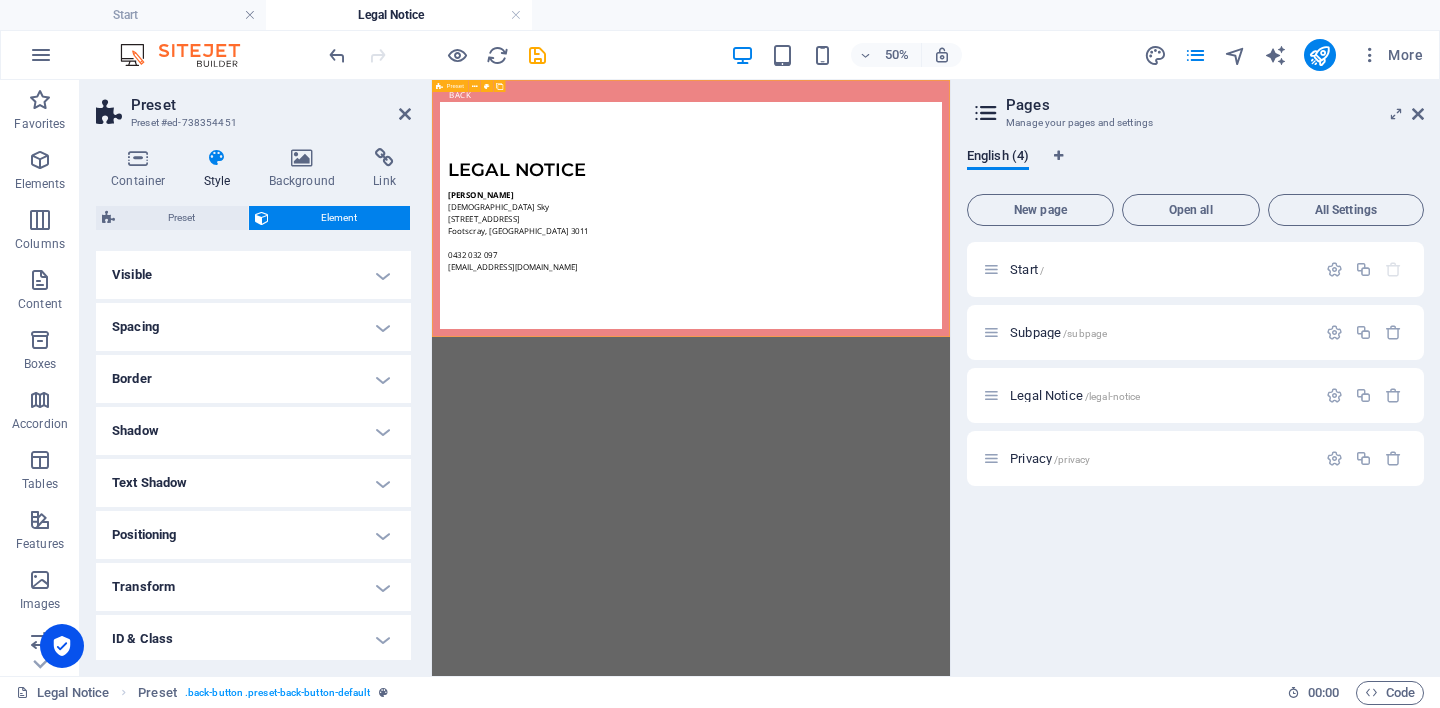 click on "Preset" at bounding box center [455, 86] 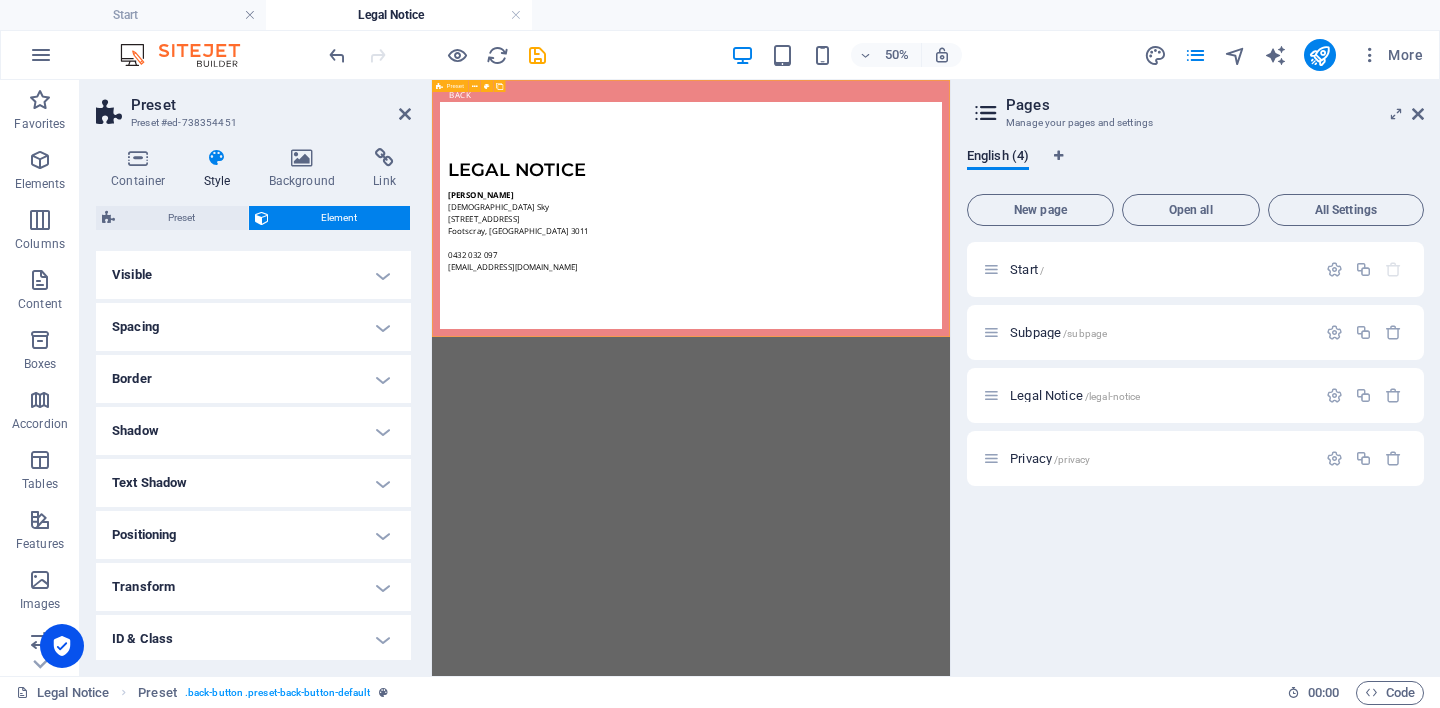click on "Preset" at bounding box center [455, 86] 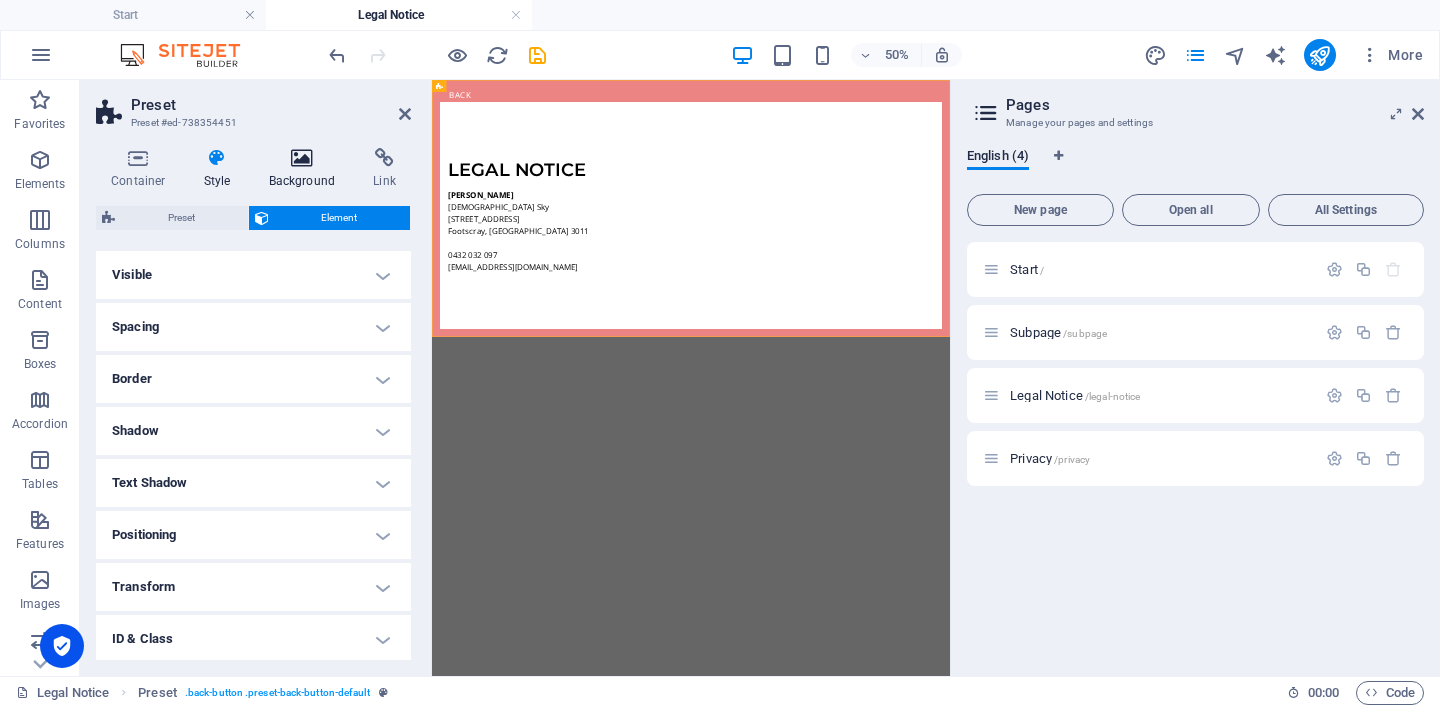 click at bounding box center (302, 158) 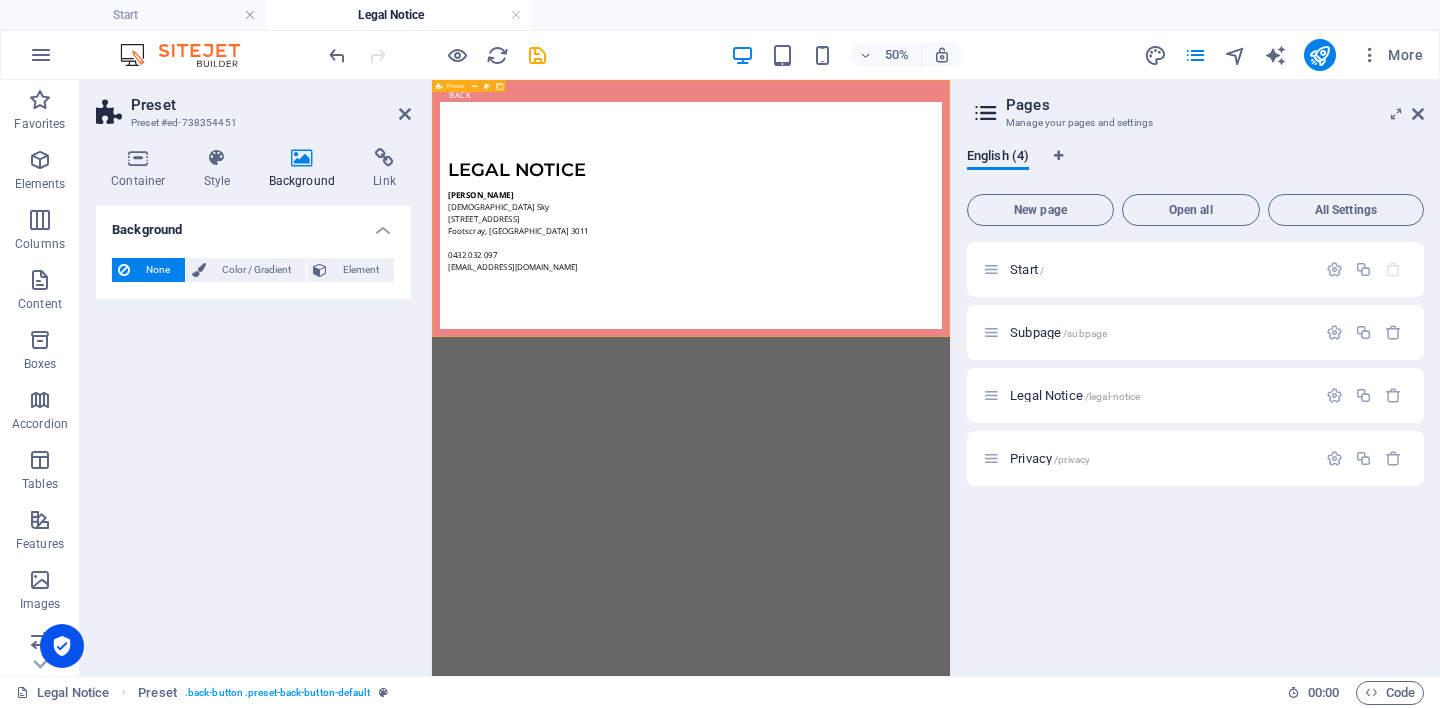click on "Back Legal notice [PERSON_NAME] [STREET_ADDRESS] 032 097 [EMAIL_ADDRESS][DOMAIN_NAME]" at bounding box center (950, 337) 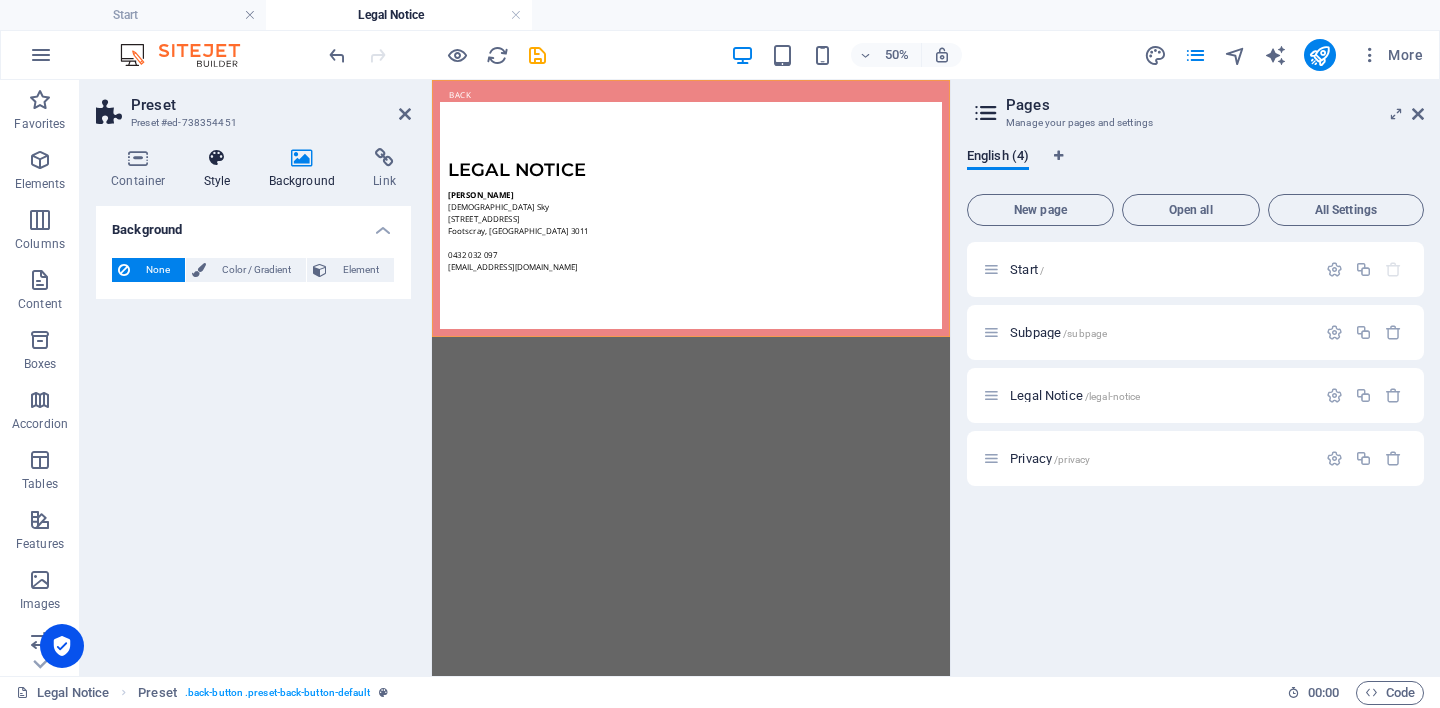 click at bounding box center [217, 158] 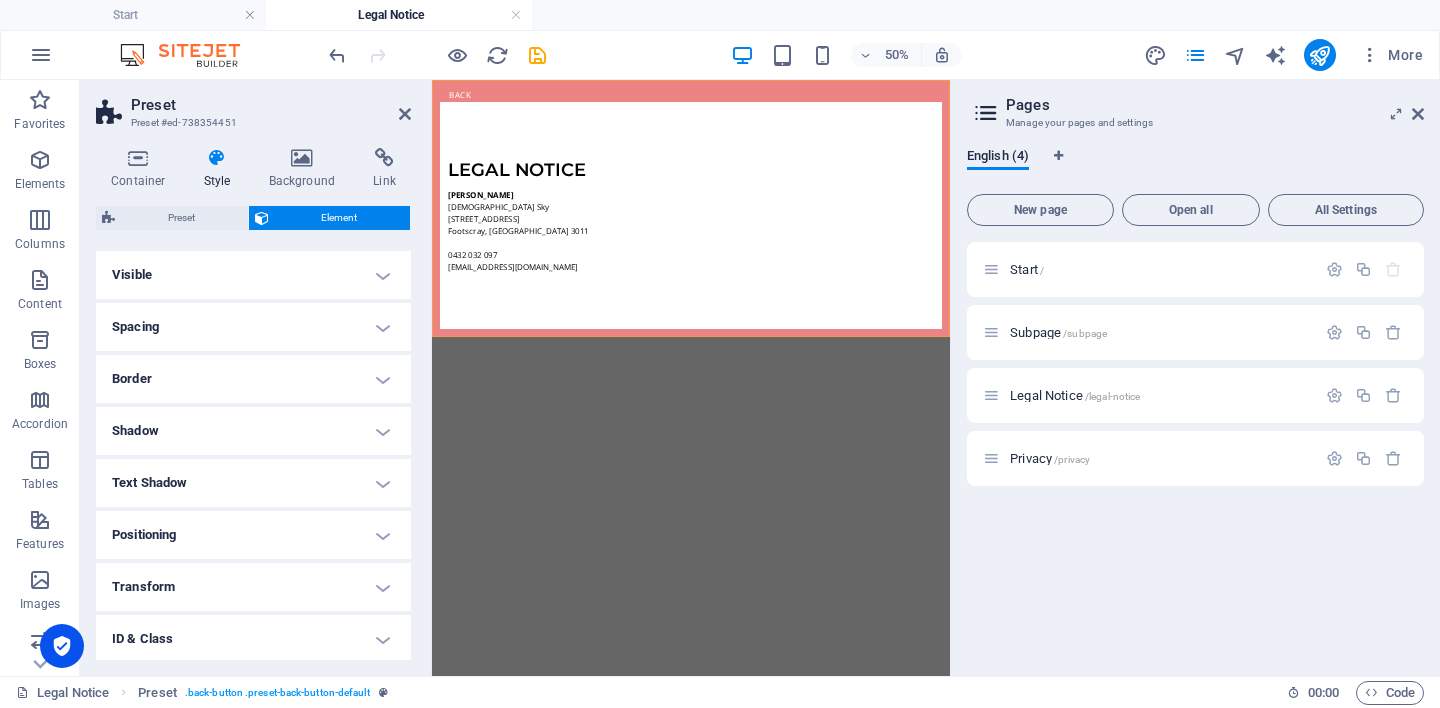 click on "Spacing" at bounding box center (253, 327) 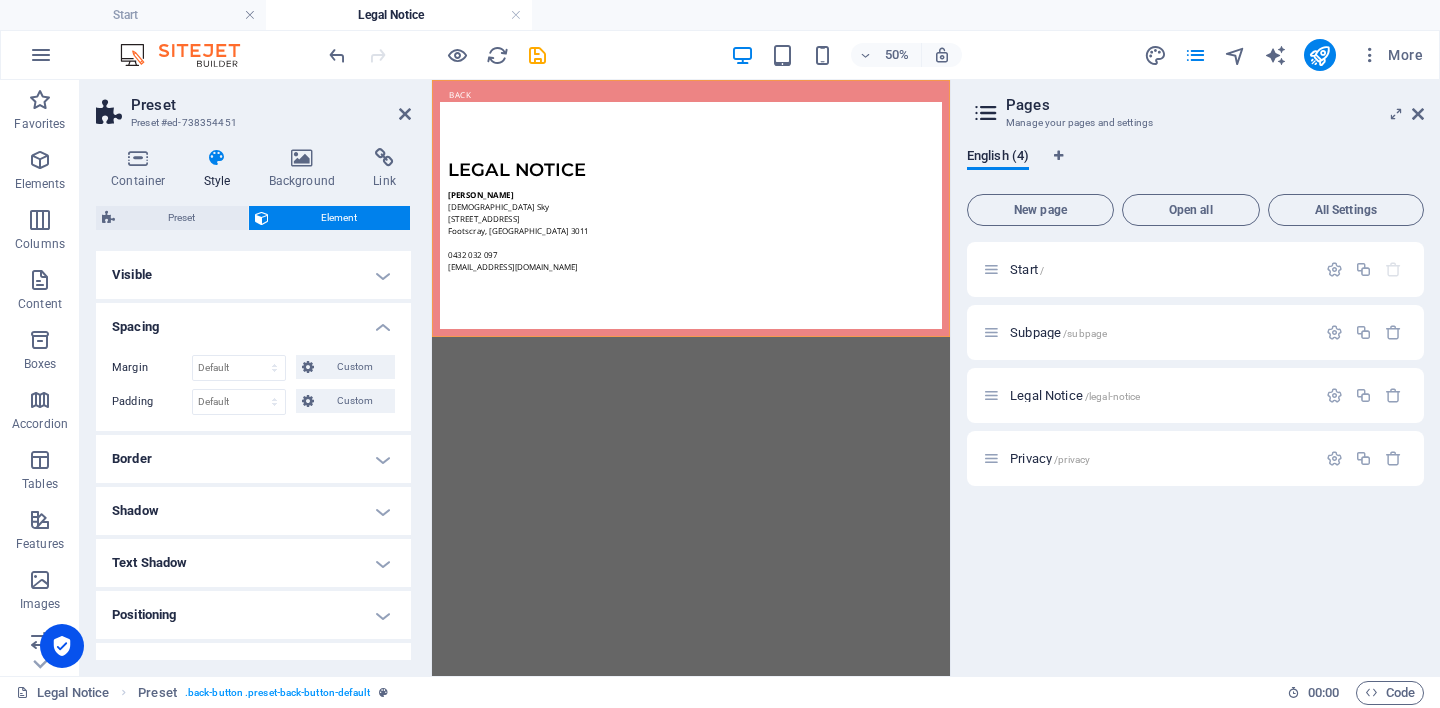 click on "Spacing" at bounding box center (253, 321) 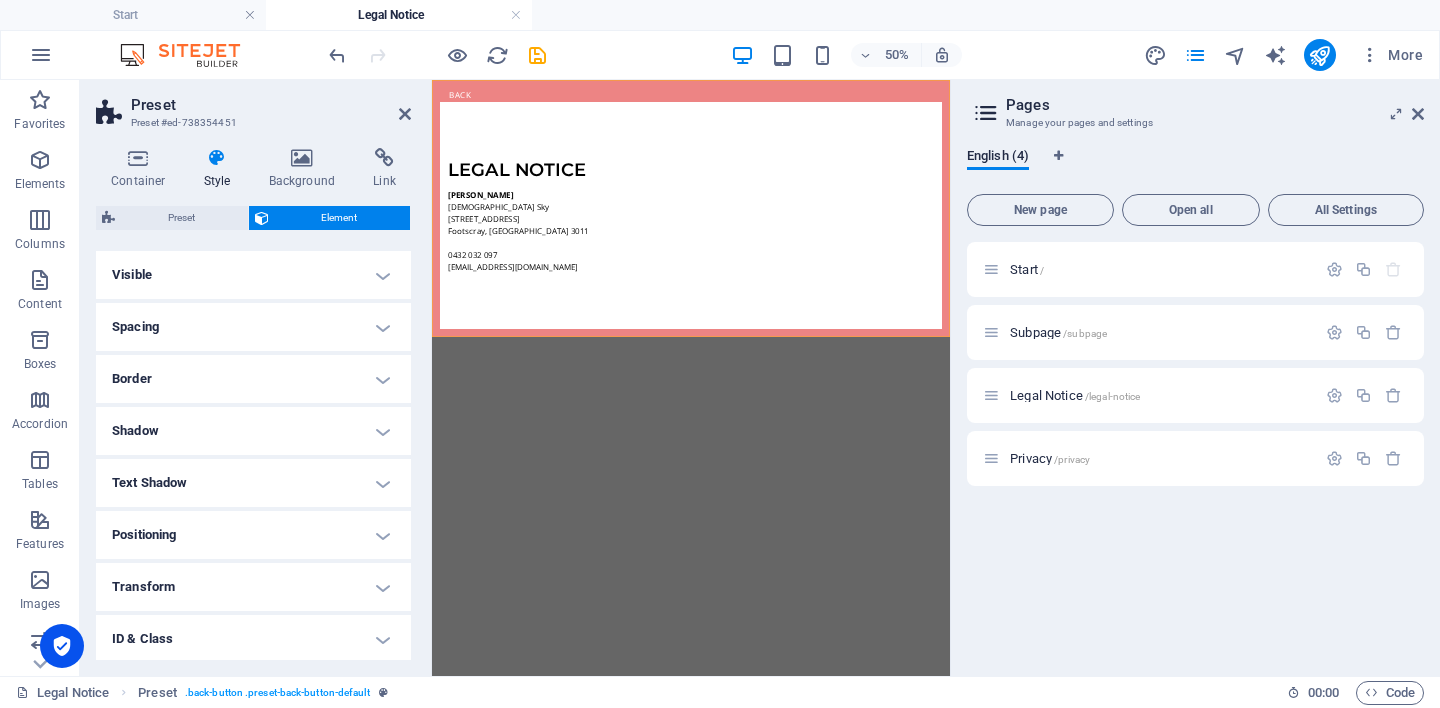 click on "Visible" at bounding box center (253, 275) 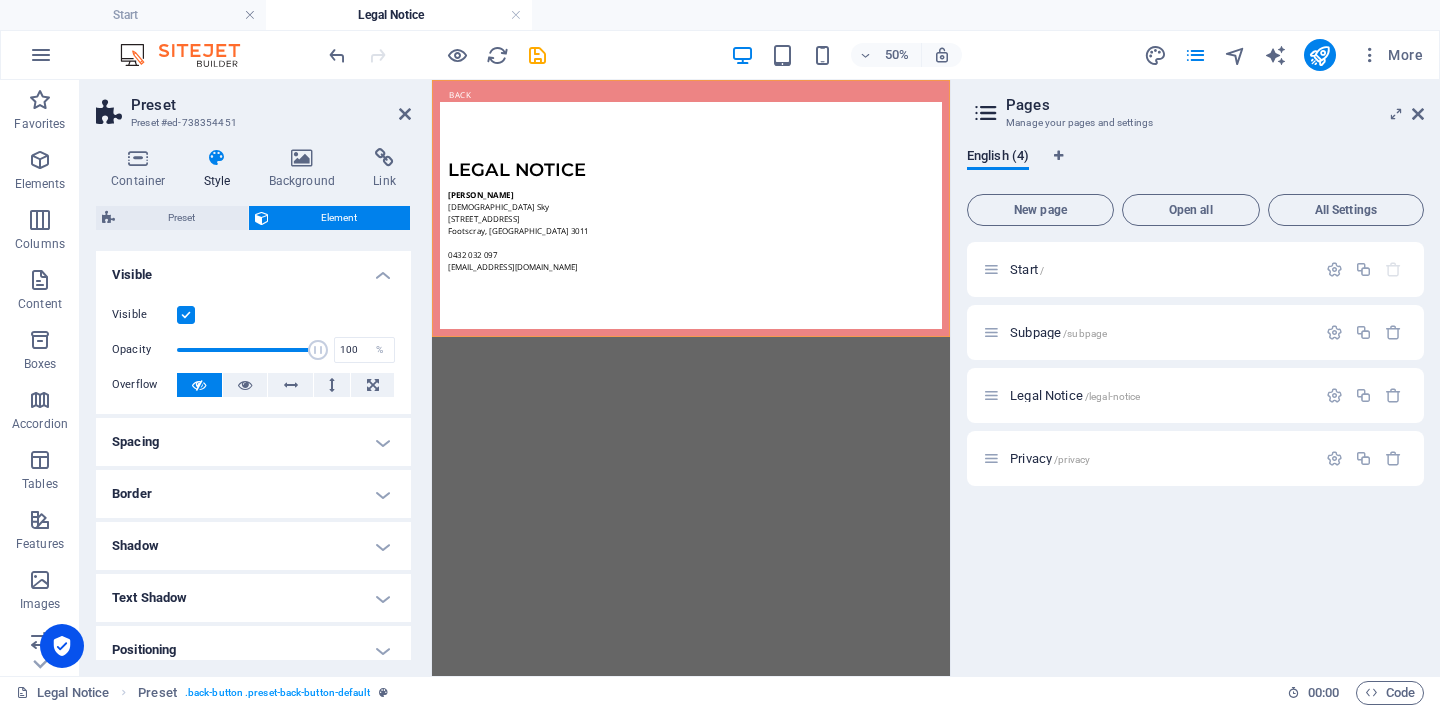 click on "Visible" at bounding box center (253, 269) 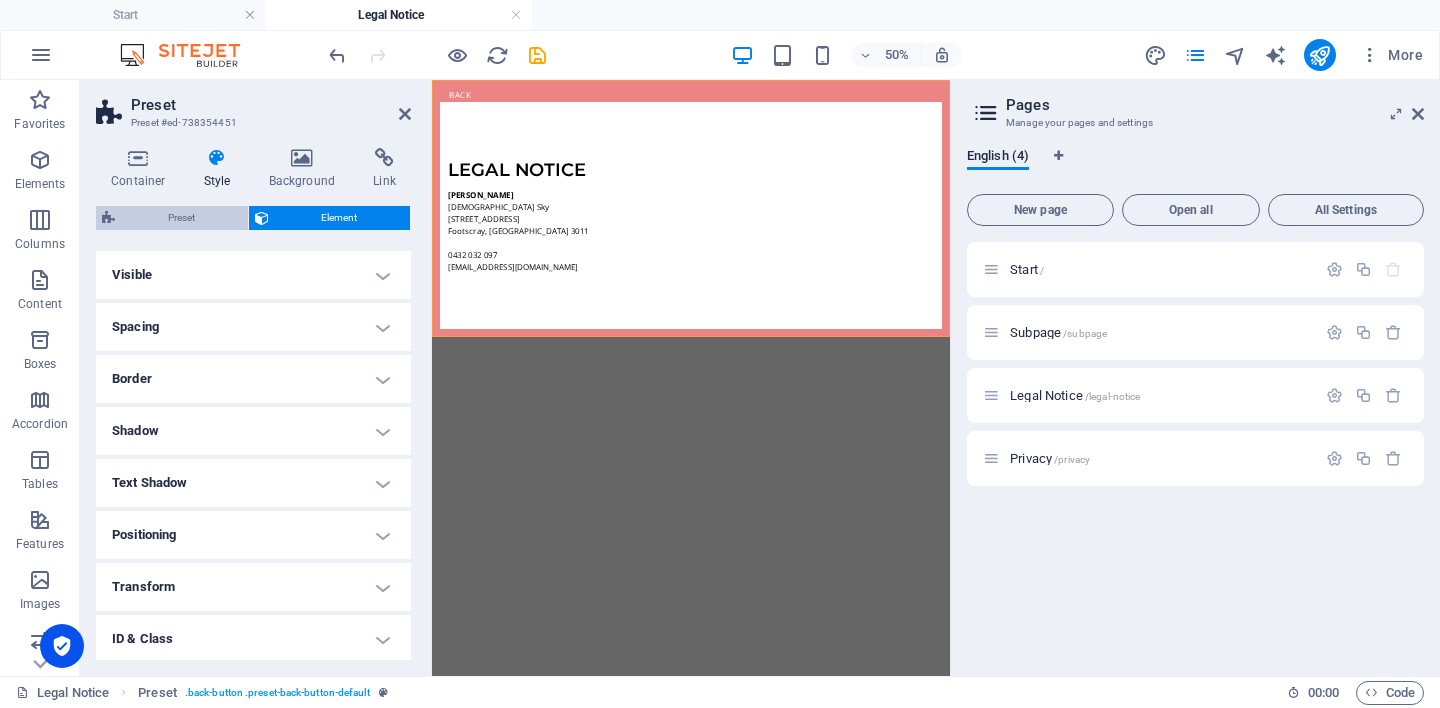 click on "Preset" at bounding box center [181, 218] 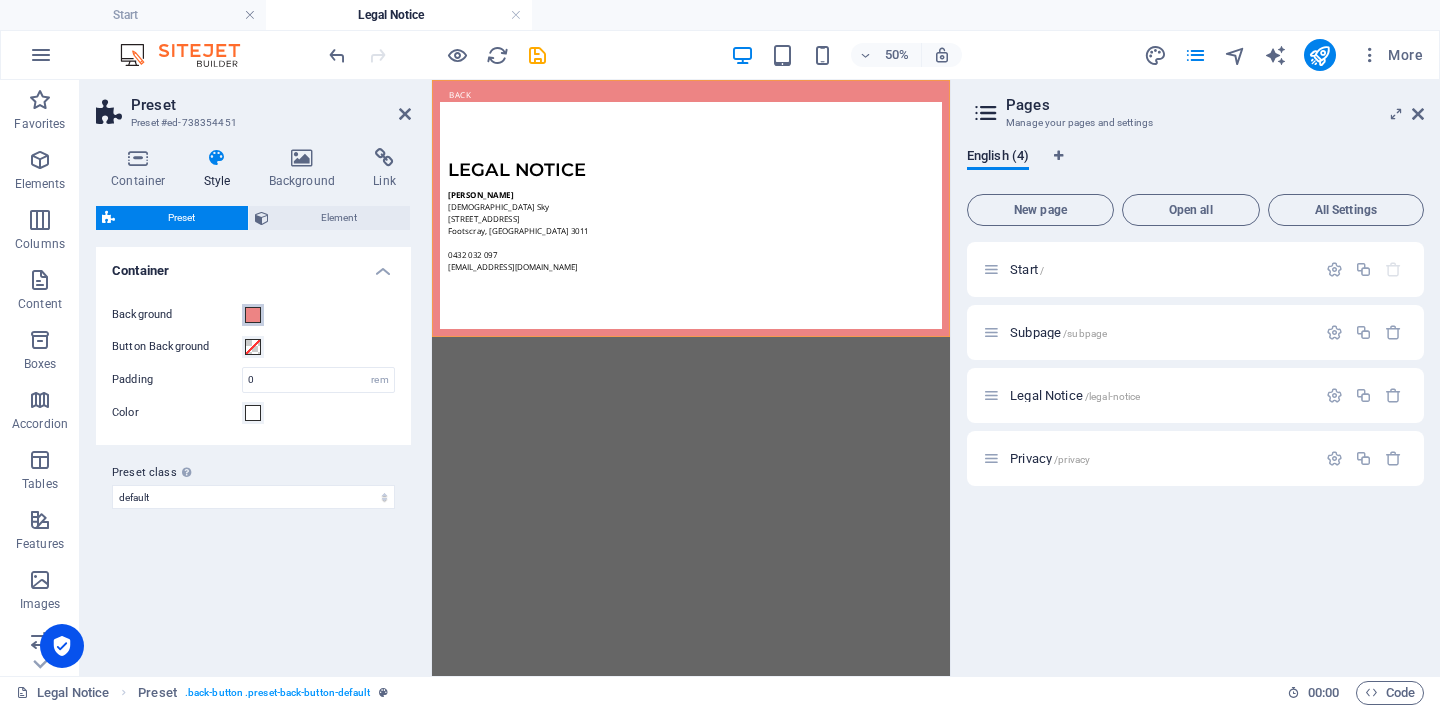 click at bounding box center [253, 315] 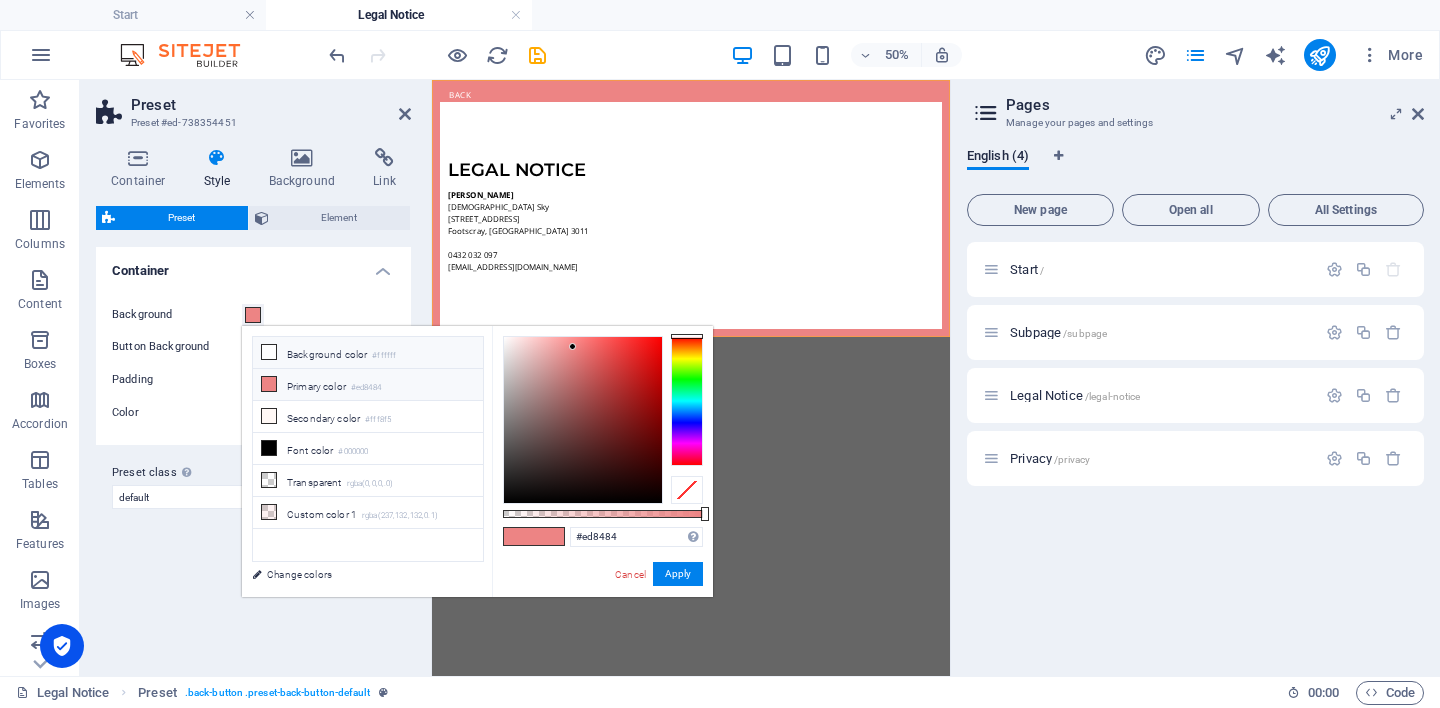 click at bounding box center (269, 352) 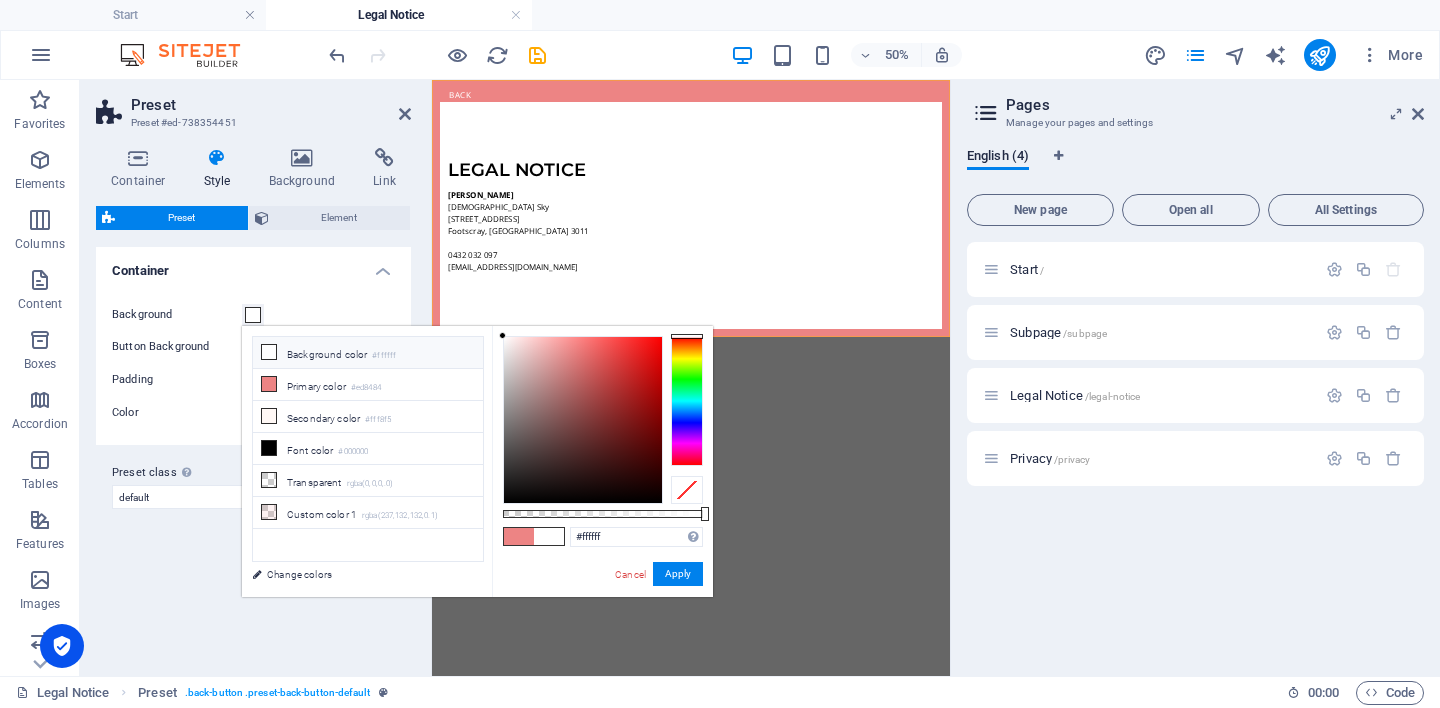 click on "Background Button Background Padding 0 rem Color" at bounding box center (253, 364) 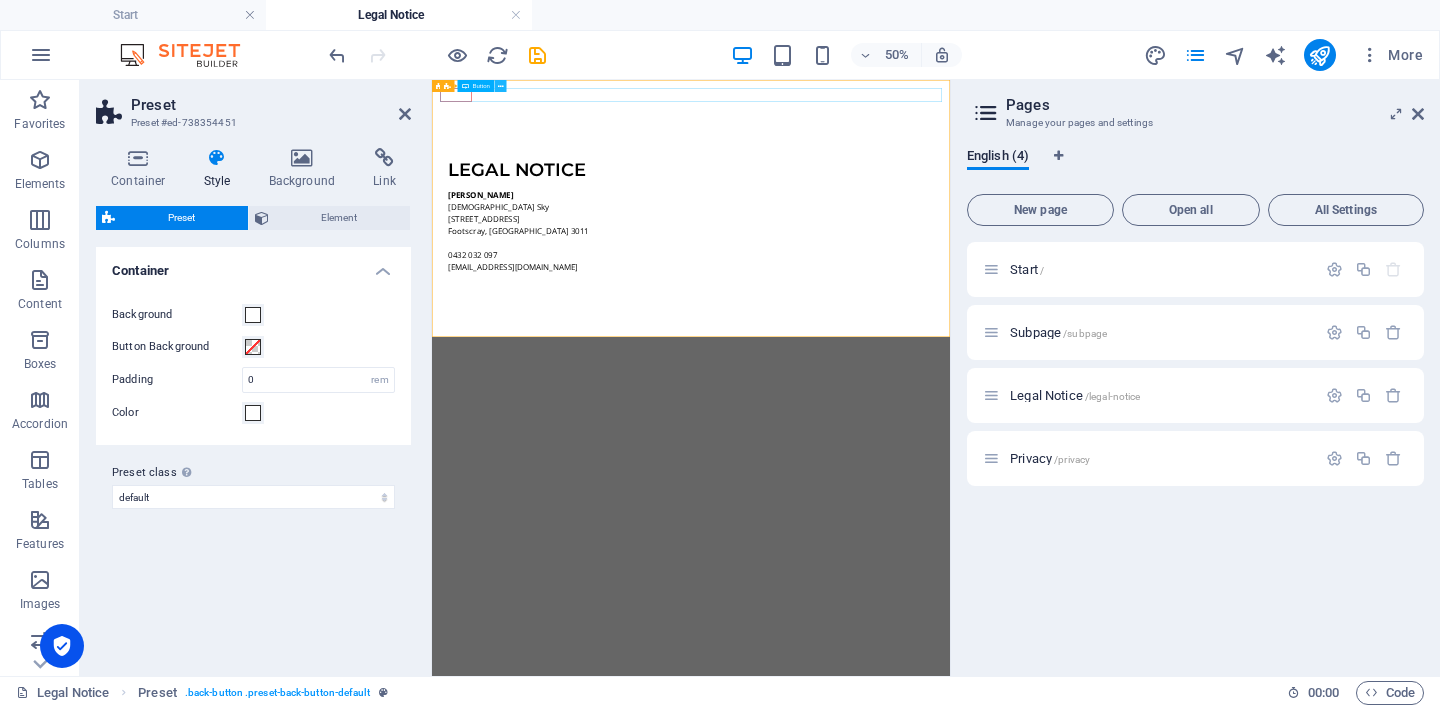 click at bounding box center [501, 86] 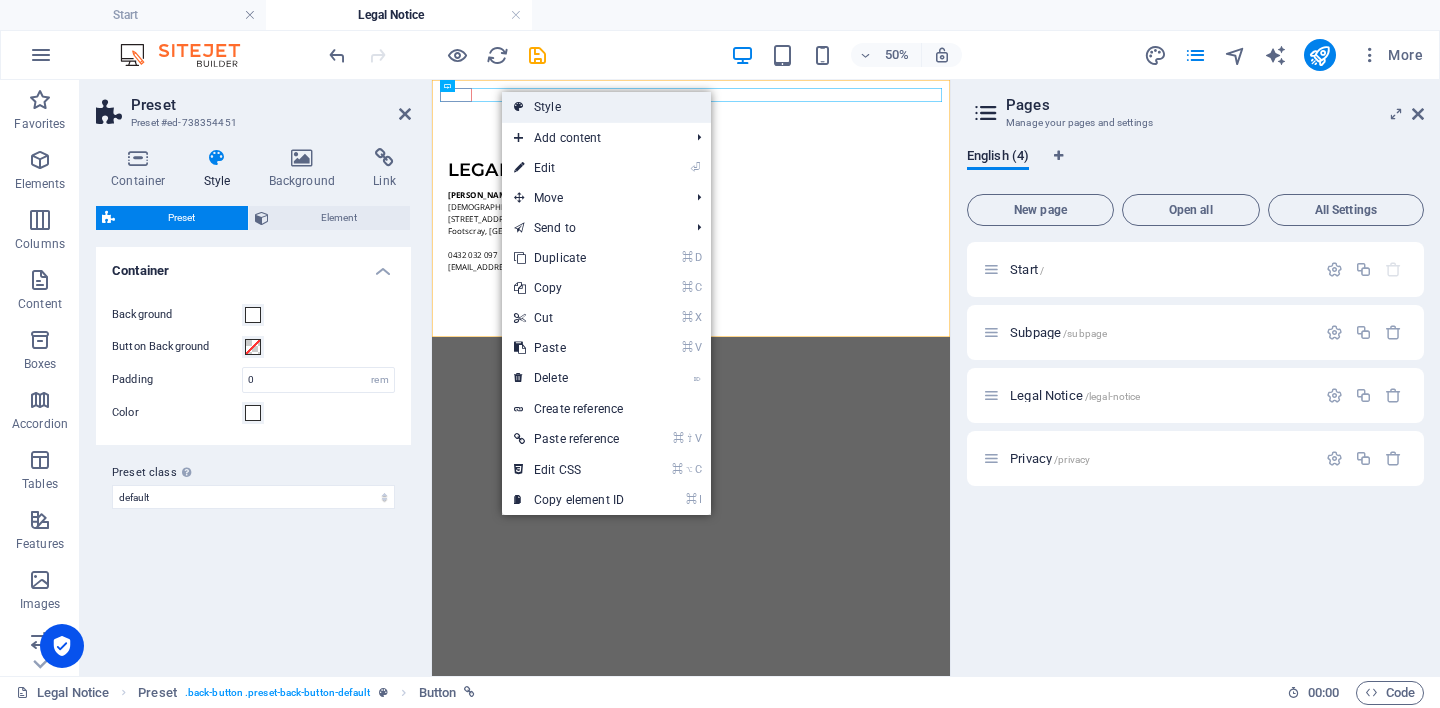 click on "Style" at bounding box center (606, 107) 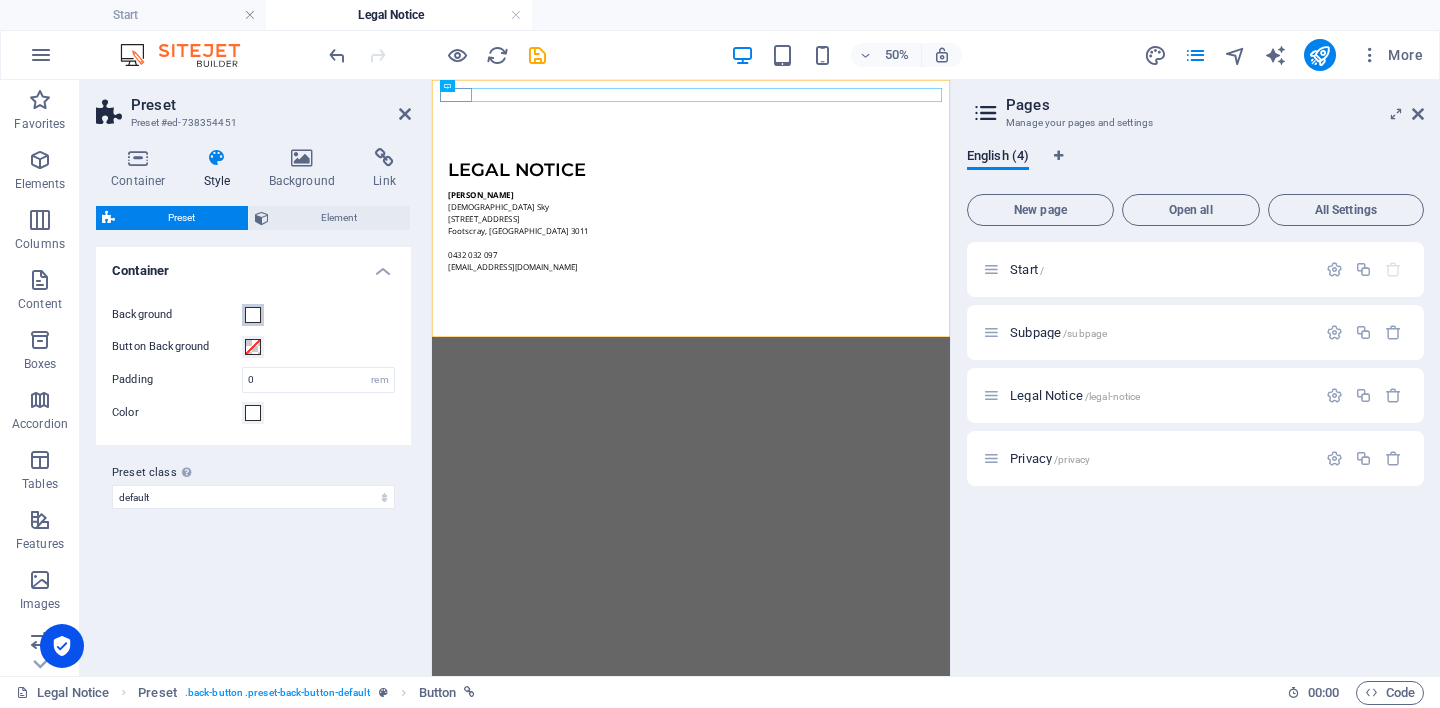 click at bounding box center [253, 315] 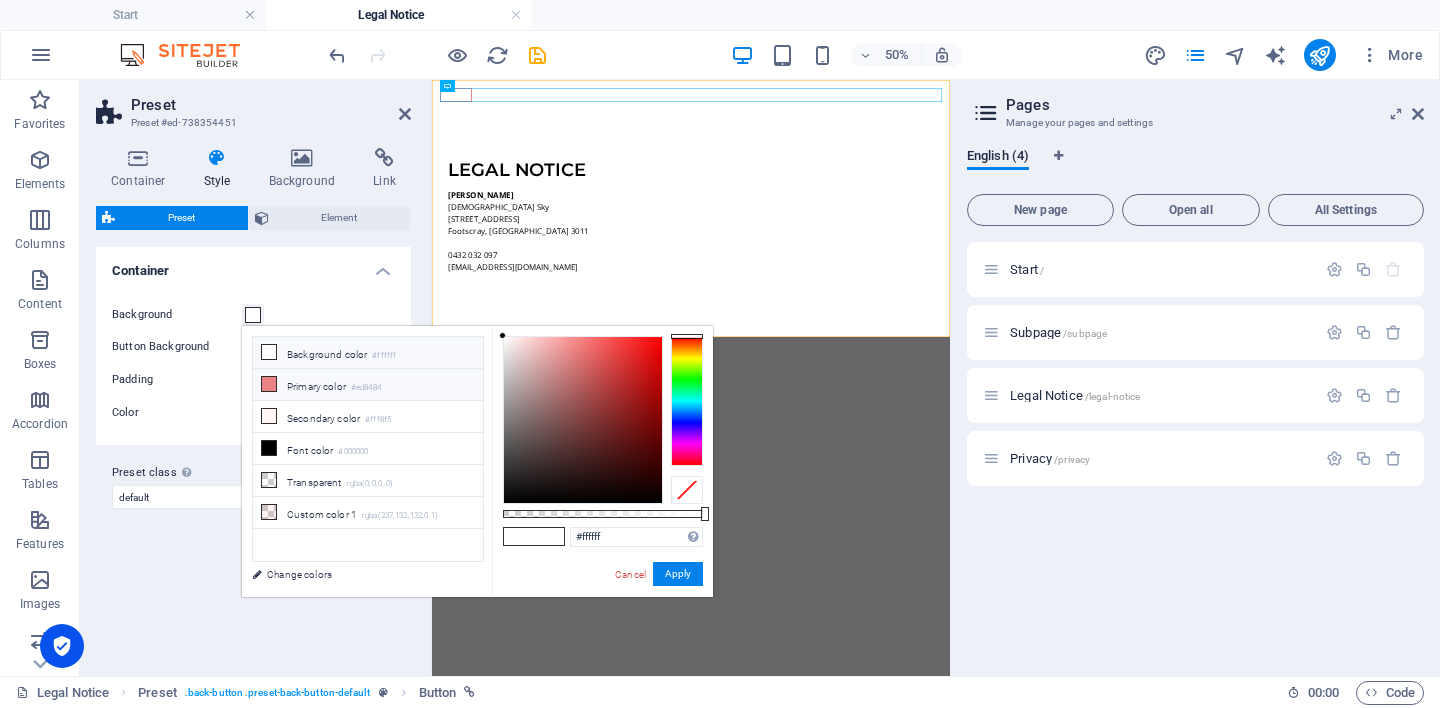 click at bounding box center (269, 384) 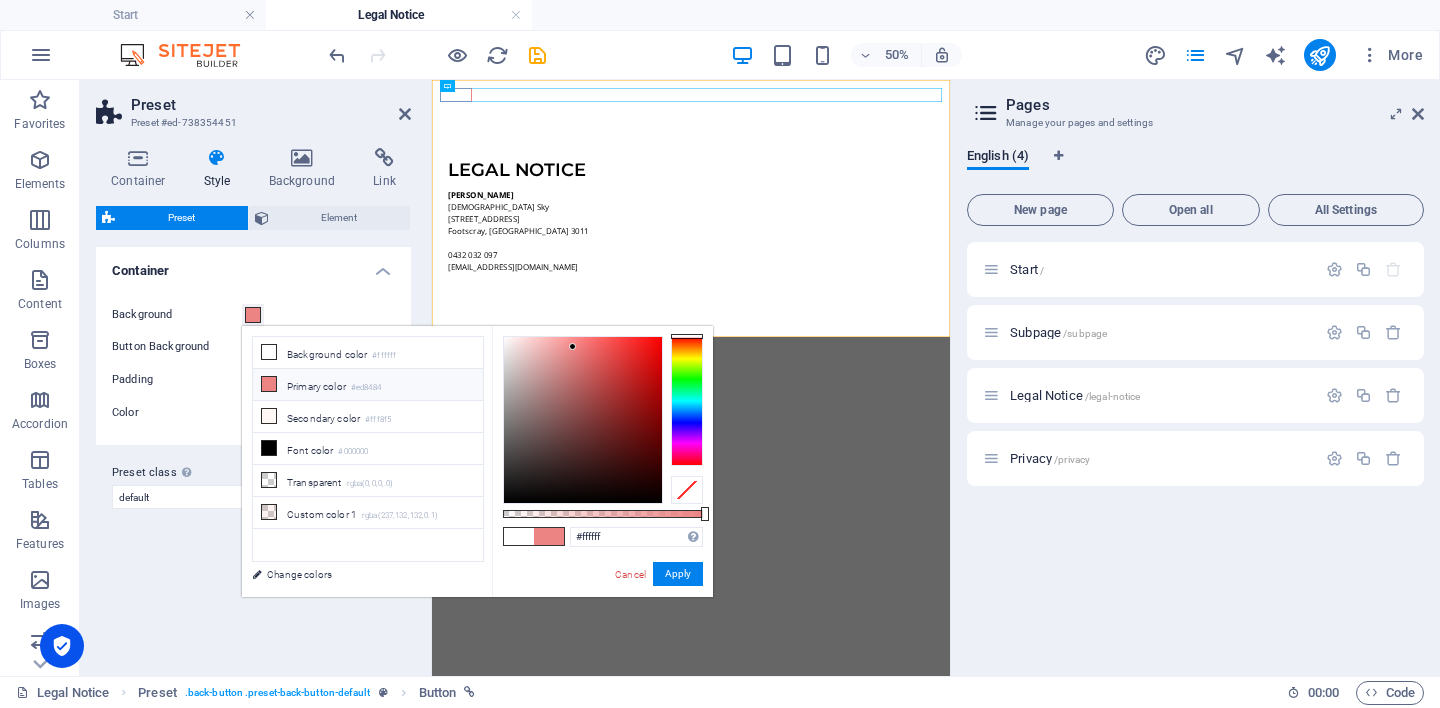 type on "#ed8484" 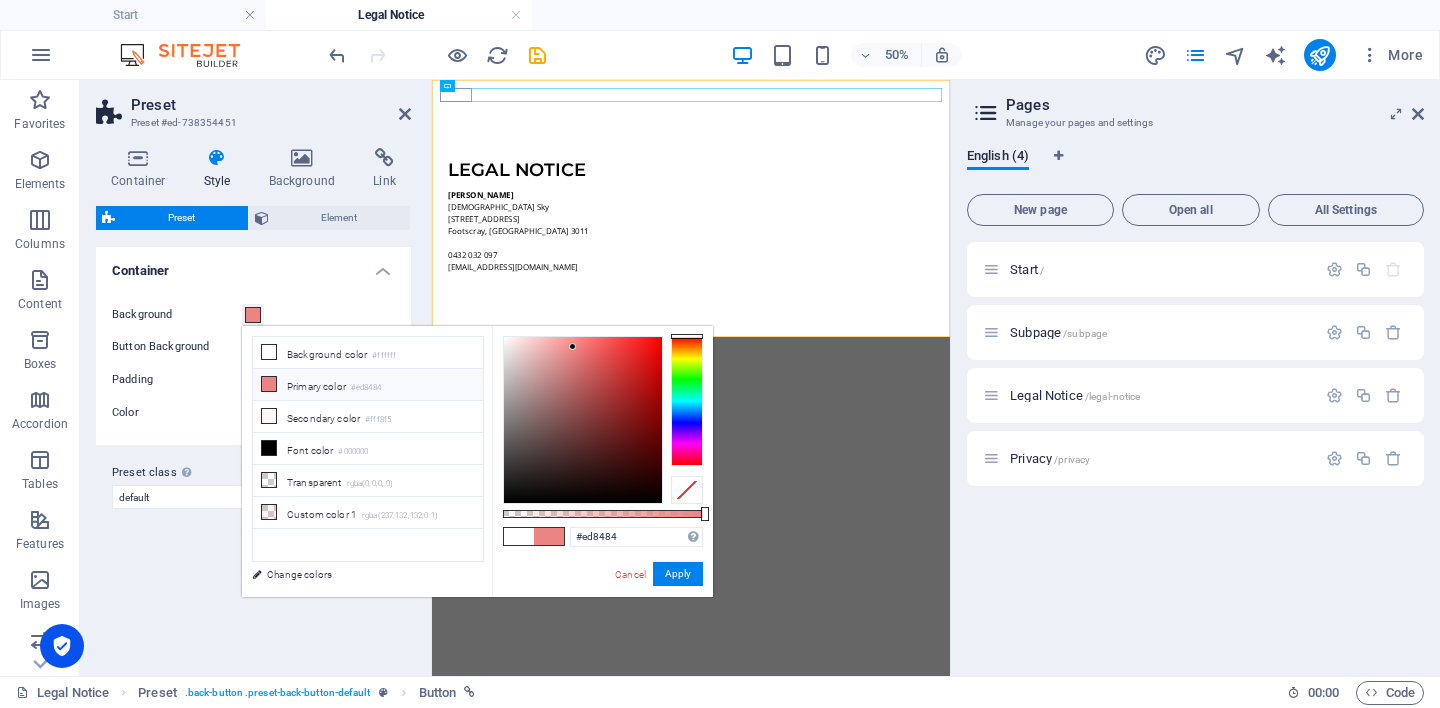 click on "Color" at bounding box center (177, 413) 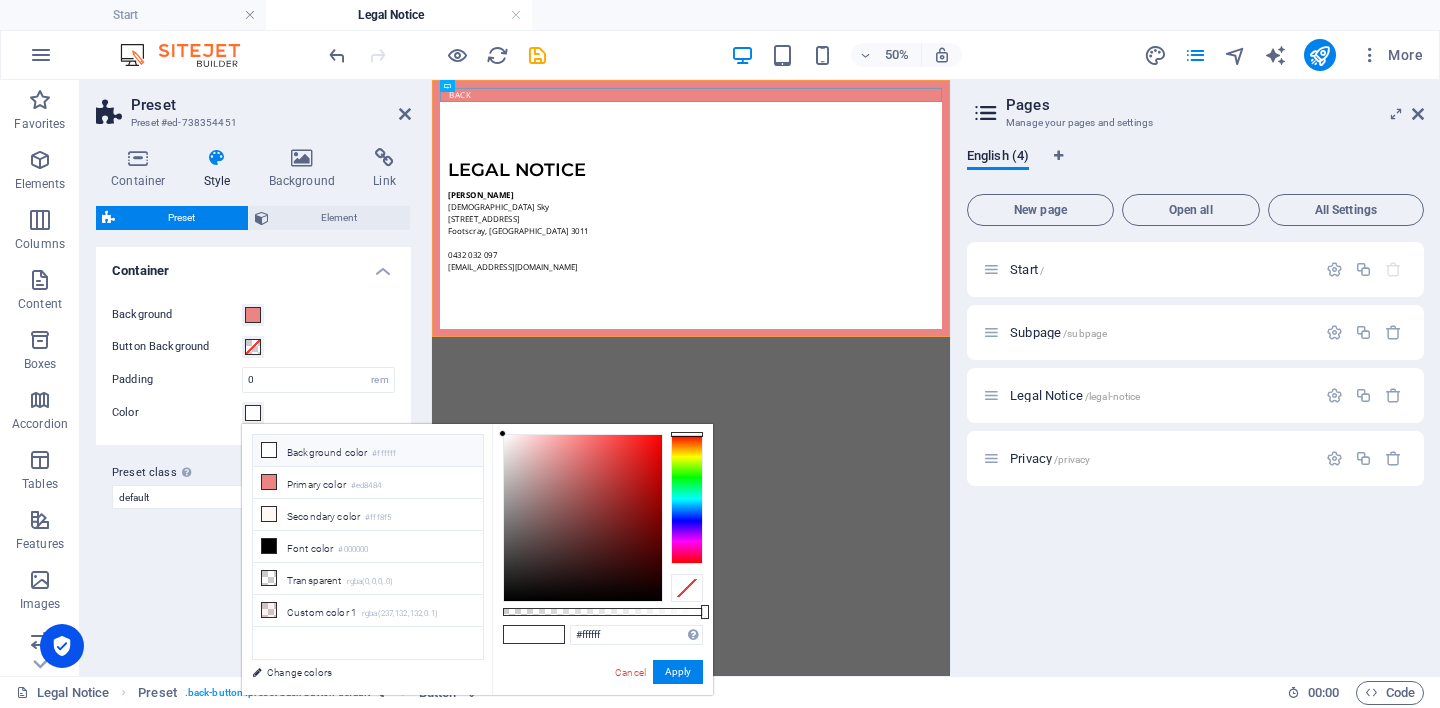 click on "Color" at bounding box center [177, 413] 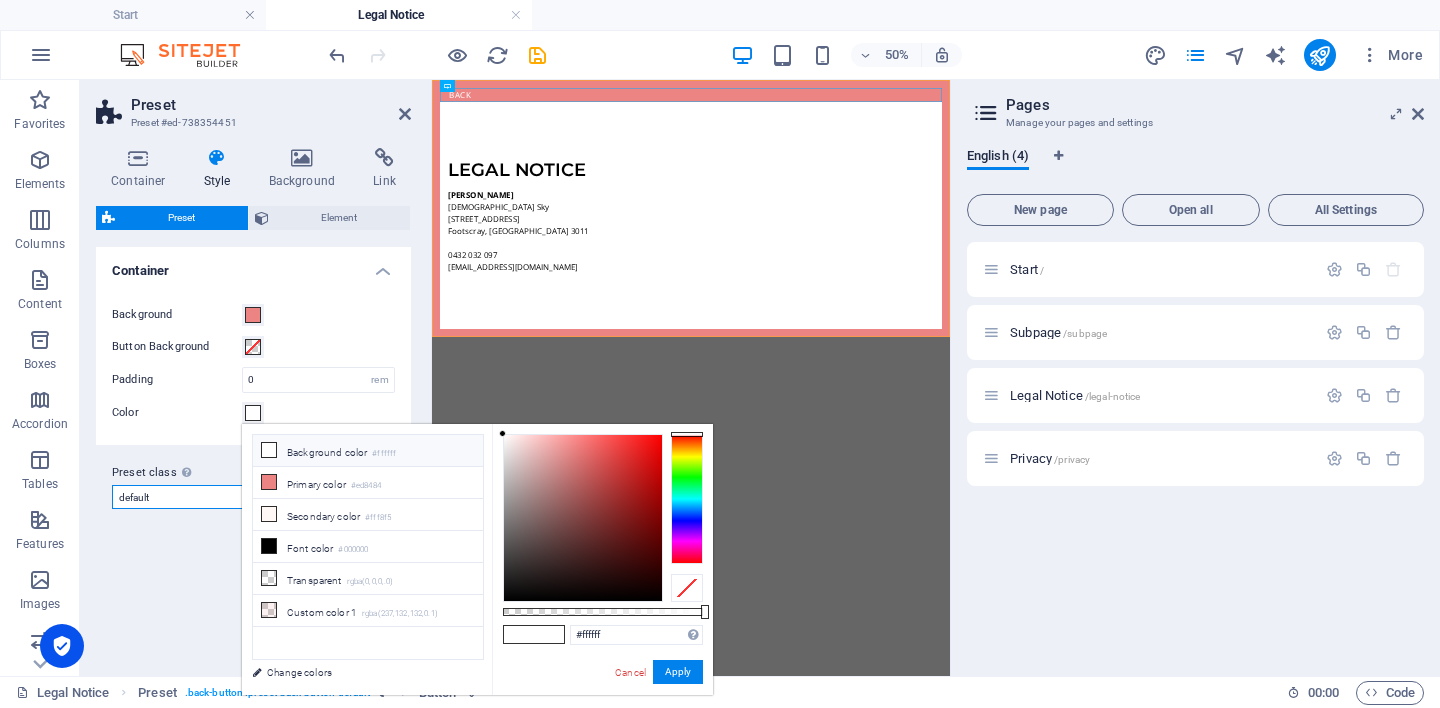 click on "default Add preset class" at bounding box center (253, 497) 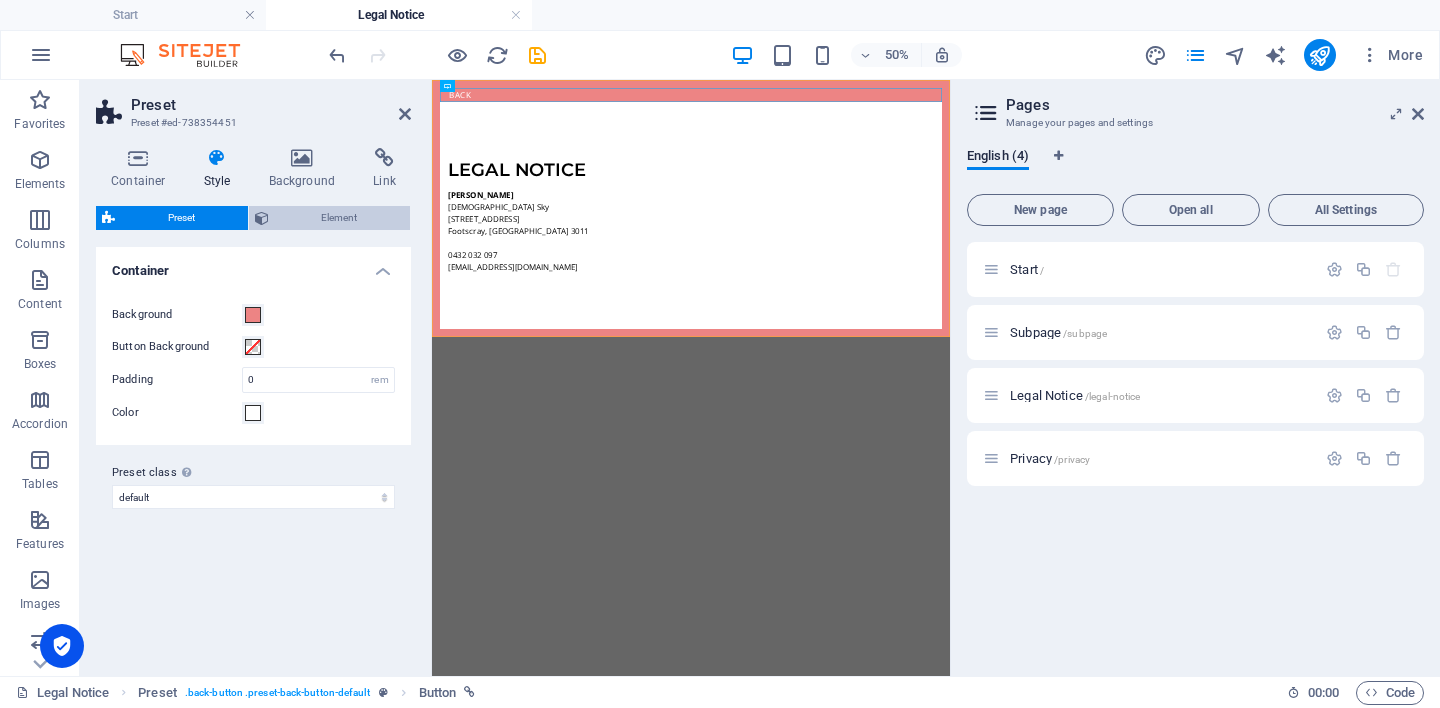 click at bounding box center [262, 218] 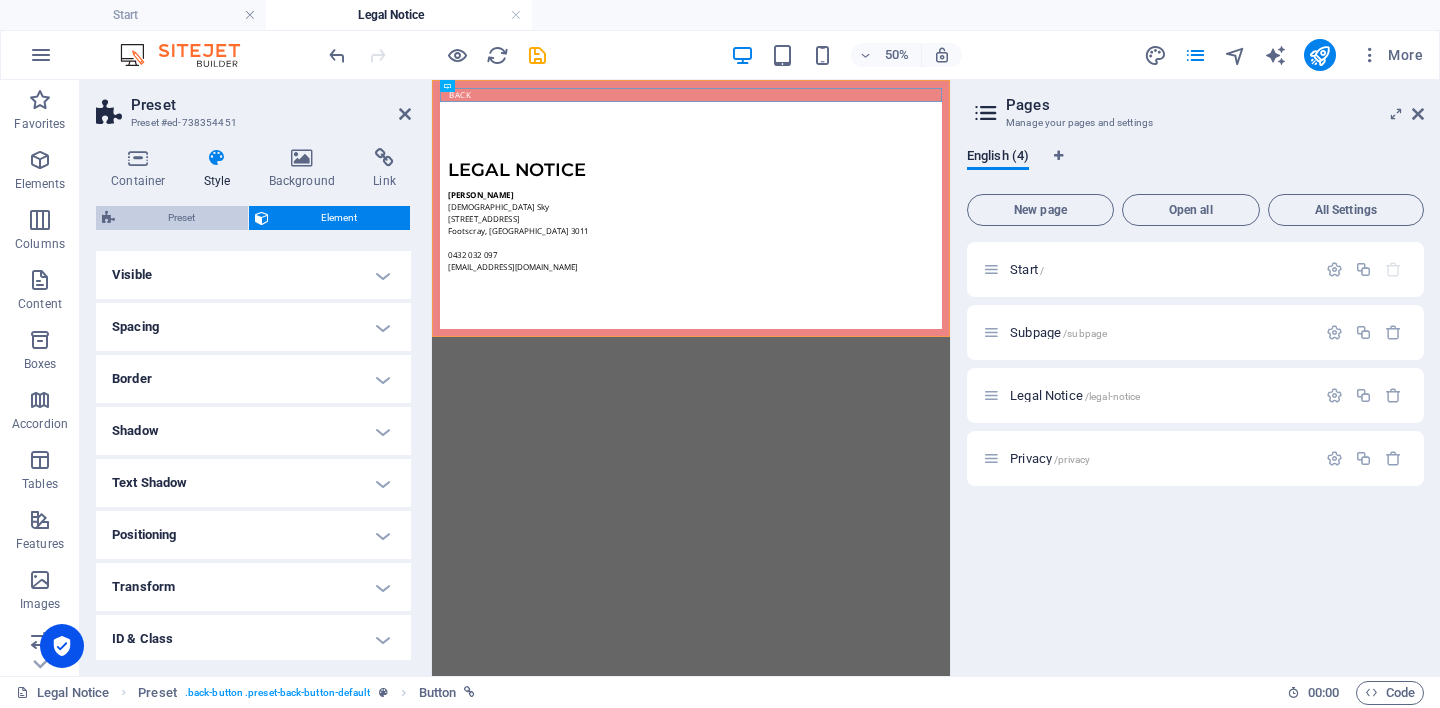 click on "Preset" at bounding box center (181, 218) 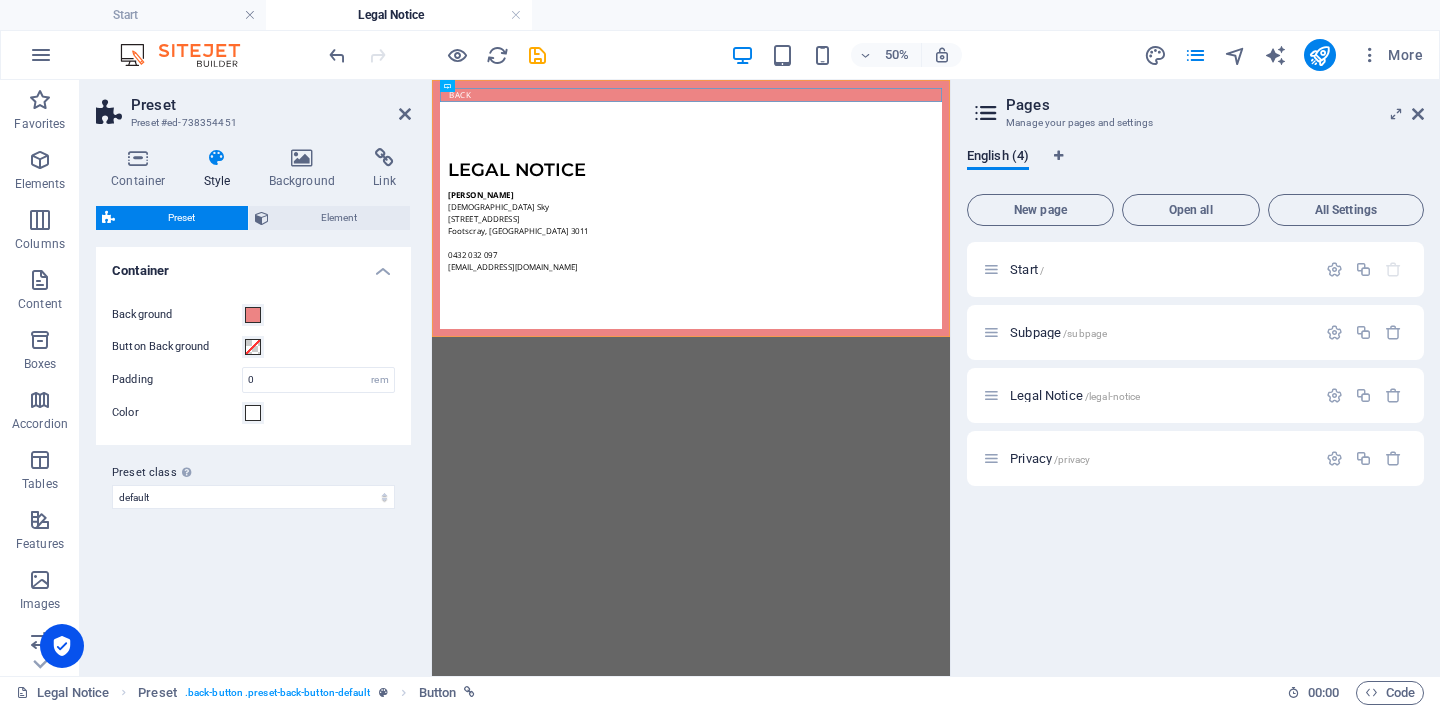 click on "Skip to main content
Back Legal notice [PERSON_NAME] Bohdi   Sky [STREET_ADDRESS] 032 097 [EMAIL_ADDRESS][DOMAIN_NAME]" at bounding box center (950, 337) 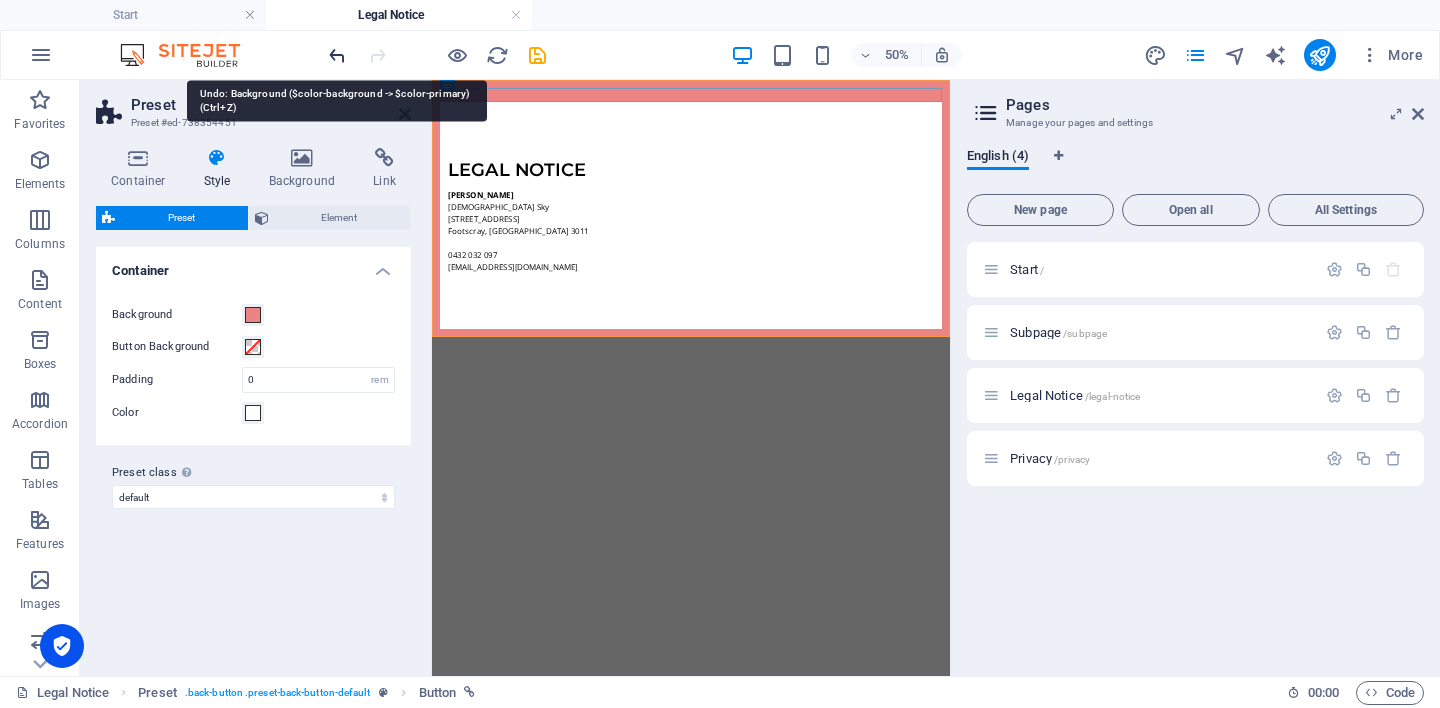 click at bounding box center (337, 55) 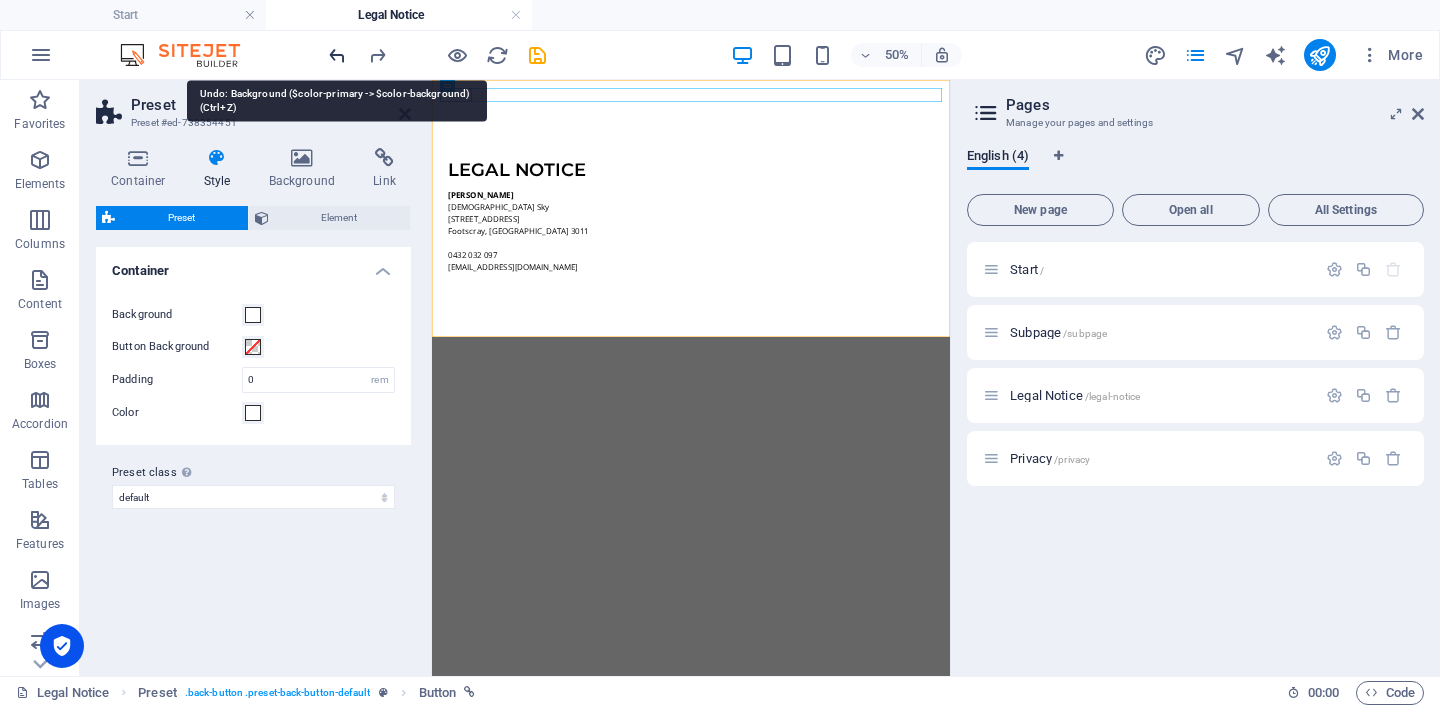 click at bounding box center [337, 55] 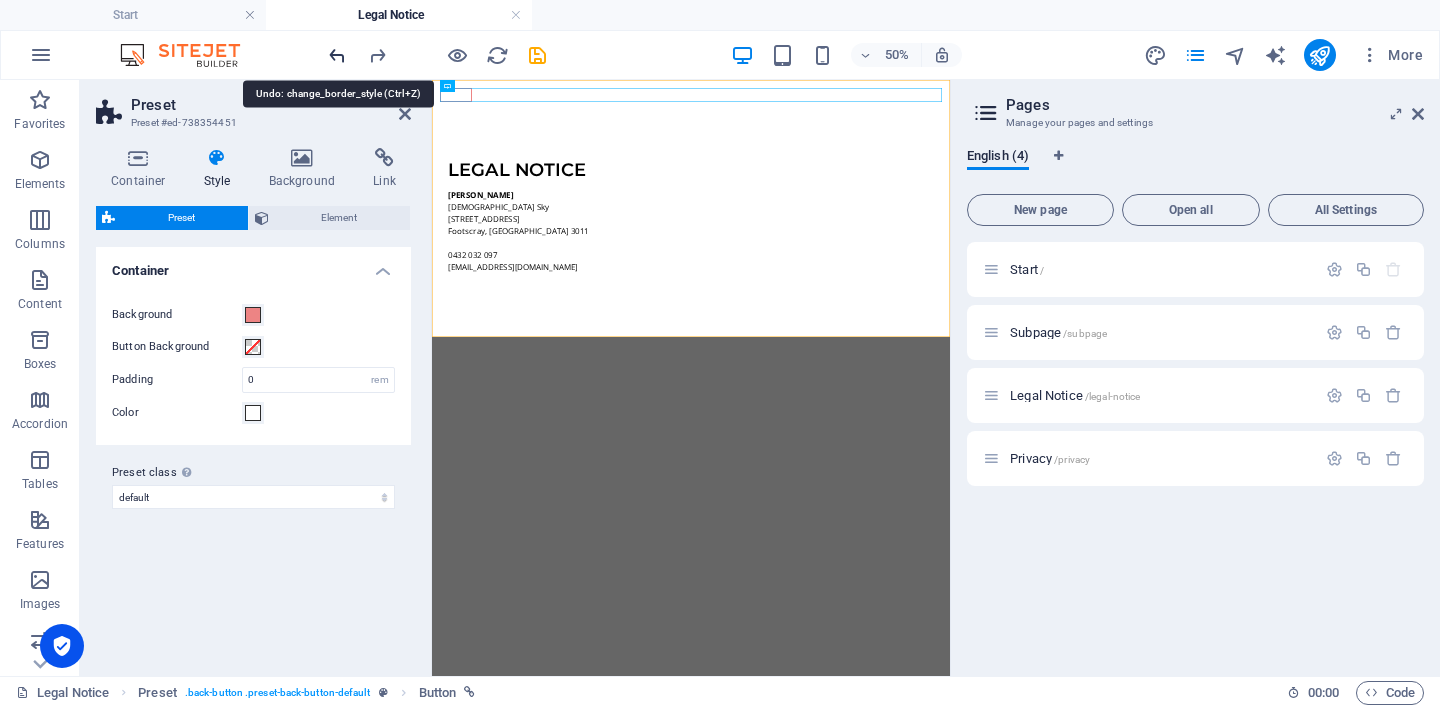 click at bounding box center [337, 55] 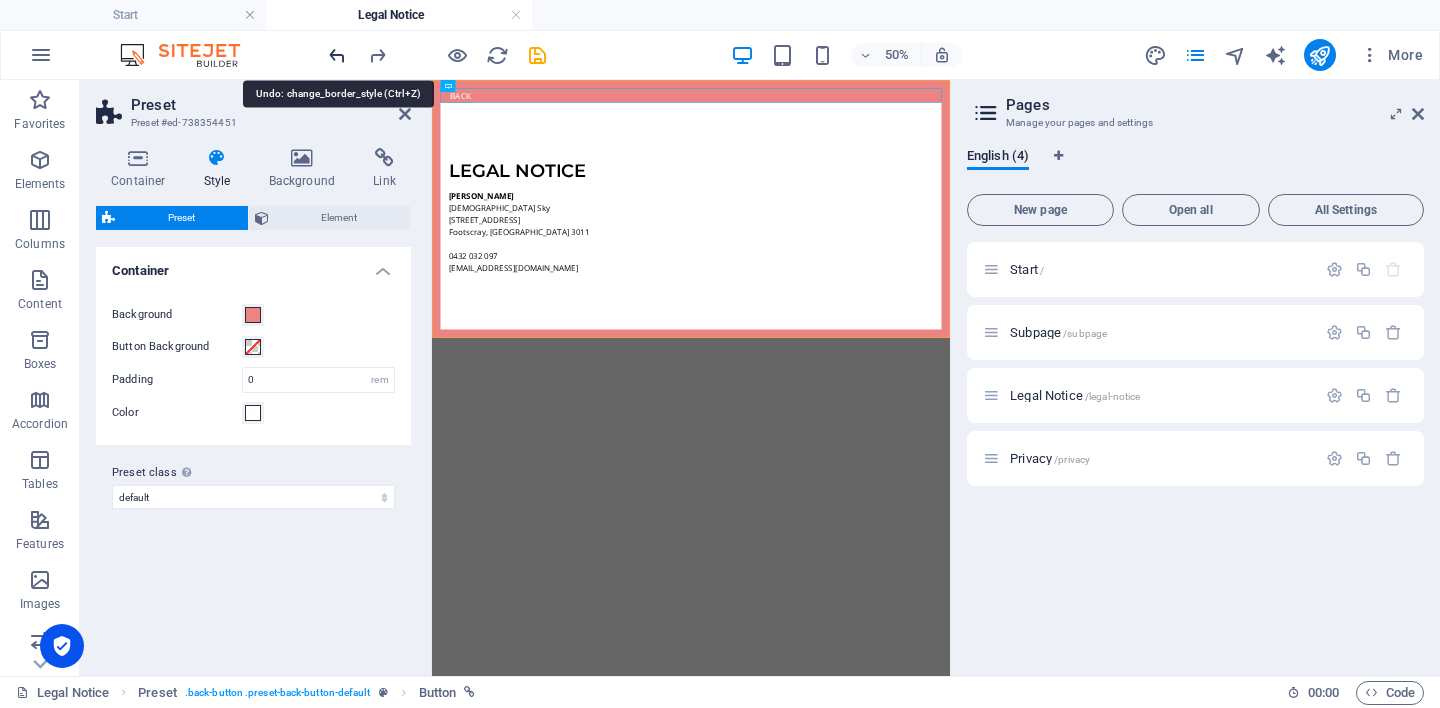 click at bounding box center (337, 55) 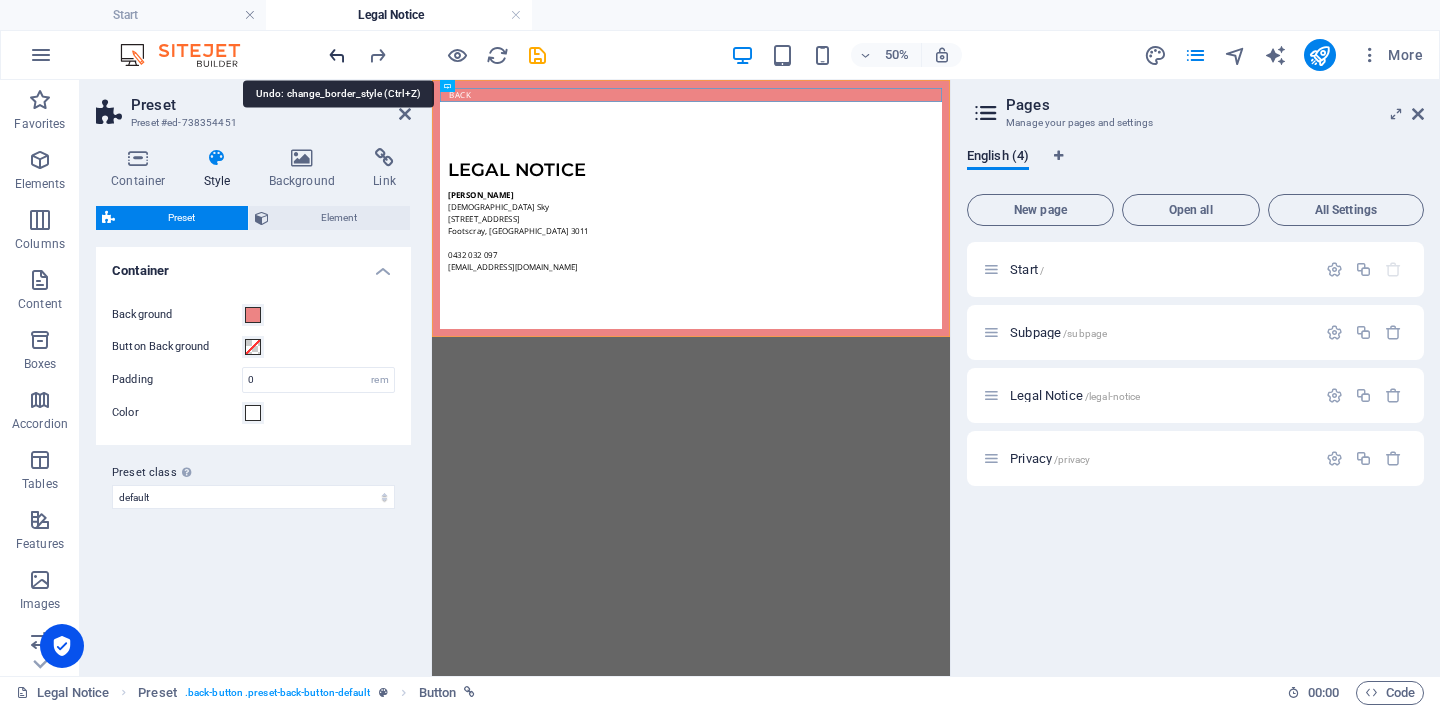 click at bounding box center [337, 55] 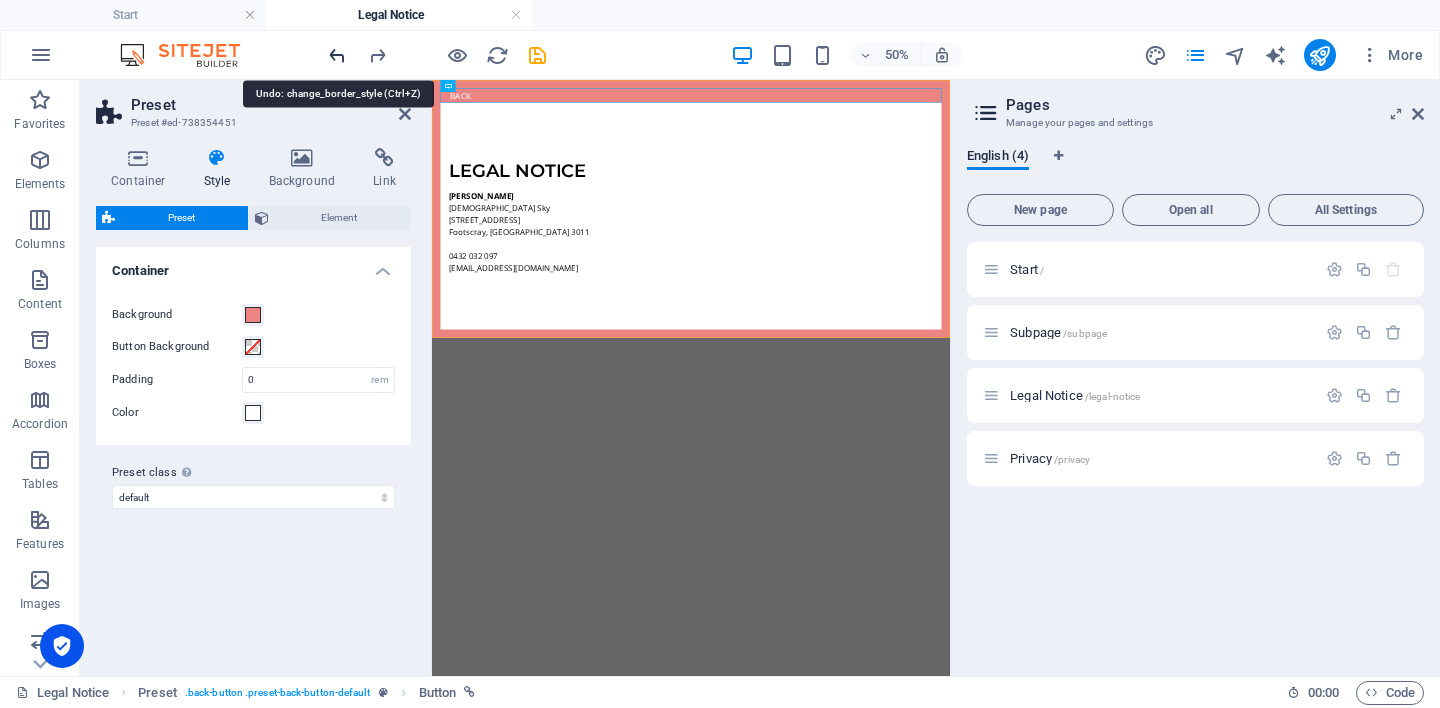 click at bounding box center [337, 55] 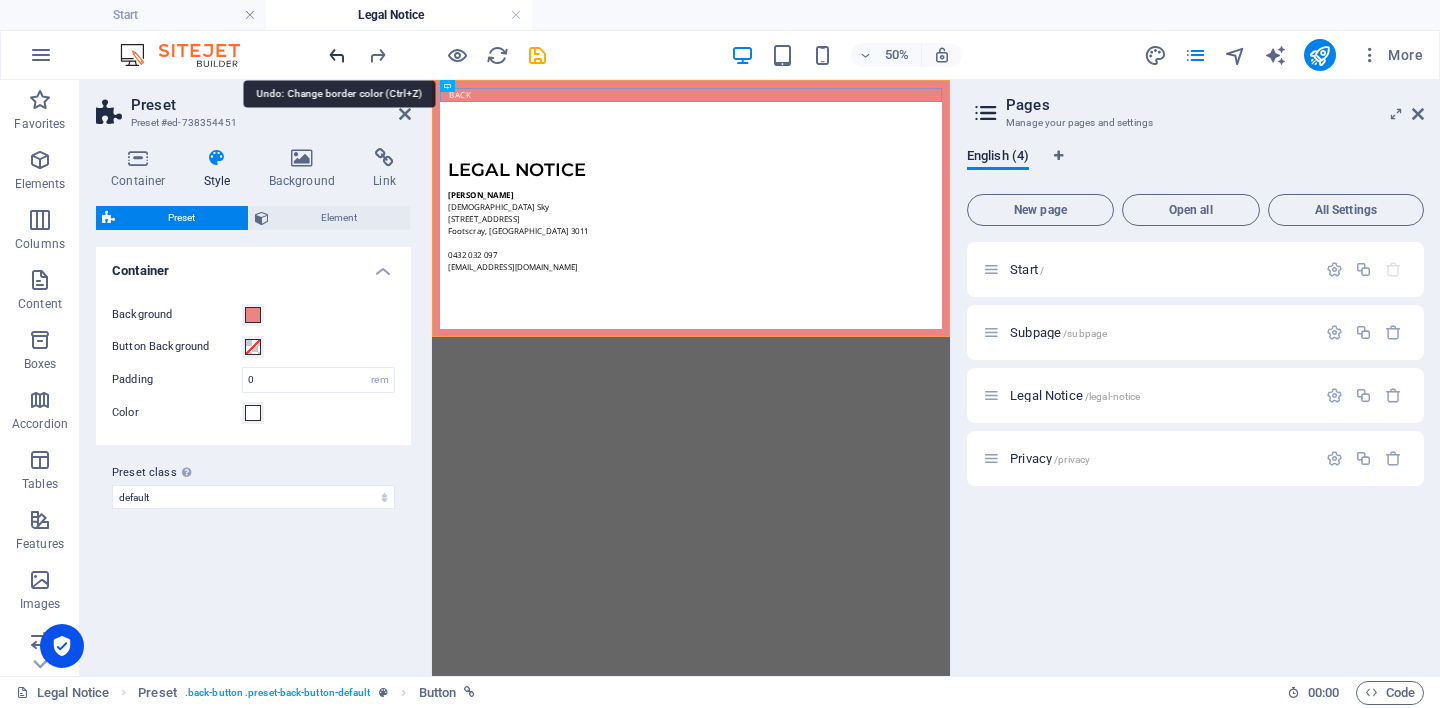 click at bounding box center (337, 55) 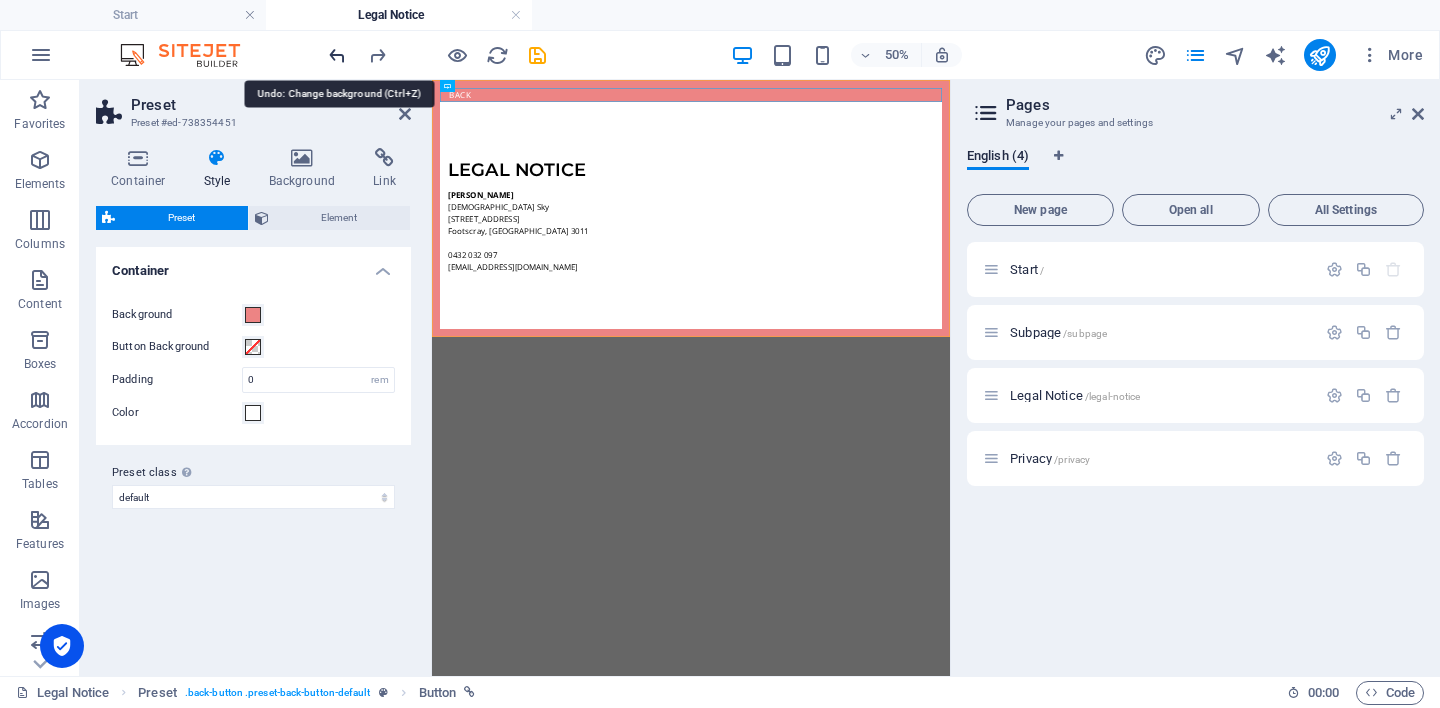 click at bounding box center (337, 55) 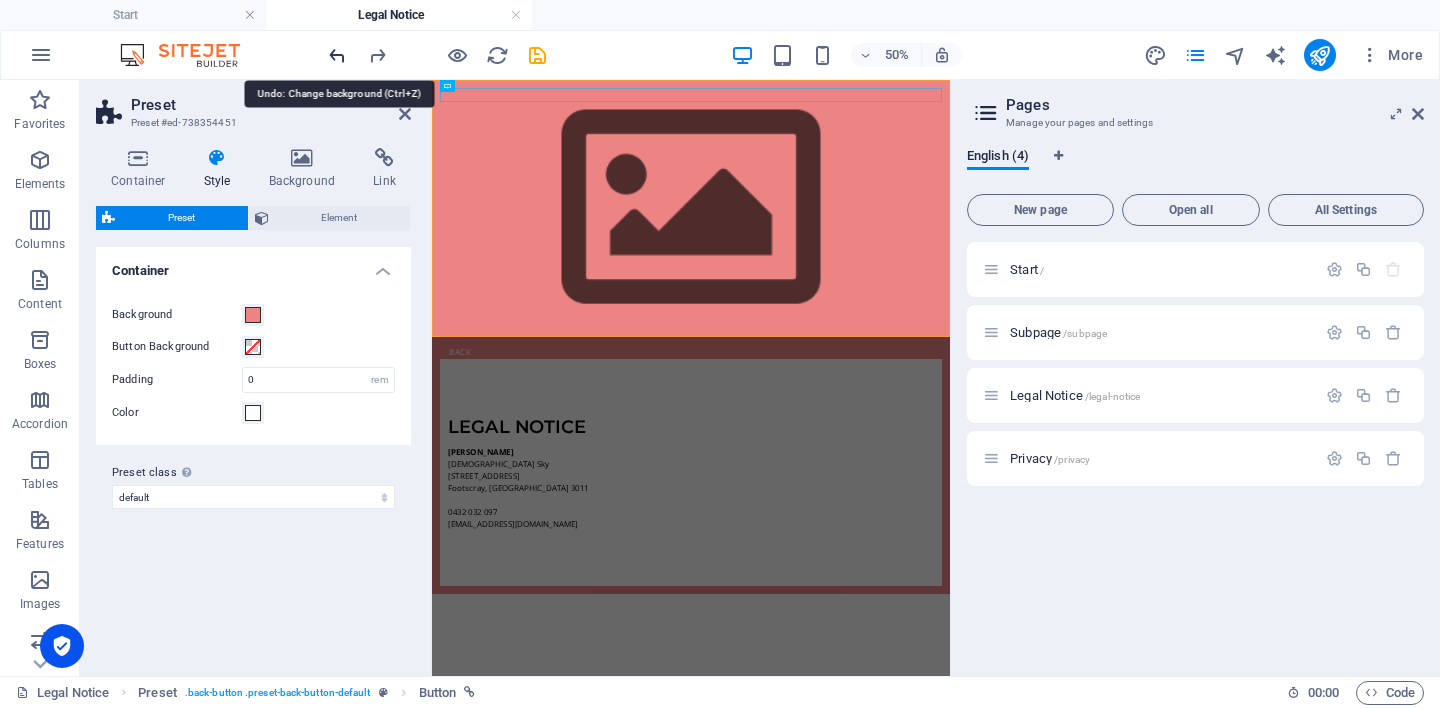 click at bounding box center (337, 55) 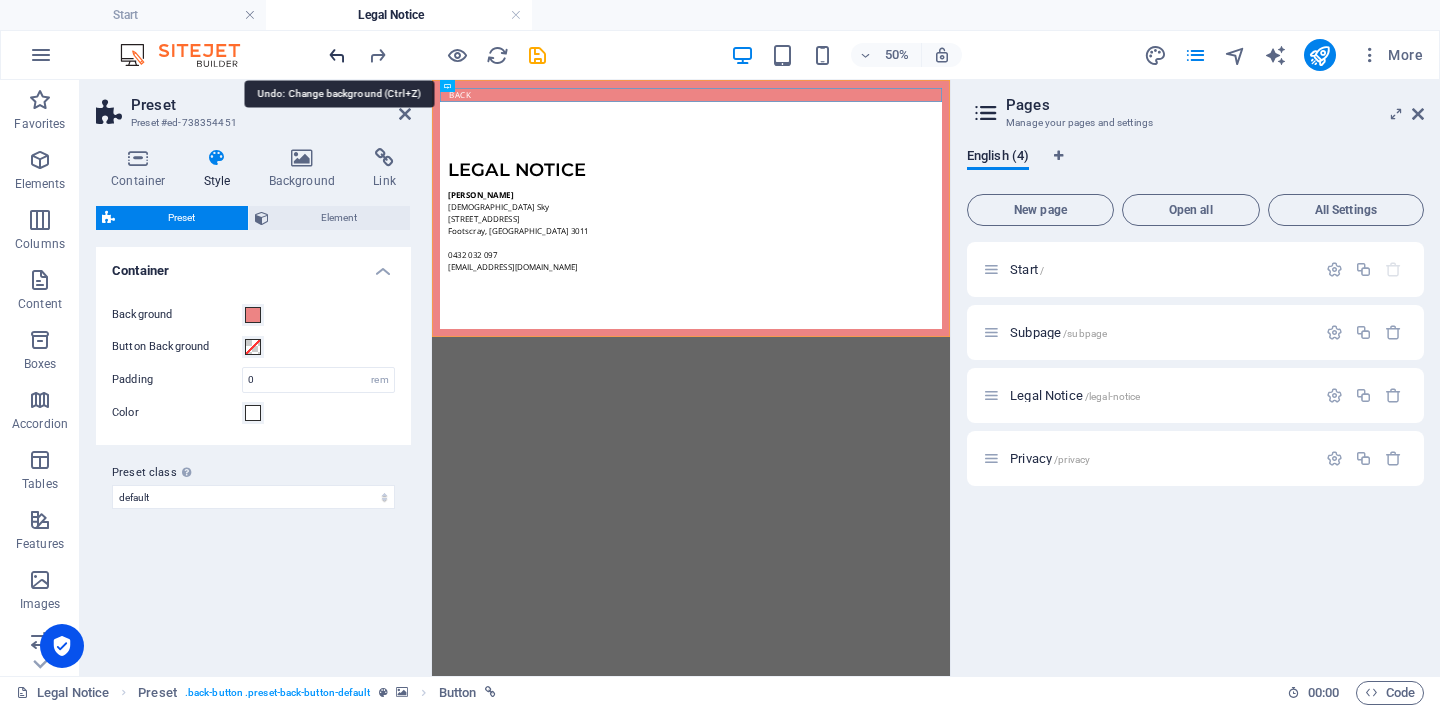 click at bounding box center (337, 55) 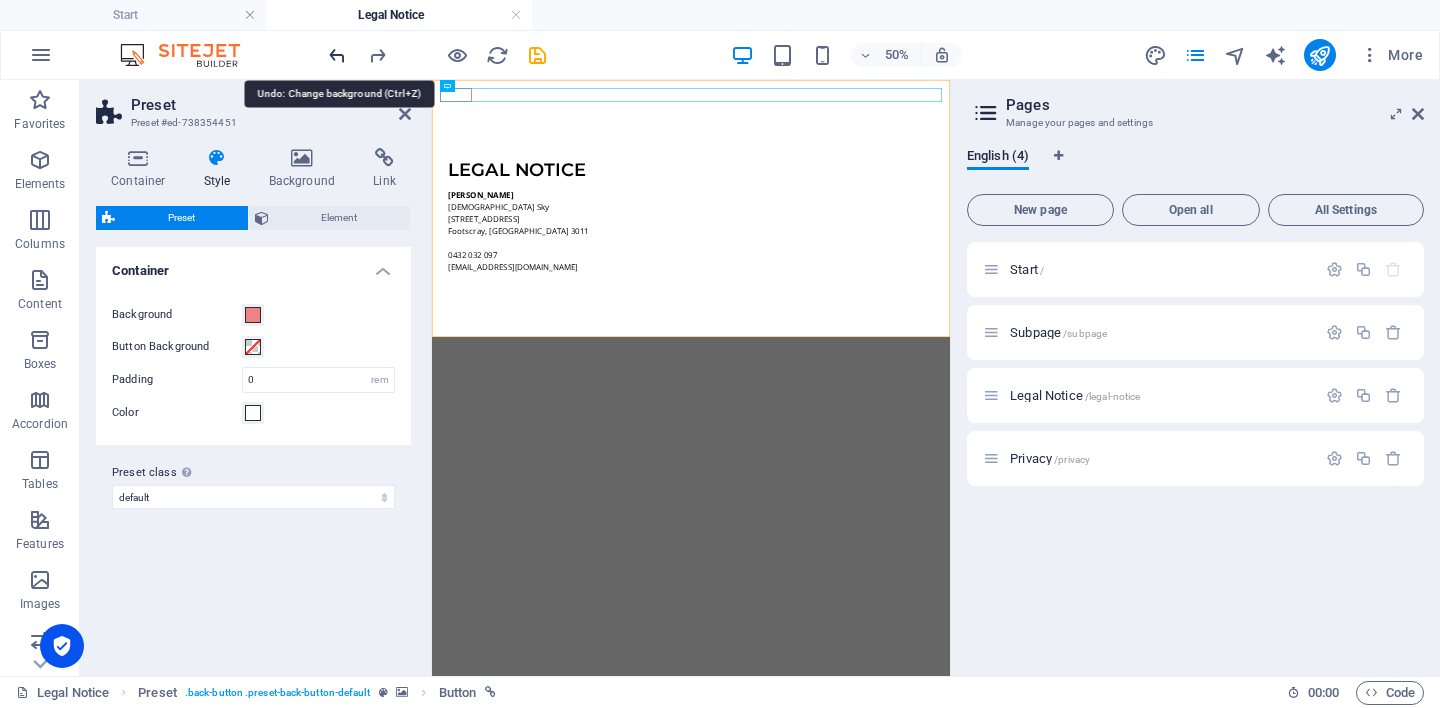 click at bounding box center [337, 55] 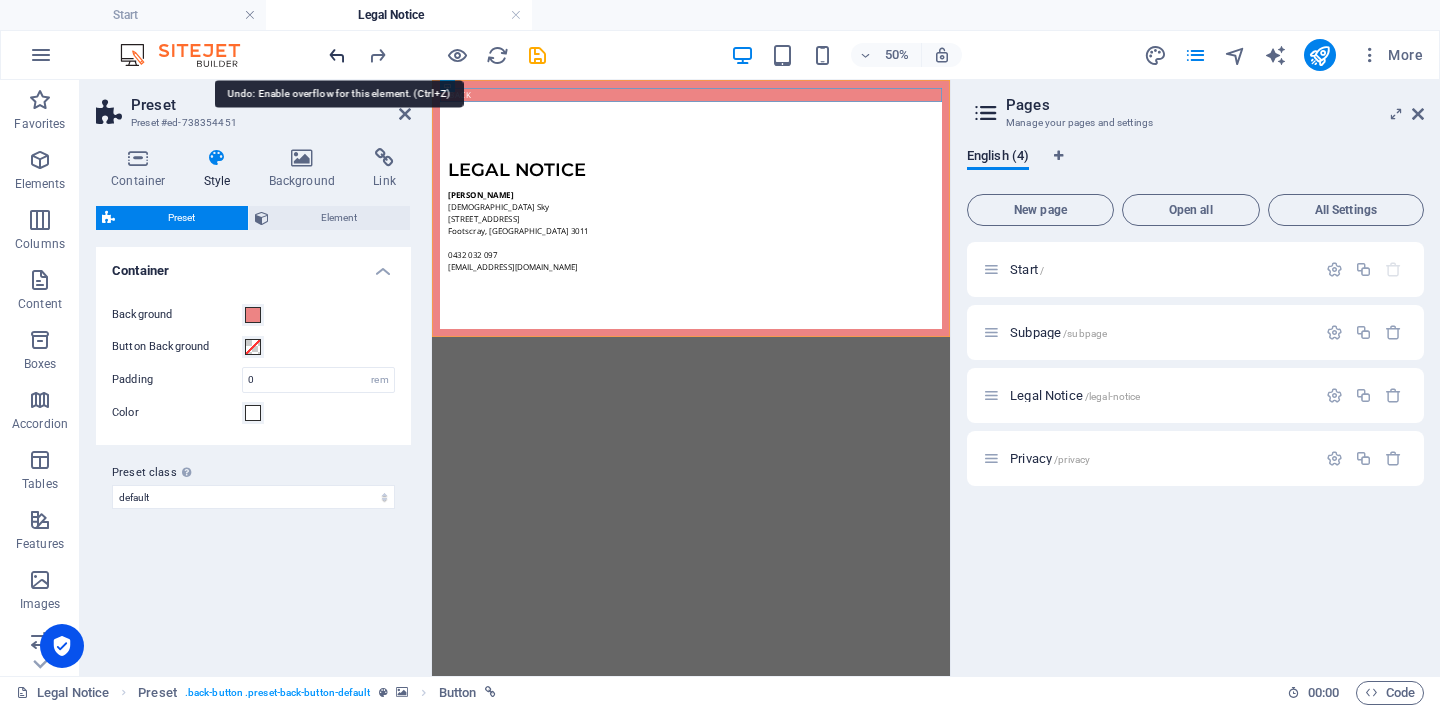 click at bounding box center [337, 55] 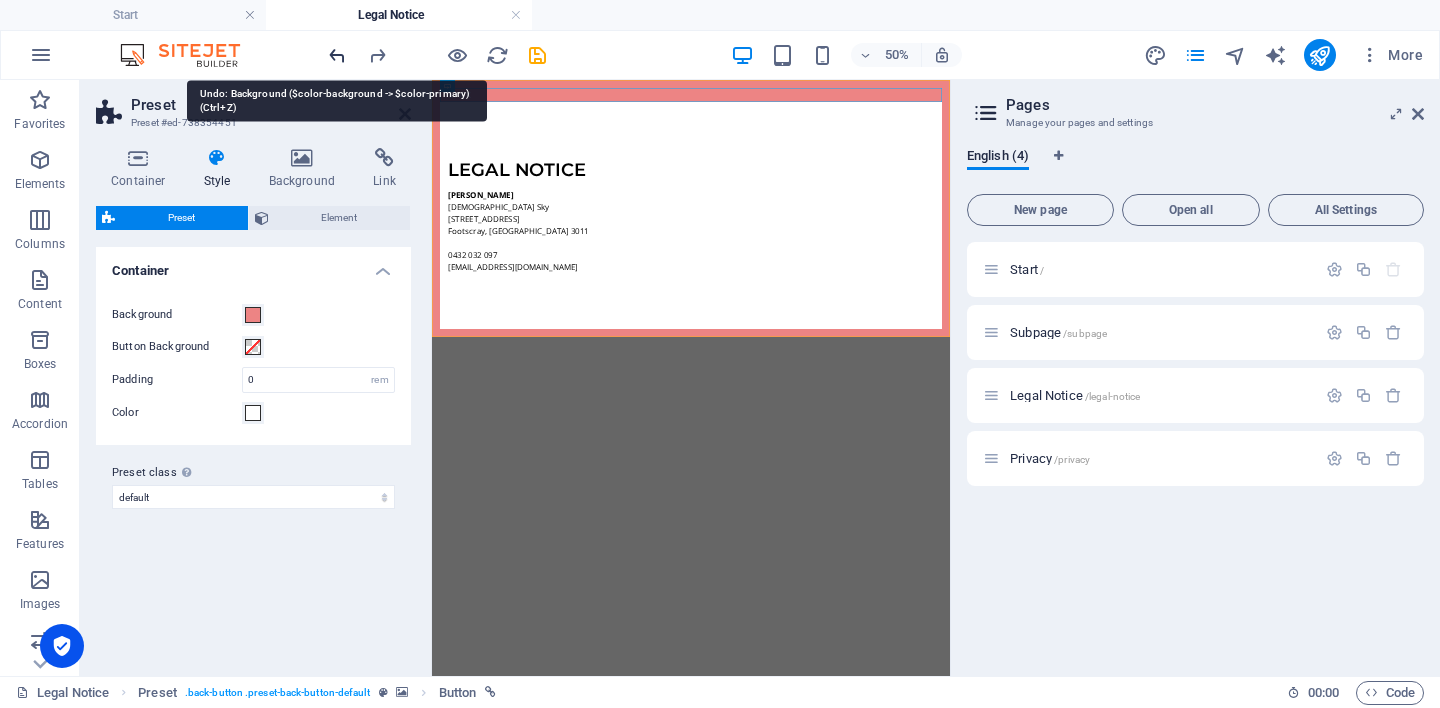 click at bounding box center (337, 55) 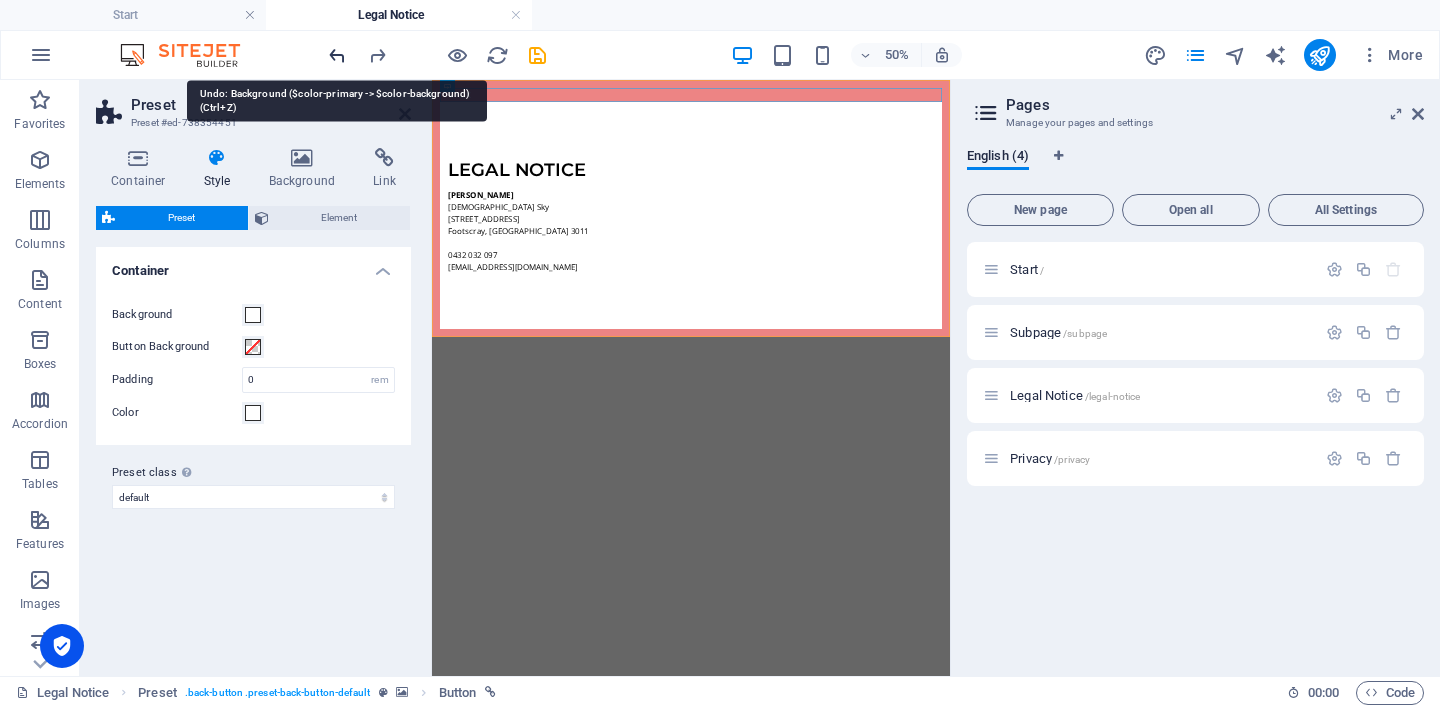 click at bounding box center [337, 55] 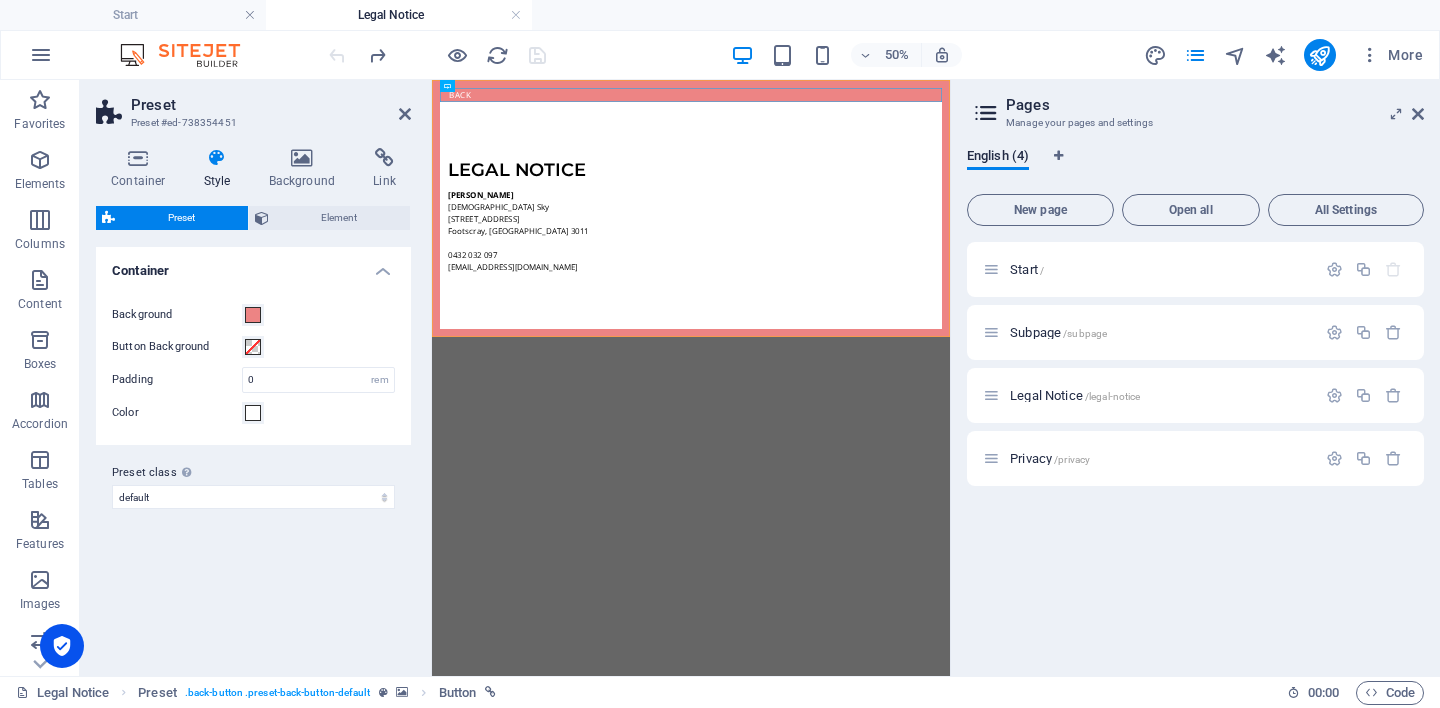 click at bounding box center (437, 55) 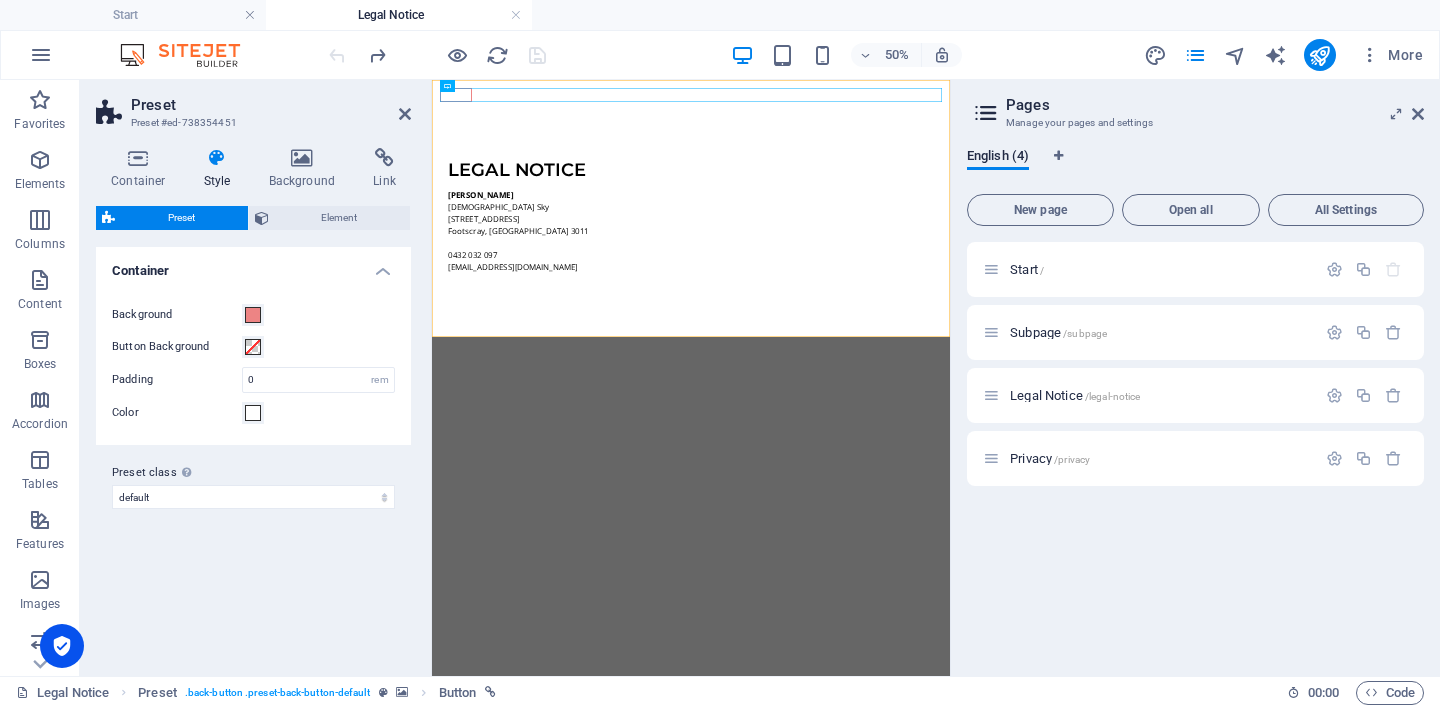click on "Skip to main content
Back Legal notice [PERSON_NAME] Bohdi   Sky [STREET_ADDRESS] 032 097 [EMAIL_ADDRESS][DOMAIN_NAME]" at bounding box center (950, 337) 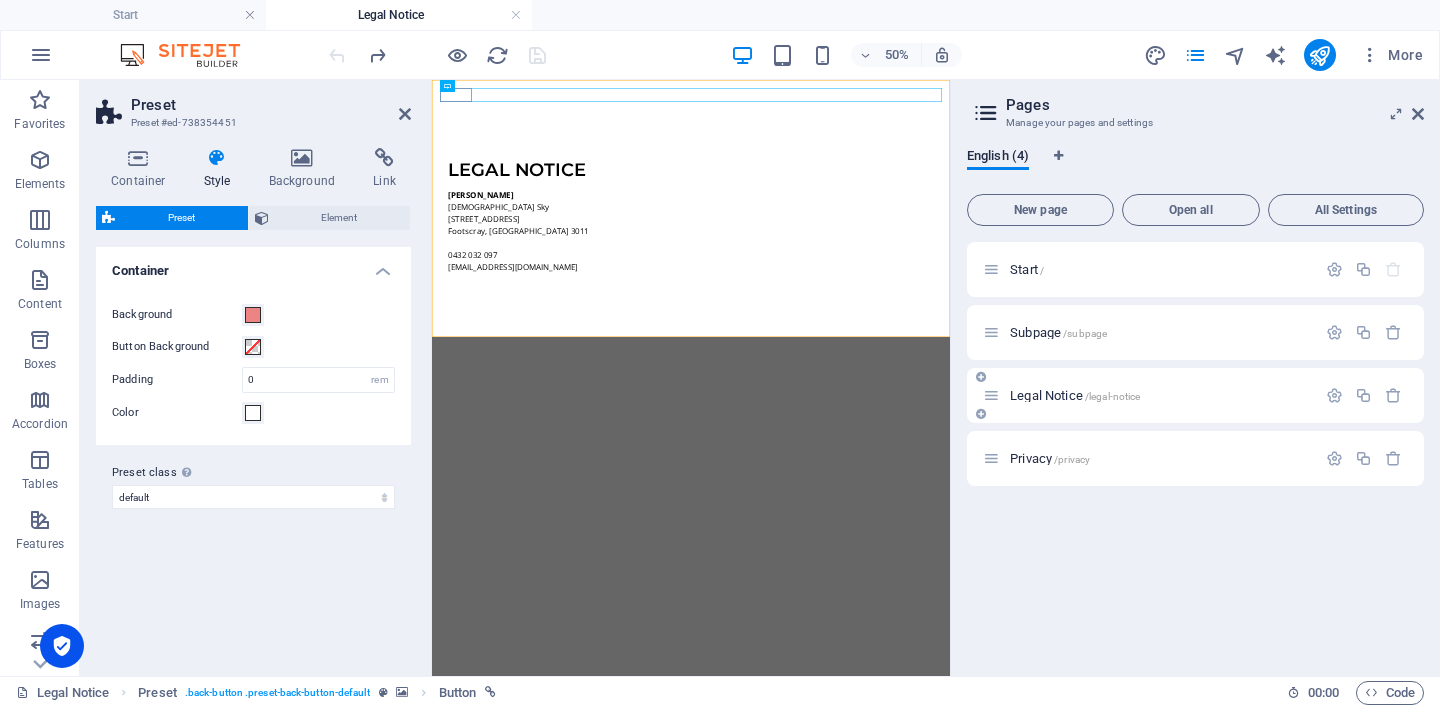 click on "Legal Notice /legal-notice" at bounding box center [1075, 395] 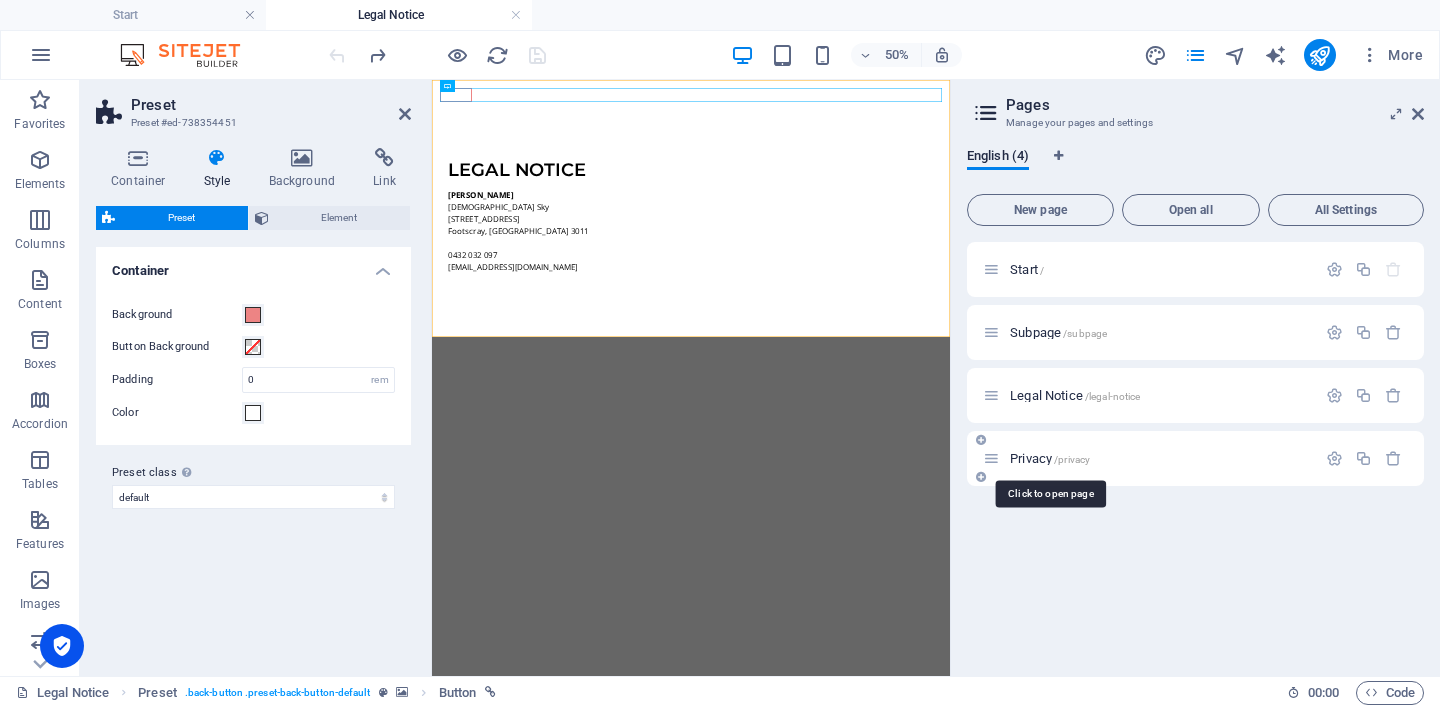 click on "Privacy /privacy" at bounding box center (1050, 458) 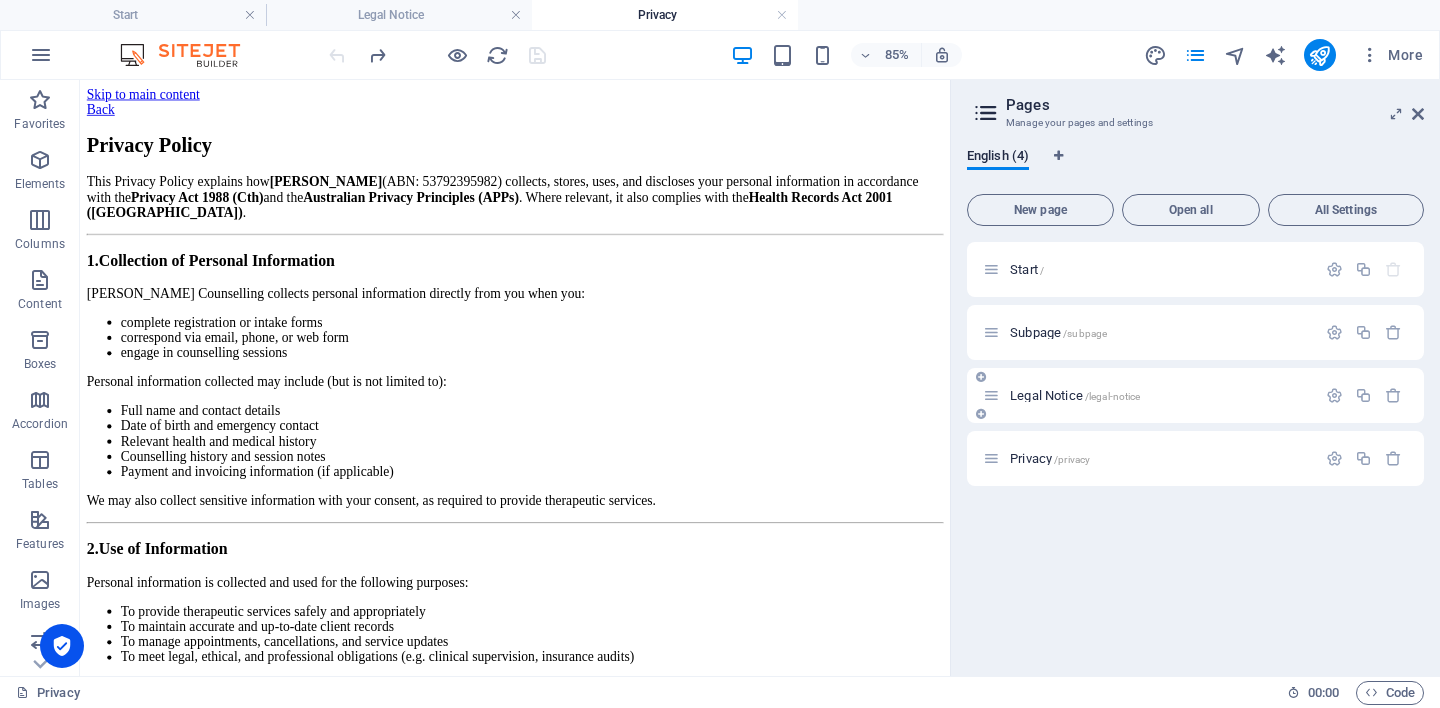 scroll, scrollTop: 0, scrollLeft: 0, axis: both 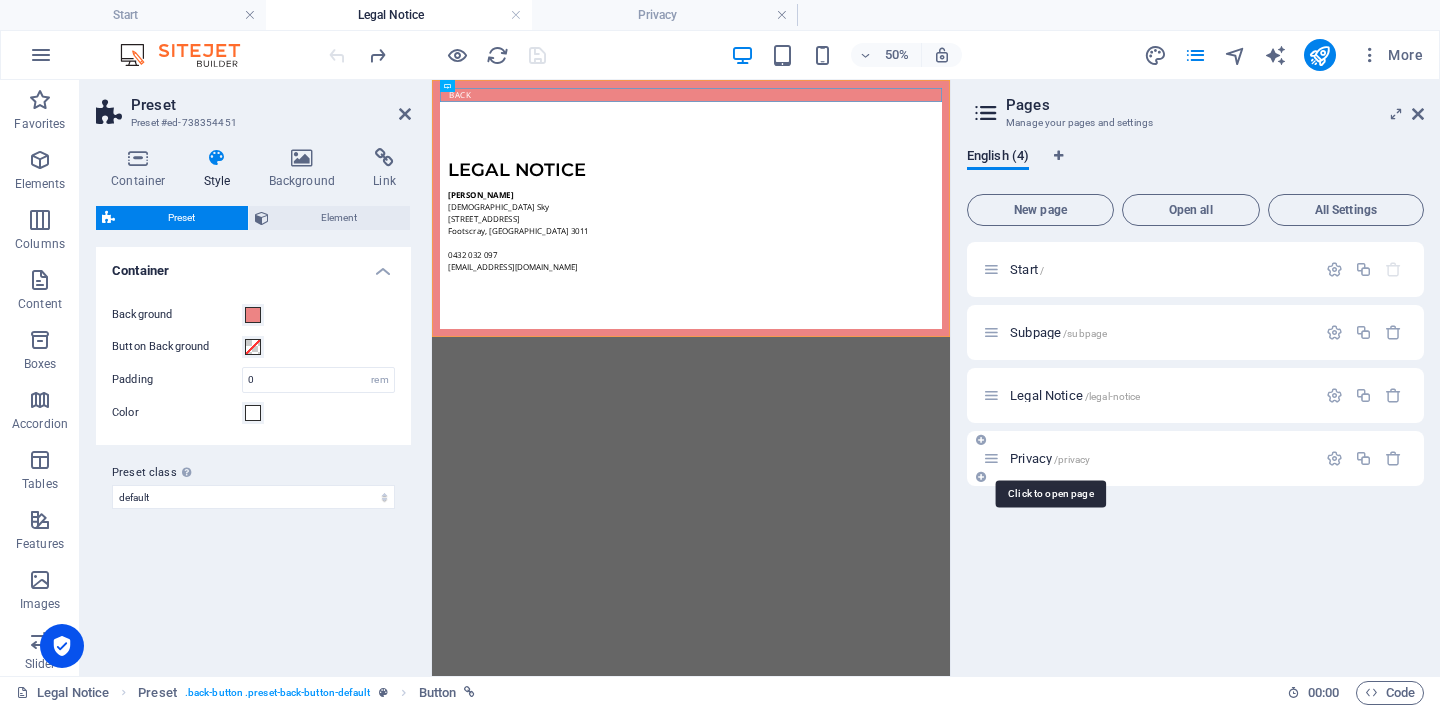 click on "Privacy /privacy" at bounding box center [1050, 458] 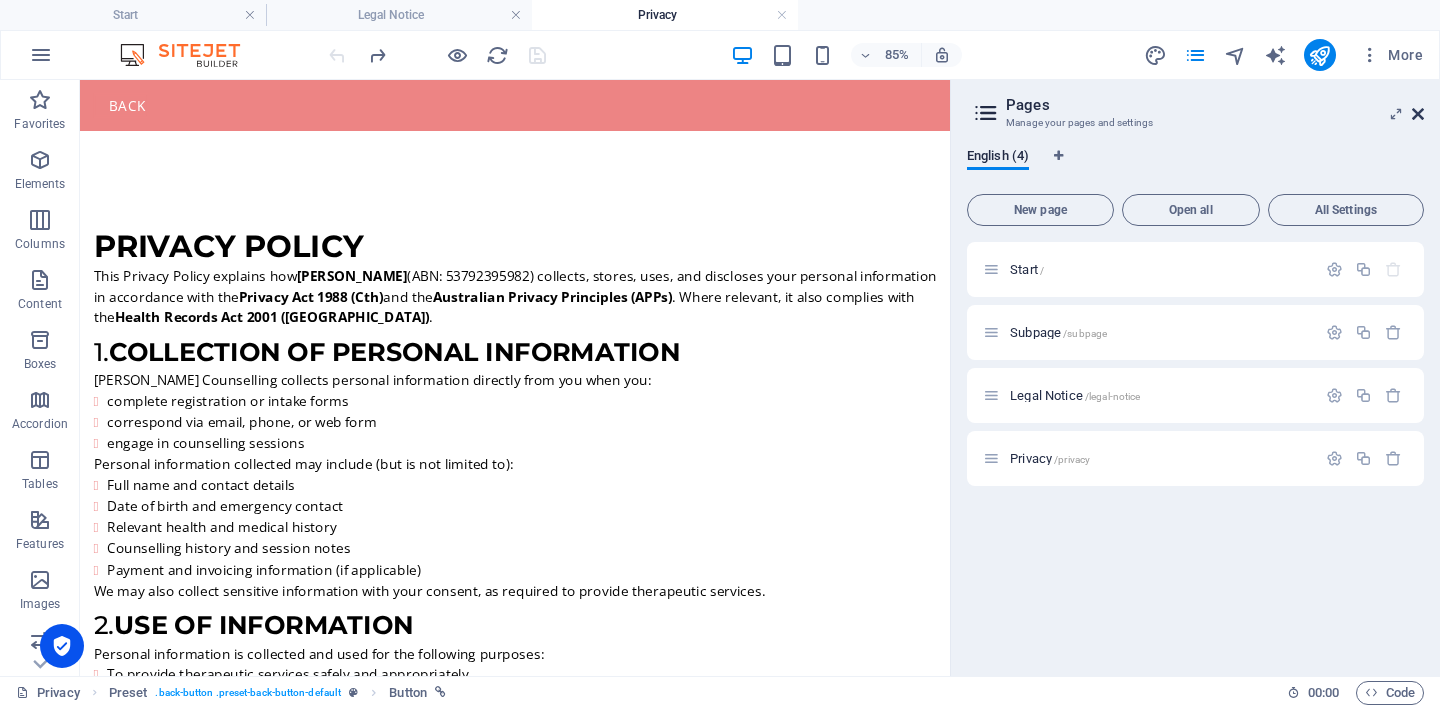 click at bounding box center [1418, 114] 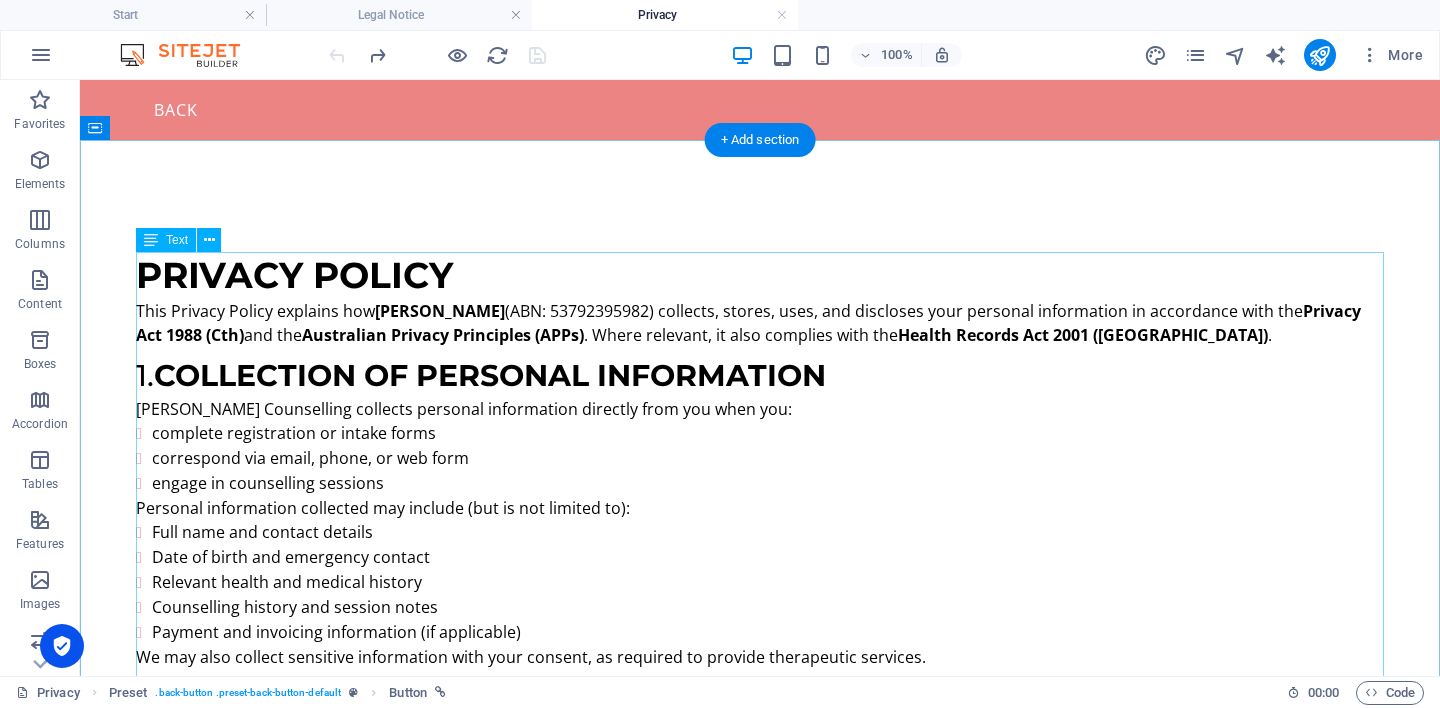 click on "Privacy Policy This Privacy Policy explains how  [PERSON_NAME]  (ABN: 53792395982) collects, stores, uses, and discloses your personal information in accordance with the  Privacy Act 1988 (Cth)  and the  Australian Privacy Principles (APPs) . Where relevant, it also complies with the  Health Records Act 2001 ([GEOGRAPHIC_DATA]) . 1.  Collection of Personal Information [PERSON_NAME] Counselling collects personal information directly from you when you: complete registration or intake forms correspond via email, phone, or web form engage in counselling sessions Personal information collected may include (but is not limited to): Full name and contact details Date of birth and emergency contact Relevant health and medical history Counselling history and session notes Payment and invoicing information (if applicable) We may also collect sensitive information with your consent, as required to provide therapeutic services. 2.  Use of Information Personal information is collected and used for the following purposes: 3.  4.  Apple iWork 5." at bounding box center (760, 1022) 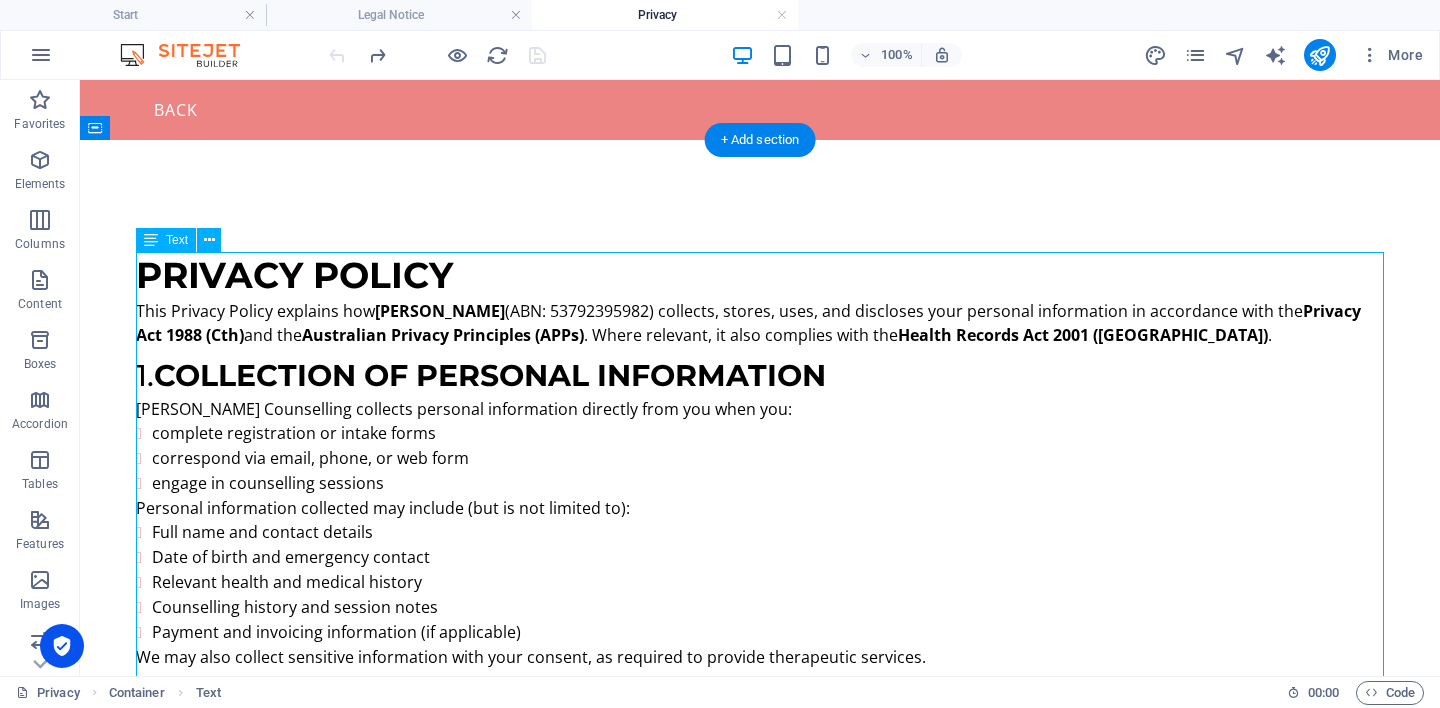 click on "Privacy Policy This Privacy Policy explains how  [PERSON_NAME]  (ABN: 53792395982) collects, stores, uses, and discloses your personal information in accordance with the  Privacy Act 1988 (Cth)  and the  Australian Privacy Principles (APPs) . Where relevant, it also complies with the  Health Records Act 2001 ([GEOGRAPHIC_DATA]) . 1.  Collection of Personal Information [PERSON_NAME] Counselling collects personal information directly from you when you: complete registration or intake forms correspond via email, phone, or web form engage in counselling sessions Personal information collected may include (but is not limited to): Full name and contact details Date of birth and emergency contact Relevant health and medical history Counselling history and session notes Payment and invoicing information (if applicable) We may also collect sensitive information with your consent, as required to provide therapeutic services. 2.  Use of Information Personal information is collected and used for the following purposes: 3.  4.  Apple iWork 5." at bounding box center [760, 1022] 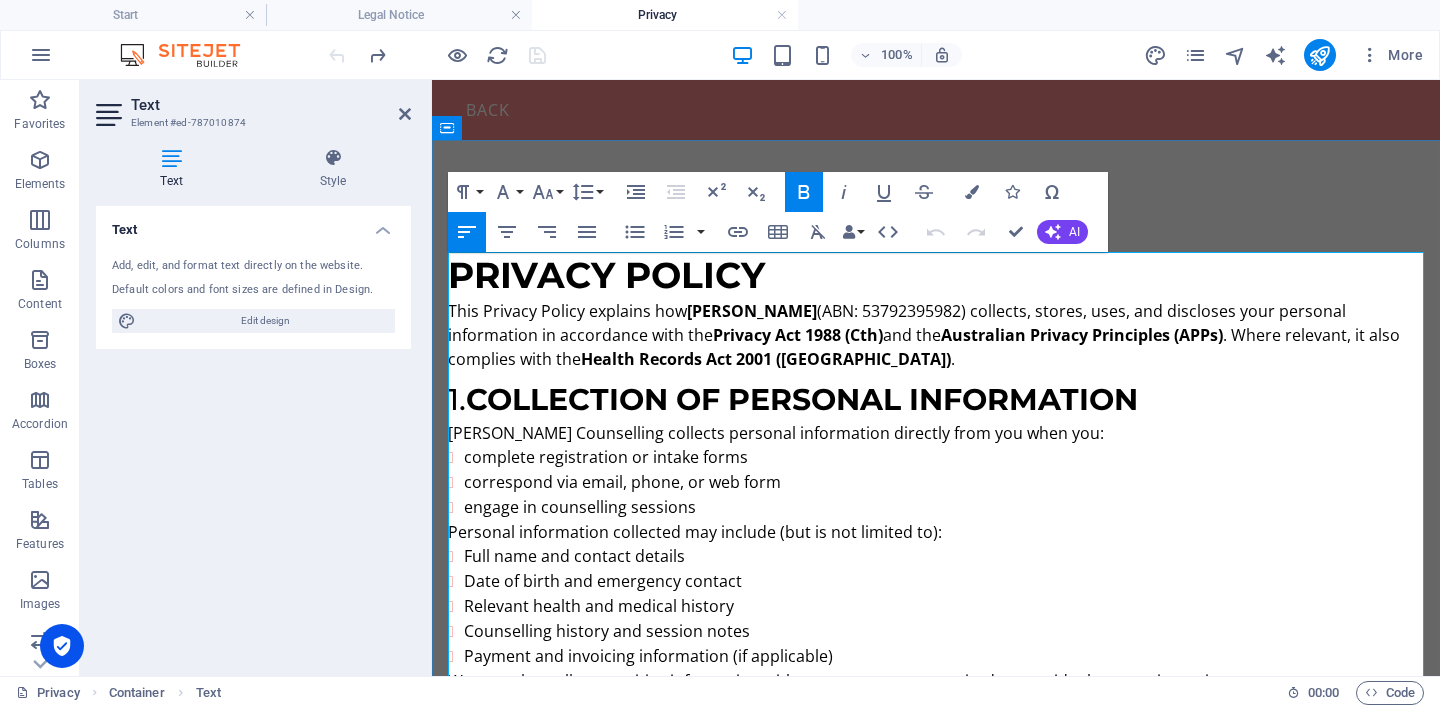 click on "[PERSON_NAME] Counselling collects personal information directly from you when you:" at bounding box center (936, 433) 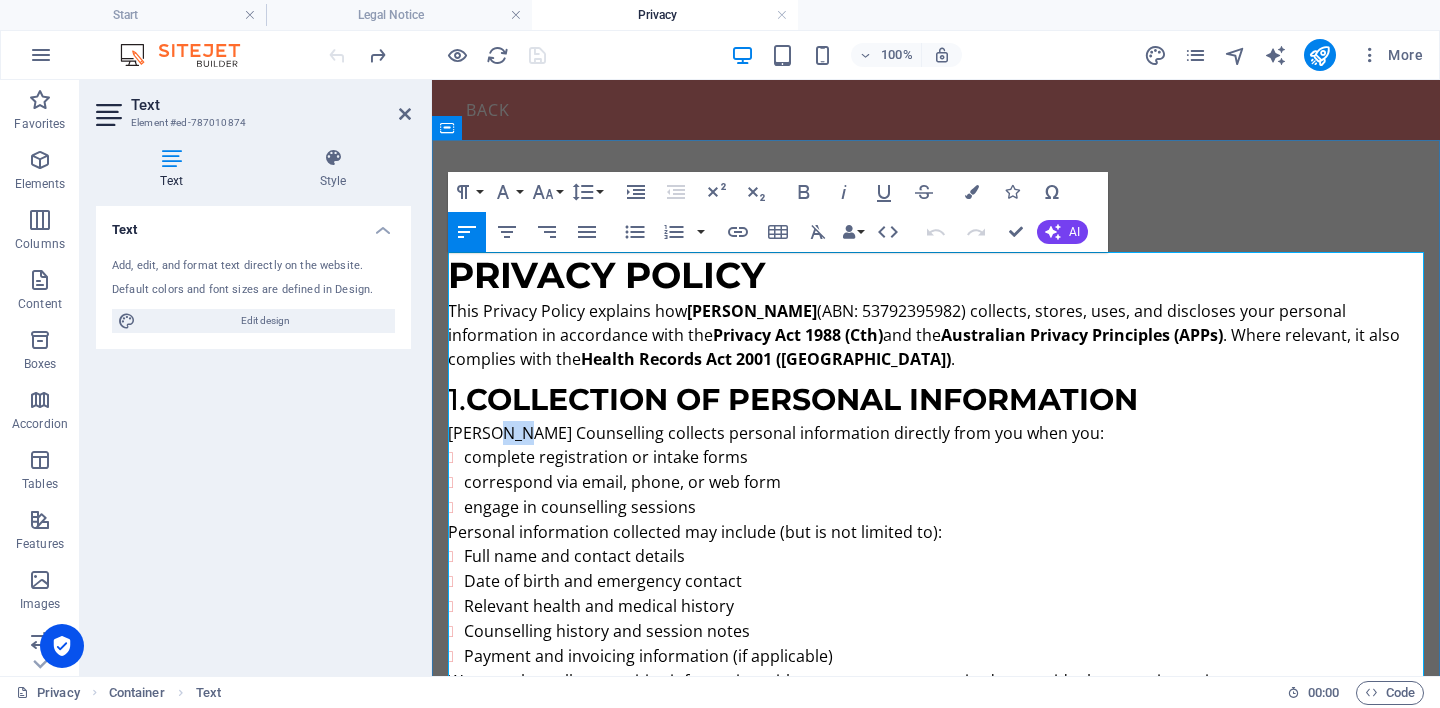 click on "[PERSON_NAME] Counselling collects personal information directly from you when you:" at bounding box center [936, 433] 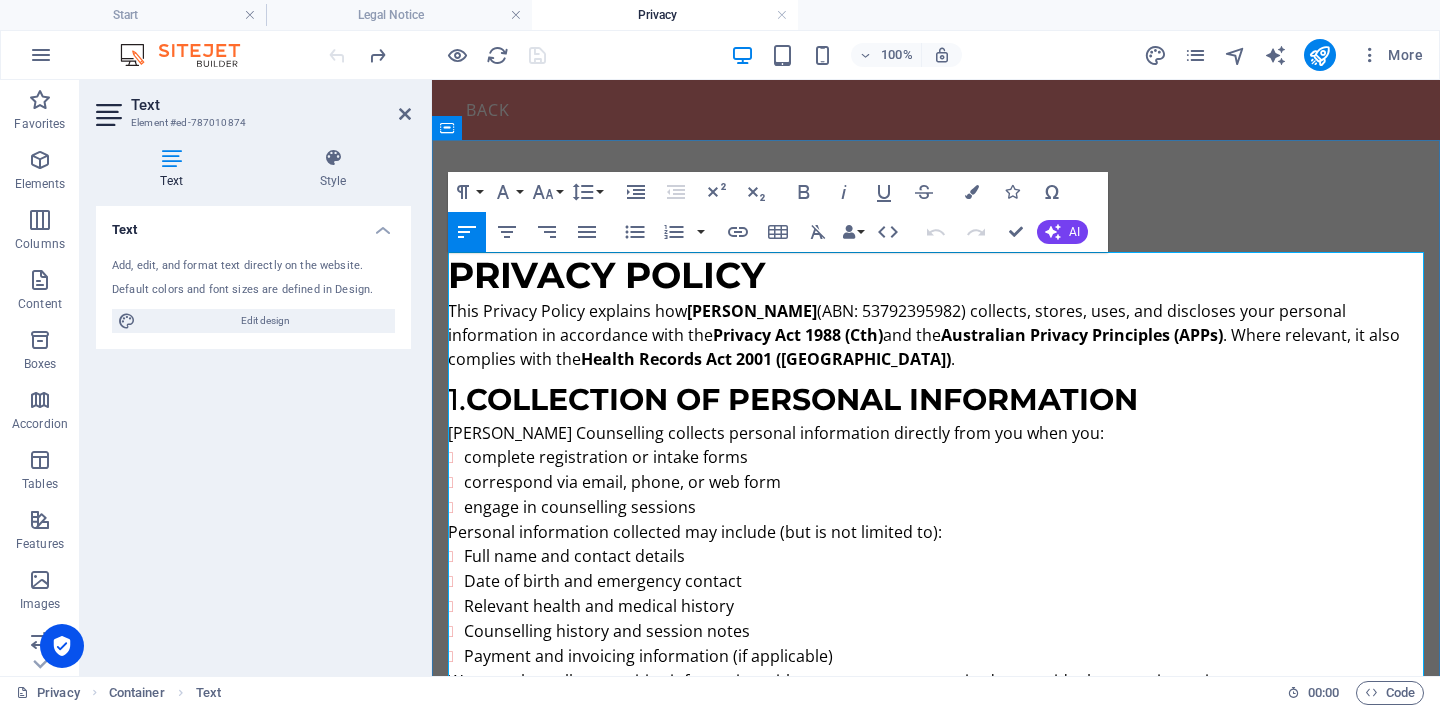 click on "[PERSON_NAME] Counselling collects personal information directly from you when you:" at bounding box center [936, 433] 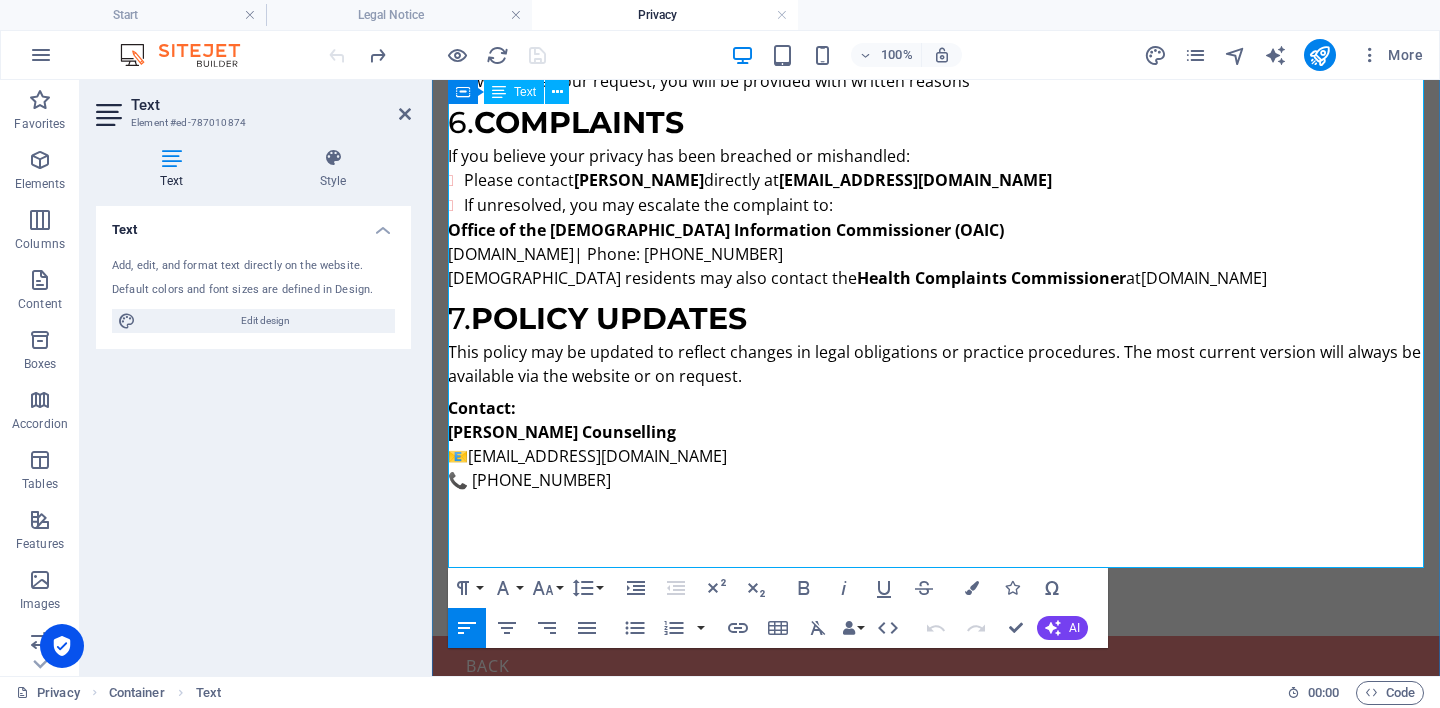 scroll, scrollTop: 1301, scrollLeft: 0, axis: vertical 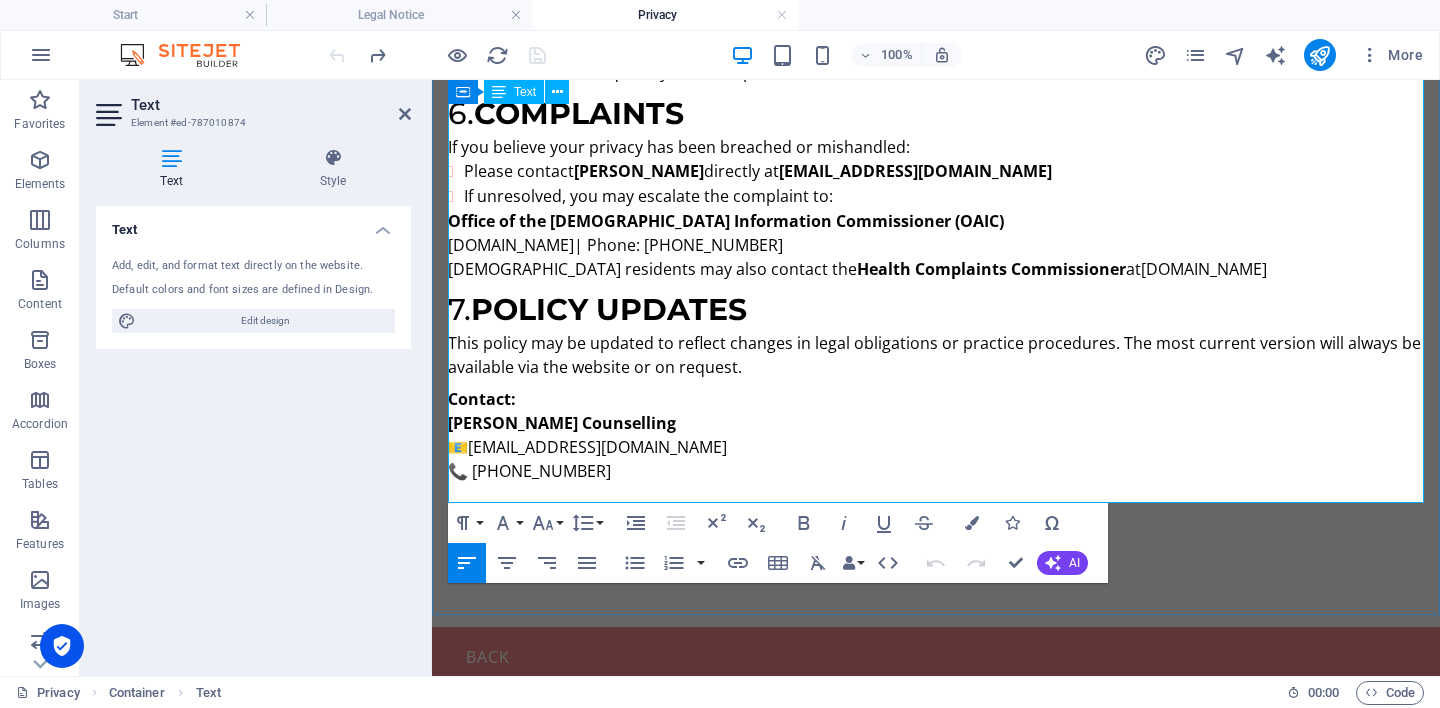 click on "Contact: [PERSON_NAME] Counselling 📧  [EMAIL_ADDRESS][DOMAIN_NAME] 📞 [PHONE_NUMBER]" at bounding box center (936, 435) 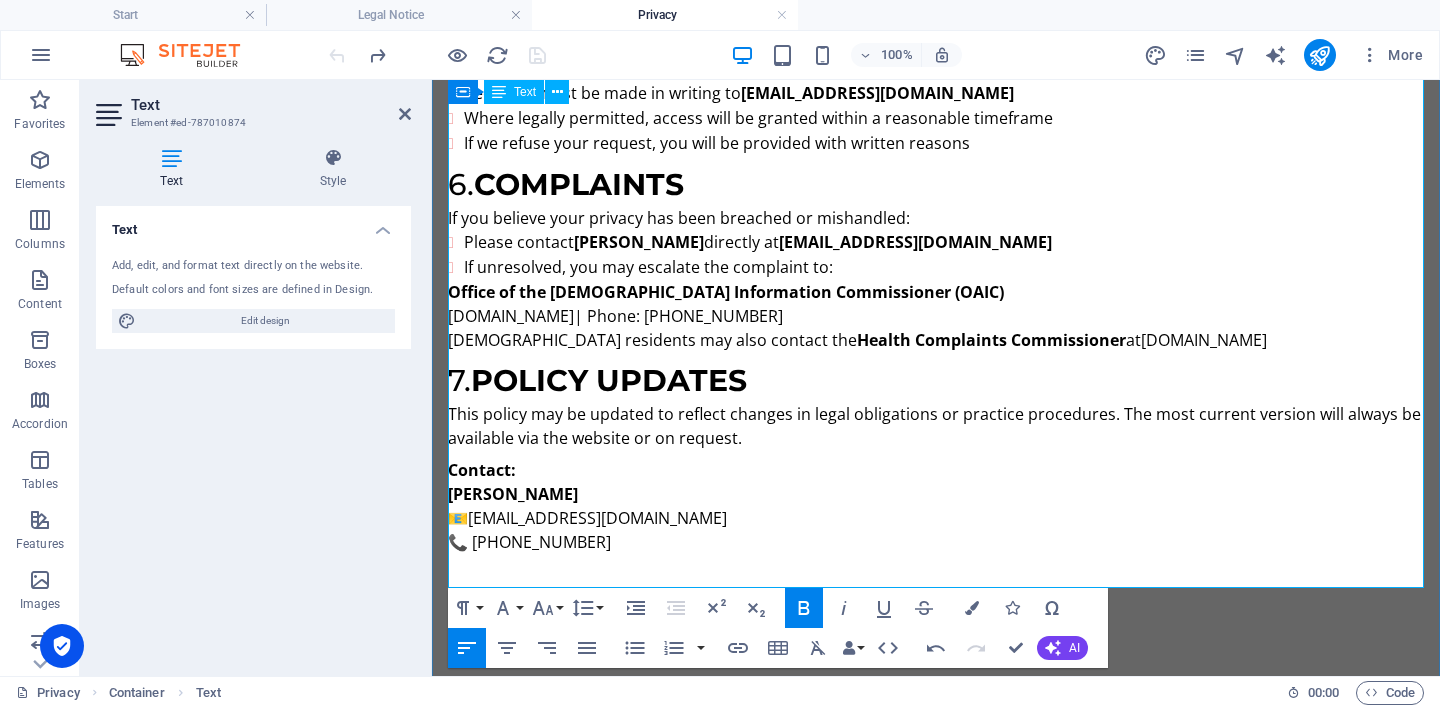 scroll, scrollTop: 1207, scrollLeft: 0, axis: vertical 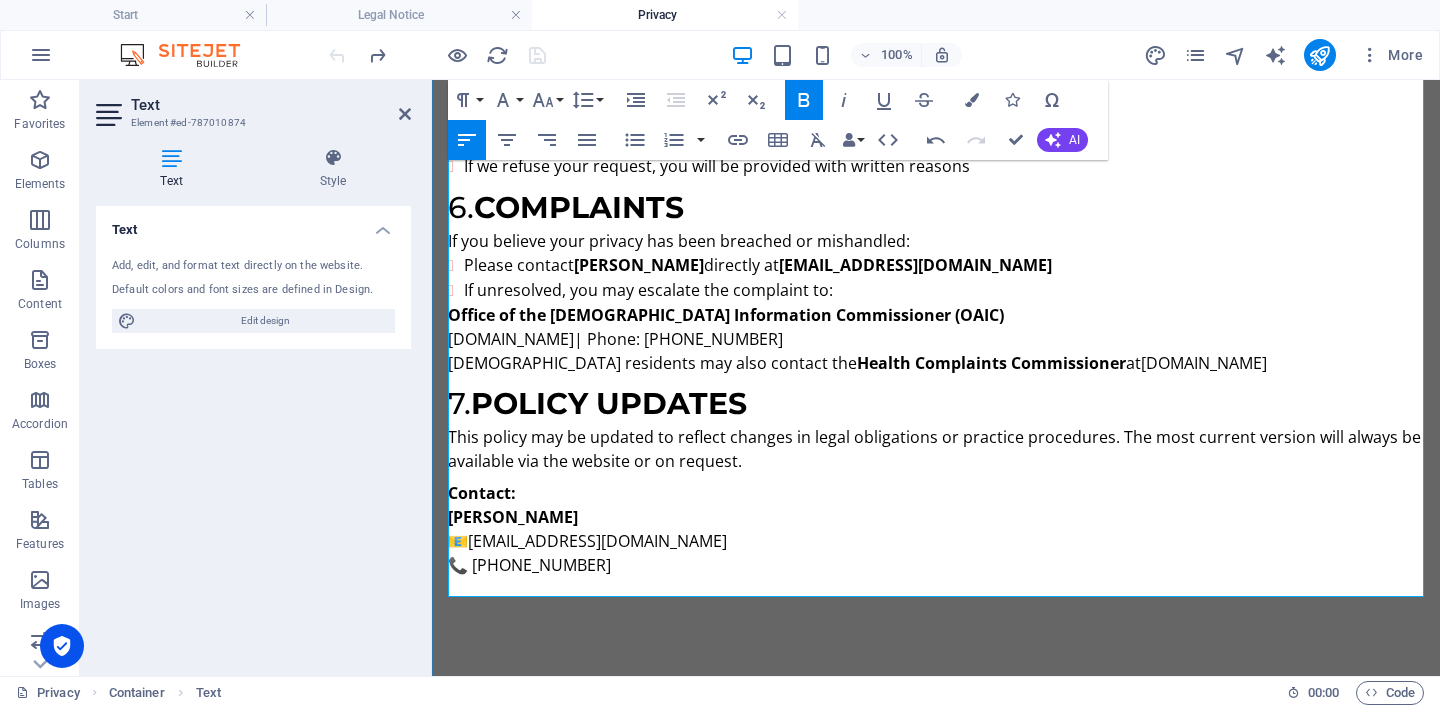 click on "If you believe your privacy has been breached or mishandled:" at bounding box center [936, 241] 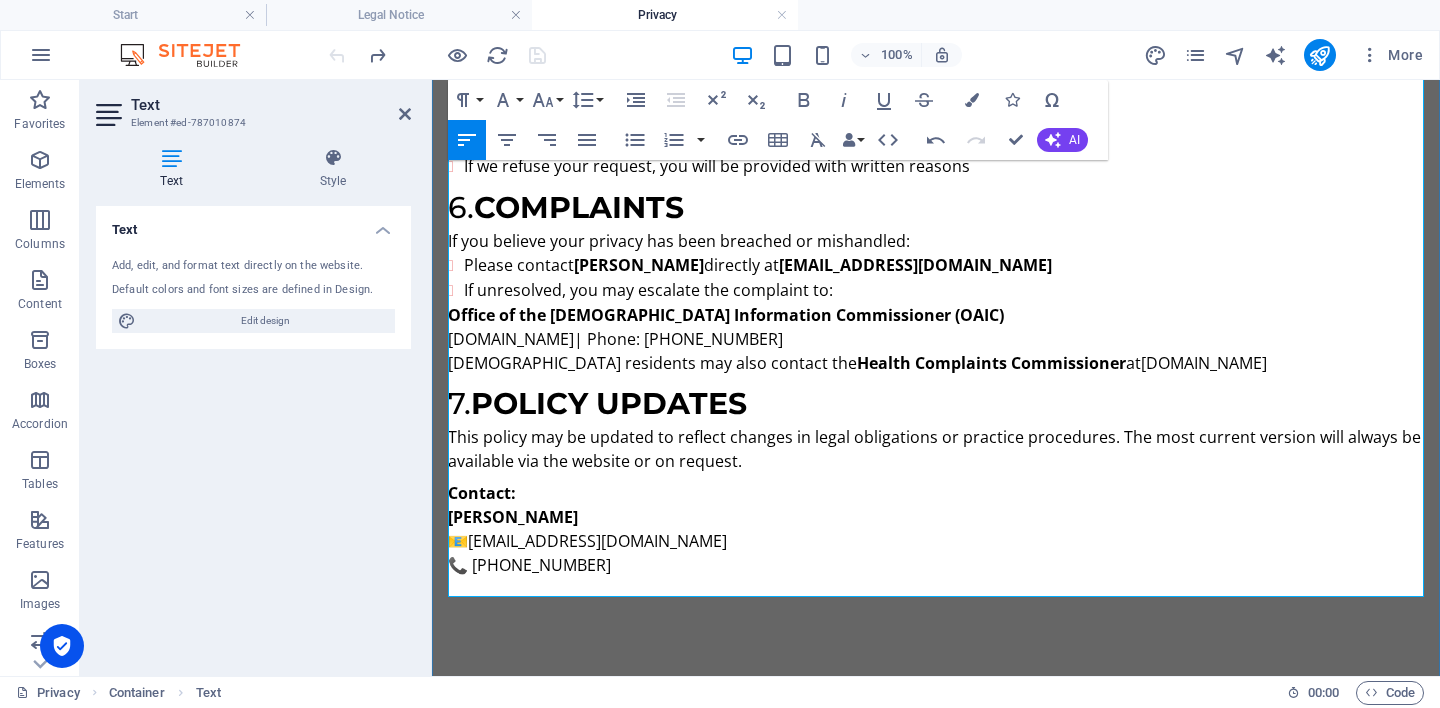 click on "If you believe your privacy has been breached or mishandled:" at bounding box center [936, 241] 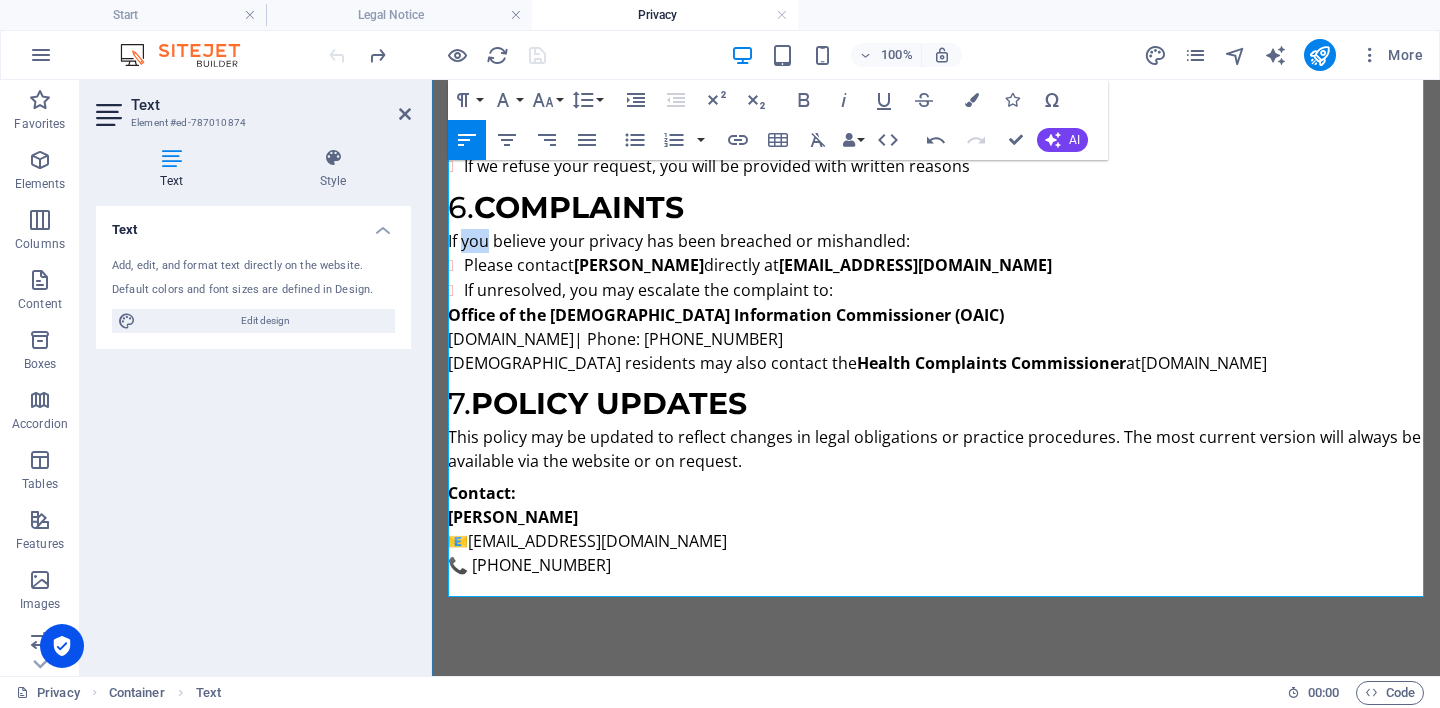 click on "If you believe your privacy has been breached or mishandled:" at bounding box center [936, 241] 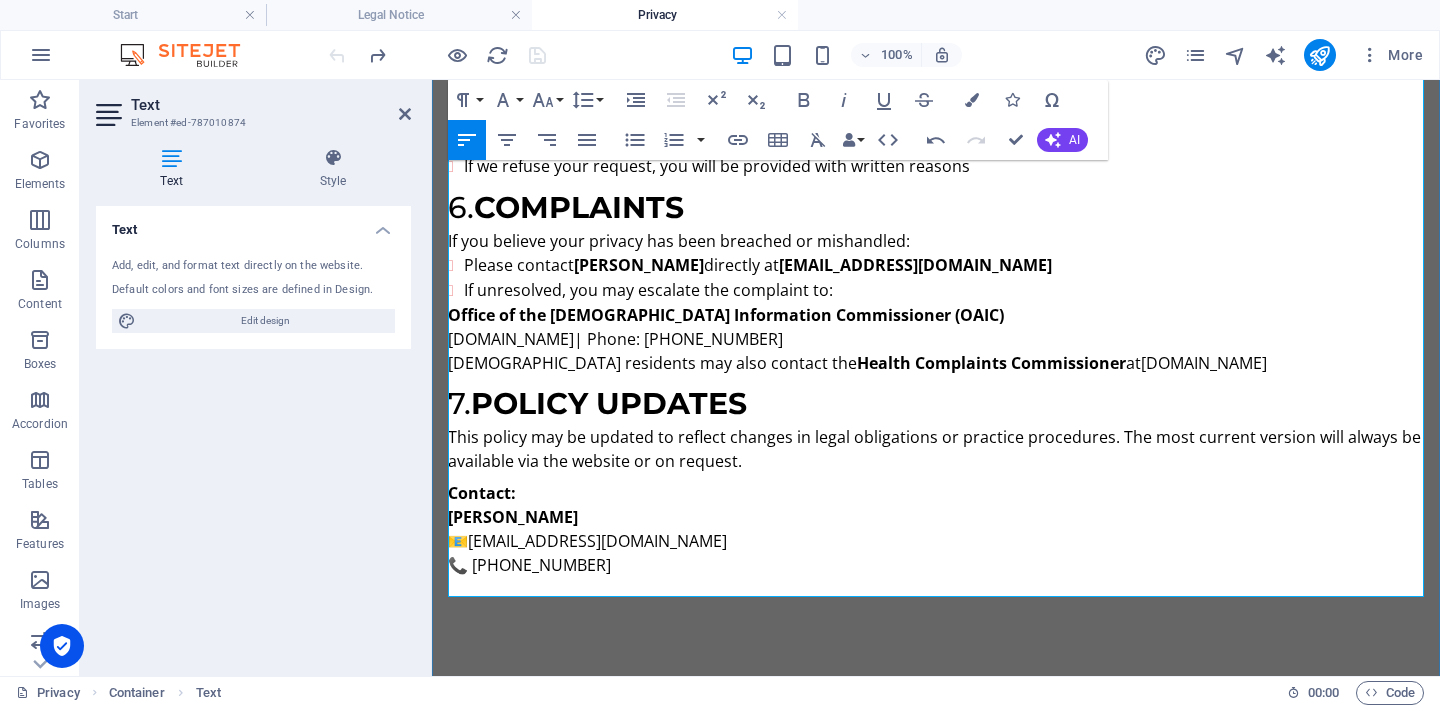 click on "If you believe your privacy has been breached or mishandled:" at bounding box center (936, 241) 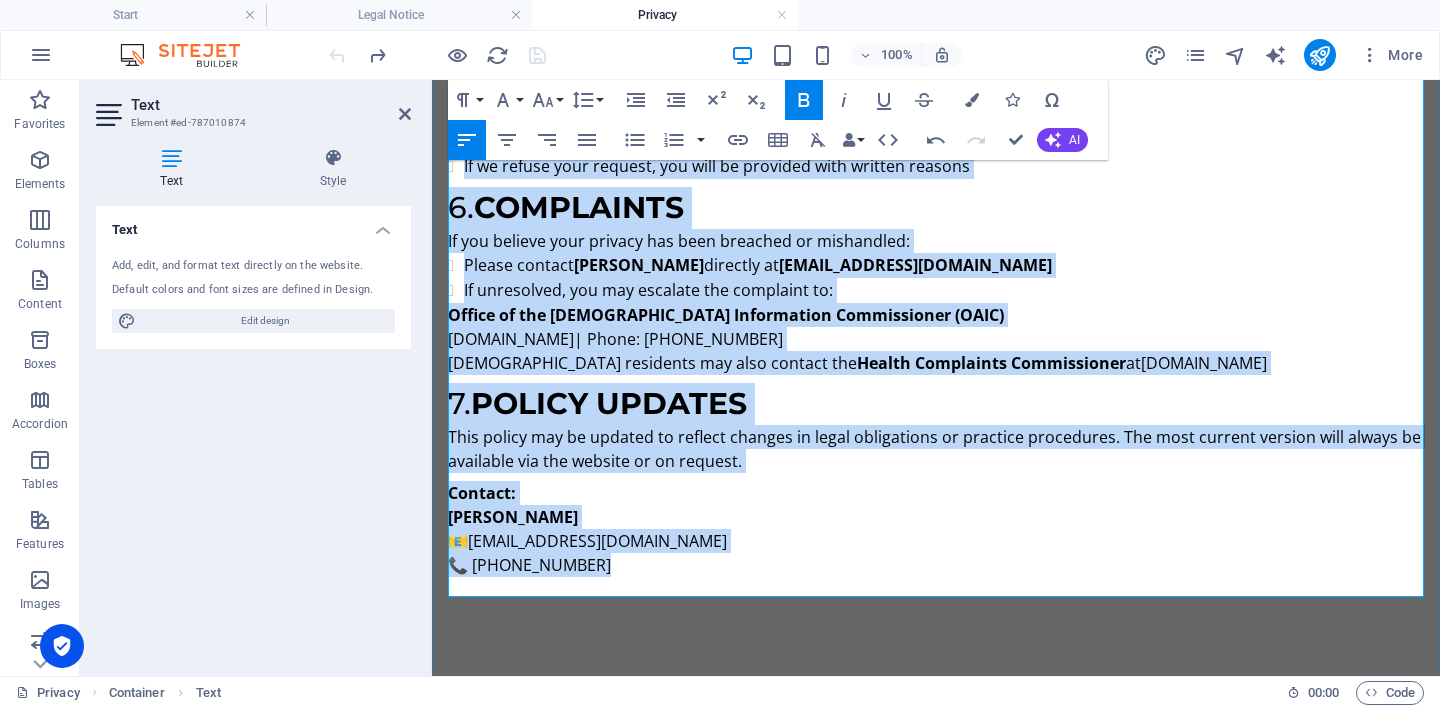 click on "Office of the [DEMOGRAPHIC_DATA] Information Commissioner (OAIC)" at bounding box center [726, 315] 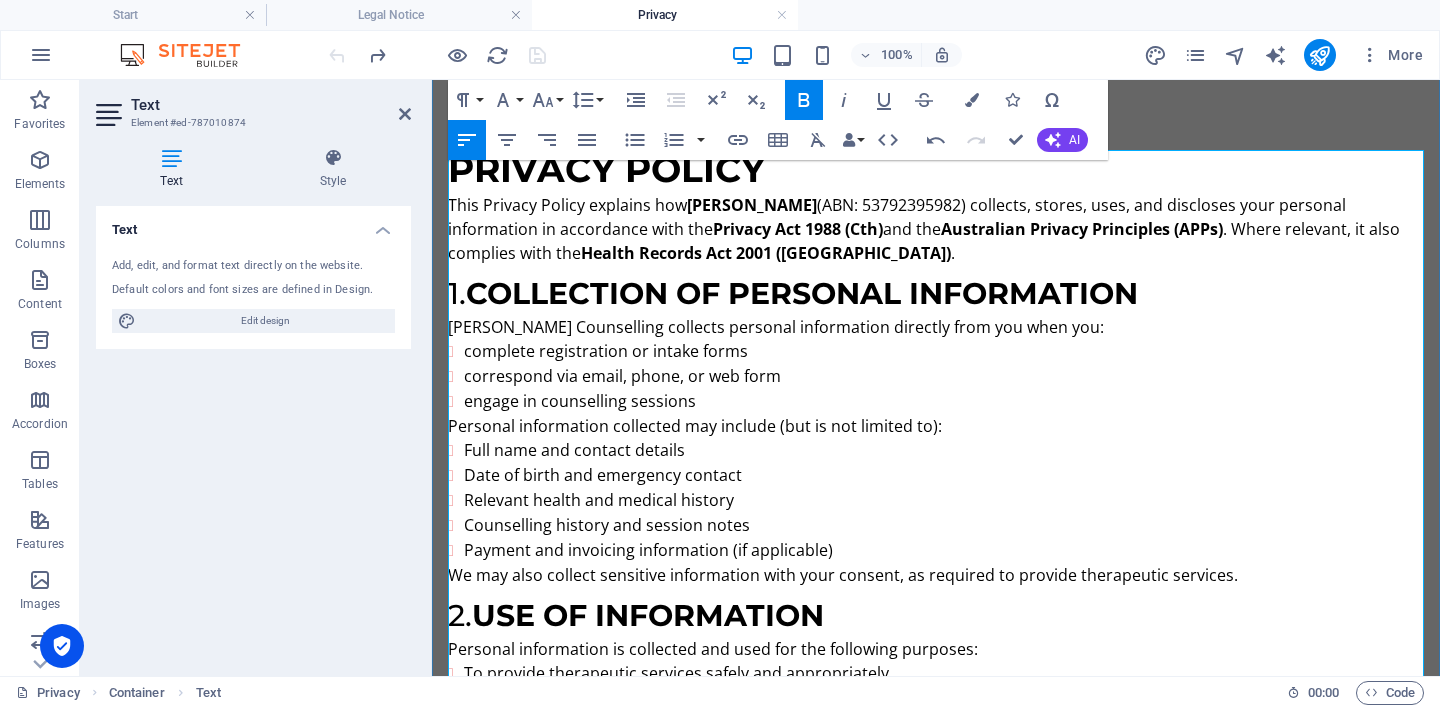 scroll, scrollTop: 99, scrollLeft: 0, axis: vertical 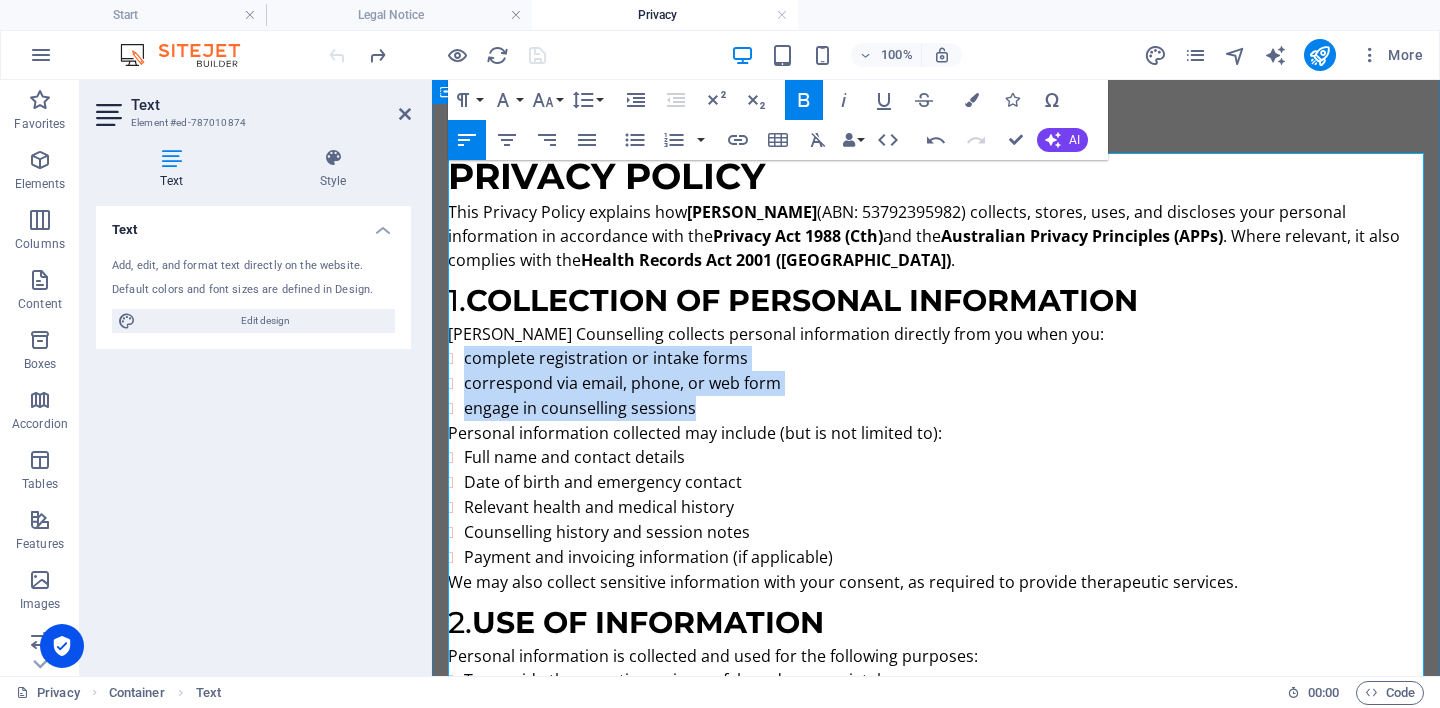 drag, startPoint x: 464, startPoint y: 360, endPoint x: 933, endPoint y: 412, distance: 471.87393 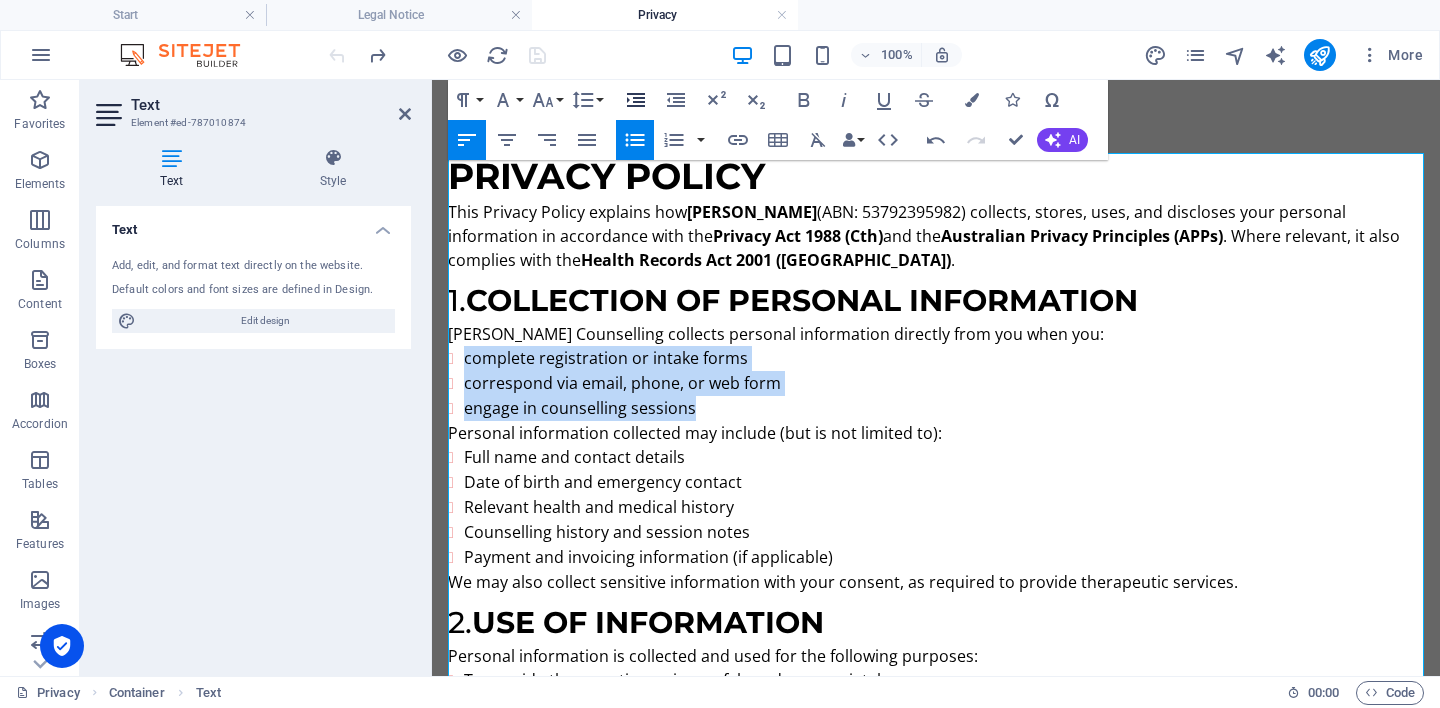 click 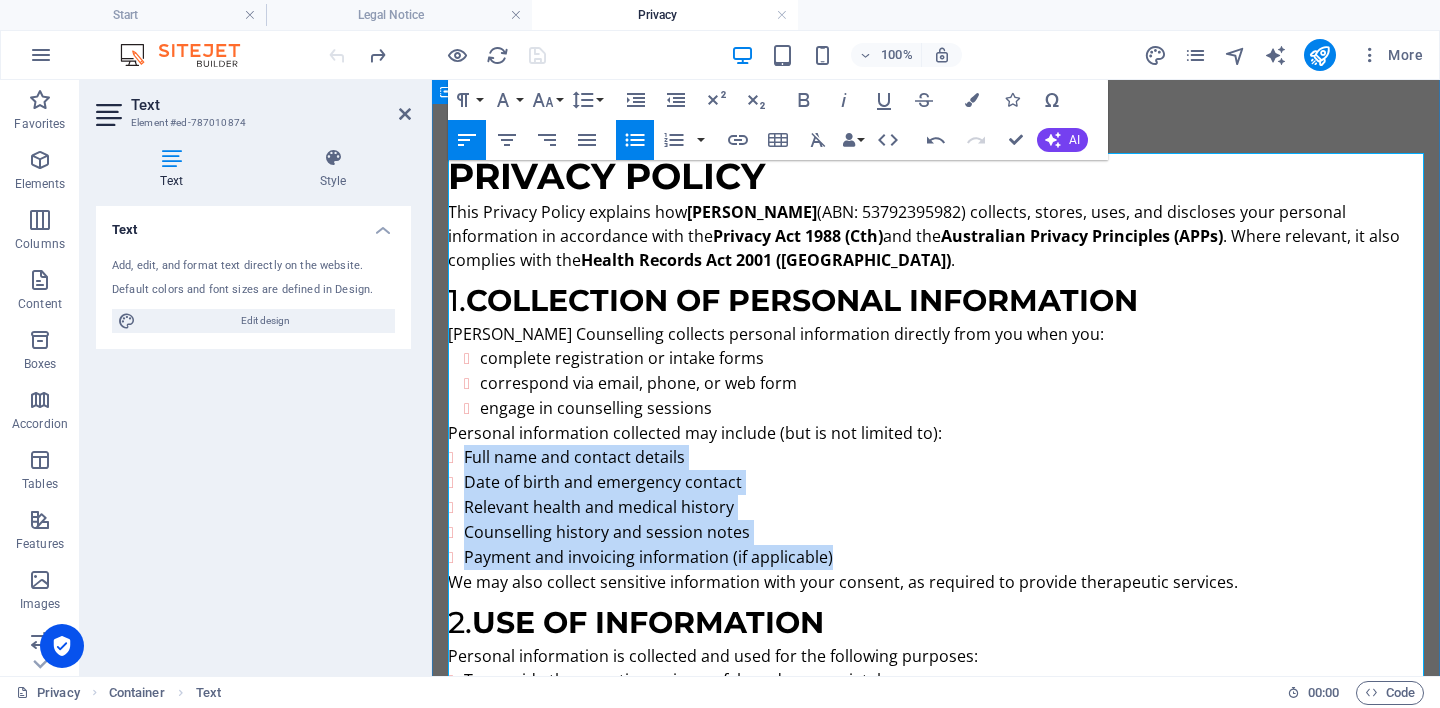 drag, startPoint x: 465, startPoint y: 459, endPoint x: 856, endPoint y: 549, distance: 401.22437 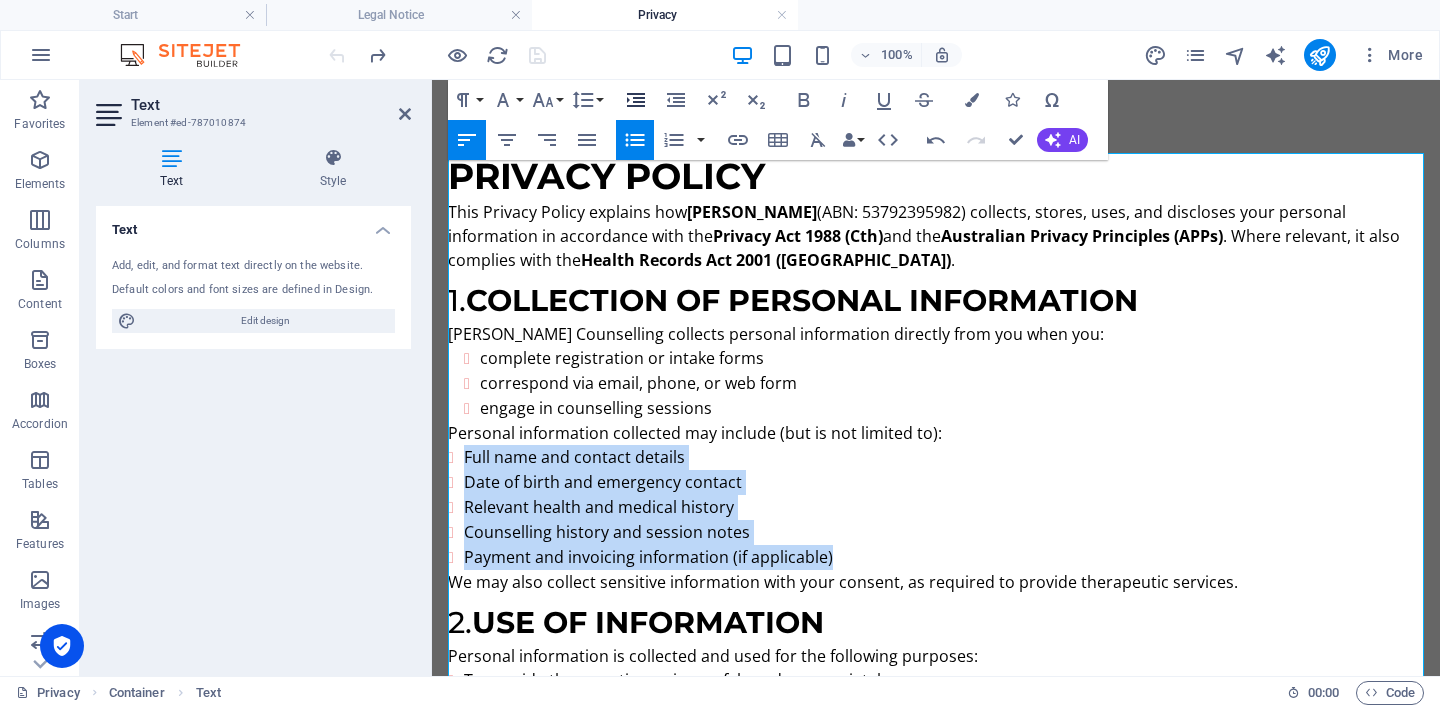 click 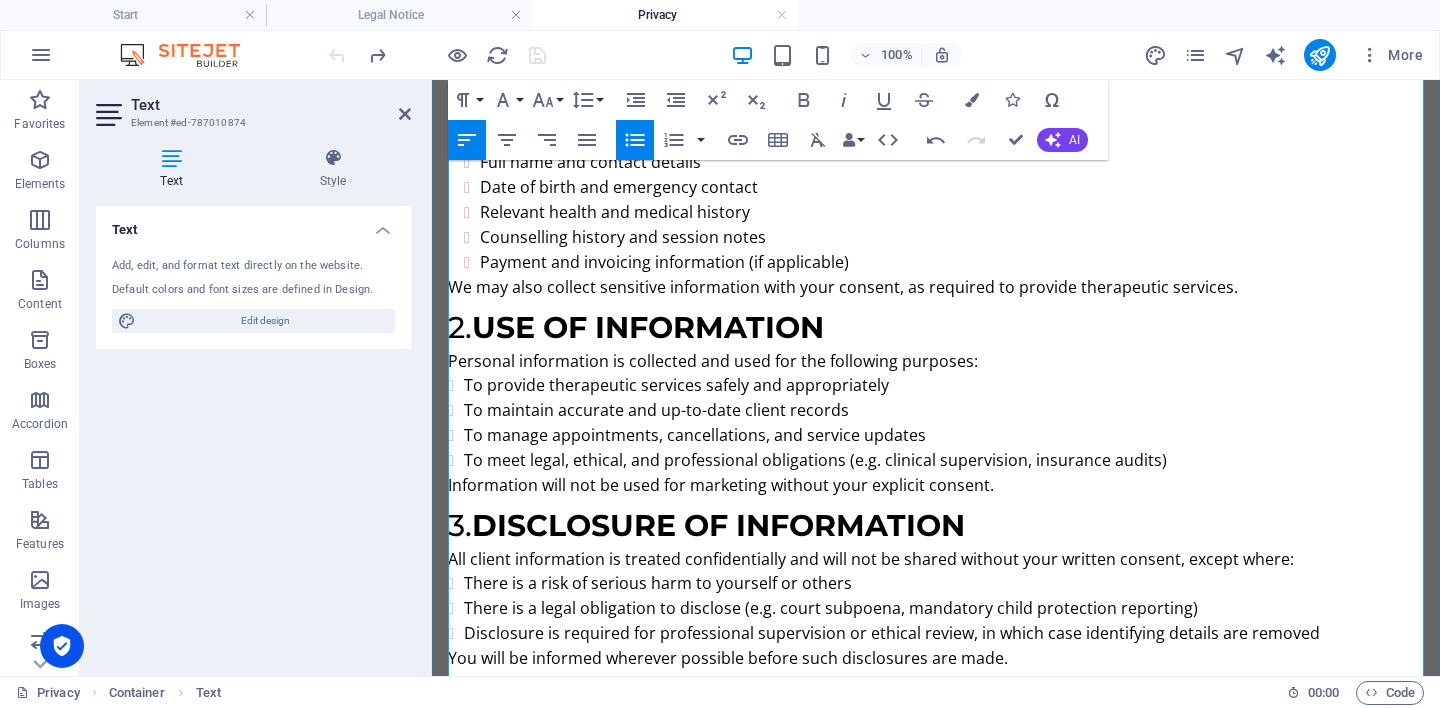 scroll, scrollTop: 412, scrollLeft: 0, axis: vertical 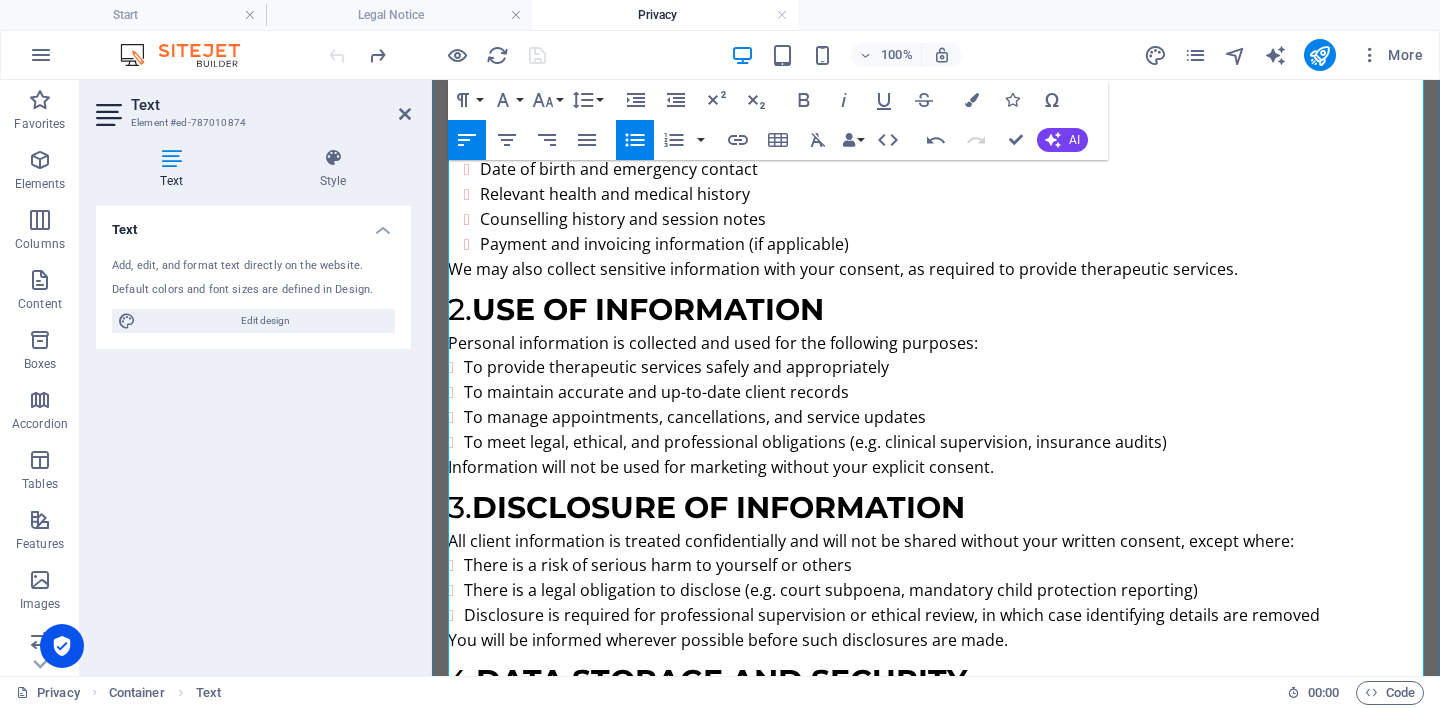 drag, startPoint x: 463, startPoint y: 363, endPoint x: 735, endPoint y: 375, distance: 272.2646 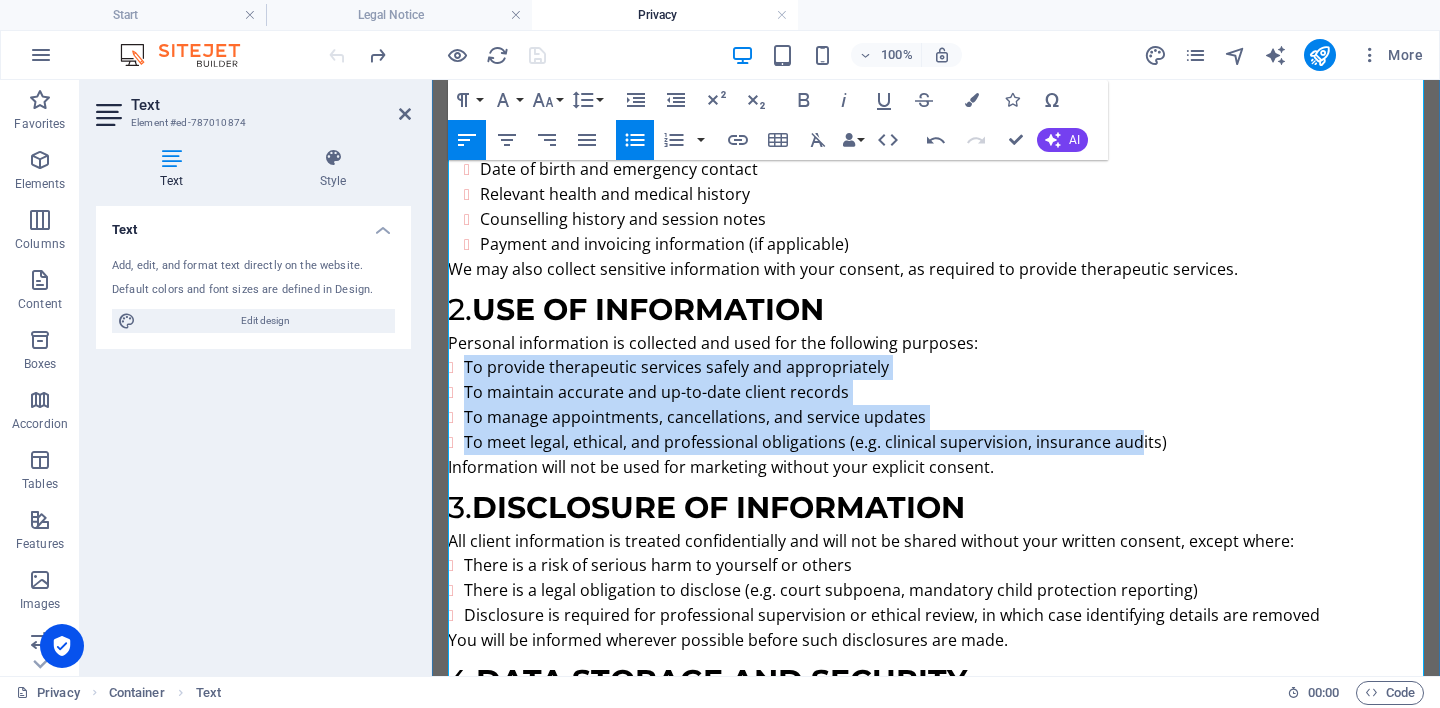 drag, startPoint x: 466, startPoint y: 365, endPoint x: 1133, endPoint y: 429, distance: 670.0634 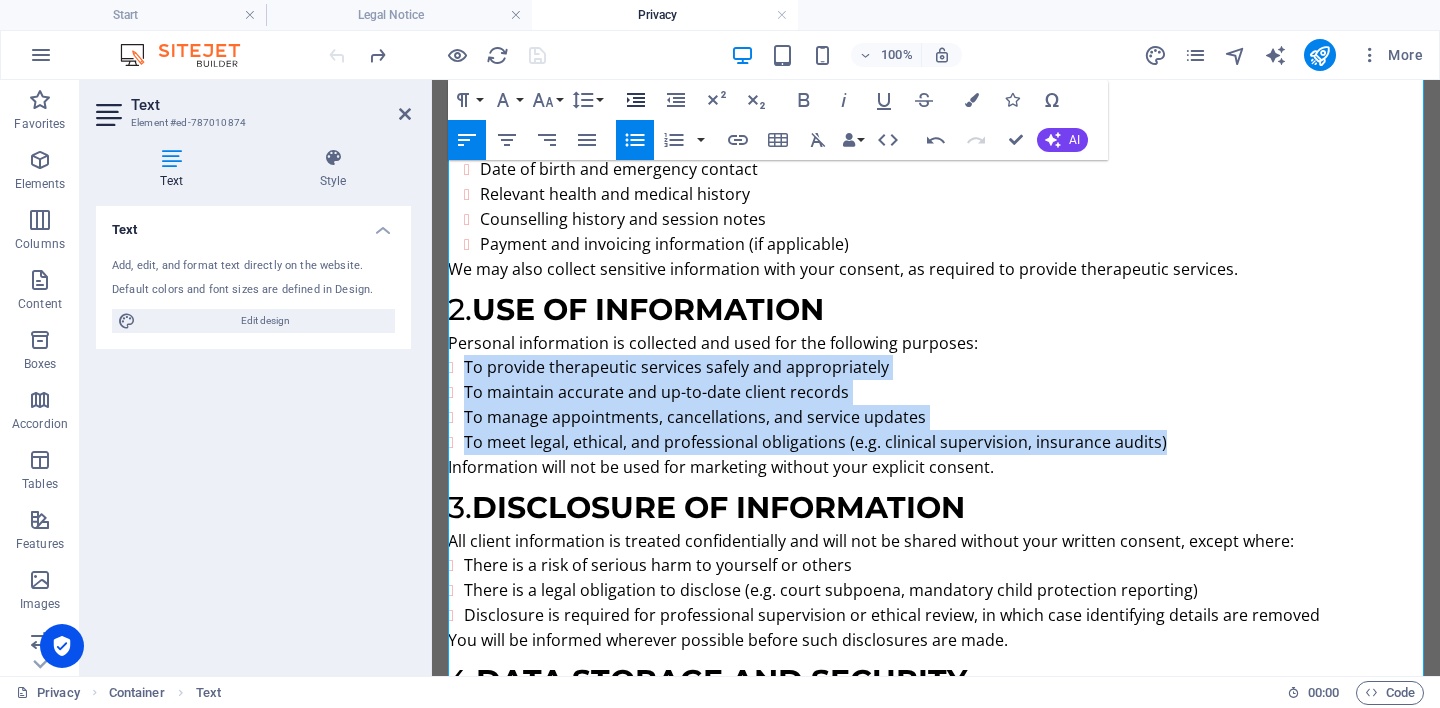 click 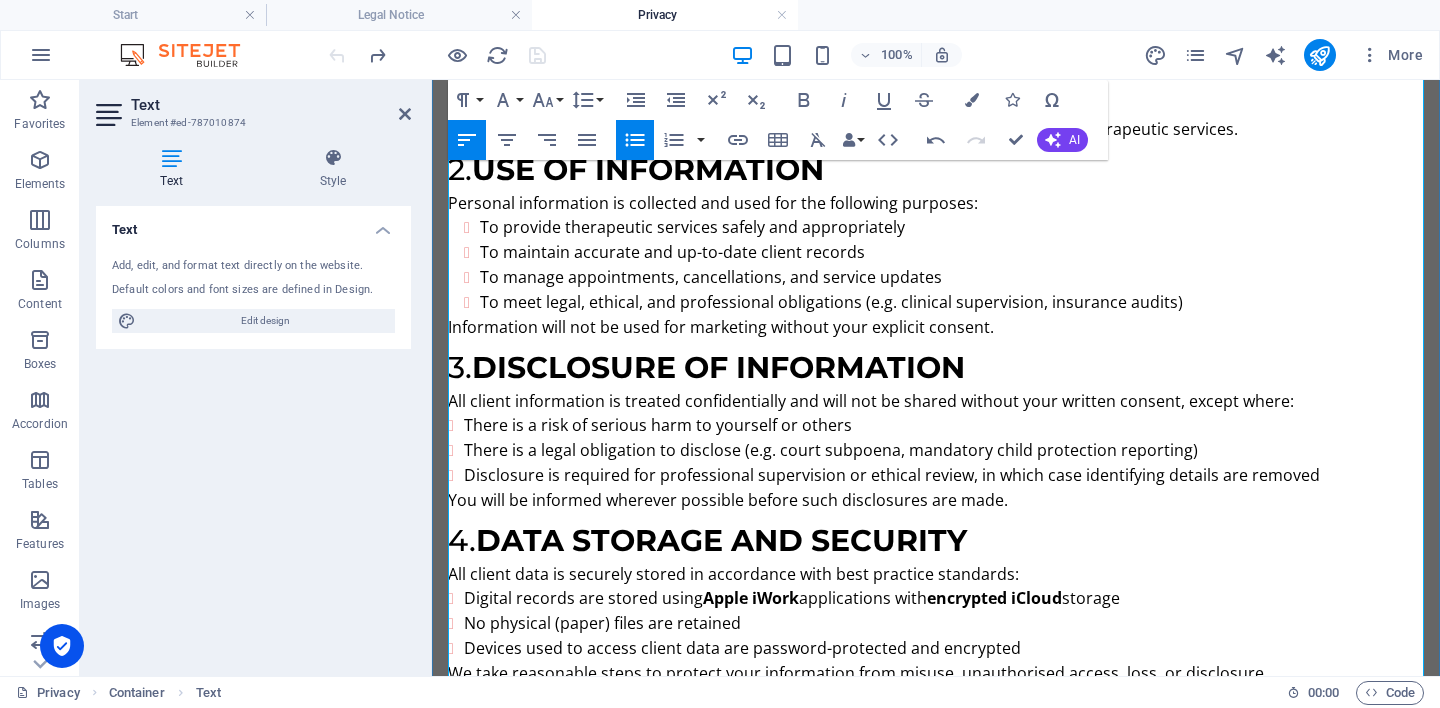 scroll, scrollTop: 583, scrollLeft: 0, axis: vertical 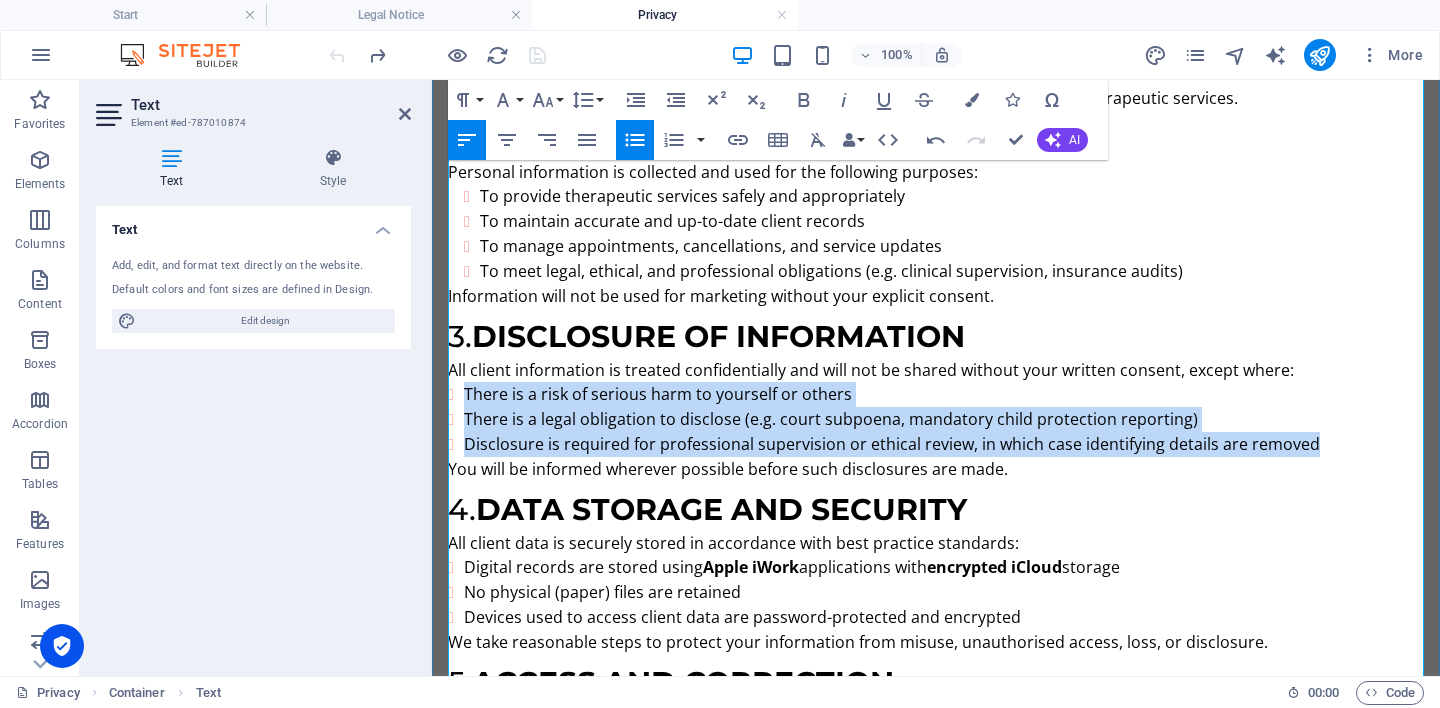 drag, startPoint x: 465, startPoint y: 388, endPoint x: 1342, endPoint y: 429, distance: 877.9579 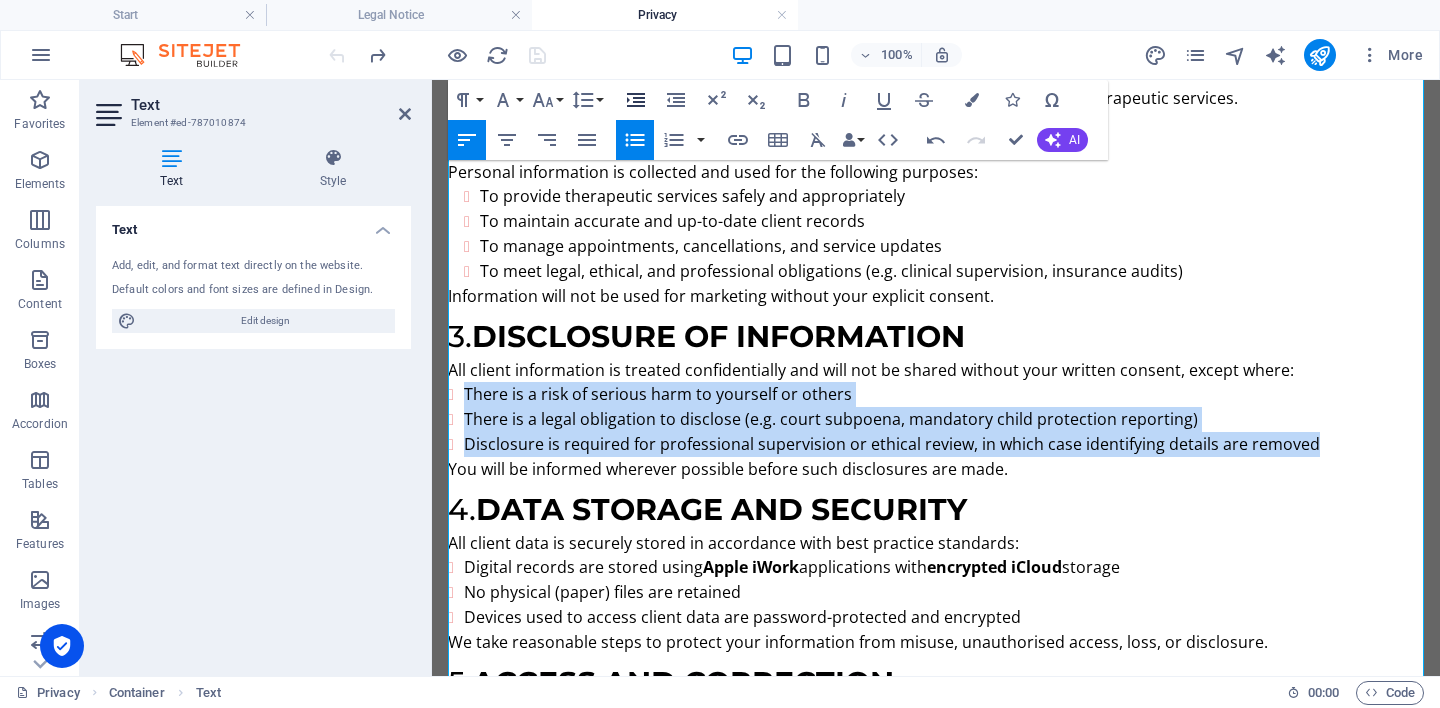 click 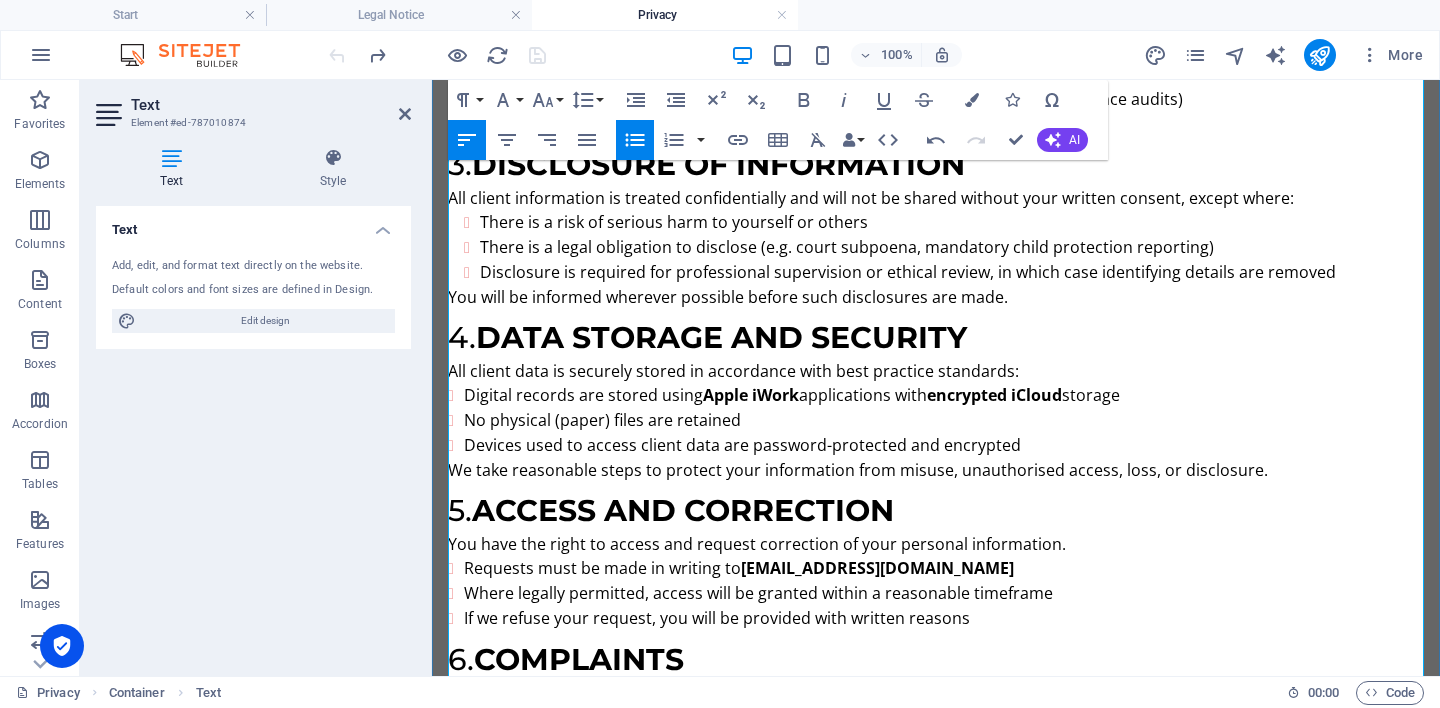 scroll, scrollTop: 776, scrollLeft: 0, axis: vertical 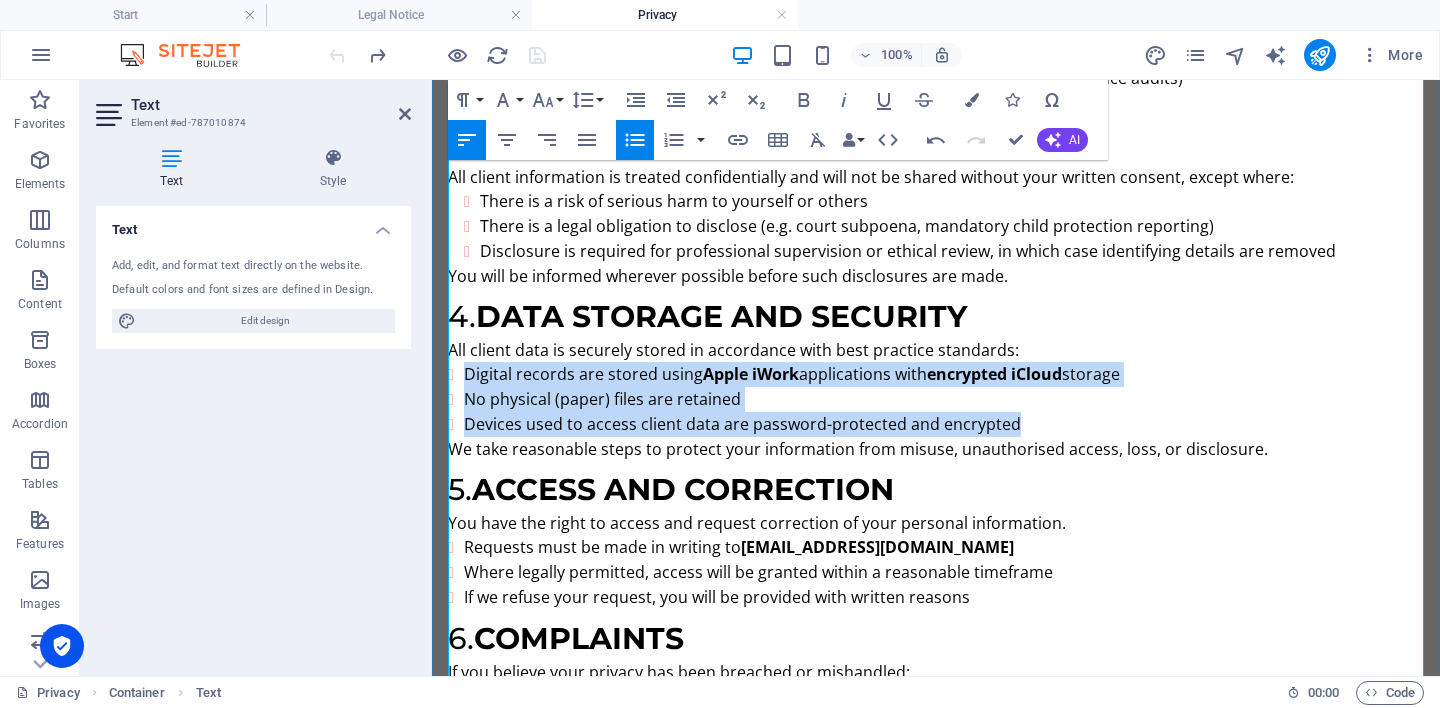 drag, startPoint x: 465, startPoint y: 369, endPoint x: 1229, endPoint y: 413, distance: 765.266 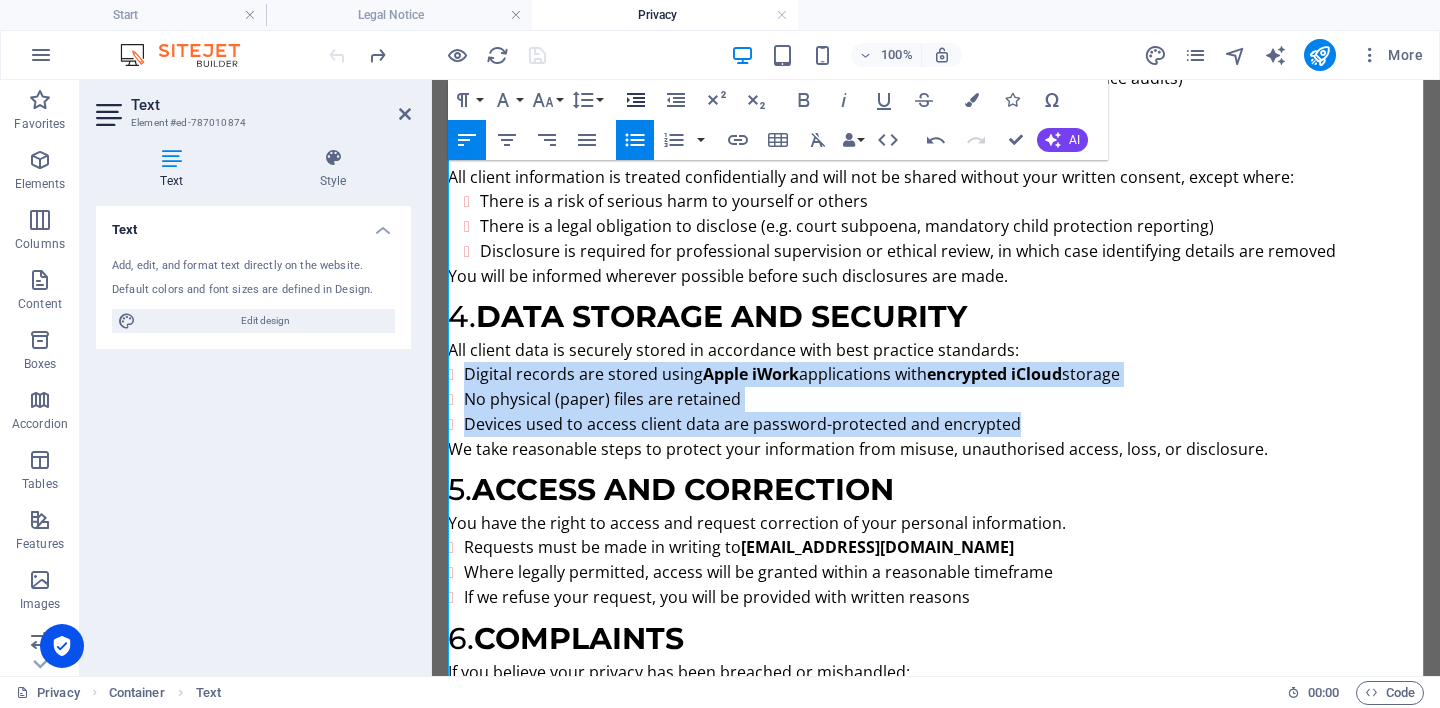 click 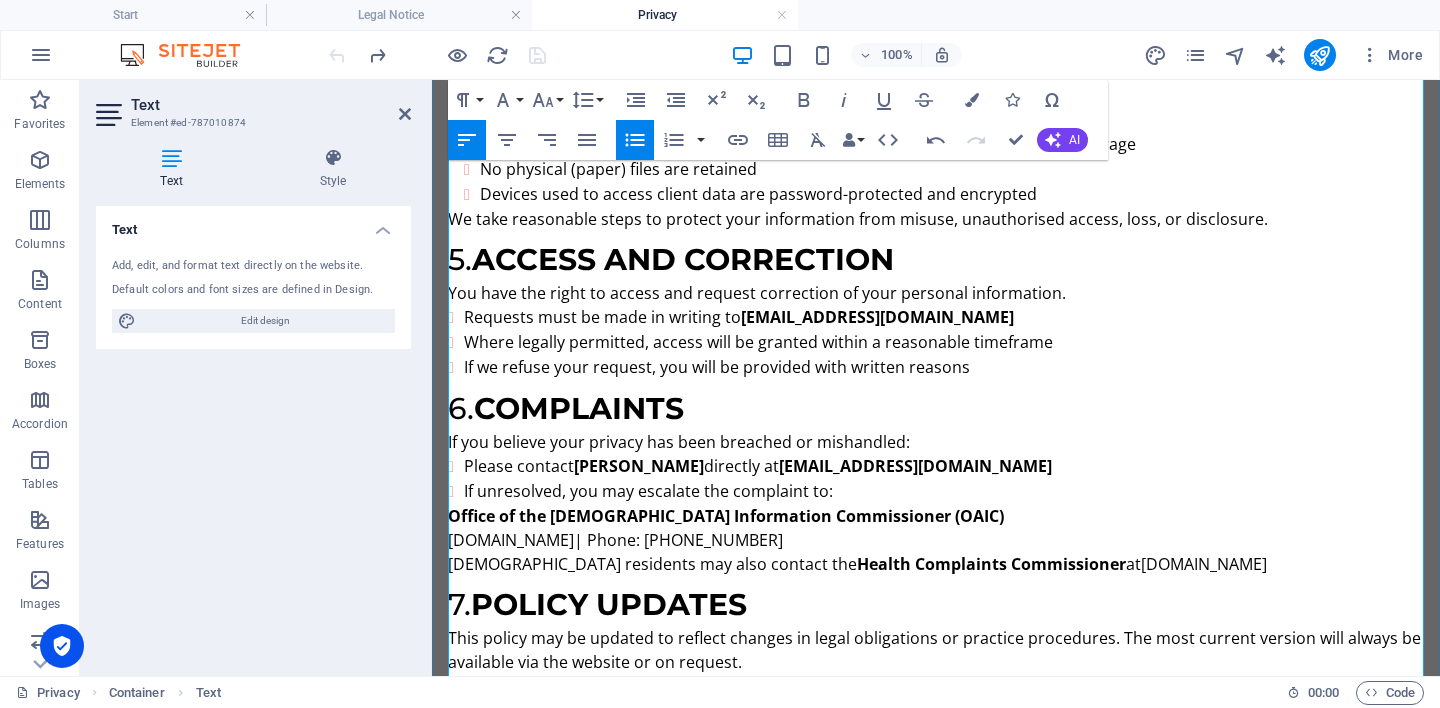 scroll, scrollTop: 1037, scrollLeft: 0, axis: vertical 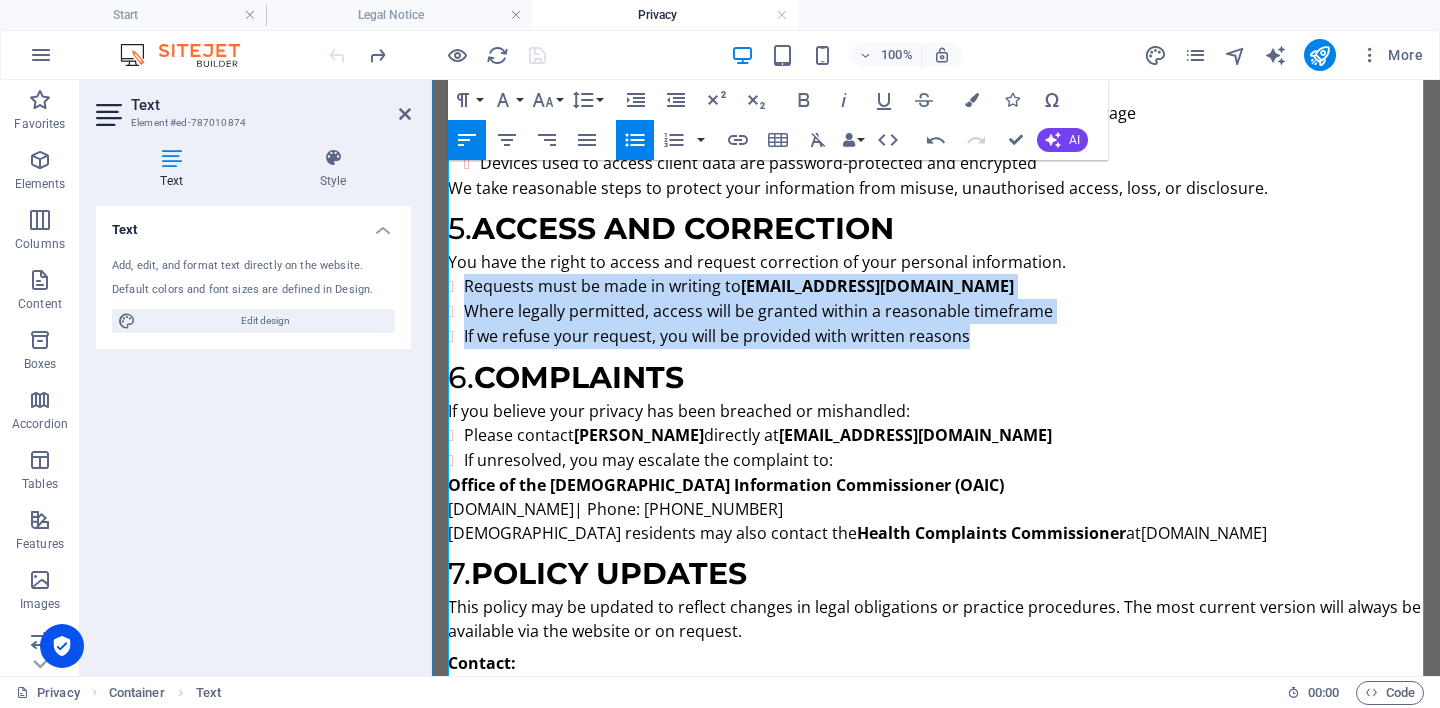 drag, startPoint x: 466, startPoint y: 278, endPoint x: 1179, endPoint y: 320, distance: 714.23596 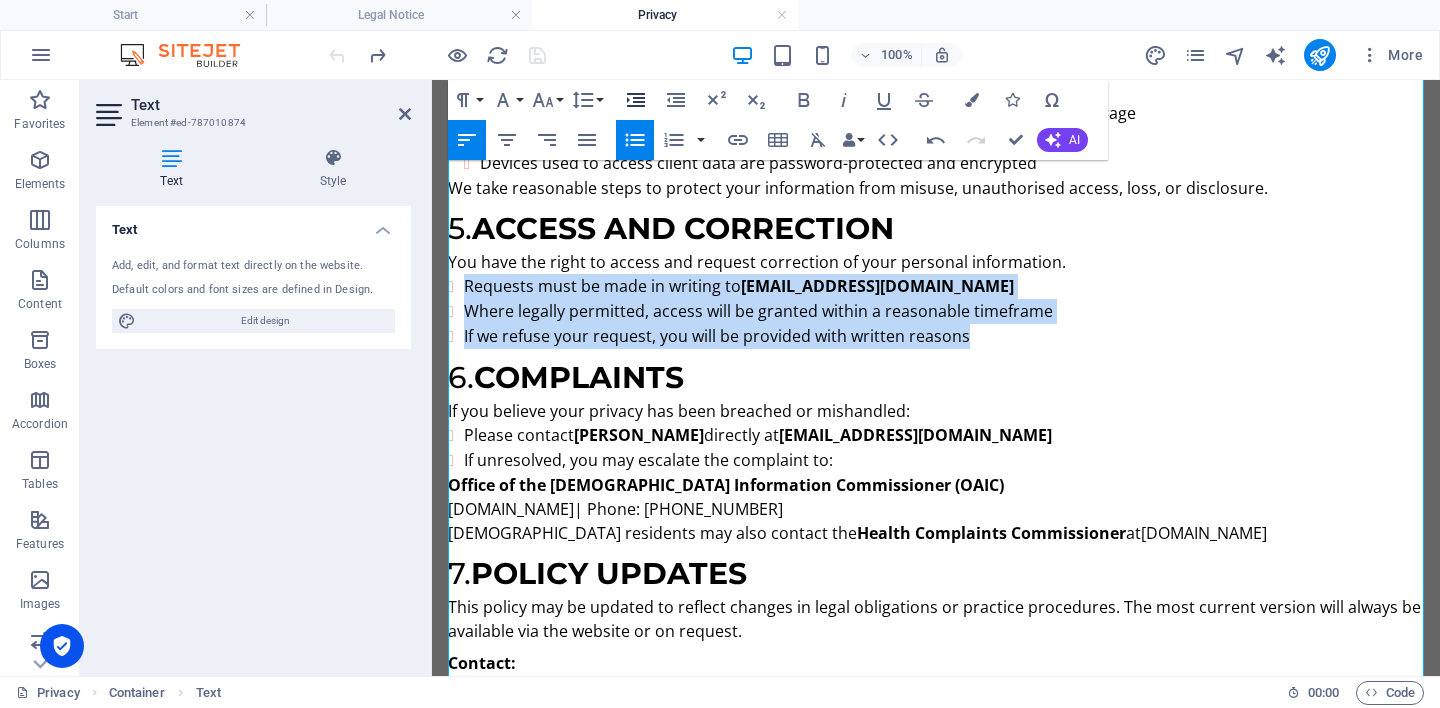 click 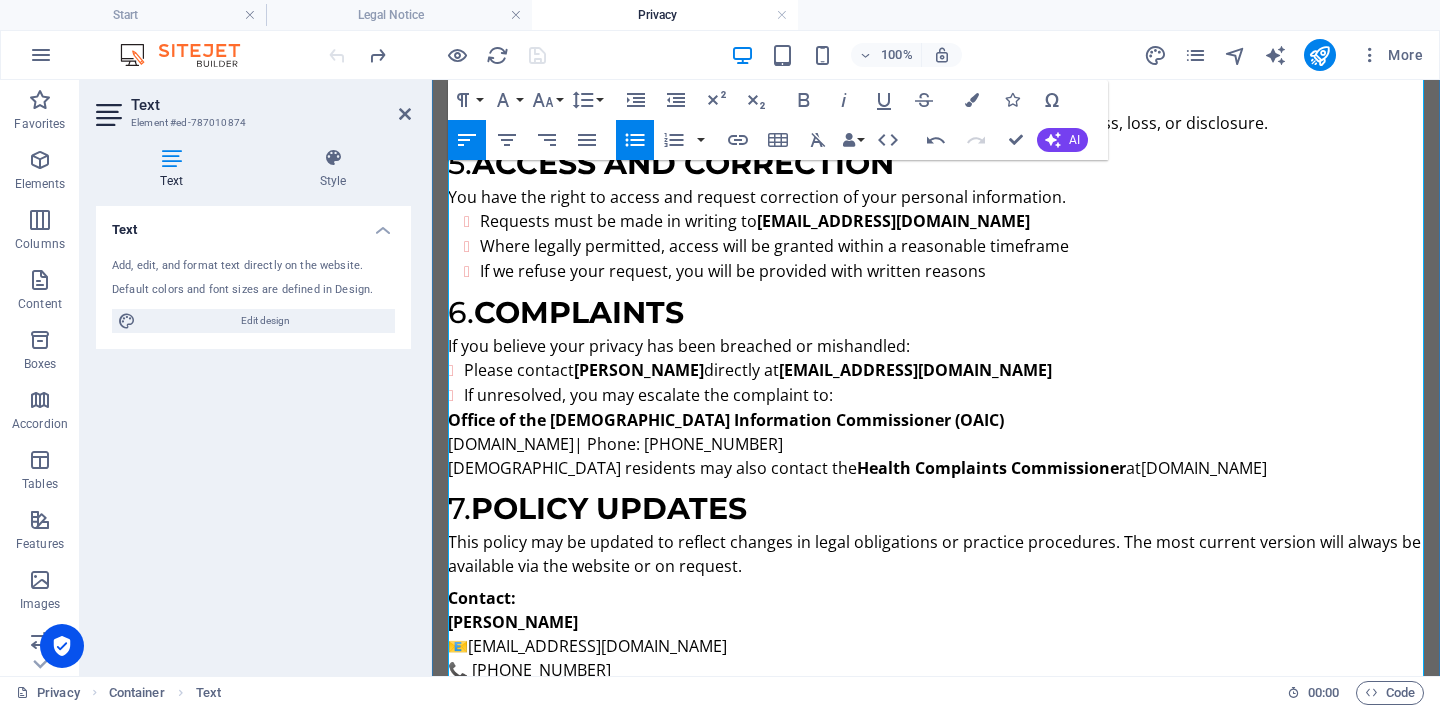 scroll, scrollTop: 1112, scrollLeft: 0, axis: vertical 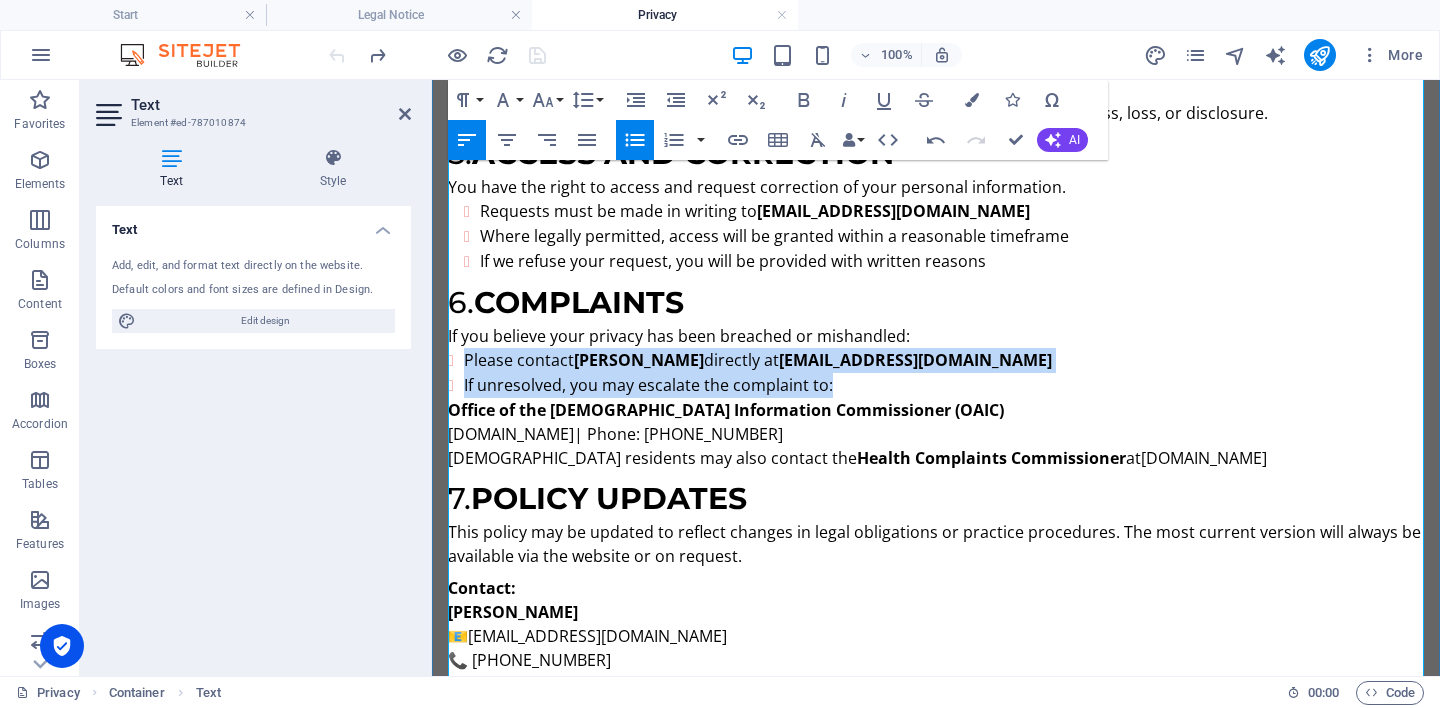 drag, startPoint x: 465, startPoint y: 348, endPoint x: 995, endPoint y: 380, distance: 530.96515 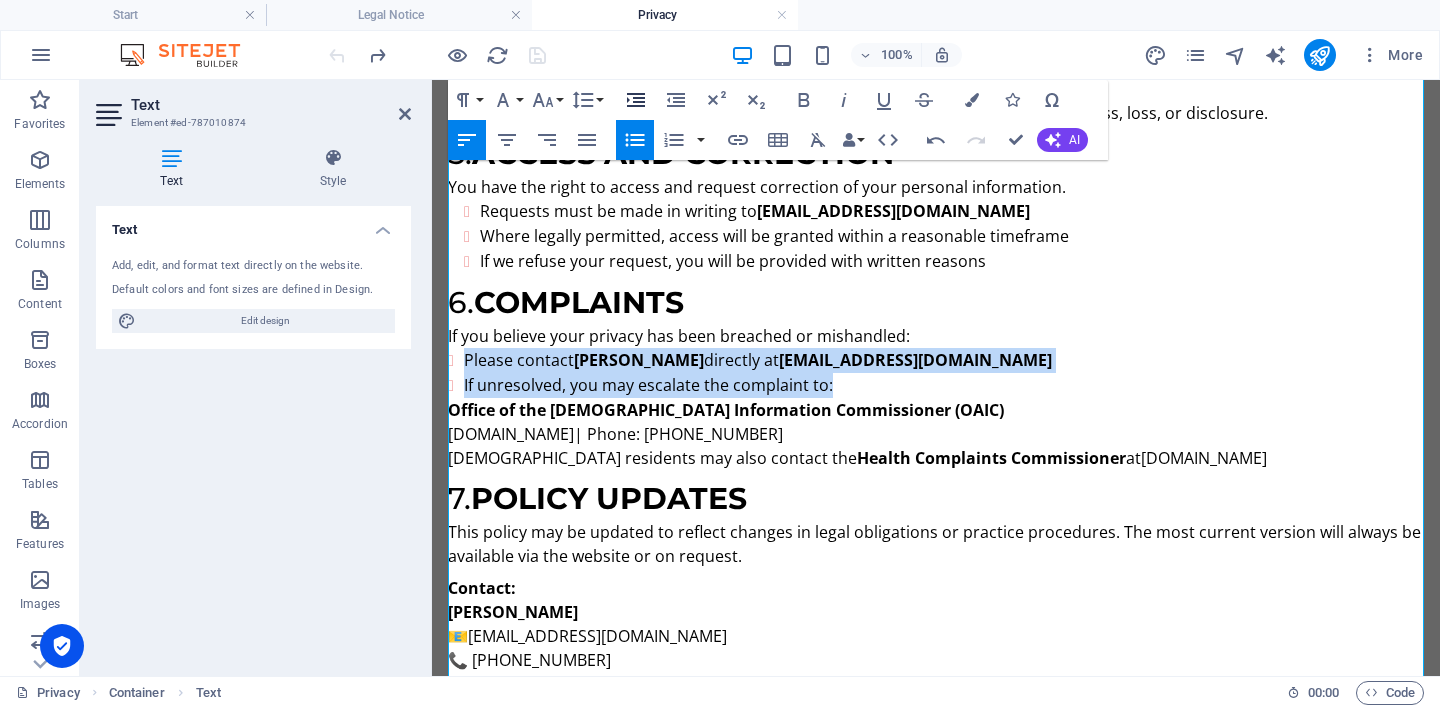 click 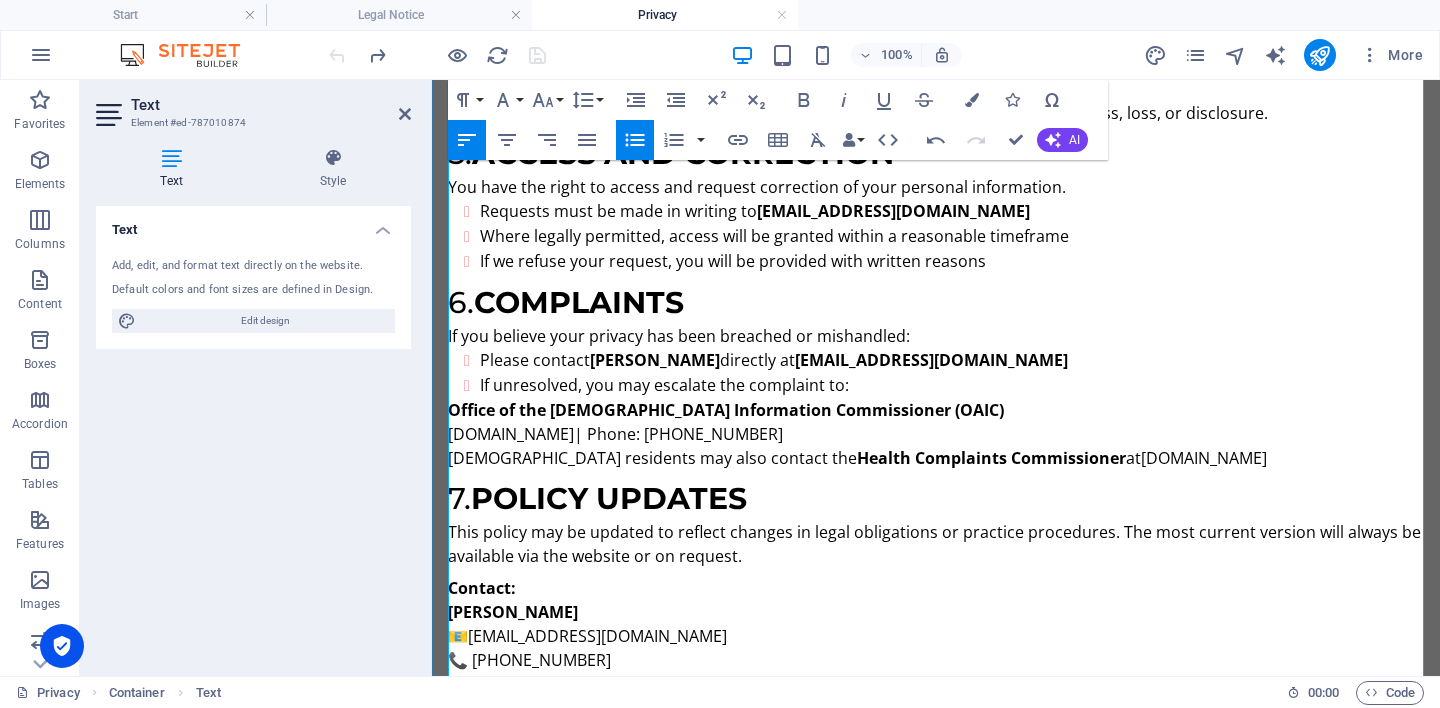 click on "Contact: [PERSON_NAME] 📧  [EMAIL_ADDRESS][DOMAIN_NAME] 📞 [PHONE_NUMBER]" at bounding box center [936, 624] 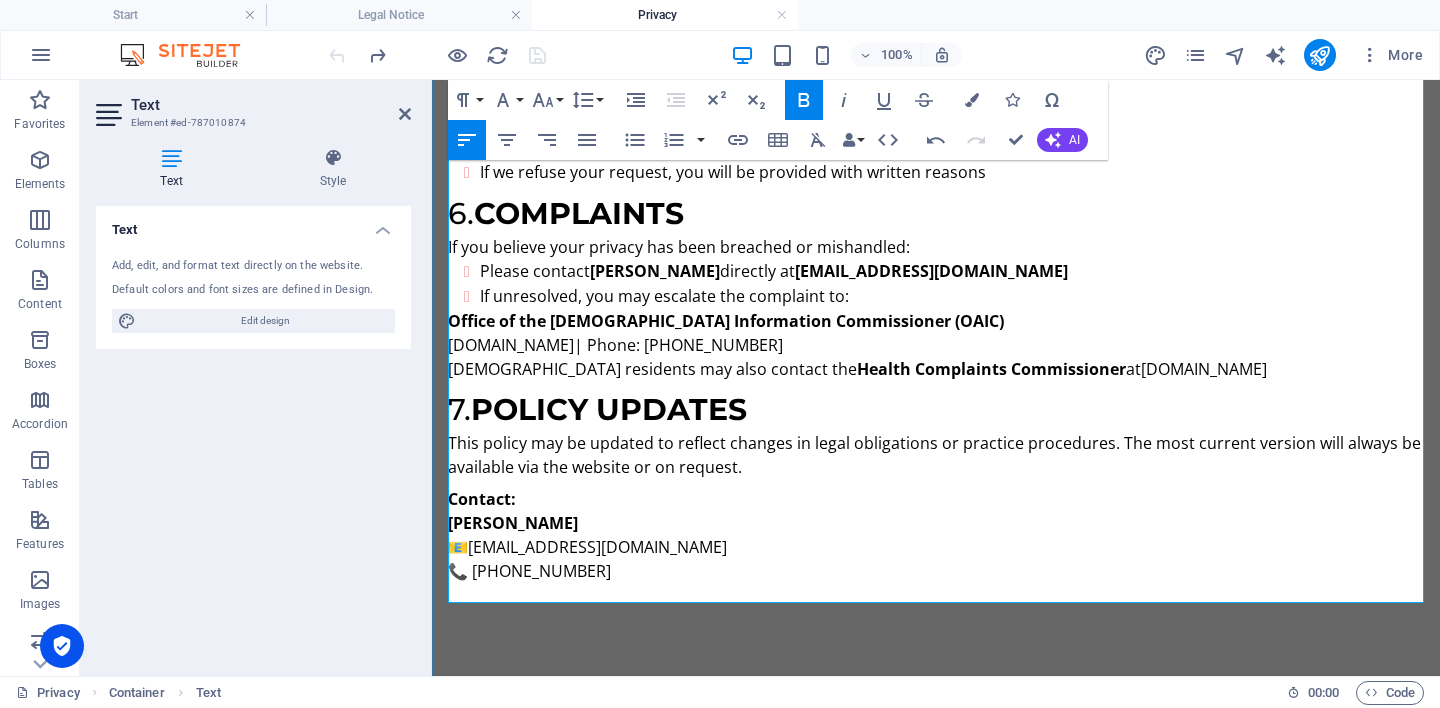 scroll, scrollTop: 1200, scrollLeft: 0, axis: vertical 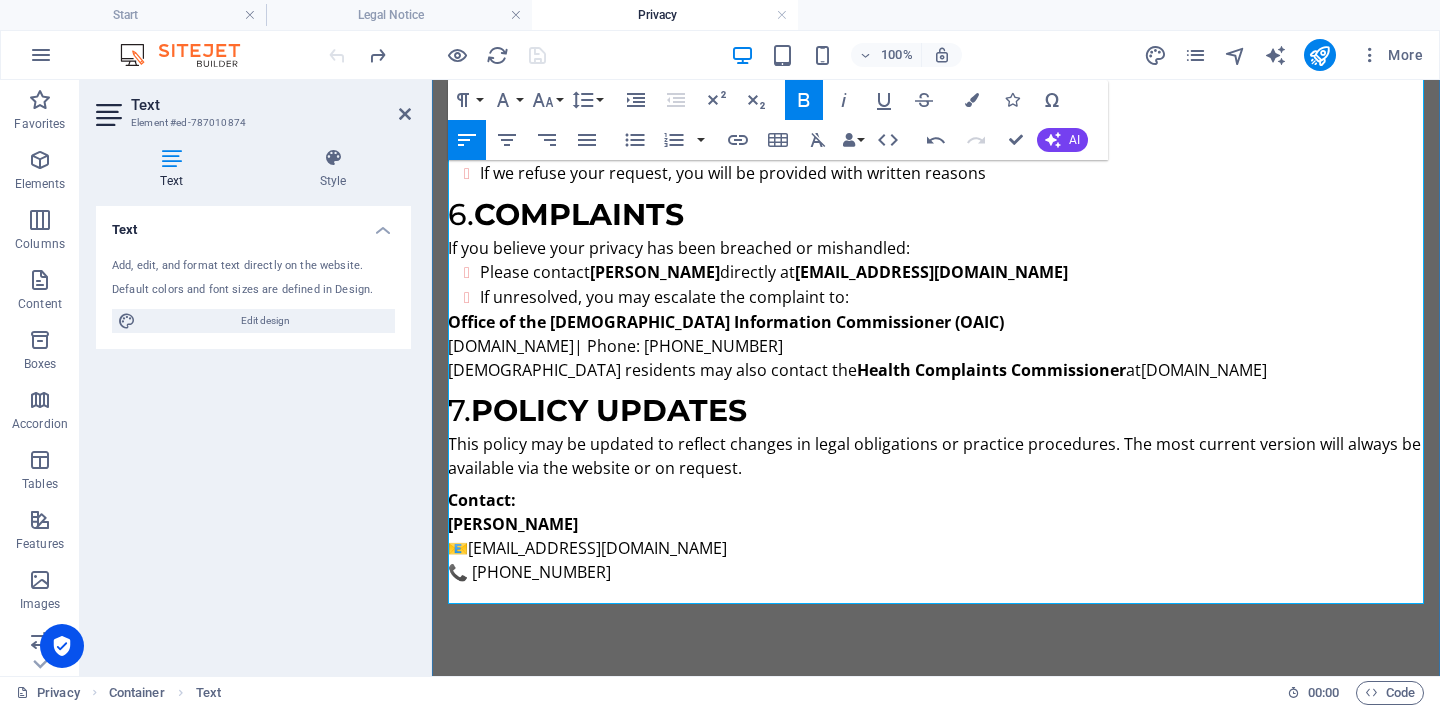 click on "[DEMOGRAPHIC_DATA] residents may also contact the  Health Complaints Commissioner  at  [DOMAIN_NAME]" at bounding box center (936, 370) 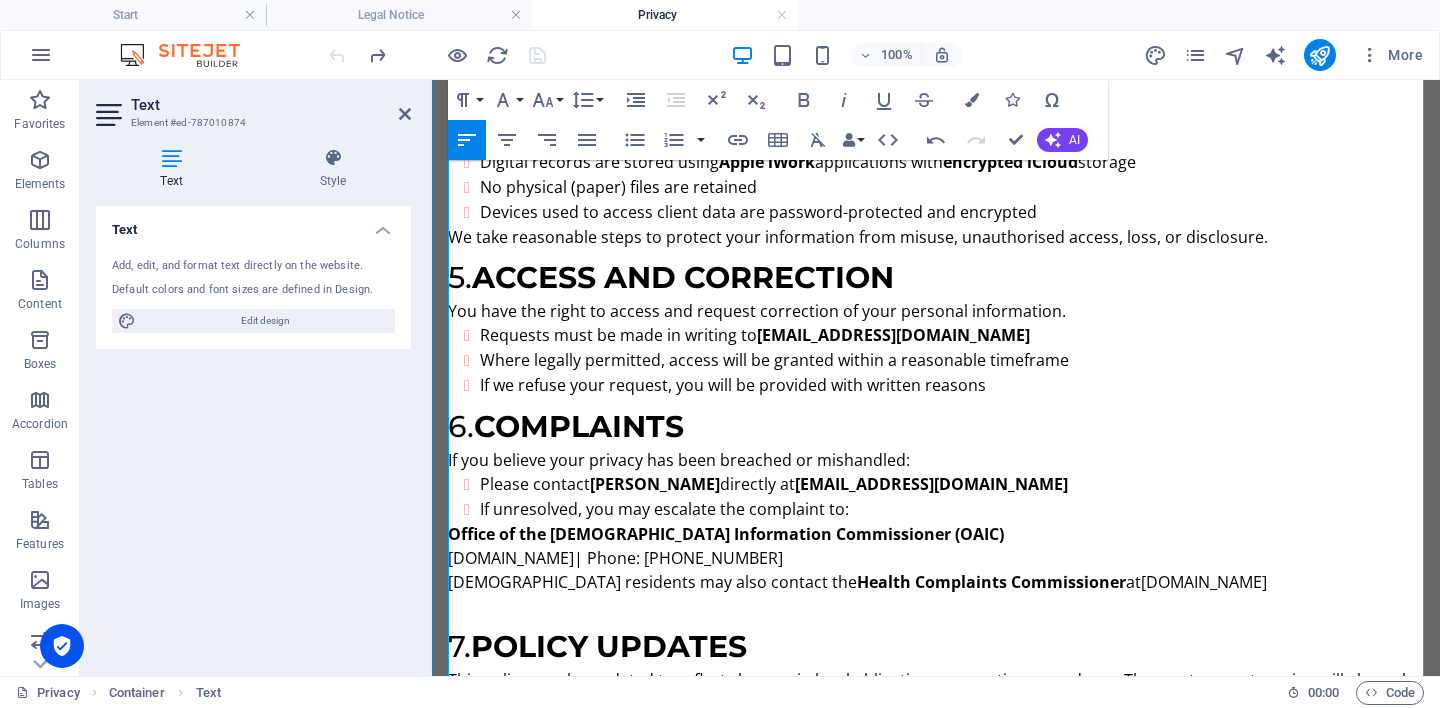 scroll, scrollTop: 985, scrollLeft: 0, axis: vertical 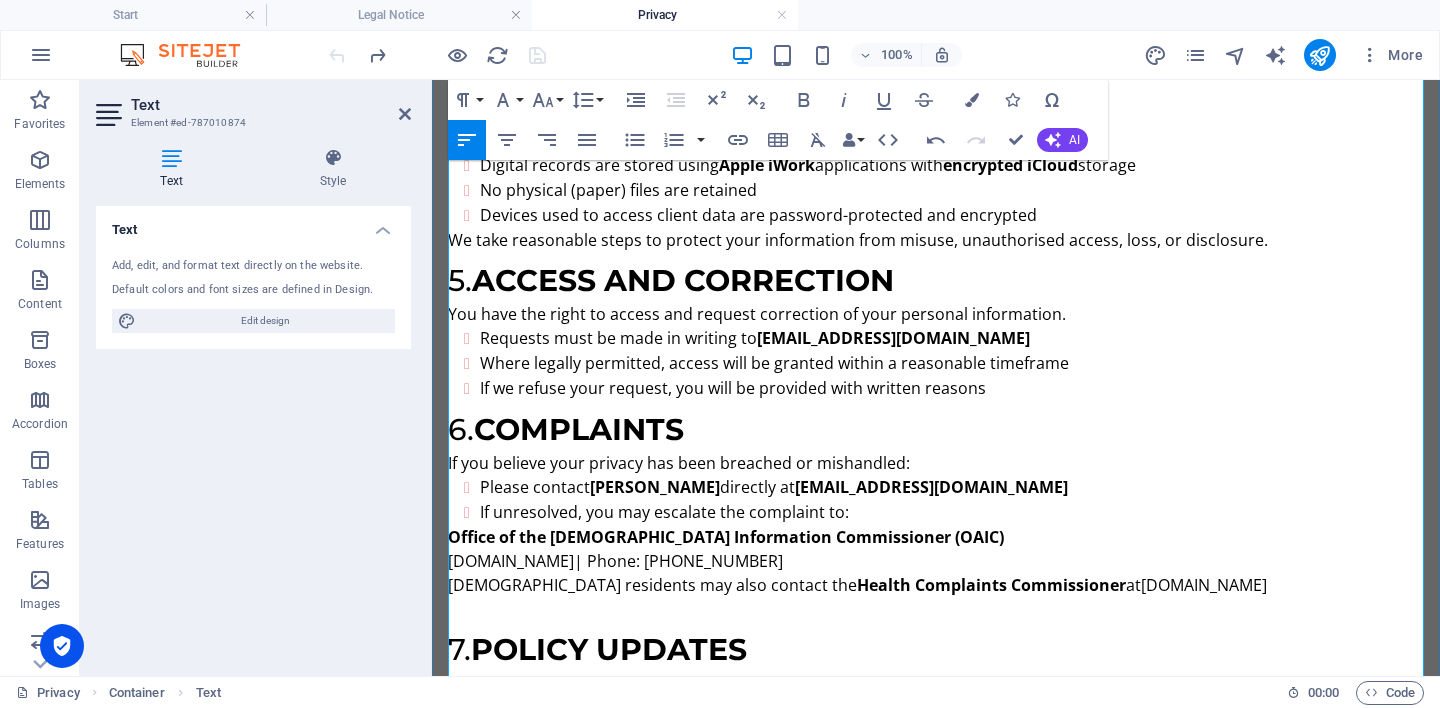 click on "If we refuse your request, you will be provided with written reasons" at bounding box center (952, 388) 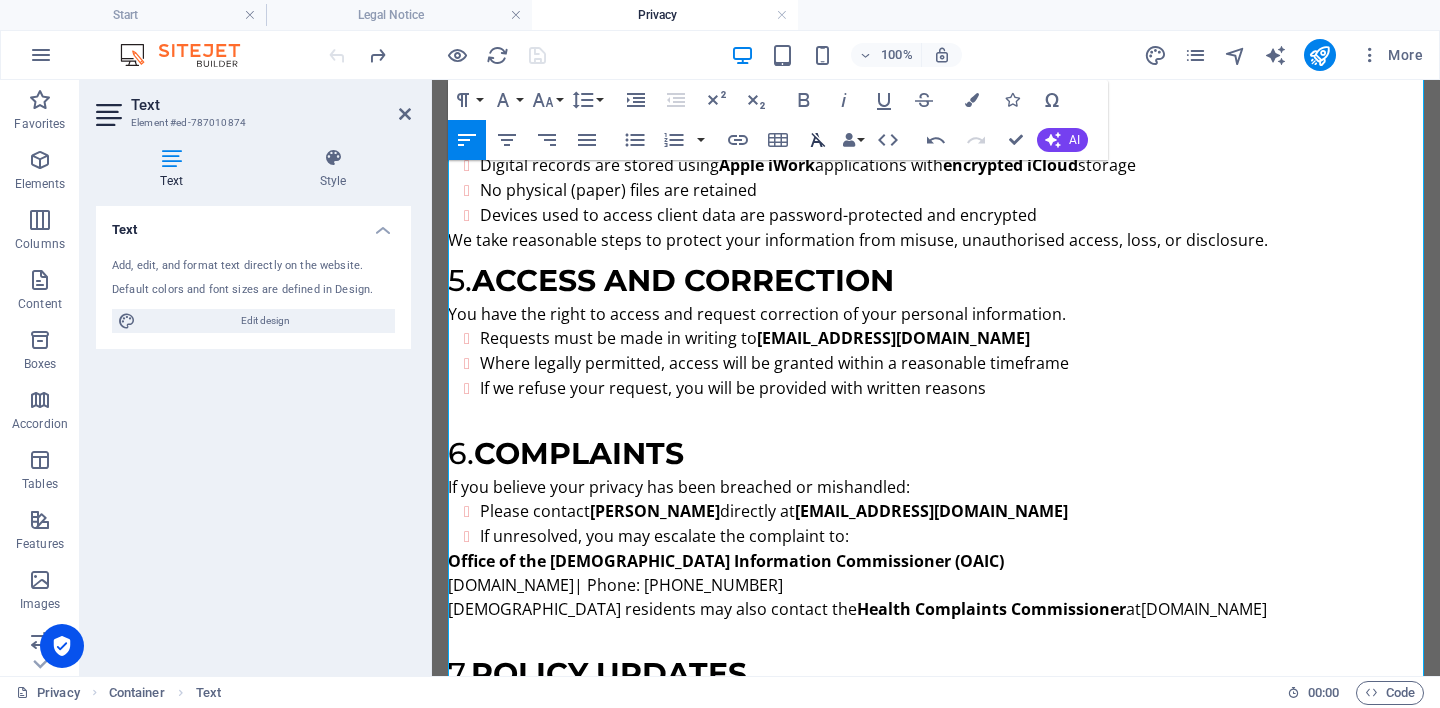 click 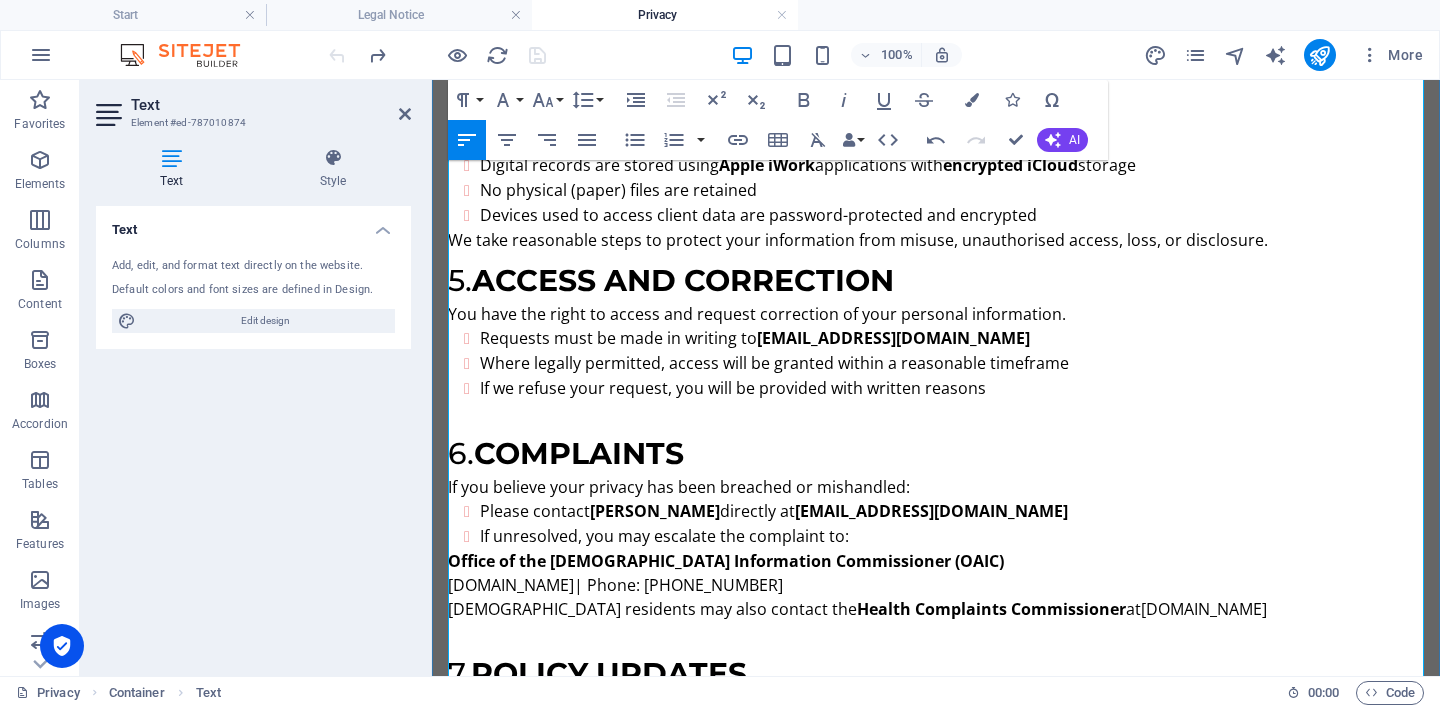 click at bounding box center (936, 633) 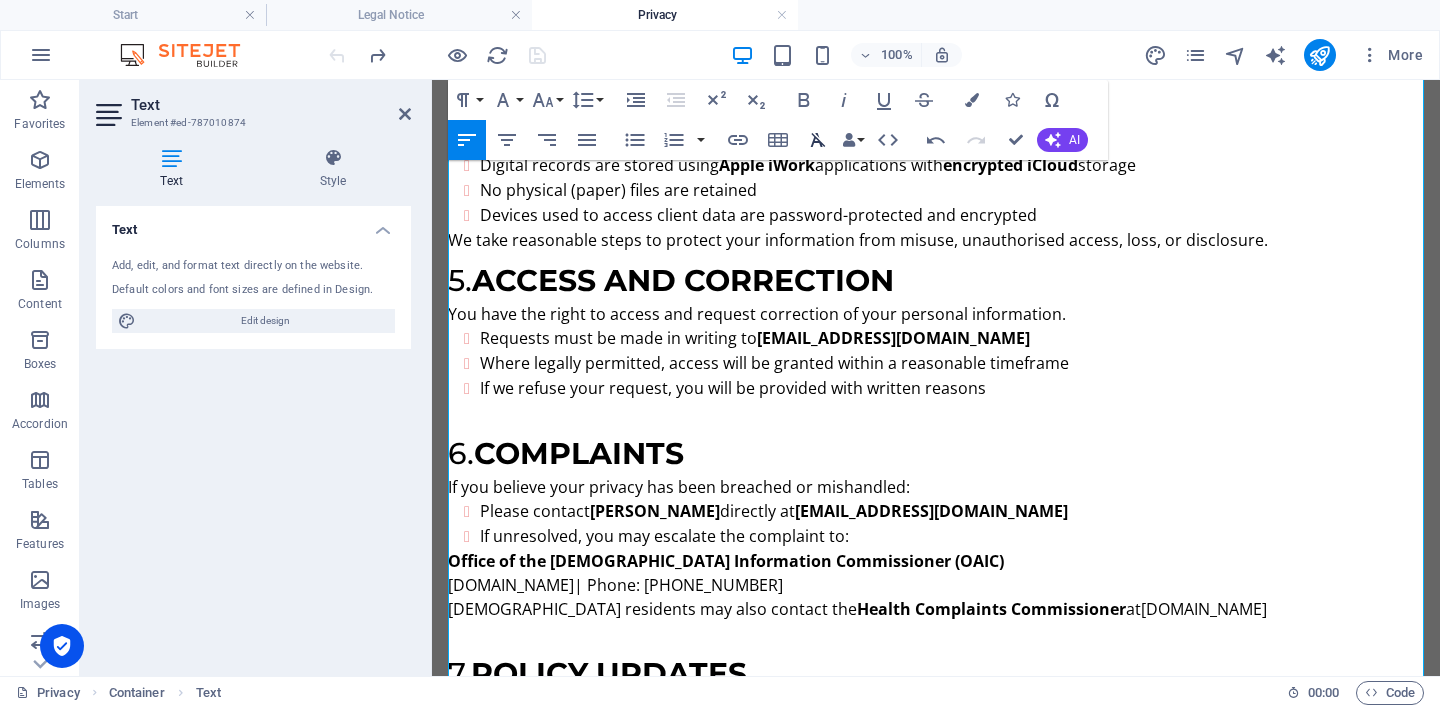 click 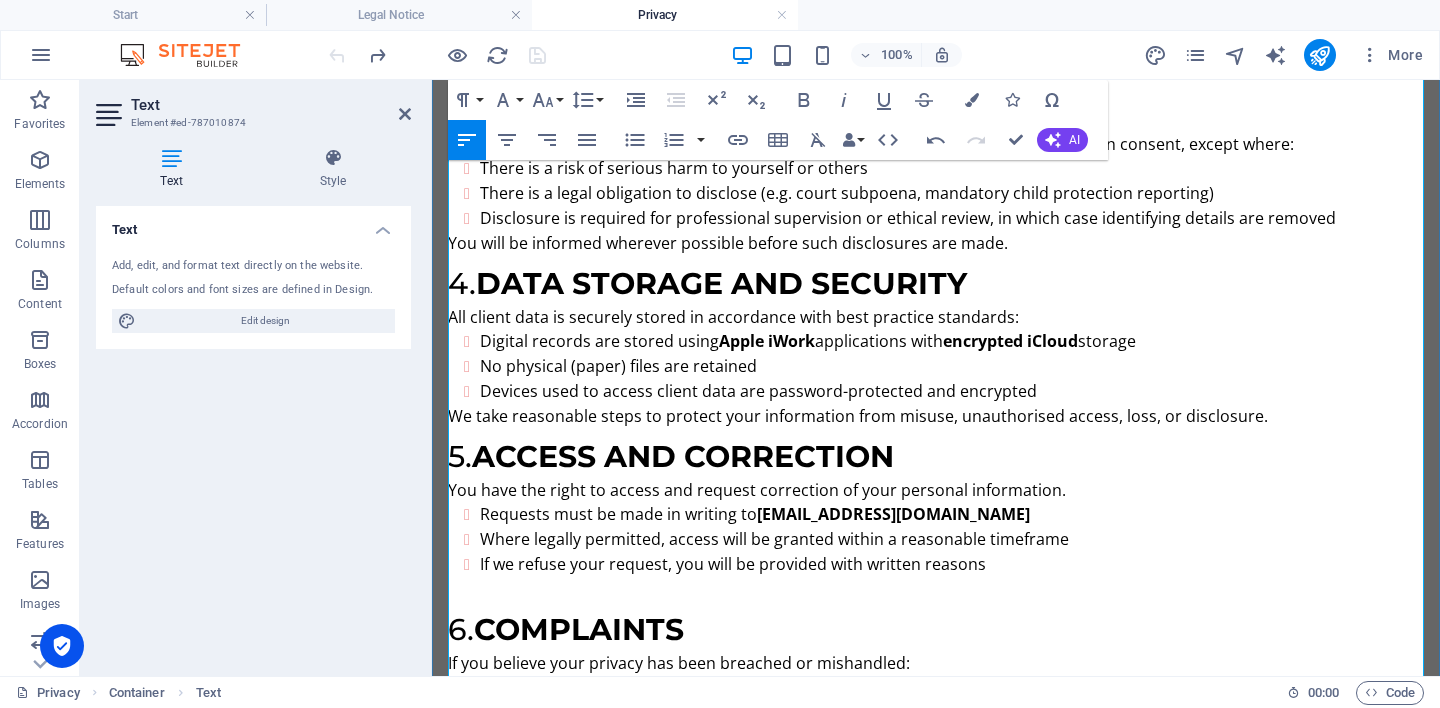 scroll, scrollTop: 802, scrollLeft: 0, axis: vertical 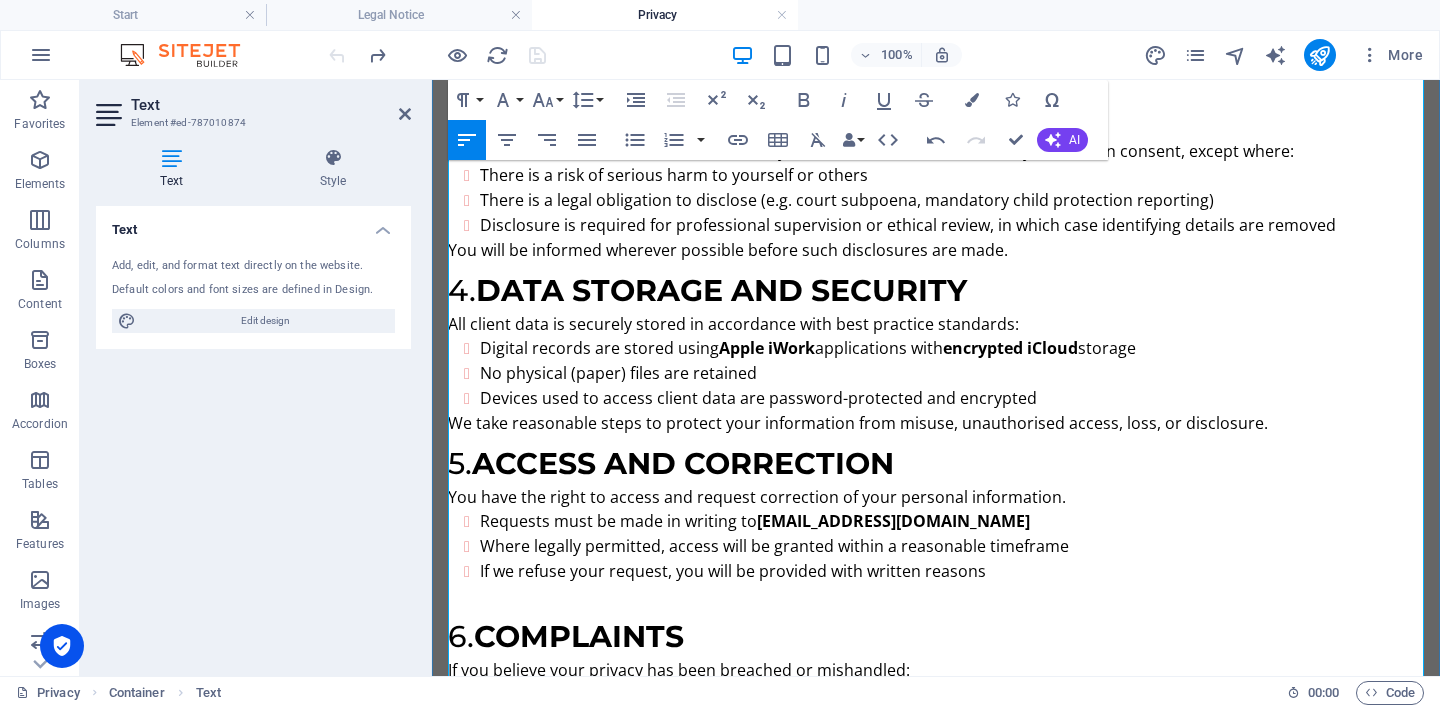 click on "We take reasonable steps to protect your information from misuse, unauthorised access, loss, or disclosure." at bounding box center [936, 423] 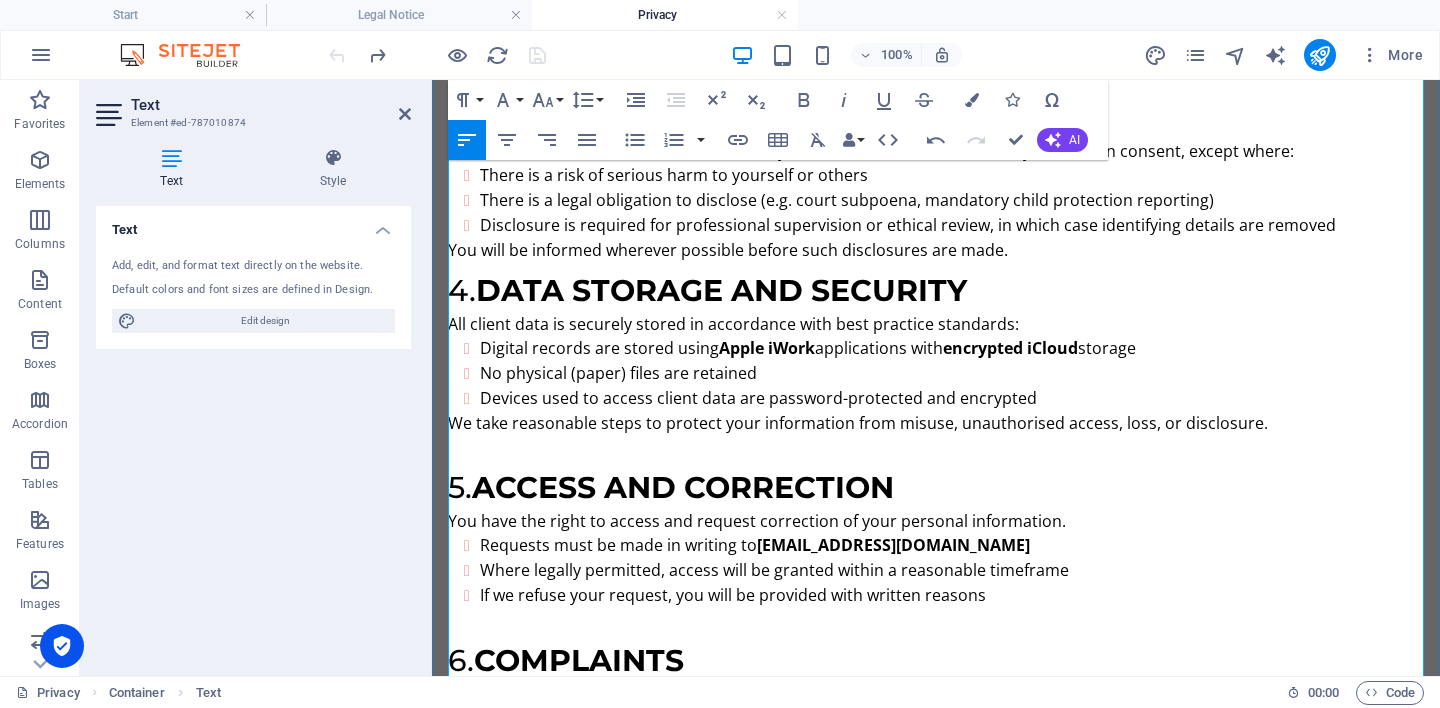 click on "You will be informed wherever possible before such disclosures are made." at bounding box center (936, 250) 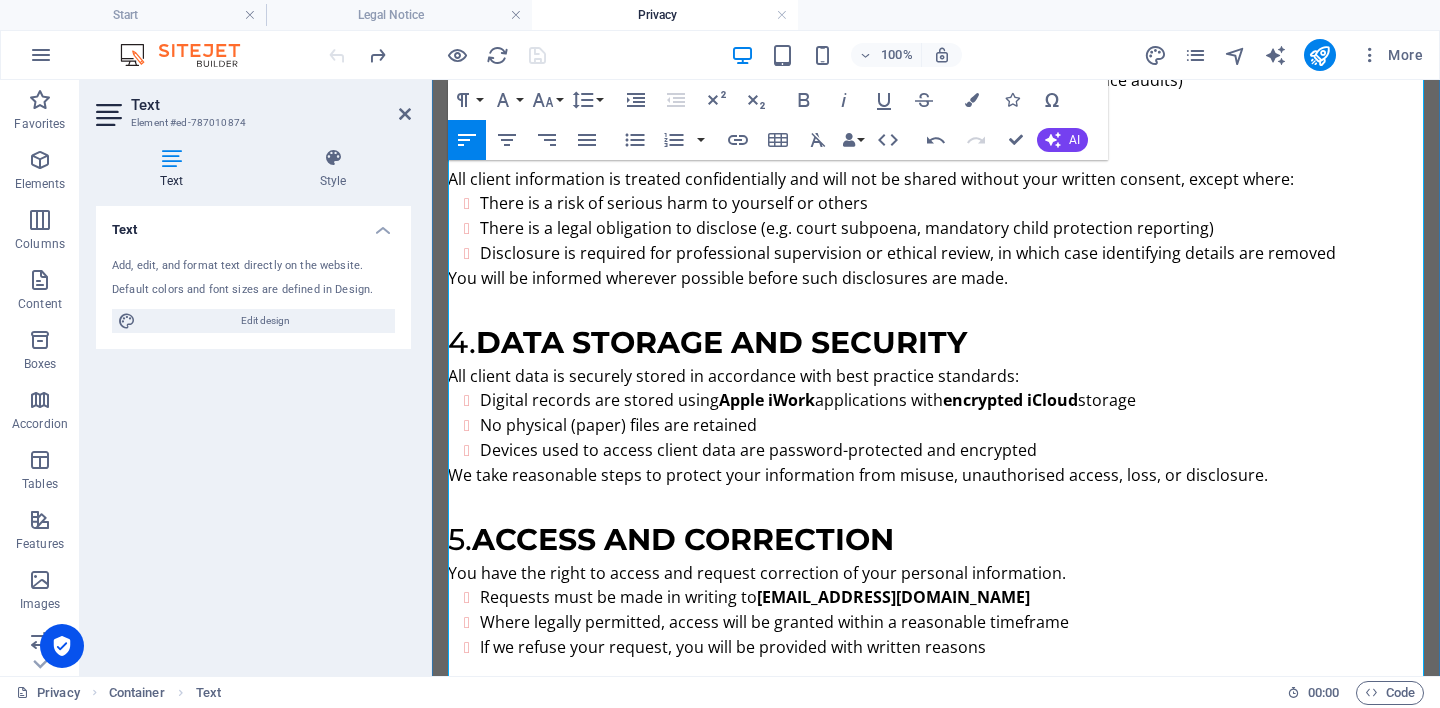 scroll, scrollTop: 770, scrollLeft: 0, axis: vertical 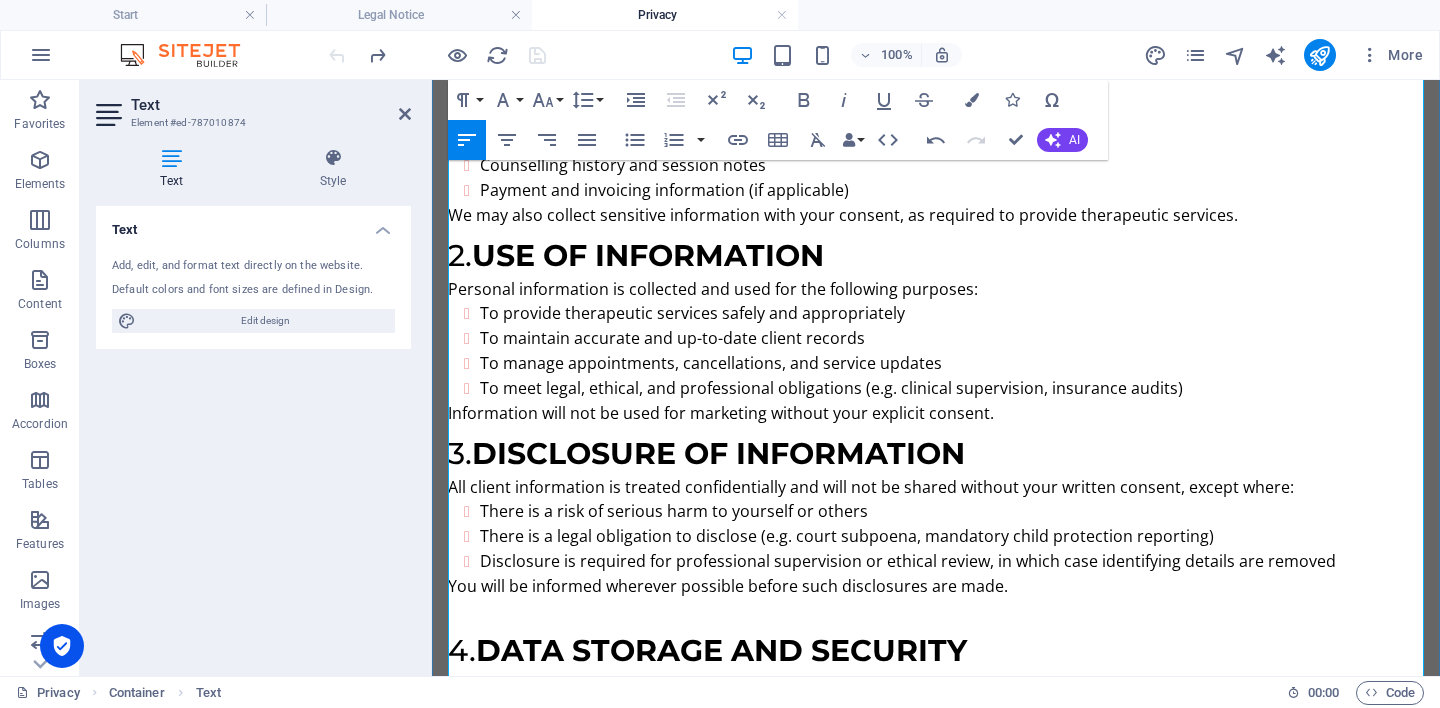 click on "Information will not be used for marketing without your explicit consent." at bounding box center (936, 413) 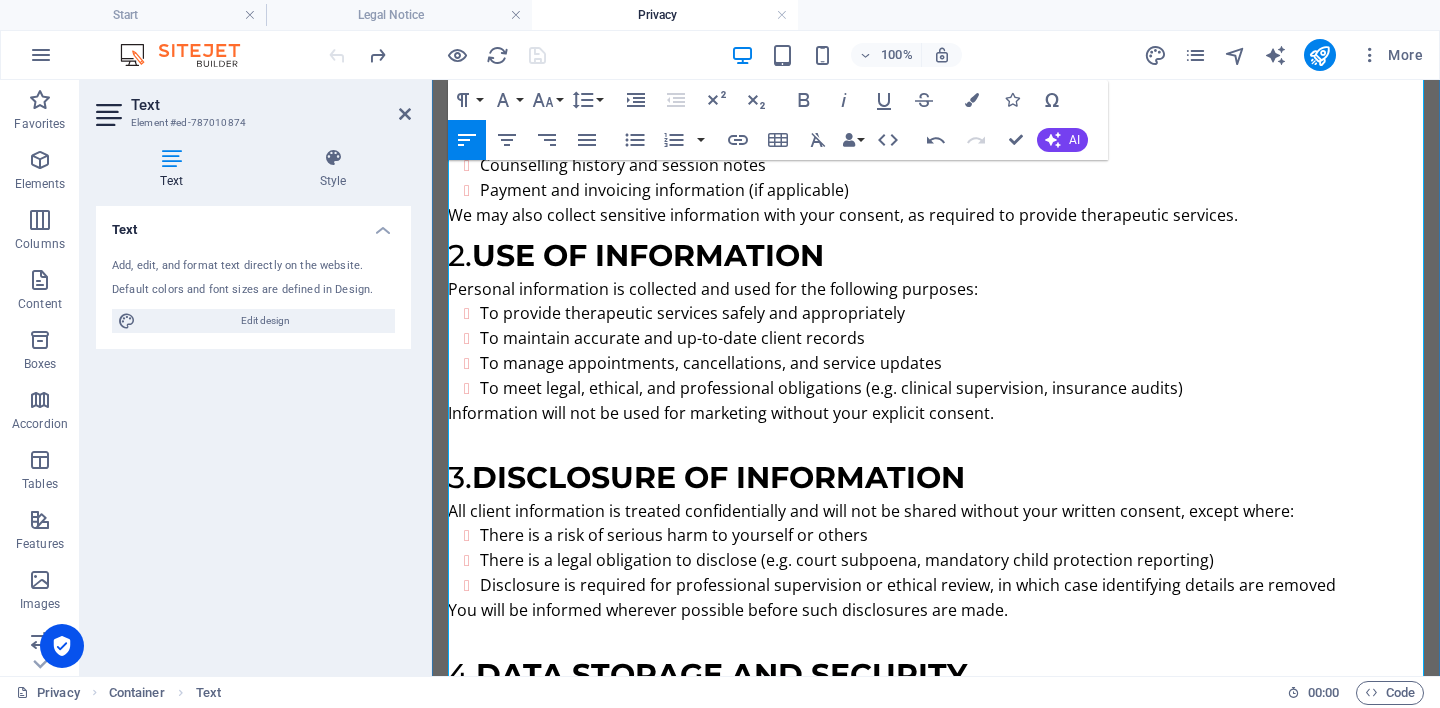 click on "We may also collect sensitive information with your consent, as required to provide therapeutic services." at bounding box center [936, 215] 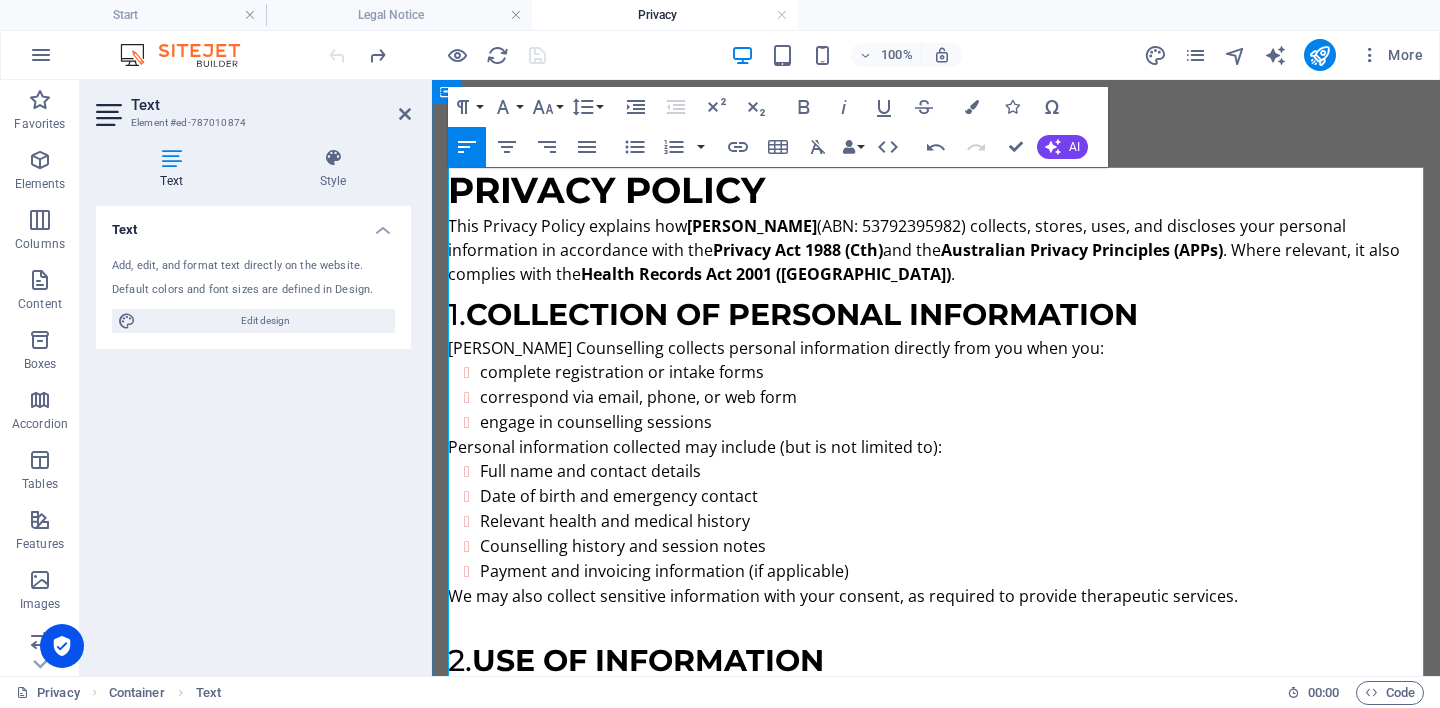 scroll, scrollTop: 78, scrollLeft: 0, axis: vertical 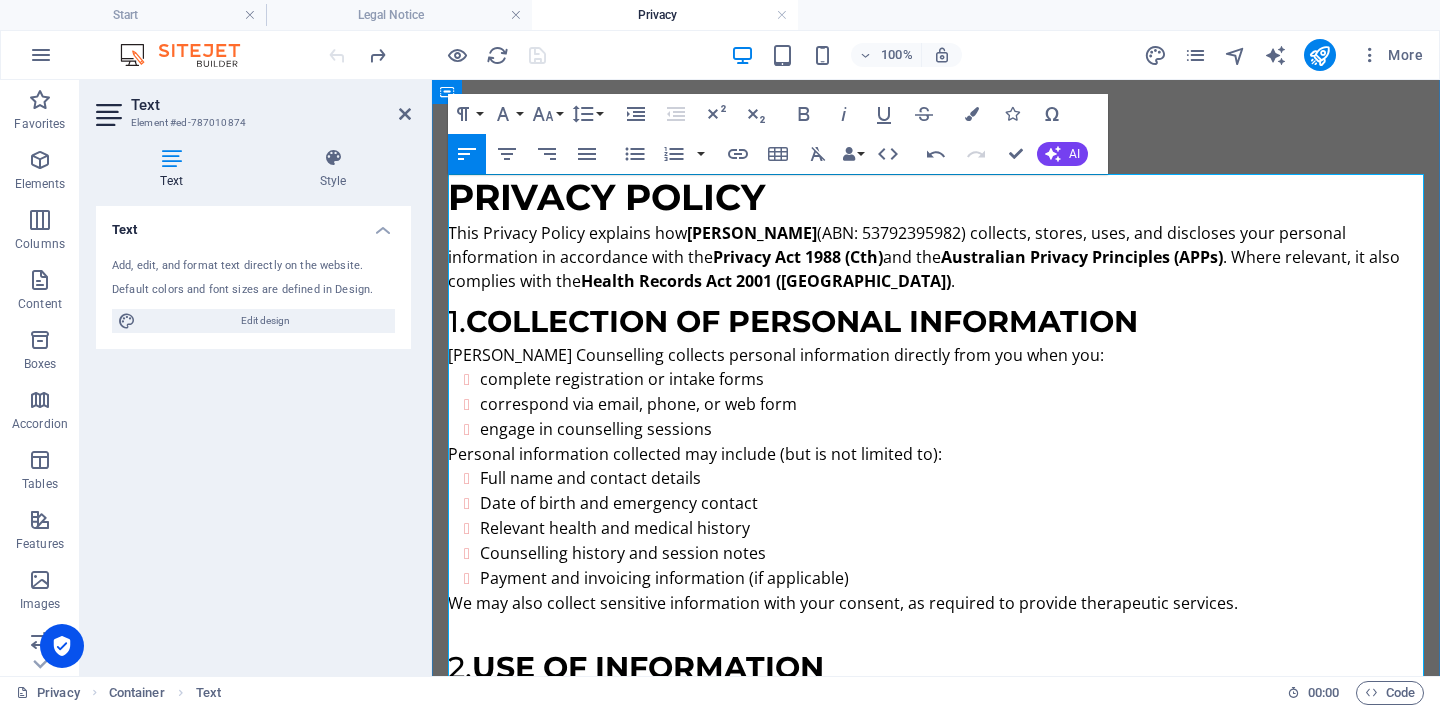 click on "This Privacy Policy explains how  [PERSON_NAME]  (ABN: 53792395982) collects, stores, uses, and discloses your personal information in accordance with the  Privacy Act 1988 (Cth)  and the  Australian Privacy Principles (APPs) . Where relevant, it also complies with the  Health Records Act 2001 ([GEOGRAPHIC_DATA]) ." at bounding box center [936, 257] 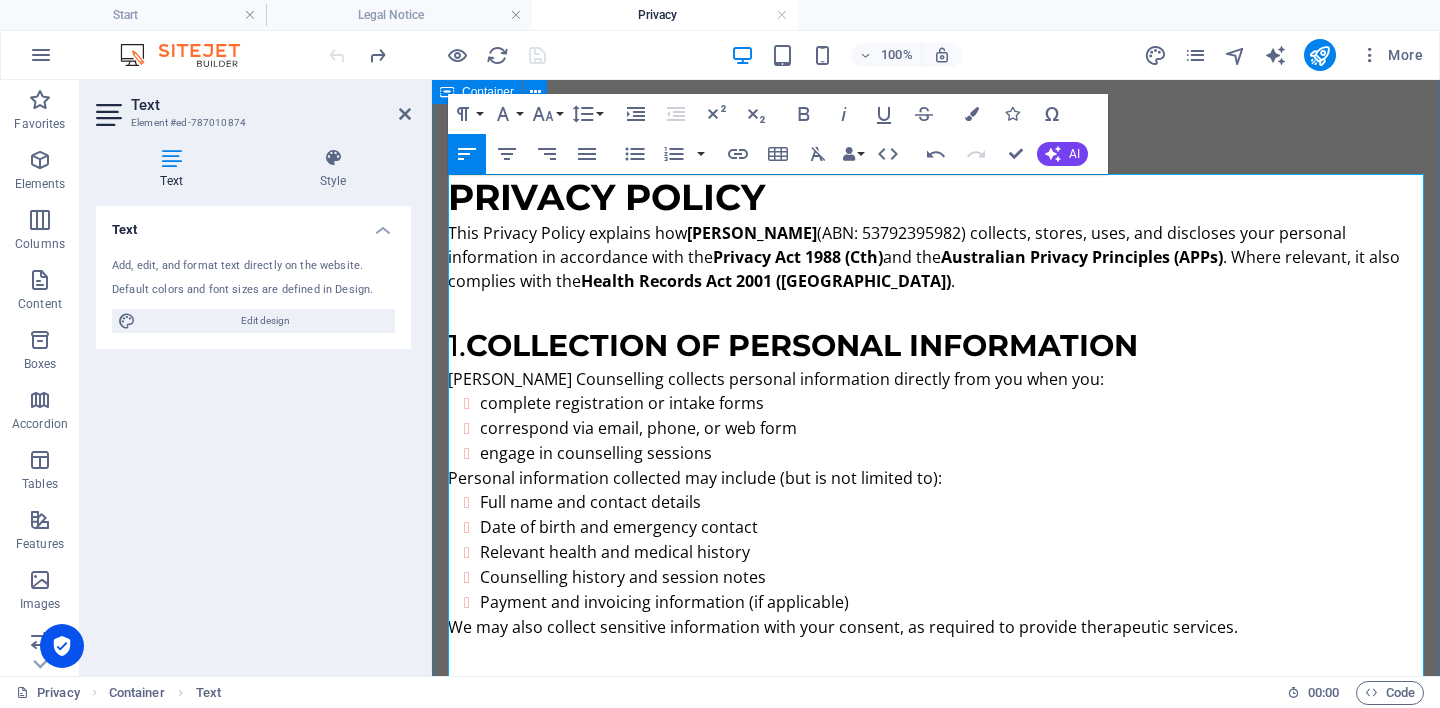 click on "Privacy Policy This Privacy Policy explains how  [PERSON_NAME]  (ABN: 53792395982) collects, stores, uses, and discloses your personal information in accordance with the  Privacy Act 1988 (Cth)  and the  Australian Privacy Principles (APPs) . Where relevant, it also complies with the  Health Records Act 2001 ([GEOGRAPHIC_DATA]) . 1.  Collection of Personal Information [PERSON_NAME] Counselling collects personal information directly from you when you: complete registration or intake forms correspond via email, phone, or web form engage in counselling sessions Personal information collected may include (but is not limited to): Full name and contact details Date of birth and emergency contact Relevant health and medical history Counselling history and session notes Payment and invoicing information (if applicable) We may also collect sensitive information with your consent, as required to provide therapeutic services. 2.  Use of Information Personal information is collected and used for the following purposes: 3.  4.  Apple iWork 5." at bounding box center (936, 1040) 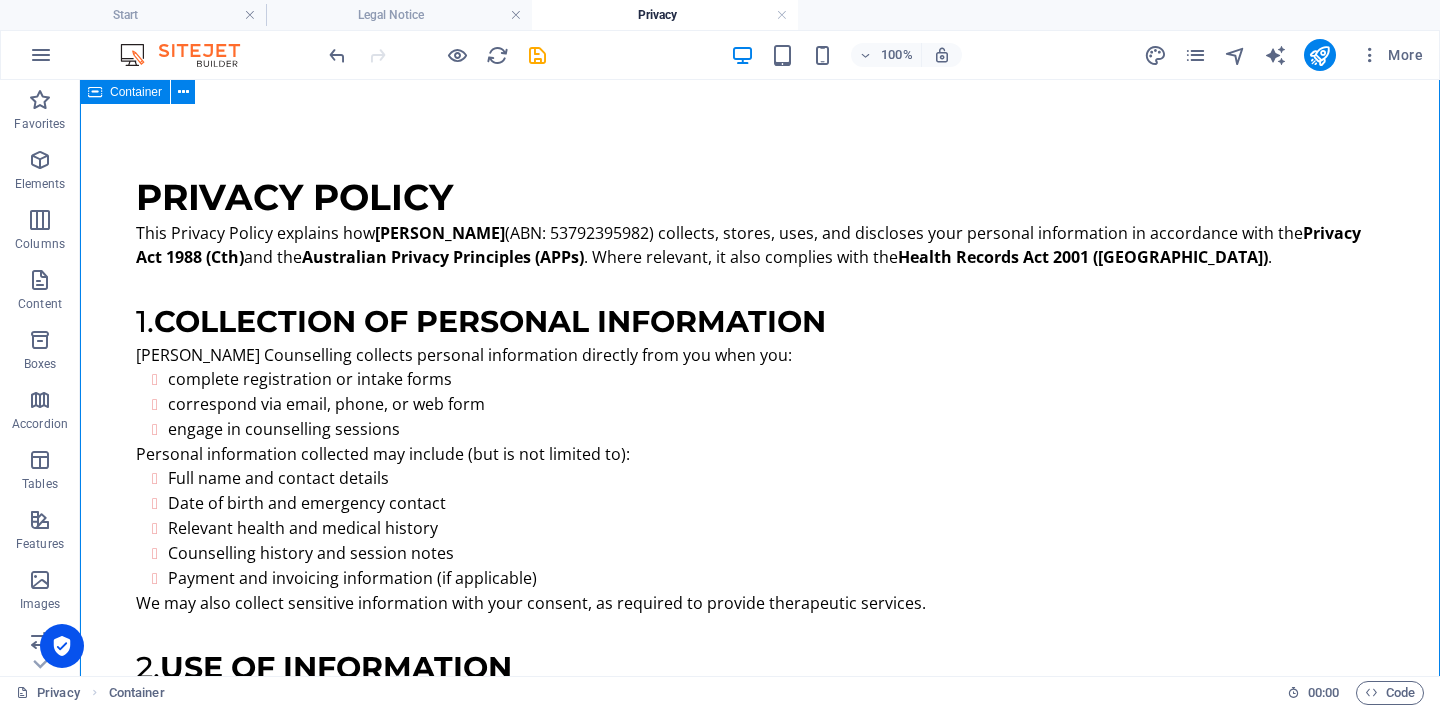 scroll, scrollTop: 0, scrollLeft: 0, axis: both 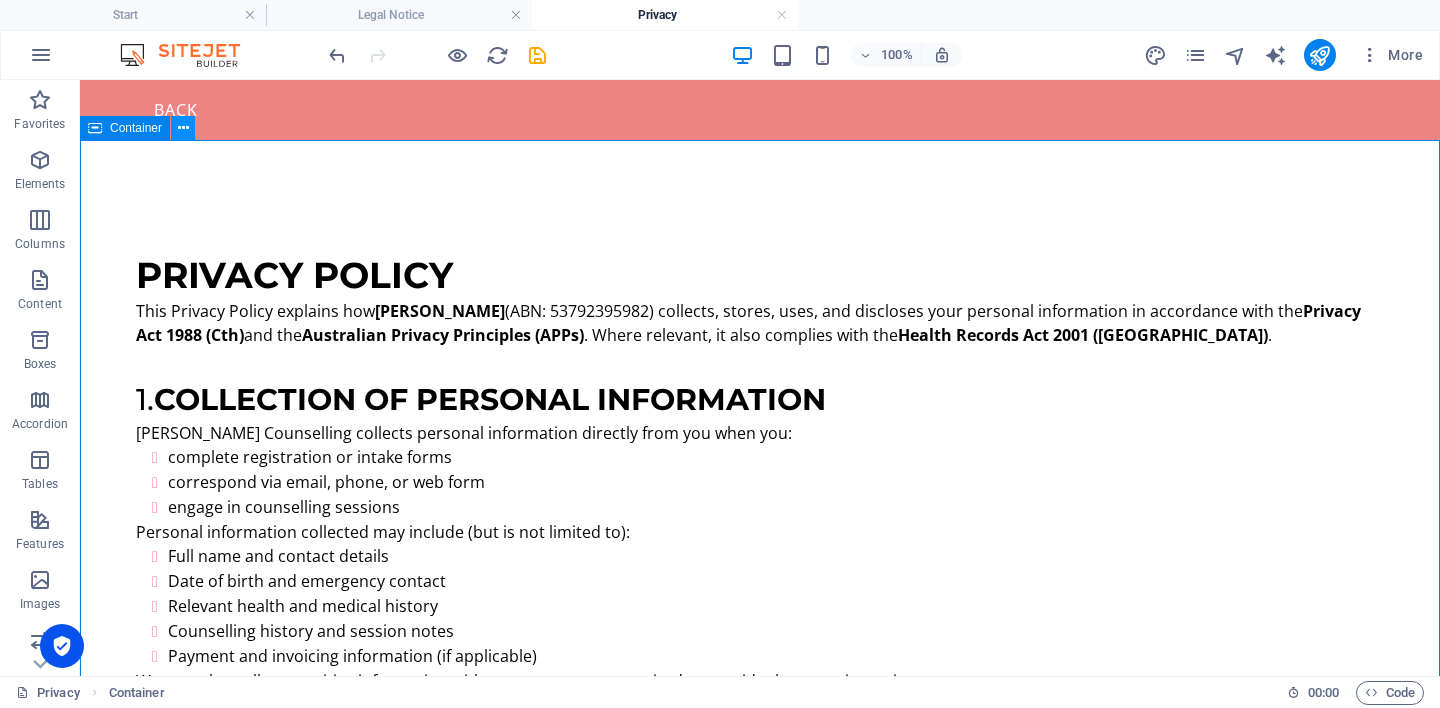 click at bounding box center (183, 128) 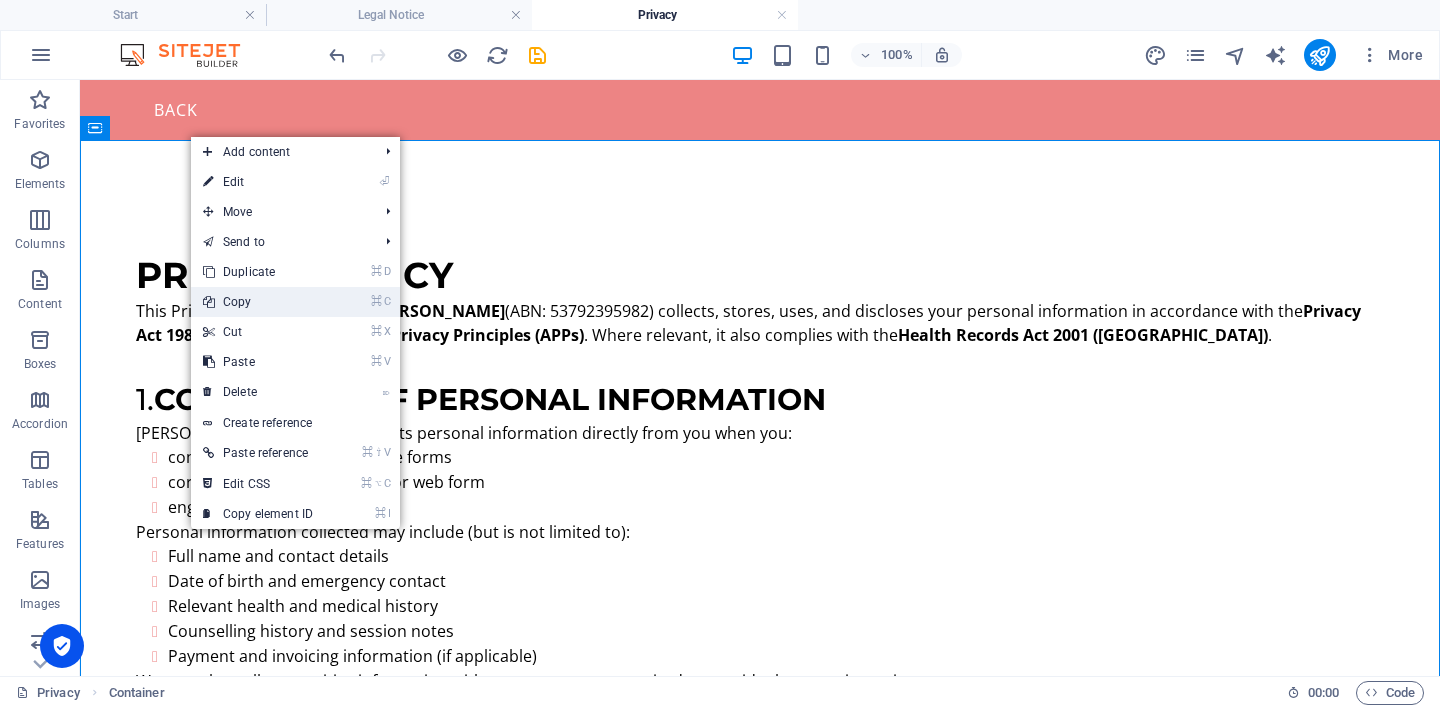 click on "⌘ C  Copy" at bounding box center [258, 302] 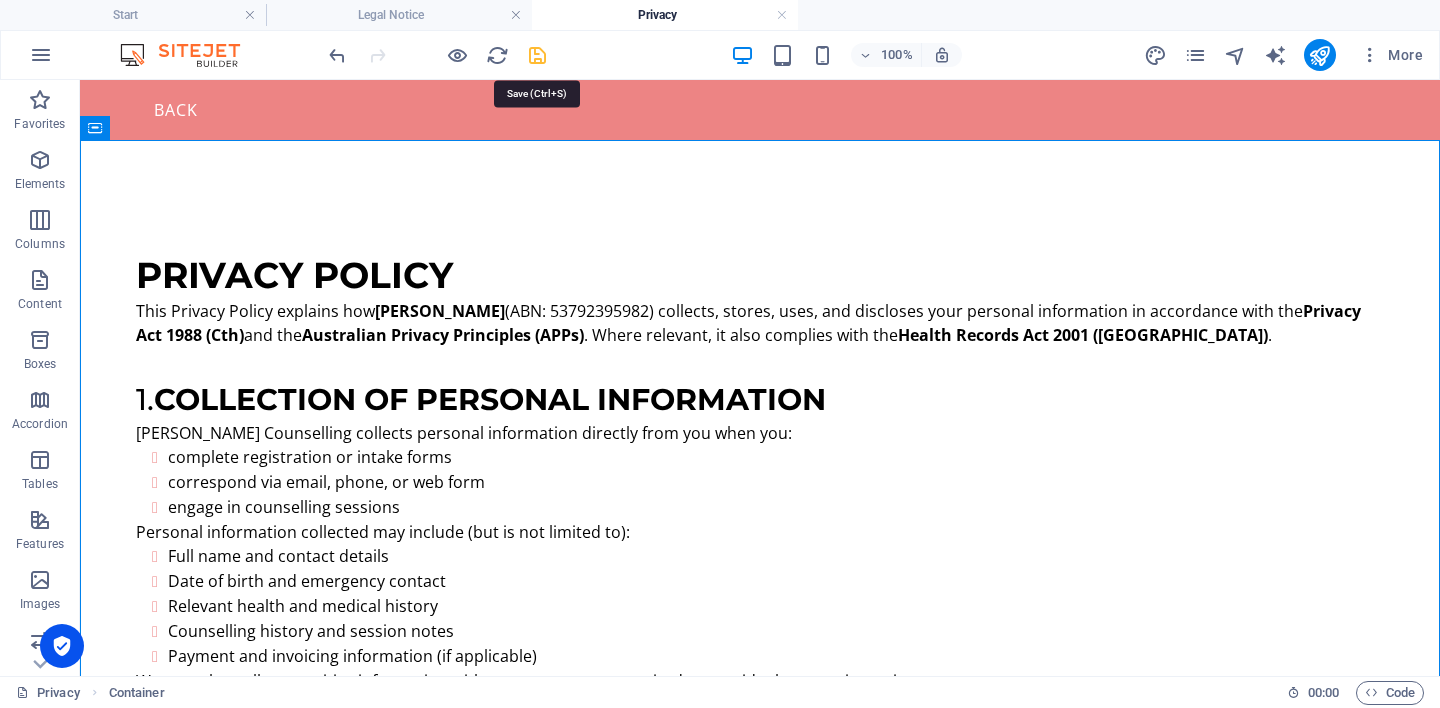 click at bounding box center [537, 55] 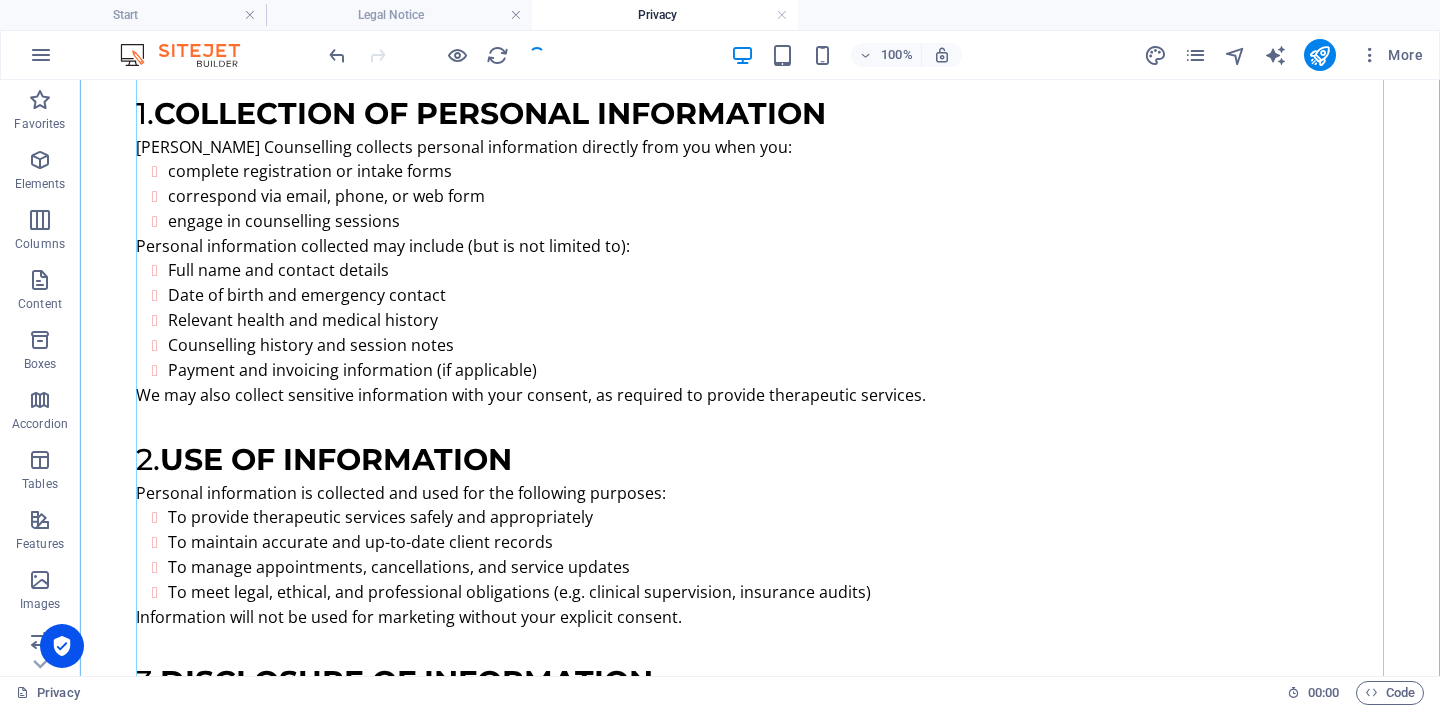 scroll, scrollTop: 287, scrollLeft: 0, axis: vertical 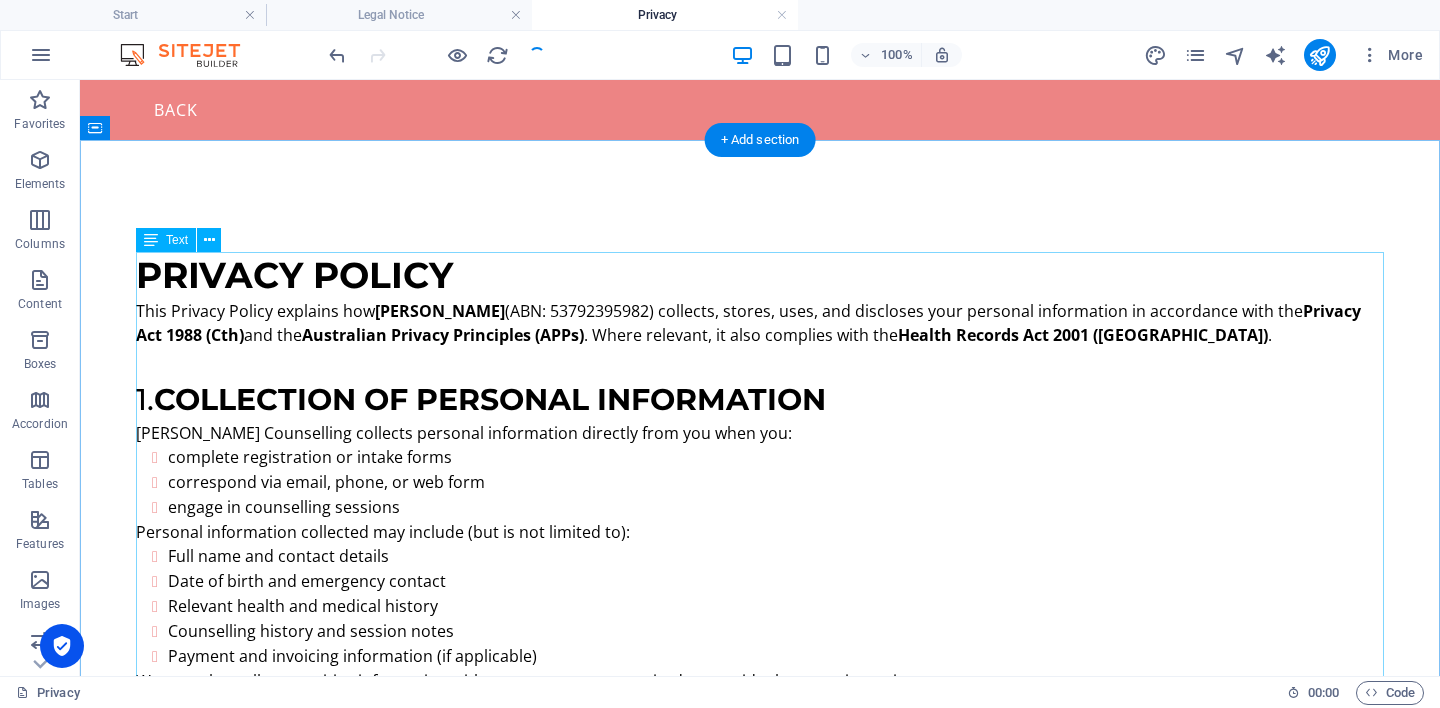 click on "Privacy Policy This Privacy Policy explains how  [PERSON_NAME]  (ABN: 53792395982) collects, stores, uses, and discloses your personal information in accordance with the  Privacy Act 1988 (Cth)  and the  Australian Privacy Principles (APPs) . Where relevant, it also complies with the  Health Records Act 2001 ([GEOGRAPHIC_DATA]) . 1.  Collection of Personal Information [PERSON_NAME] Counselling collects personal information directly from you when you: complete registration or intake forms correspond via email, phone, or web form engage in counselling sessions Personal information collected may include (but is not limited to): Full name and contact details Date of birth and emergency contact Relevant health and medical history Counselling history and session notes Payment and invoicing information (if applicable) We may also collect sensitive information with your consent, as required to provide therapeutic services. 2.  Use of Information Personal information is collected and used for the following purposes: 3.  4.  Apple iWork 5." at bounding box center [760, 1106] 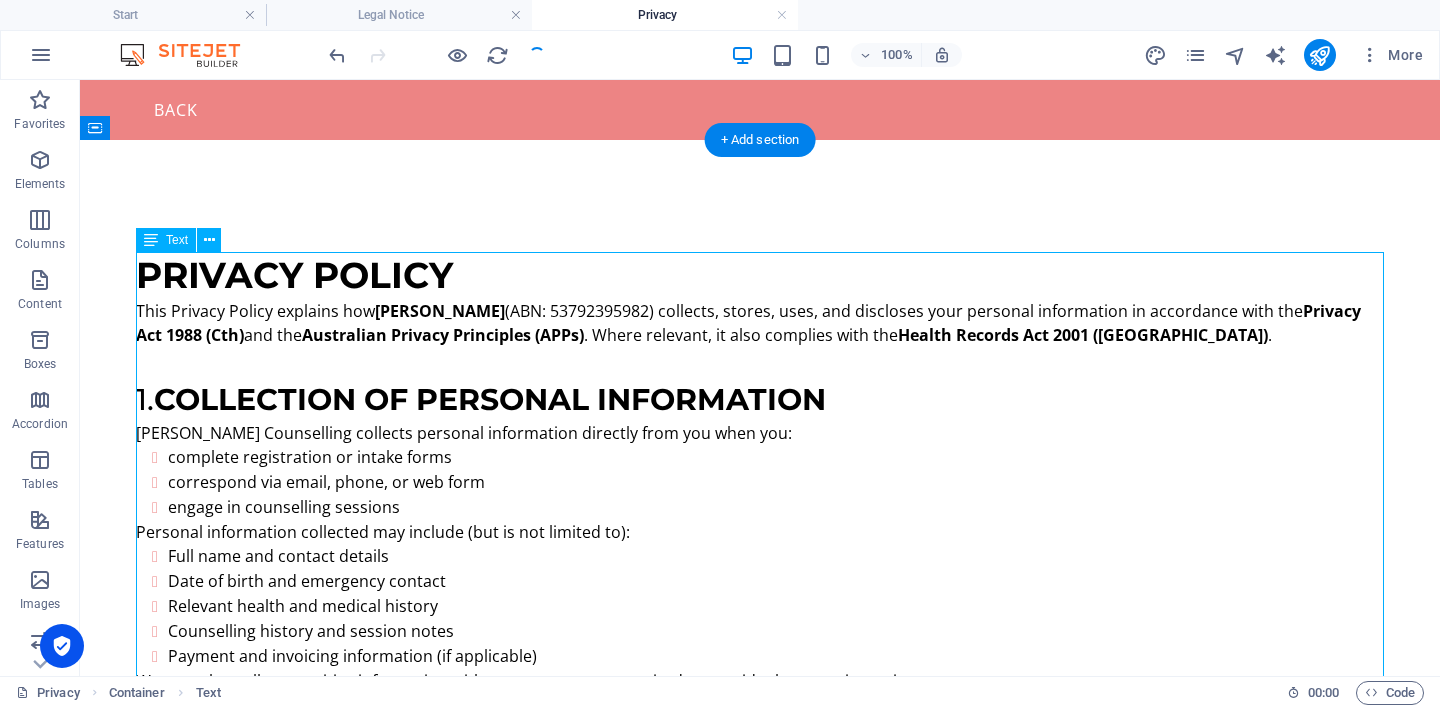 click on "Privacy Policy This Privacy Policy explains how  [PERSON_NAME]  (ABN: 53792395982) collects, stores, uses, and discloses your personal information in accordance with the  Privacy Act 1988 (Cth)  and the  Australian Privacy Principles (APPs) . Where relevant, it also complies with the  Health Records Act 2001 ([GEOGRAPHIC_DATA]) . 1.  Collection of Personal Information [PERSON_NAME] Counselling collects personal information directly from you when you: complete registration or intake forms correspond via email, phone, or web form engage in counselling sessions Personal information collected may include (but is not limited to): Full name and contact details Date of birth and emergency contact Relevant health and medical history Counselling history and session notes Payment and invoicing information (if applicable) We may also collect sensitive information with your consent, as required to provide therapeutic services. 2.  Use of Information Personal information is collected and used for the following purposes: 3.  4.  Apple iWork 5." at bounding box center (760, 1106) 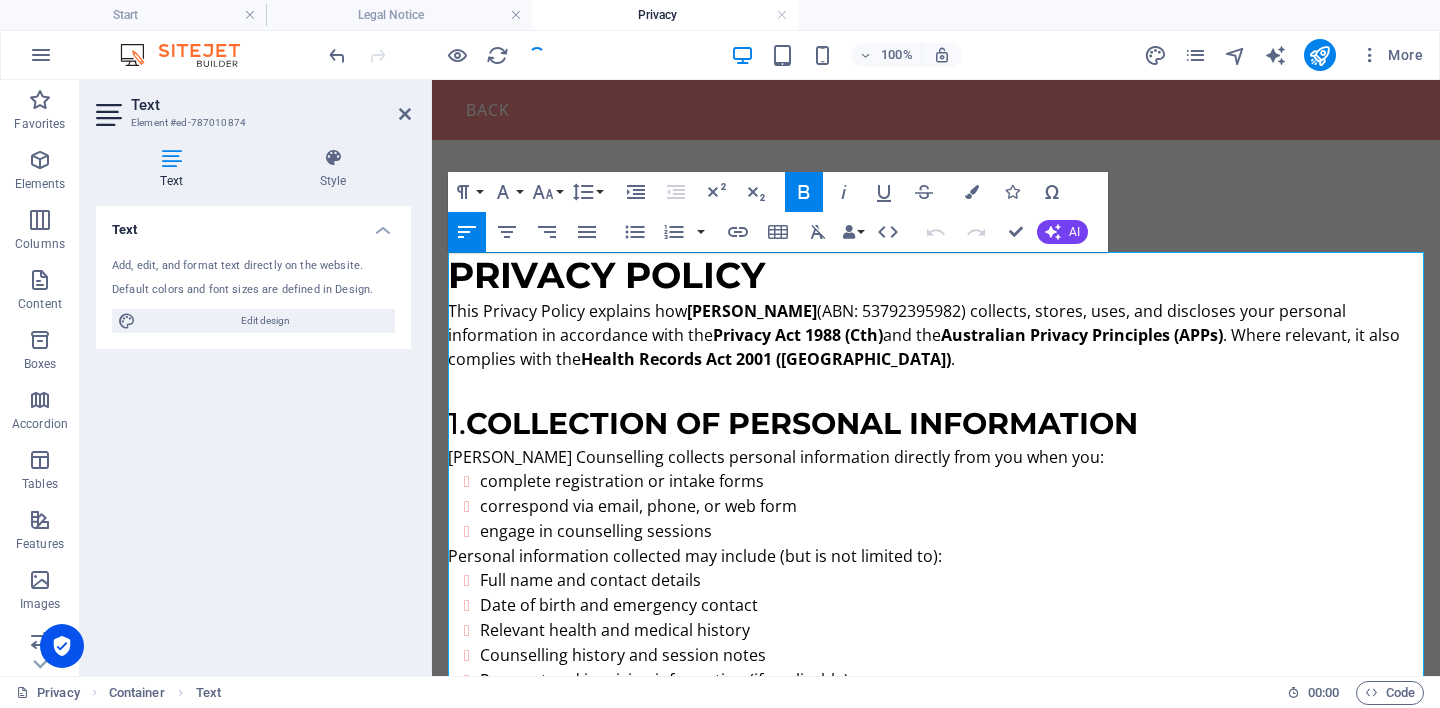 click on "Add, edit, and format text directly on the website." at bounding box center [253, 266] 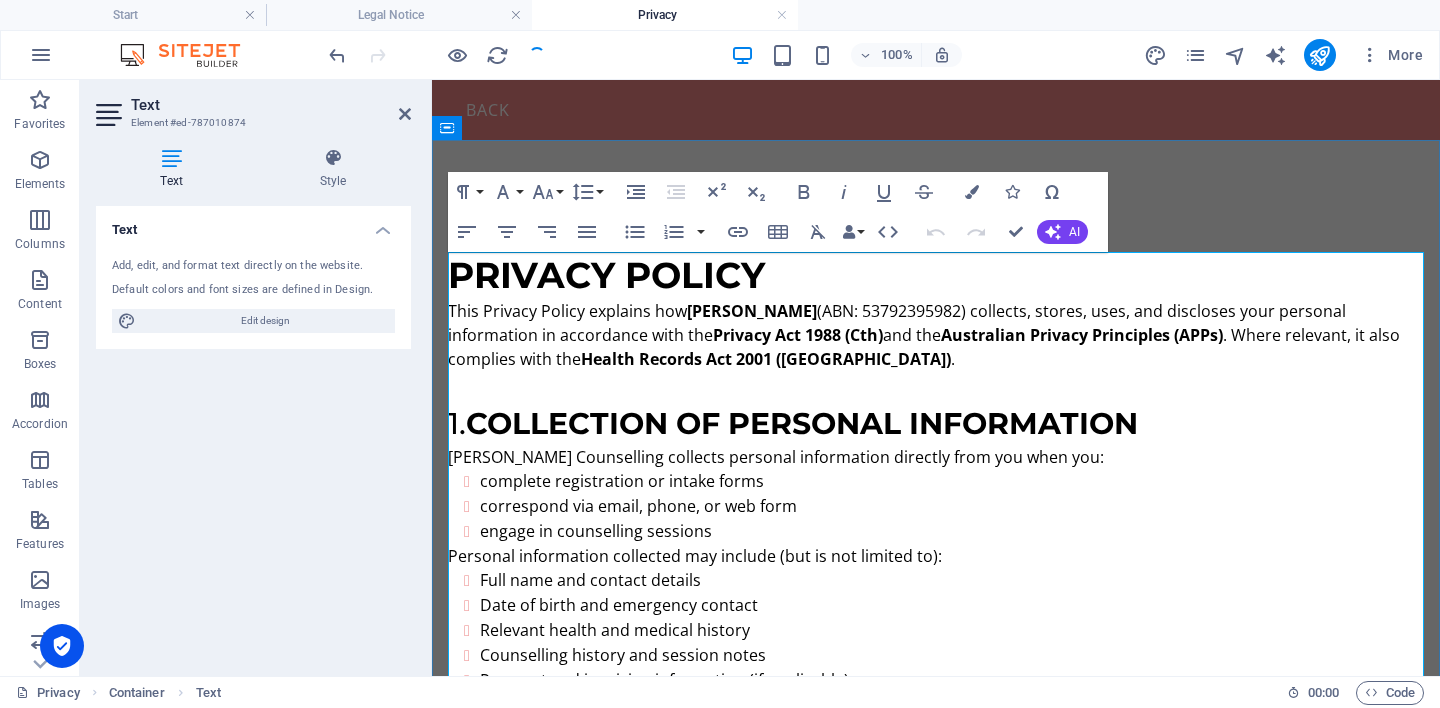 click on "Privacy Policy" at bounding box center (606, 275) 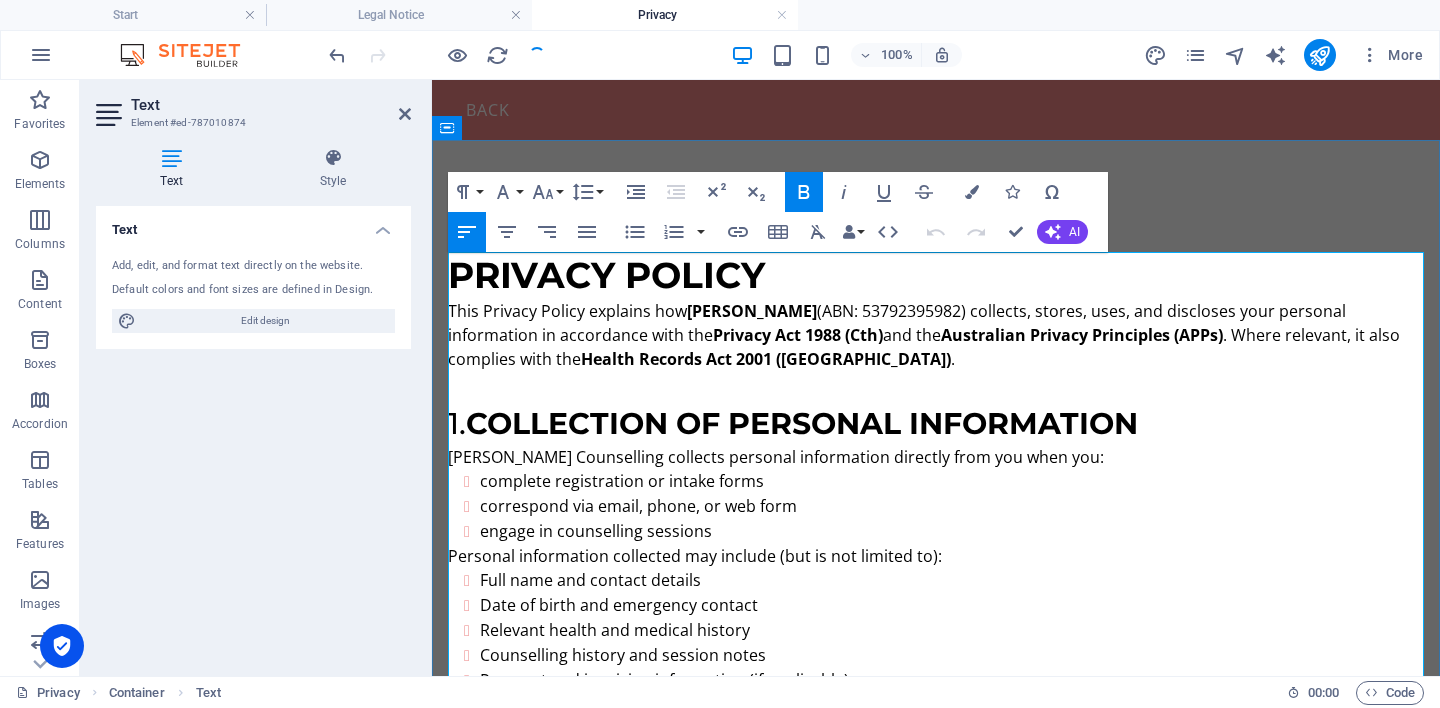 click on "Privacy Policy" at bounding box center [606, 275] 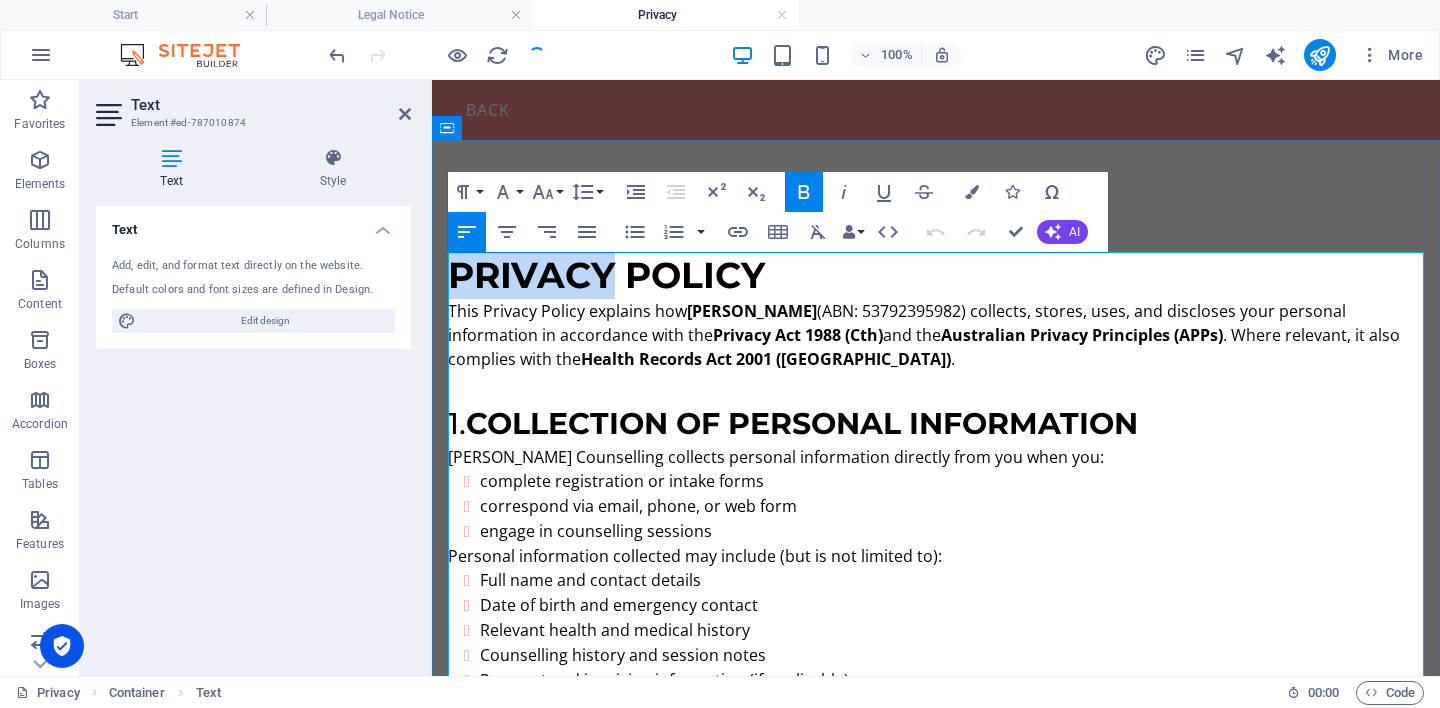 click on "Privacy Policy" at bounding box center [606, 275] 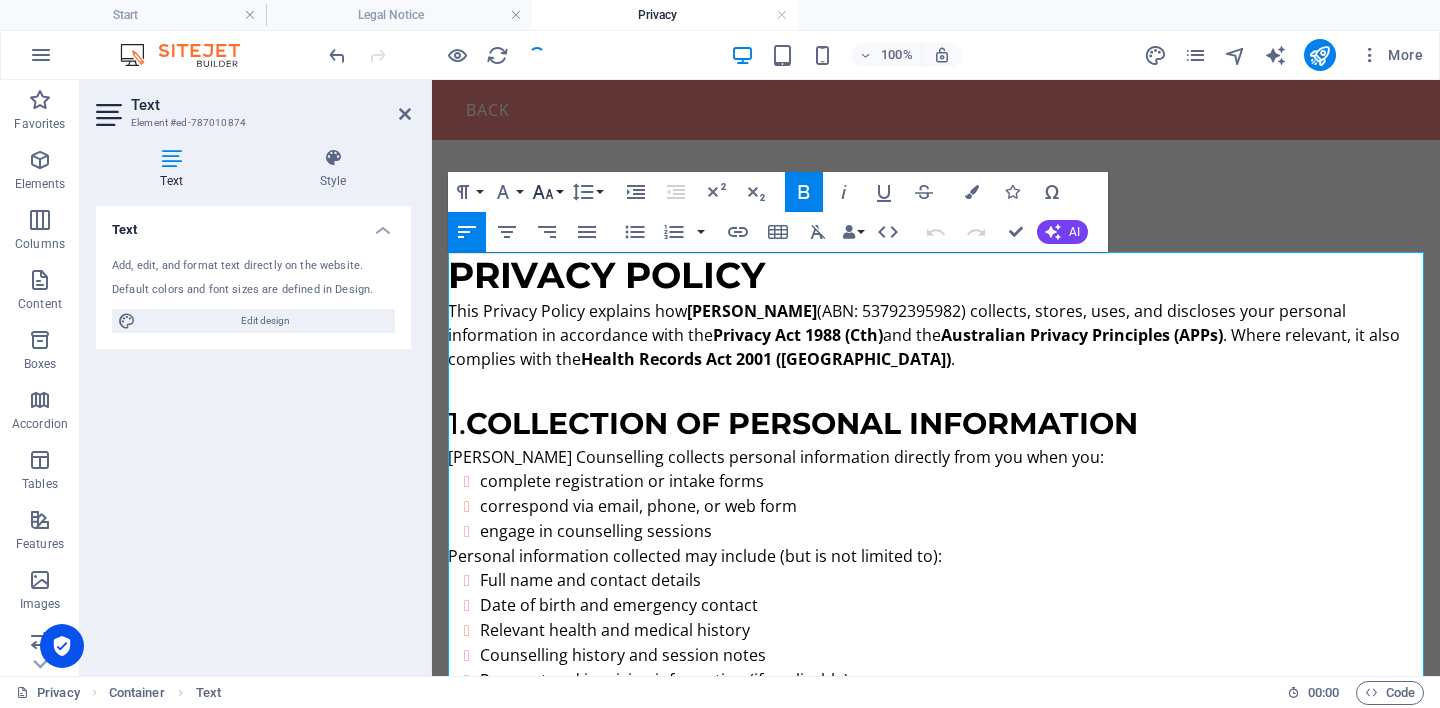 click on "Font Size" at bounding box center (547, 192) 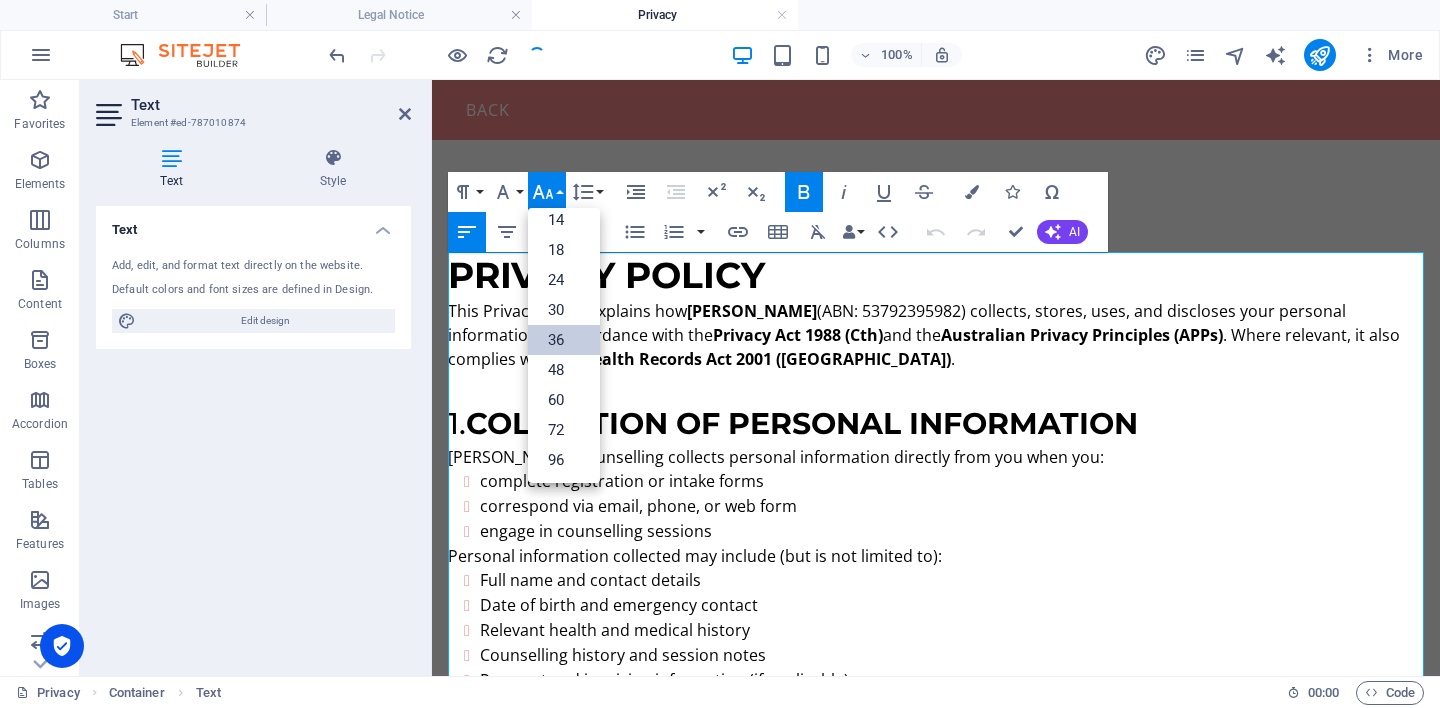 scroll, scrollTop: 161, scrollLeft: 0, axis: vertical 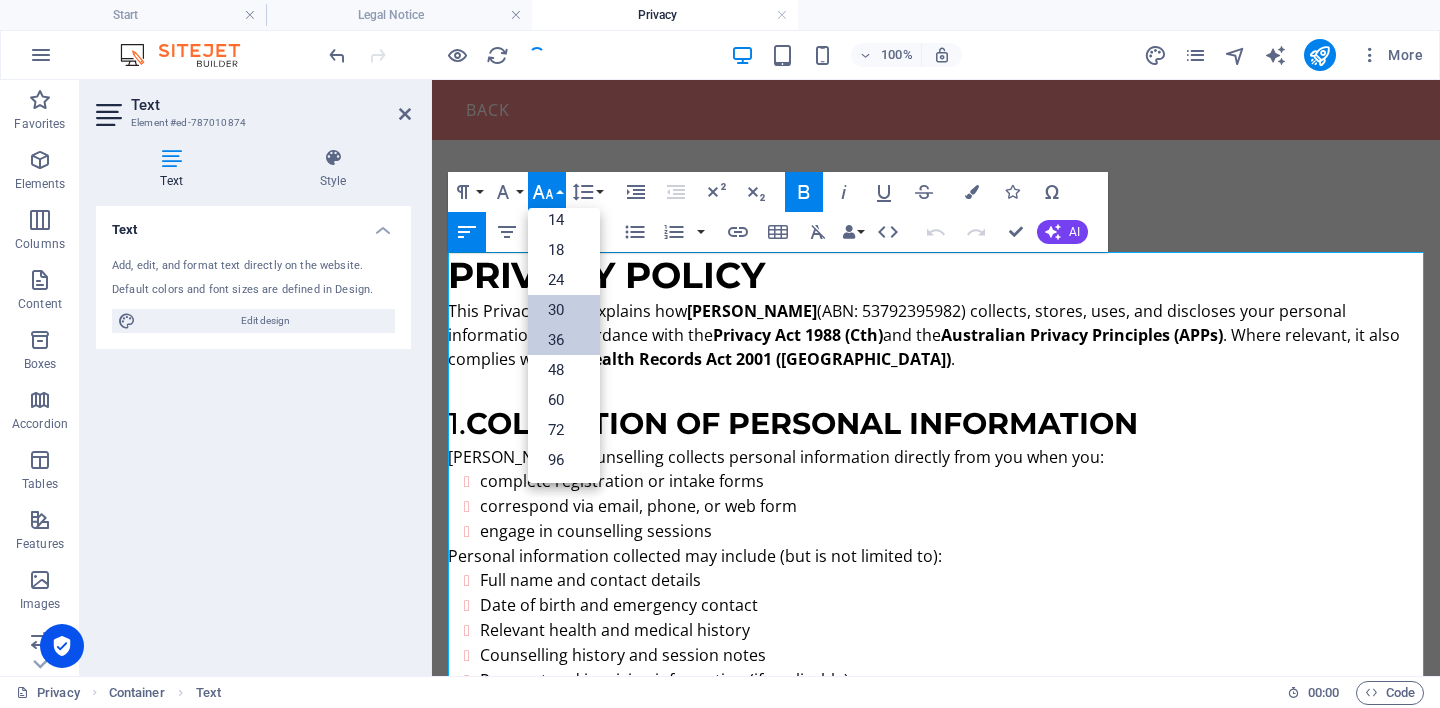 click on "30" at bounding box center [564, 310] 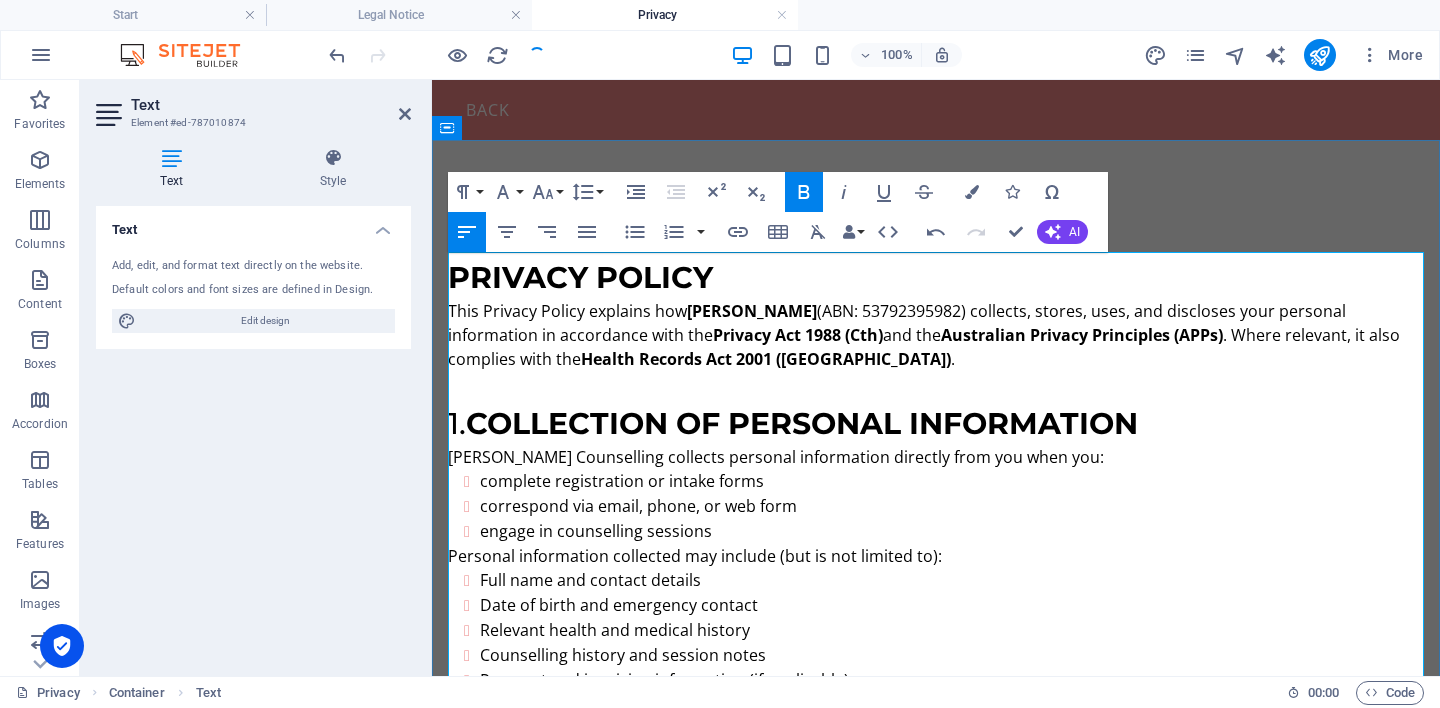 click on "Collection of Personal Information" at bounding box center (802, 423) 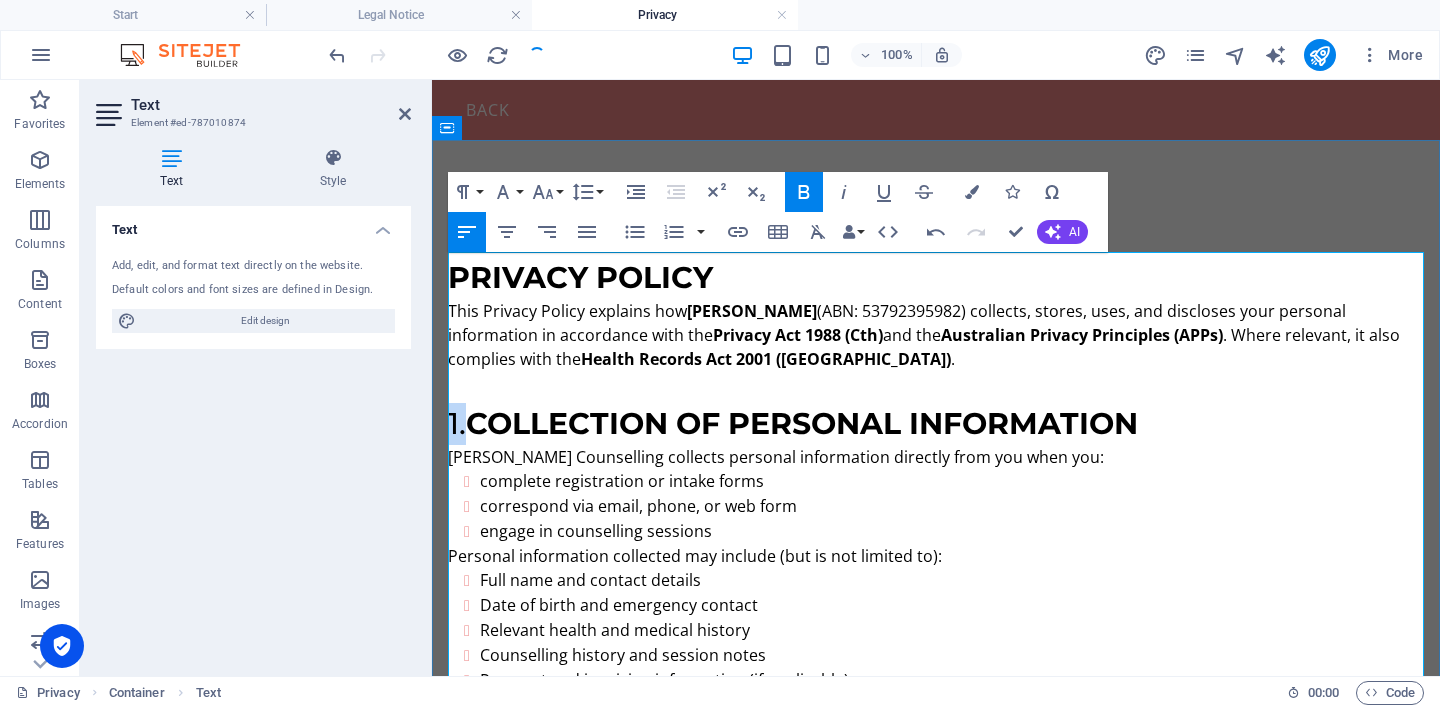 click on "Collection of Personal Information" at bounding box center (802, 423) 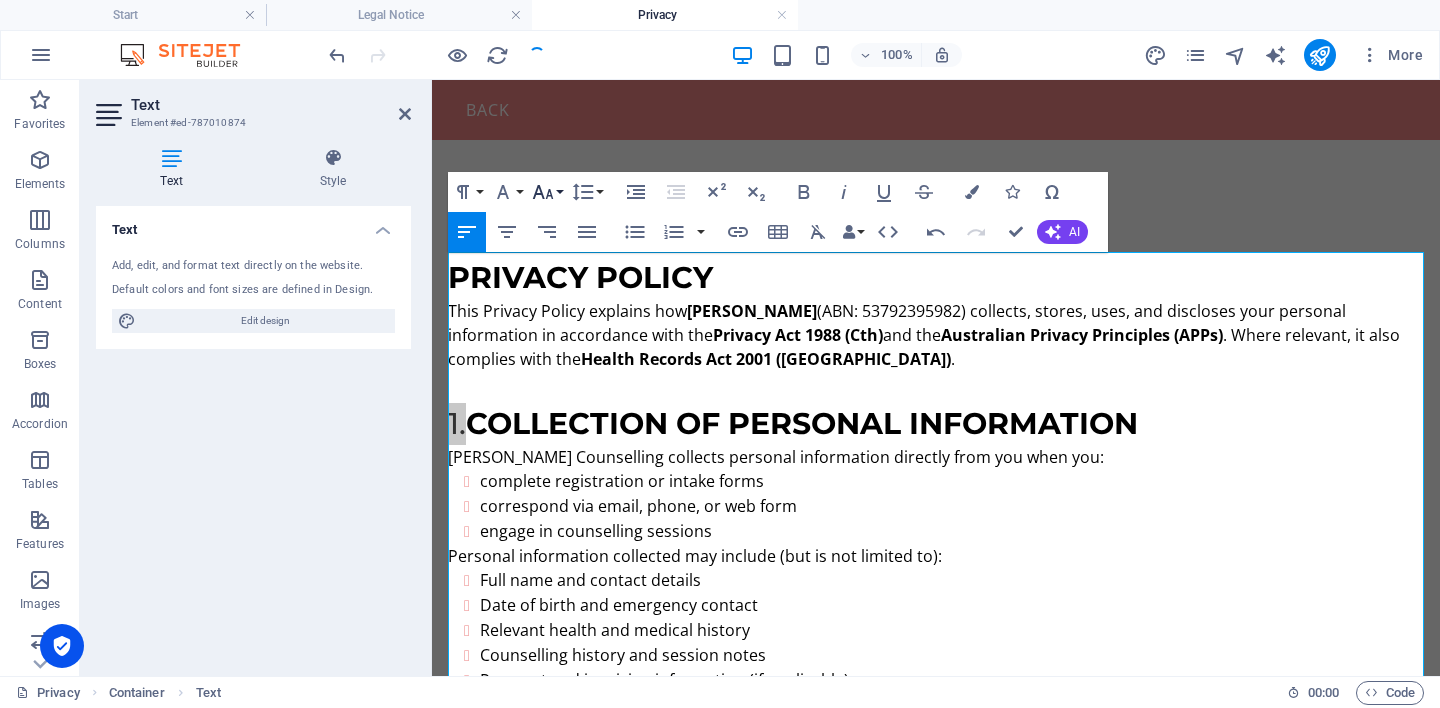click on "Font Size" at bounding box center [547, 192] 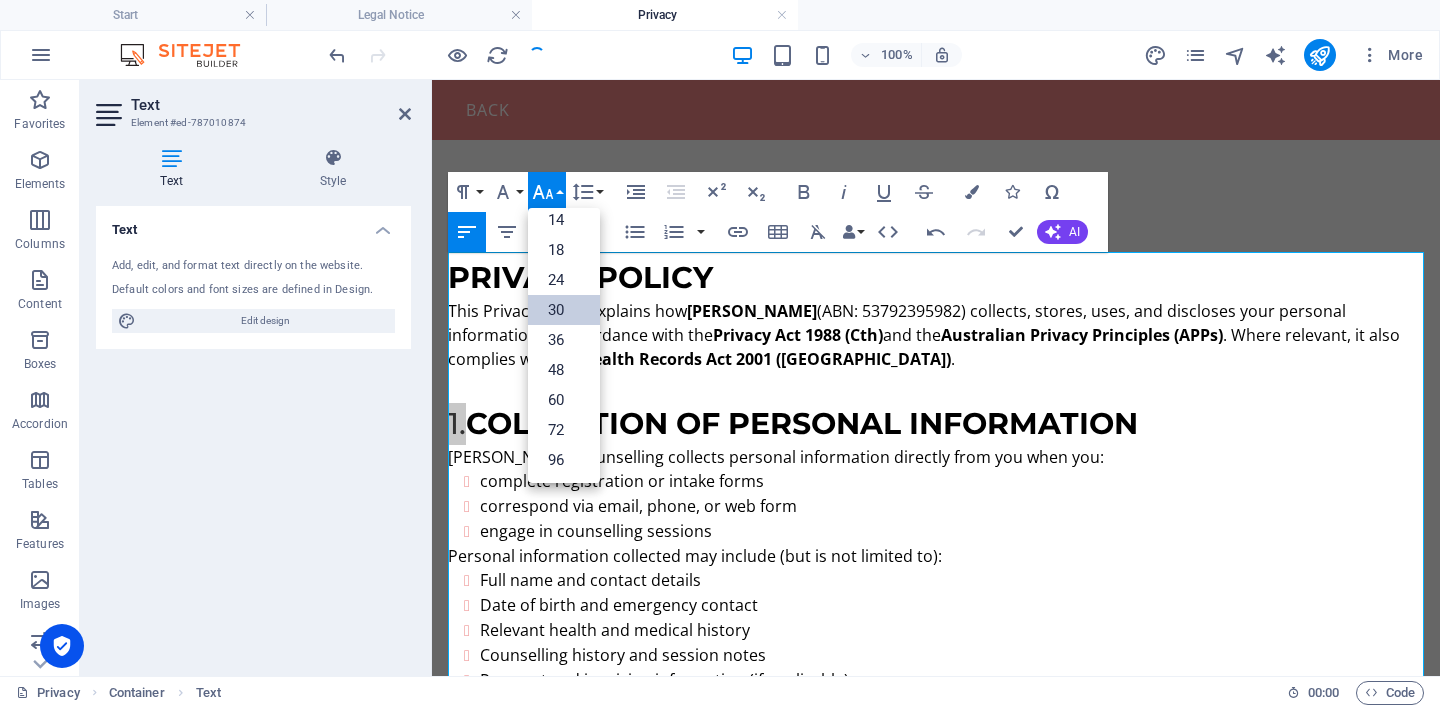 scroll, scrollTop: 161, scrollLeft: 0, axis: vertical 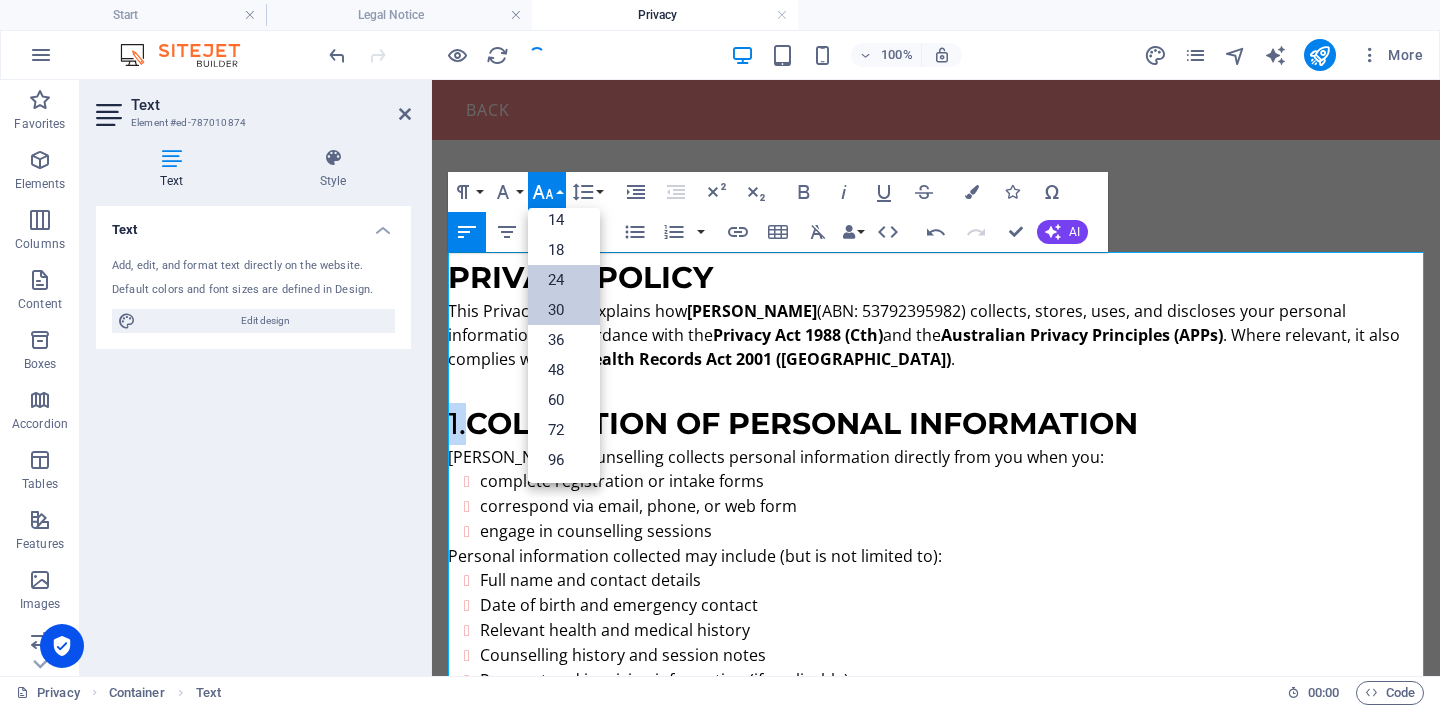 click on "24" at bounding box center [564, 280] 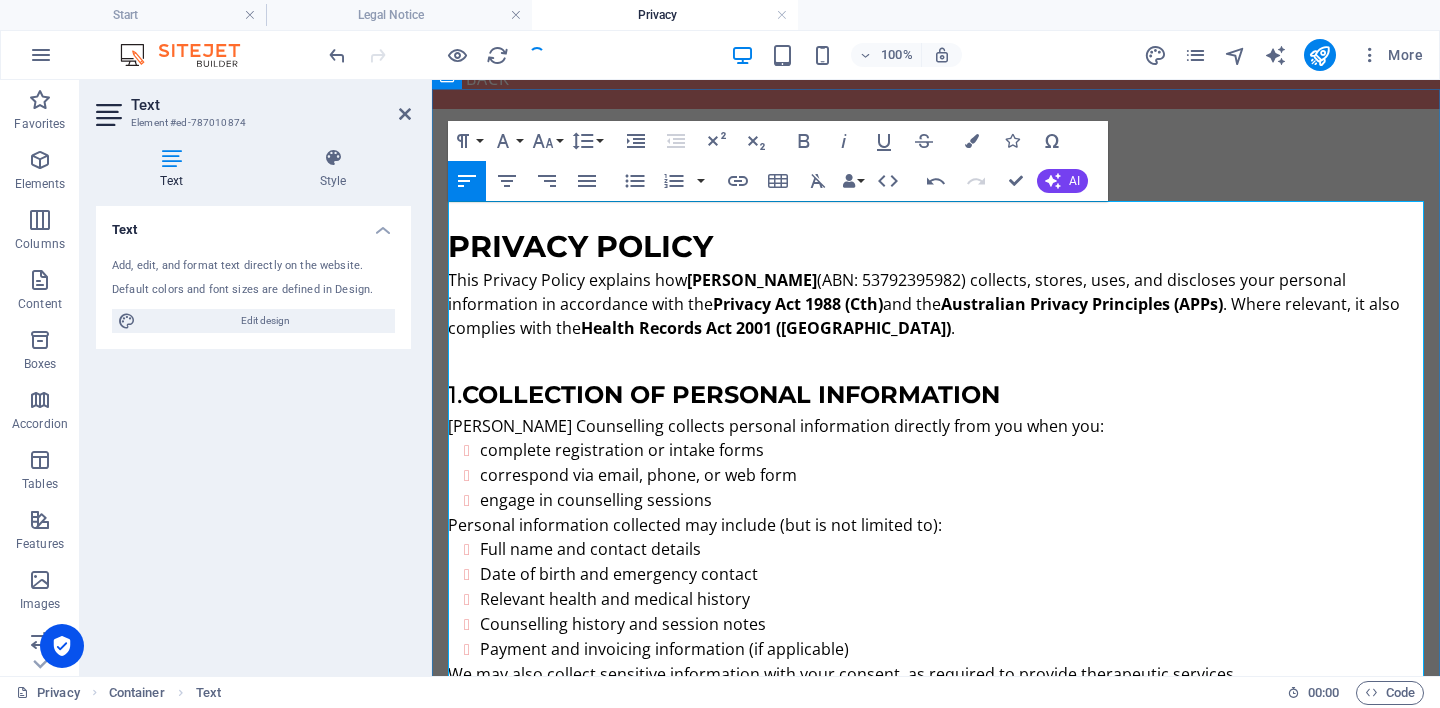scroll, scrollTop: 115, scrollLeft: 0, axis: vertical 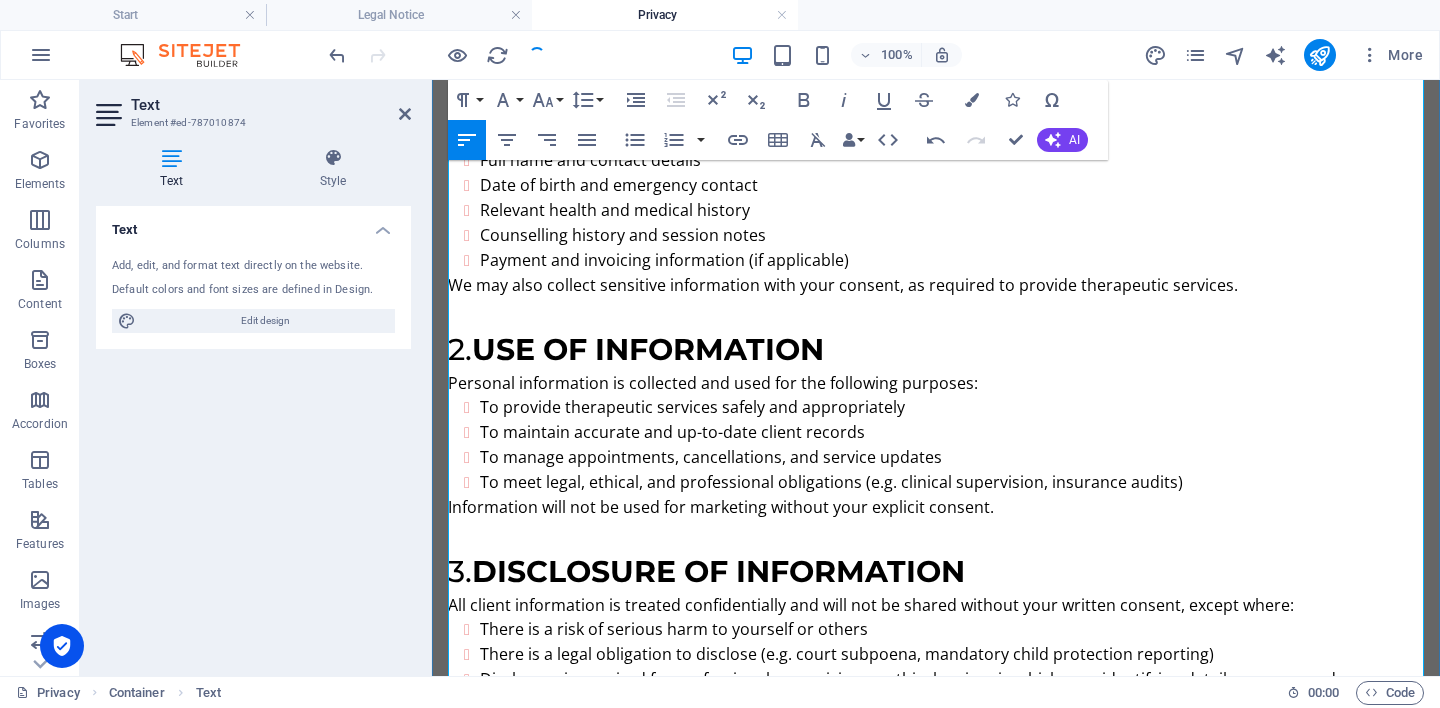 click on "Use of Information" at bounding box center (648, 349) 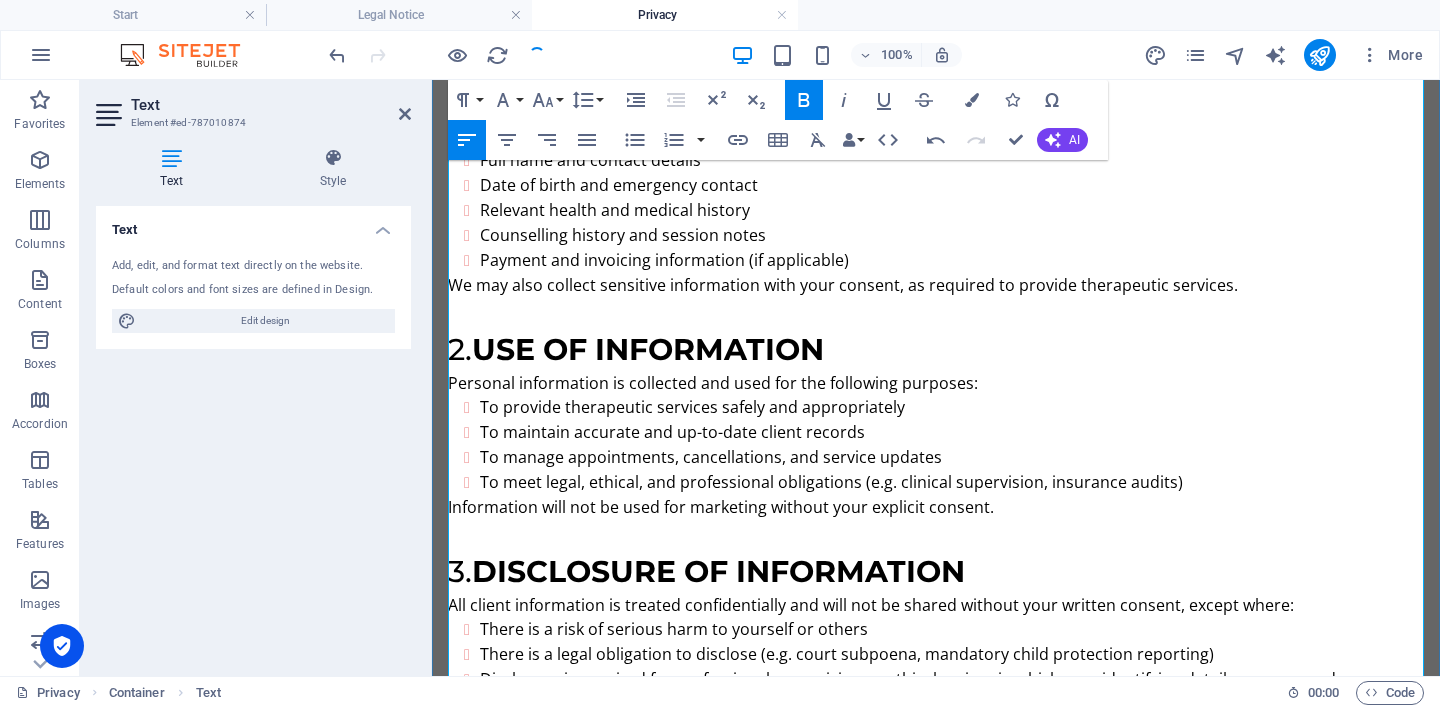 click on "Use of Information" at bounding box center [648, 349] 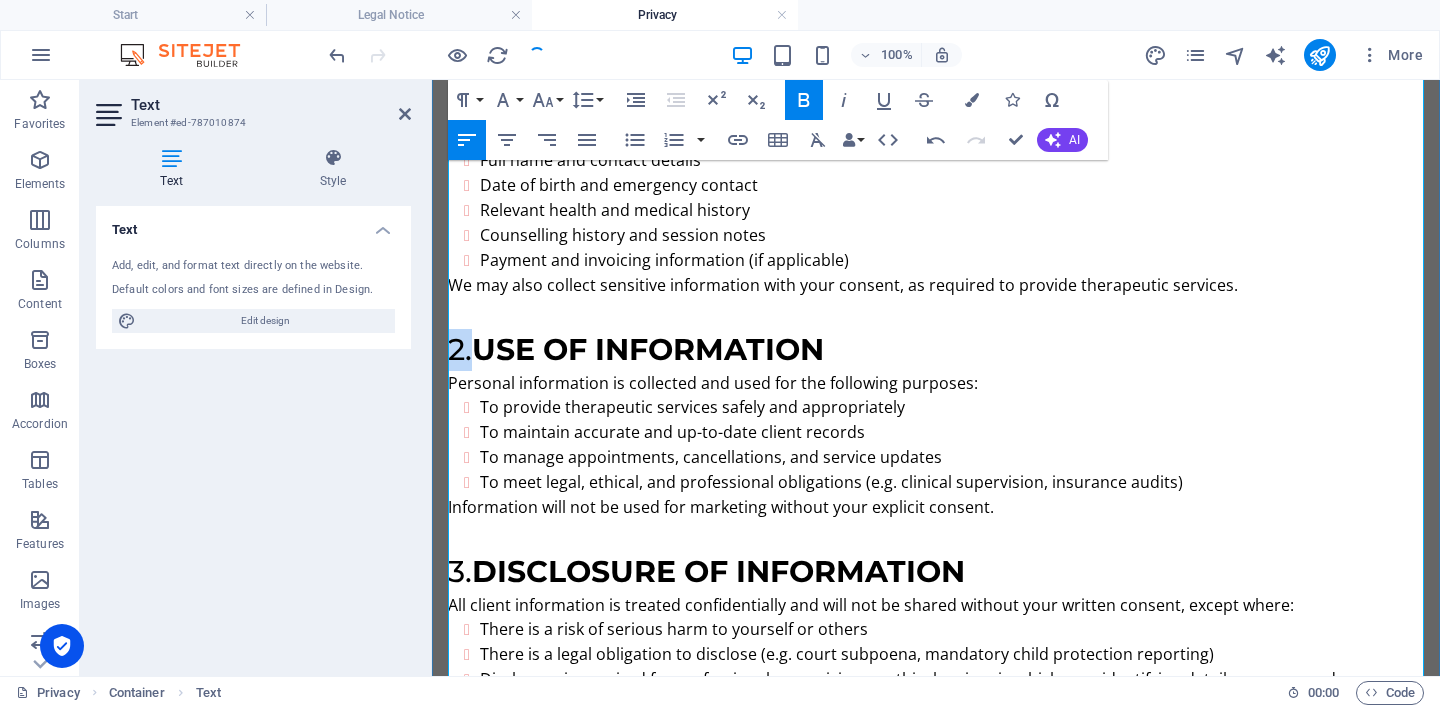 click on "Use of Information" at bounding box center (648, 349) 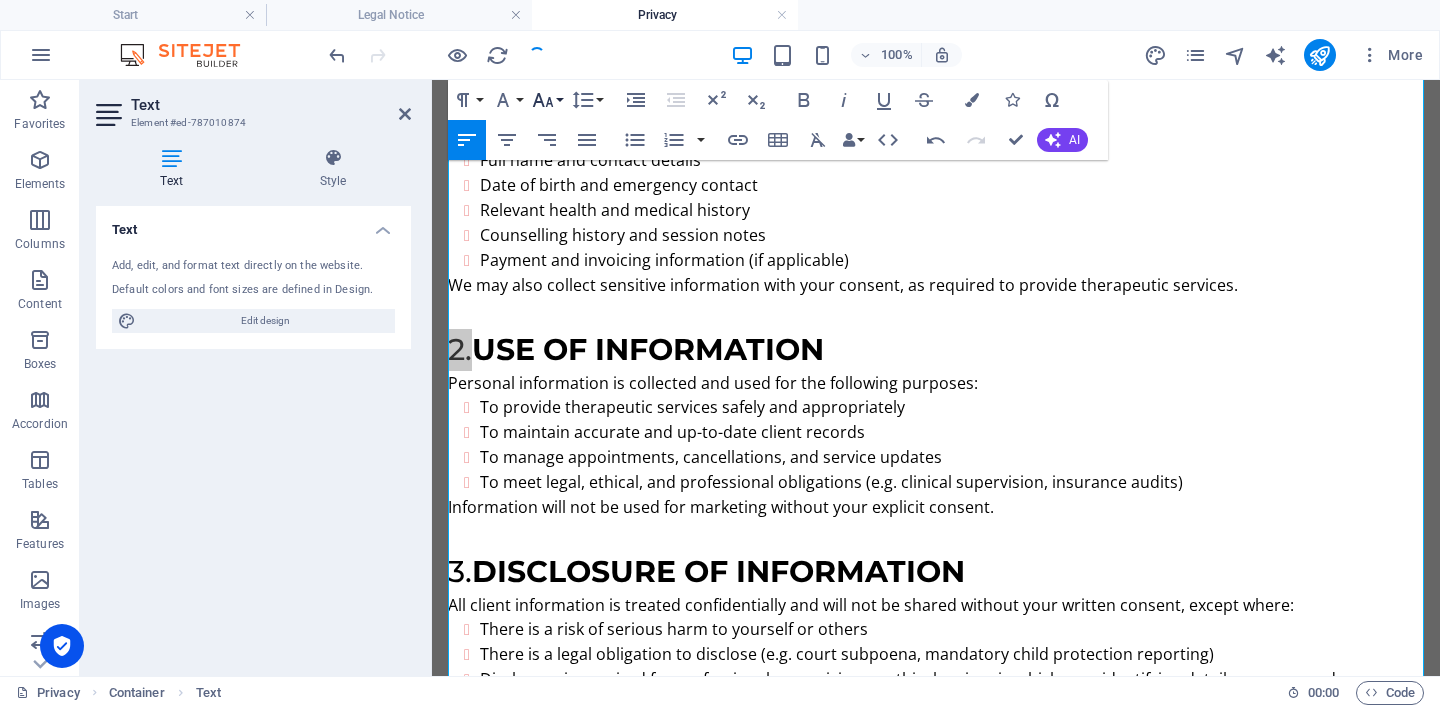 click on "Font Size" at bounding box center (547, 100) 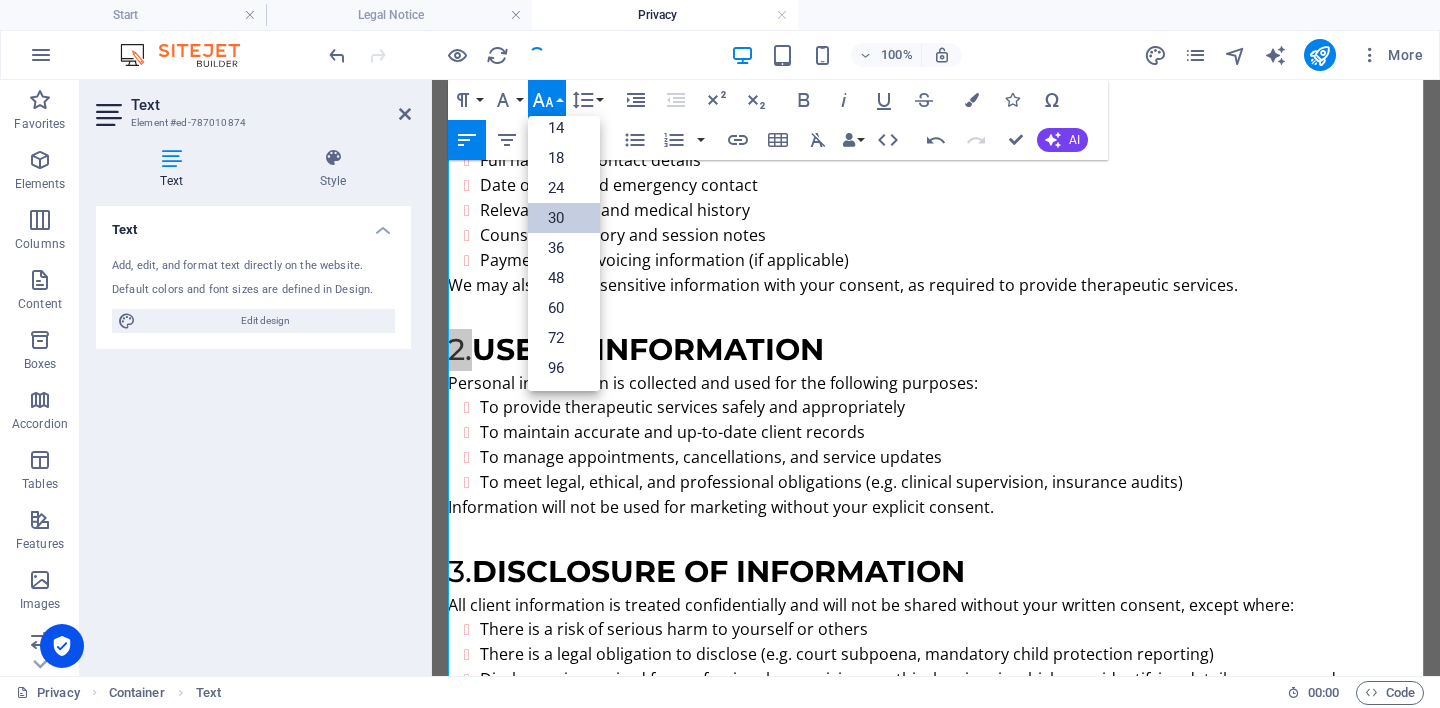 scroll, scrollTop: 161, scrollLeft: 0, axis: vertical 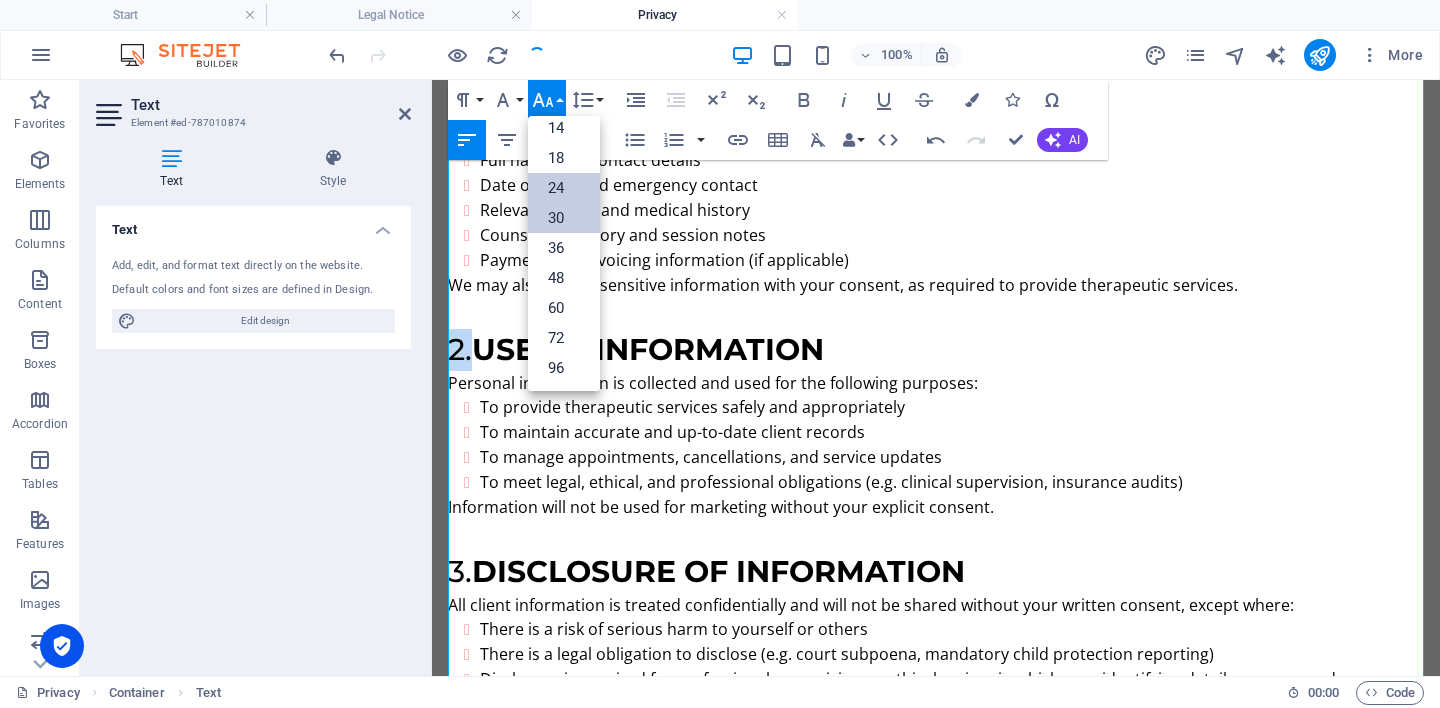 click on "24" at bounding box center [564, 188] 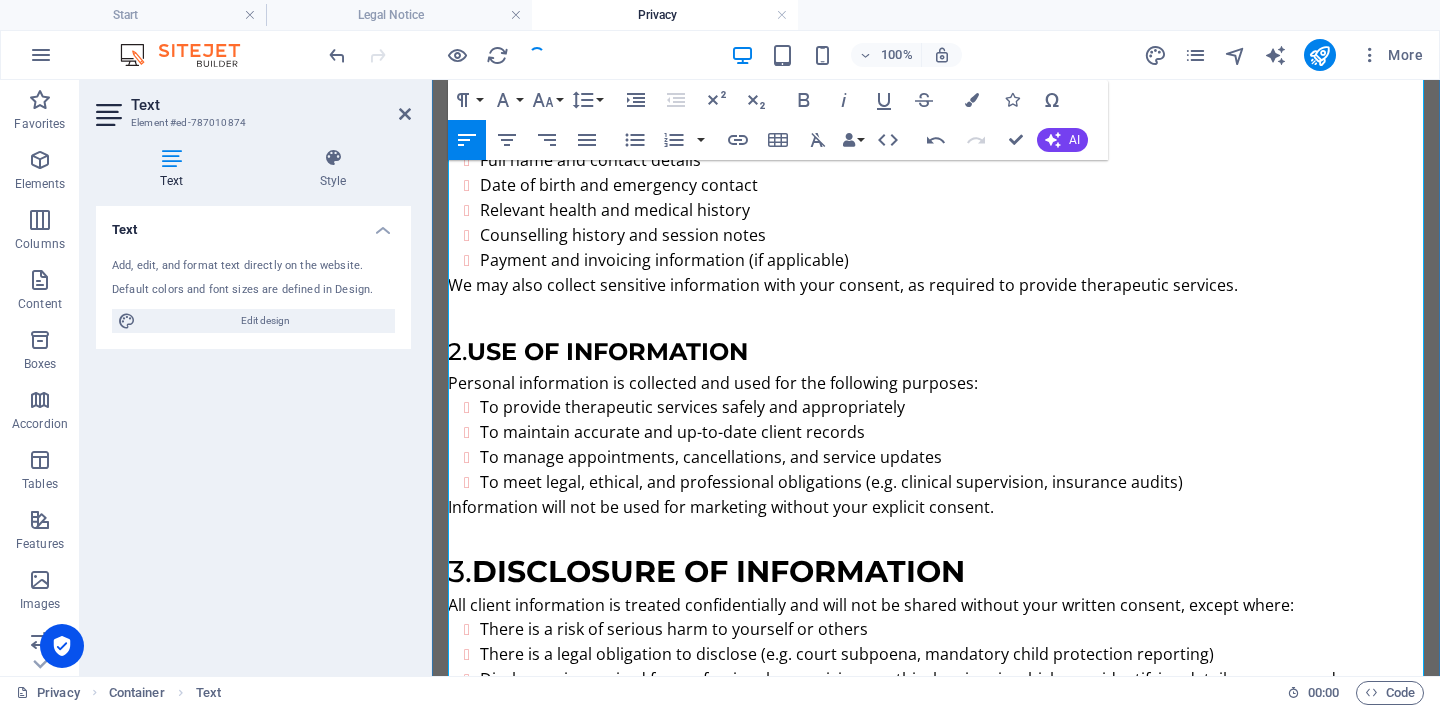 click on "Disclosure of Information" at bounding box center [718, 571] 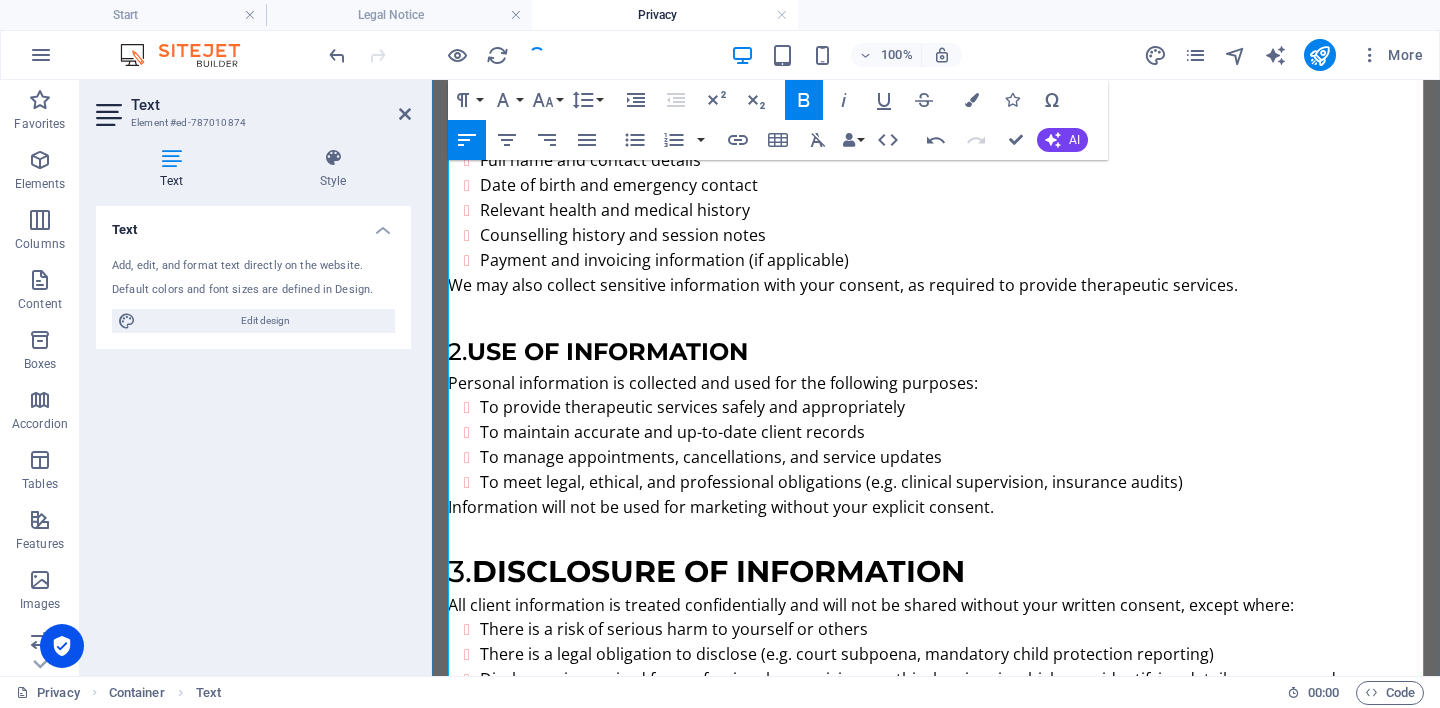 click on "Disclosure of Information" at bounding box center (718, 571) 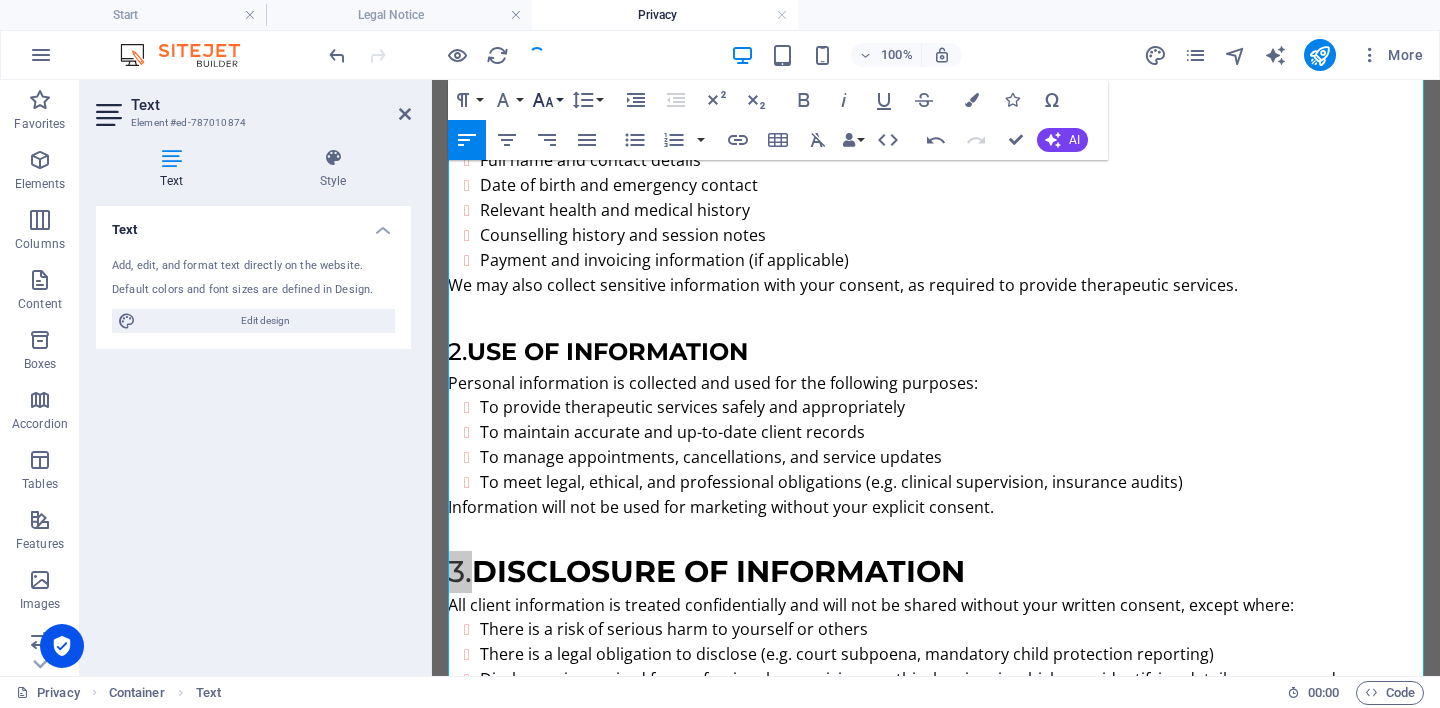 click on "Font Size" at bounding box center [547, 100] 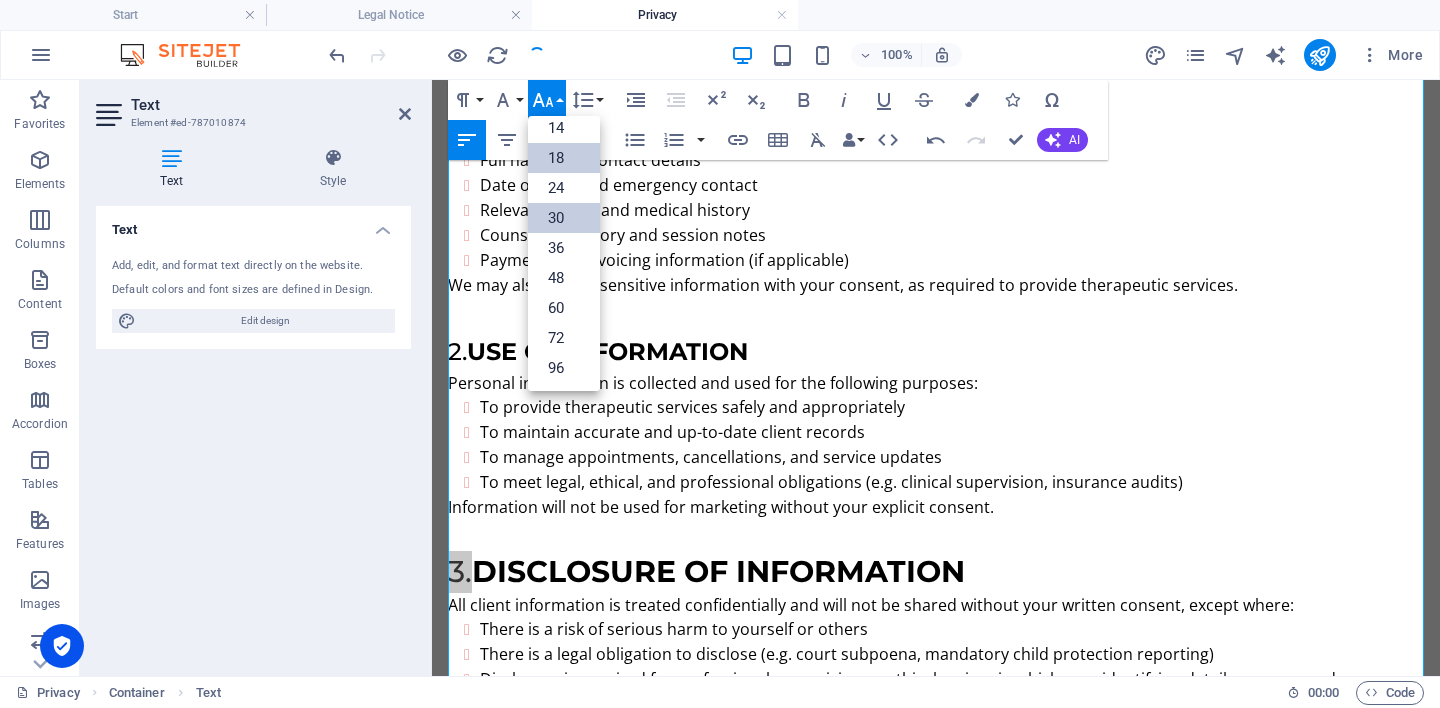 scroll, scrollTop: 161, scrollLeft: 0, axis: vertical 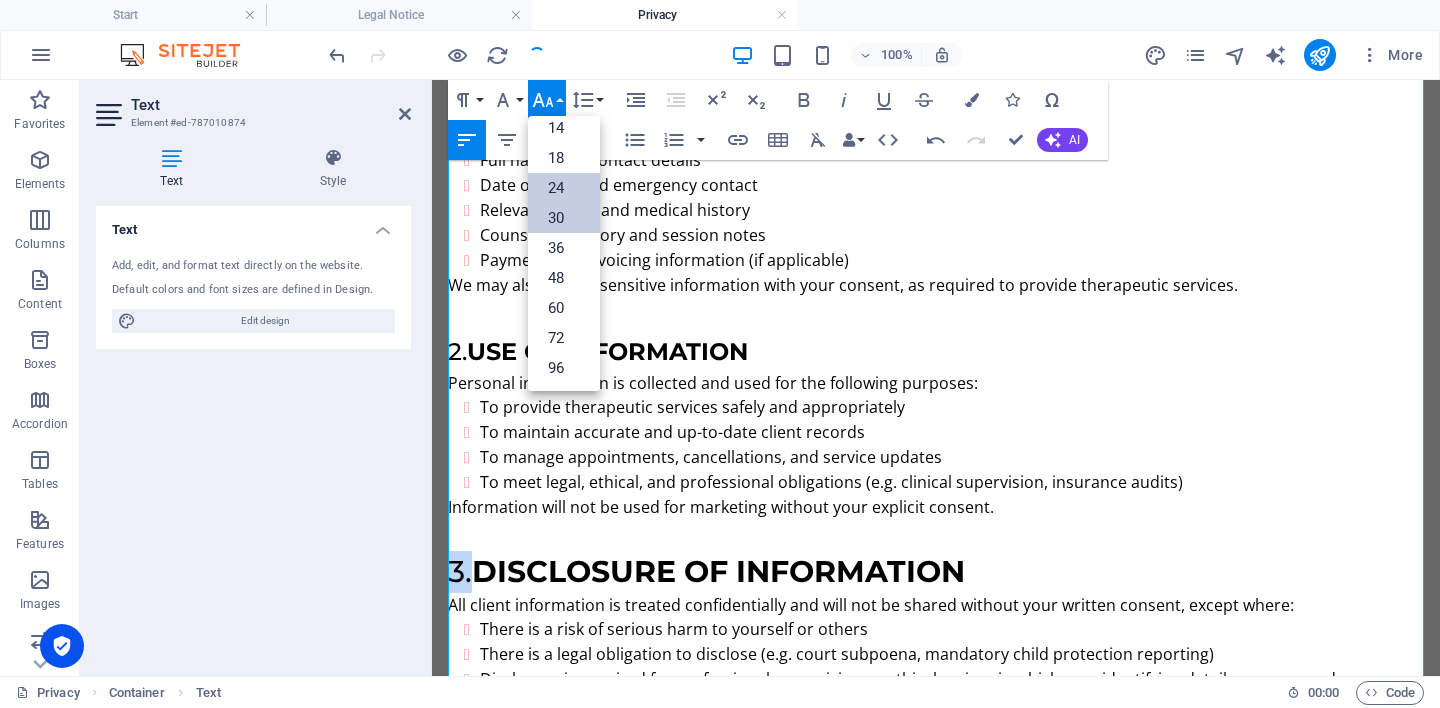 click on "24" at bounding box center (564, 188) 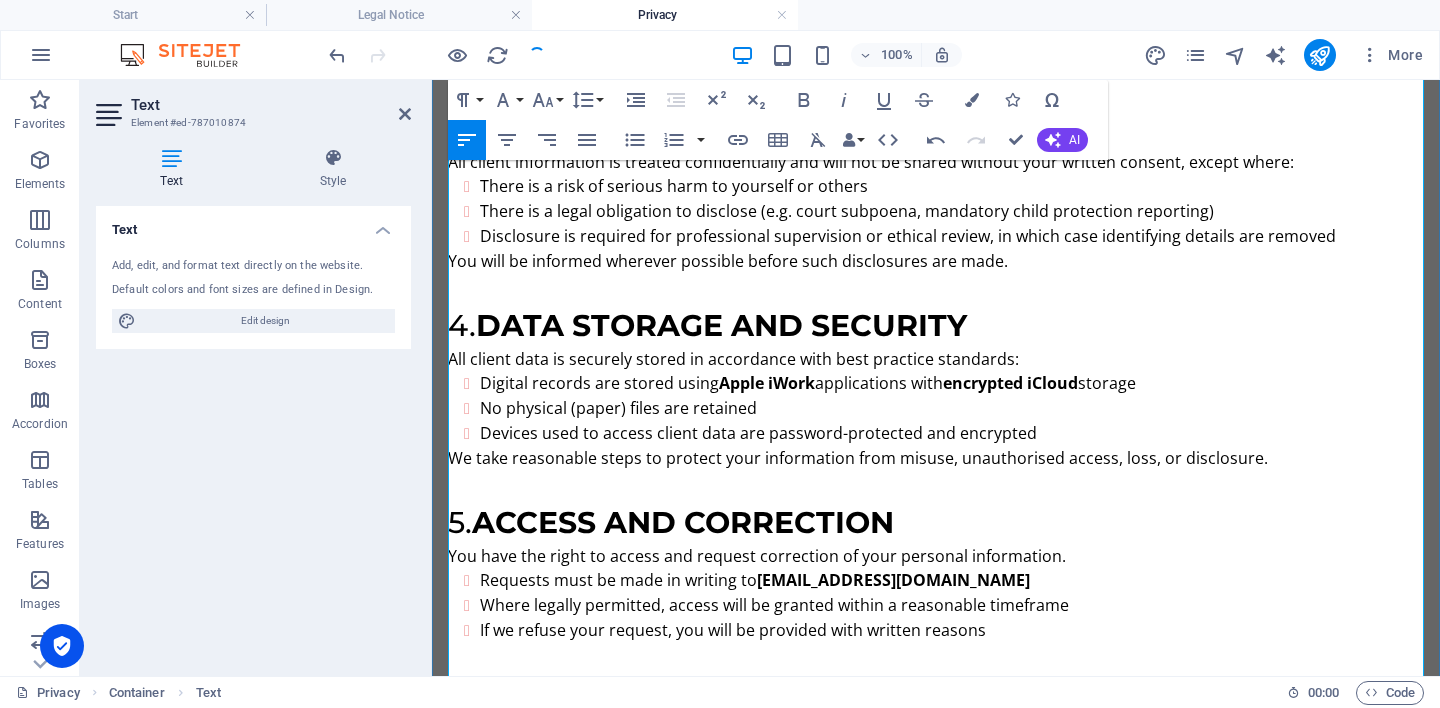 scroll, scrollTop: 875, scrollLeft: 0, axis: vertical 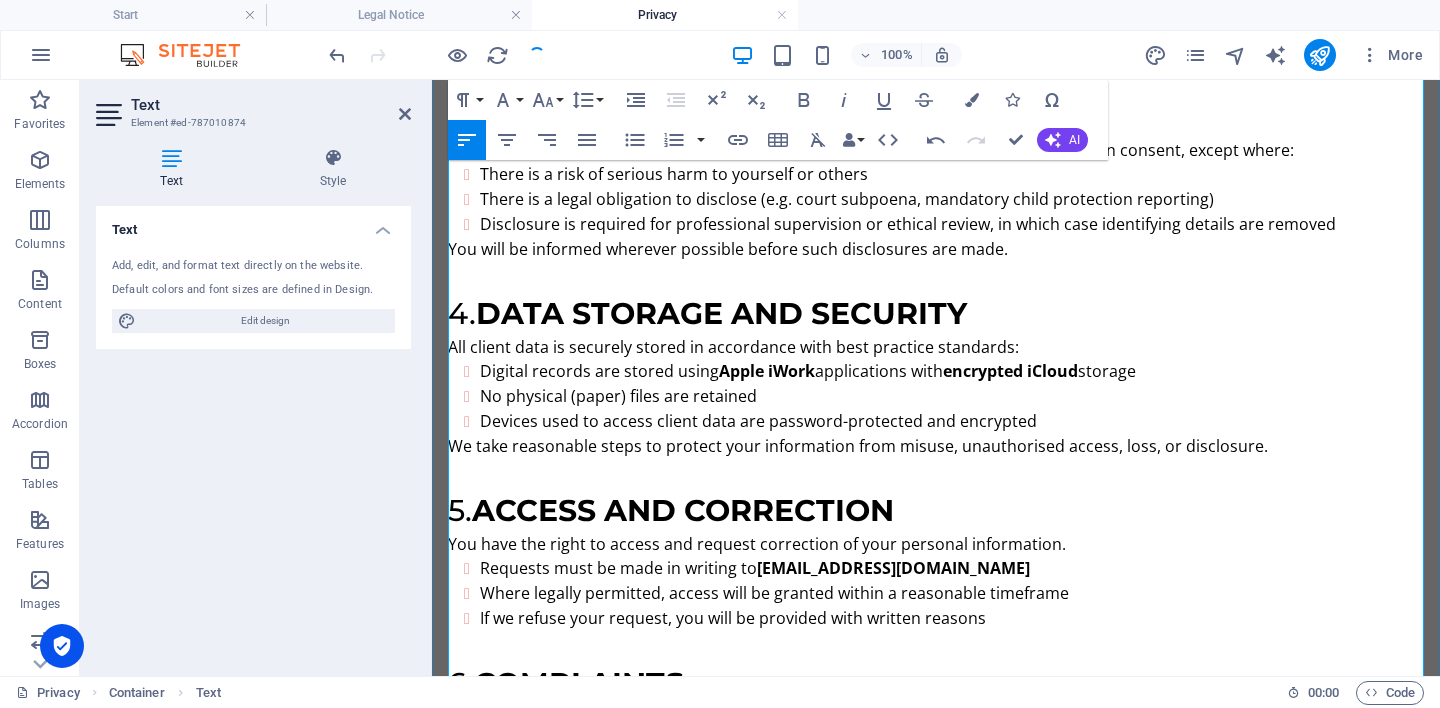 click on "Data Storage and Security" at bounding box center (721, 313) 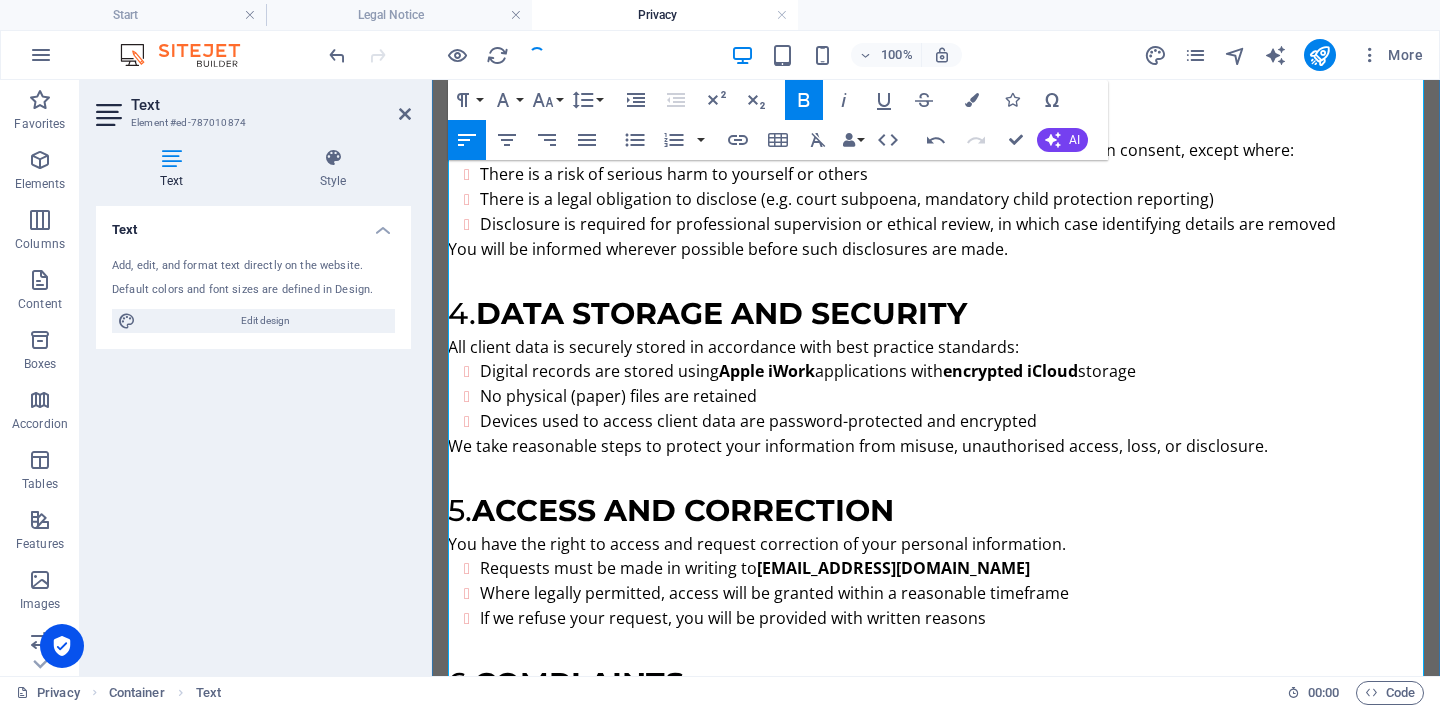 click on "Data Storage and Security" at bounding box center [721, 313] 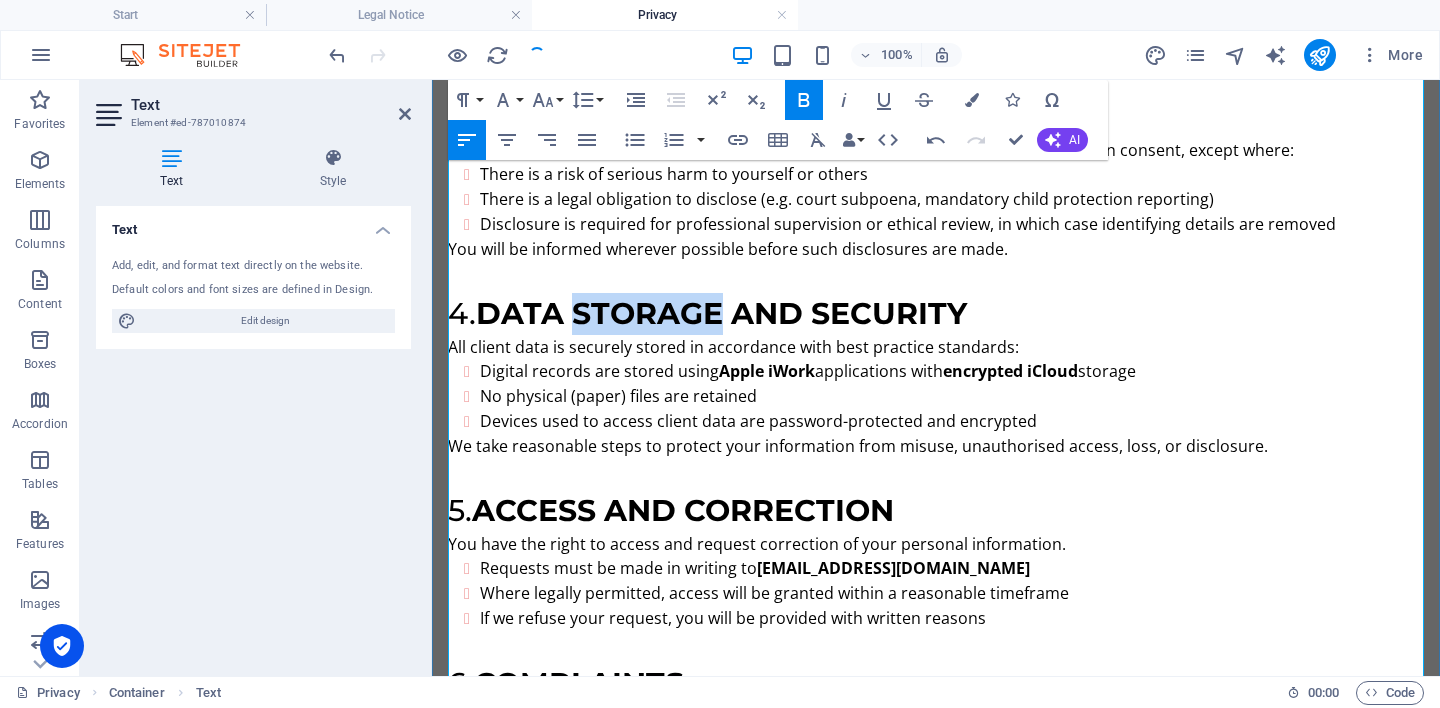 click on "Data Storage and Security" at bounding box center [721, 313] 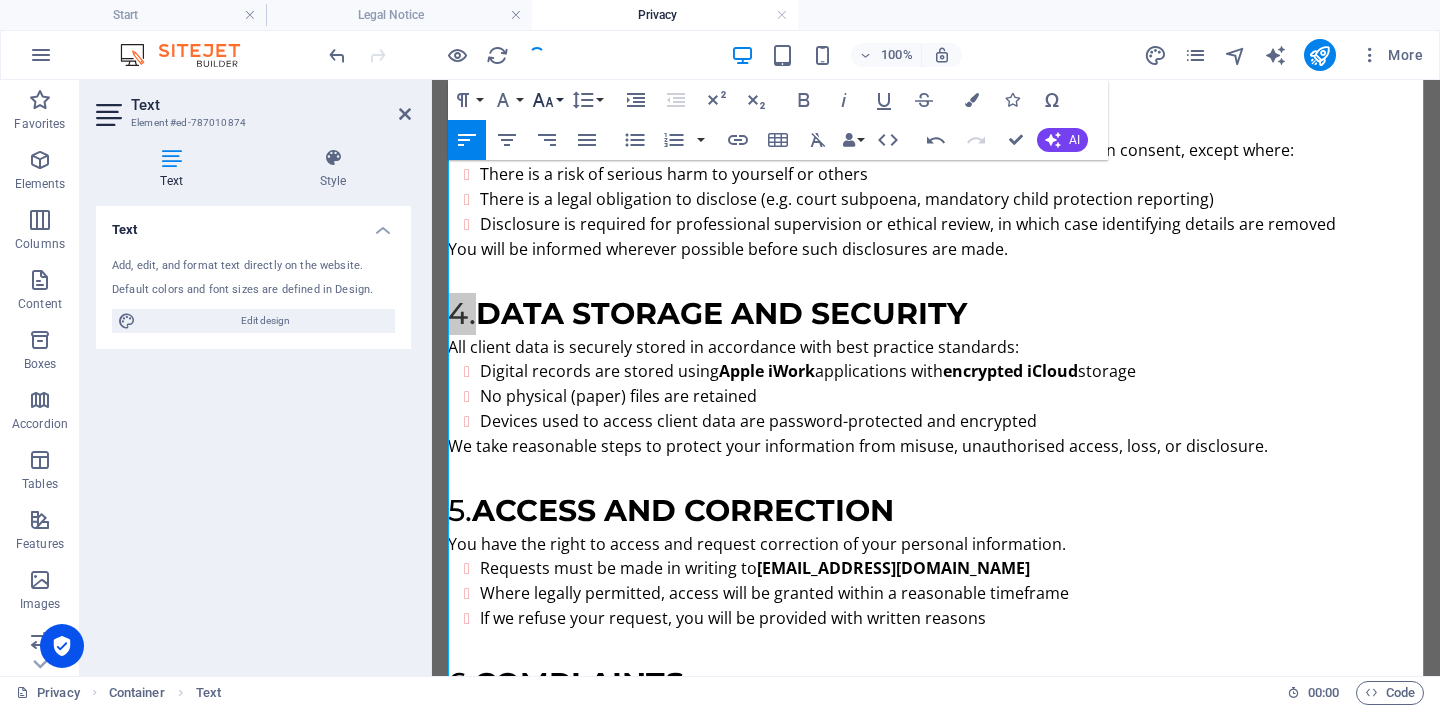 click 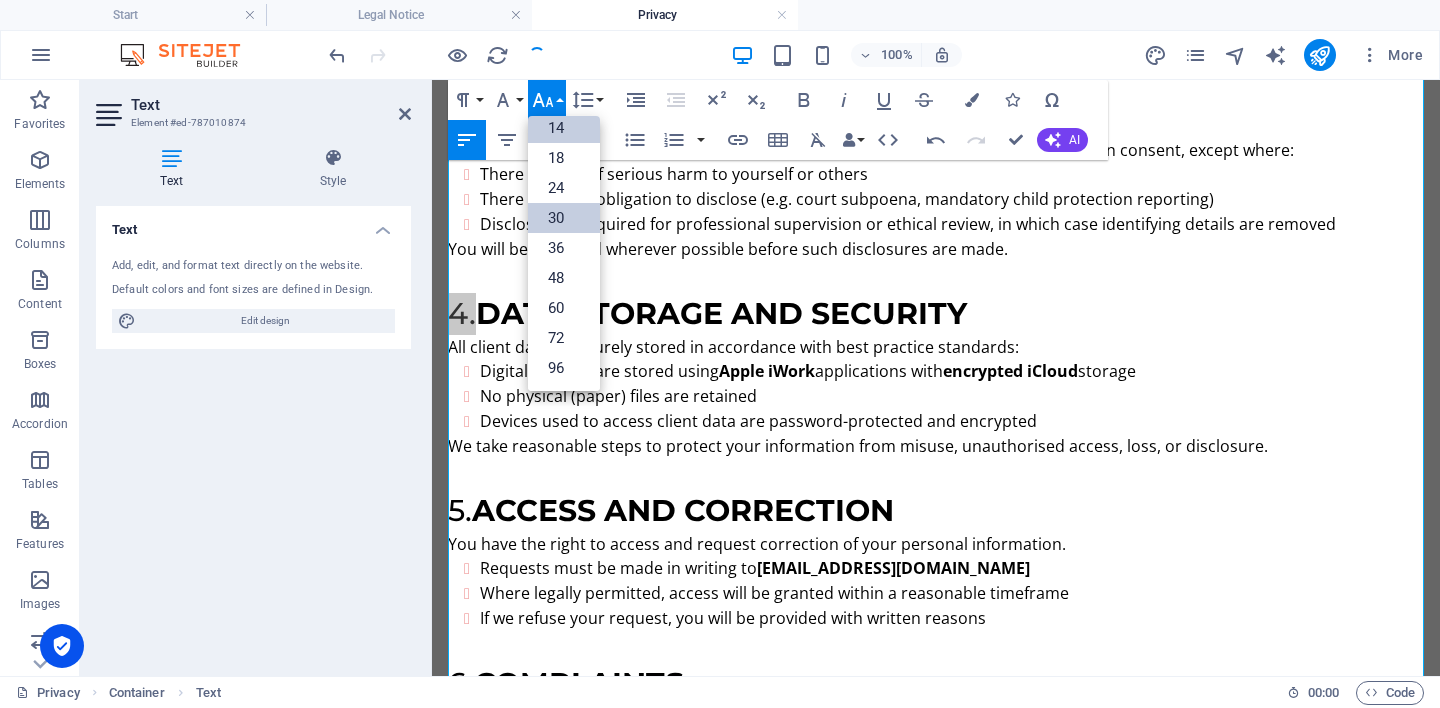 scroll, scrollTop: 161, scrollLeft: 0, axis: vertical 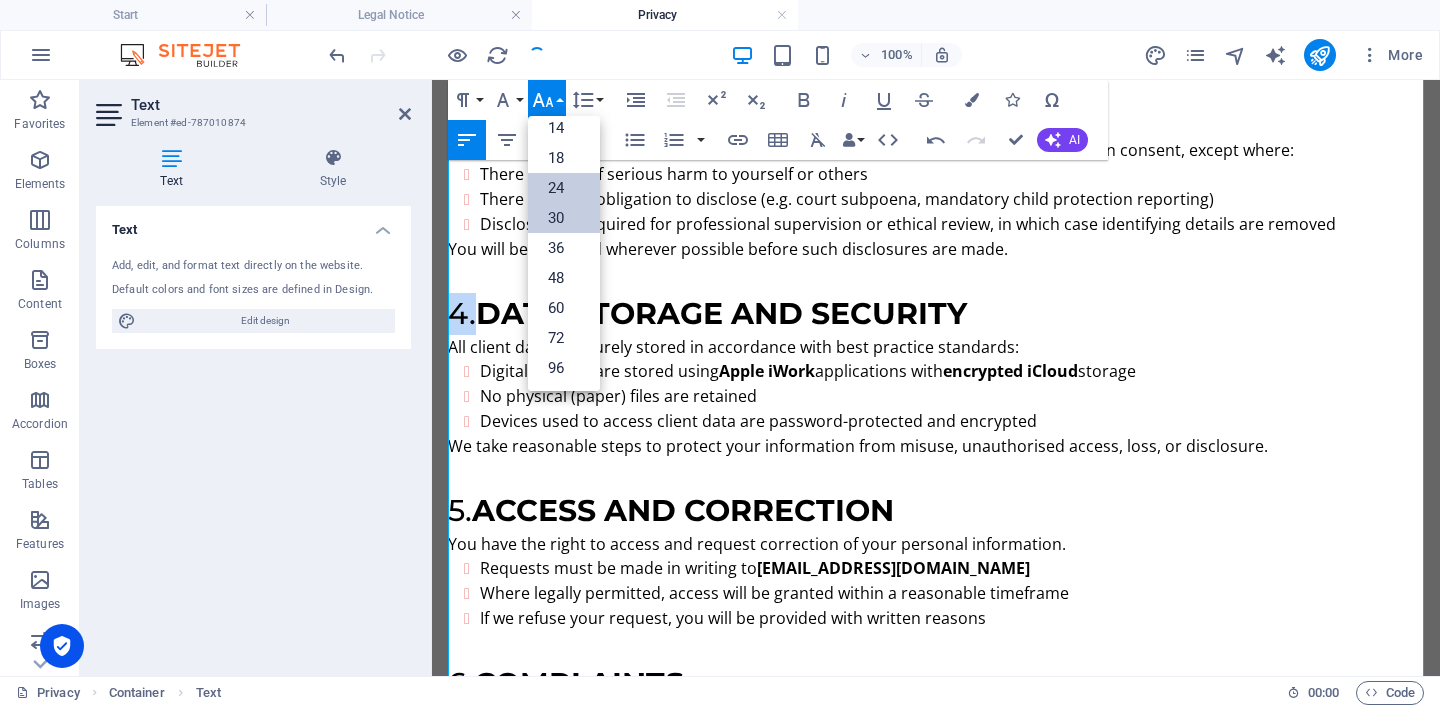 click on "24" at bounding box center (564, 188) 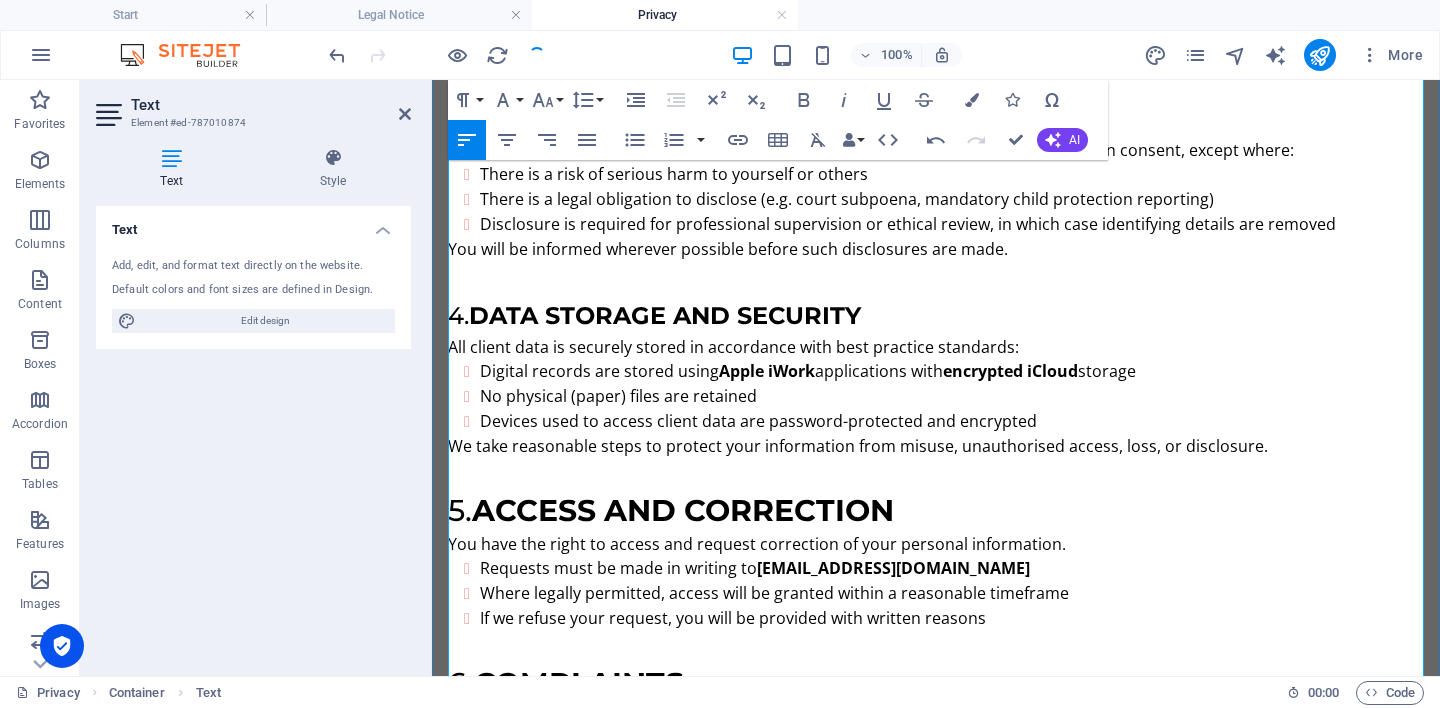 click on "Access and Correction" at bounding box center (683, 510) 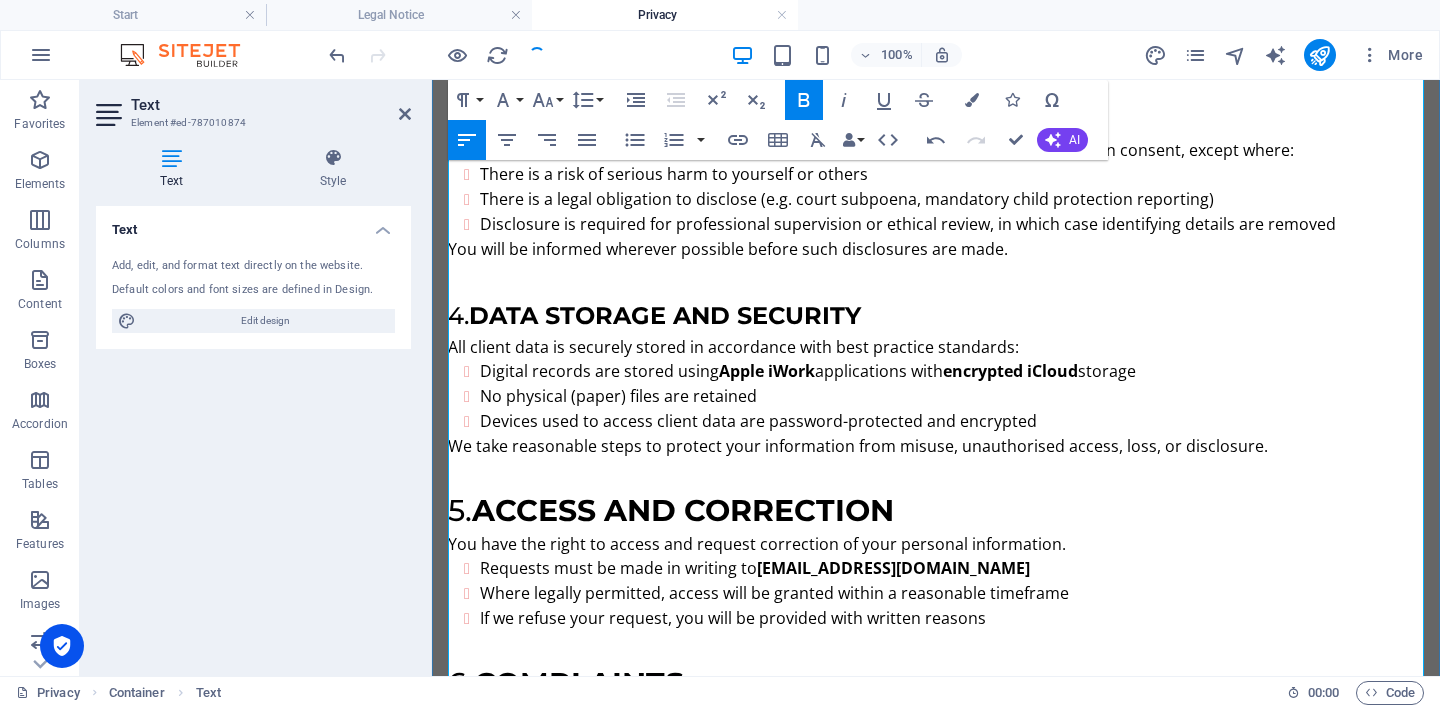 click on "Access and Correction" at bounding box center [683, 510] 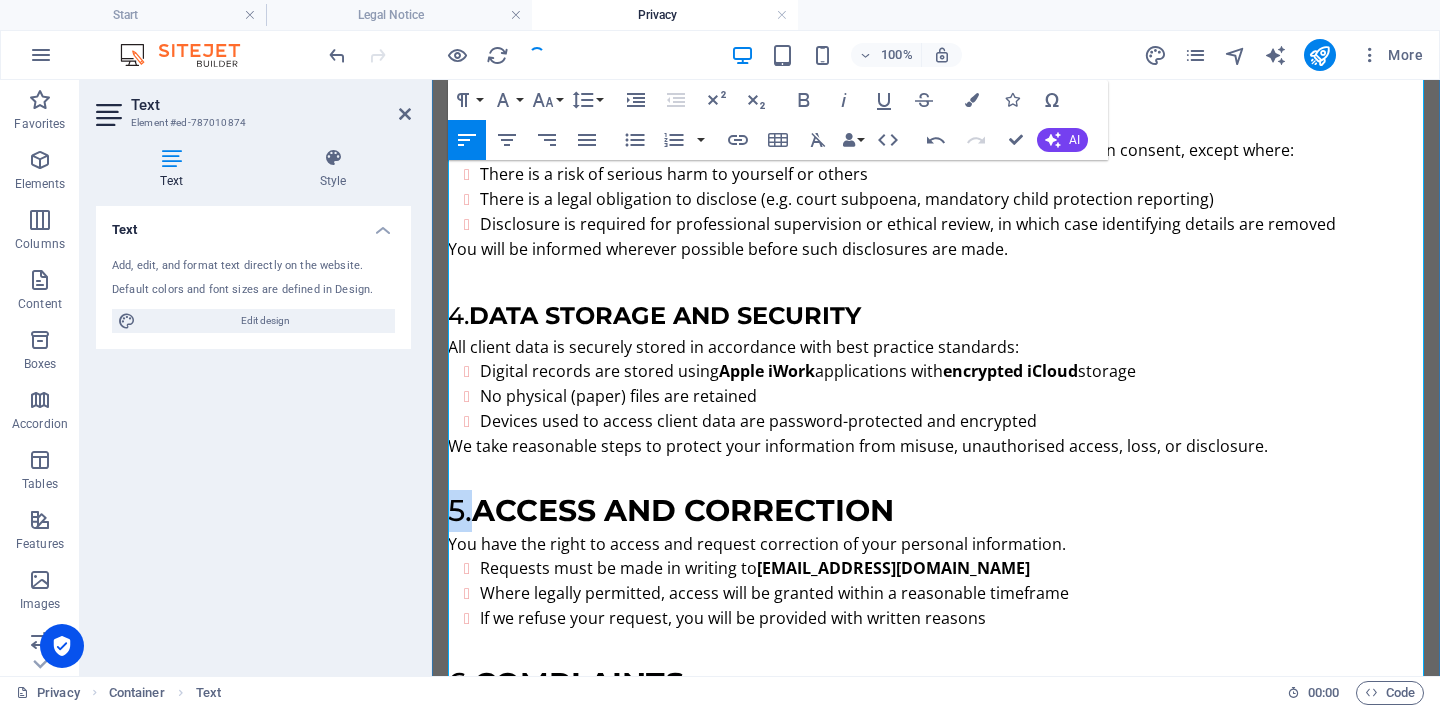 click on "Access and Correction" at bounding box center [683, 510] 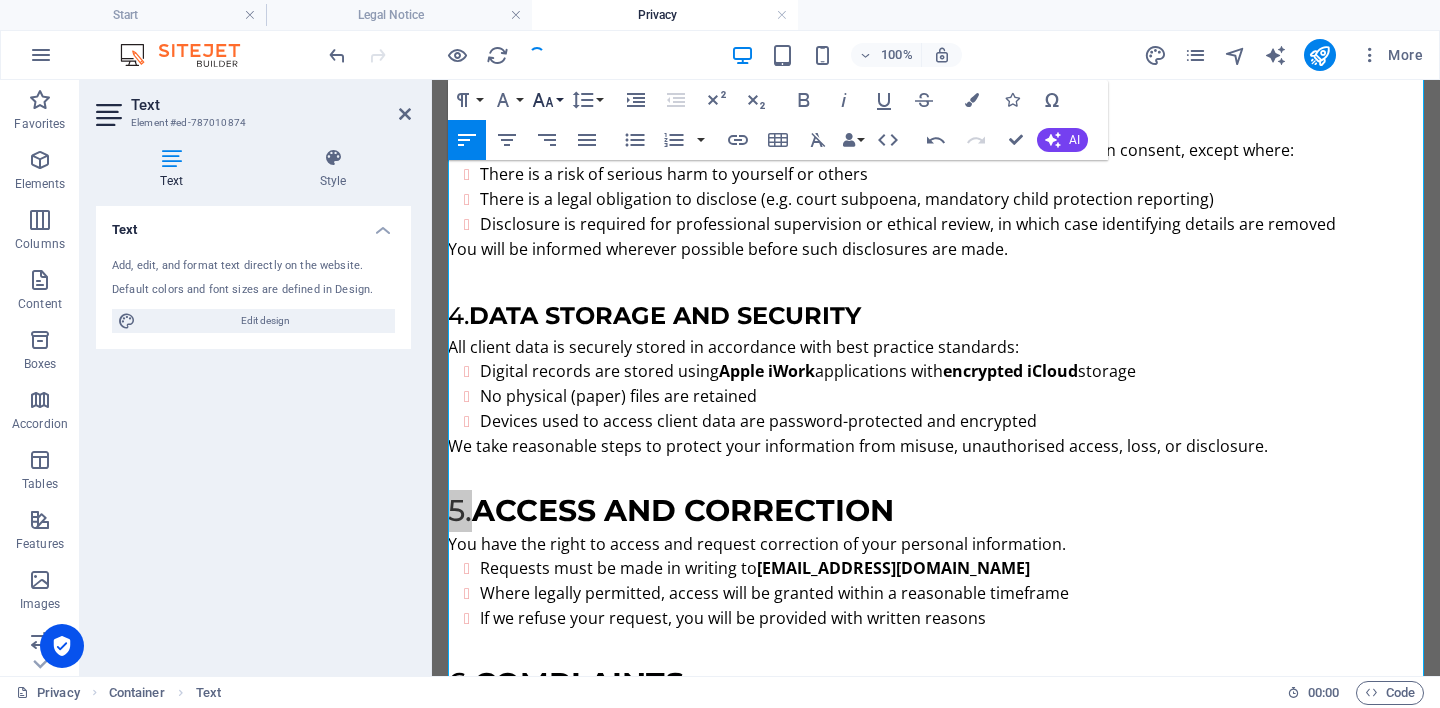 click on "Font Size" at bounding box center (547, 100) 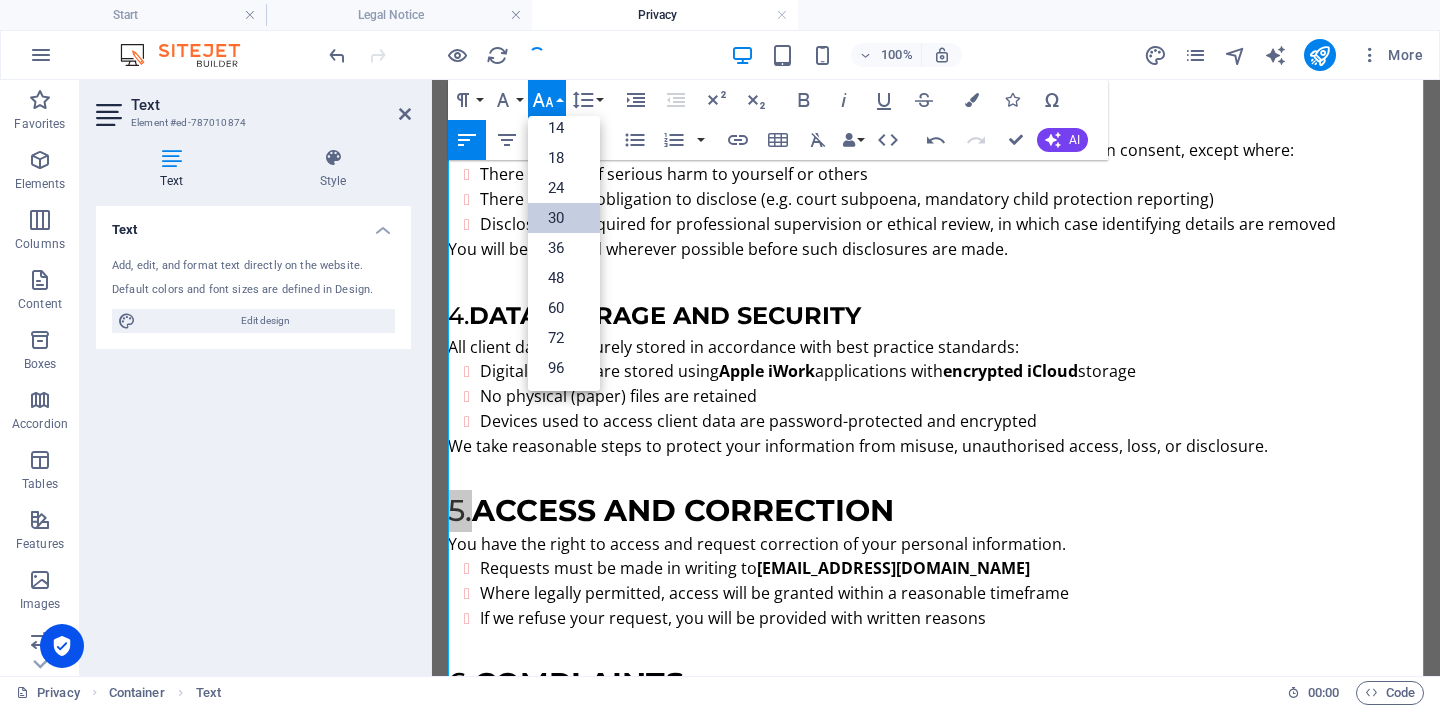 scroll, scrollTop: 161, scrollLeft: 0, axis: vertical 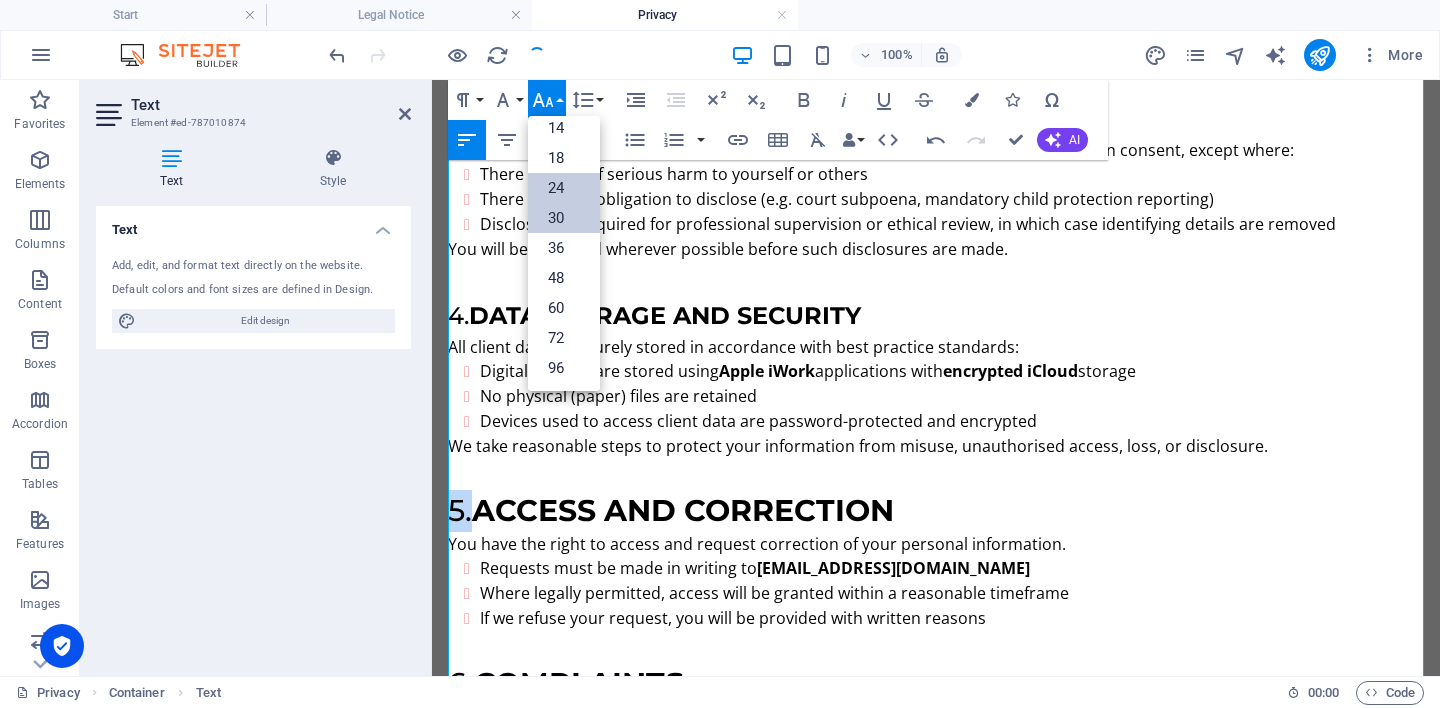 click on "24" at bounding box center (564, 188) 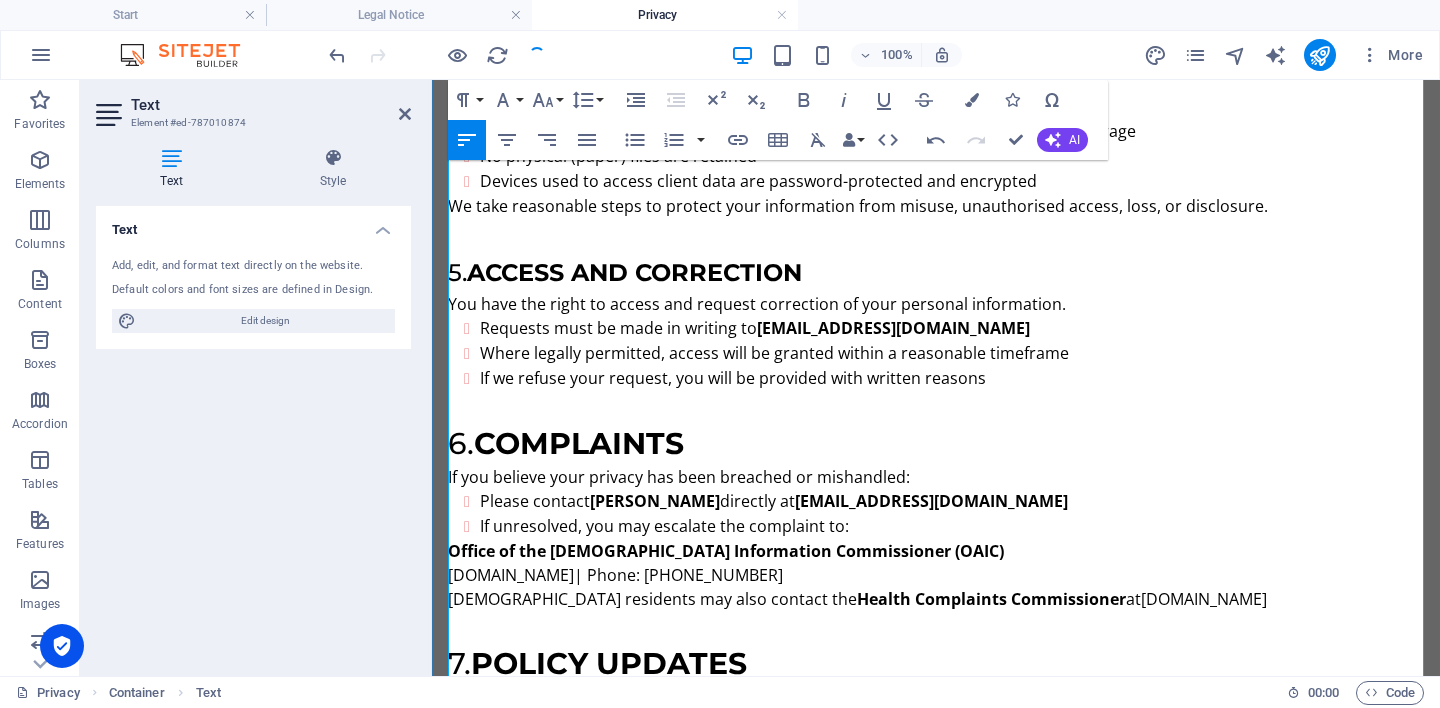 scroll, scrollTop: 1117, scrollLeft: 0, axis: vertical 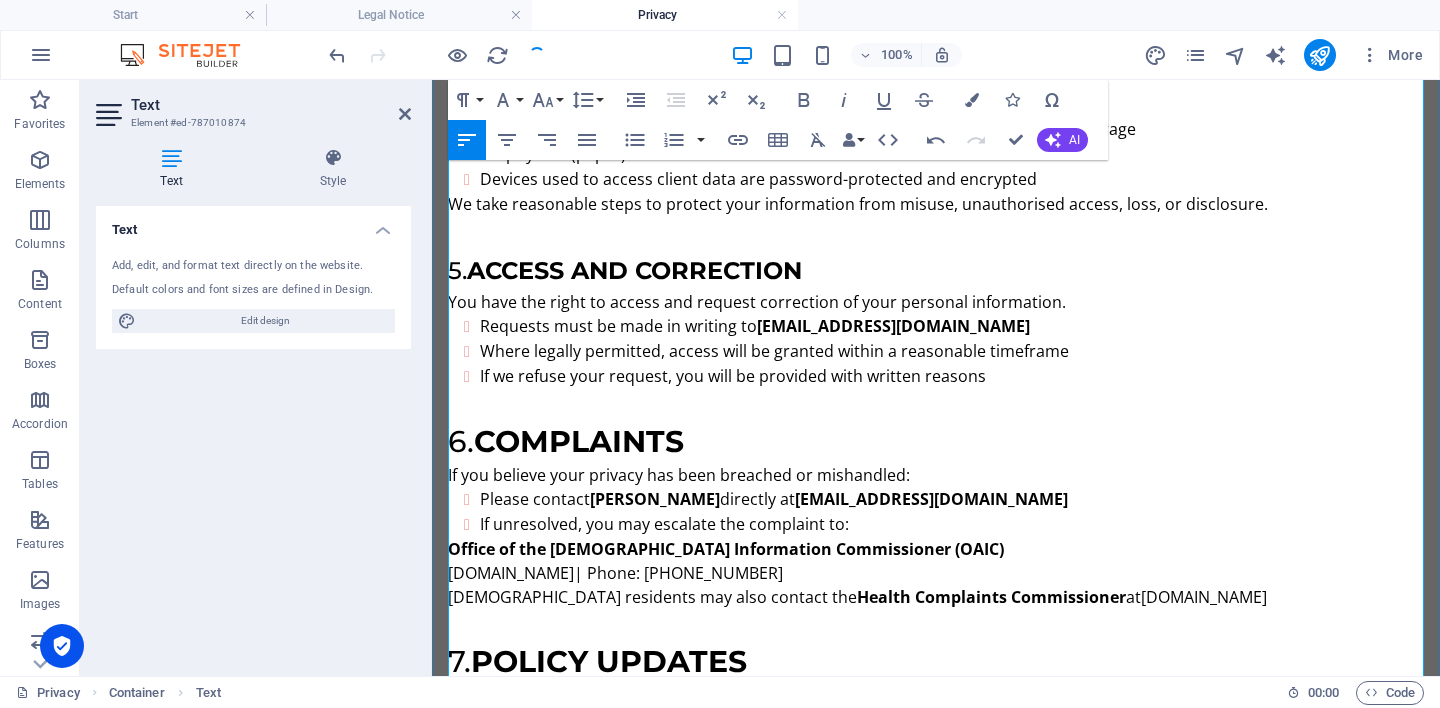 click on "Complaints" at bounding box center [579, 441] 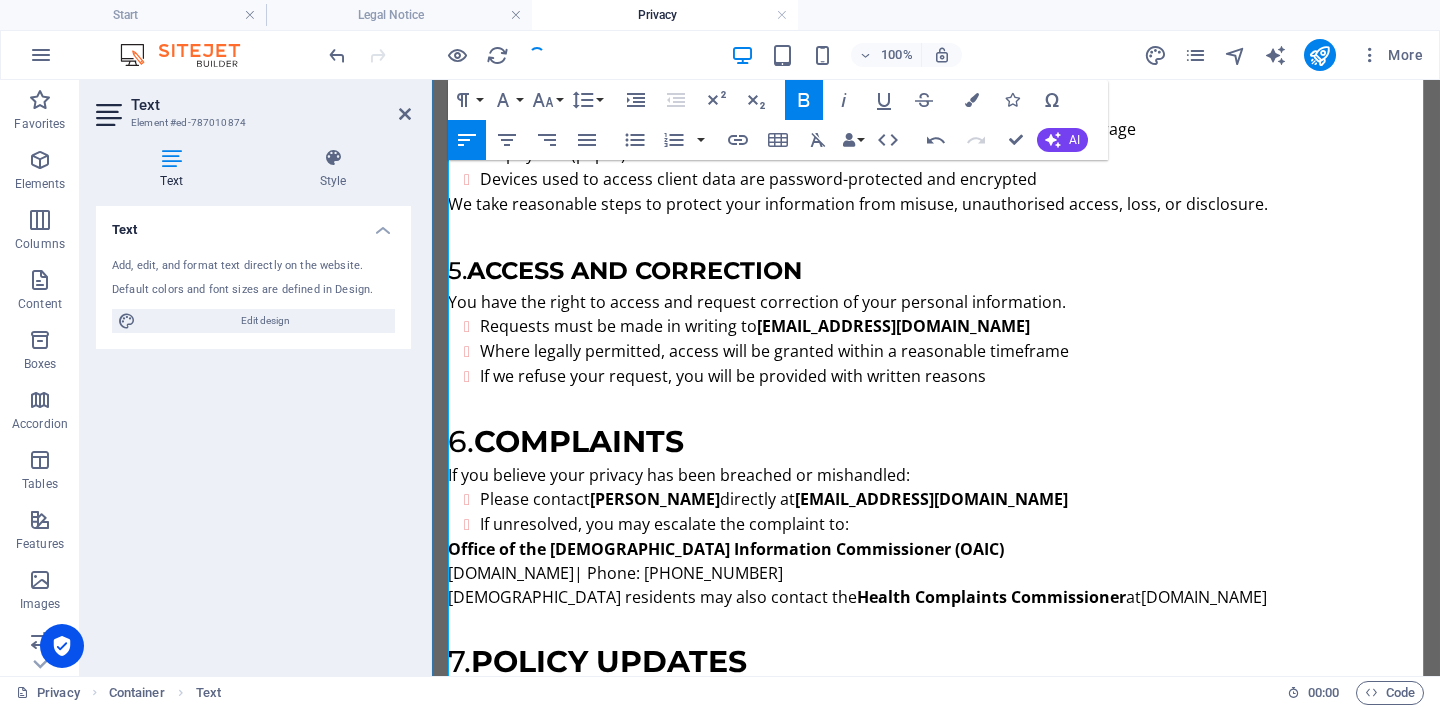 click on "Complaints" at bounding box center (579, 441) 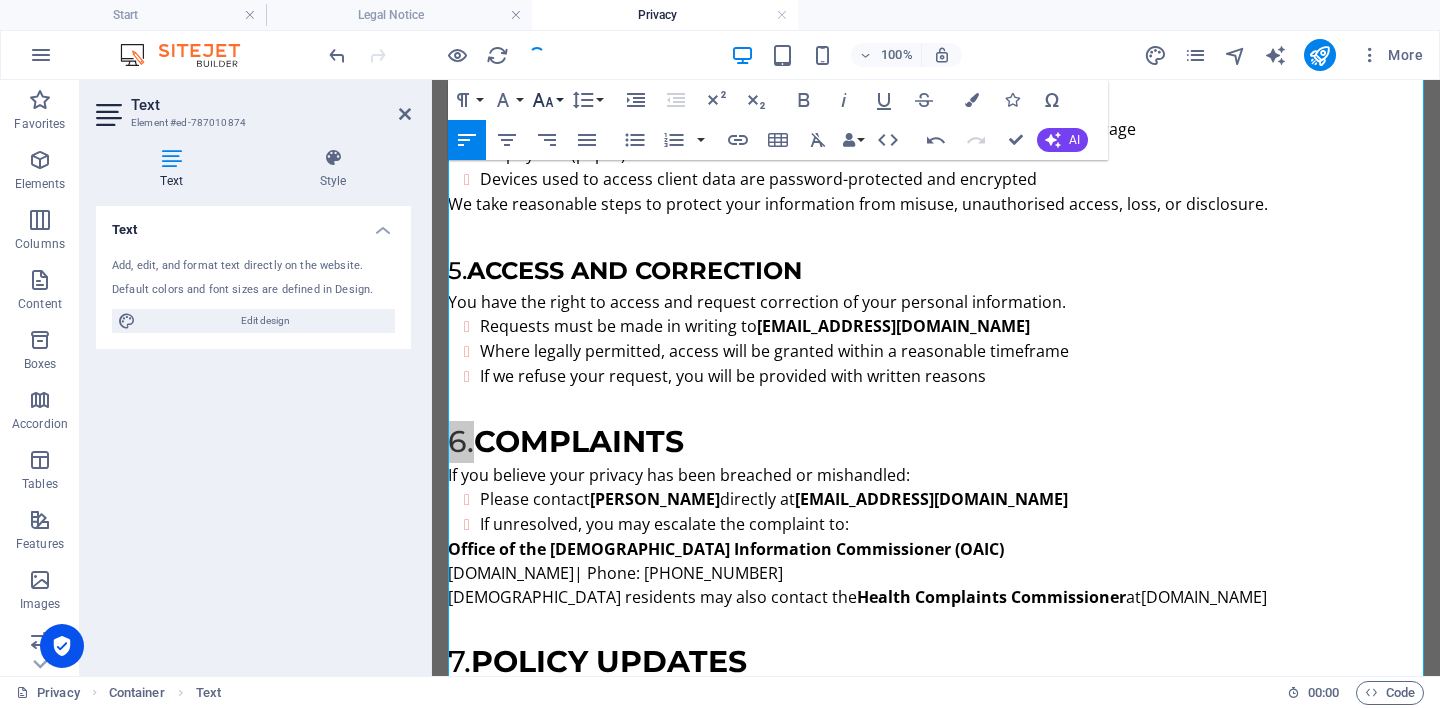 click on "Font Size" at bounding box center (547, 100) 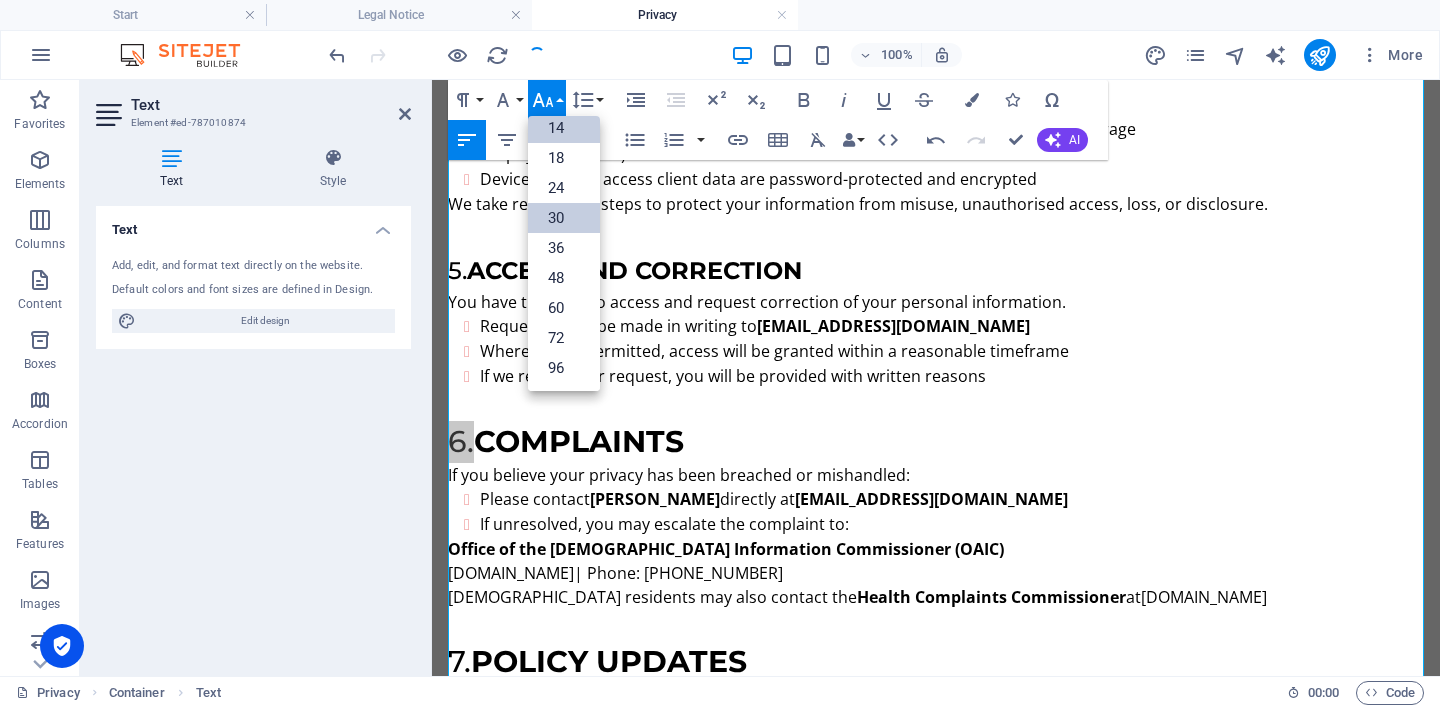 scroll, scrollTop: 161, scrollLeft: 0, axis: vertical 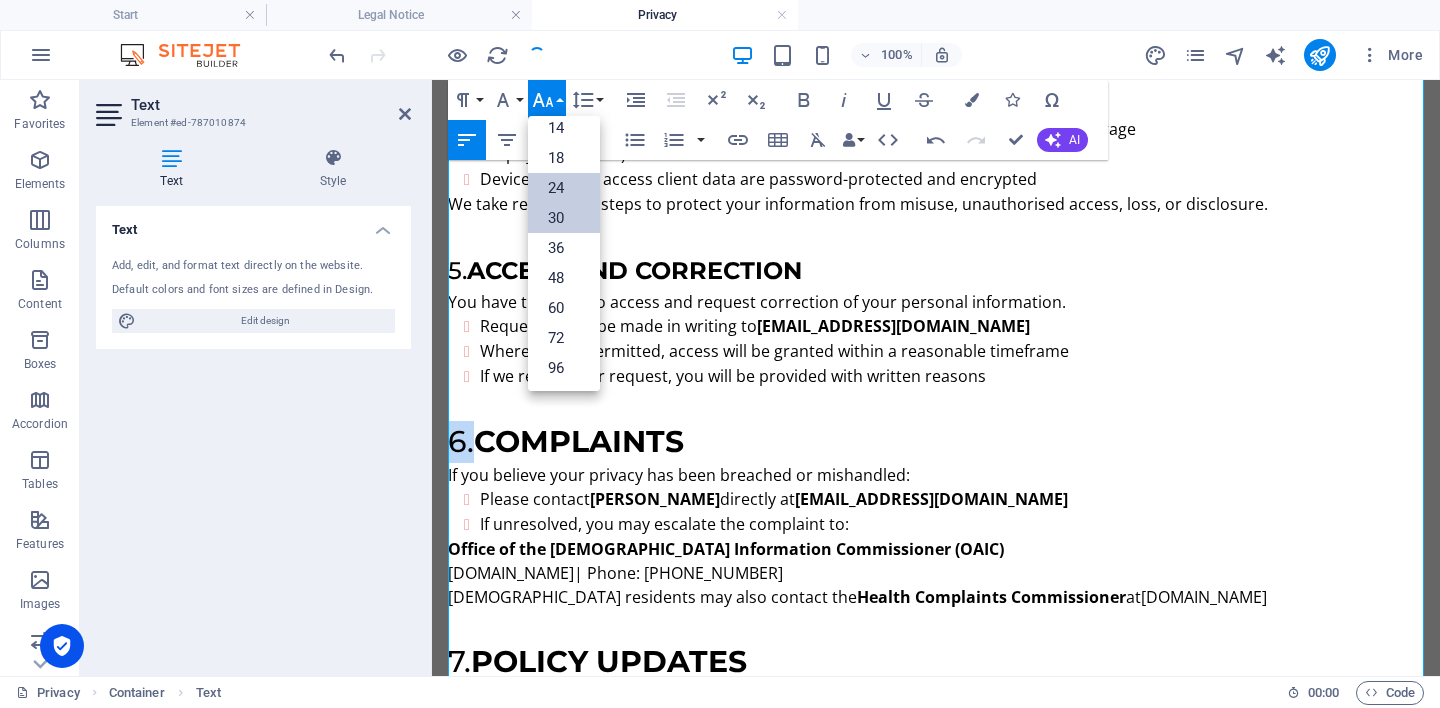click on "24" at bounding box center (564, 188) 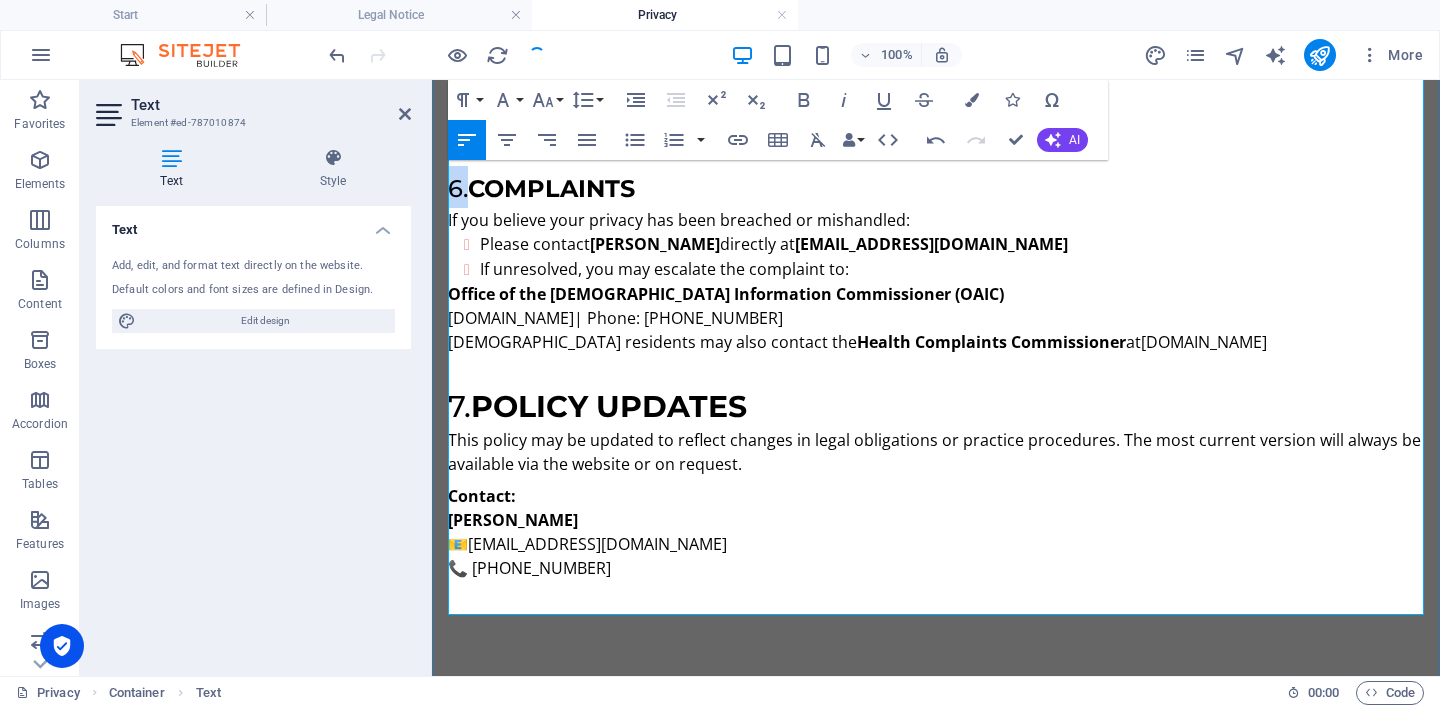 scroll, scrollTop: 1406, scrollLeft: 0, axis: vertical 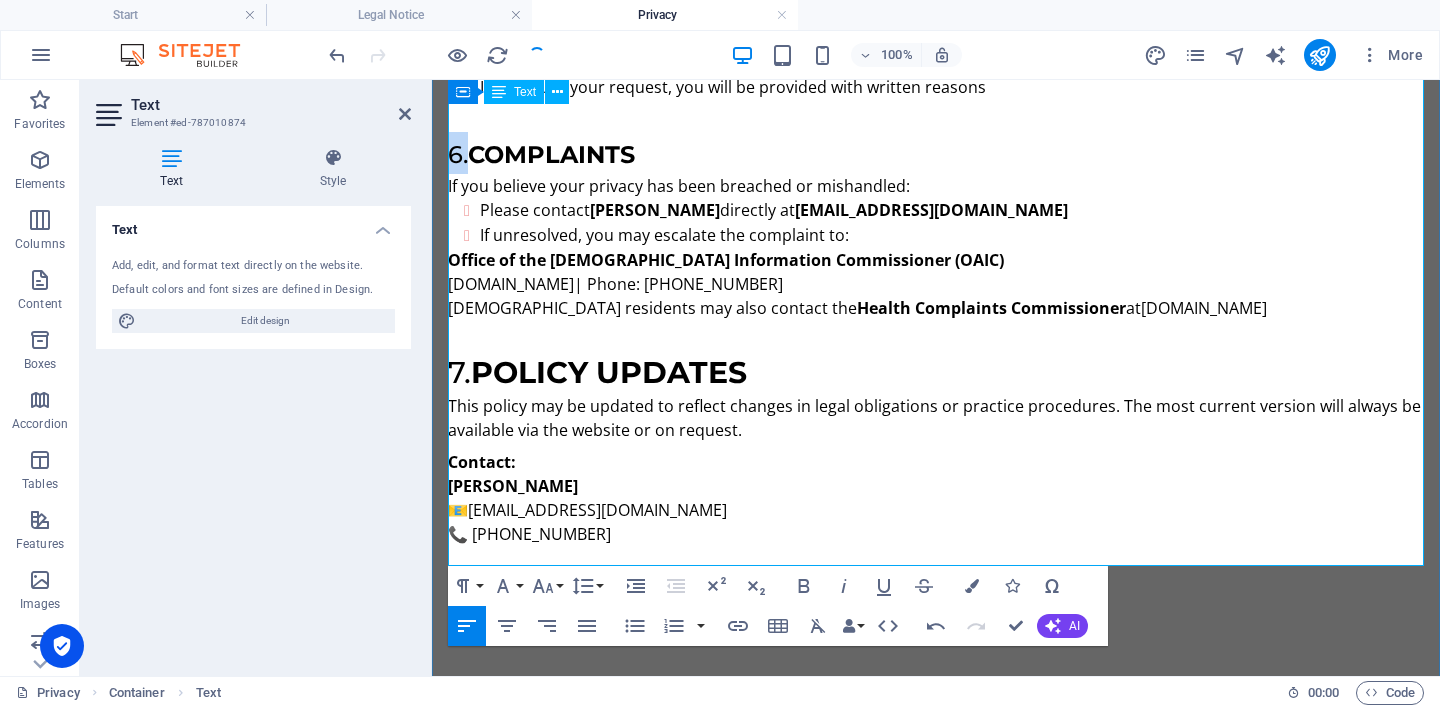 click on "Policy Updates" at bounding box center (609, 372) 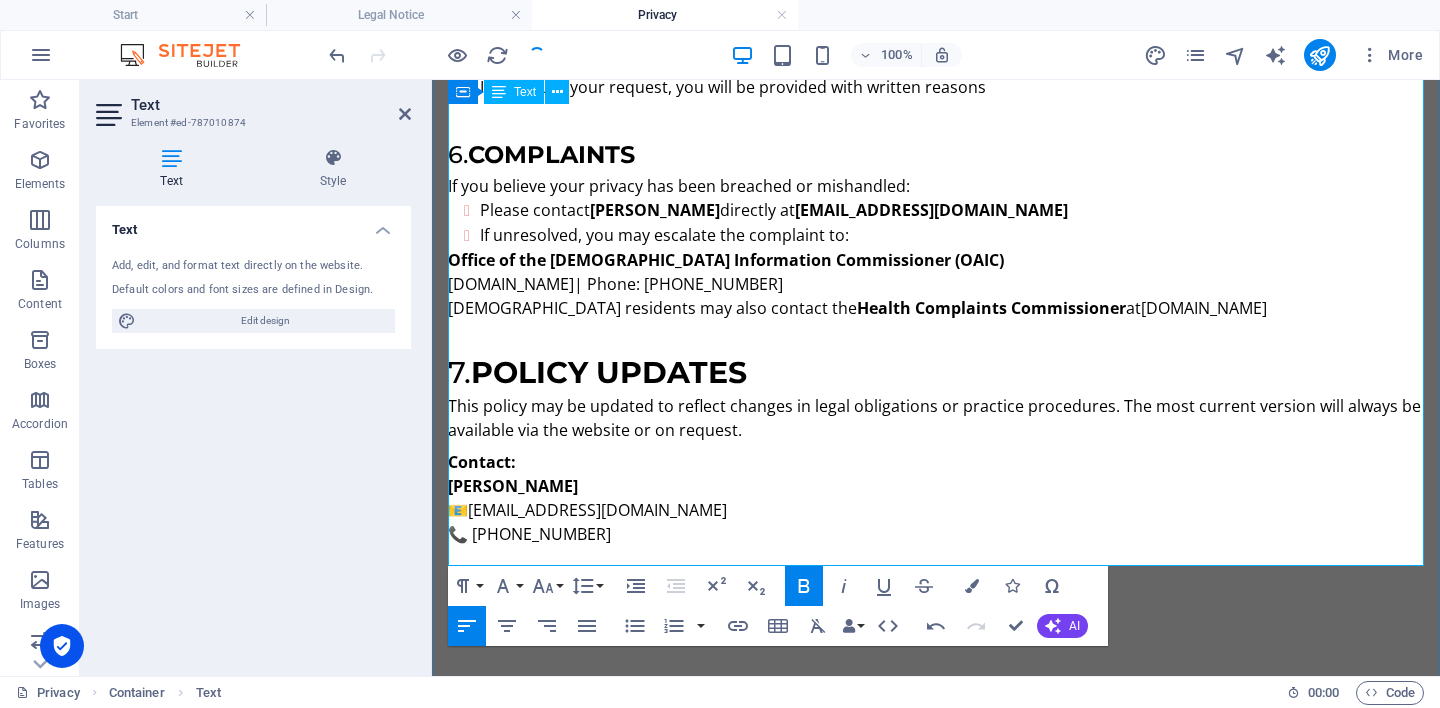 click on "Policy Updates" at bounding box center (609, 372) 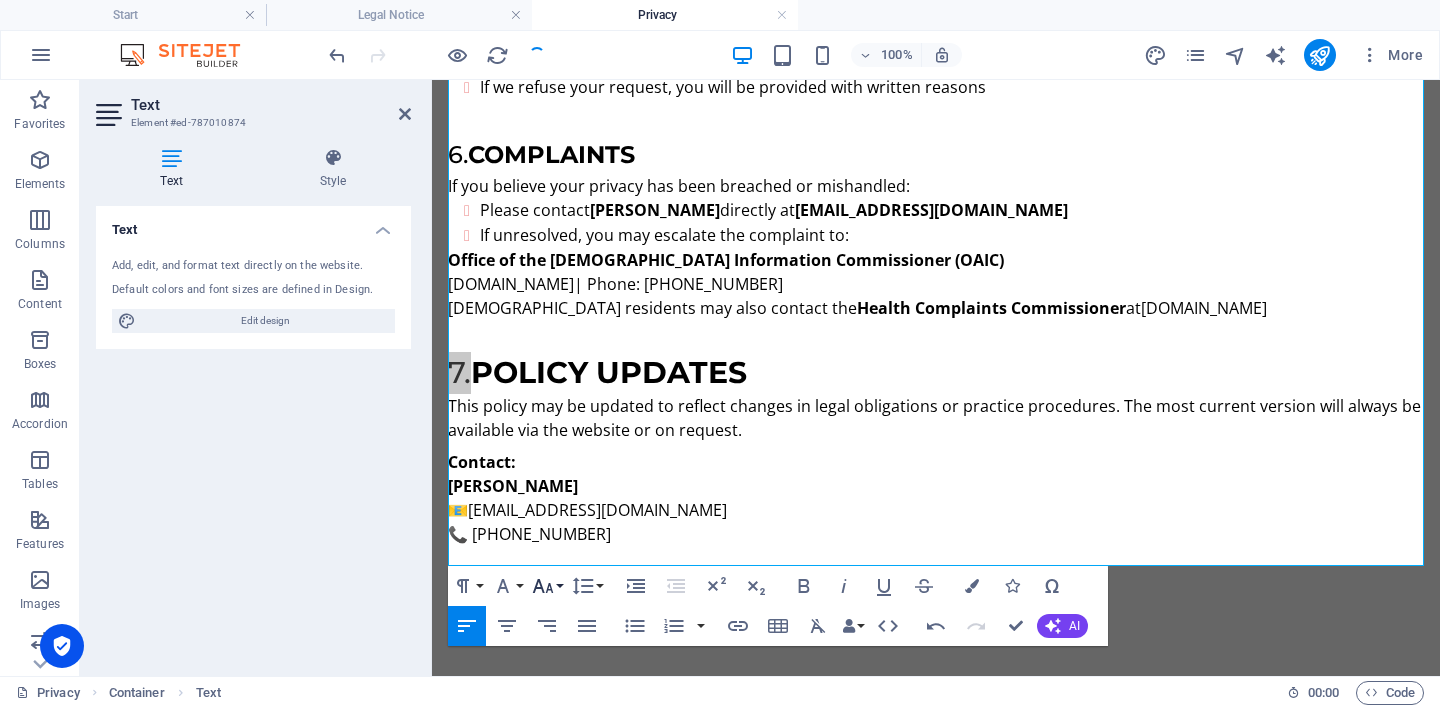 click on "Font Size" at bounding box center [547, 586] 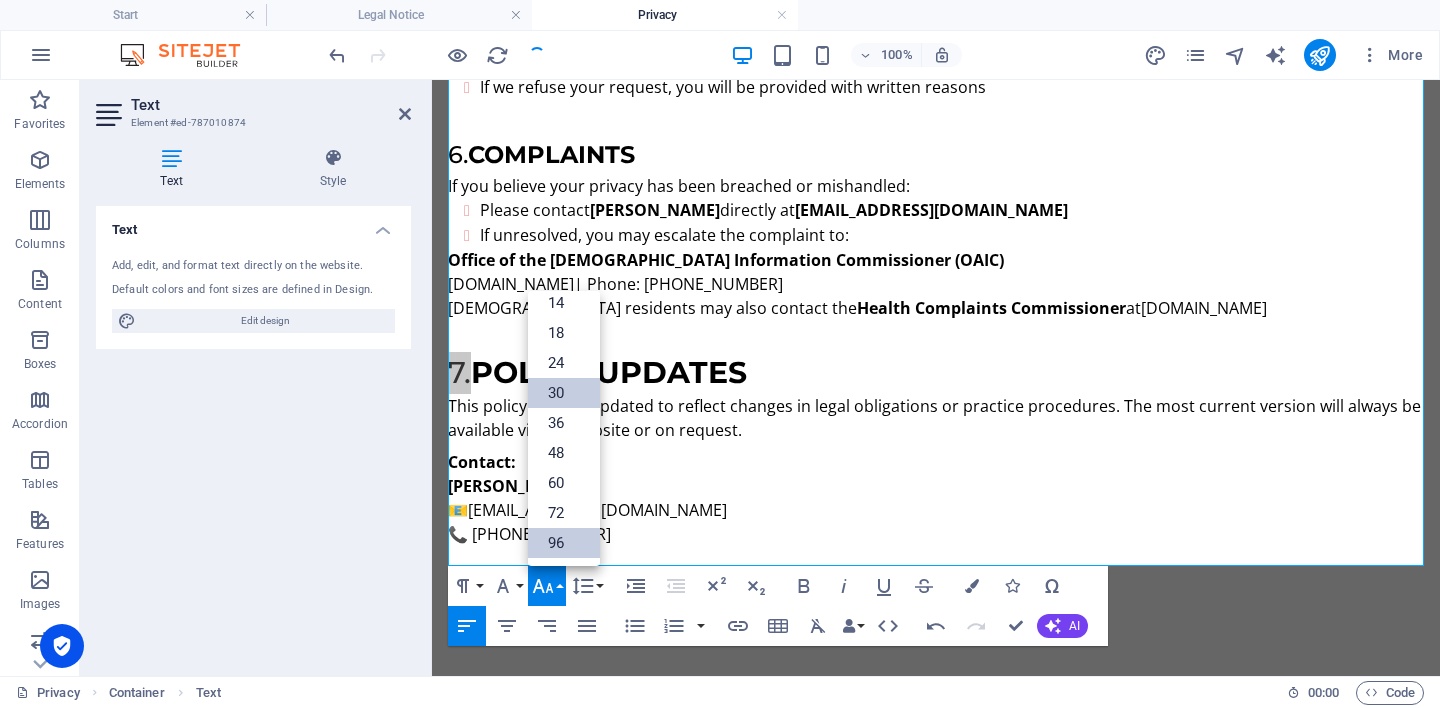 scroll, scrollTop: 161, scrollLeft: 0, axis: vertical 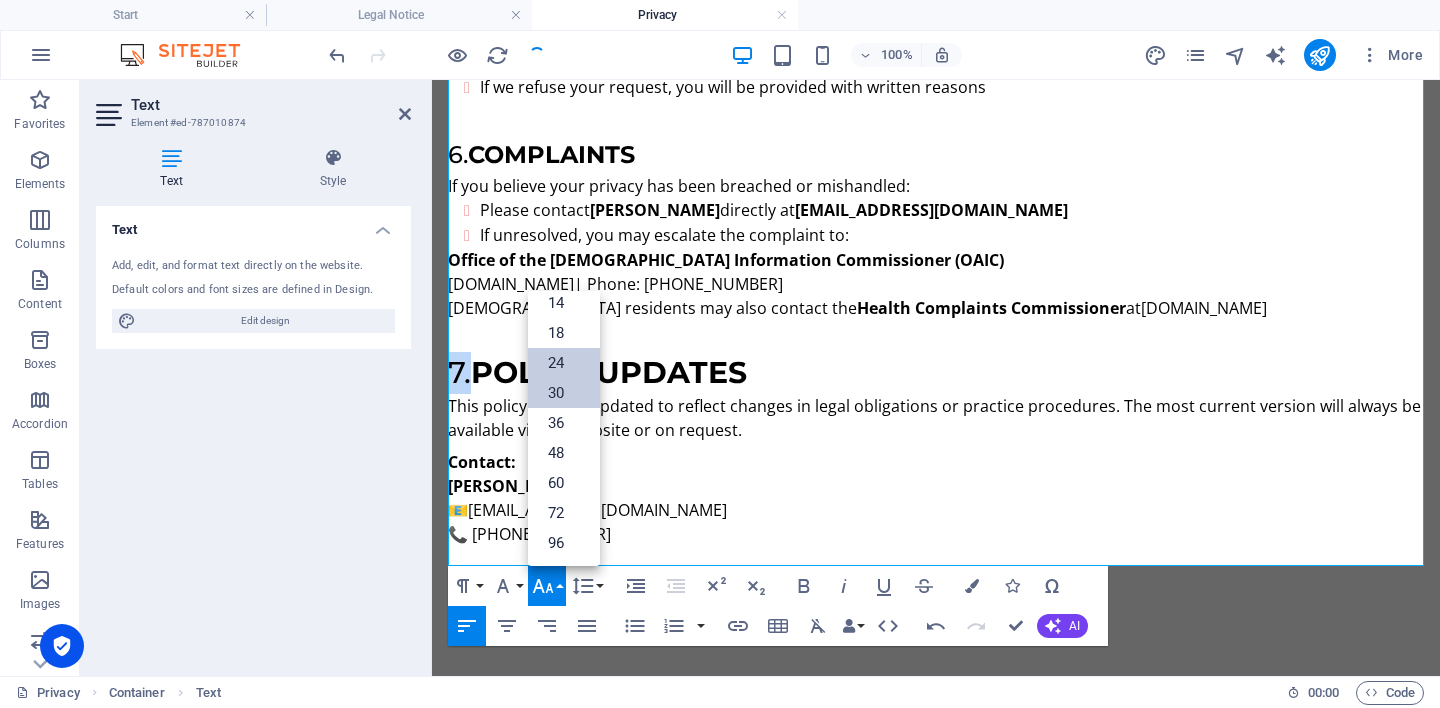 click on "24" at bounding box center [564, 363] 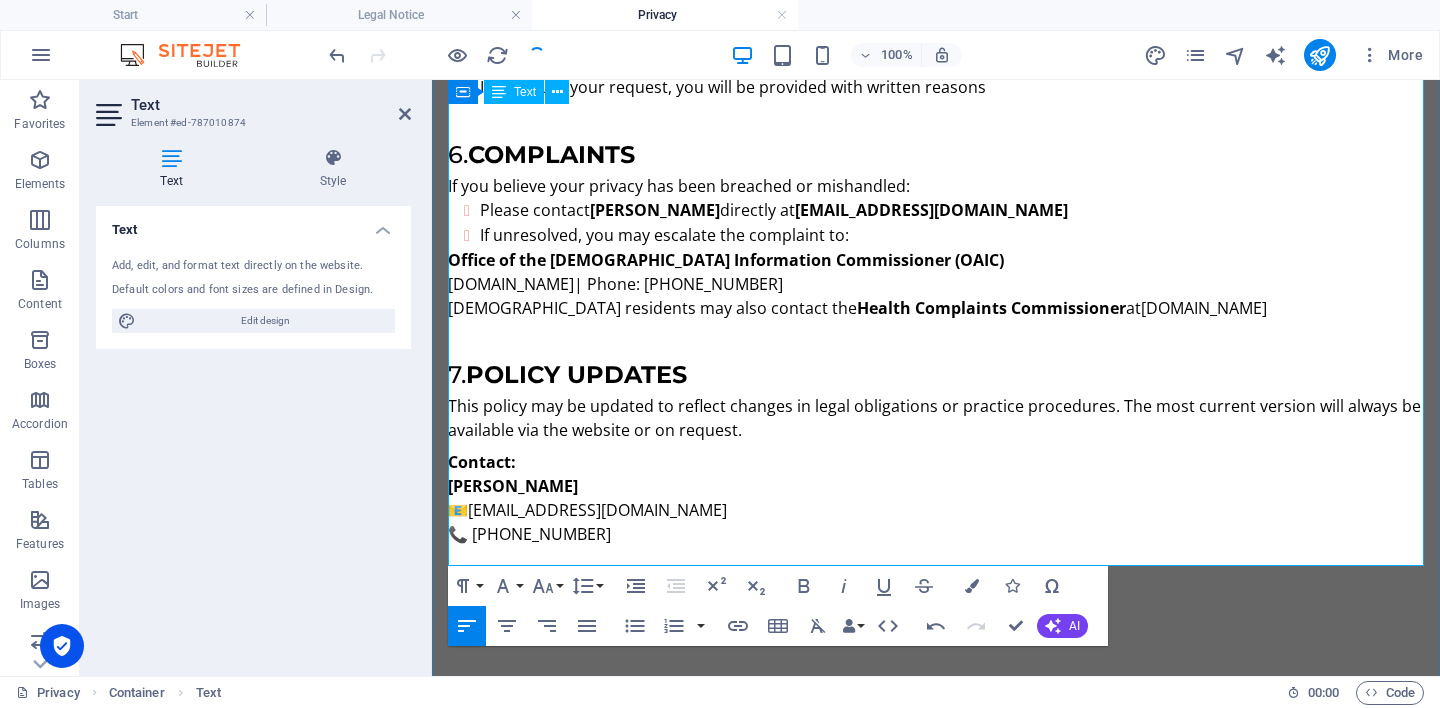 click on "Contact: [PERSON_NAME] 📧  [EMAIL_ADDRESS][DOMAIN_NAME] 📞 [PHONE_NUMBER]" at bounding box center [936, 498] 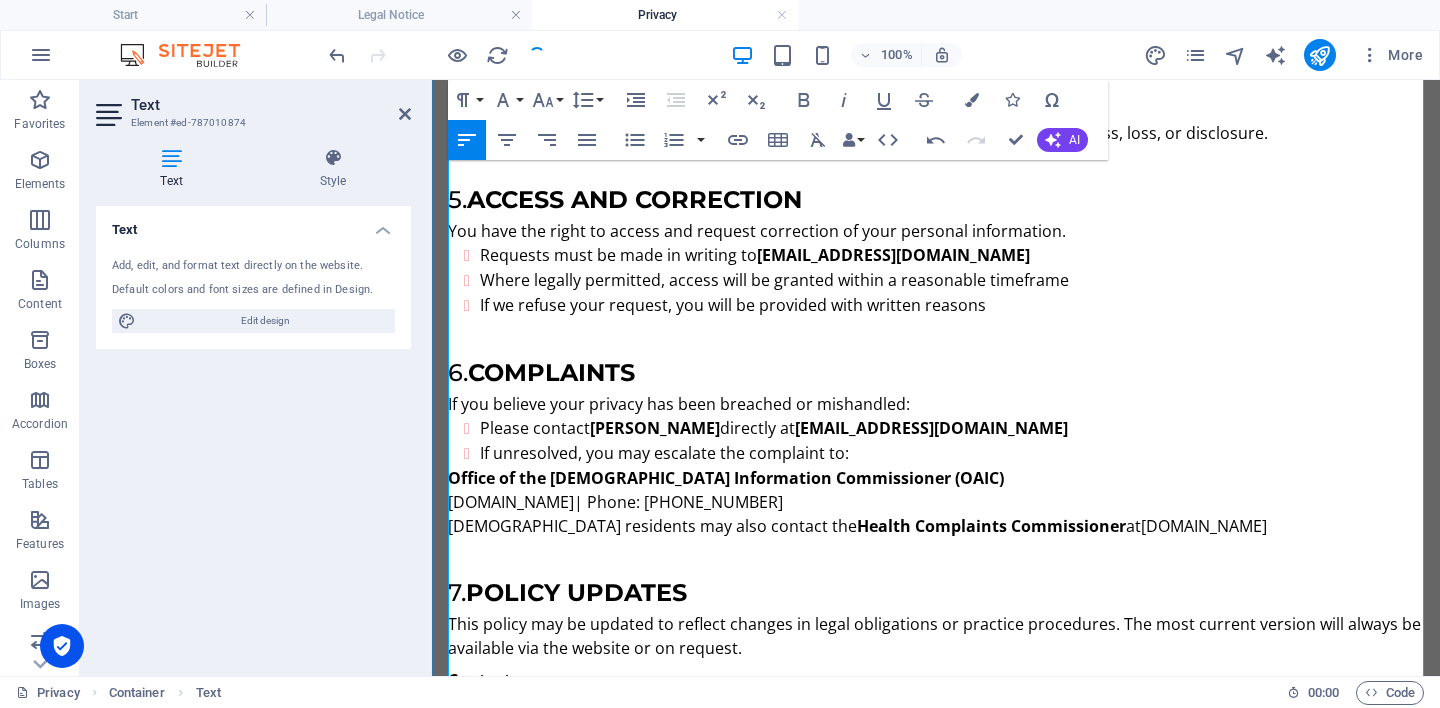scroll, scrollTop: 367, scrollLeft: 0, axis: vertical 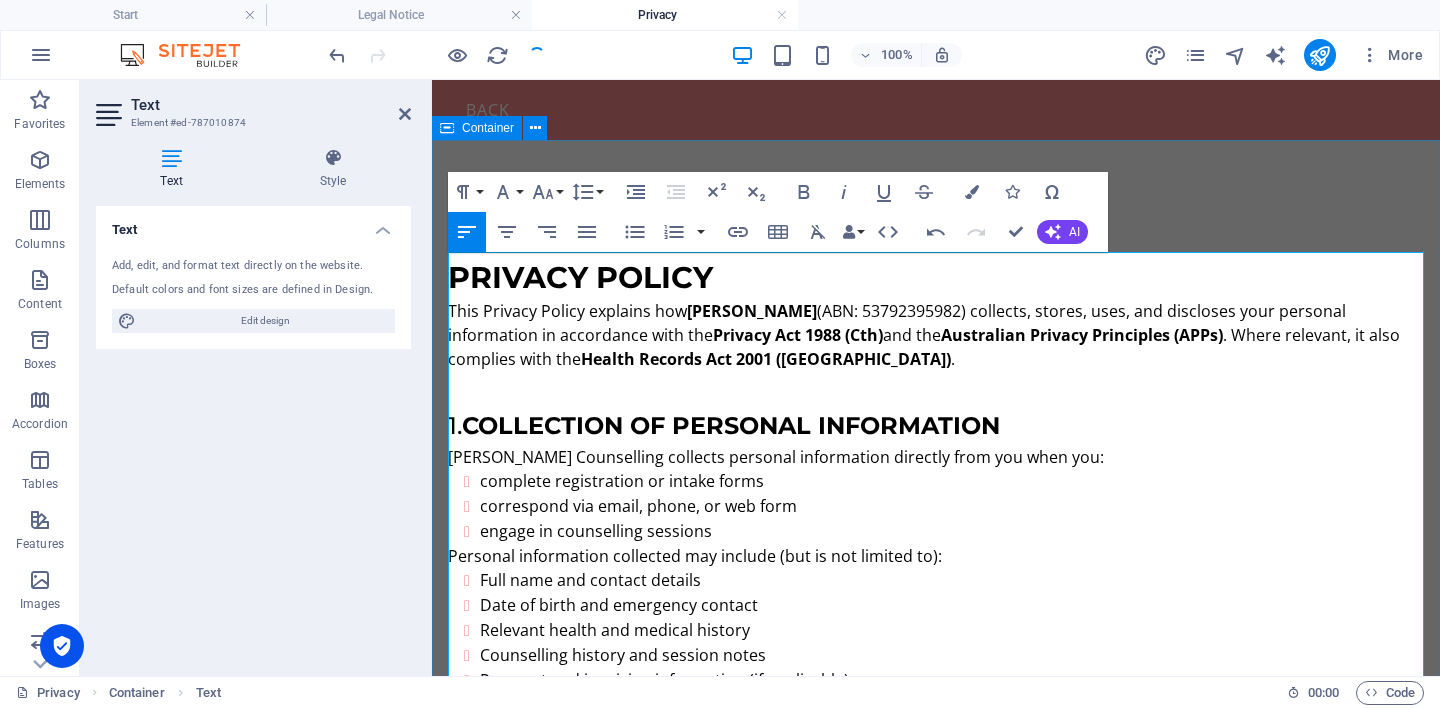 click on "Privacy Policy This Privacy Policy explains how  [PERSON_NAME]  (ABN: 53792395982) collects, stores, uses, and discloses your personal information in accordance with the  Privacy Act 1988 (Cth)  and the  Australian Privacy Principles (APPs) . Where relevant, it also complies with the  Health Records Act 2001 ([GEOGRAPHIC_DATA]) . 1.  Collection of Personal Information [PERSON_NAME] Counselling collects personal information directly from you when you: complete registration or intake forms correspond via email, phone, or web form engage in counselling sessions Personal information collected may include (but is not limited to): Full name and contact details Date of birth and emergency contact Relevant health and medical history Counselling history and session notes Payment and invoicing information (if applicable) We may also collect sensitive information with your consent, as required to provide therapeutic services. 2.  Use of Information Personal information is collected and used for the following purposes: 3.  4.  Apple iWork 5." at bounding box center (936, 1118) 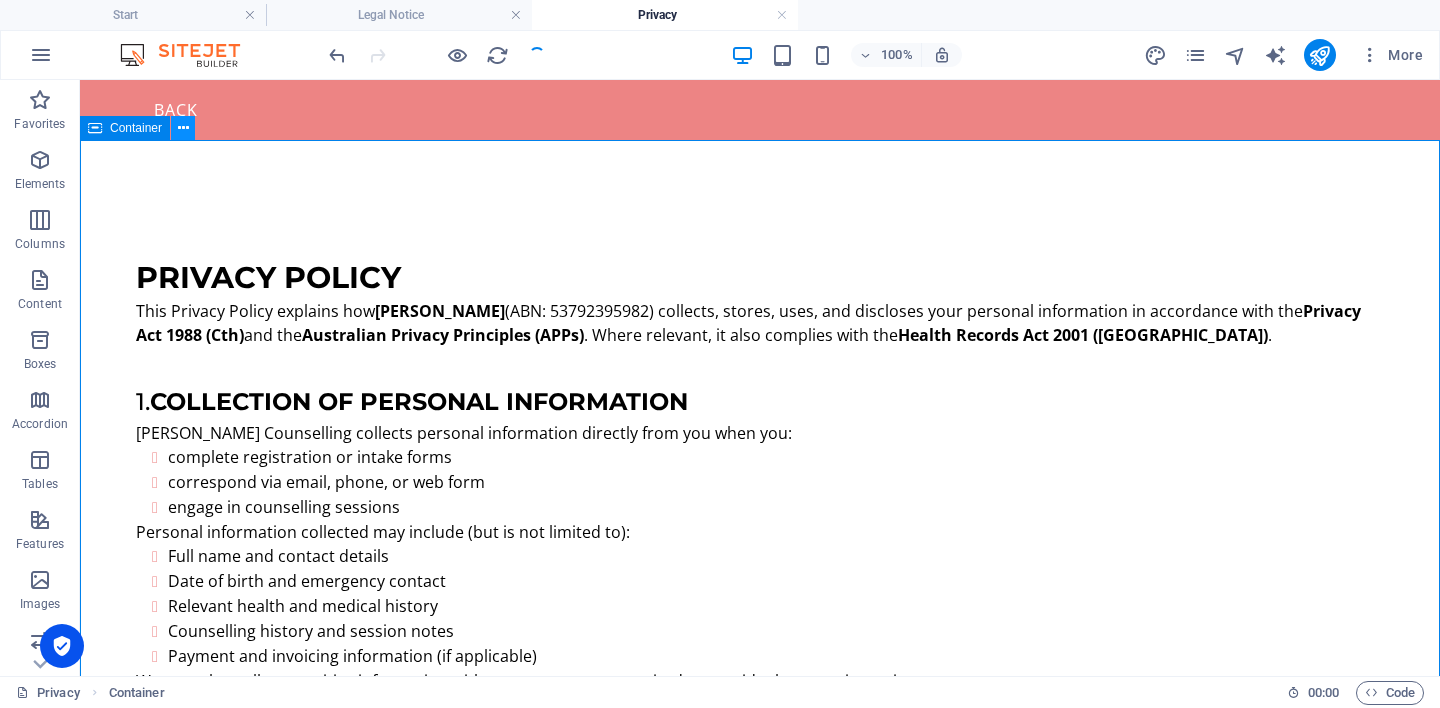 click at bounding box center [183, 128] 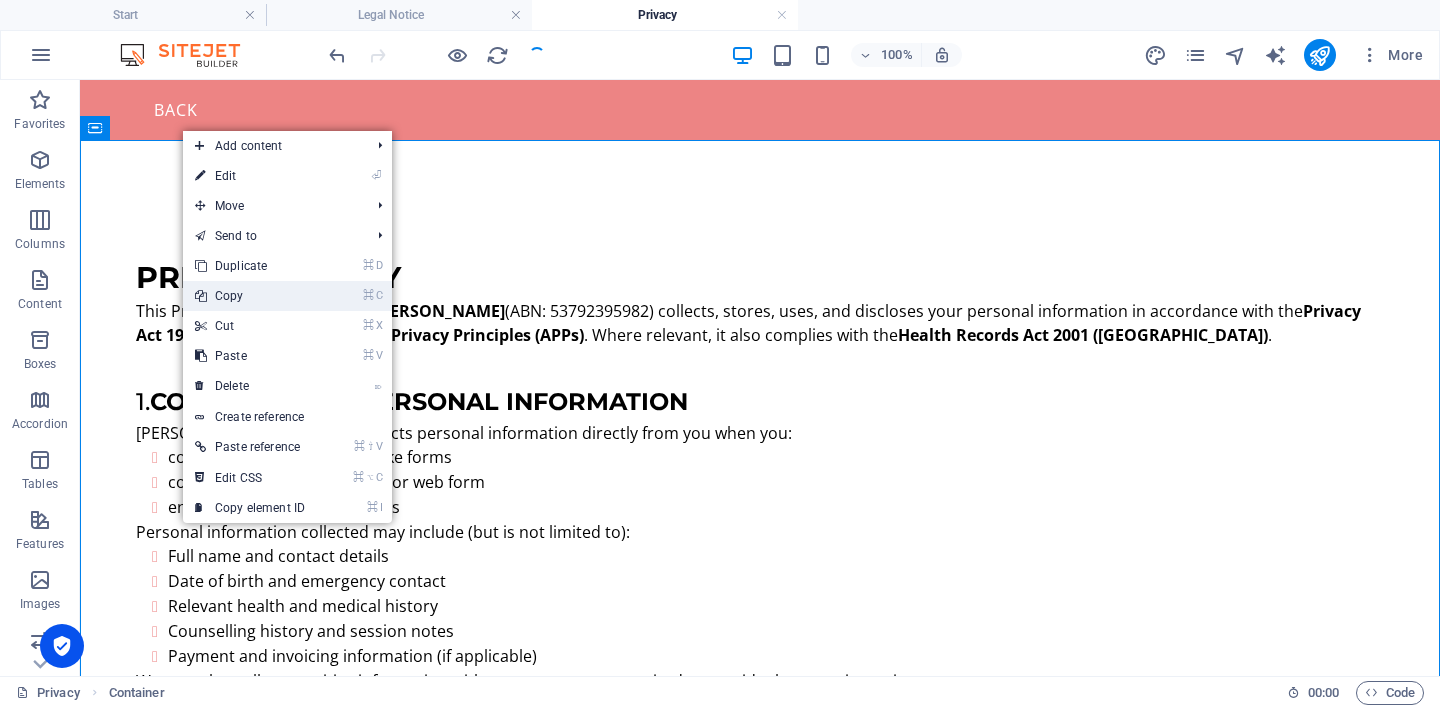 click on "⌘ C  Copy" at bounding box center (250, 296) 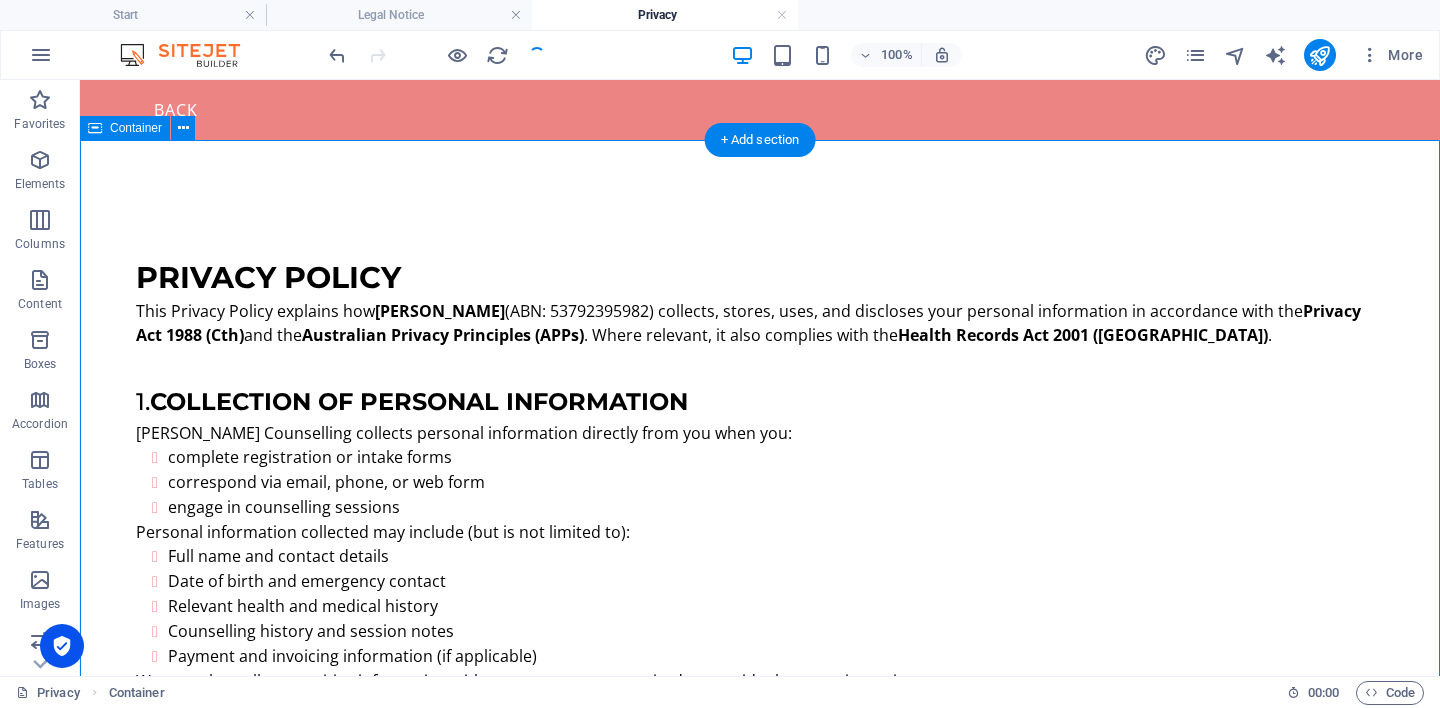 click on "Privacy Policy This Privacy Policy explains how  [PERSON_NAME]  (ABN: 53792395982) collects, stores, uses, and discloses your personal information in accordance with the  Privacy Act 1988 (Cth)  and the  Australian Privacy Principles (APPs) . Where relevant, it also complies with the  Health Records Act 2001 ([GEOGRAPHIC_DATA]) . 1.  Collection of Personal Information [PERSON_NAME] Counselling collects personal information directly from you when you: complete registration or intake forms correspond via email, phone, or web form engage in counselling sessions Personal information collected may include (but is not limited to): Full name and contact details Date of birth and emergency contact Relevant health and medical history Counselling history and session notes Payment and invoicing information (if applicable) We may also collect sensitive information with your consent, as required to provide therapeutic services. 2.  Use of Information Personal information is collected and used for the following purposes: 3.  4.  Apple iWork 5." at bounding box center [760, 1106] 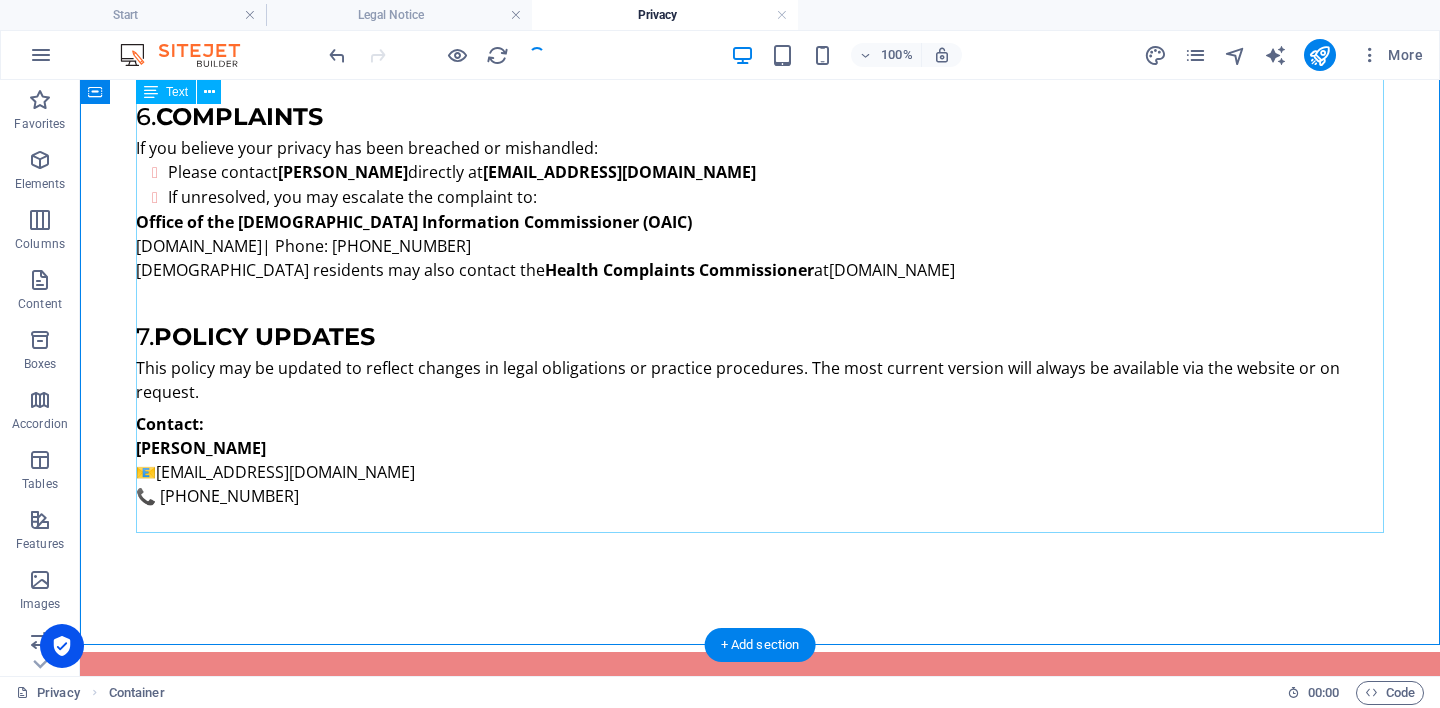 scroll, scrollTop: 1445, scrollLeft: 0, axis: vertical 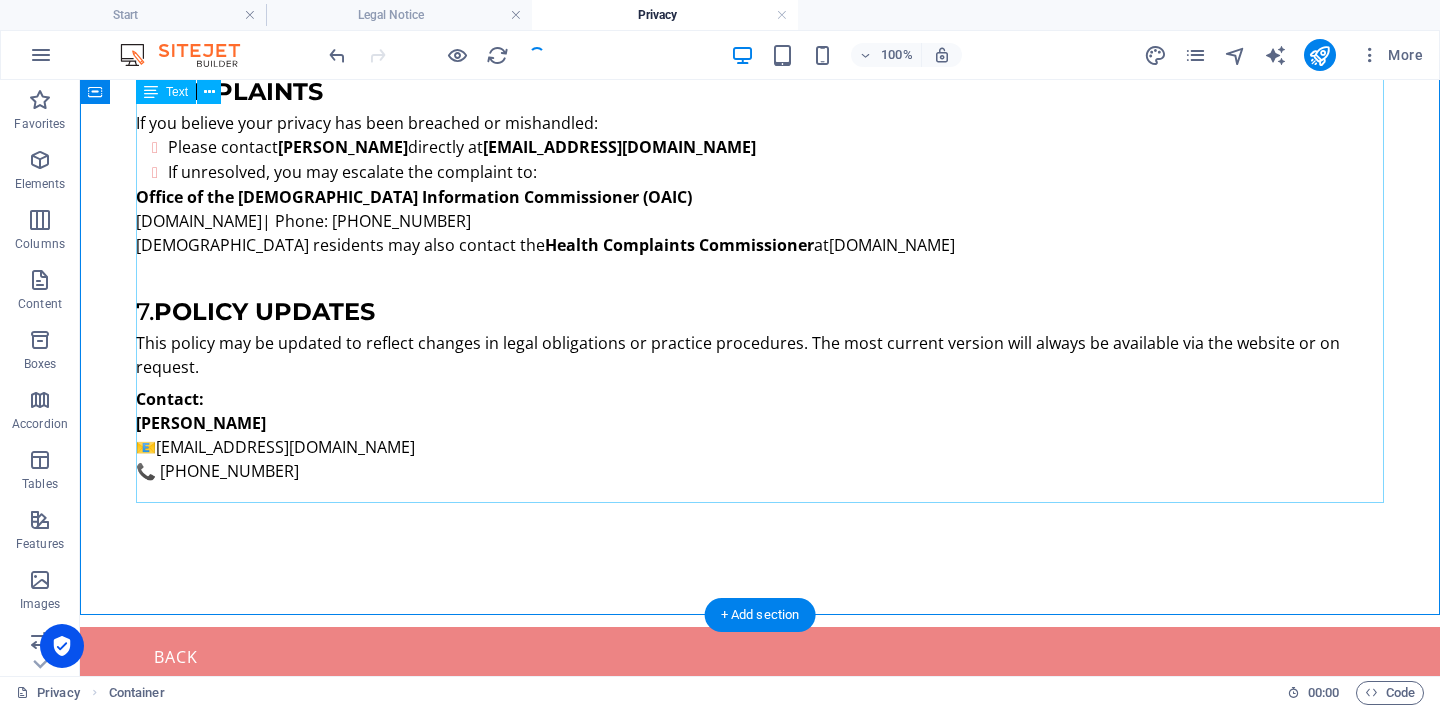 click on "Privacy Policy This Privacy Policy explains how  [PERSON_NAME]  (ABN: 53792395982) collects, stores, uses, and discloses your personal information in accordance with the  Privacy Act 1988 (Cth)  and the  Australian Privacy Principles (APPs) . Where relevant, it also complies with the  Health Records Act 2001 ([GEOGRAPHIC_DATA]) . 1.  Collection of Personal Information [PERSON_NAME] Counselling collects personal information directly from you when you: complete registration or intake forms correspond via email, phone, or web form engage in counselling sessions Personal information collected may include (but is not limited to): Full name and contact details Date of birth and emergency contact Relevant health and medical history Counselling history and session notes Payment and invoicing information (if applicable) We may also collect sensitive information with your consent, as required to provide therapeutic services. 2.  Use of Information Personal information is collected and used for the following purposes: 3.  4.  Apple iWork 5." at bounding box center (760, -339) 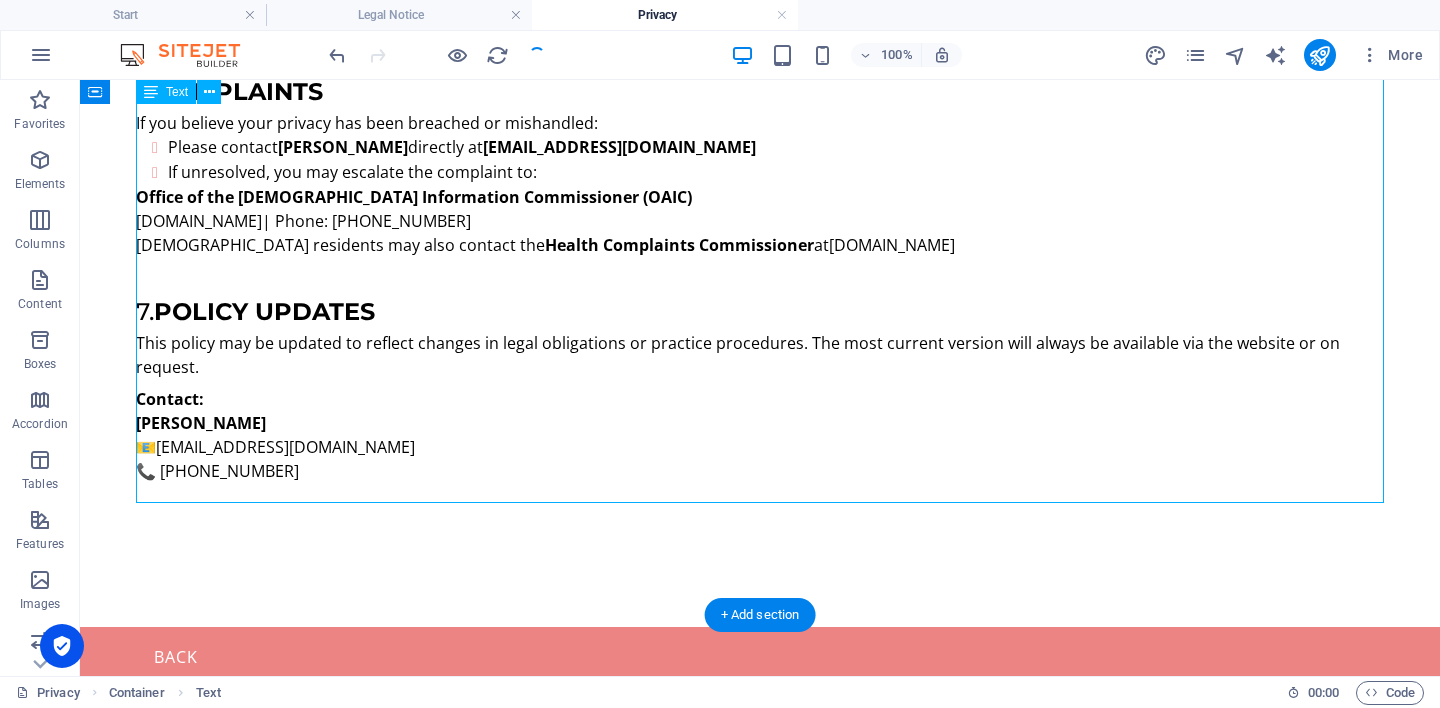 click on "Privacy Policy This Privacy Policy explains how  [PERSON_NAME]  (ABN: 53792395982) collects, stores, uses, and discloses your personal information in accordance with the  Privacy Act 1988 (Cth)  and the  Australian Privacy Principles (APPs) . Where relevant, it also complies with the  Health Records Act 2001 ([GEOGRAPHIC_DATA]) . 1.  Collection of Personal Information [PERSON_NAME] Counselling collects personal information directly from you when you: complete registration or intake forms correspond via email, phone, or web form engage in counselling sessions Personal information collected may include (but is not limited to): Full name and contact details Date of birth and emergency contact Relevant health and medical history Counselling history and session notes Payment and invoicing information (if applicable) We may also collect sensitive information with your consent, as required to provide therapeutic services. 2.  Use of Information Personal information is collected and used for the following purposes: 3.  4.  Apple iWork 5." at bounding box center [760, -339] 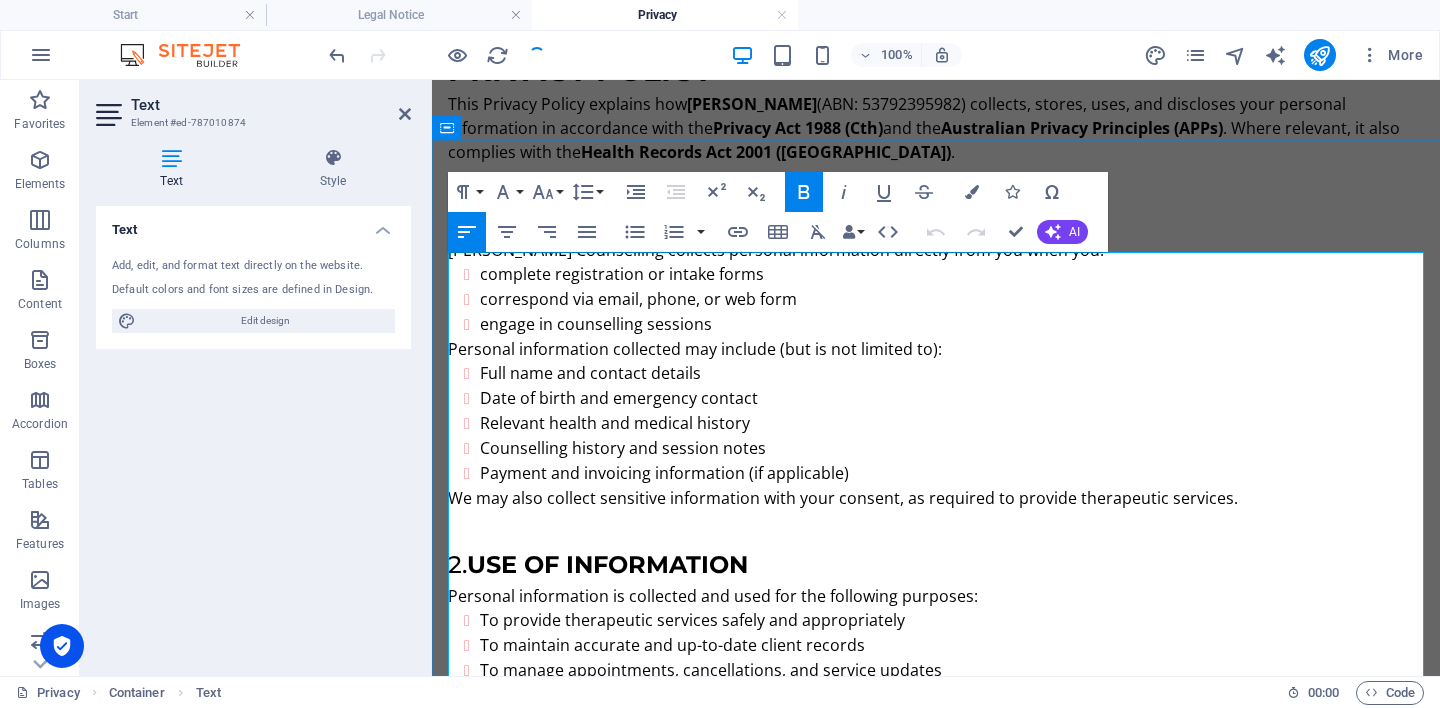scroll, scrollTop: 1469, scrollLeft: 0, axis: vertical 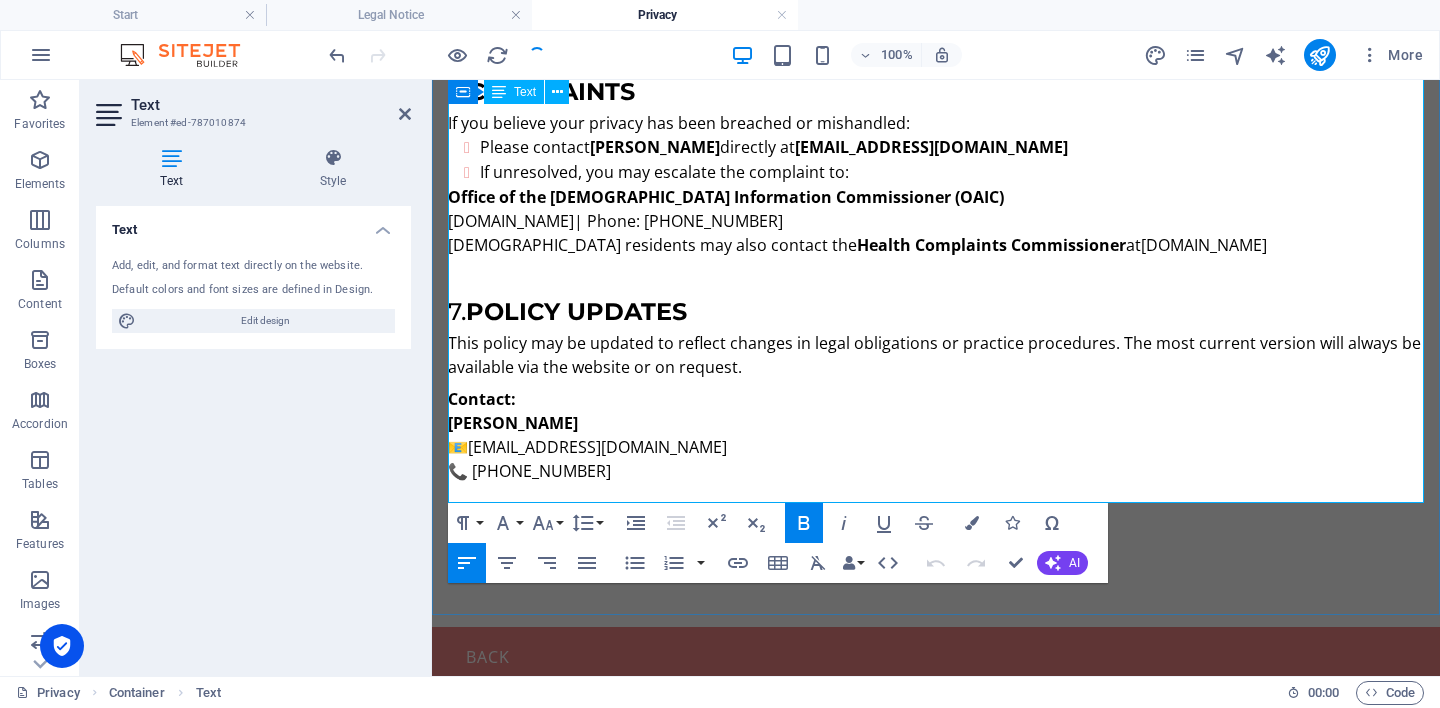click at bounding box center (936, 503) 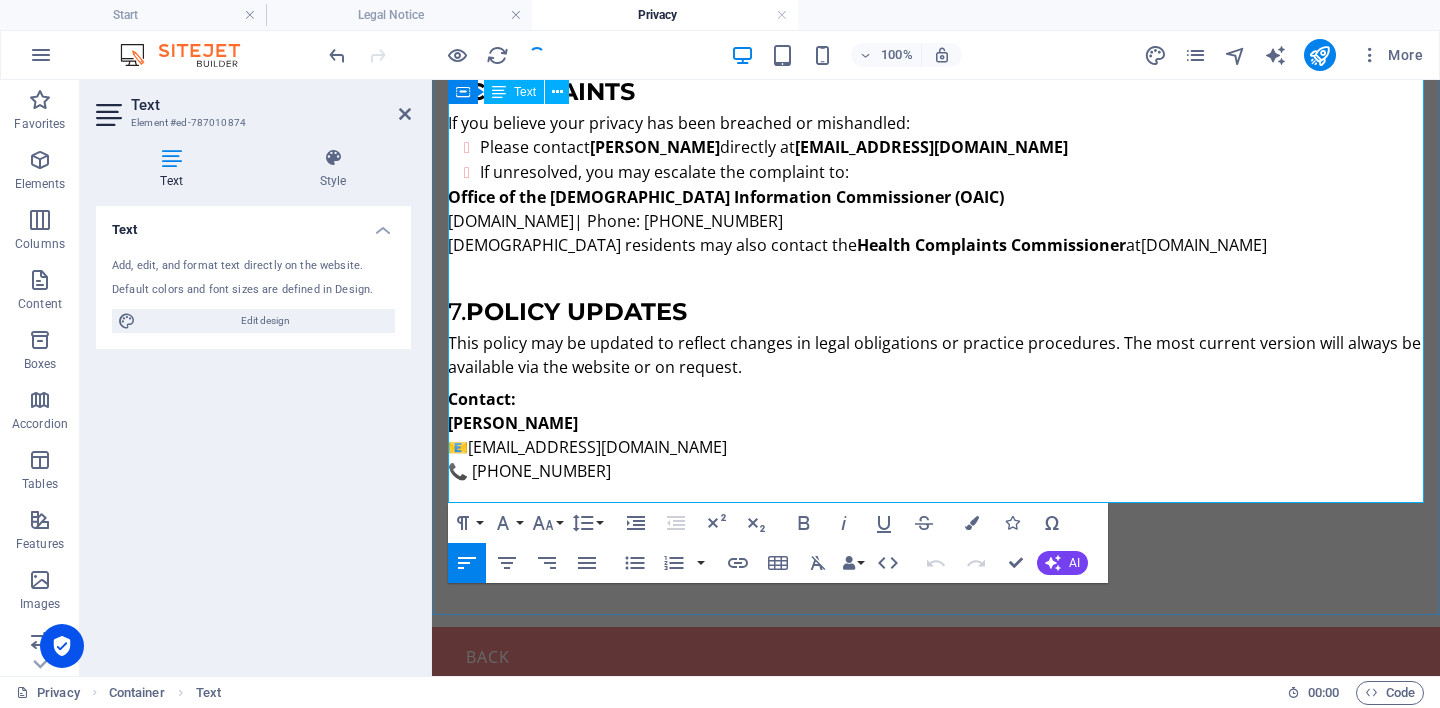 click on "Contact: [PERSON_NAME] 📧  [EMAIL_ADDRESS][DOMAIN_NAME] 📞 [PHONE_NUMBER]" at bounding box center [936, 435] 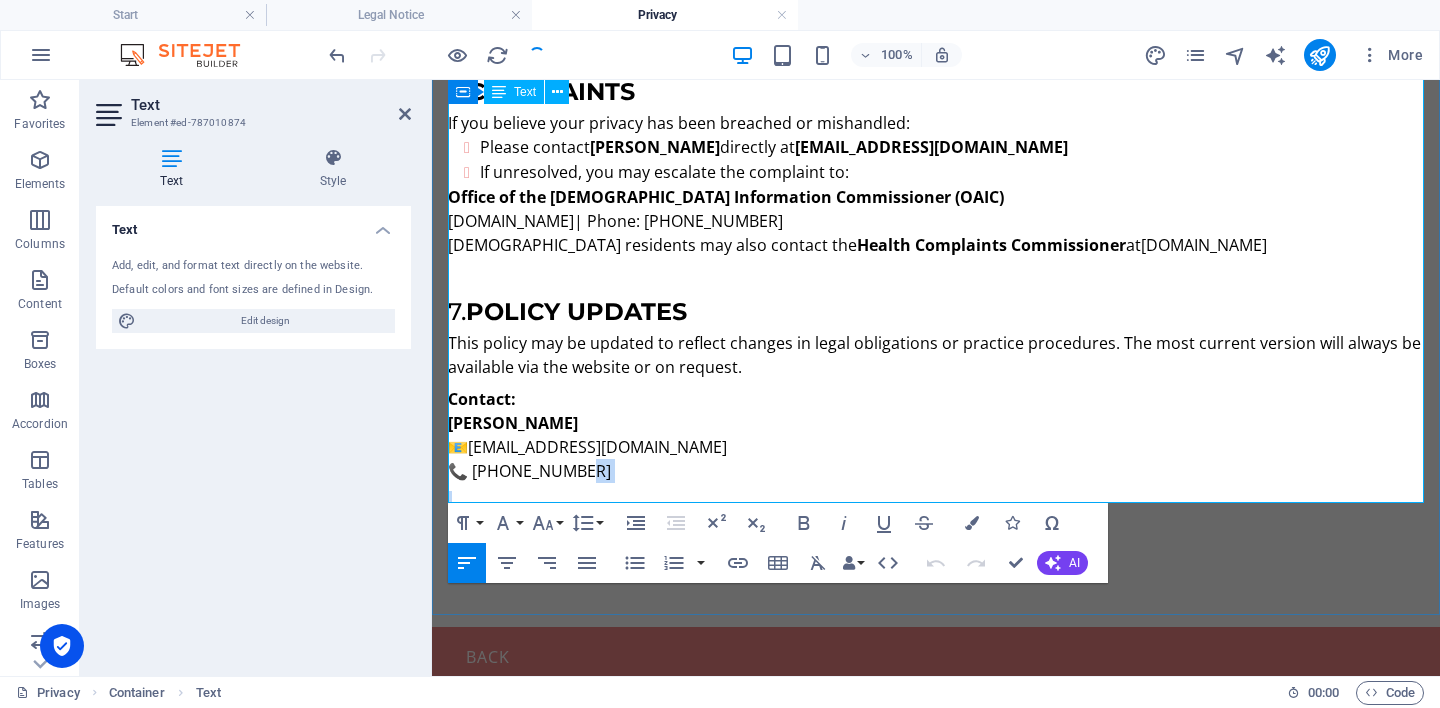 click at bounding box center [936, 503] 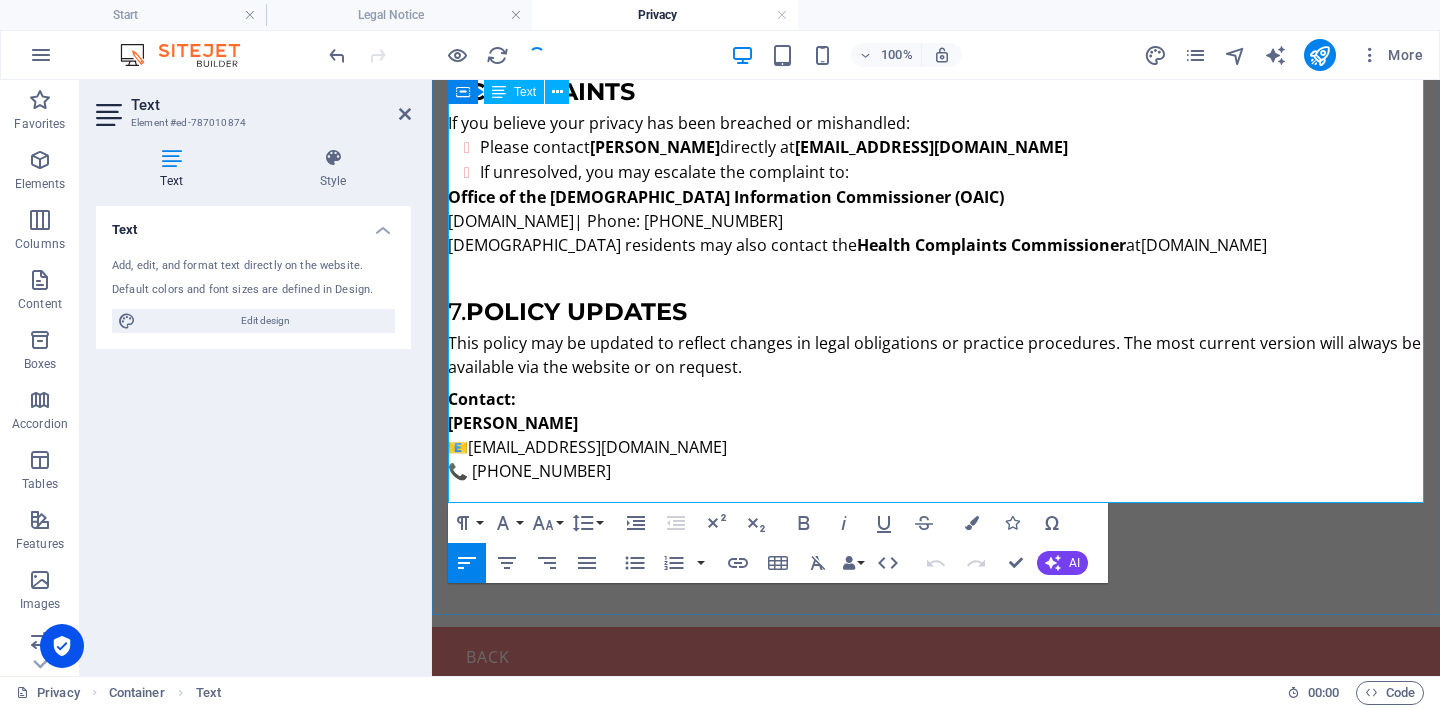 click at bounding box center [936, 503] 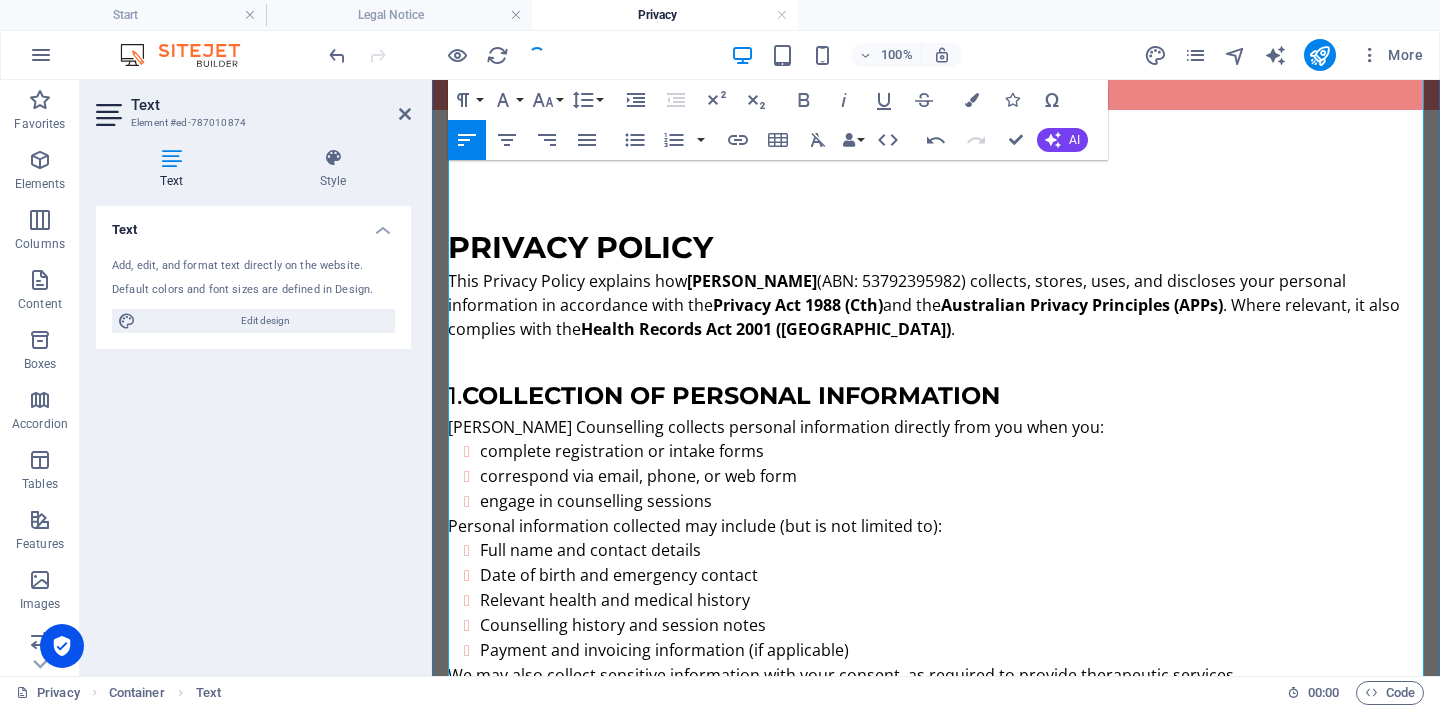 scroll, scrollTop: 0, scrollLeft: 0, axis: both 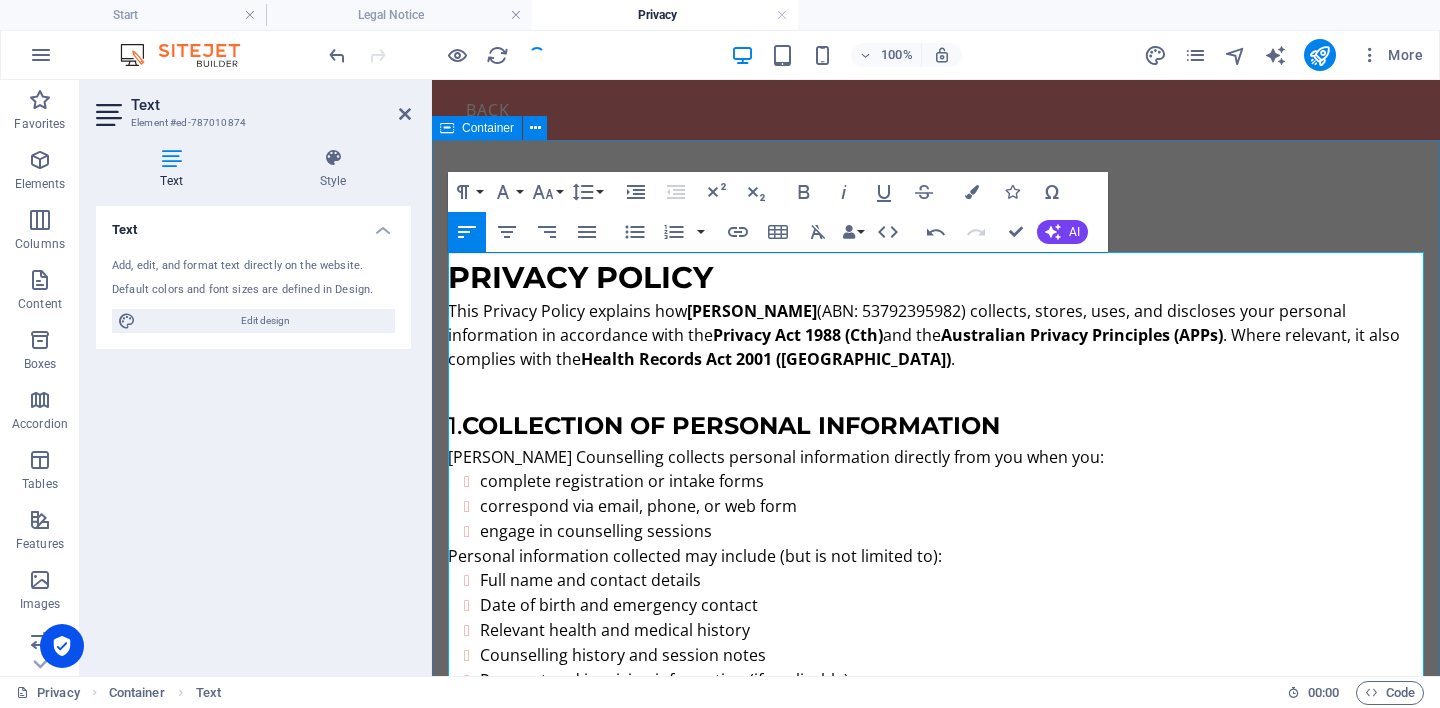 click on "Privacy Policy This Privacy Policy explains how  [PERSON_NAME]  (ABN: 53792395982) collects, stores, uses, and discloses your personal information in accordance with the  Privacy Act 1988 (Cth)  and the  Australian Privacy Principles (APPs) . Where relevant, it also complies with the  Health Records Act 2001 ([GEOGRAPHIC_DATA]) . 1.  Collection of Personal Information [PERSON_NAME] Counselling collects personal information directly from you when you: complete registration or intake forms correspond via email, phone, or web form engage in counselling sessions Personal information collected may include (but is not limited to): Full name and contact details Date of birth and emergency contact Relevant health and medical history Counselling history and session notes Payment and invoicing information (if applicable) We may also collect sensitive information with your consent, as required to provide therapeutic services. 2.  Use of Information Personal information is collected and used for the following purposes: 3.  4.  Apple iWork 5." at bounding box center [936, 1102] 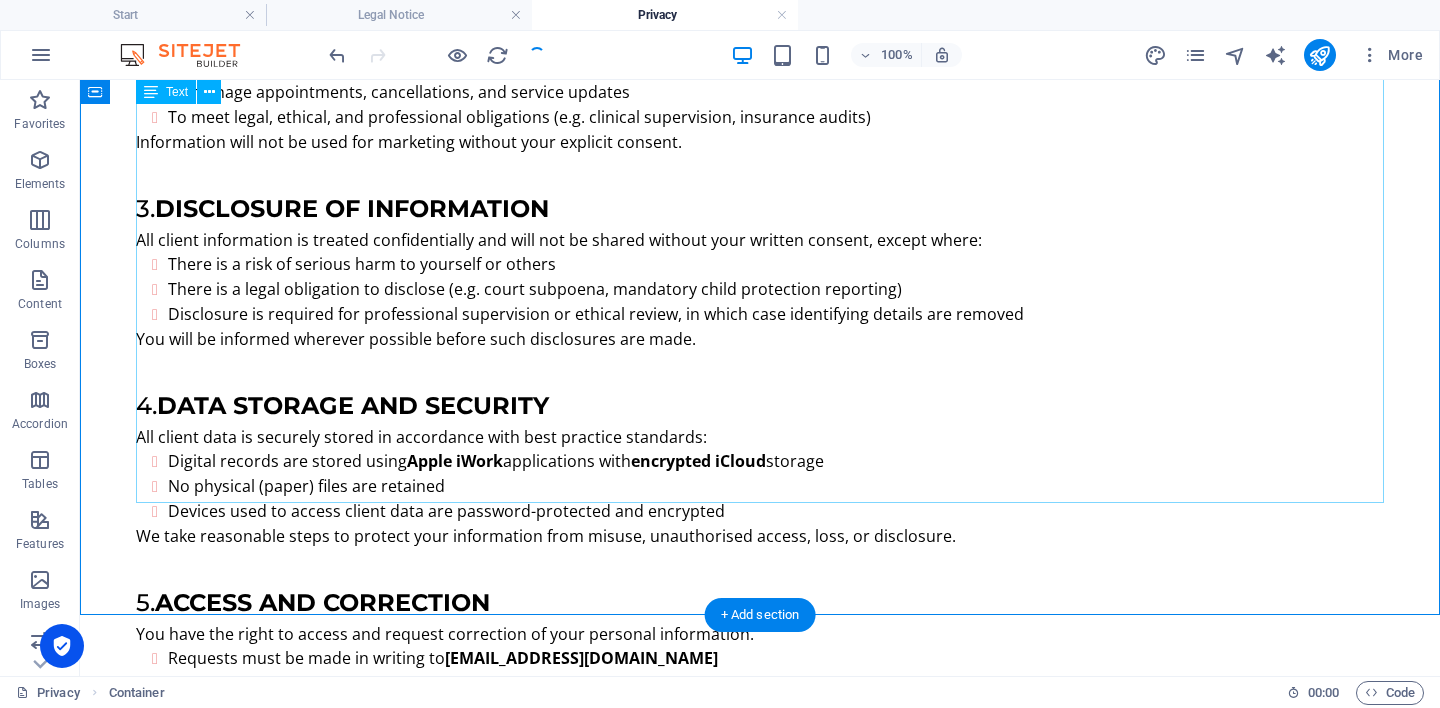scroll, scrollTop: 0, scrollLeft: 0, axis: both 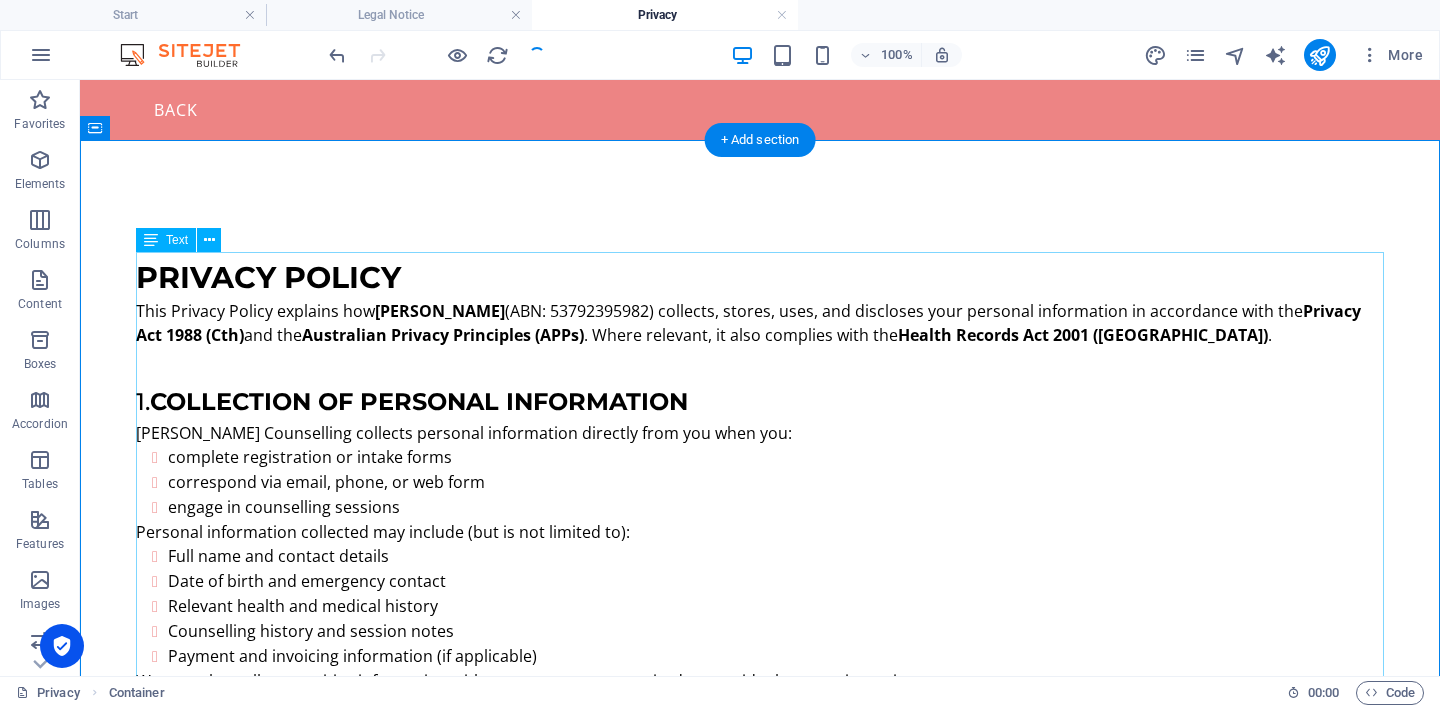 click on "Privacy Policy This Privacy Policy explains how  [PERSON_NAME]  (ABN: 53792395982) collects, stores, uses, and discloses your personal information in accordance with the  Privacy Act 1988 (Cth)  and the  Australian Privacy Principles (APPs) . Where relevant, it also complies with the  Health Records Act 2001 ([GEOGRAPHIC_DATA]) . 1.  Collection of Personal Information [PERSON_NAME] Counselling collects personal information directly from you when you: complete registration or intake forms correspond via email, phone, or web form engage in counselling sessions Personal information collected may include (but is not limited to): Full name and contact details Date of birth and emergency contact Relevant health and medical history Counselling history and session notes Payment and invoicing information (if applicable) We may also collect sensitive information with your consent, as required to provide therapeutic services. 2.  Use of Information Personal information is collected and used for the following purposes: 3.  4.  Apple iWork 5." at bounding box center (760, 1090) 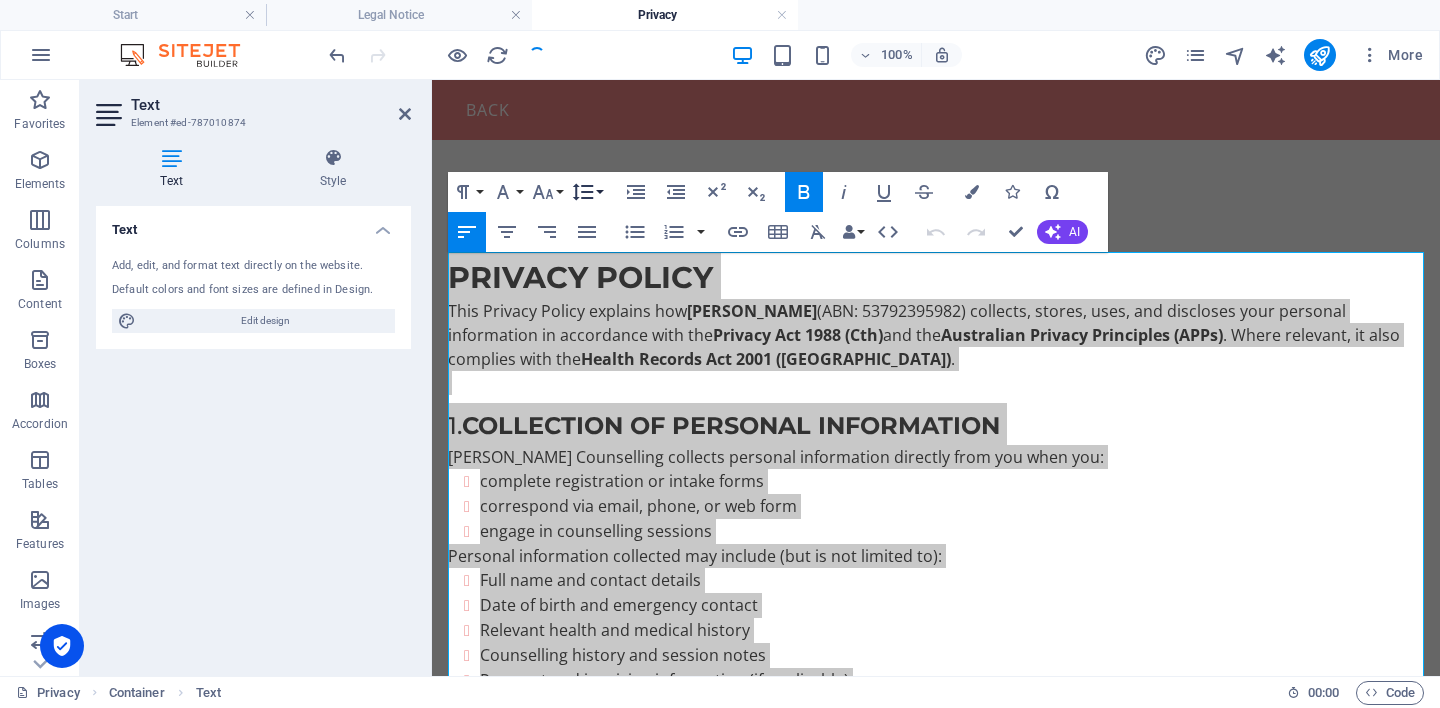 click on "Line Height" at bounding box center [587, 192] 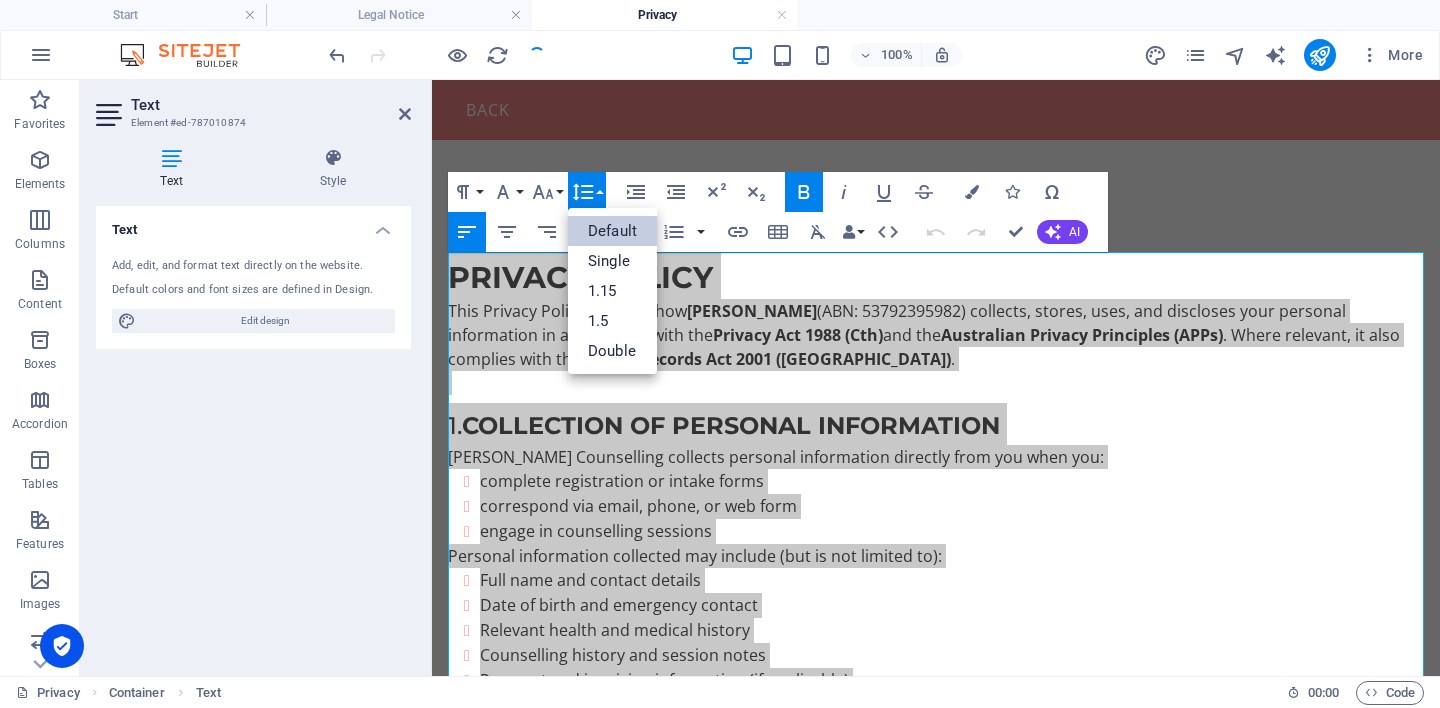 scroll, scrollTop: 0, scrollLeft: 0, axis: both 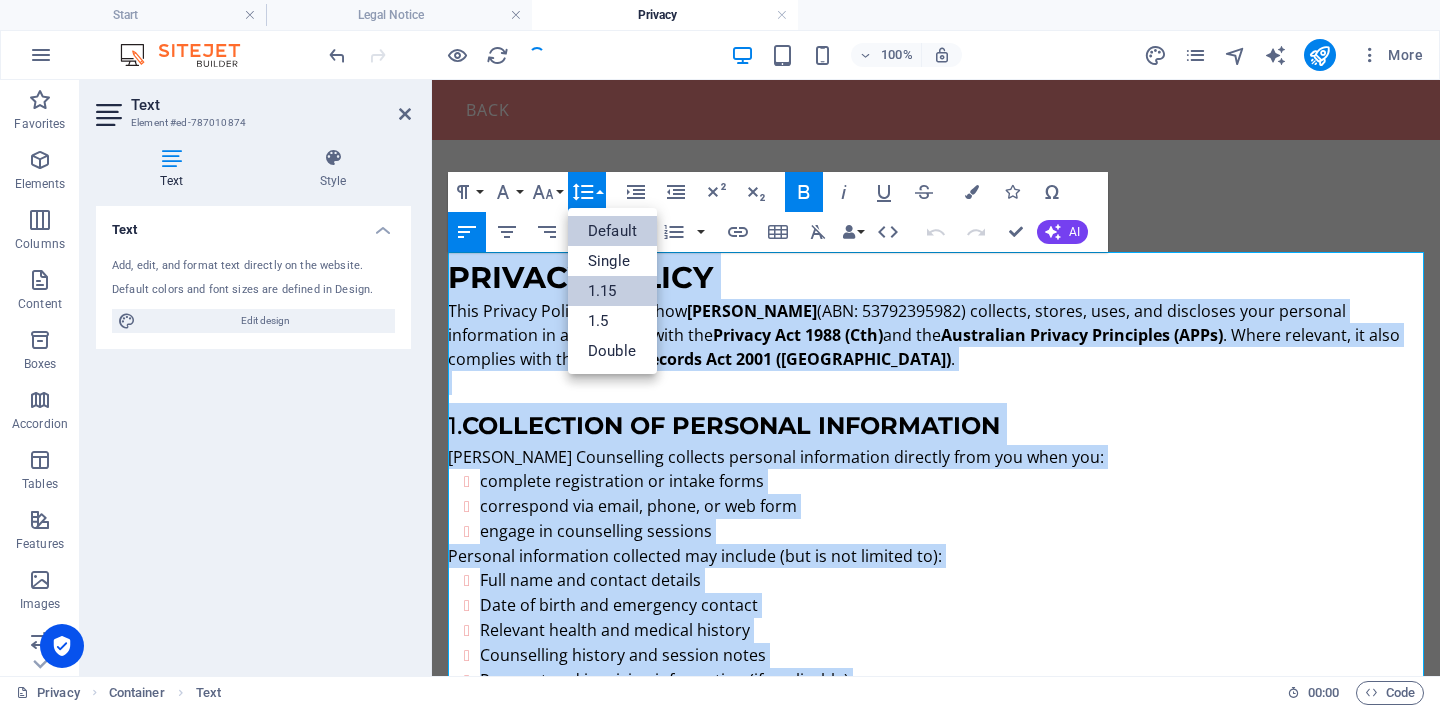 click on "1.15" at bounding box center [612, 291] 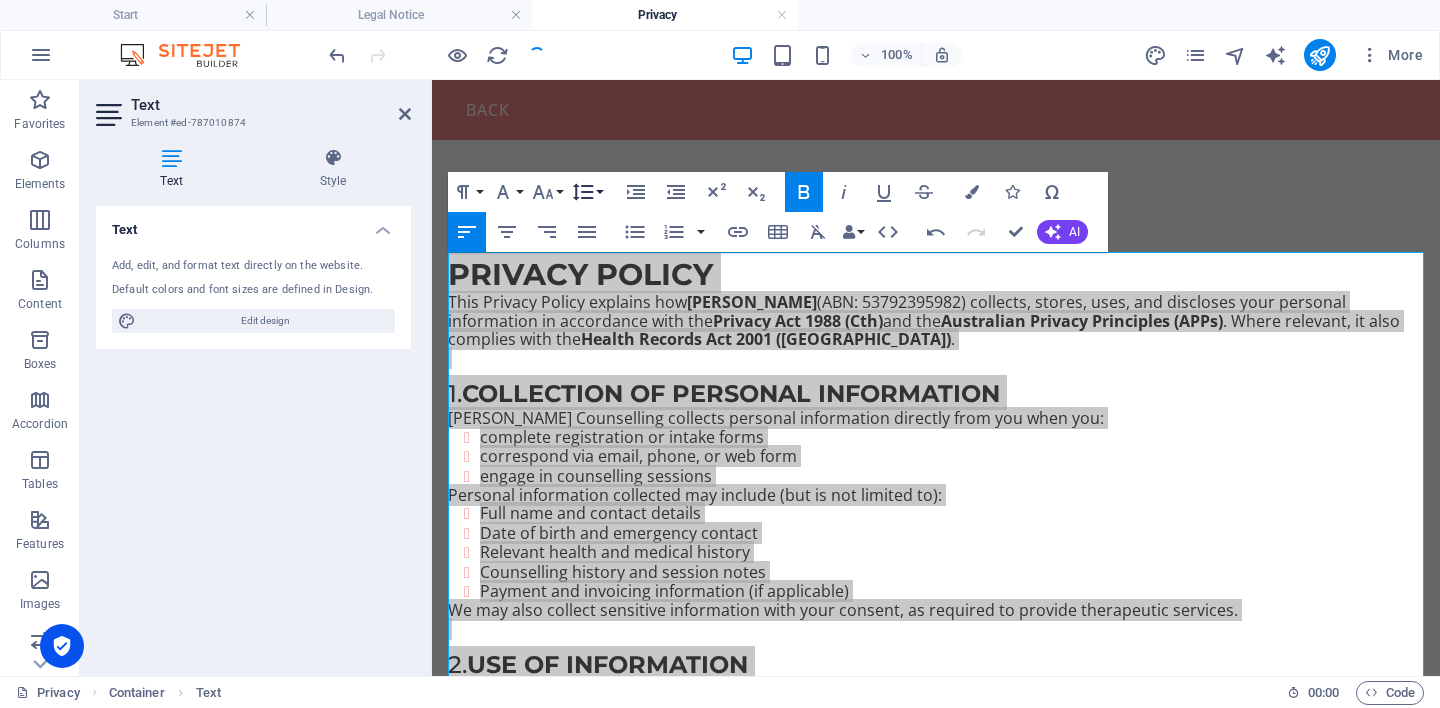 click on "Line Height" at bounding box center [587, 192] 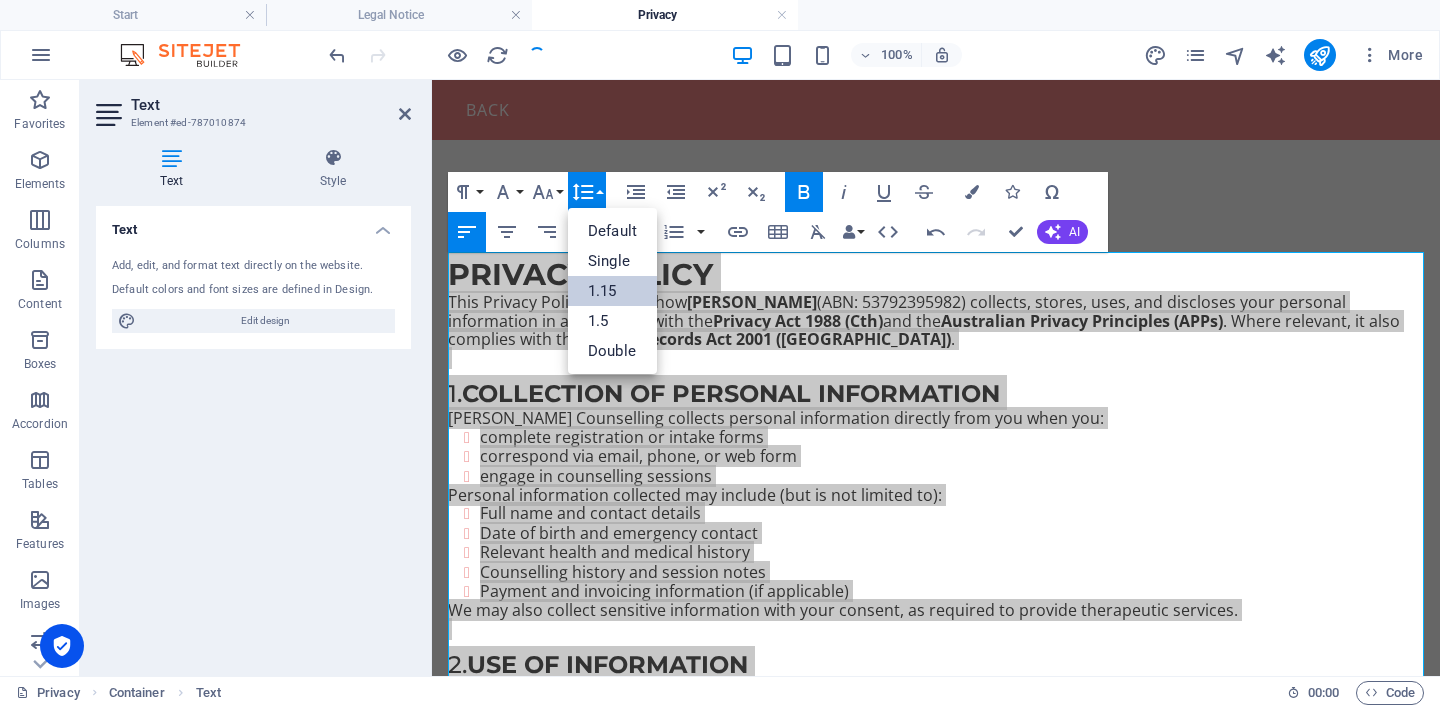 scroll, scrollTop: 0, scrollLeft: 0, axis: both 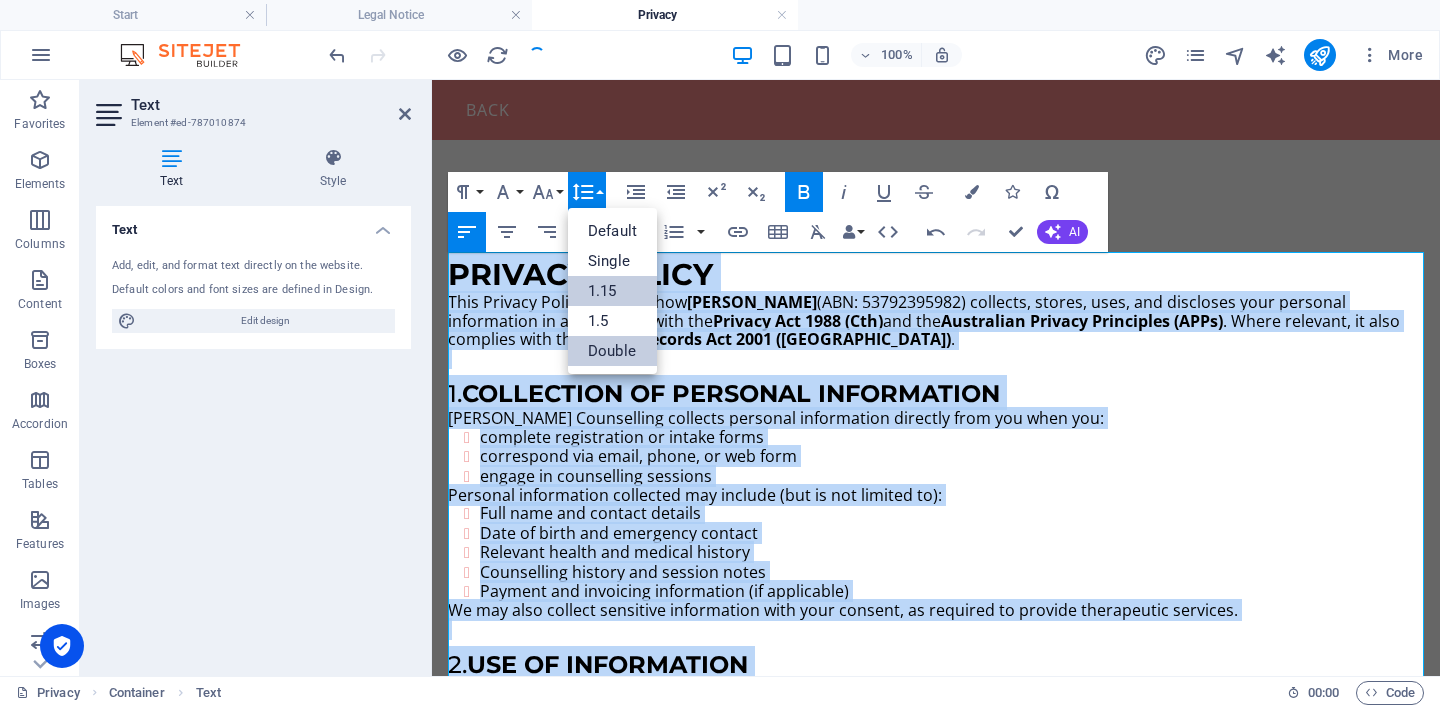 click on "Double" at bounding box center (612, 351) 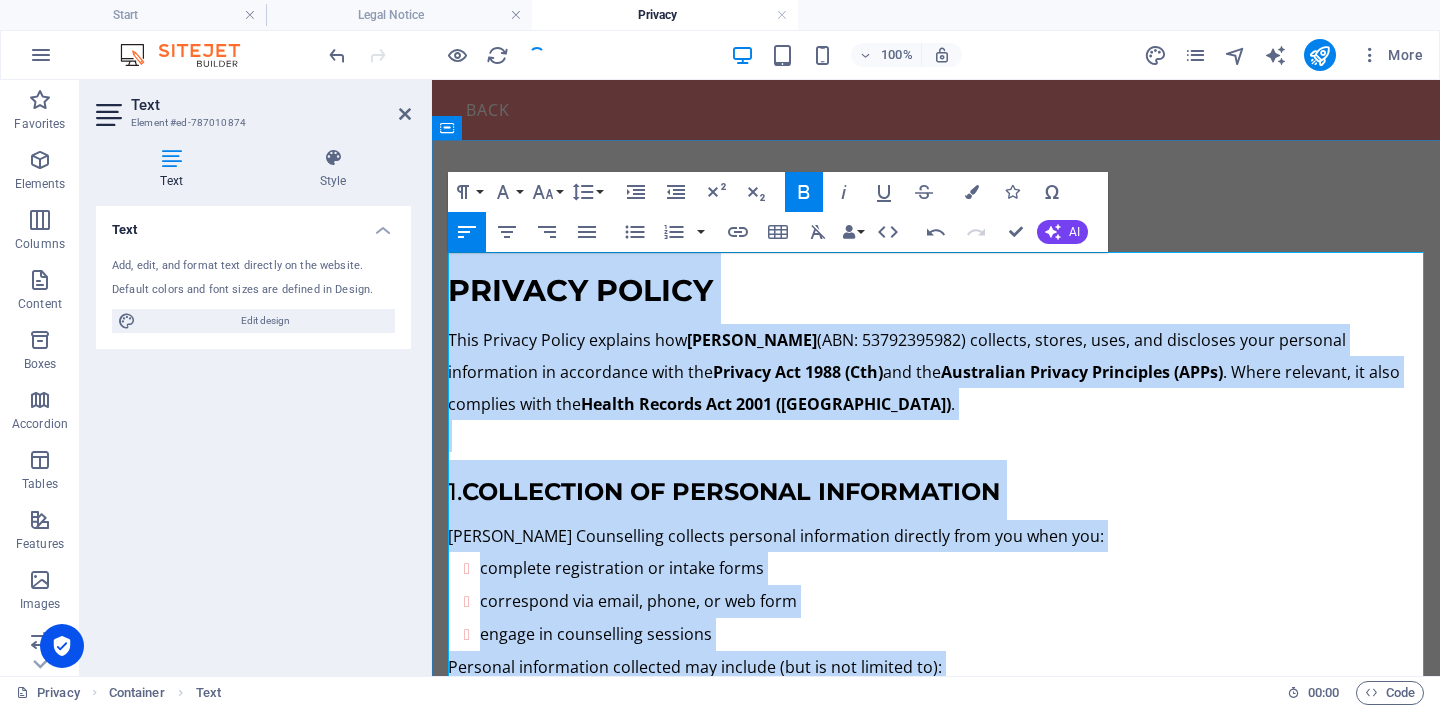 click on "[PERSON_NAME] Counselling collects personal information directly from you when you:" at bounding box center (936, 536) 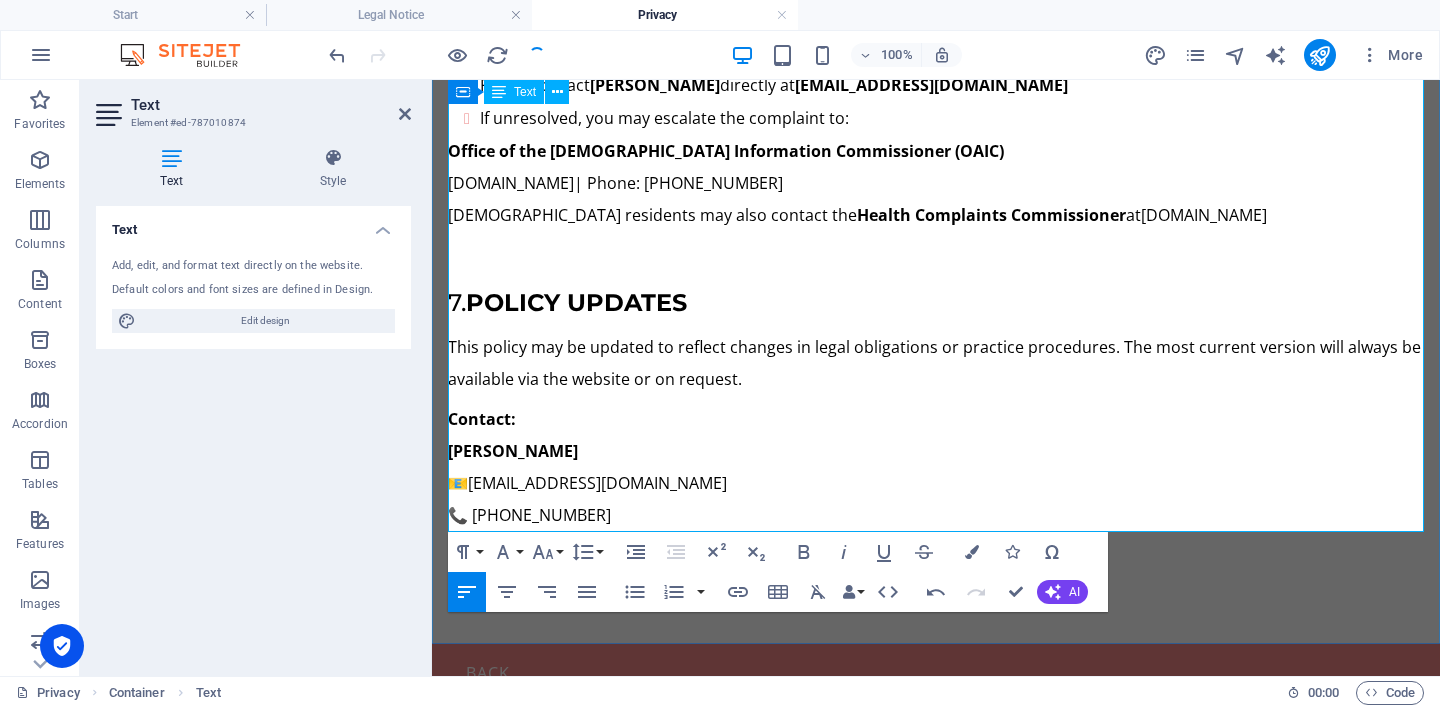 scroll, scrollTop: 2002, scrollLeft: 0, axis: vertical 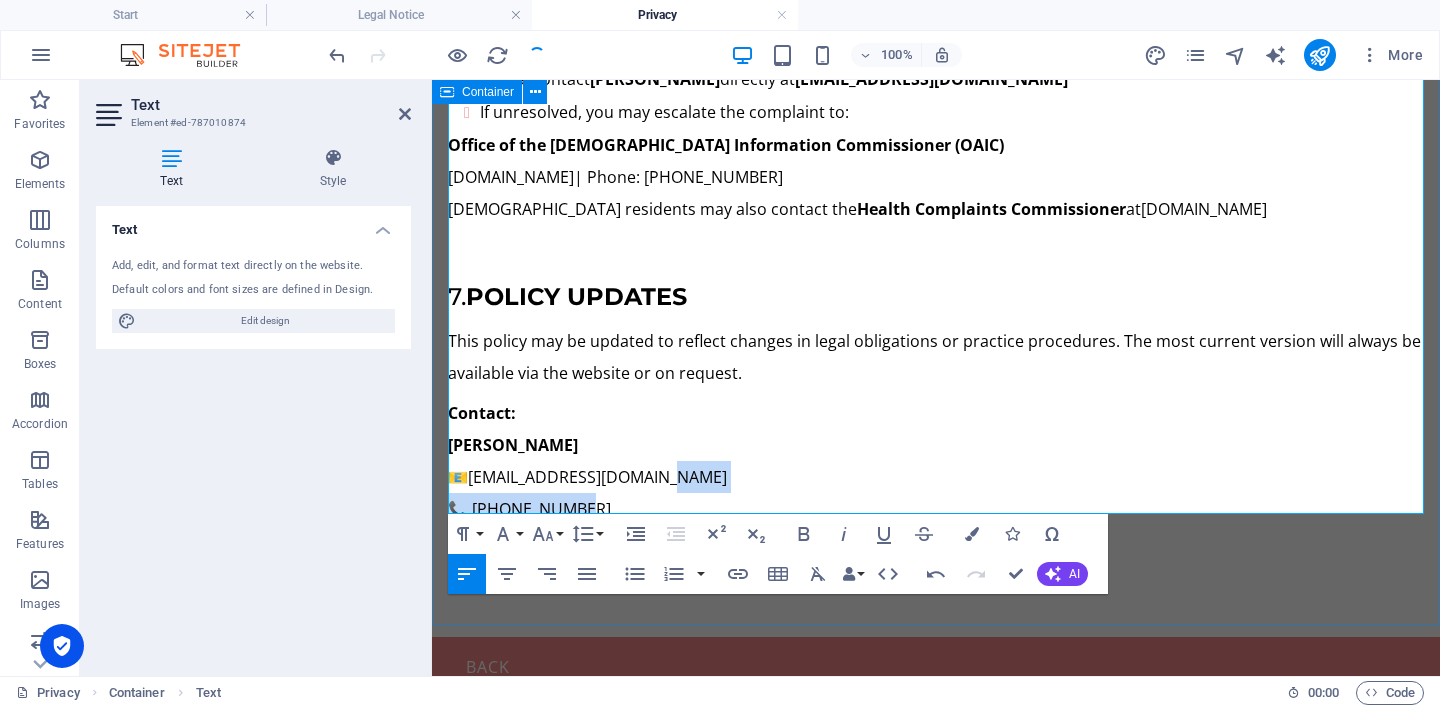drag, startPoint x: 948, startPoint y: 456, endPoint x: 1136, endPoint y: 610, distance: 243.02263 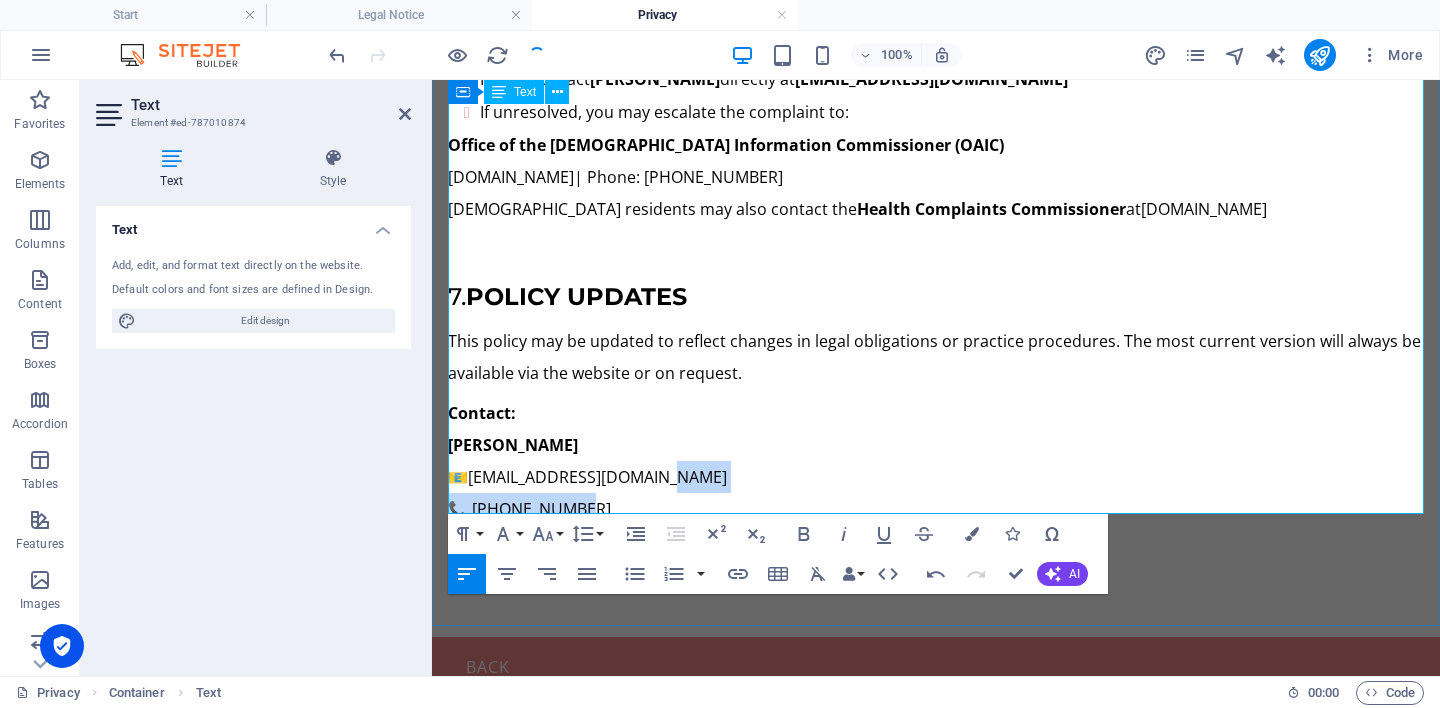 click on "Contact: [PERSON_NAME] 📧  [EMAIL_ADDRESS][DOMAIN_NAME] 📞 [PHONE_NUMBER]" at bounding box center [936, 461] 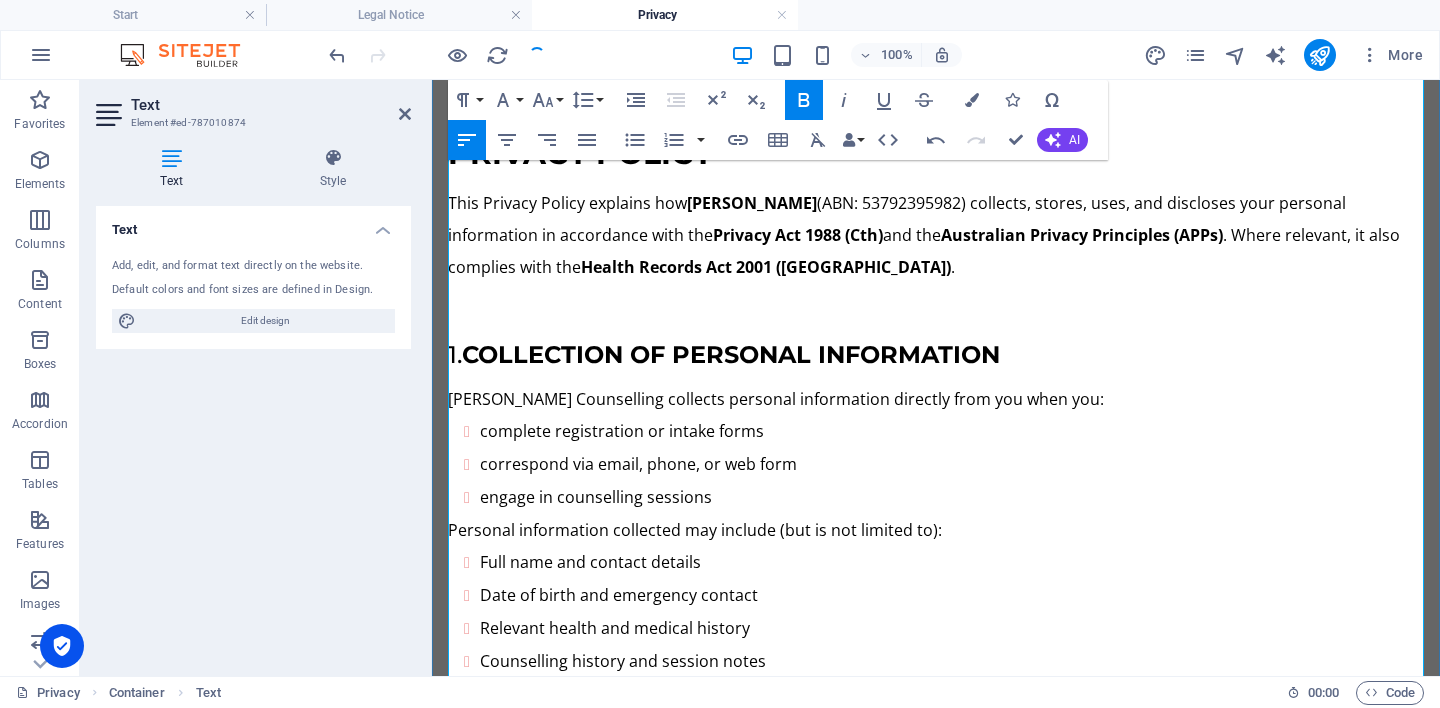scroll, scrollTop: 0, scrollLeft: 0, axis: both 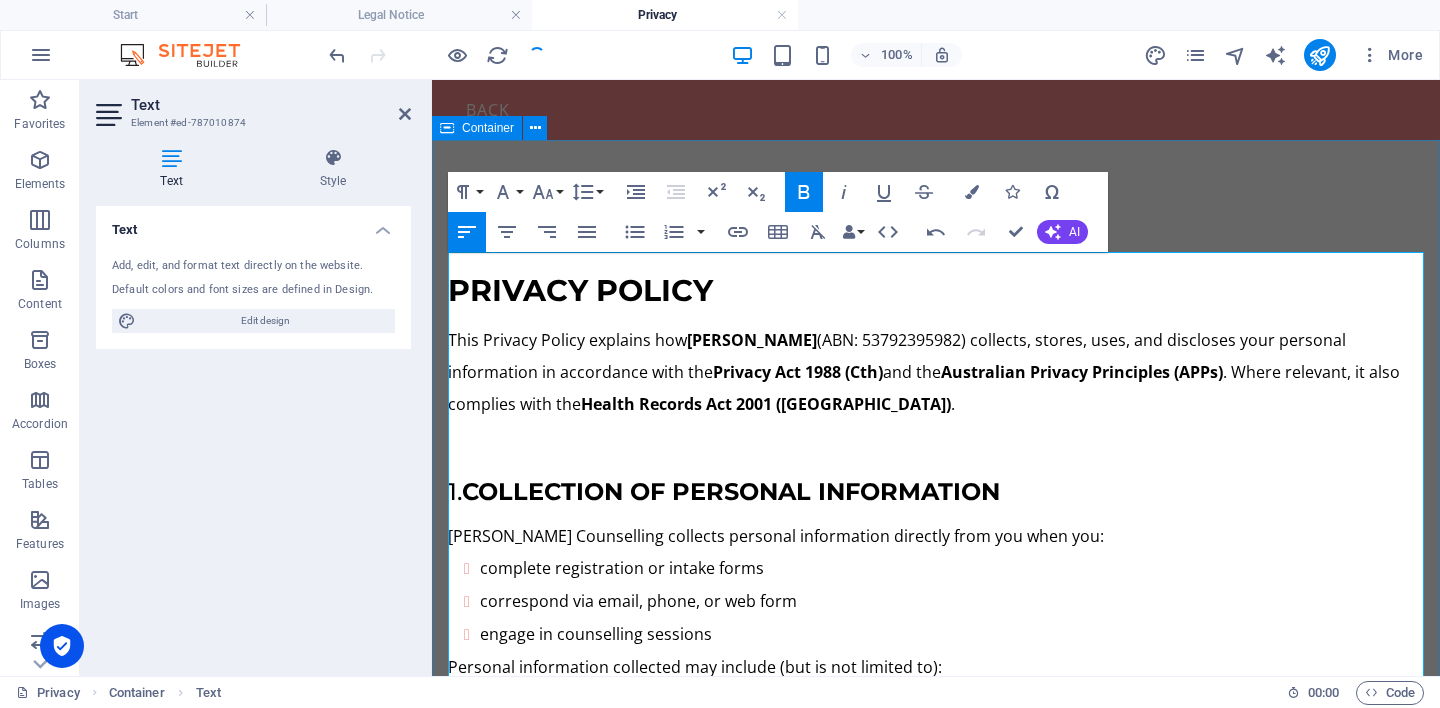click on "Privacy Policy This Privacy Policy explains how  [PERSON_NAME]  (ABN: 53792395982) collects, stores, uses, and discloses your personal information in accordance with the  Privacy Act 1988 (Cth)  and the  Australian Privacy Principles (APPs) . Where relevant, it also complies with the  Health Records Act 2001 ([GEOGRAPHIC_DATA]) . 1.  Collection of Personal Information [PERSON_NAME] Counselling collects personal information directly from you when you: complete registration or intake forms correspond via email, phone, or web form engage in counselling sessions Personal information collected may include (but is not limited to): Full name and contact details Date of birth and emergency contact Relevant health and medical history Counselling history and session notes Payment and invoicing information (if applicable) We may also collect sensitive information with your consent, as required to provide therapeutic services. 2.  Use of Information Personal information is collected and used for the following purposes: 3.  4.  Apple iWork 5." at bounding box center [936, 1389] 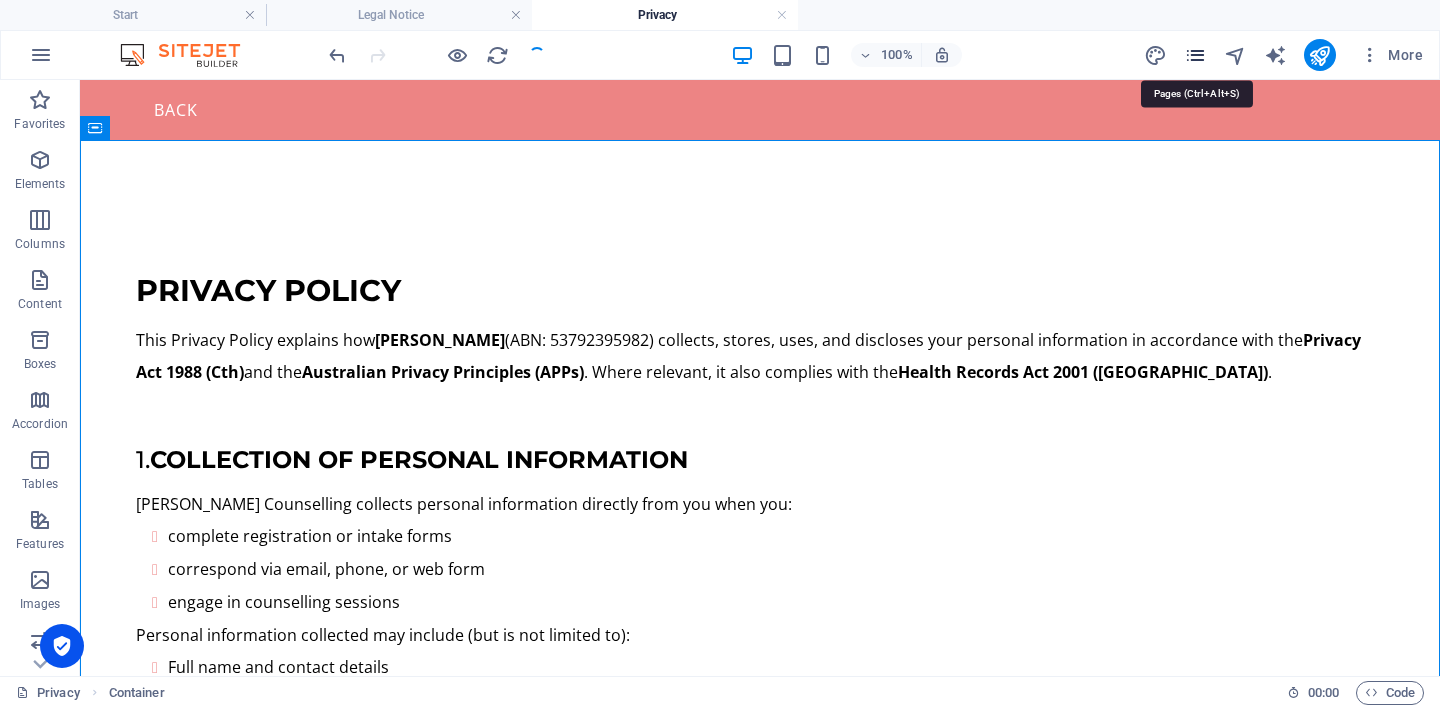 click at bounding box center (1195, 55) 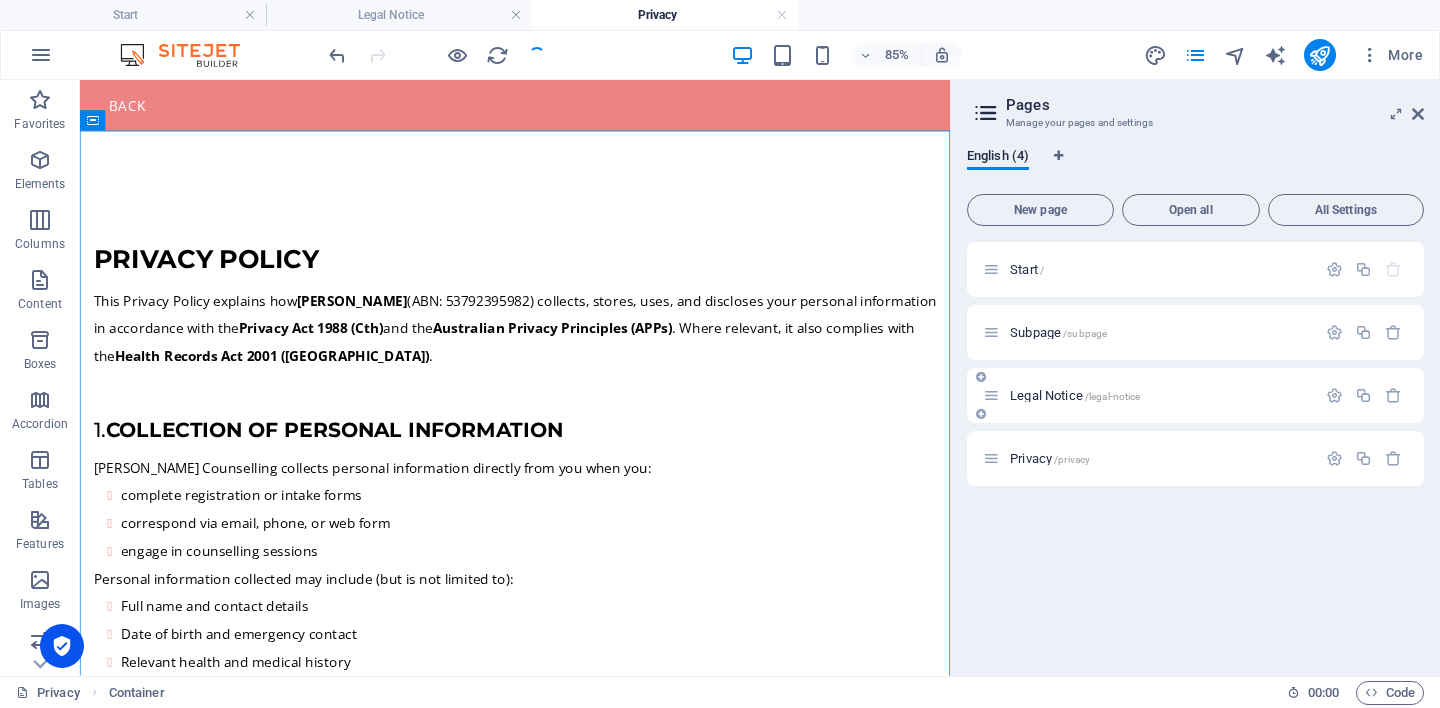 click on "Legal Notice /legal-notice" at bounding box center [1075, 395] 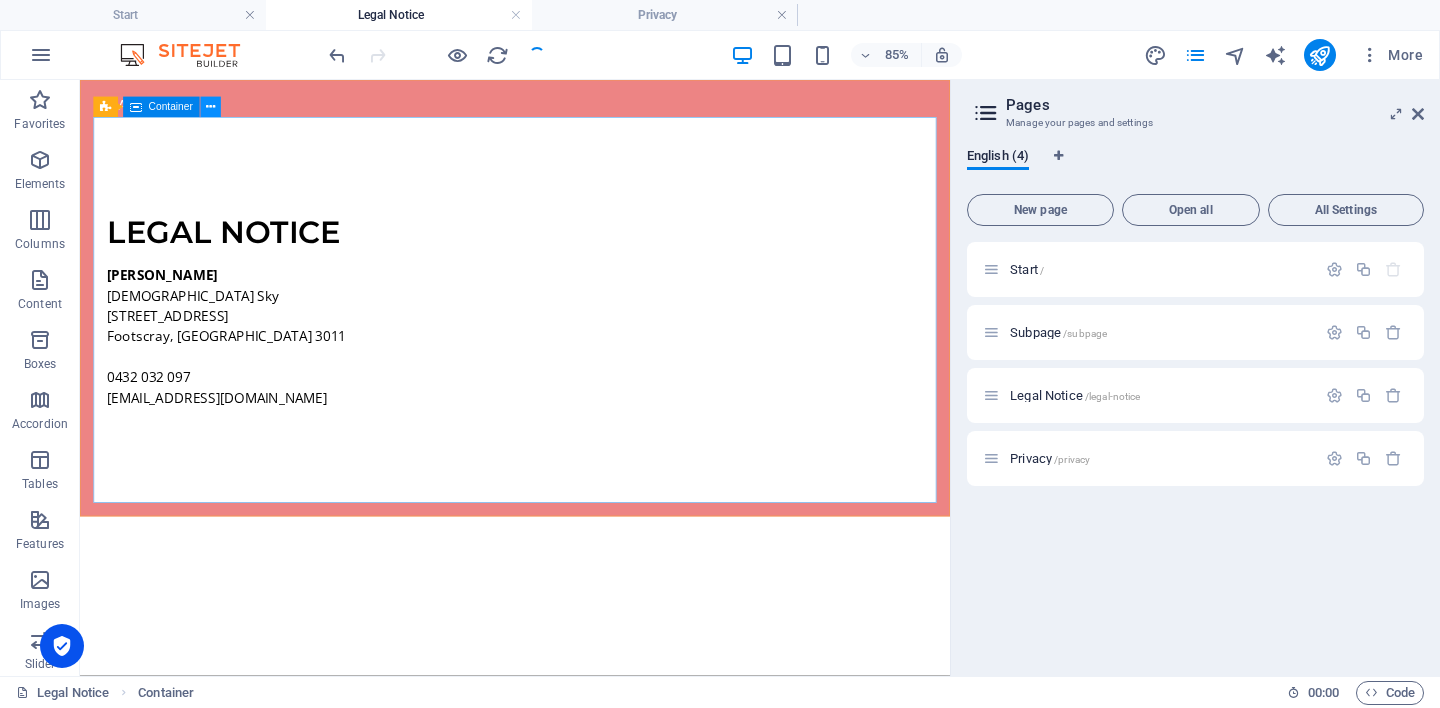 click at bounding box center [210, 107] 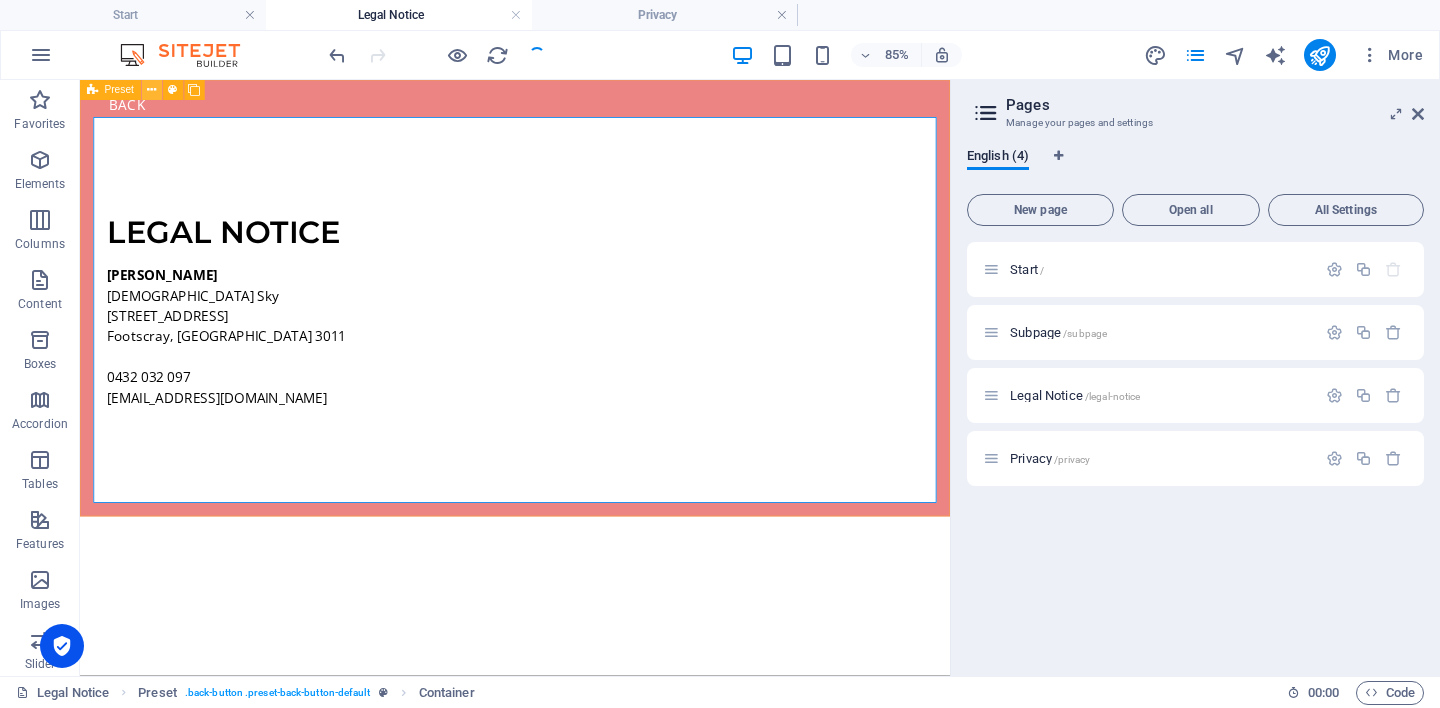 click at bounding box center (151, 90) 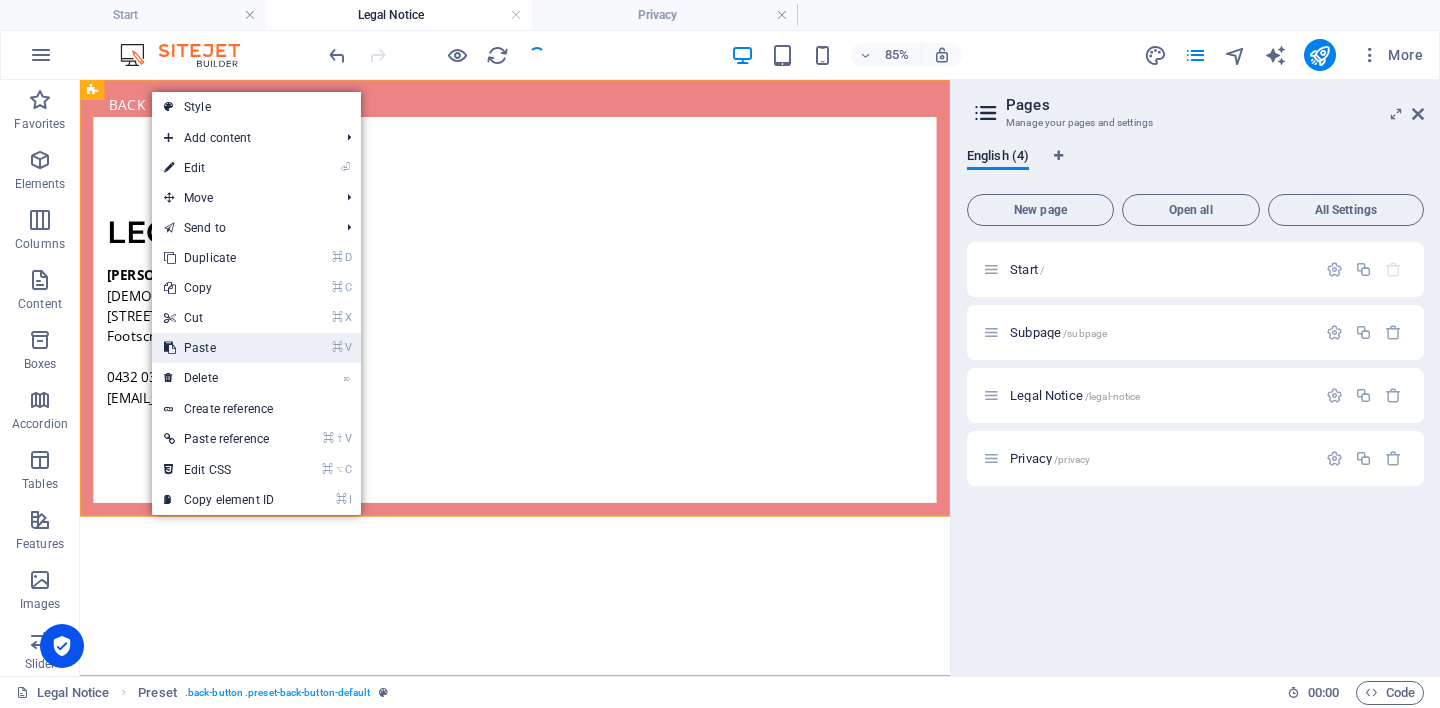 click on "⌘ V  Paste" at bounding box center [219, 348] 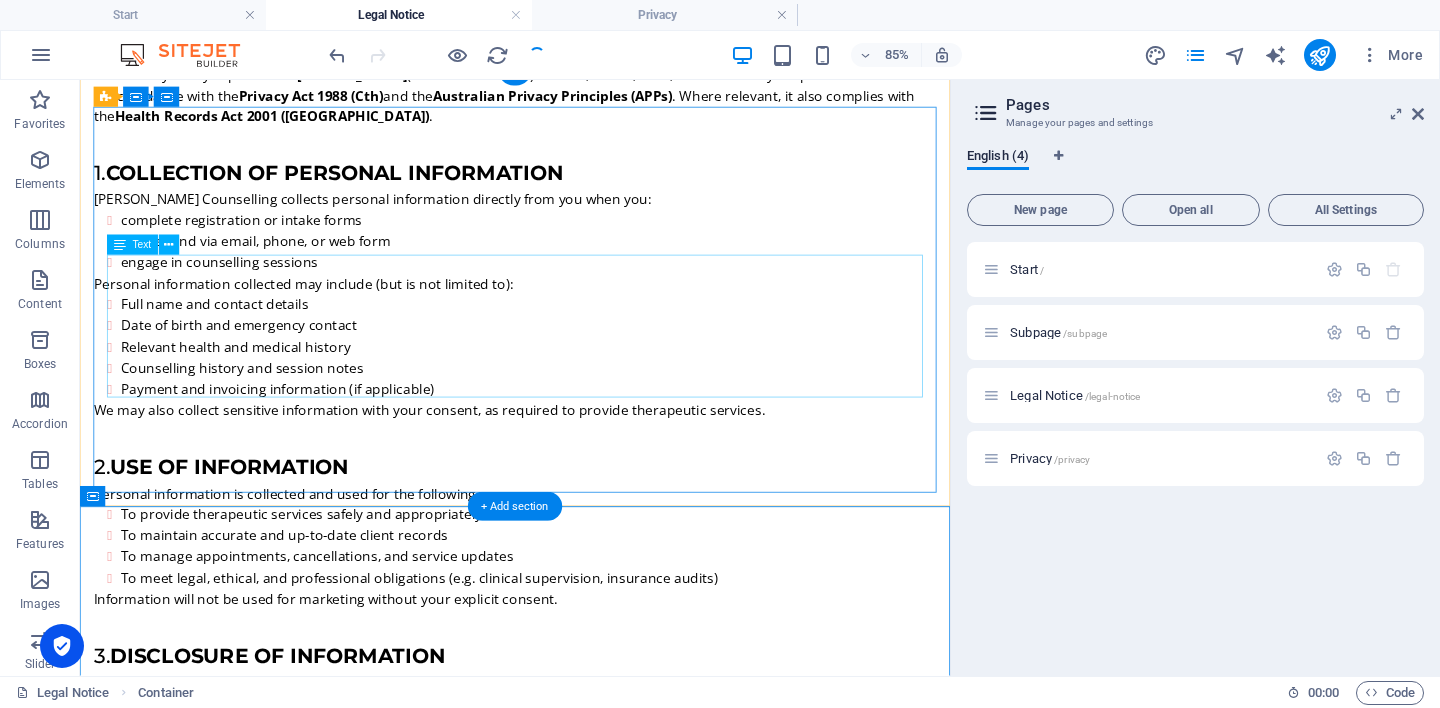 scroll, scrollTop: 0, scrollLeft: 0, axis: both 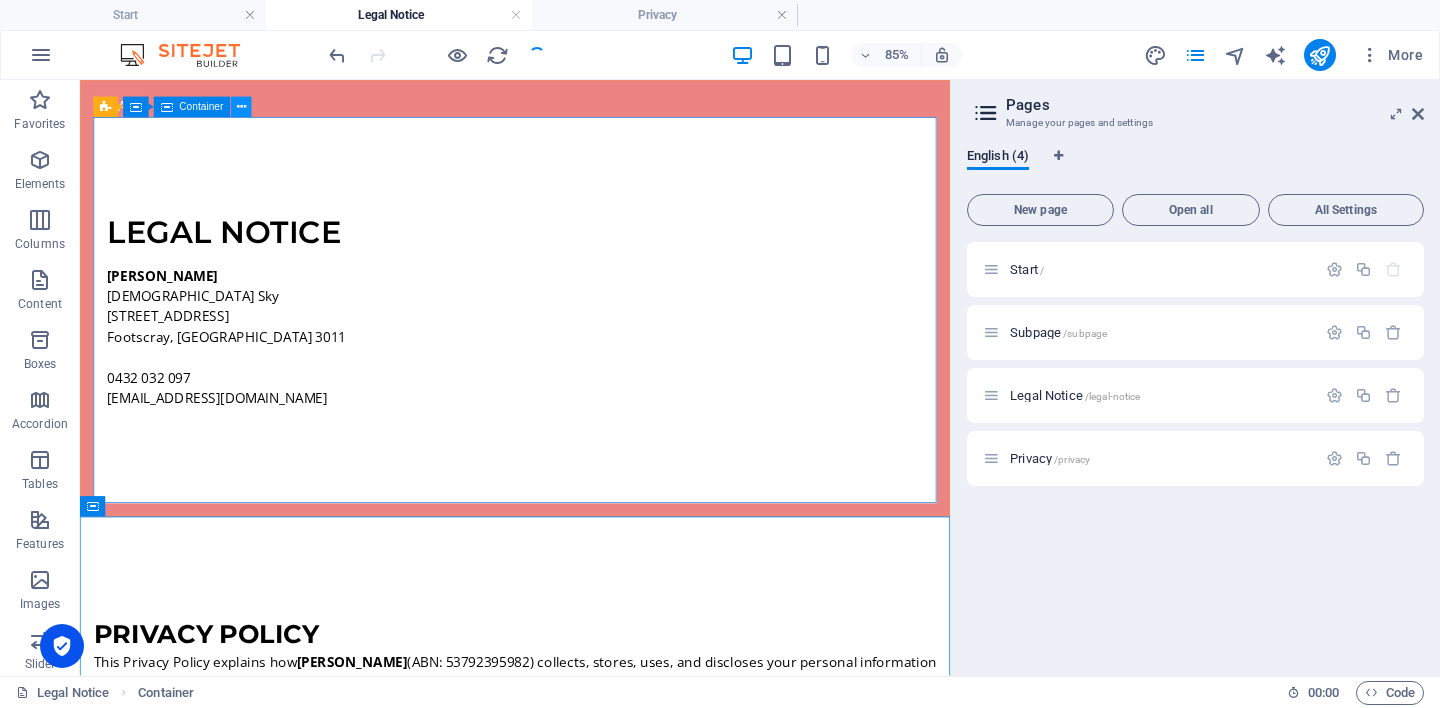 click at bounding box center [241, 107] 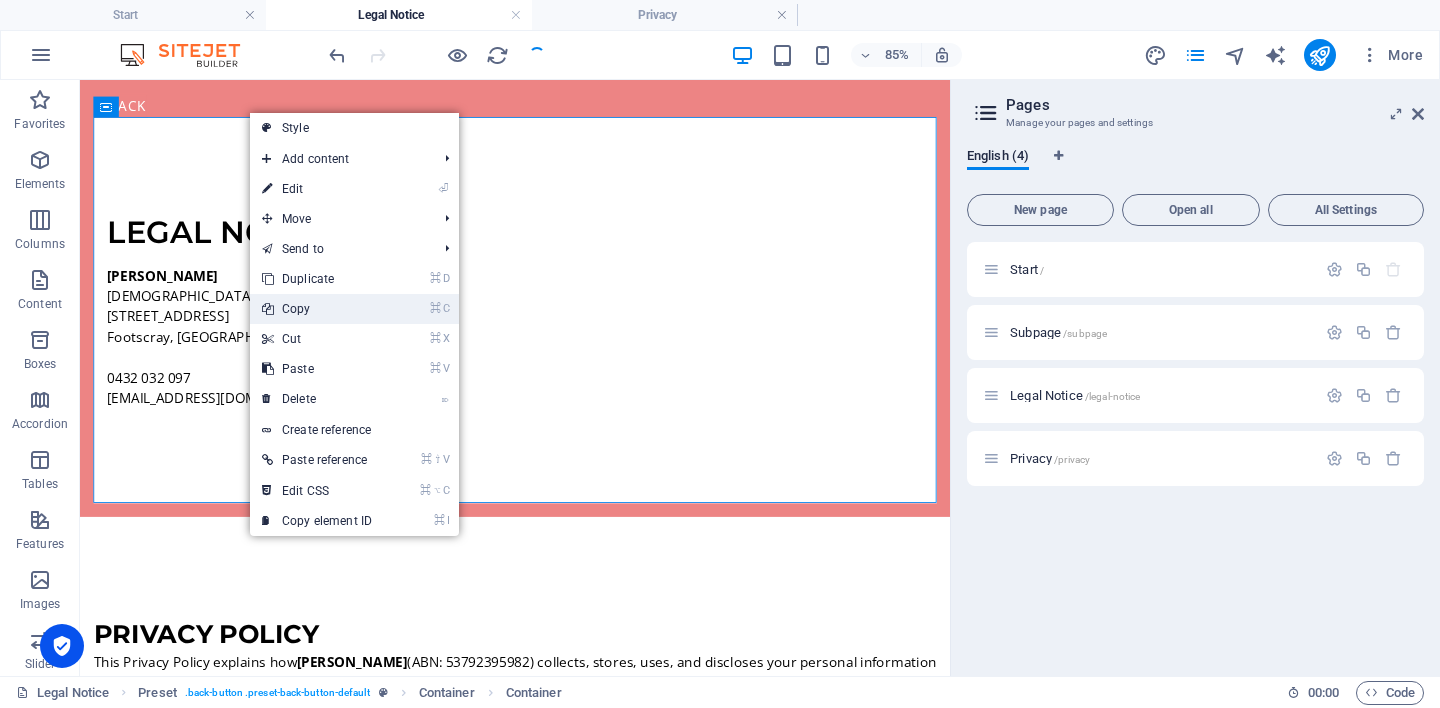 click on "⌘ C  Copy" at bounding box center [317, 309] 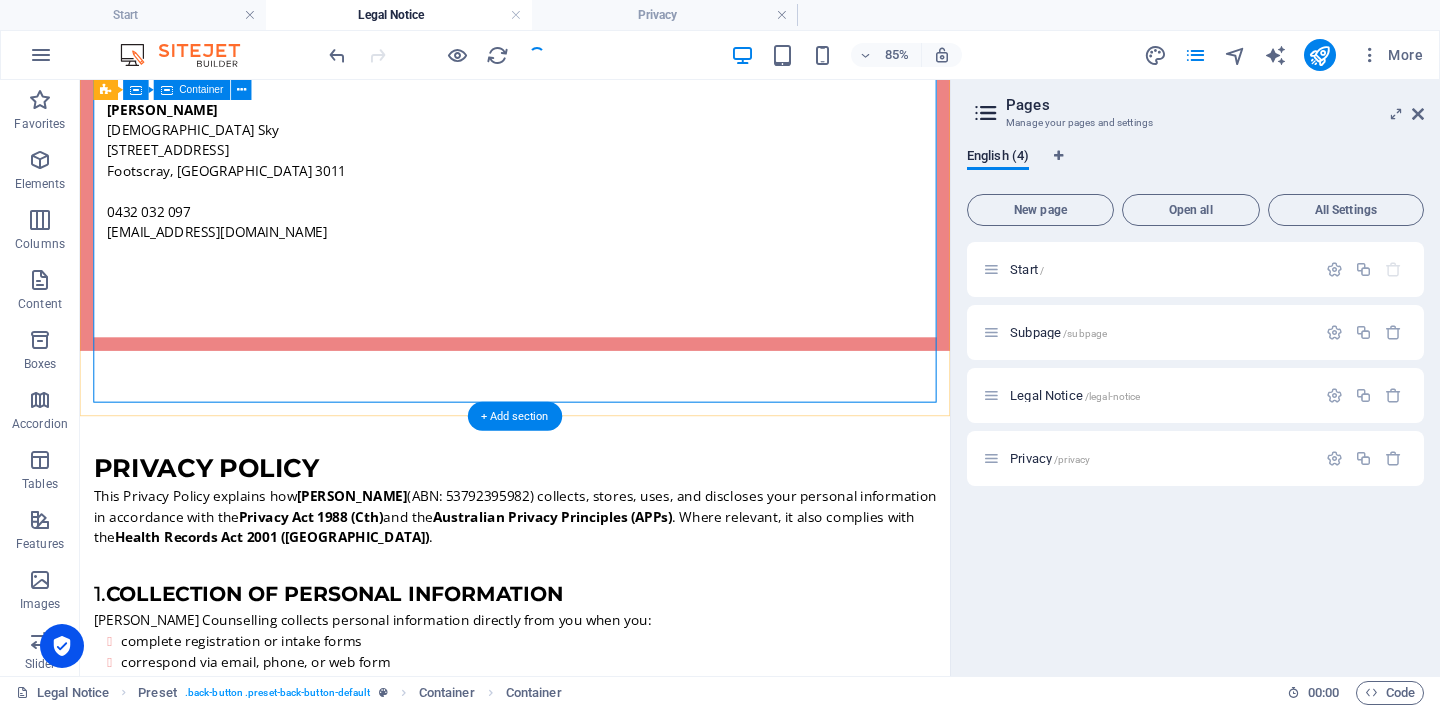 scroll, scrollTop: 372, scrollLeft: 0, axis: vertical 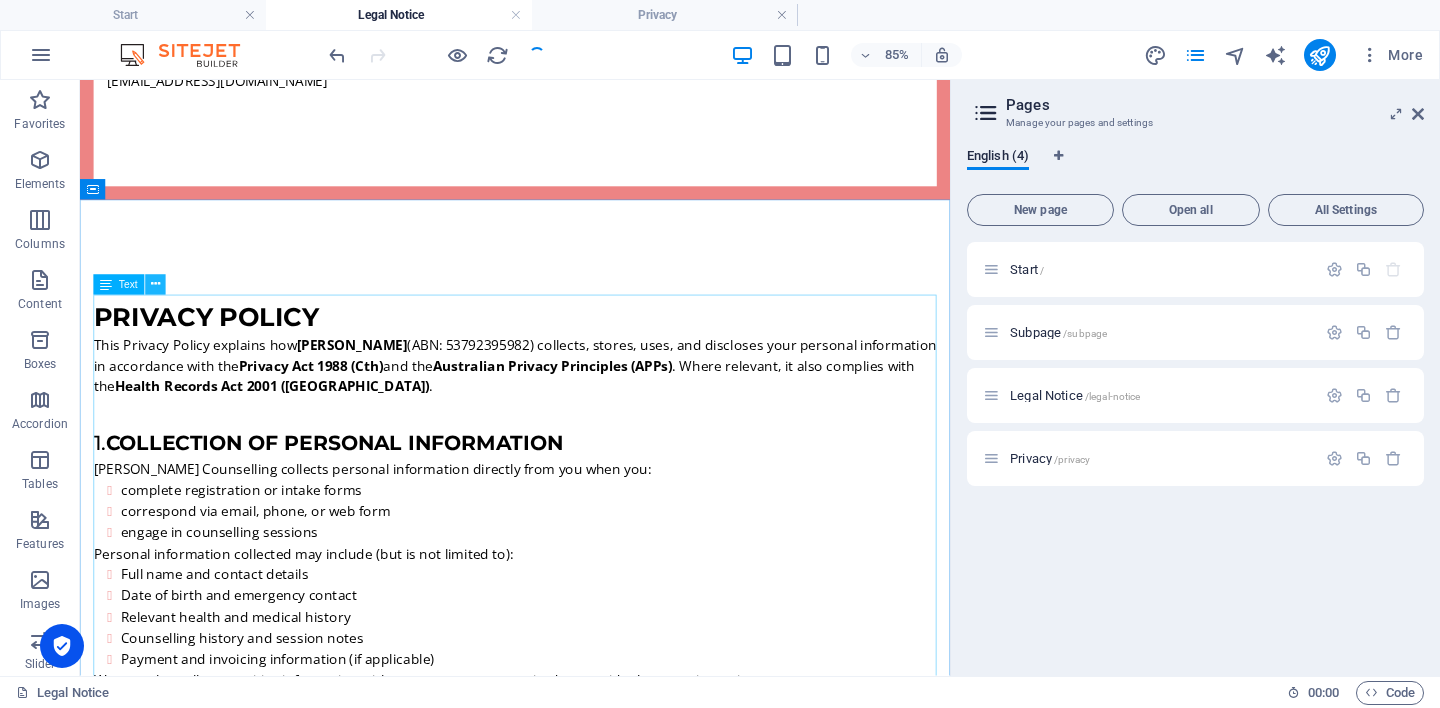 click at bounding box center (155, 285) 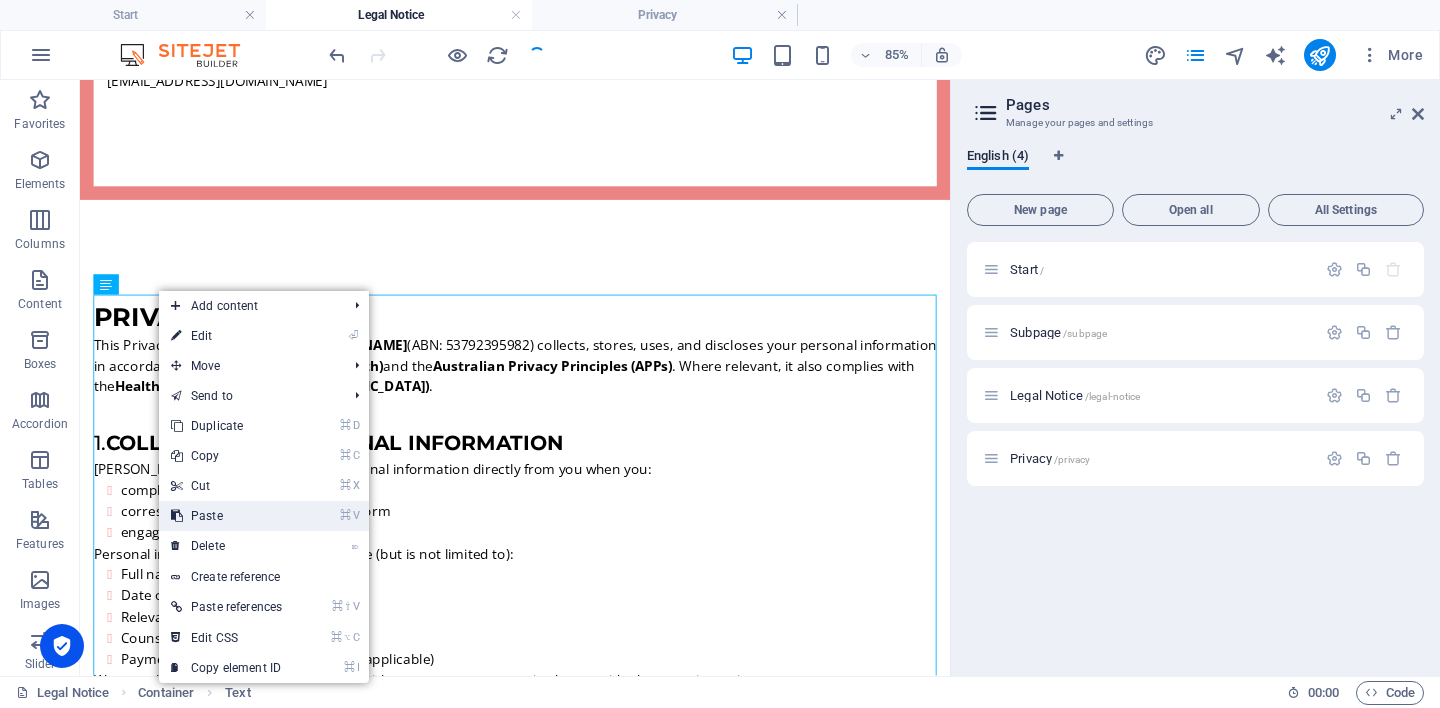 click on "⌘ V  Paste" at bounding box center [226, 516] 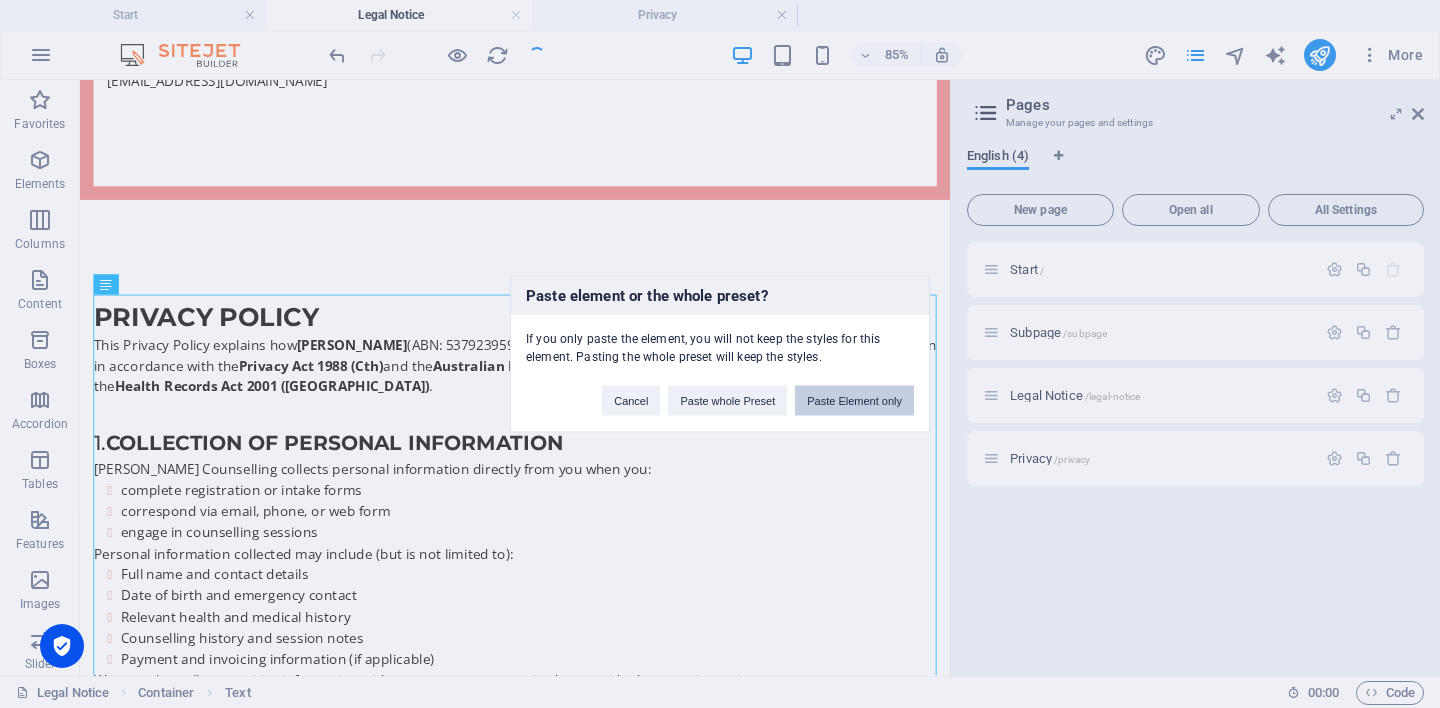 click on "Paste Element only" at bounding box center [854, 401] 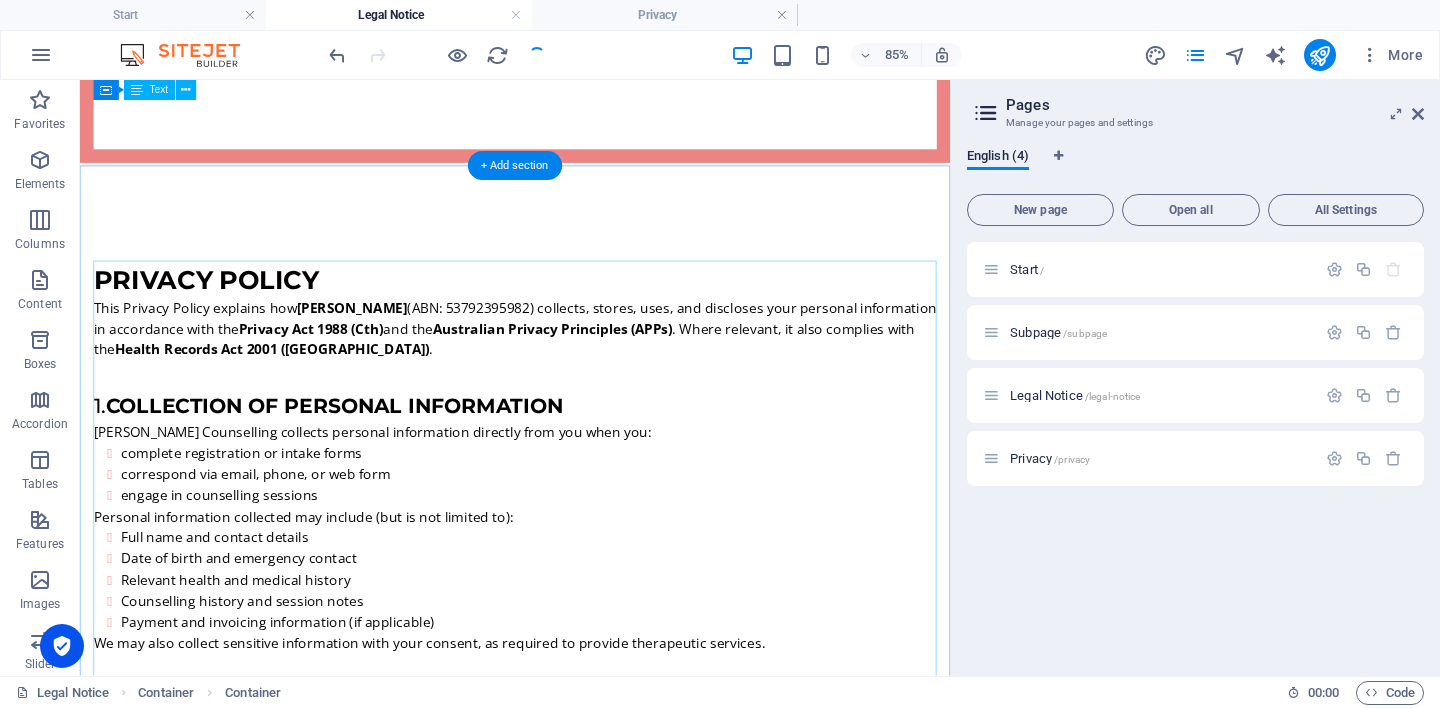 scroll, scrollTop: 411, scrollLeft: 0, axis: vertical 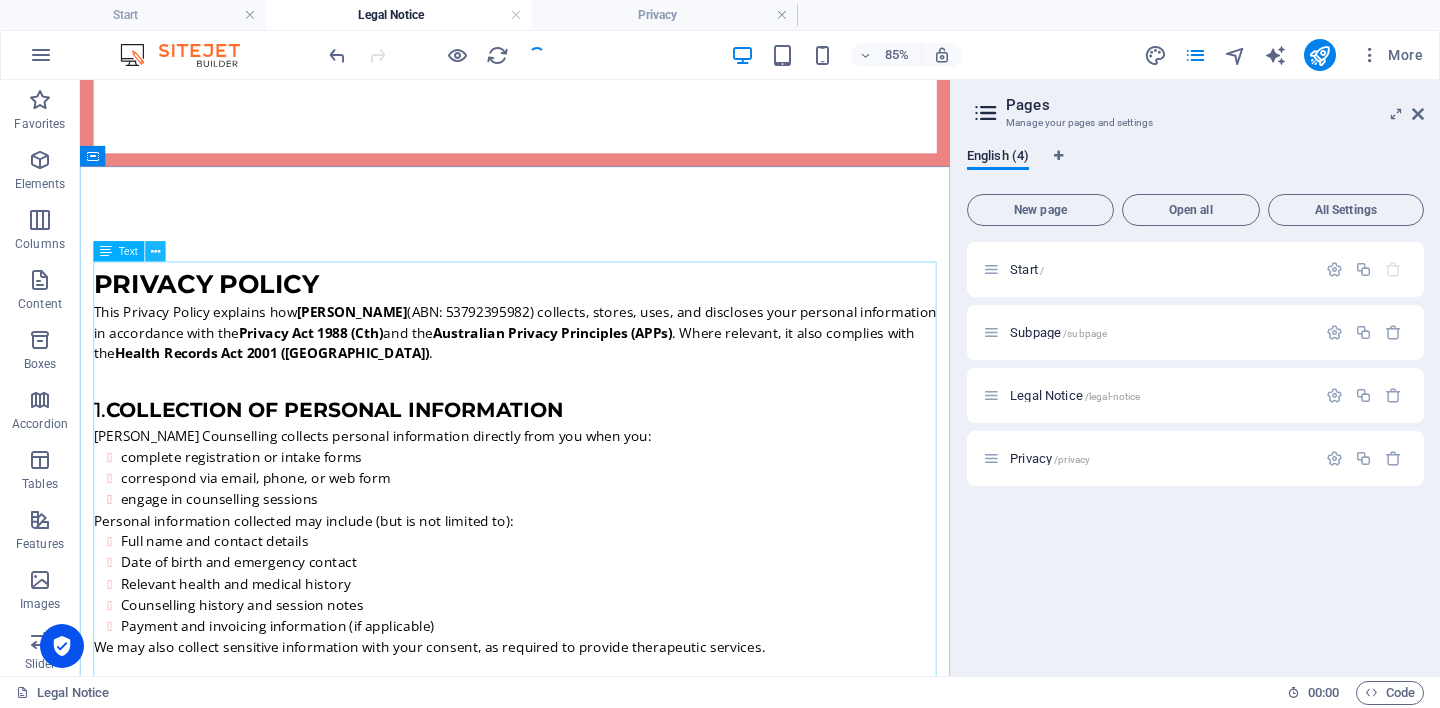 click at bounding box center (155, 252) 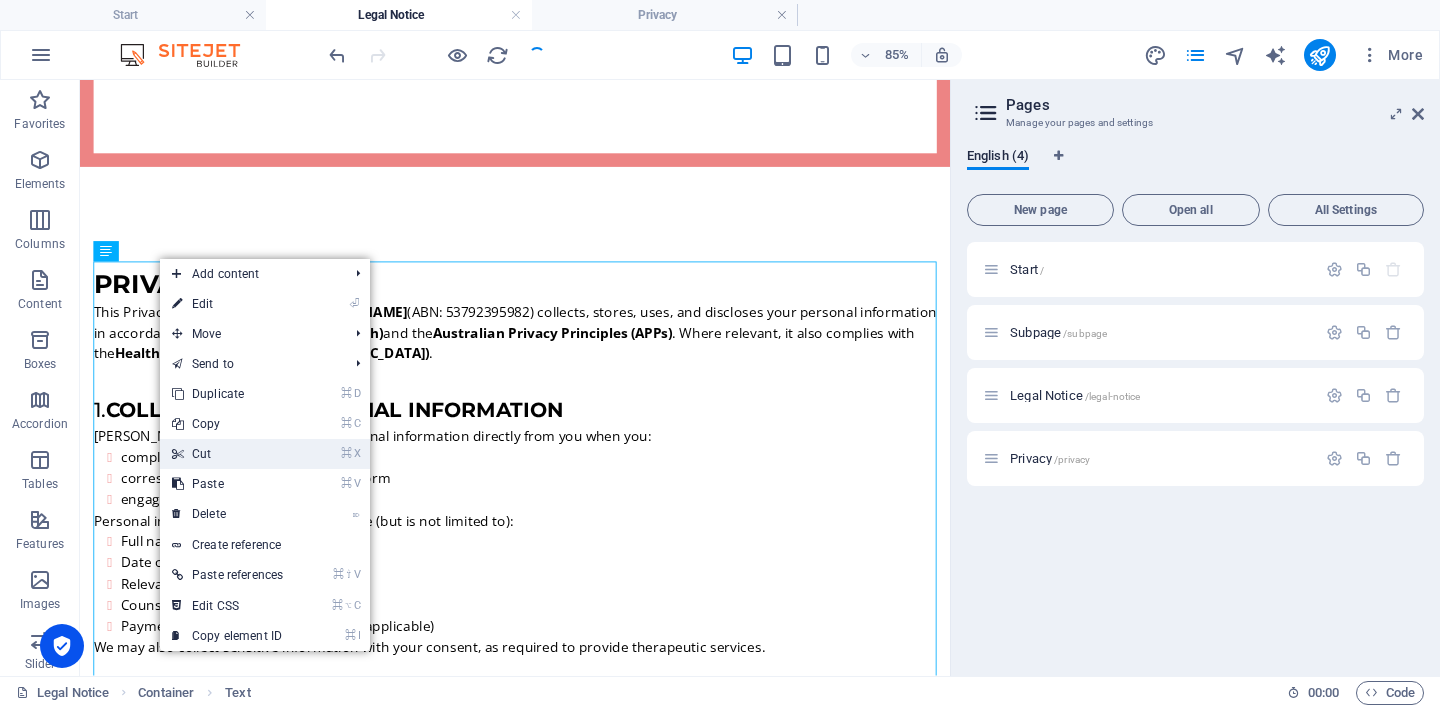 click on "⌘ X  Cut" at bounding box center [227, 454] 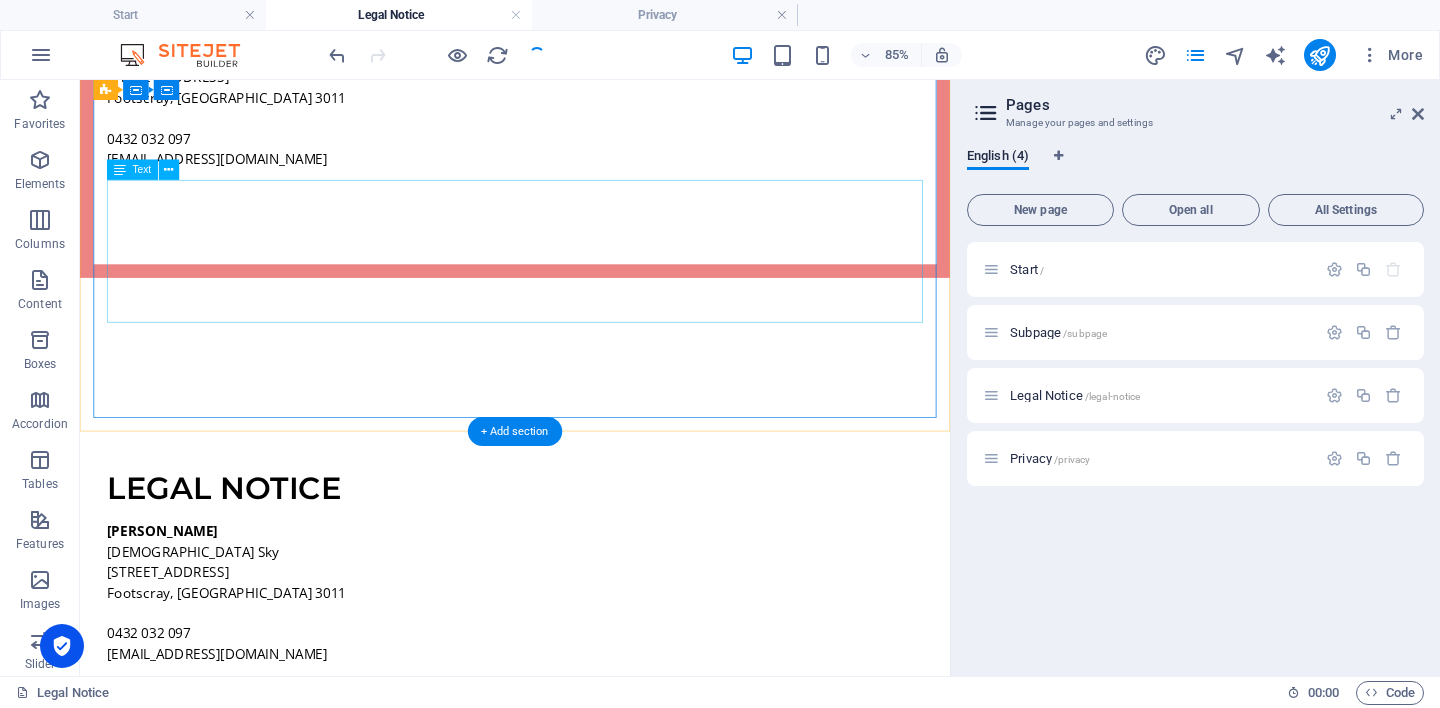 scroll, scrollTop: 0, scrollLeft: 0, axis: both 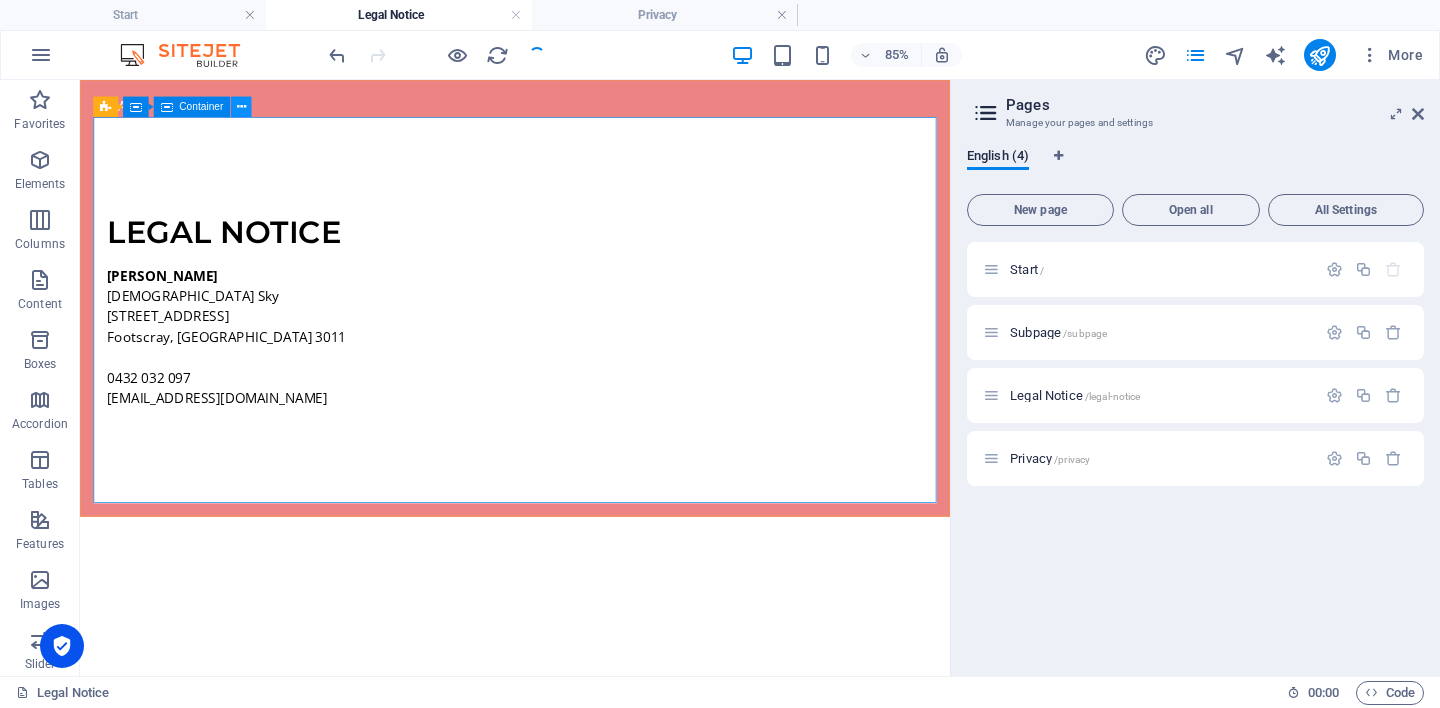 click at bounding box center [241, 107] 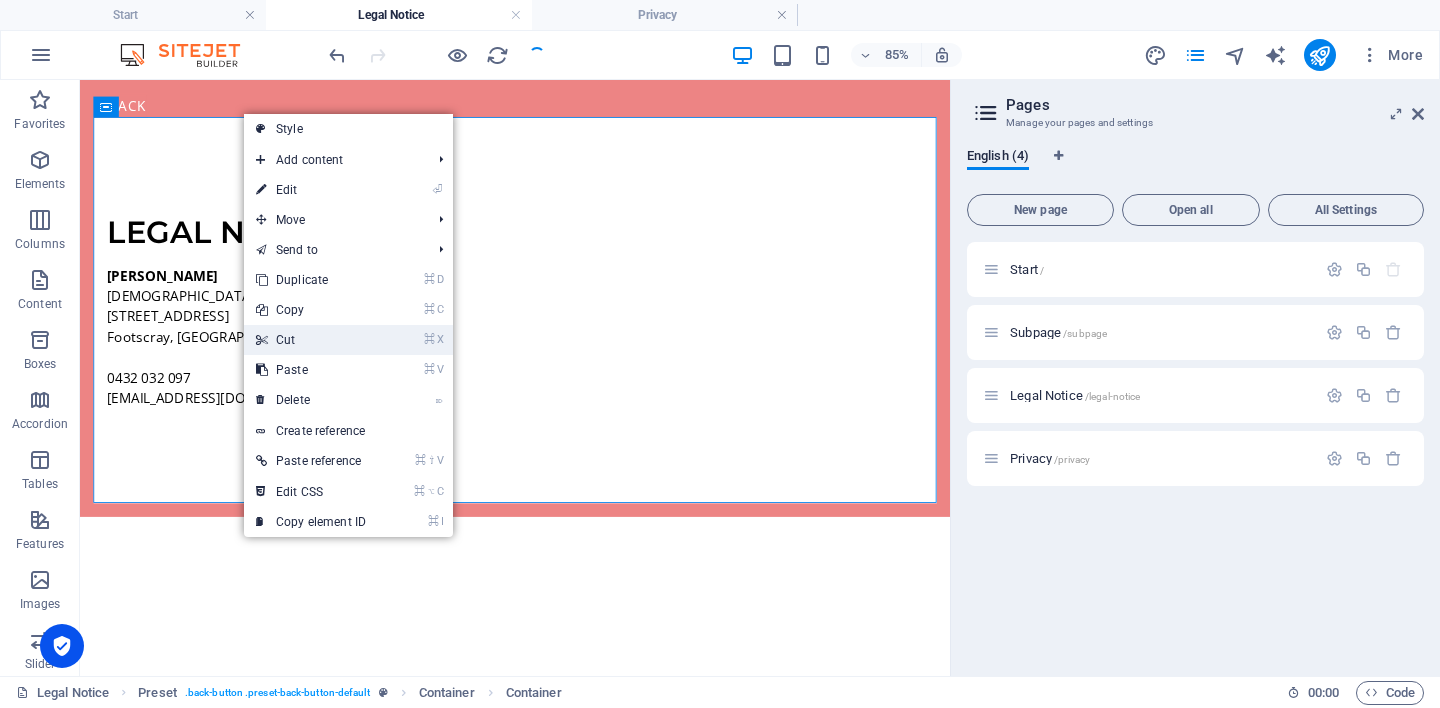 click on "⌘ X  Cut" at bounding box center (311, 340) 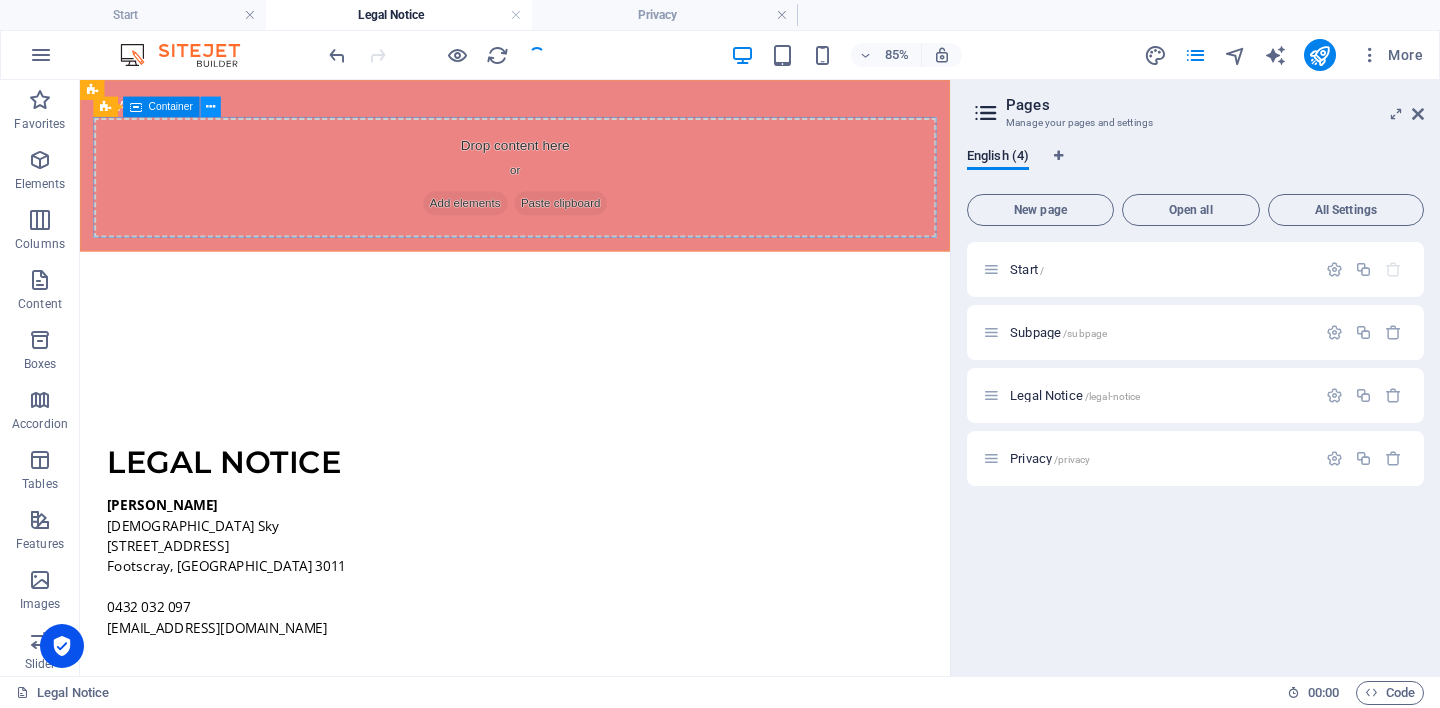 click at bounding box center (210, 107) 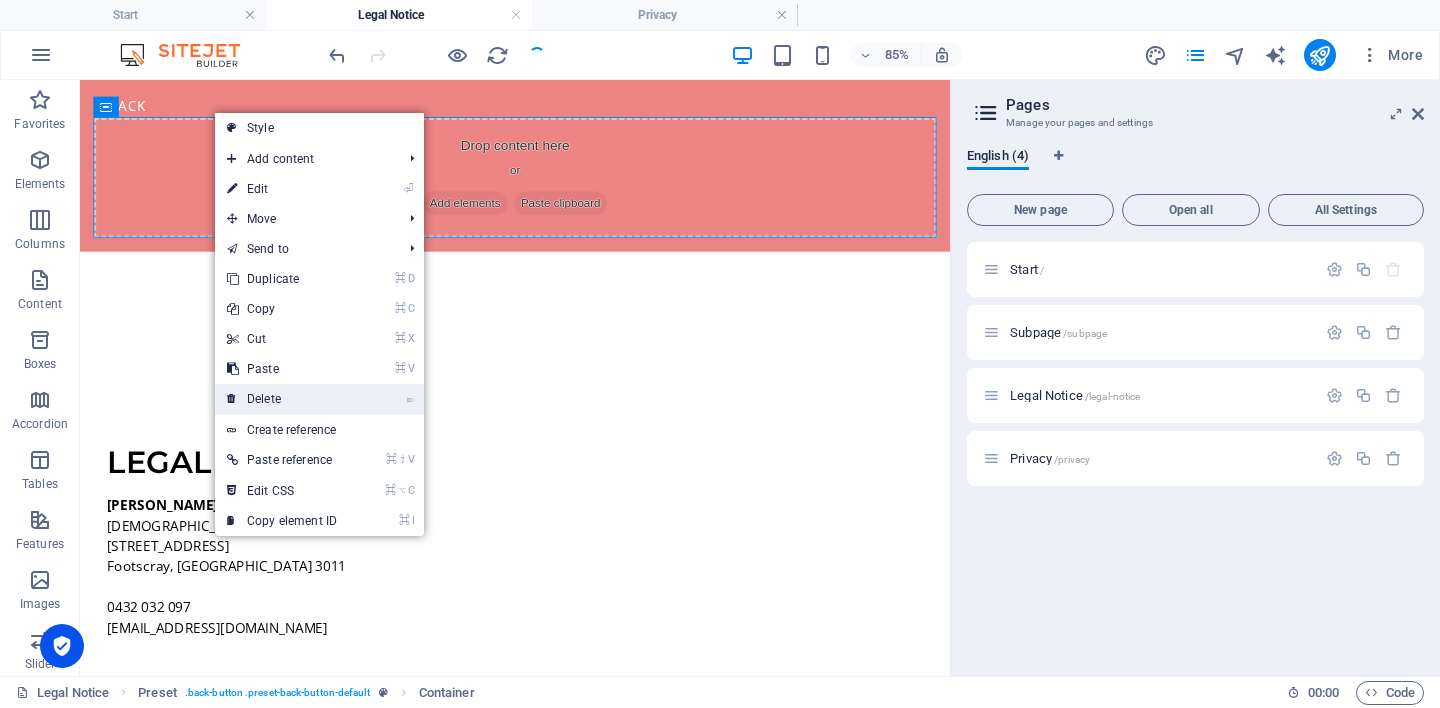 click on "⌦  Delete" at bounding box center (282, 399) 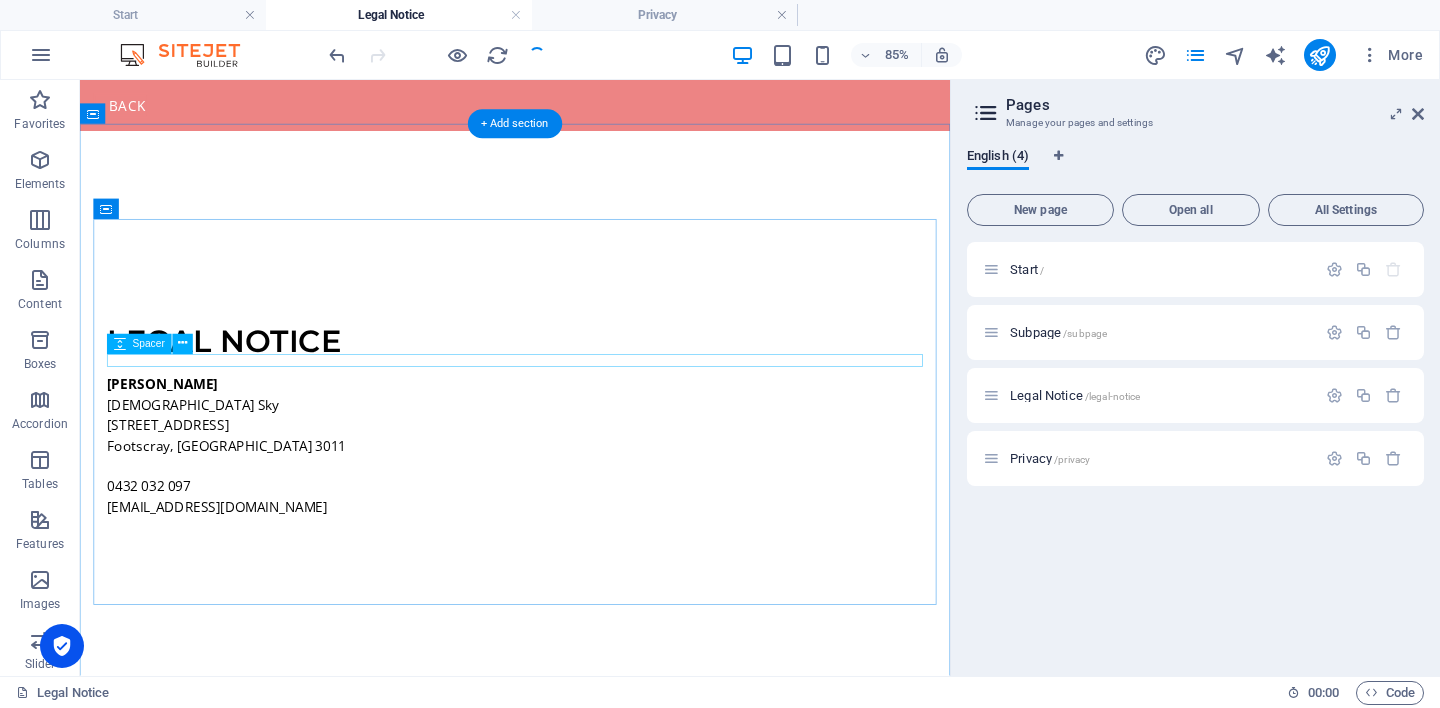 scroll, scrollTop: 37, scrollLeft: 0, axis: vertical 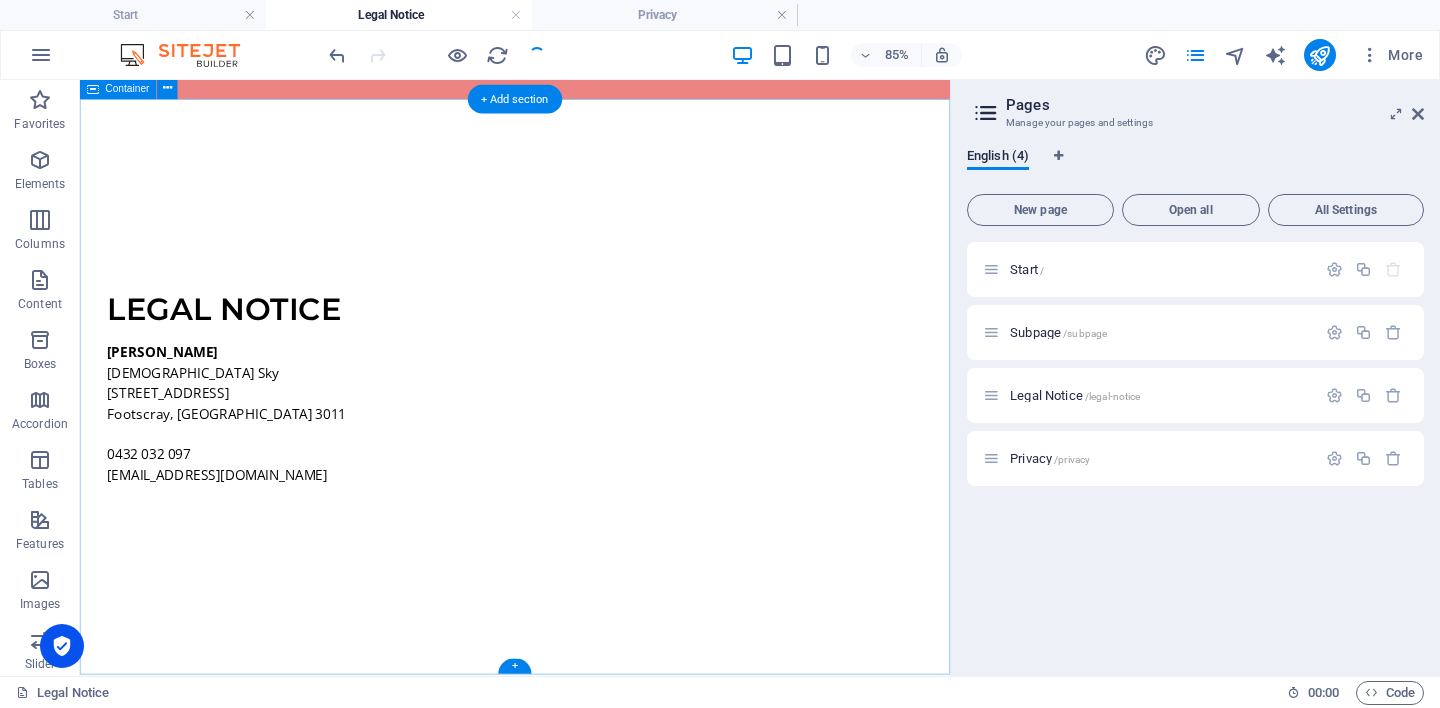 click on "Legal notice [PERSON_NAME]   Sky [STREET_ADDRESS] 032 097 [EMAIL_ADDRESS][DOMAIN_NAME]" at bounding box center (592, 442) 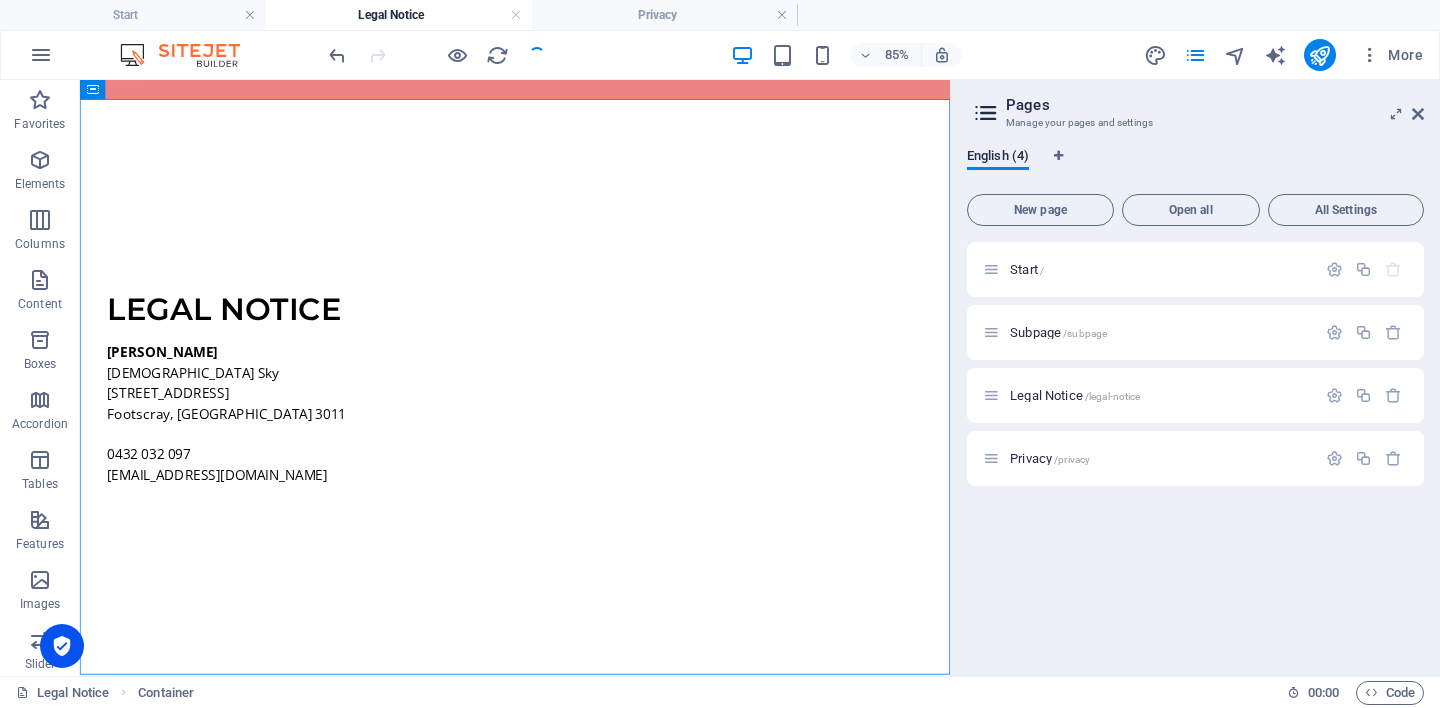 click on "Start / Subpage /subpage Legal Notice /legal-notice Privacy /privacy" at bounding box center (1195, 451) 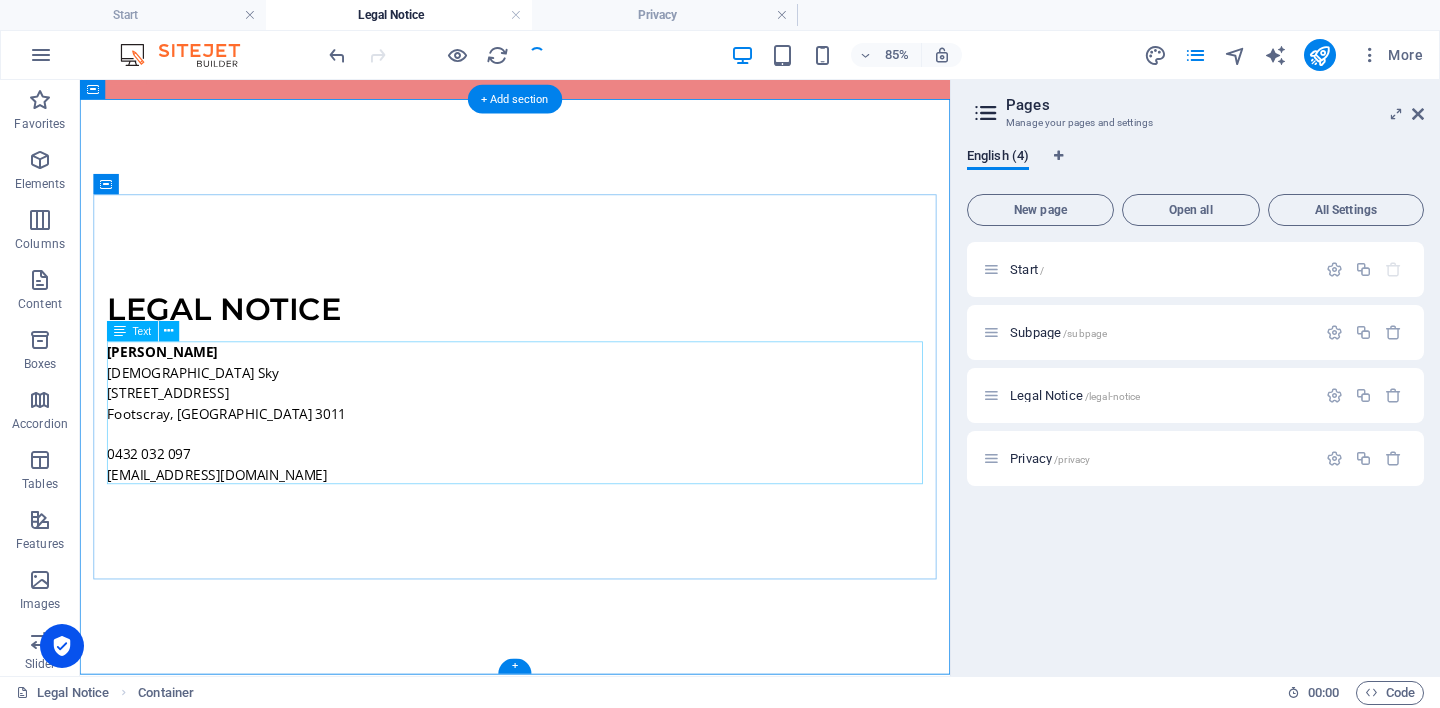 scroll, scrollTop: 0, scrollLeft: 0, axis: both 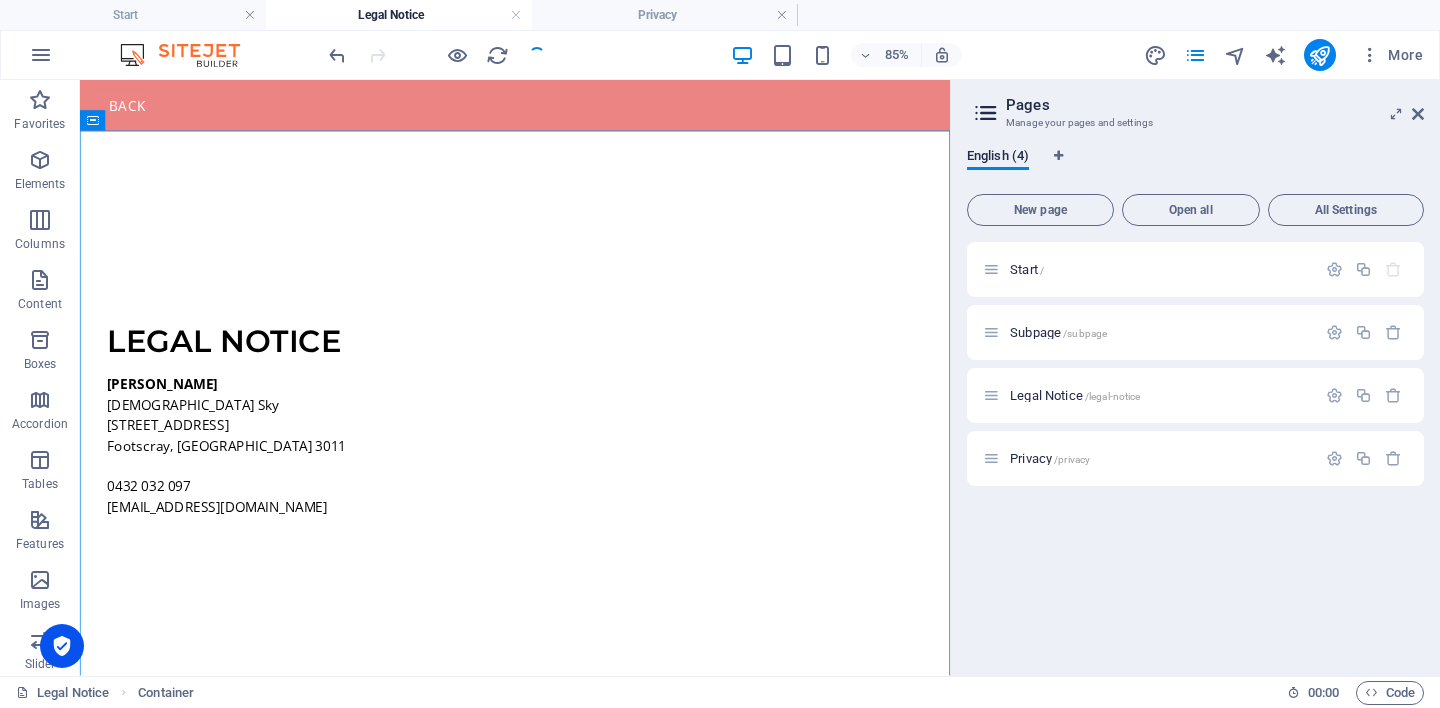 click at bounding box center [437, 55] 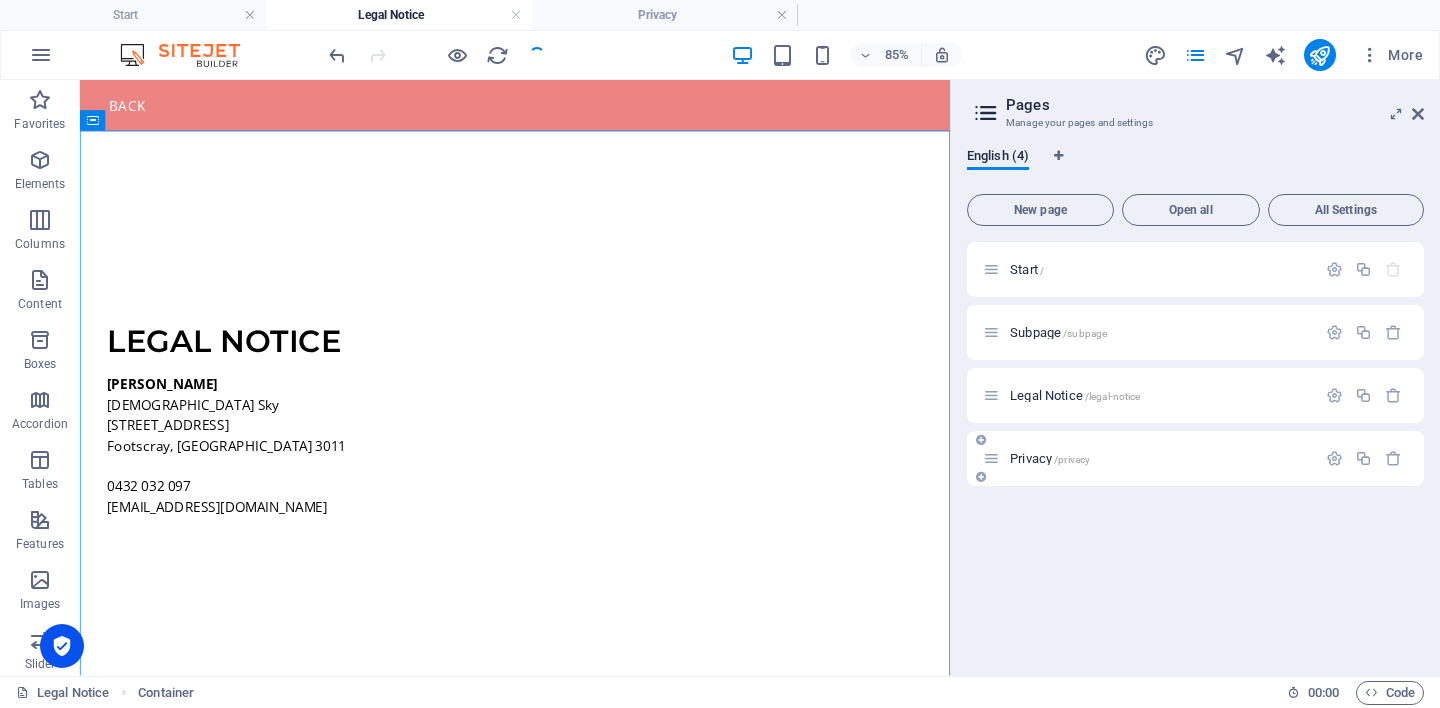 click on "Privacy /privacy" at bounding box center (1050, 458) 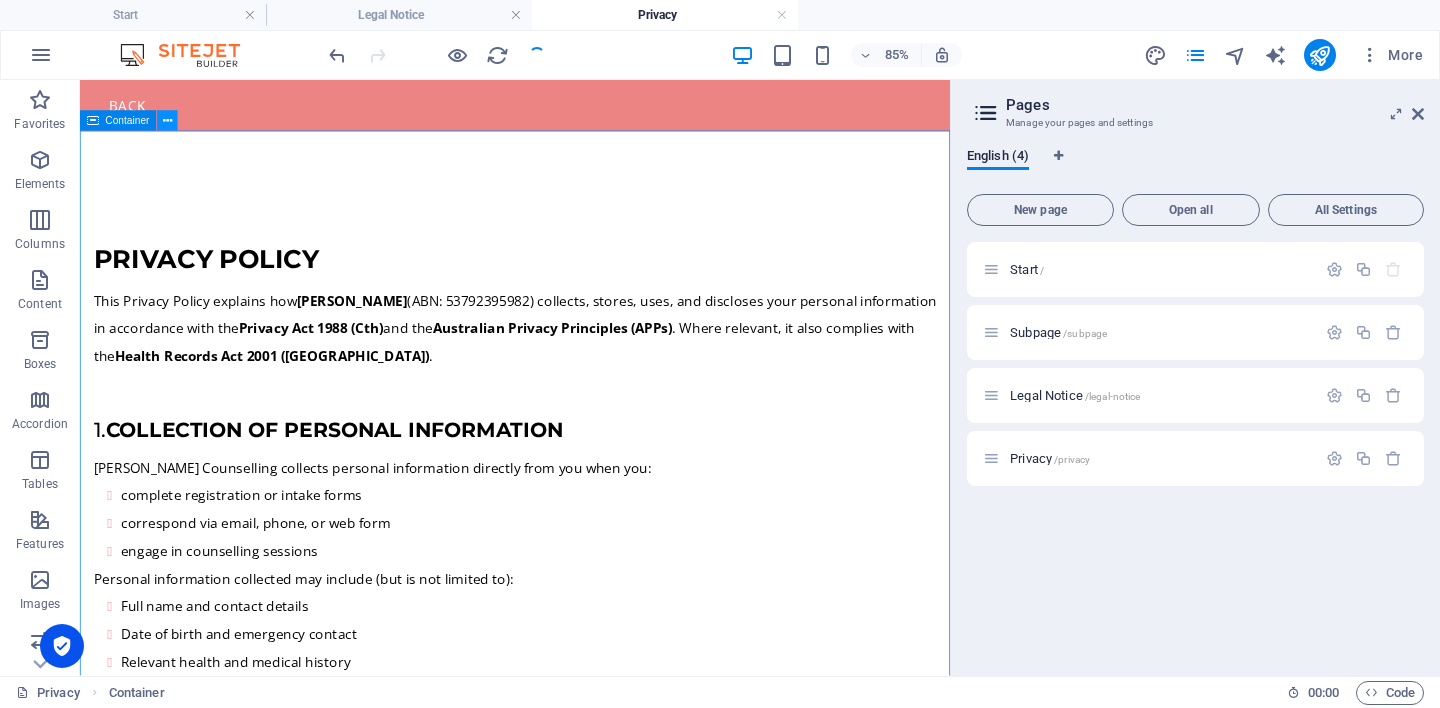 click at bounding box center [167, 121] 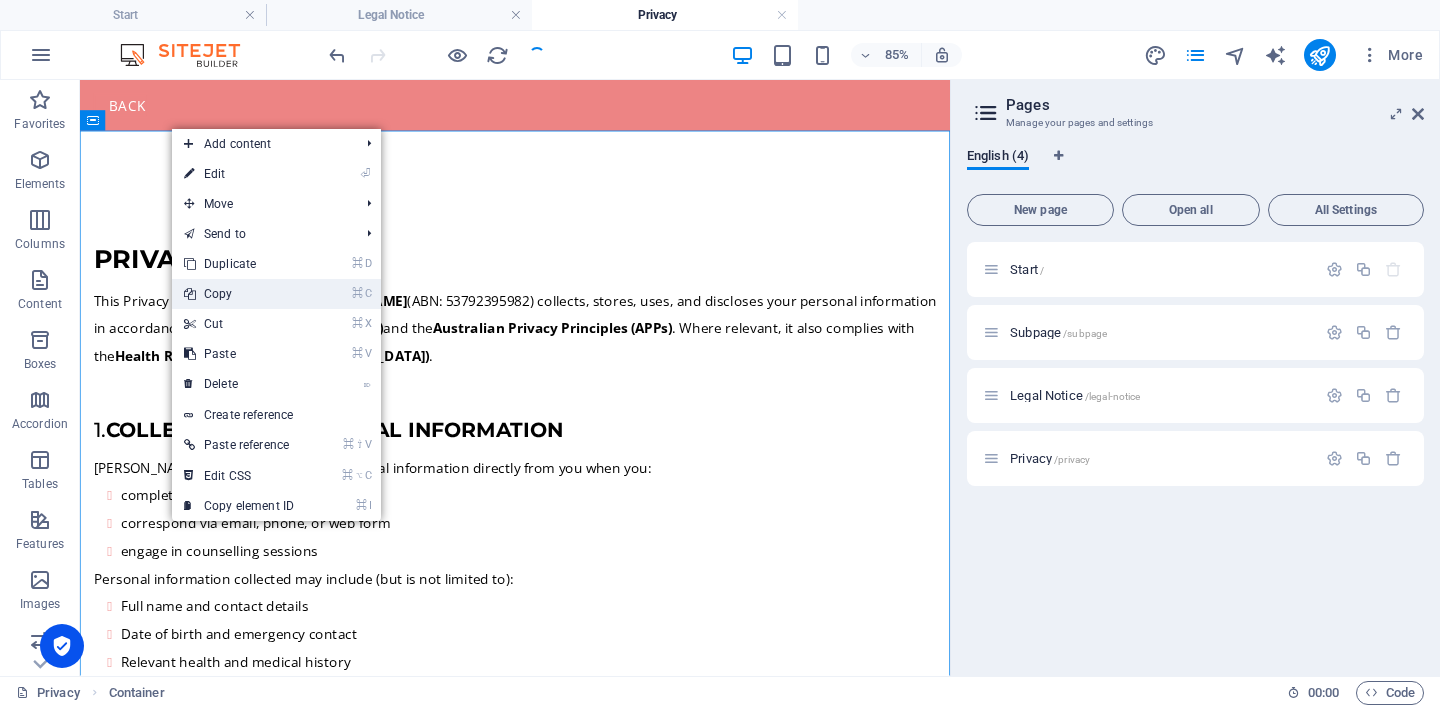 click on "⌘ C  Copy" at bounding box center (239, 294) 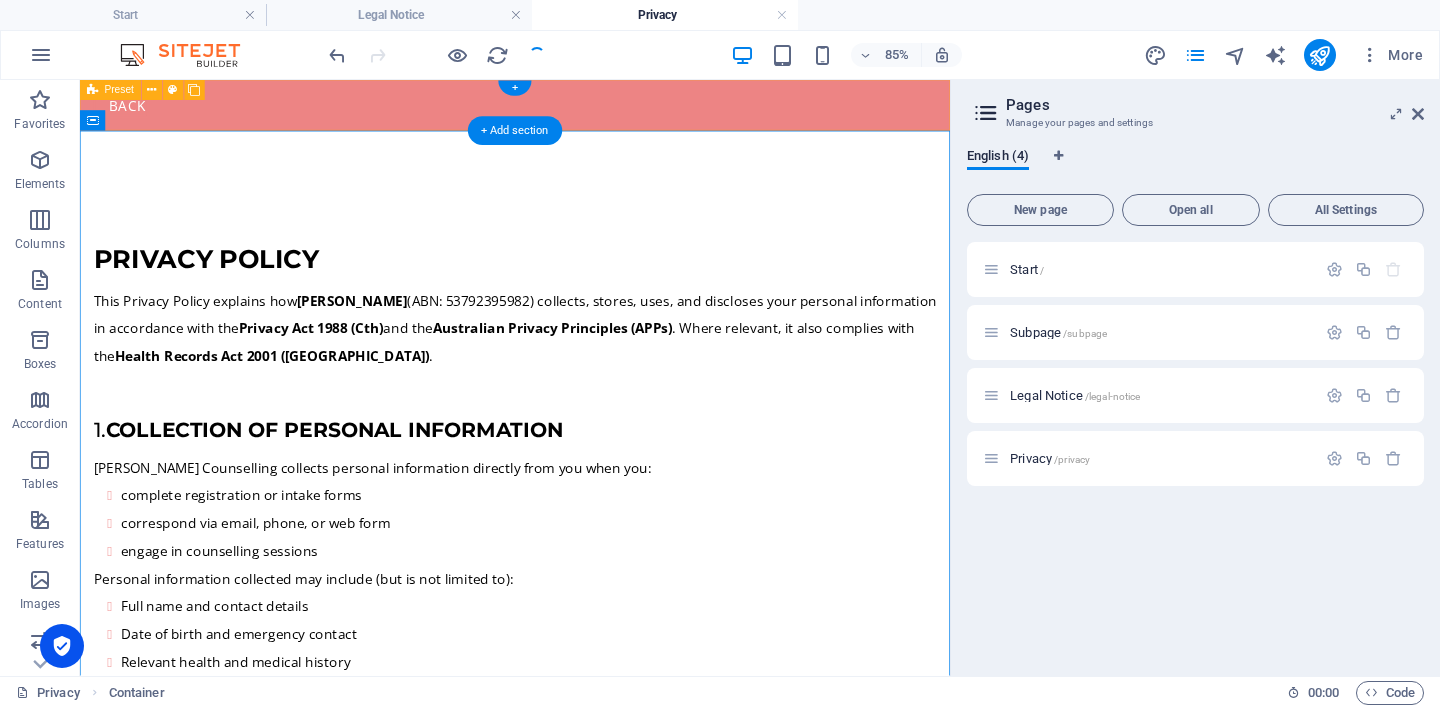 click on "Back" at bounding box center (592, 110) 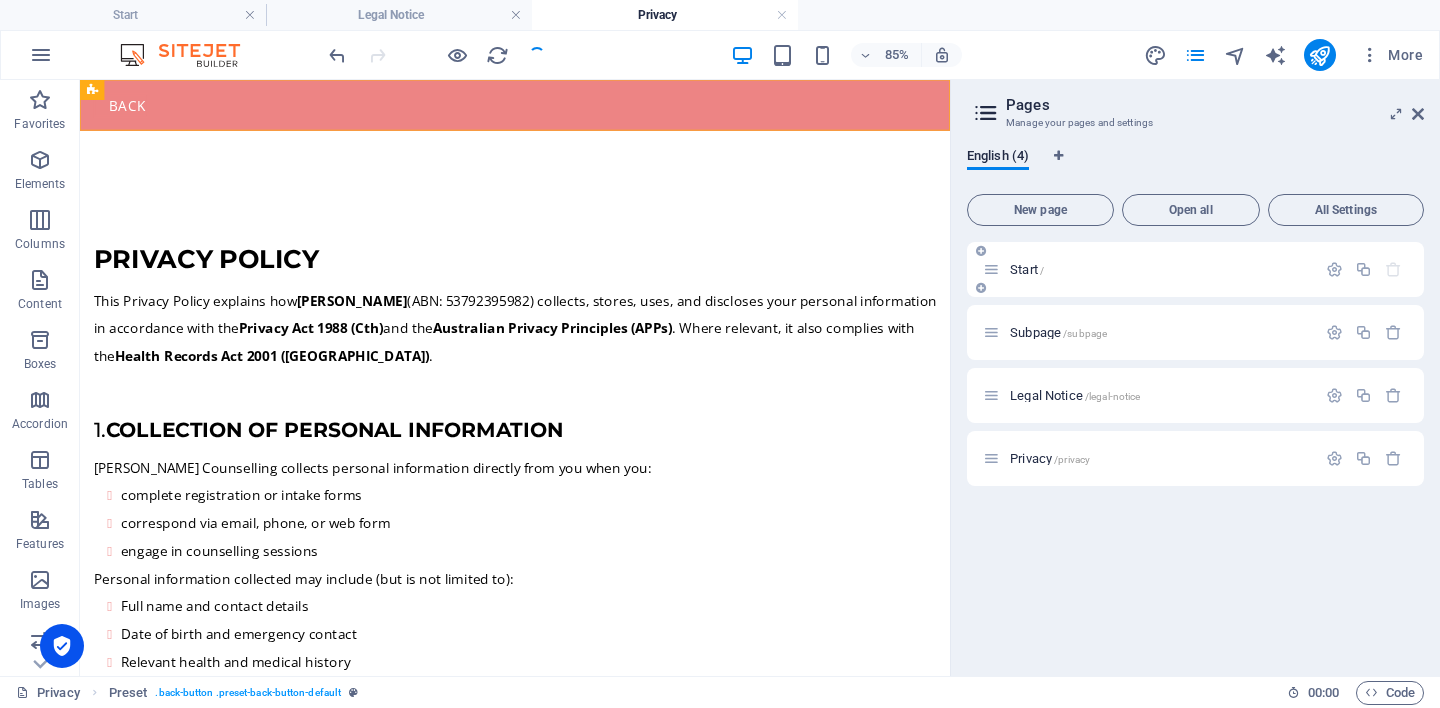 click on "Start /" at bounding box center [1027, 269] 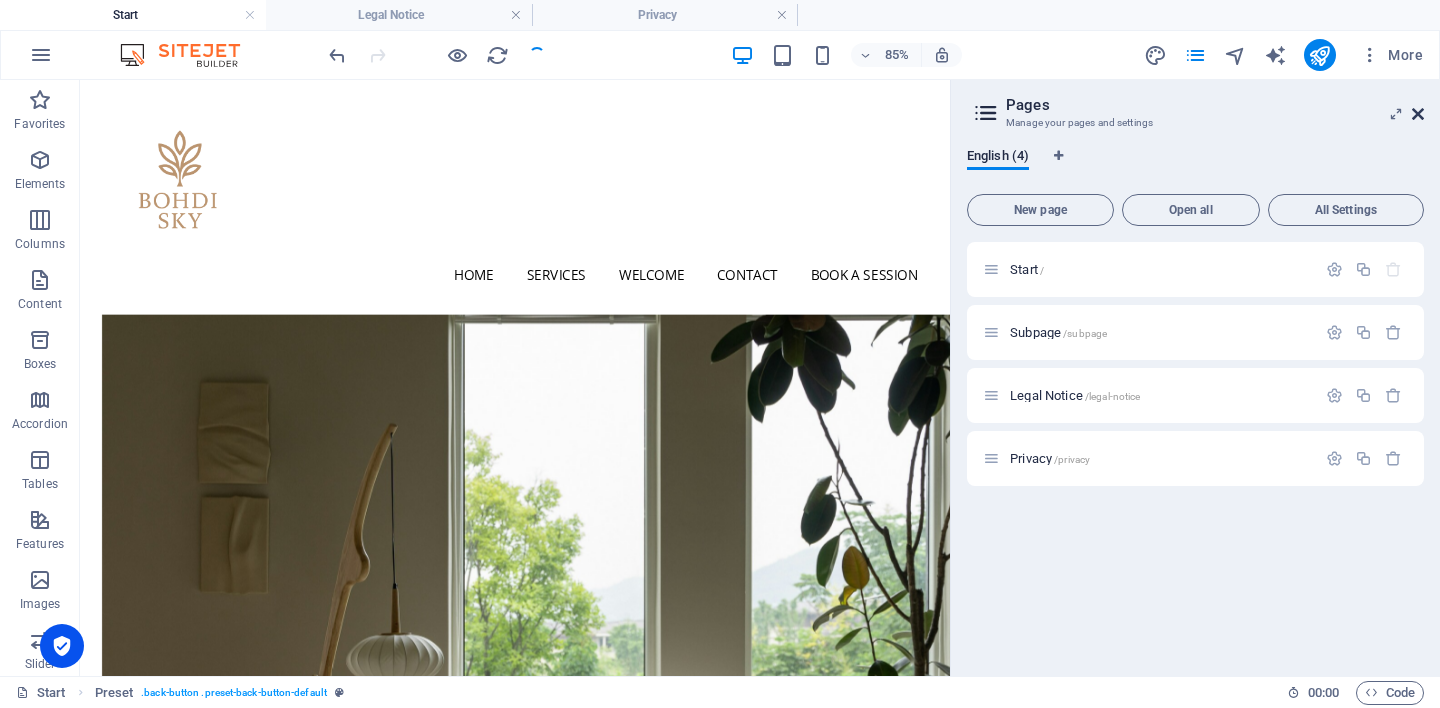 click at bounding box center [1418, 114] 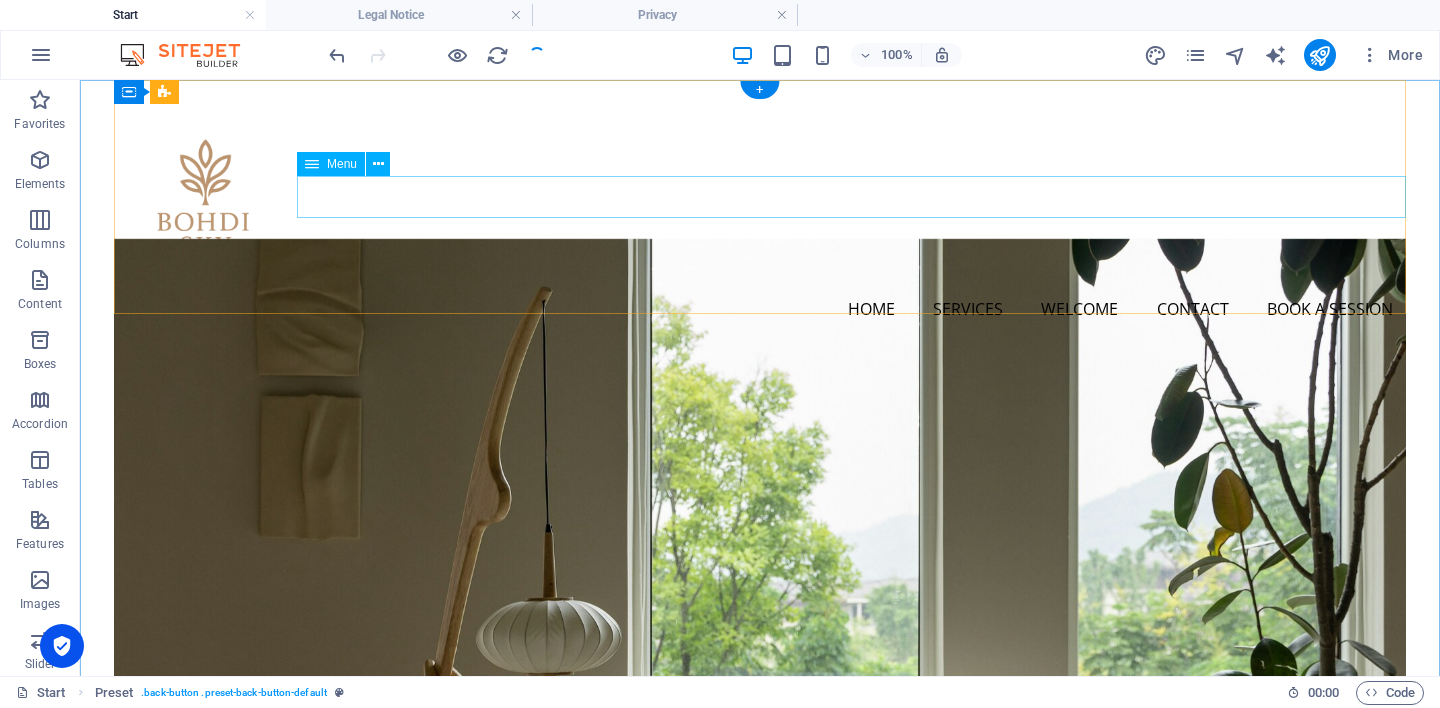 click on "Home Services Welcome Contact Book a Session" at bounding box center (760, 310) 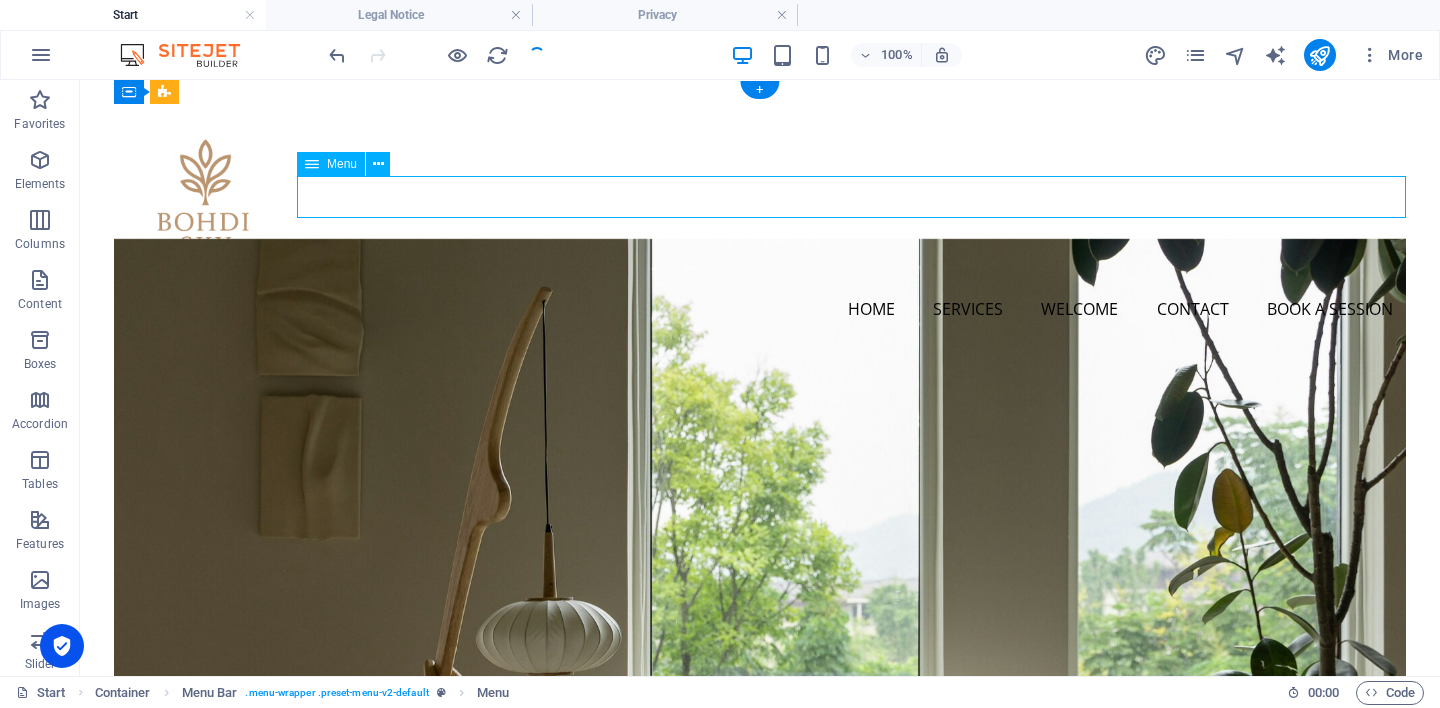 click on "Home Services Welcome Contact Book a Session" at bounding box center (760, 310) 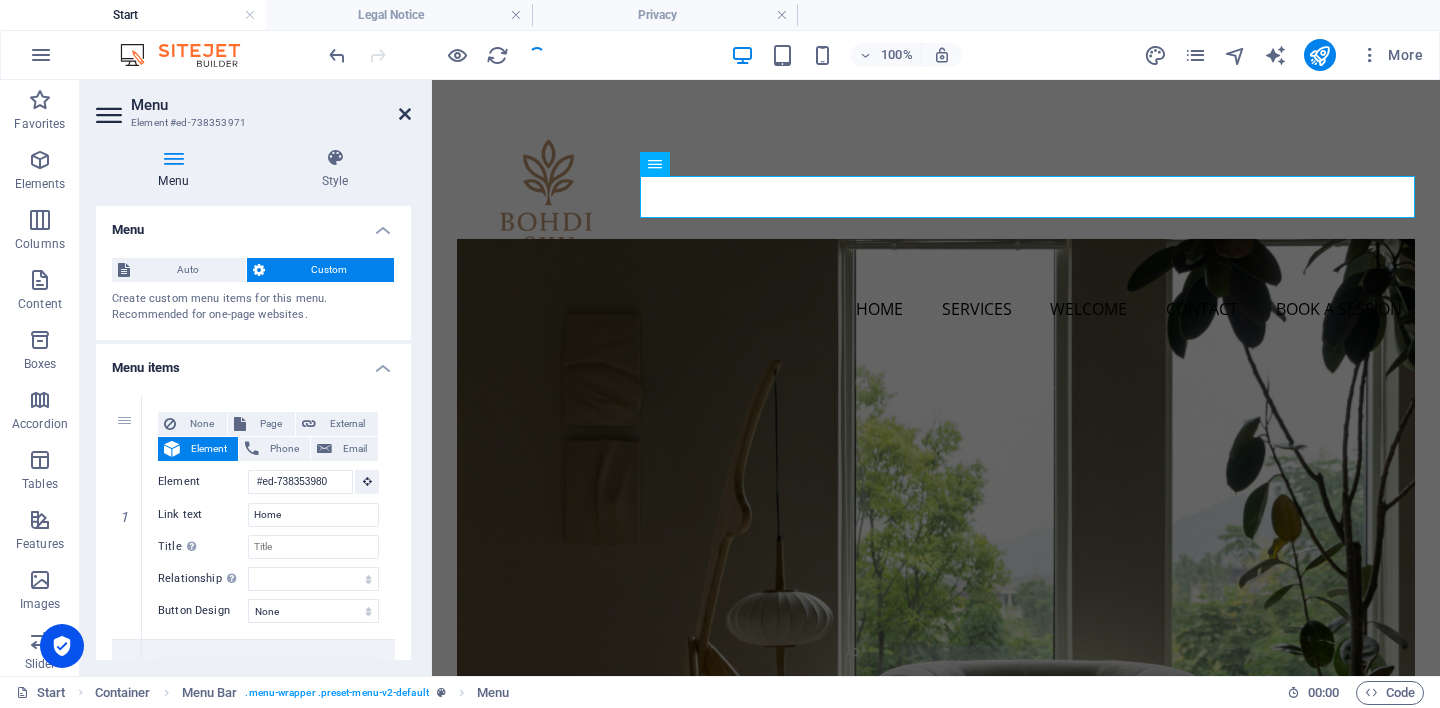 click at bounding box center (405, 114) 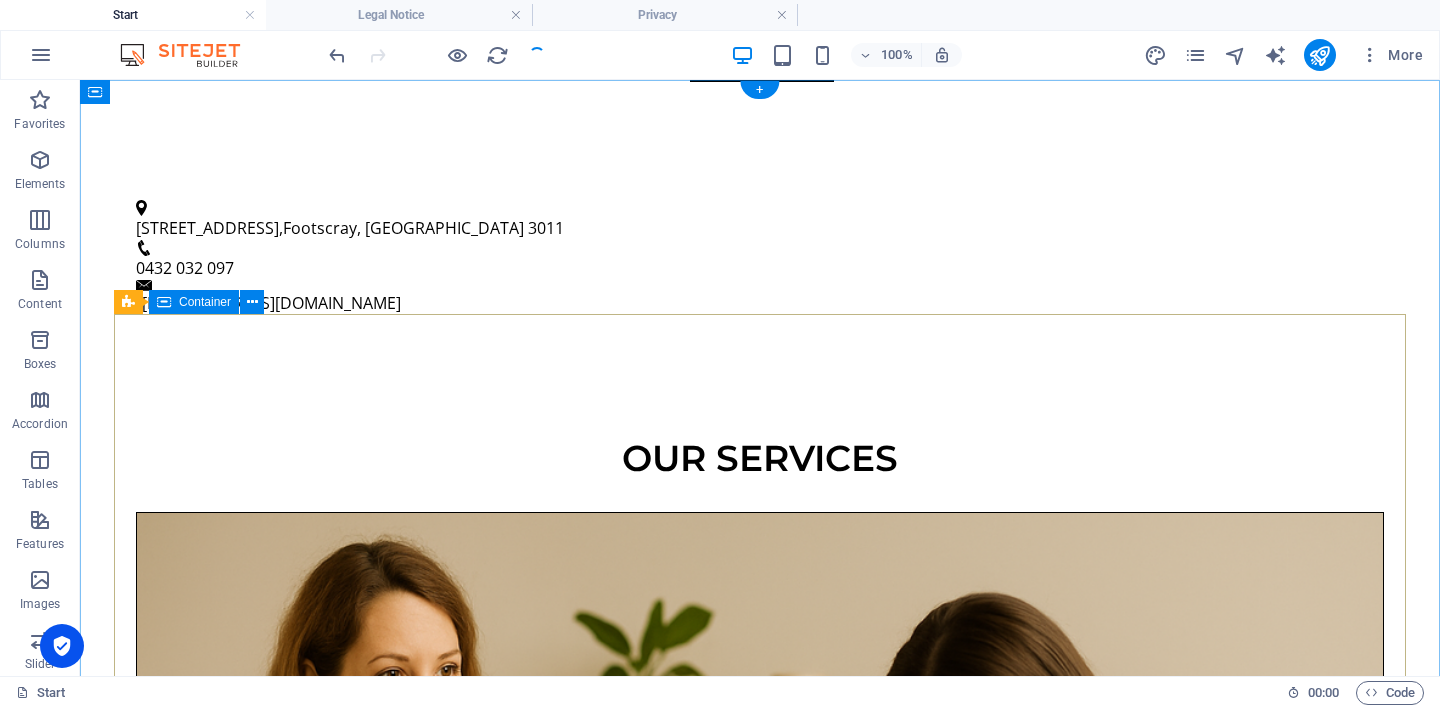 scroll, scrollTop: 0, scrollLeft: 0, axis: both 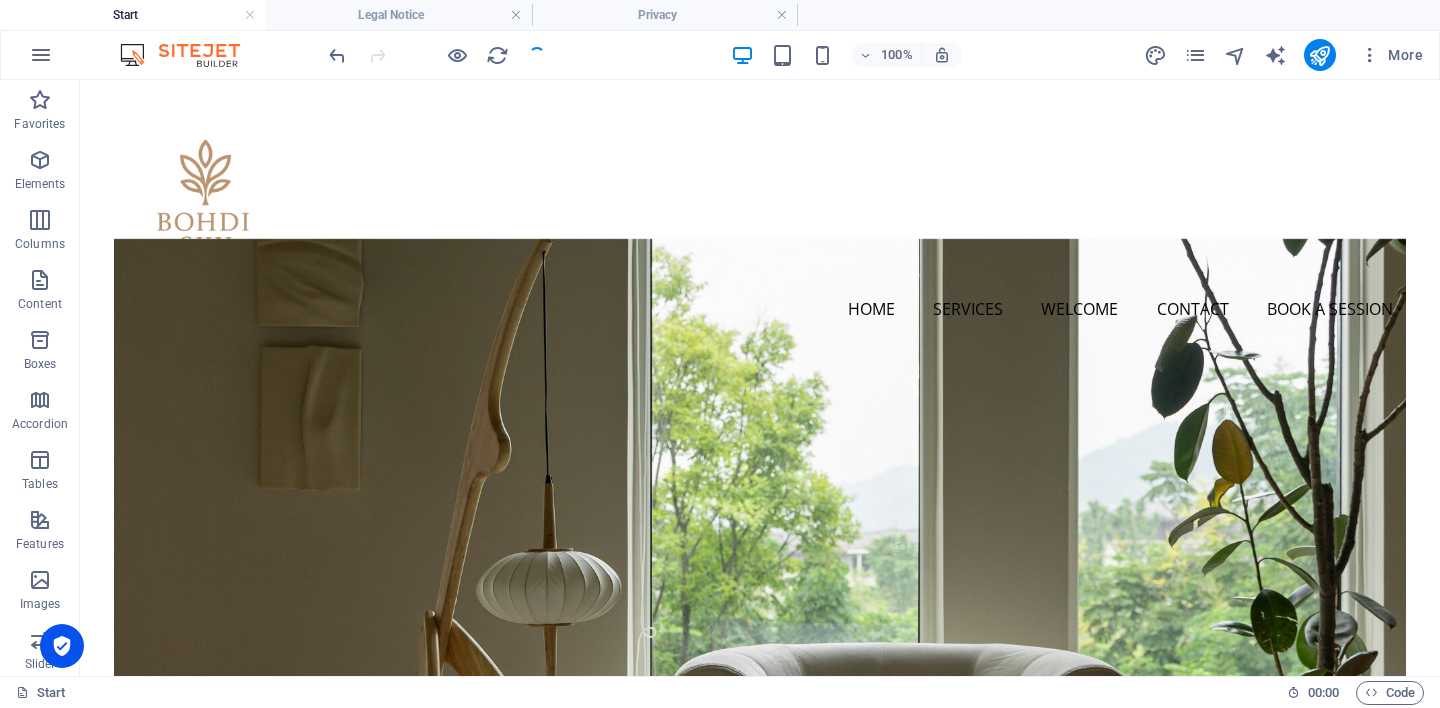 click at bounding box center [437, 55] 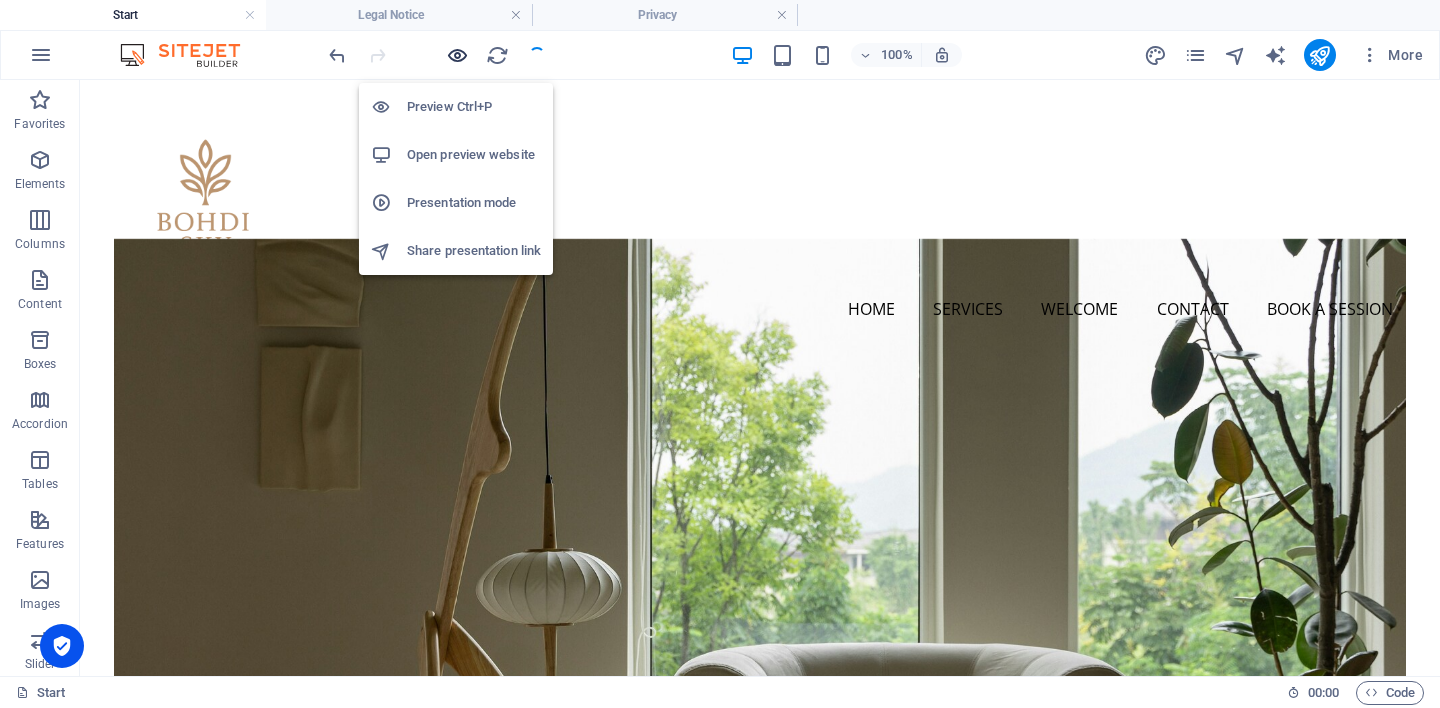 click at bounding box center [457, 55] 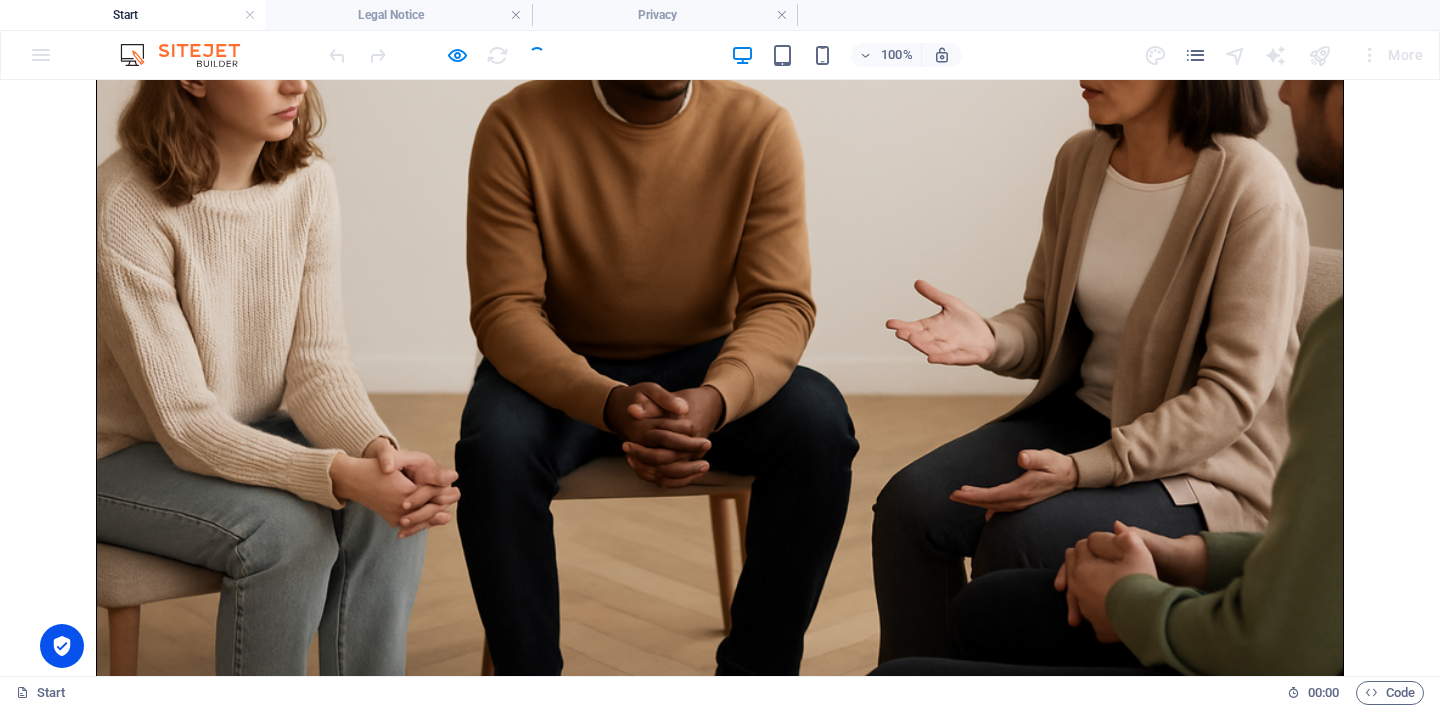 scroll, scrollTop: 4213, scrollLeft: 0, axis: vertical 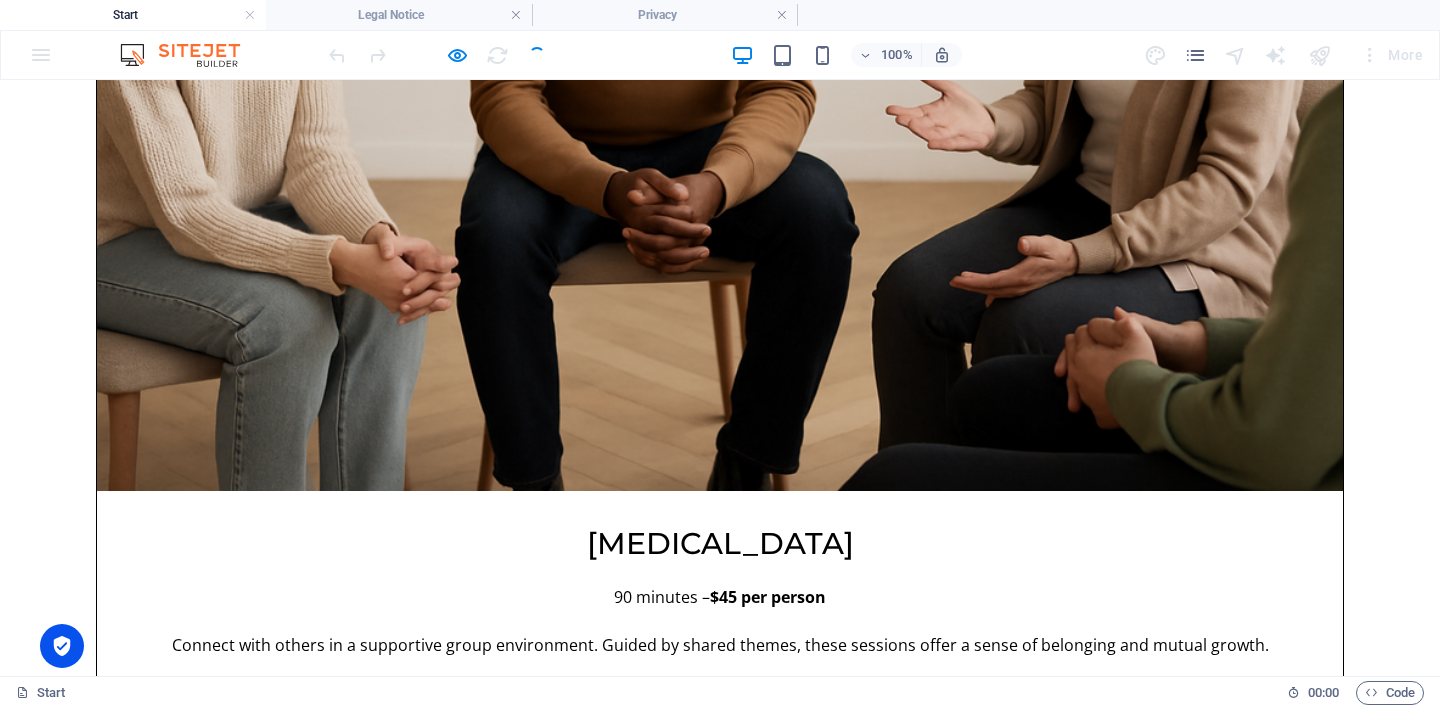 click on "Privacy" at bounding box center [759, 4412] 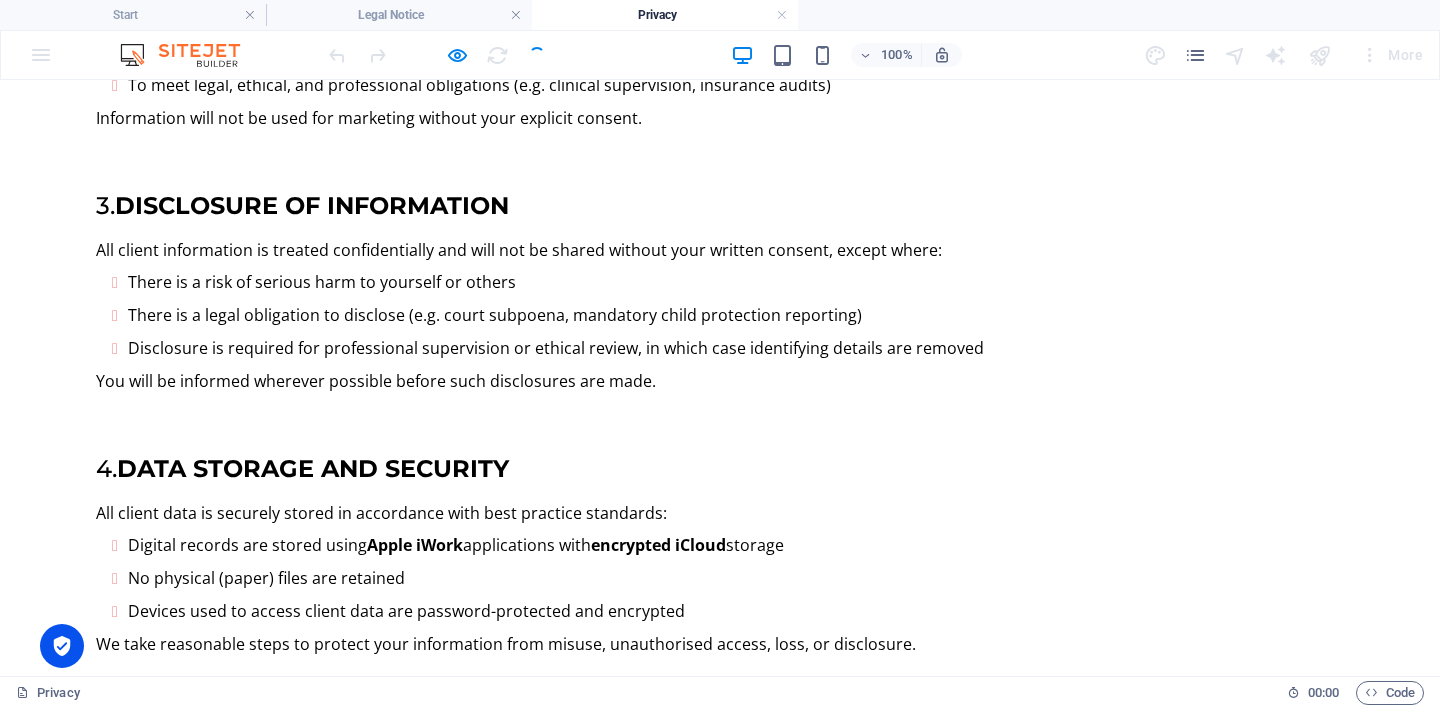 scroll, scrollTop: 0, scrollLeft: 0, axis: both 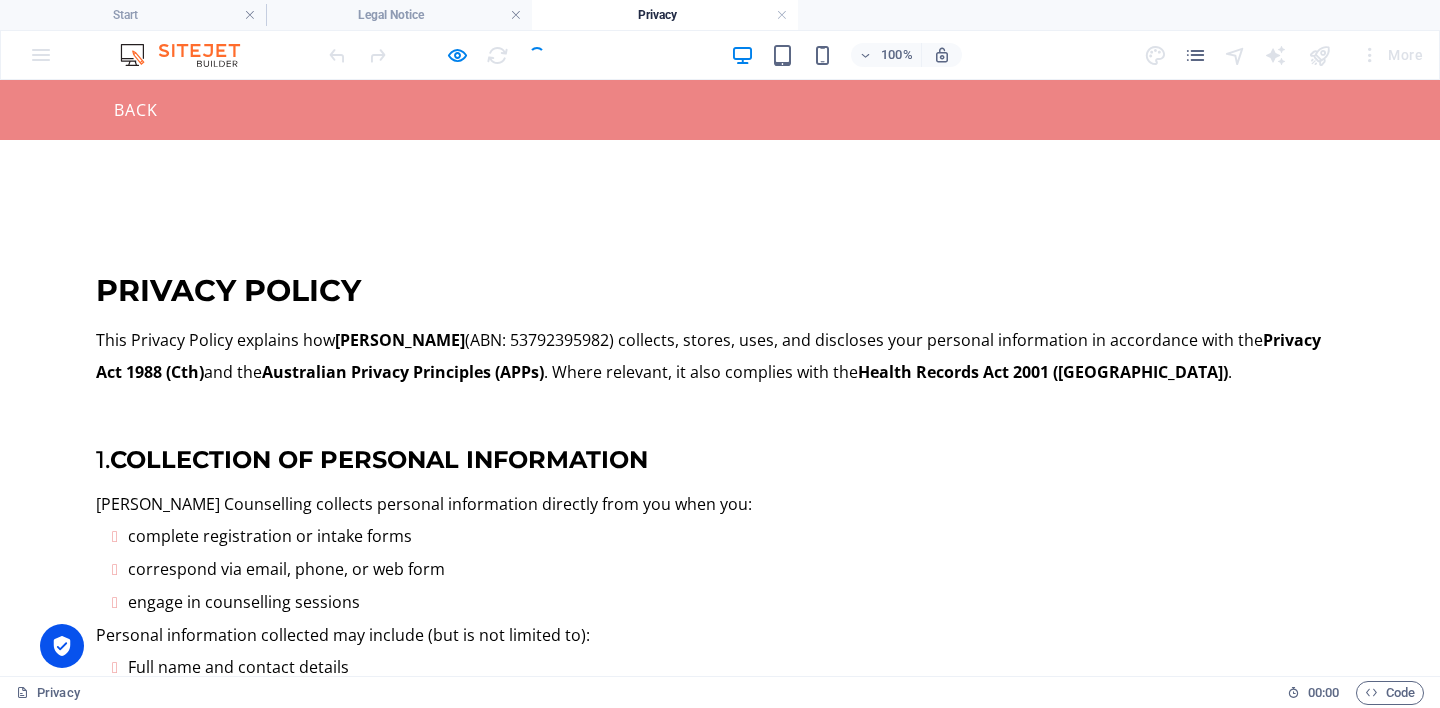 click on "Back" at bounding box center (128, 110) 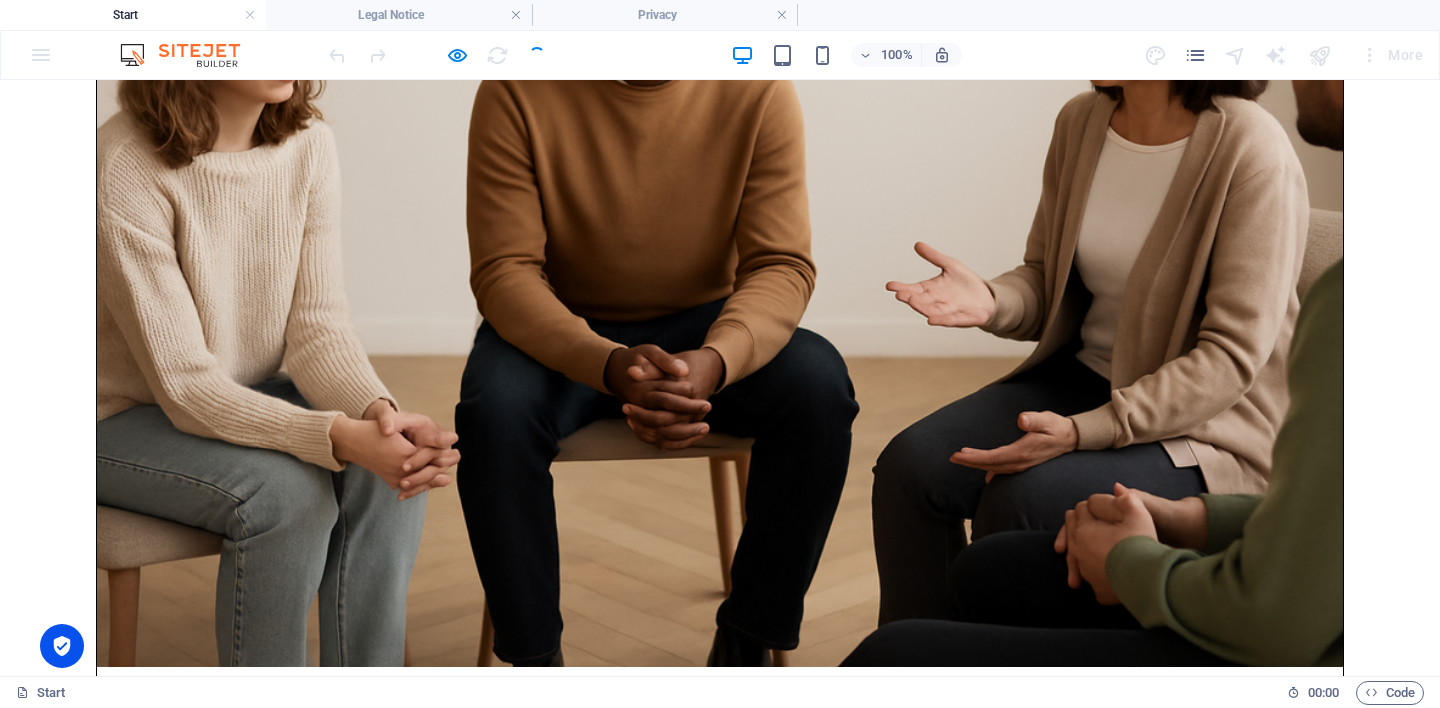 click on "Legal Notice" at bounding box center (677, 4588) 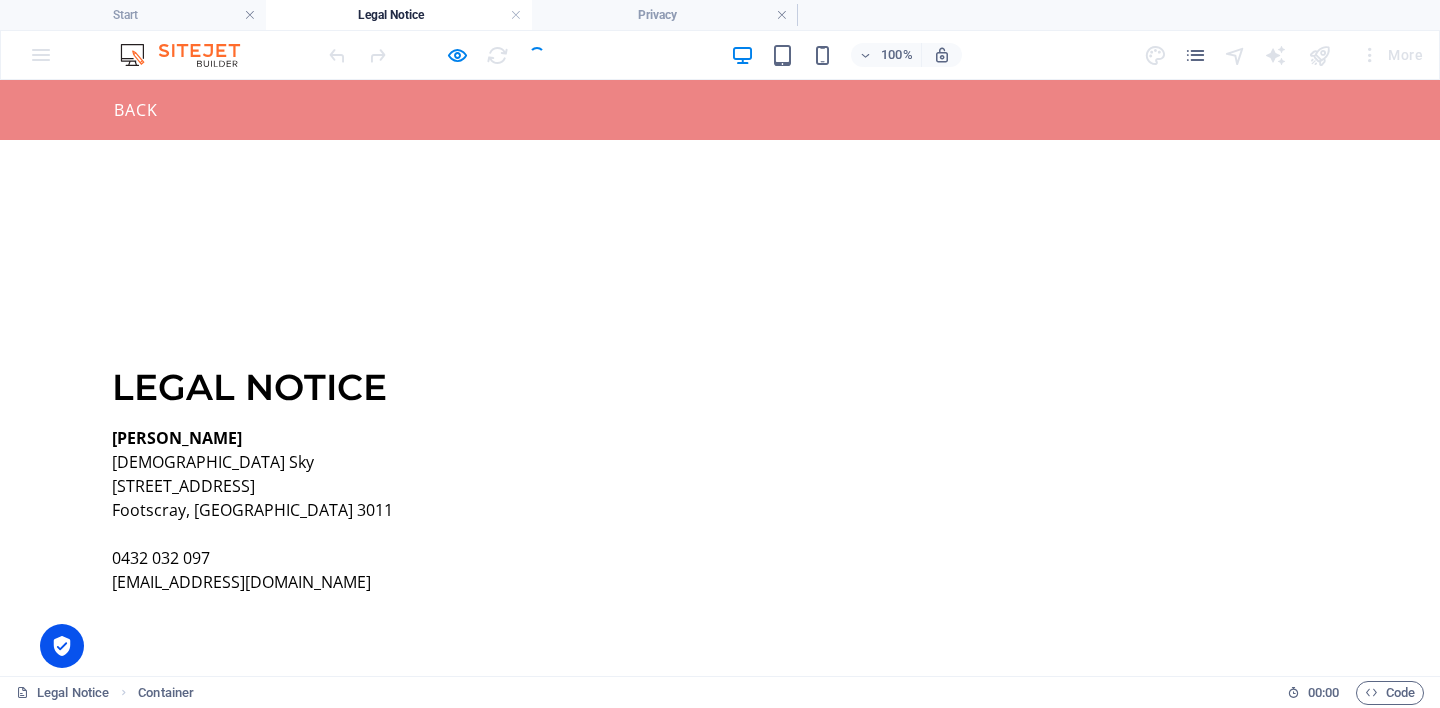 click on "Back" at bounding box center [128, 110] 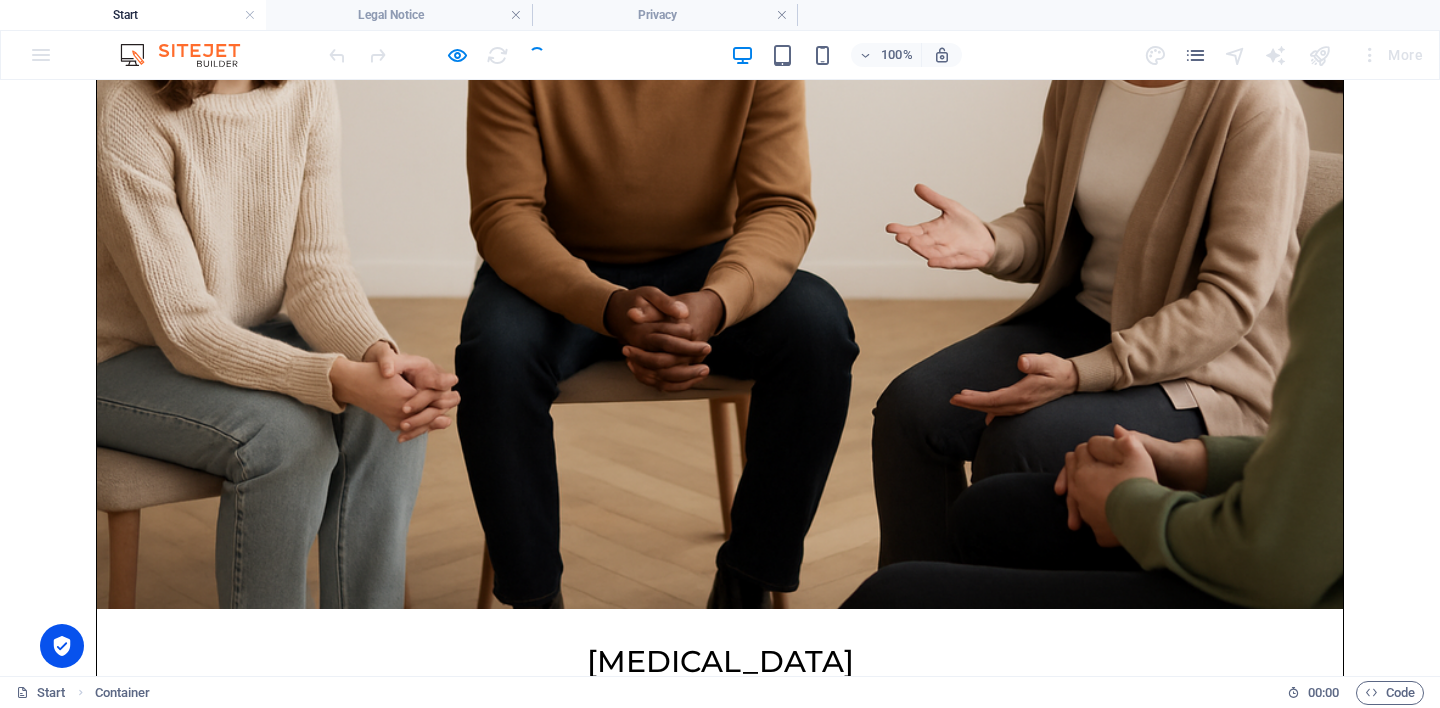 click at bounding box center [437, 55] 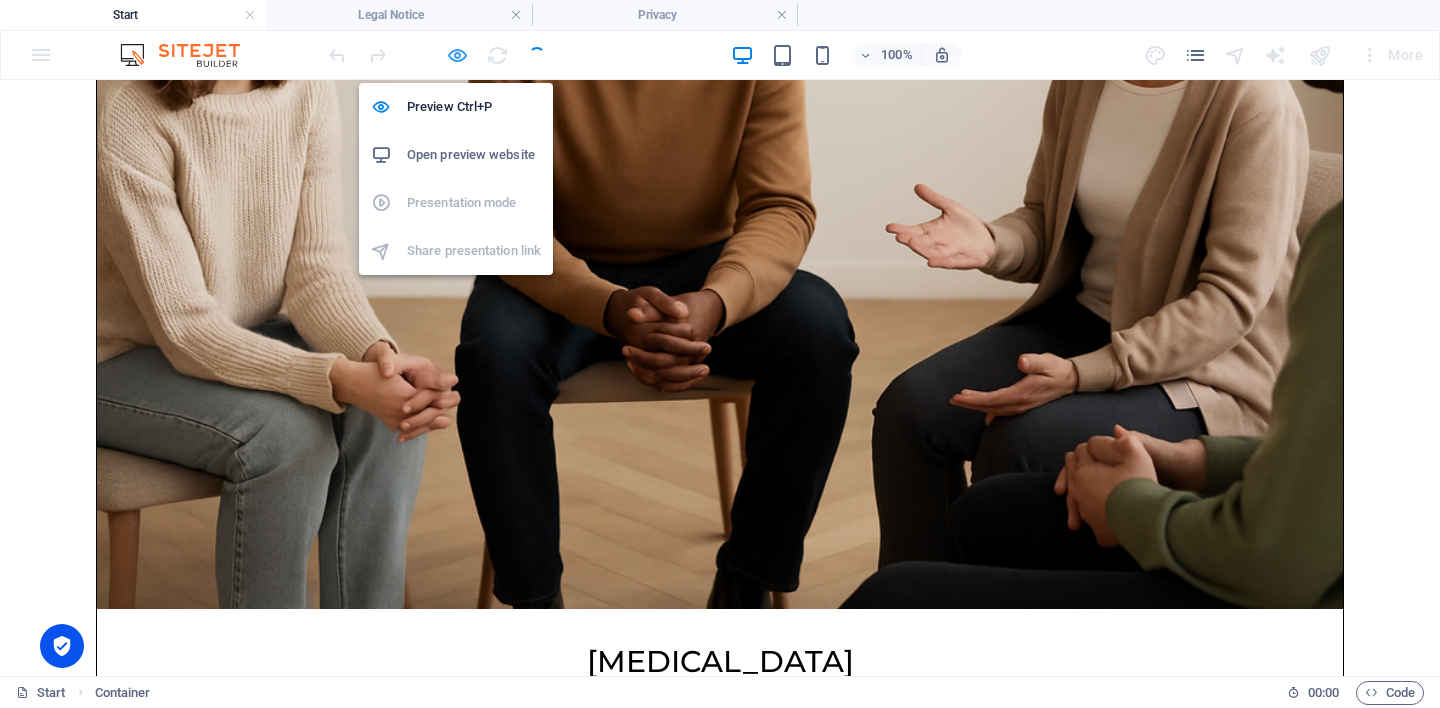 click at bounding box center (457, 55) 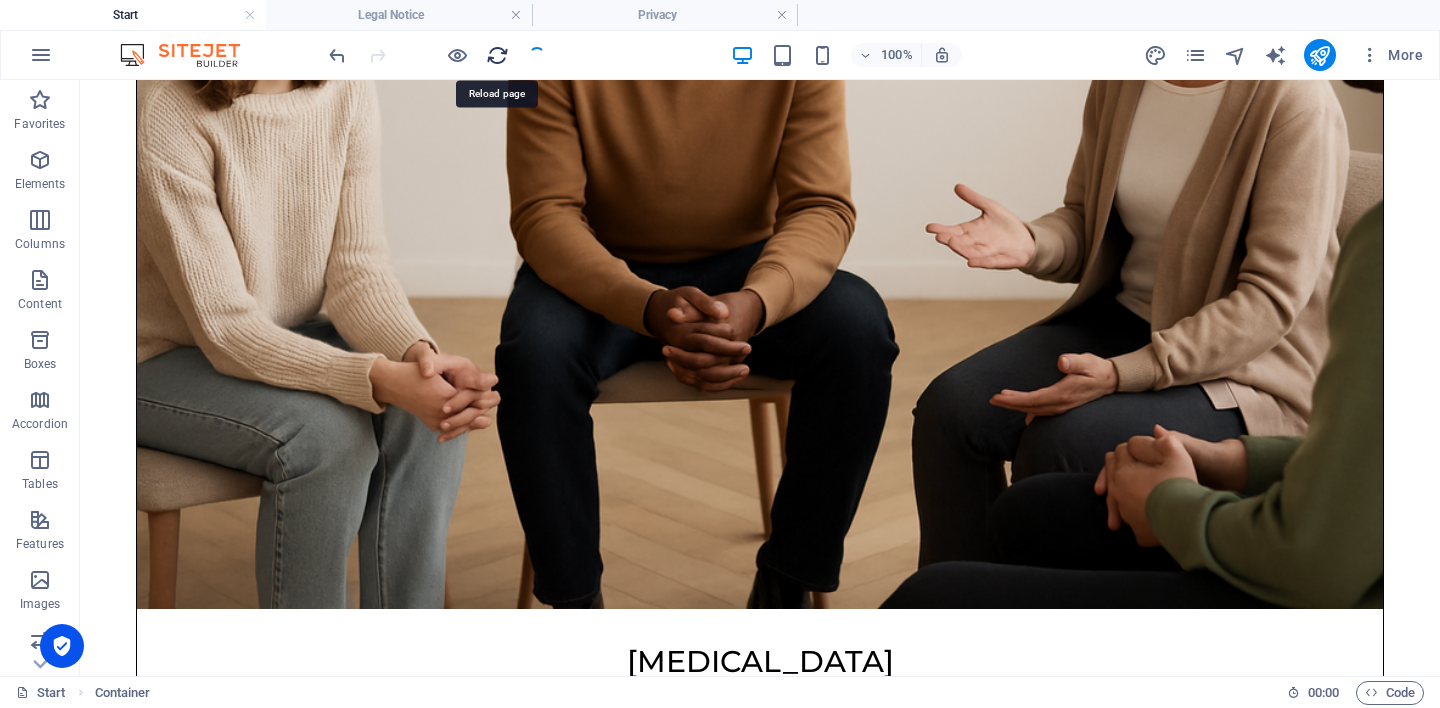 click at bounding box center [497, 55] 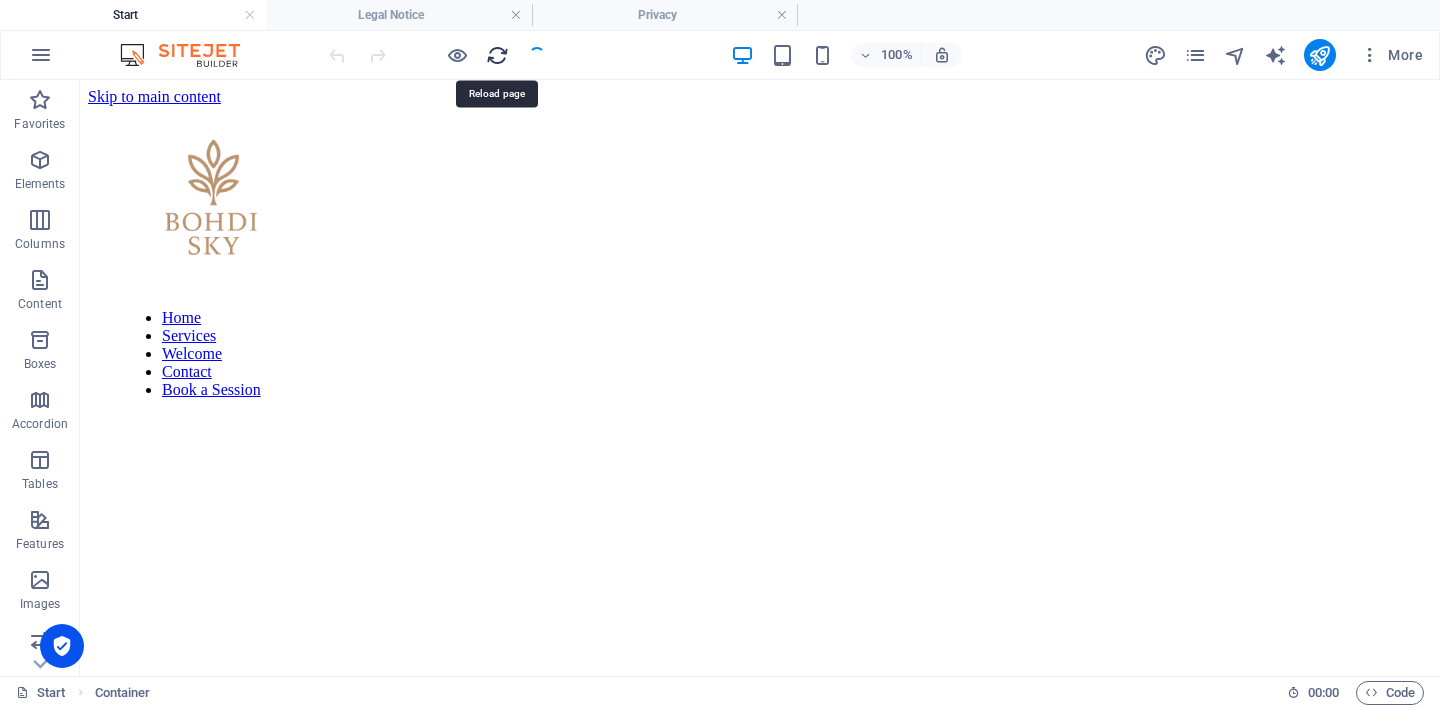 scroll, scrollTop: 0, scrollLeft: 0, axis: both 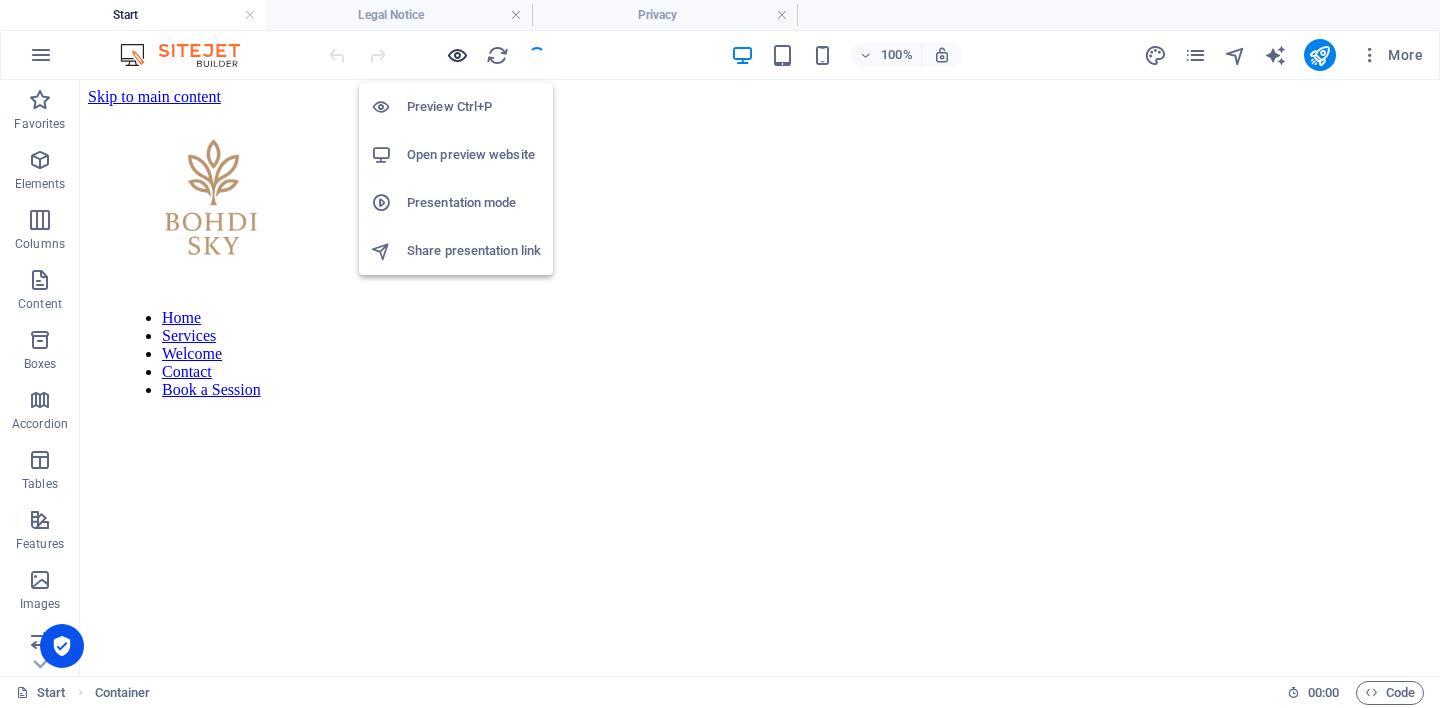 click at bounding box center [457, 55] 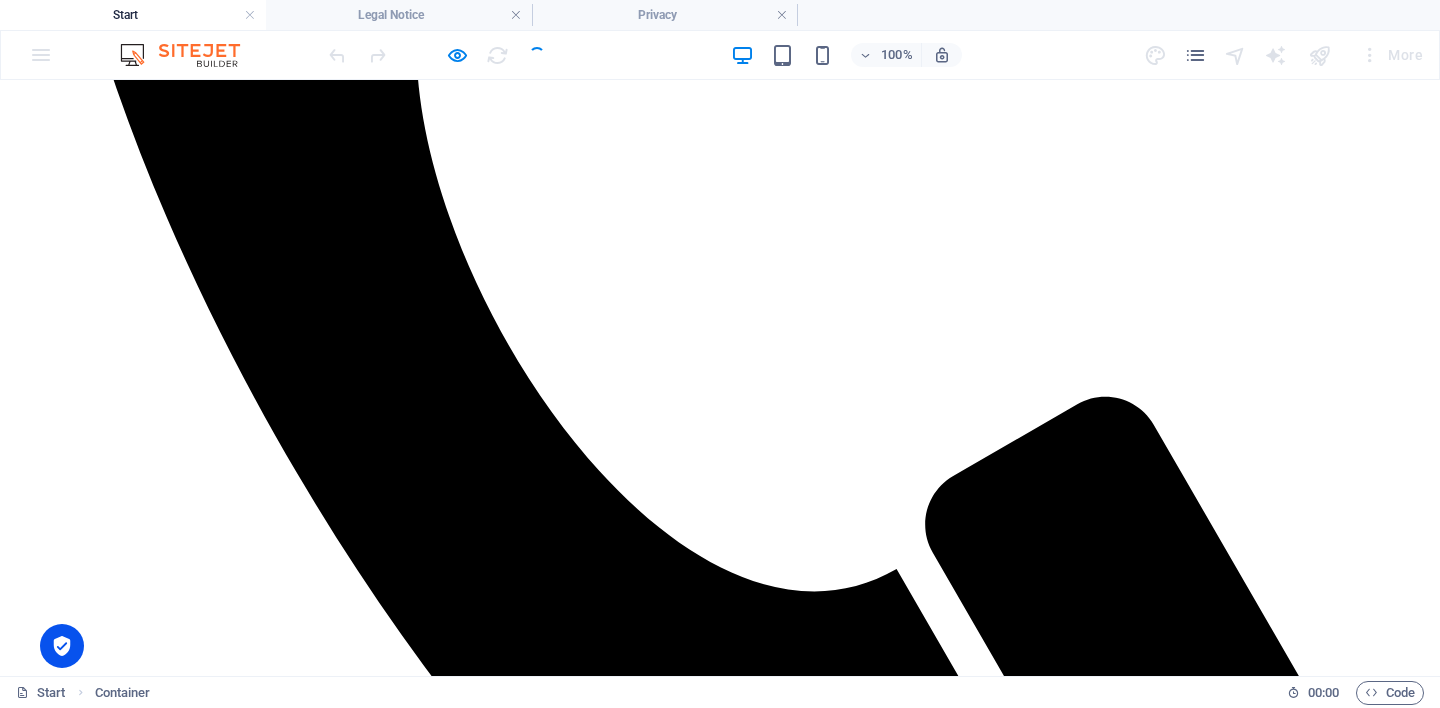 scroll, scrollTop: 4213, scrollLeft: 0, axis: vertical 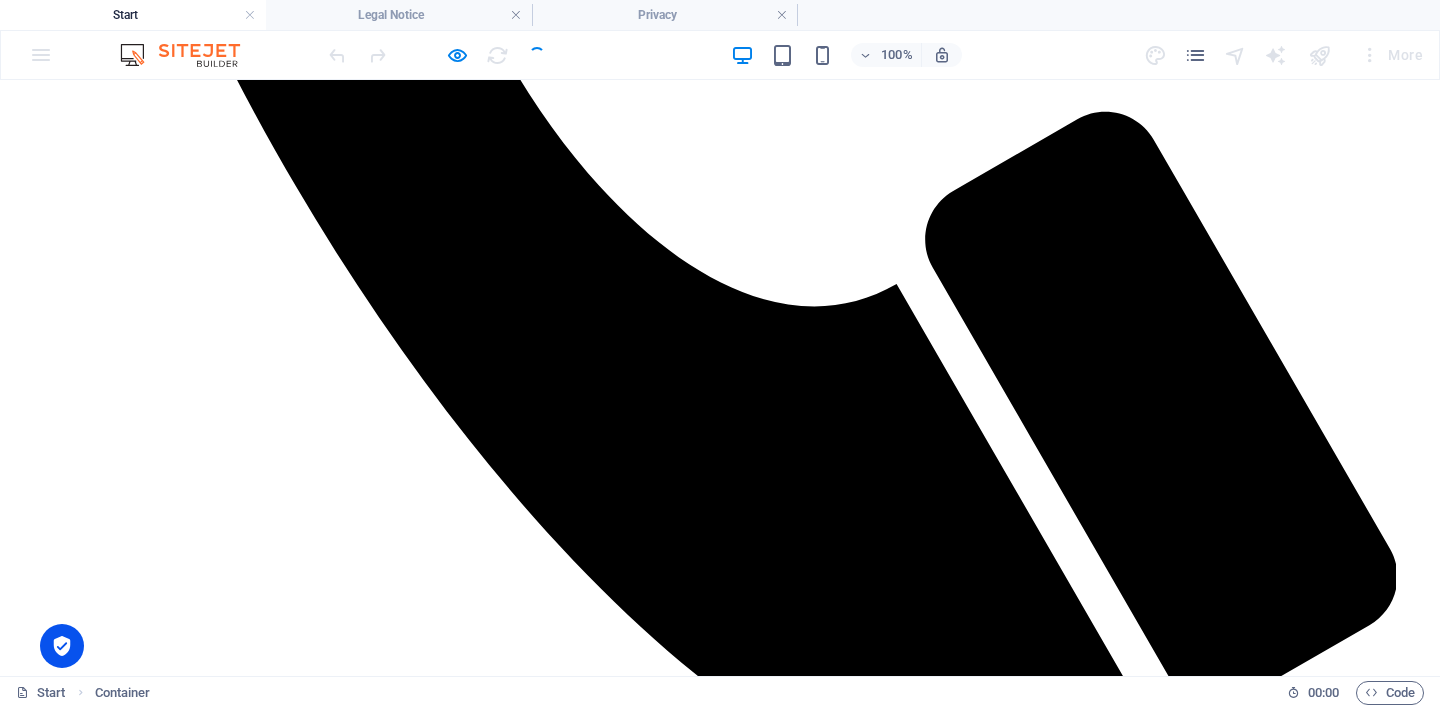 click on "Legal Notice" at bounding box center [85, 13876] 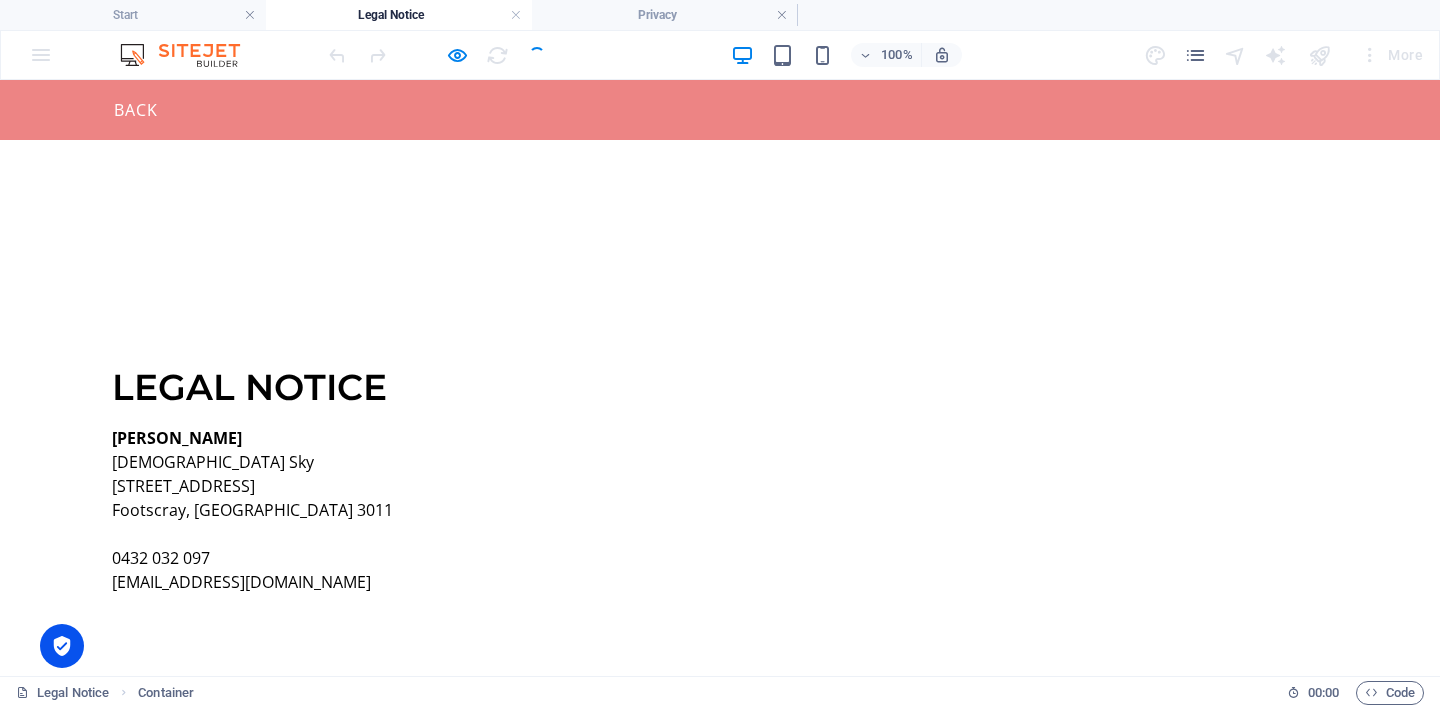 click on "Back" at bounding box center [128, 110] 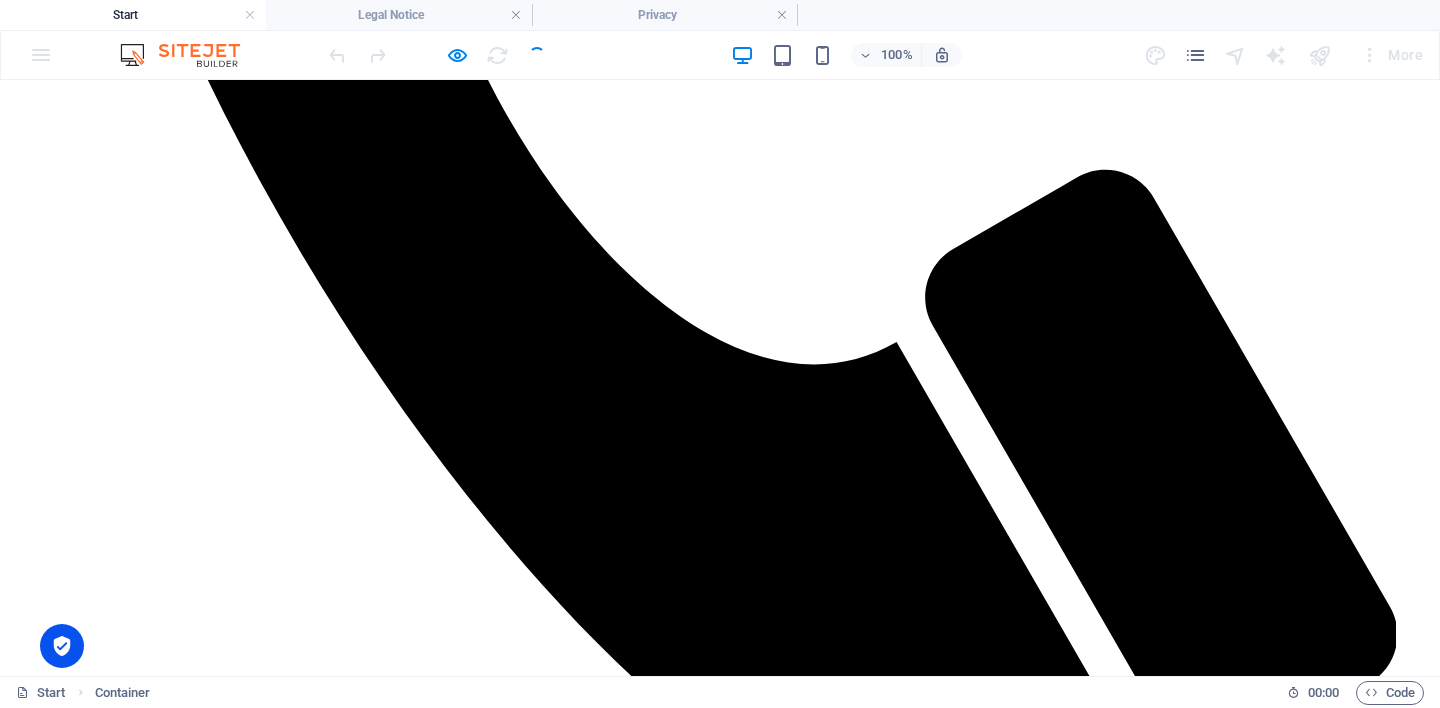 scroll, scrollTop: 4095, scrollLeft: 0, axis: vertical 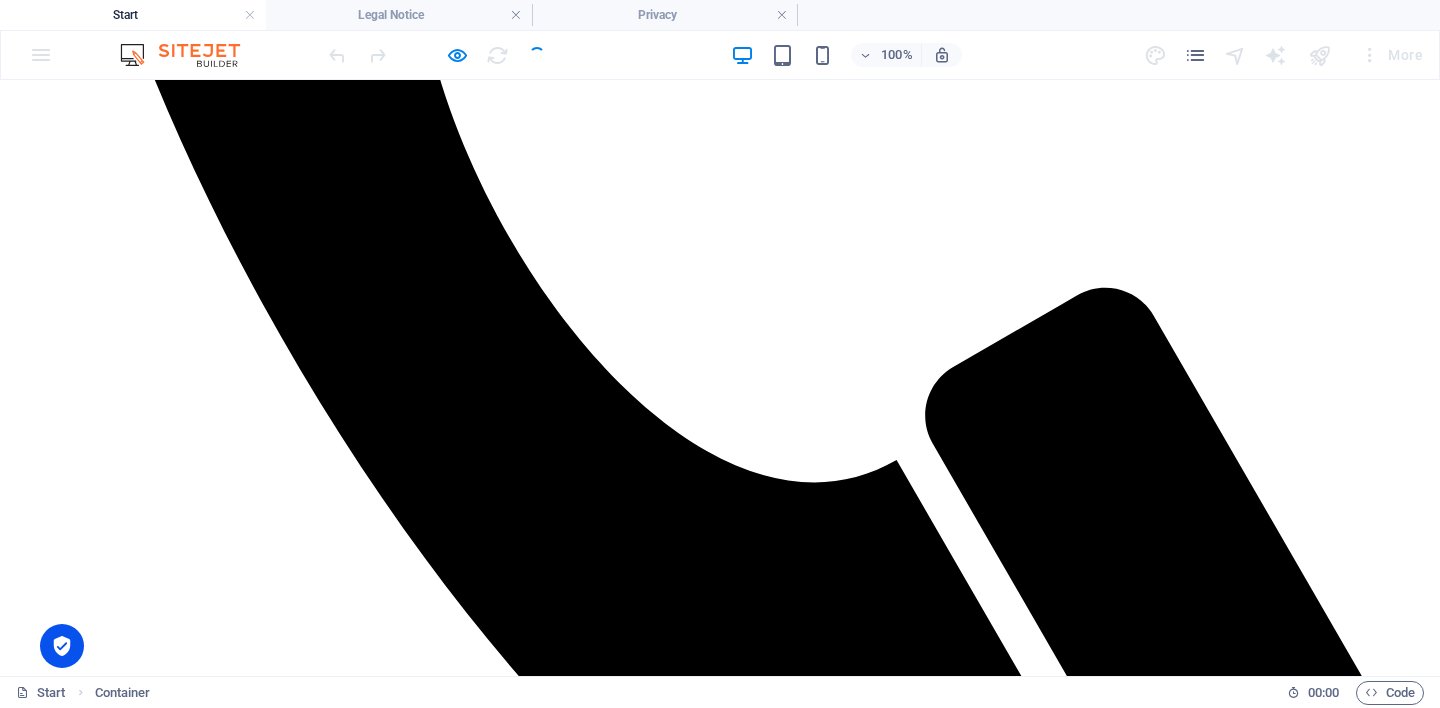 click on "Privacy" at bounding box center (154, 14052) 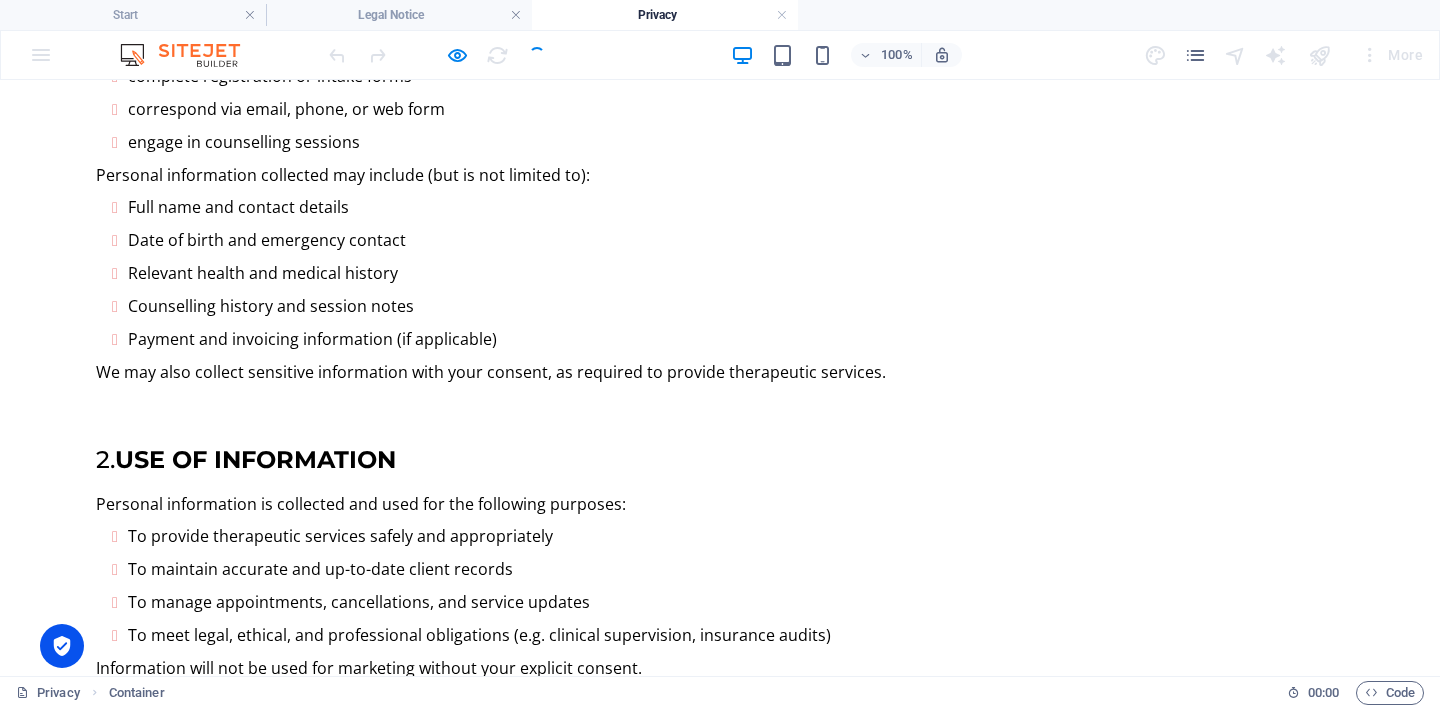 scroll, scrollTop: 0, scrollLeft: 0, axis: both 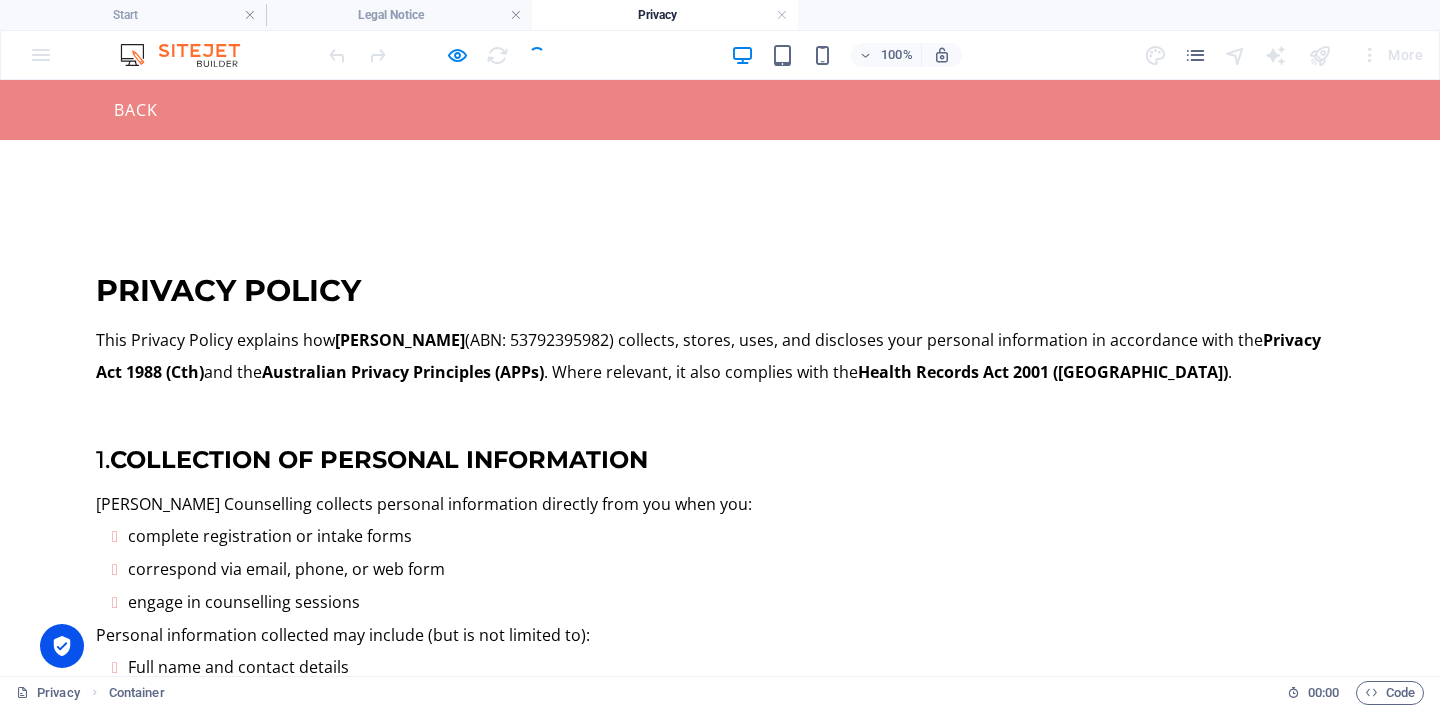 click on "Back" at bounding box center [128, 110] 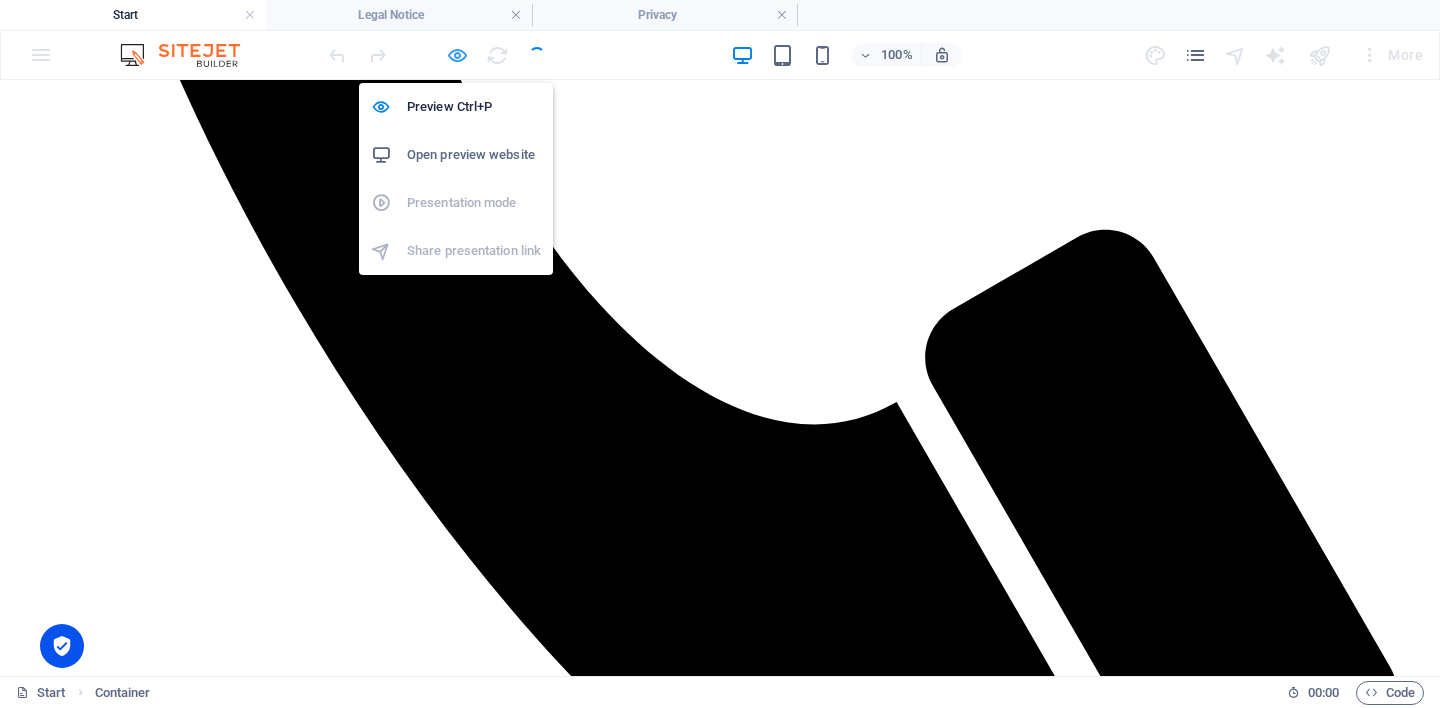 click at bounding box center (457, 55) 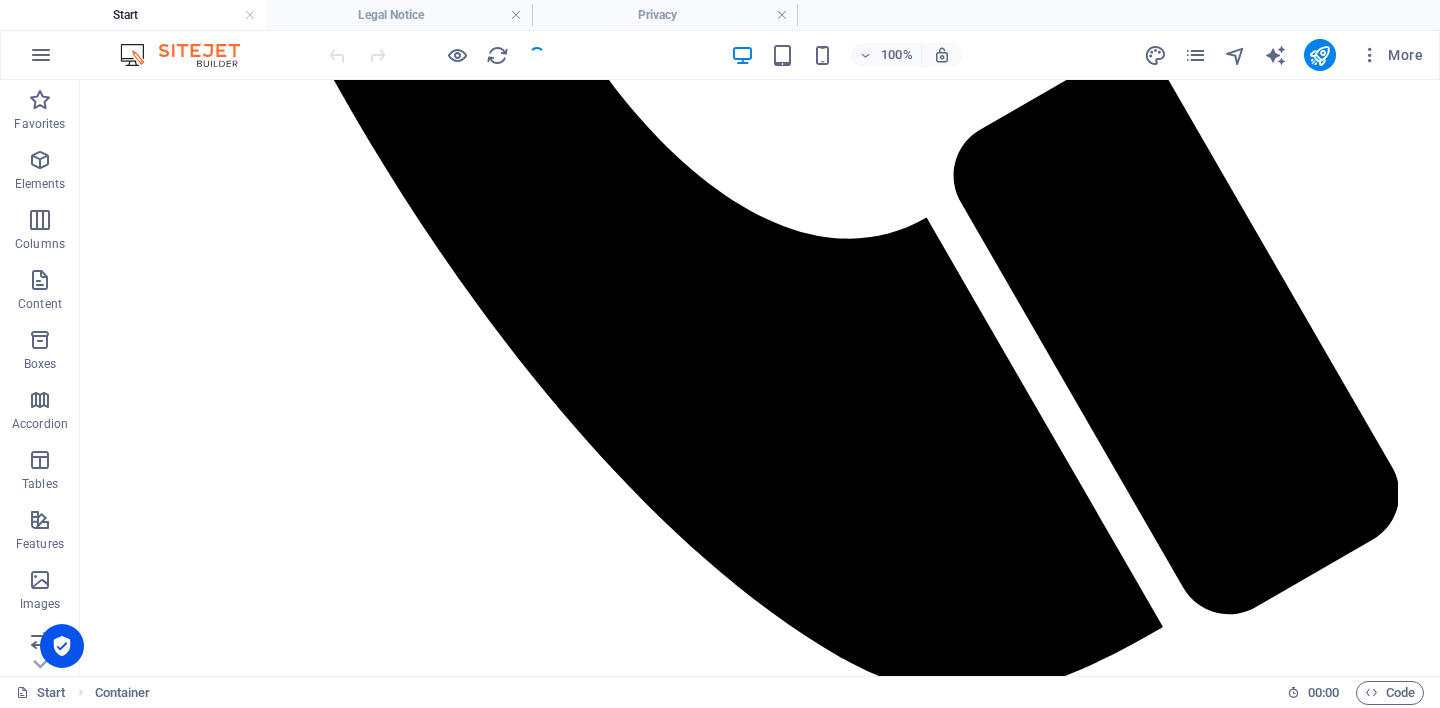 click at bounding box center (437, 55) 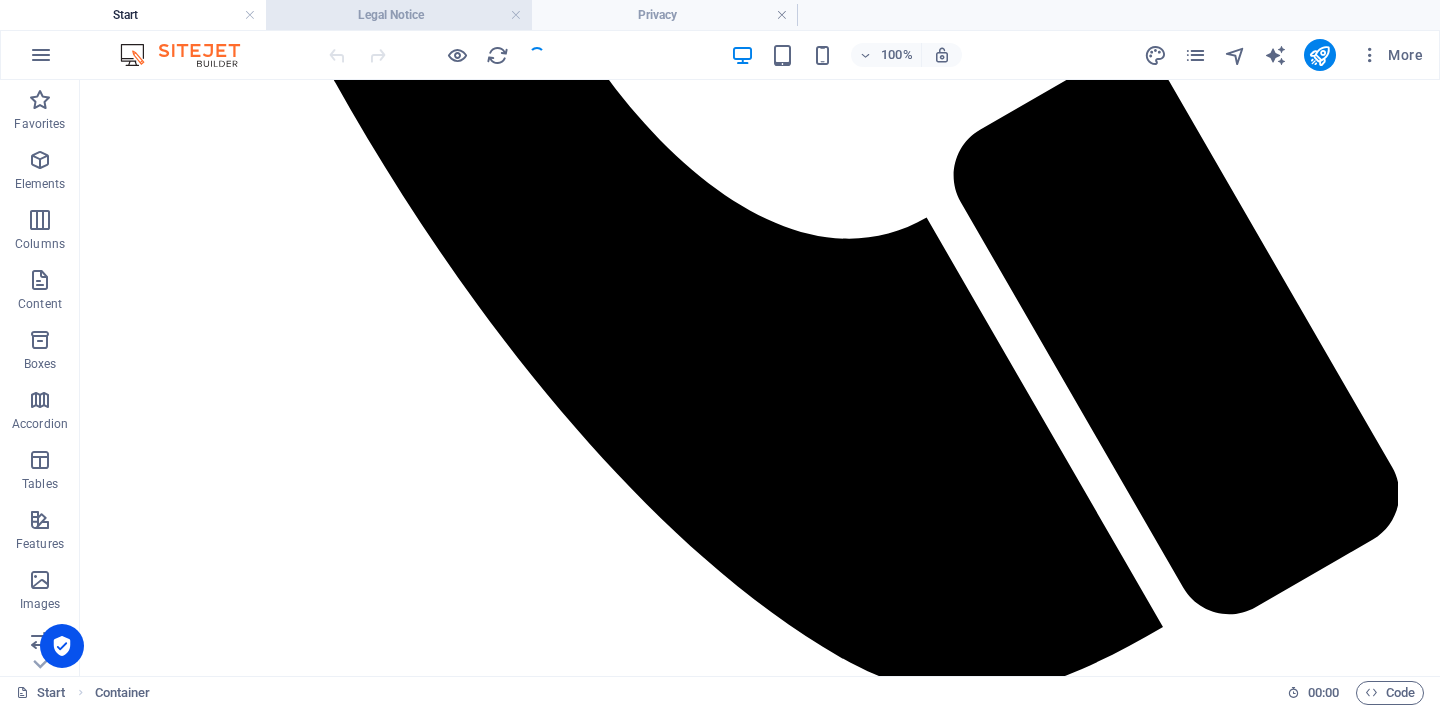 click on "Legal Notice" at bounding box center [399, 15] 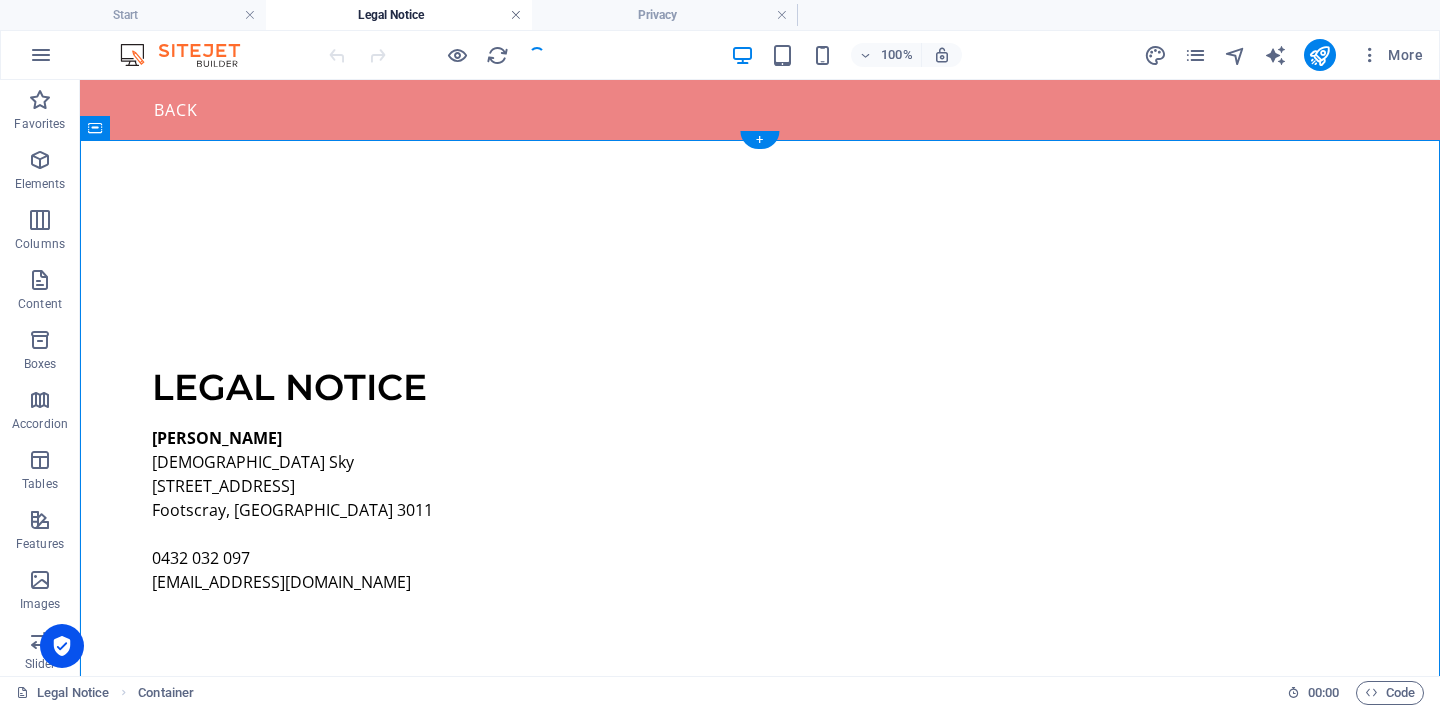 click at bounding box center (516, 15) 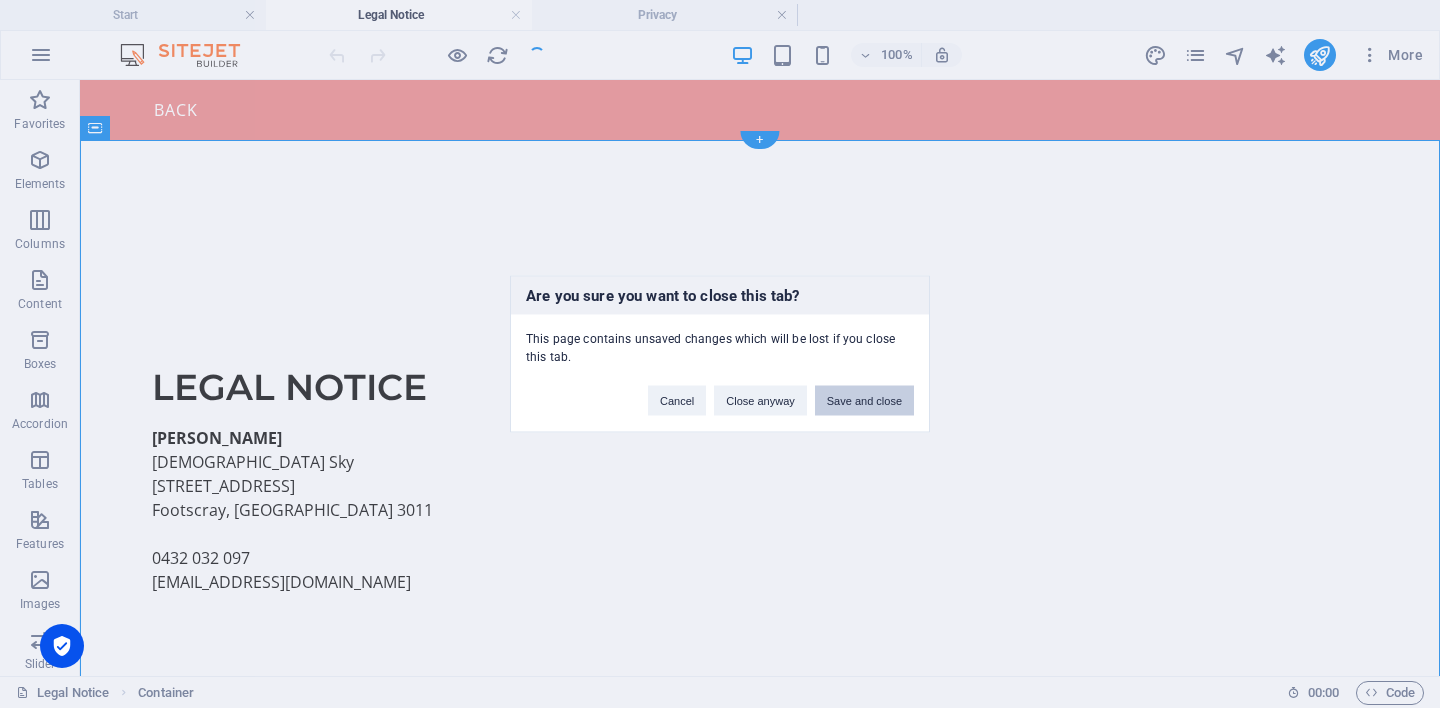 click on "Save and close" at bounding box center (864, 401) 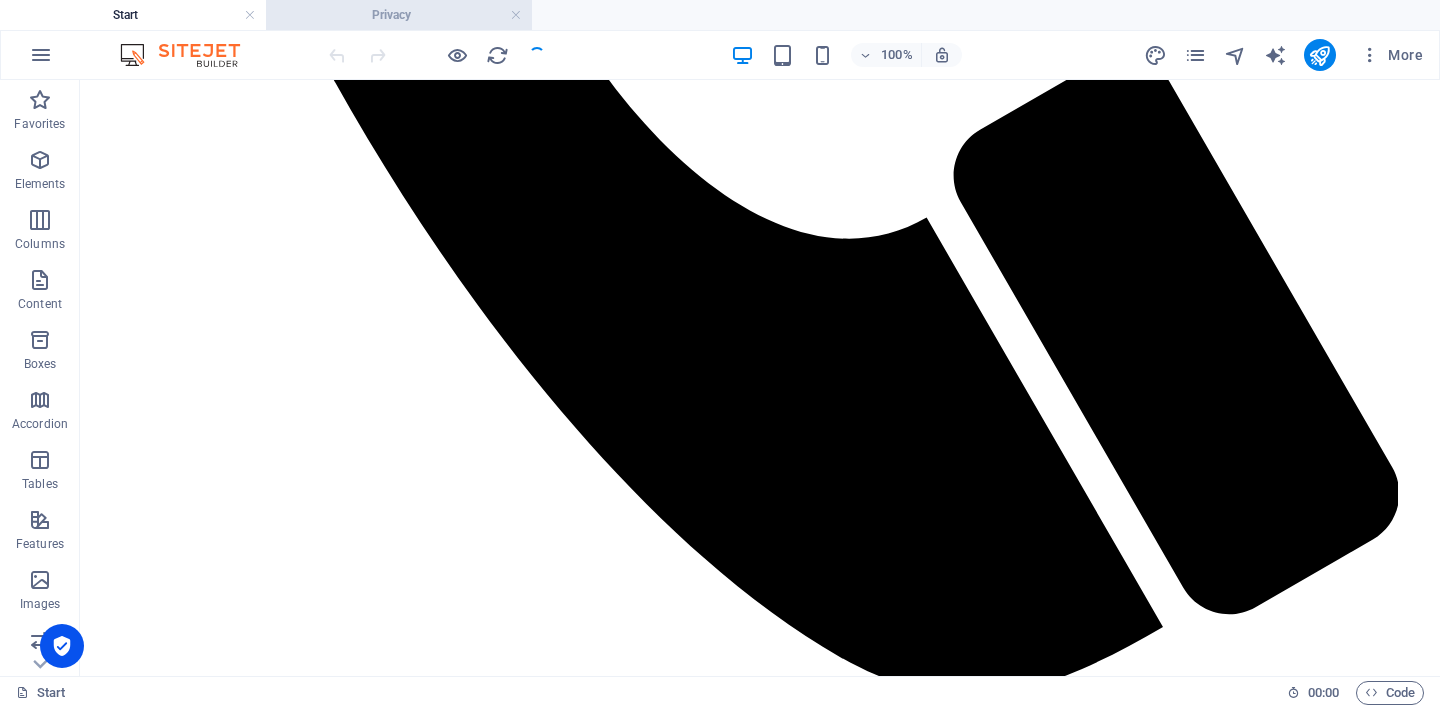 click on "Privacy" at bounding box center (399, 15) 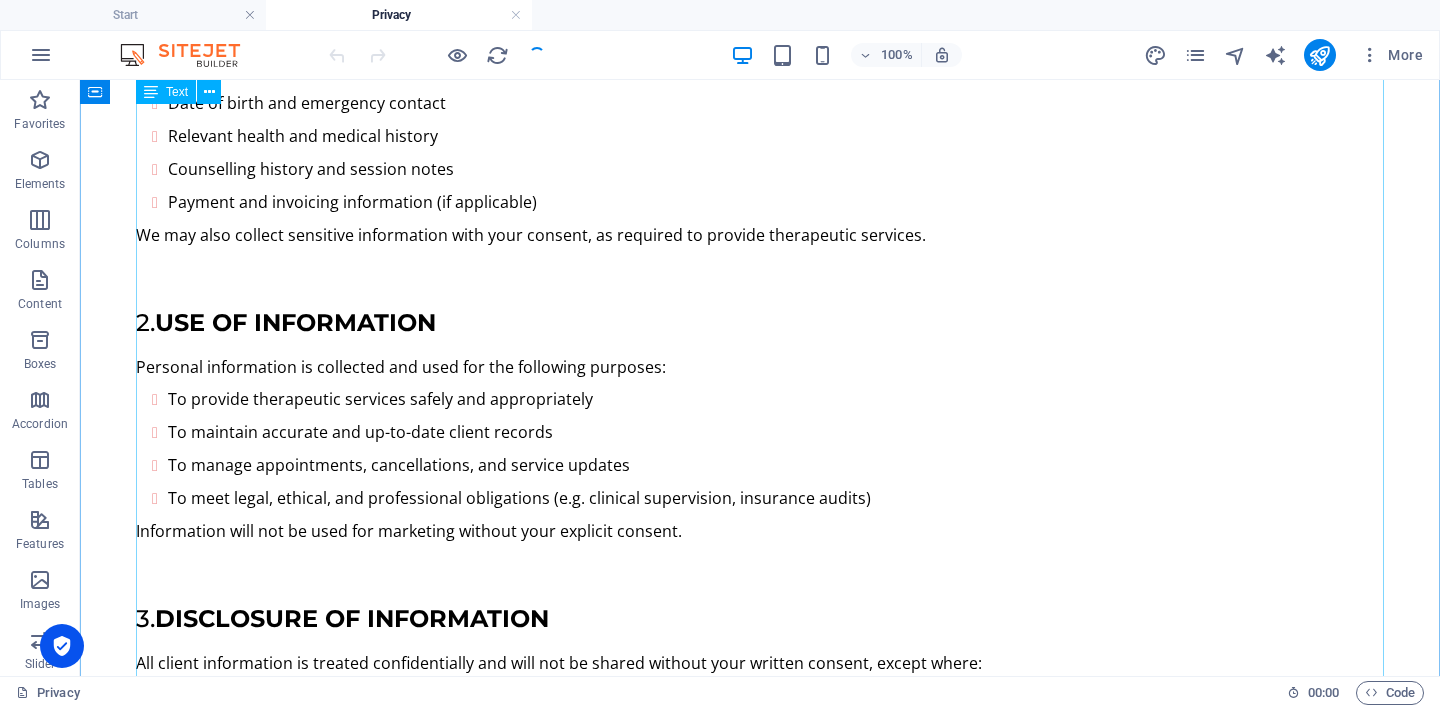 scroll, scrollTop: 0, scrollLeft: 0, axis: both 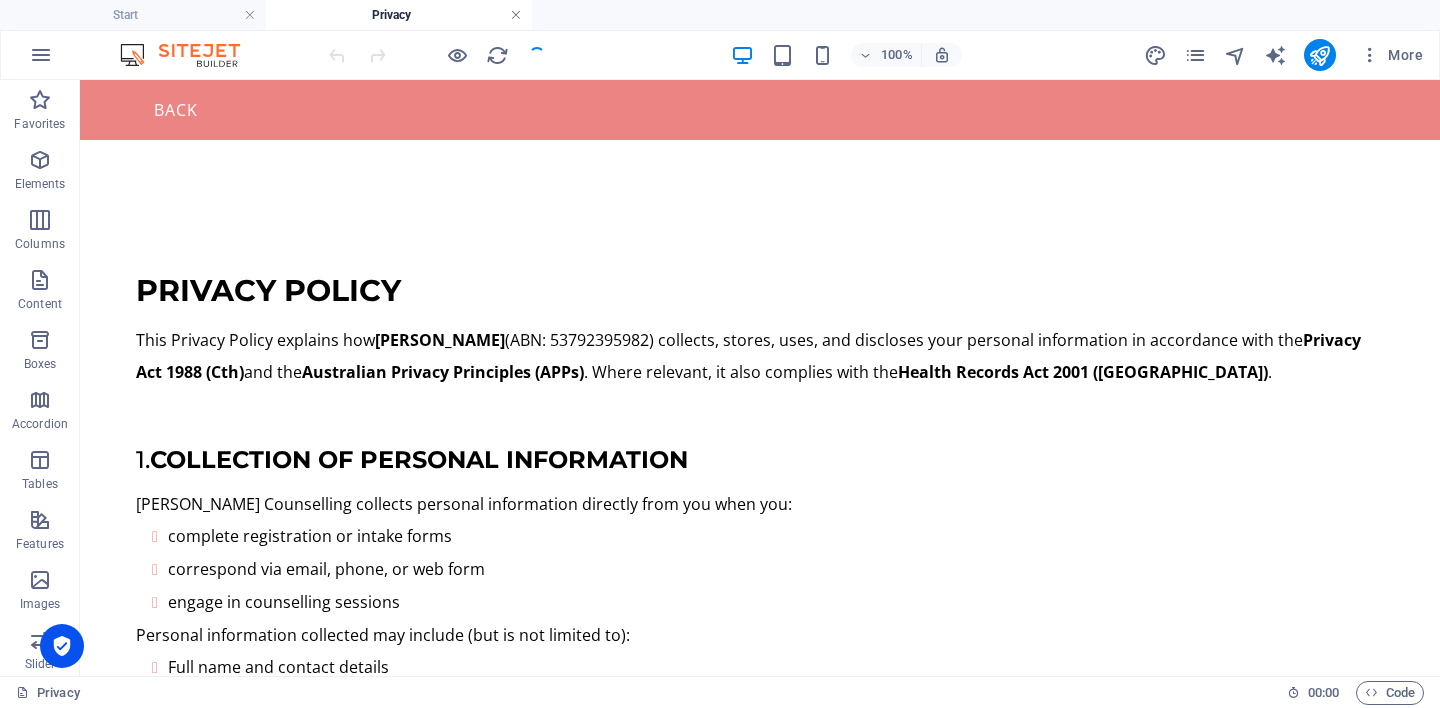 click at bounding box center (516, 15) 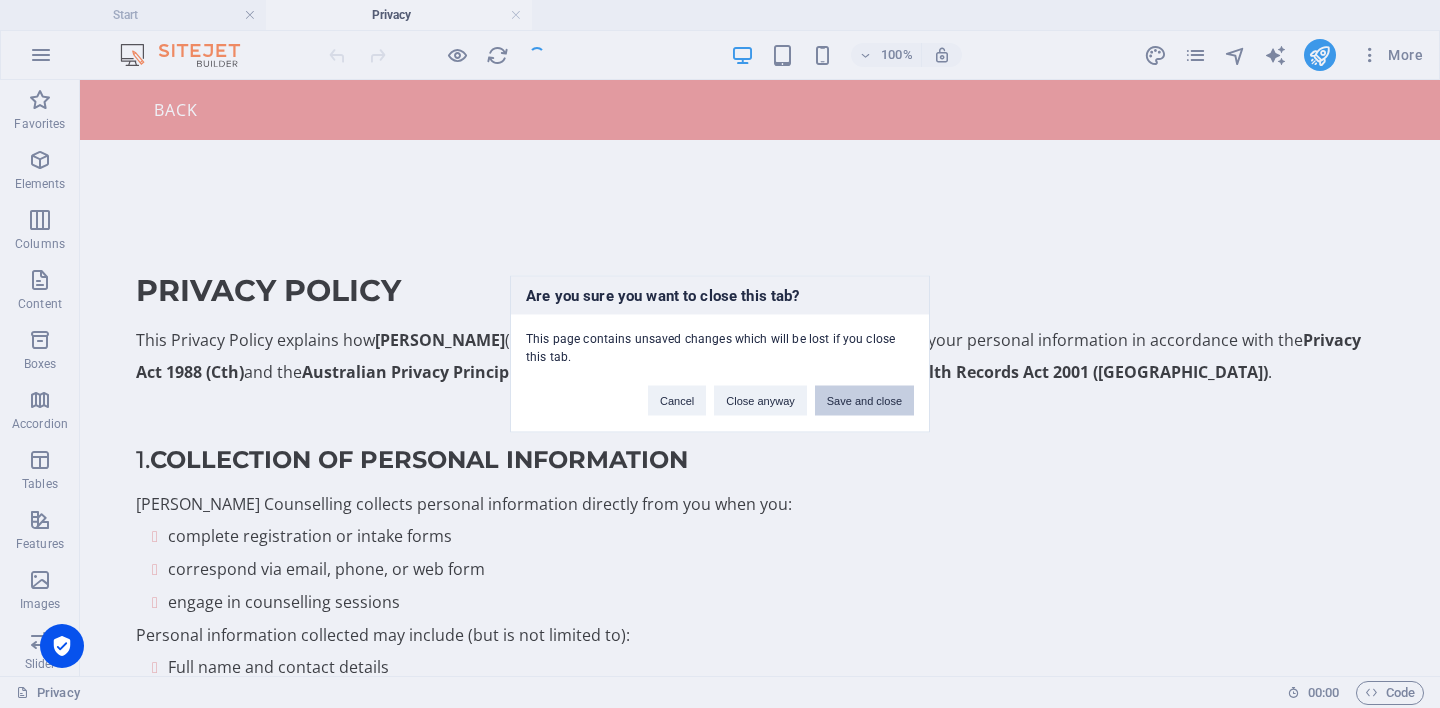click on "Save and close" at bounding box center [864, 401] 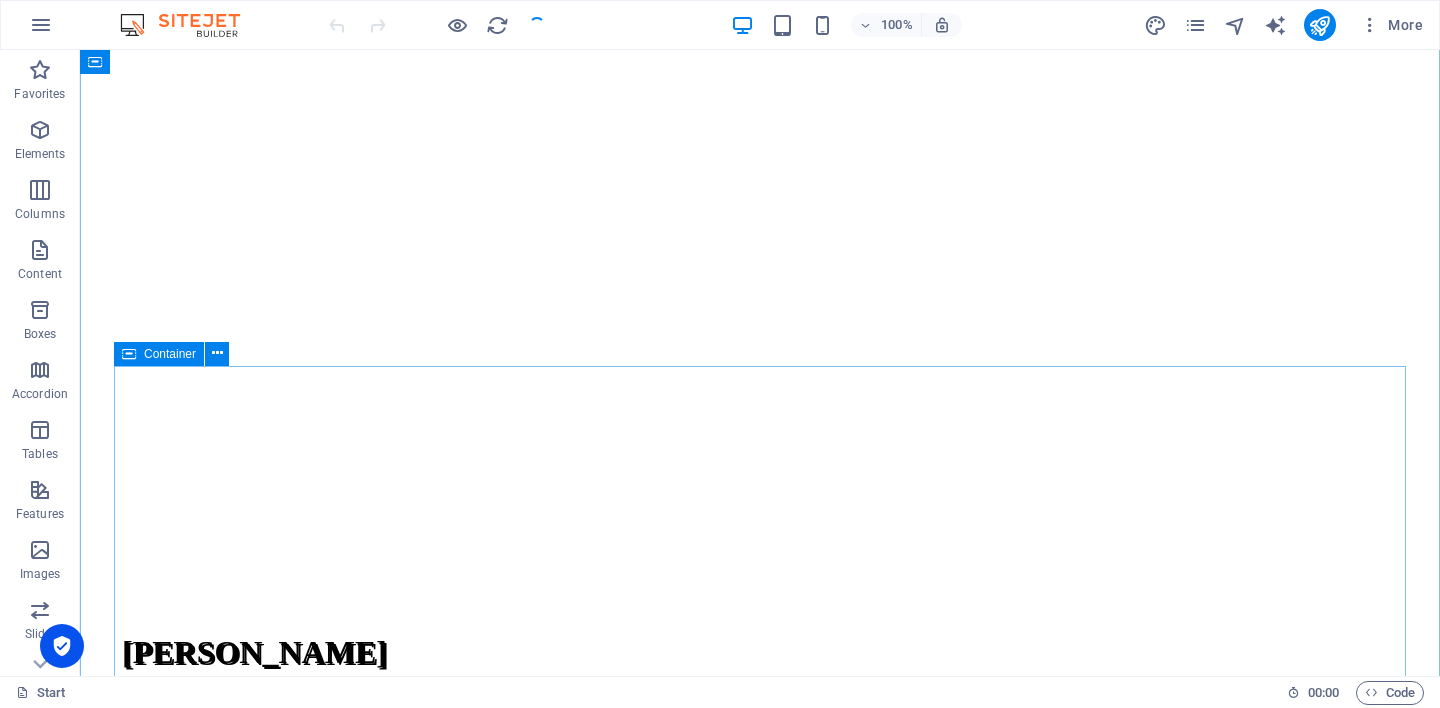 scroll, scrollTop: 0, scrollLeft: 0, axis: both 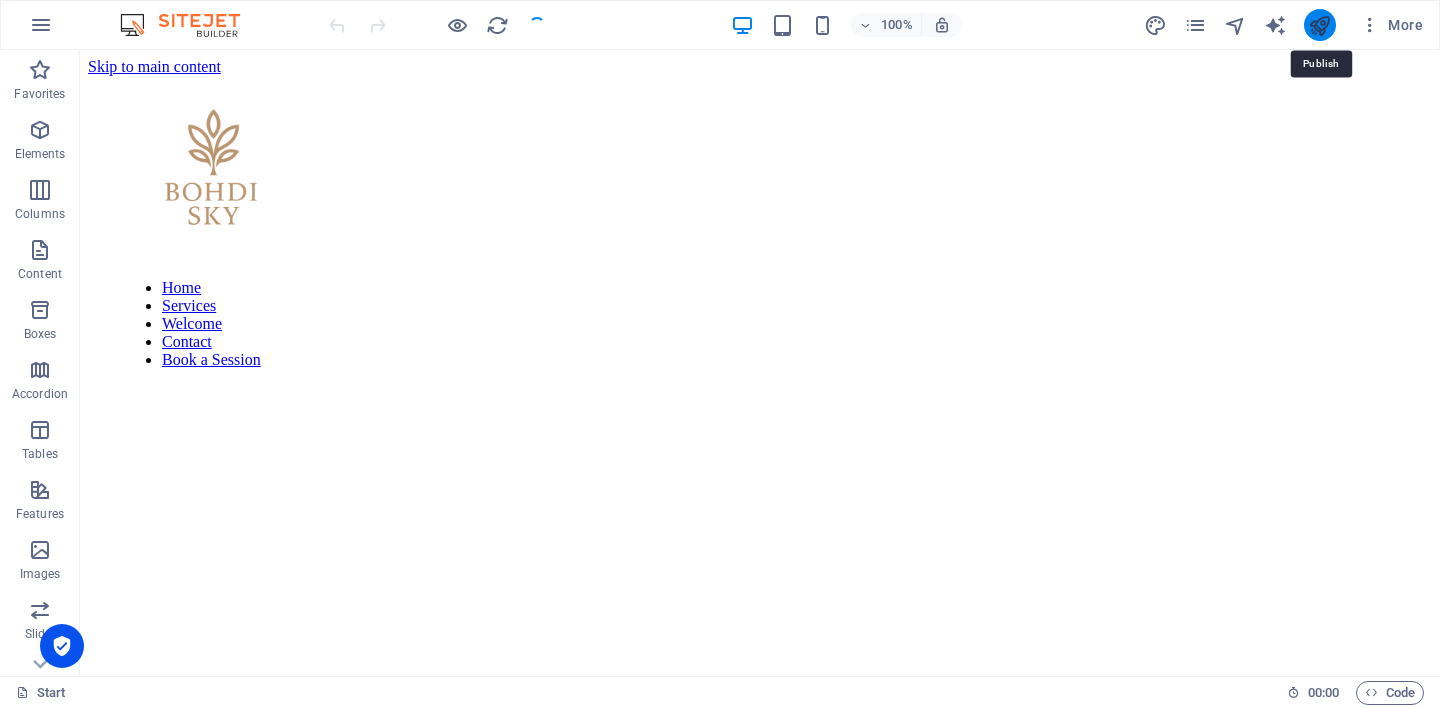 click at bounding box center (1319, 25) 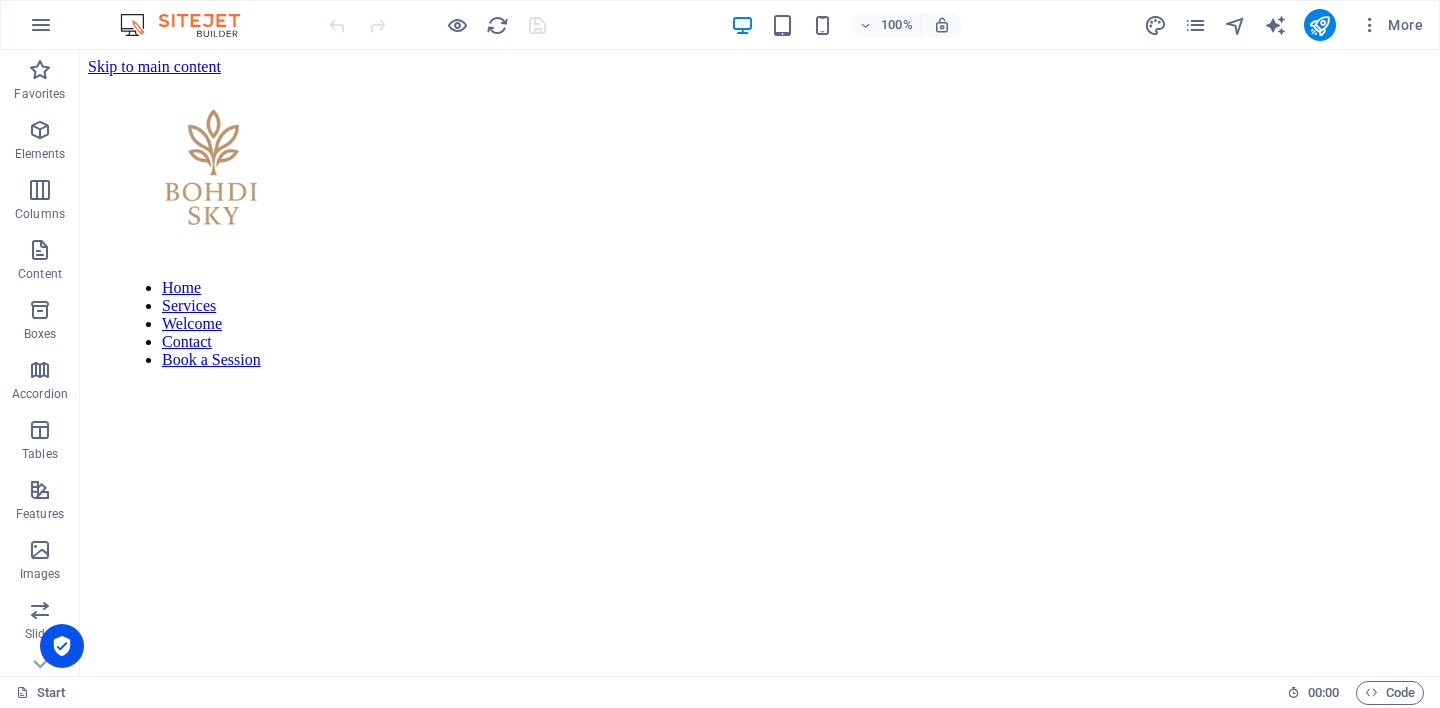 click at bounding box center (437, 25) 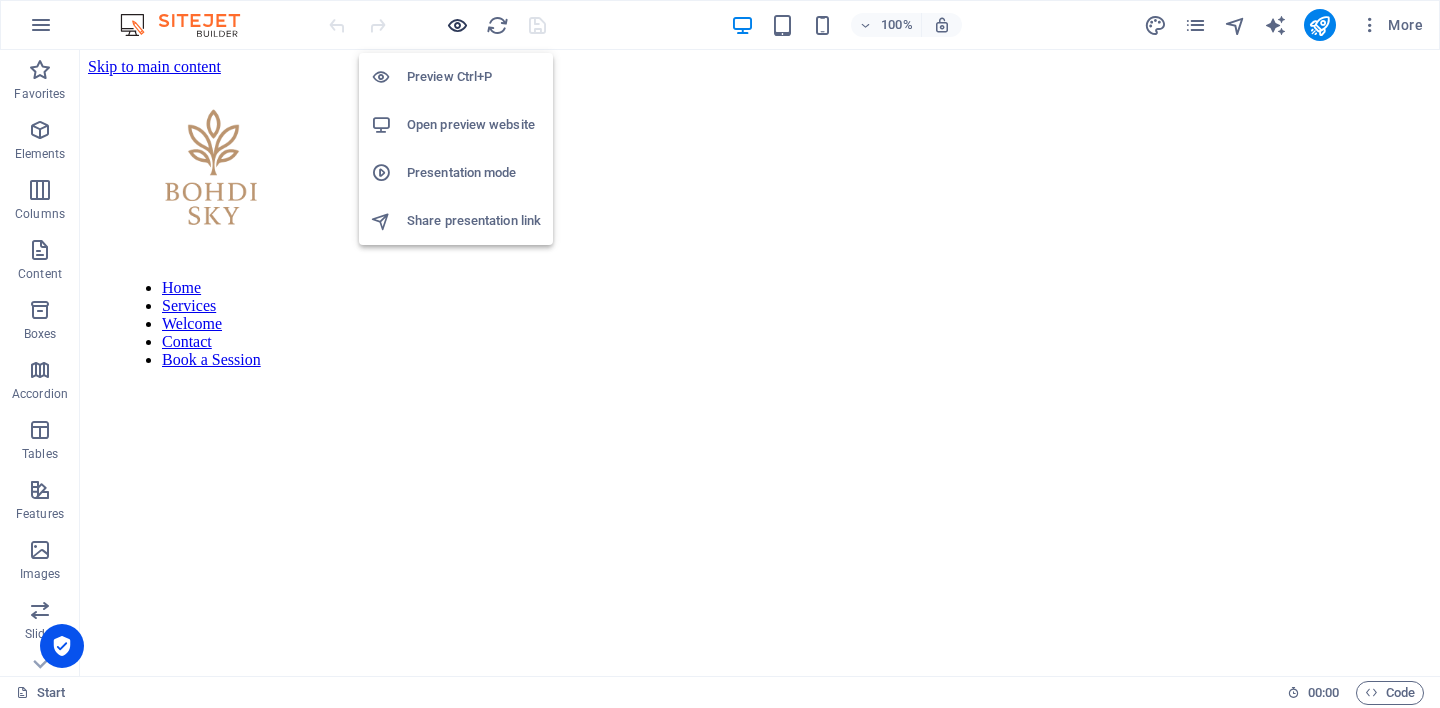 click at bounding box center (457, 25) 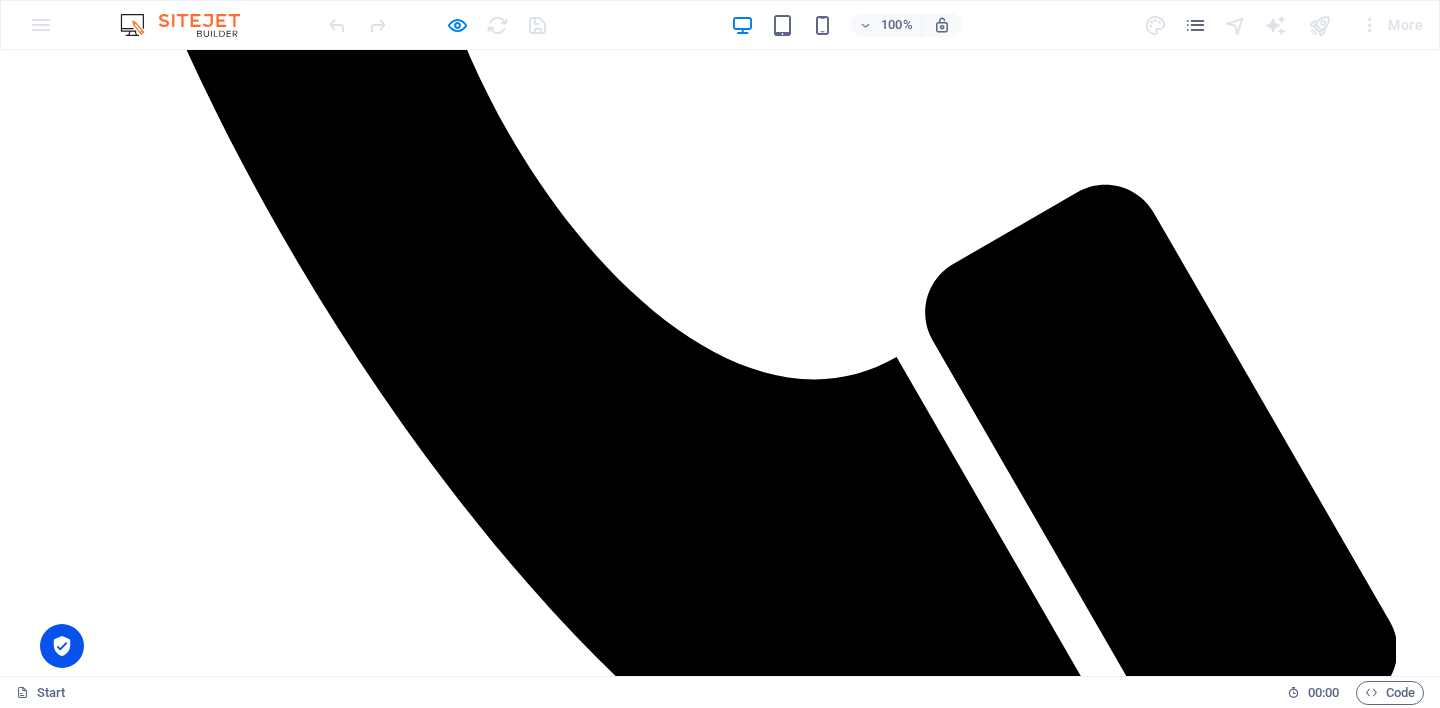 scroll, scrollTop: 4210, scrollLeft: 0, axis: vertical 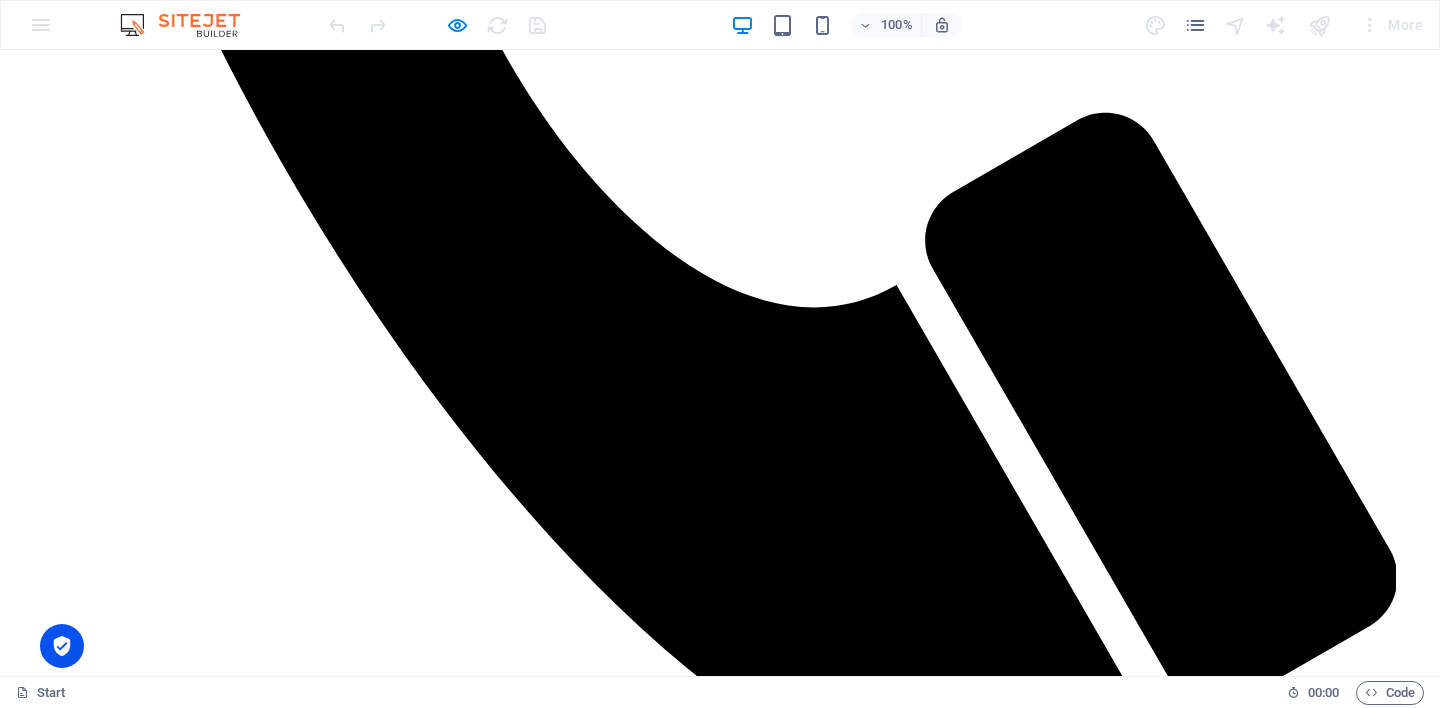 click on "Legal Notice" at bounding box center [85, 13892] 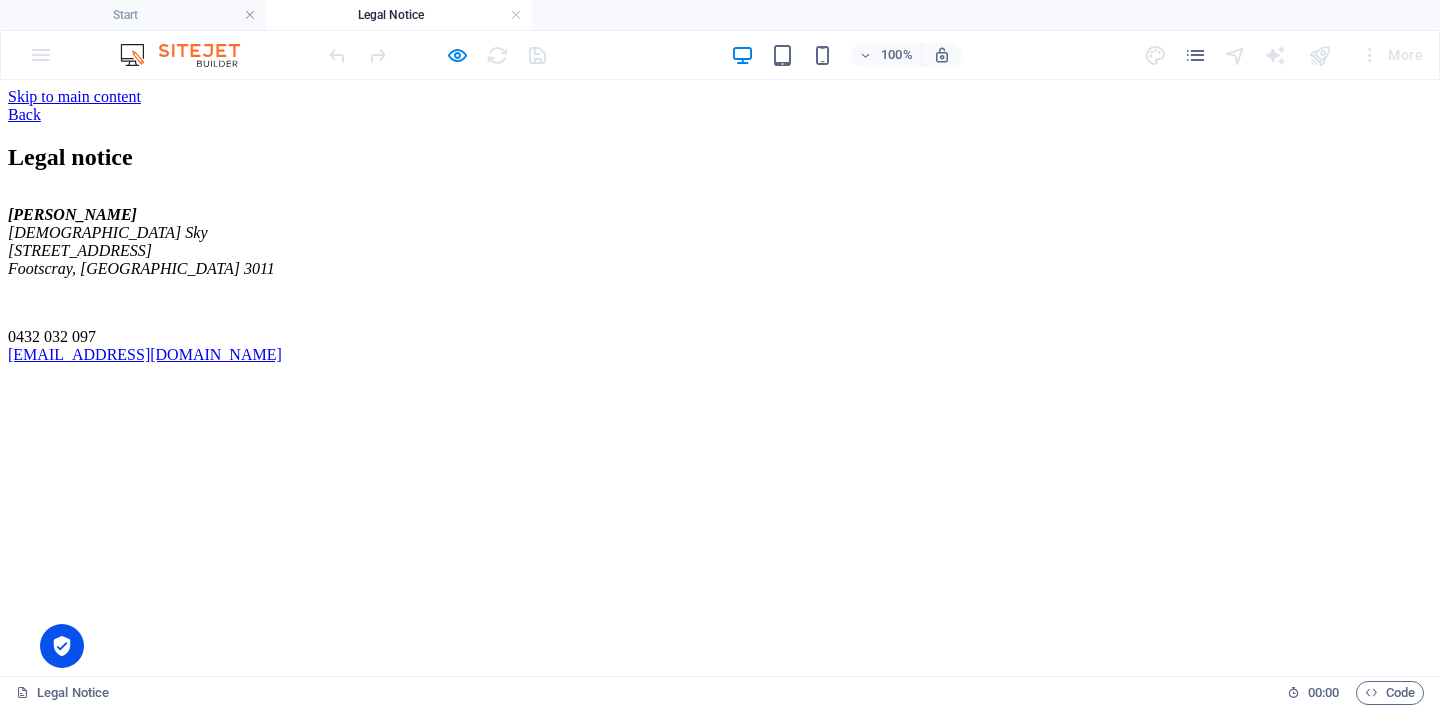 scroll, scrollTop: 0, scrollLeft: 0, axis: both 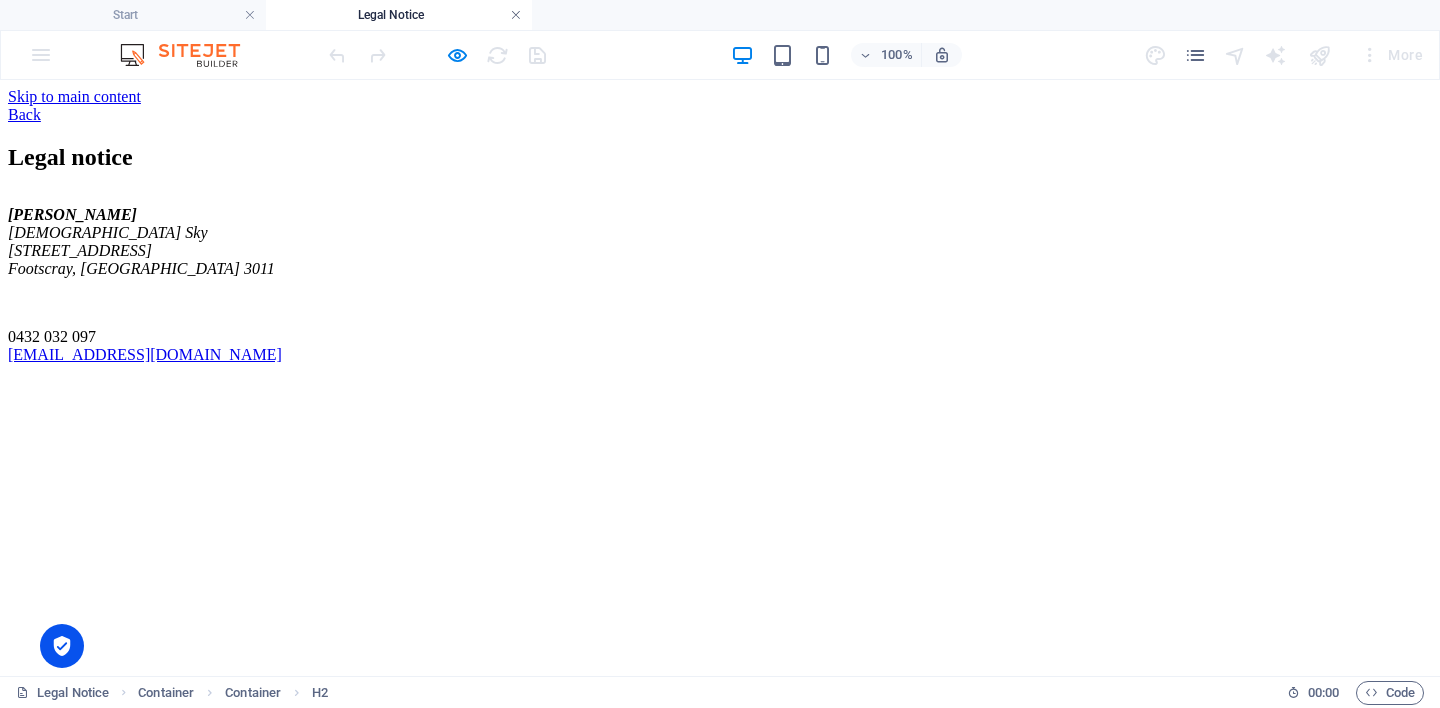 click at bounding box center (516, 15) 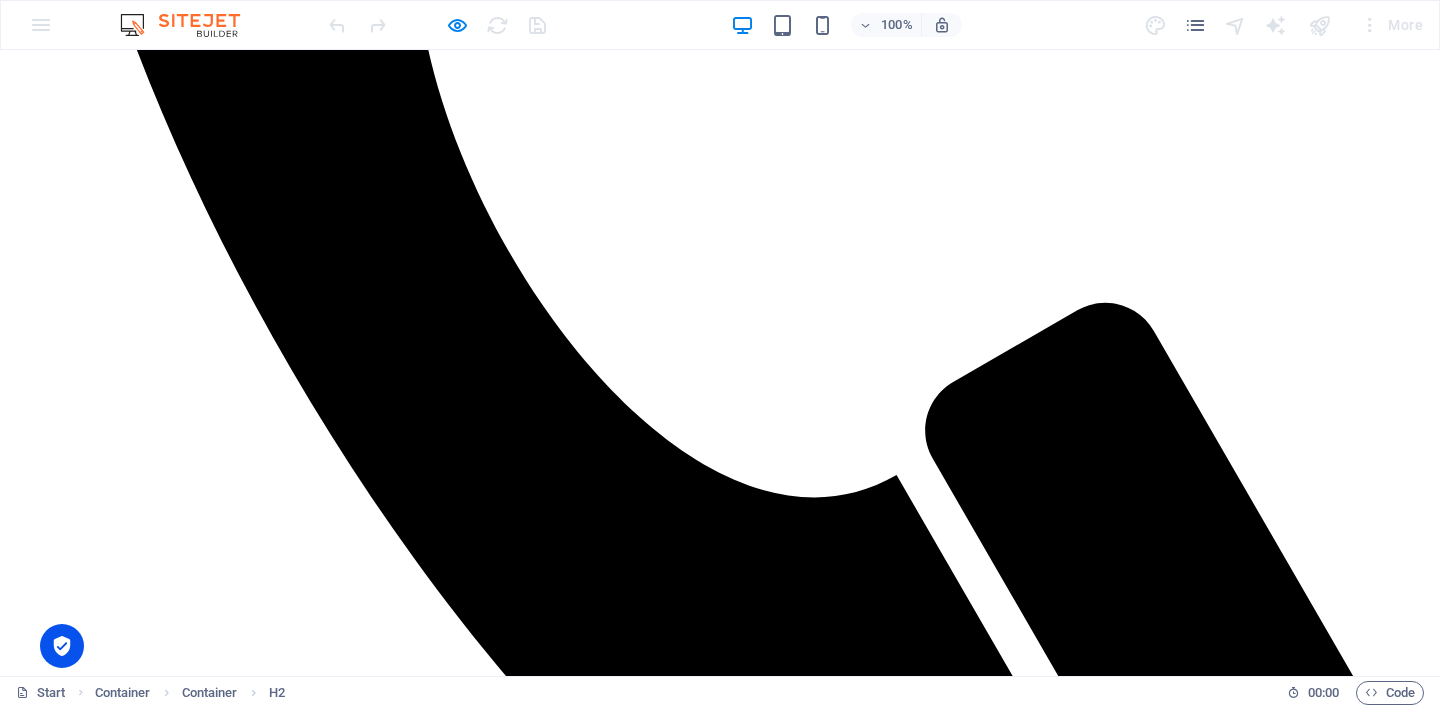 click on "Privacy" at bounding box center (154, 14082) 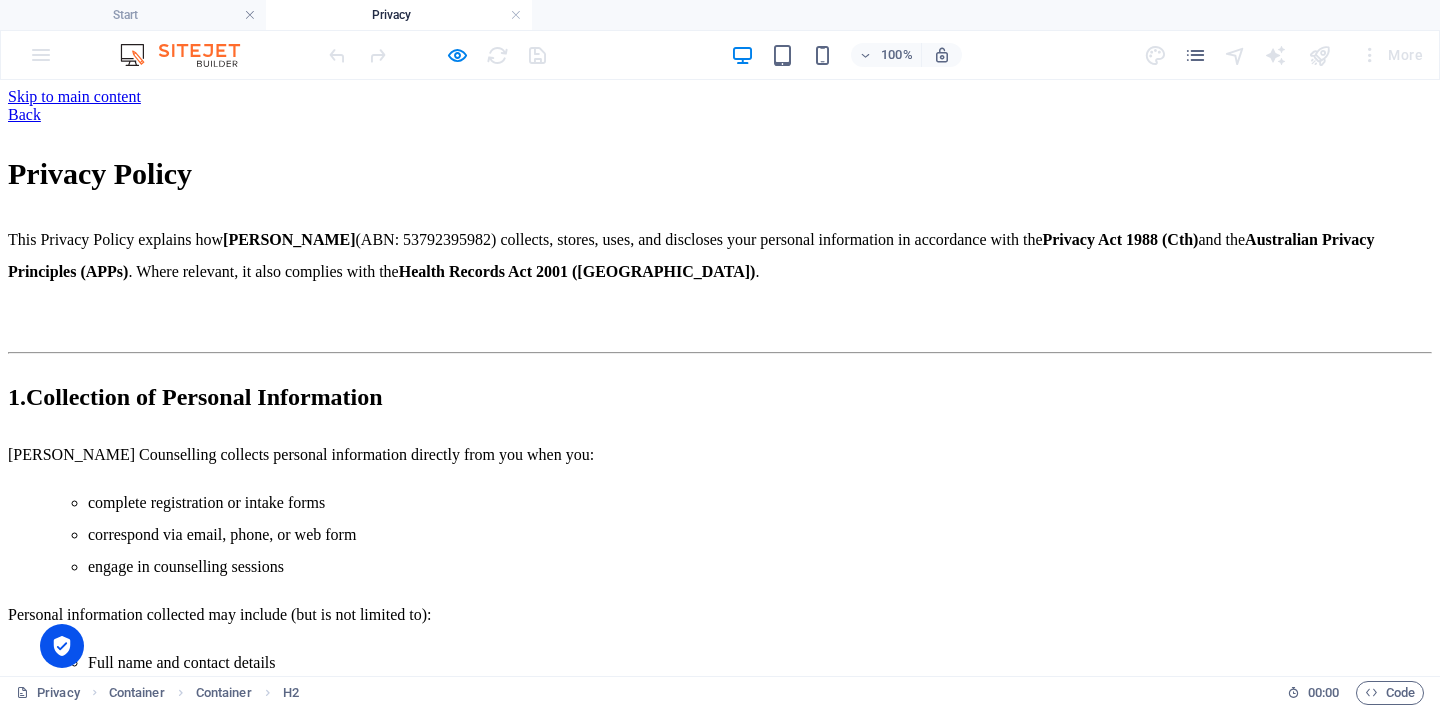 scroll, scrollTop: 0, scrollLeft: 0, axis: both 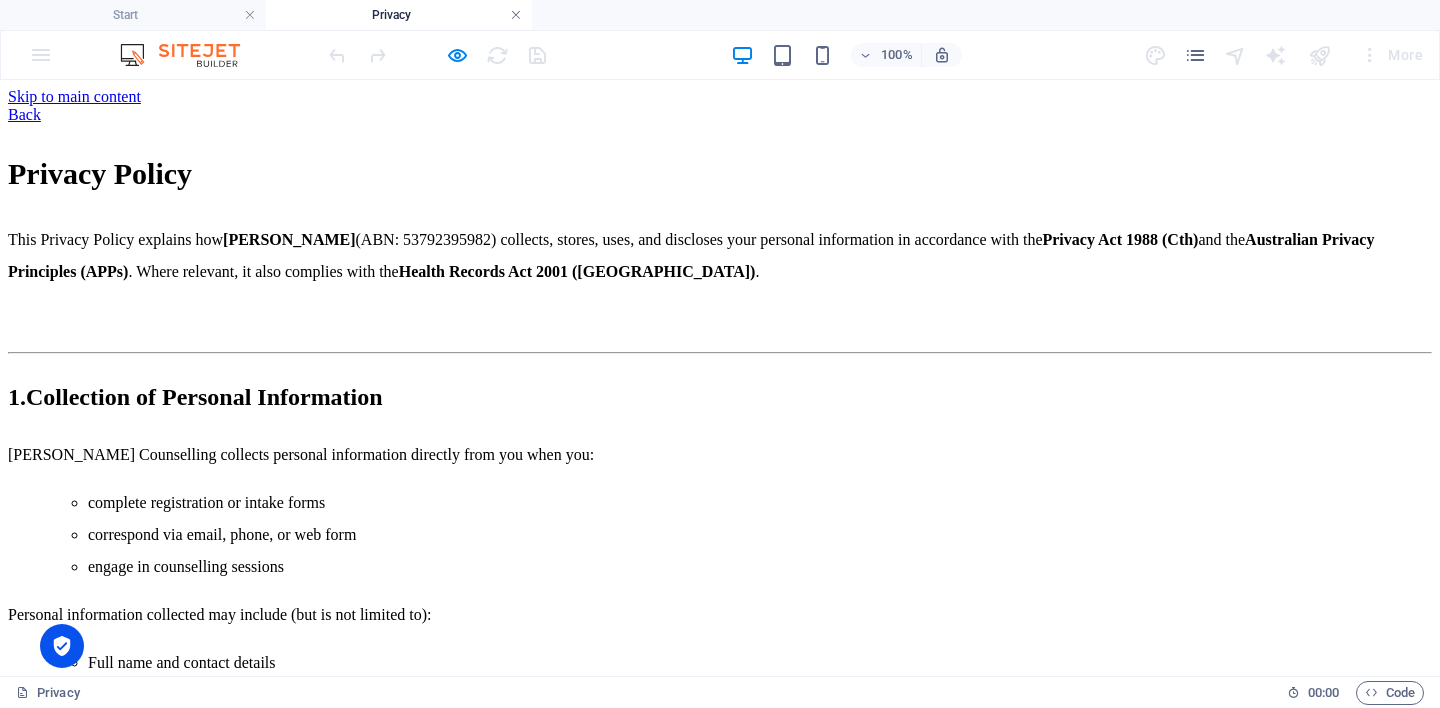 click at bounding box center (516, 15) 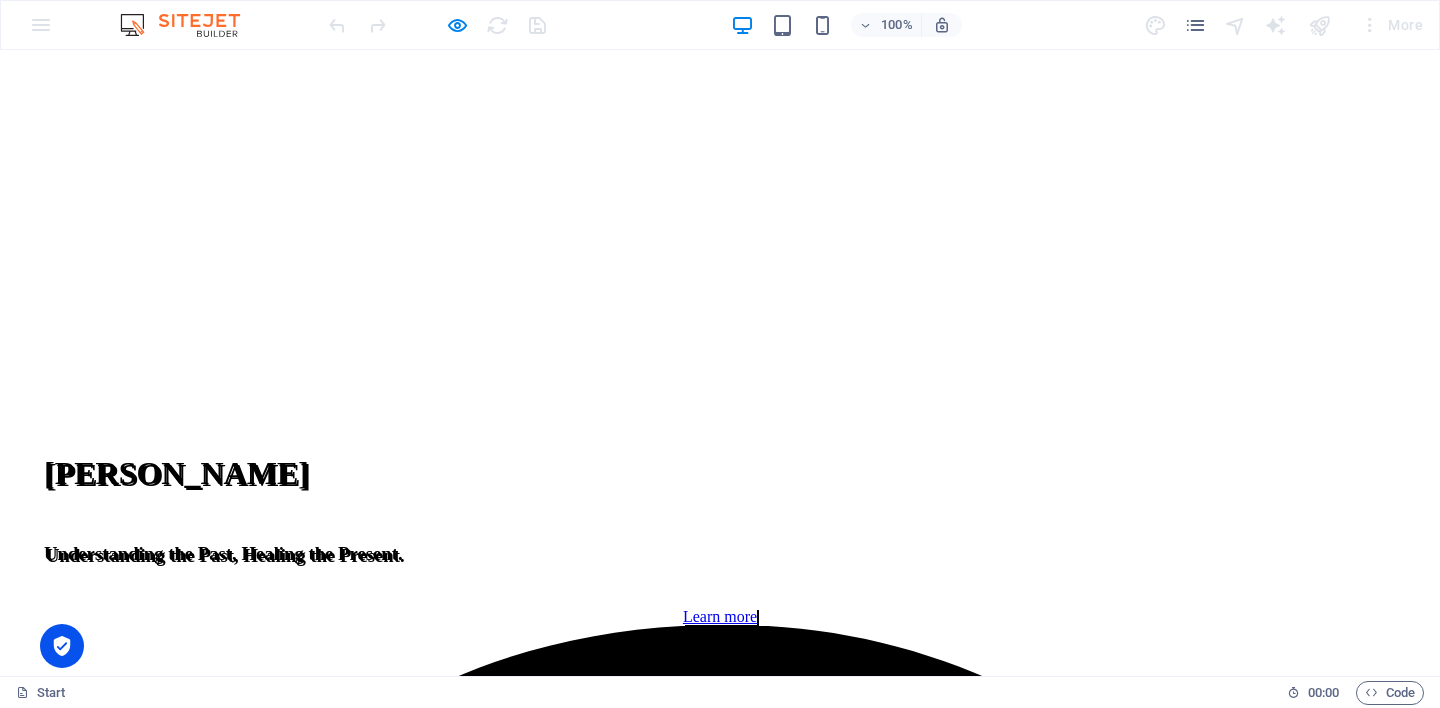 scroll, scrollTop: 0, scrollLeft: 0, axis: both 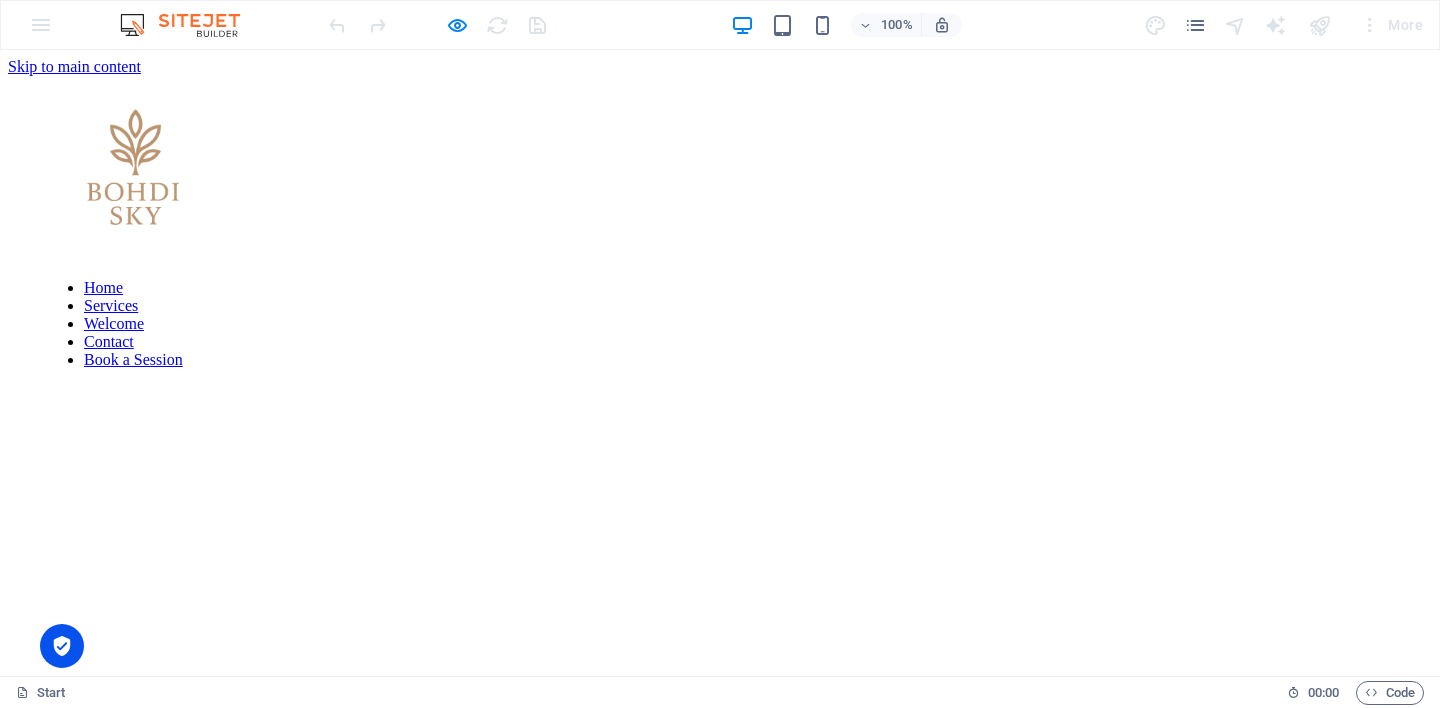 click on "Home Services Welcome Contact Book a Session" at bounding box center (720, 230) 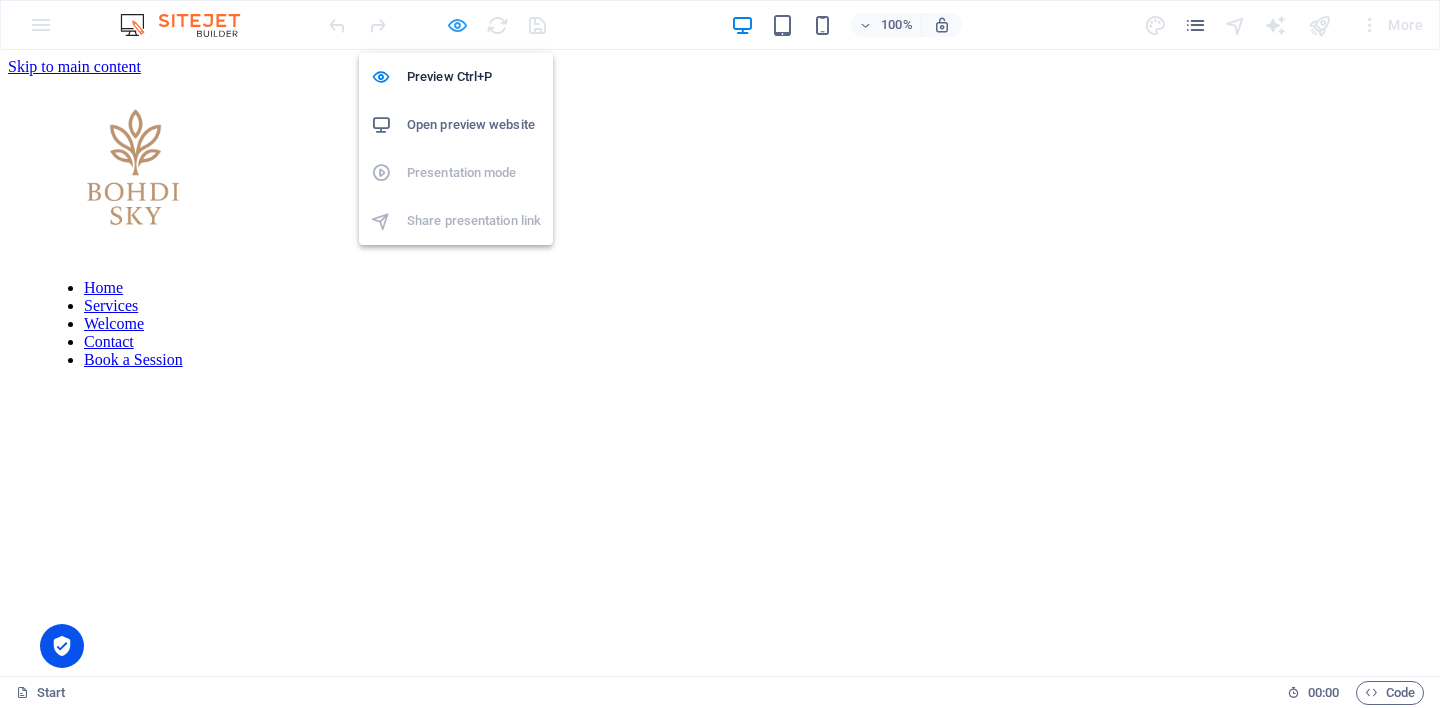 click at bounding box center (457, 25) 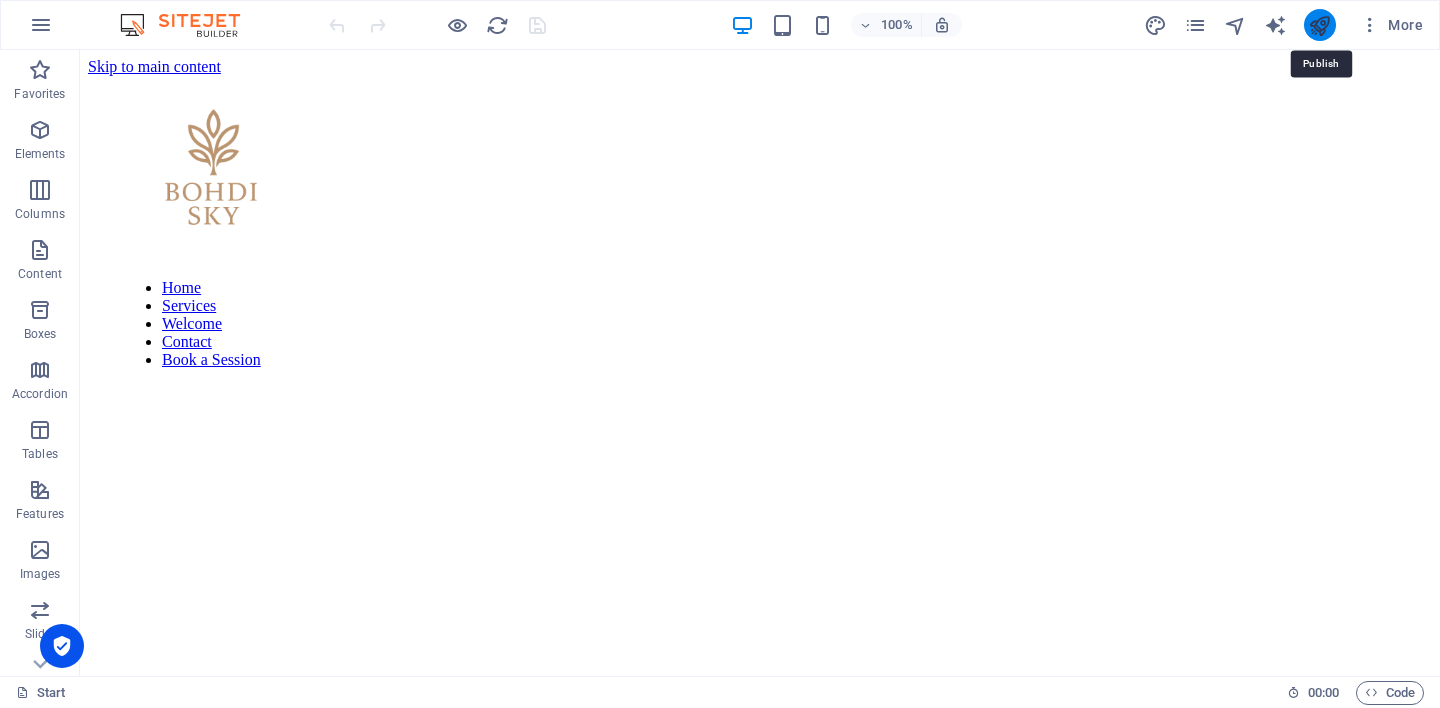 click at bounding box center (1319, 25) 